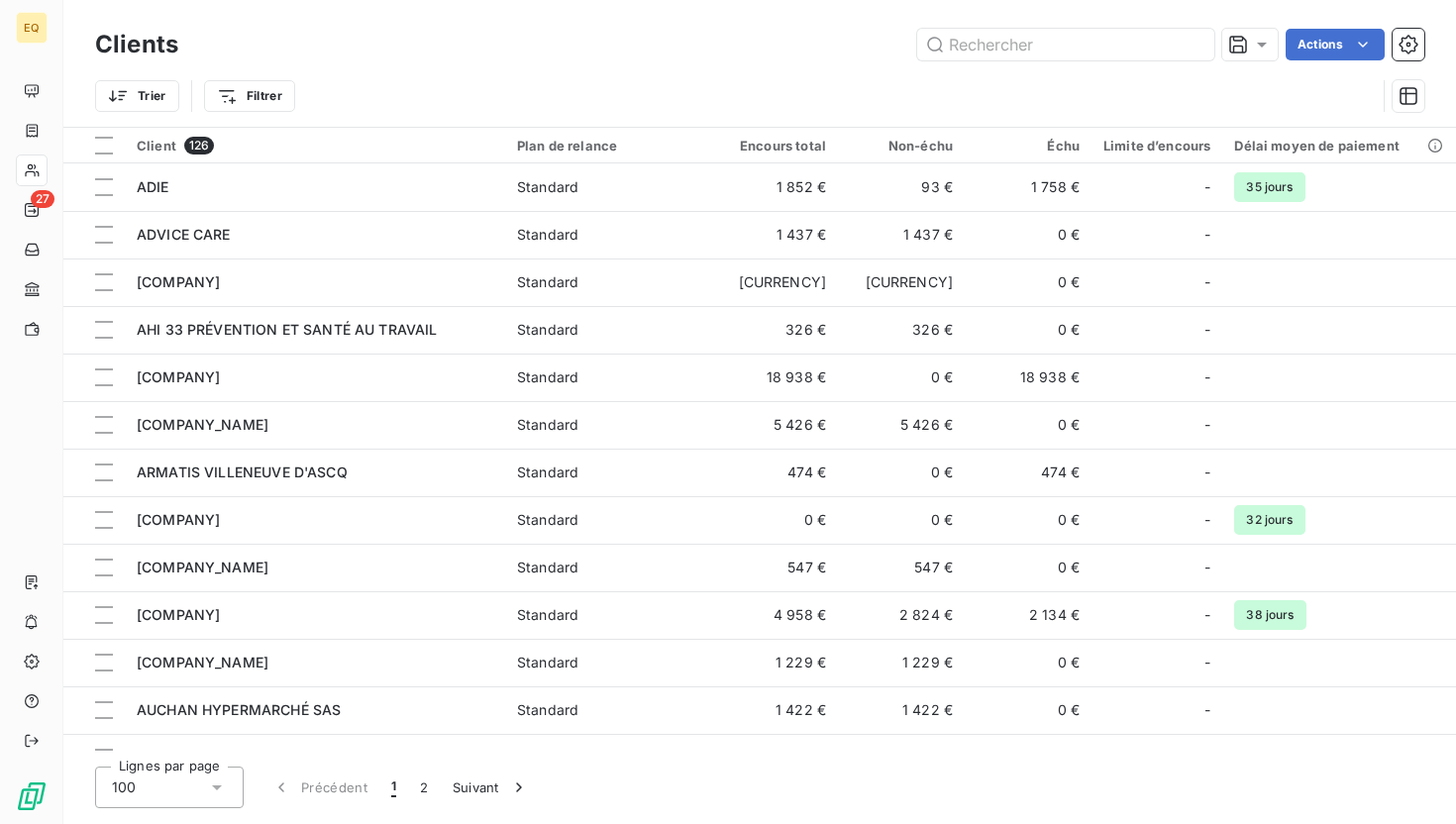 scroll, scrollTop: 0, scrollLeft: 0, axis: both 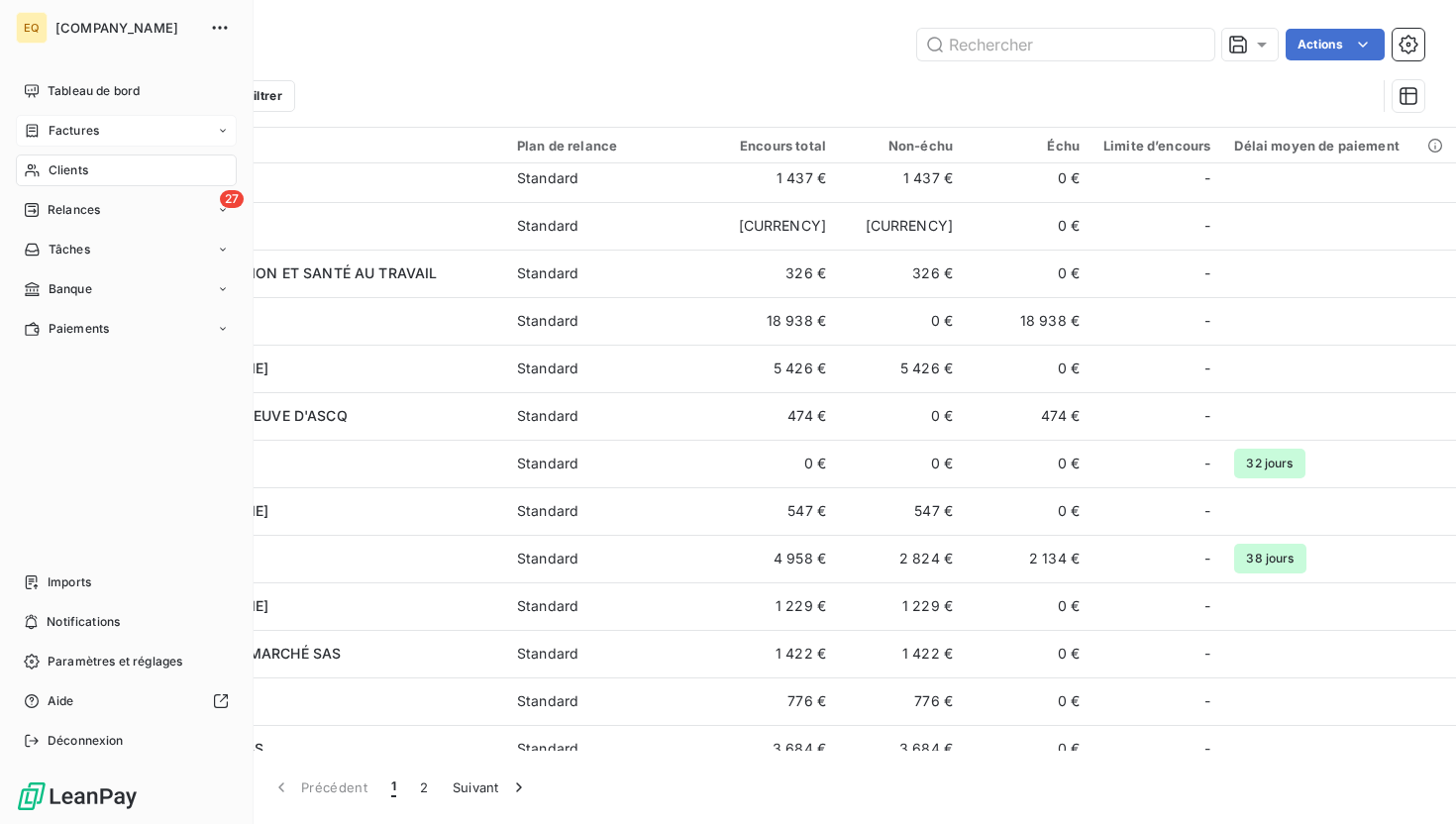 click on "Factures" at bounding box center (73, 131) 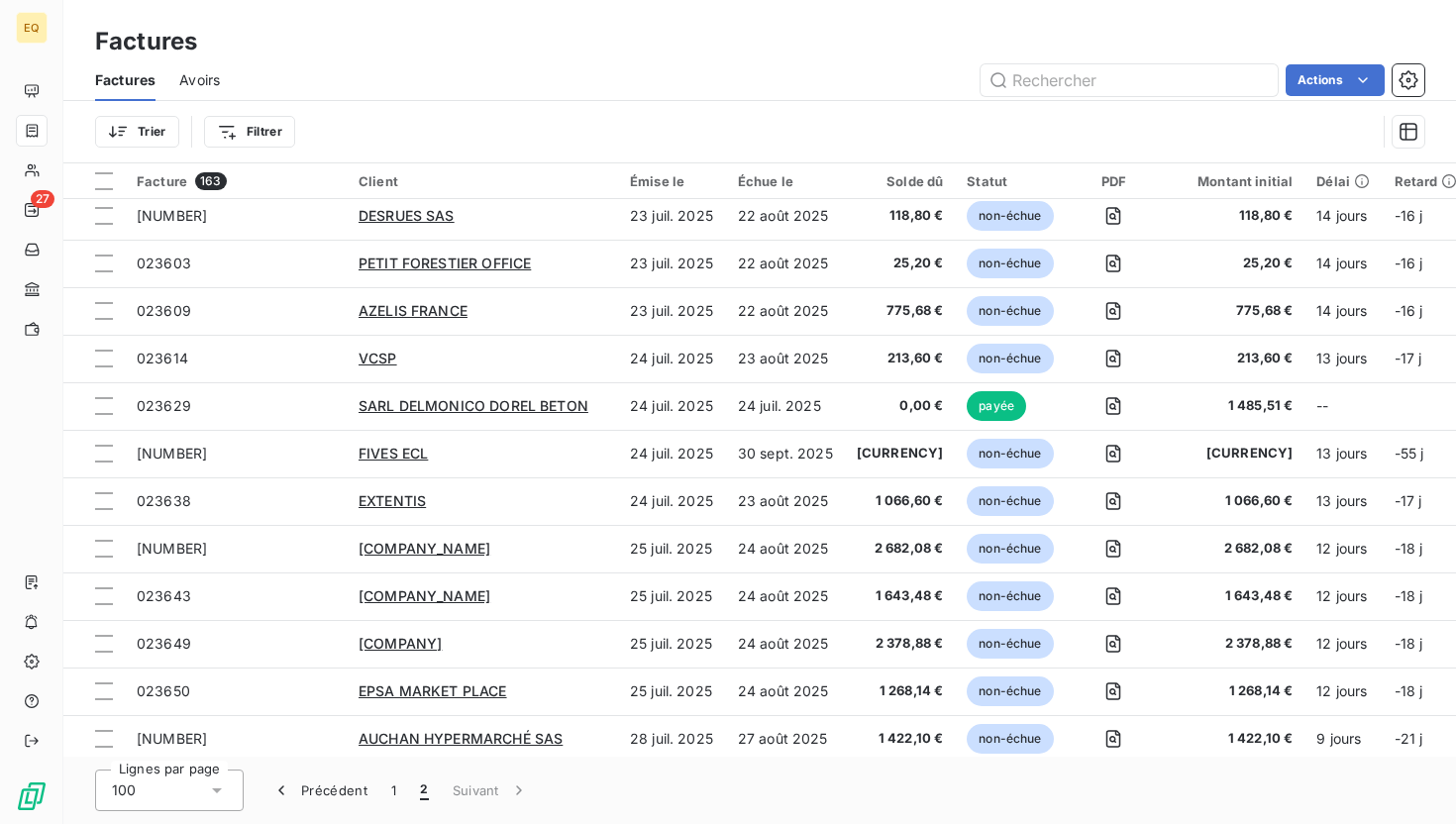 scroll, scrollTop: 719, scrollLeft: 0, axis: vertical 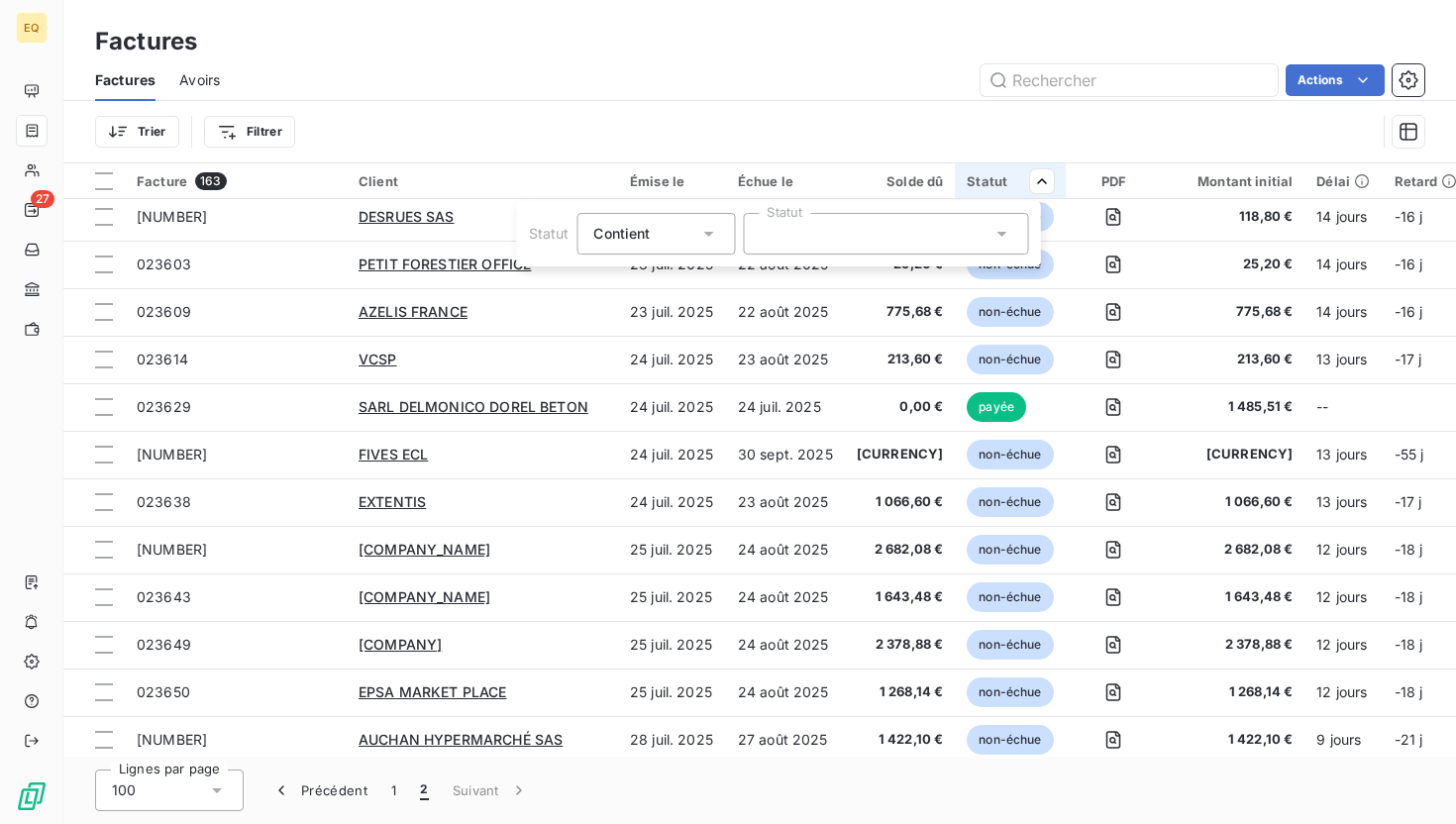 click at bounding box center [885, 234] 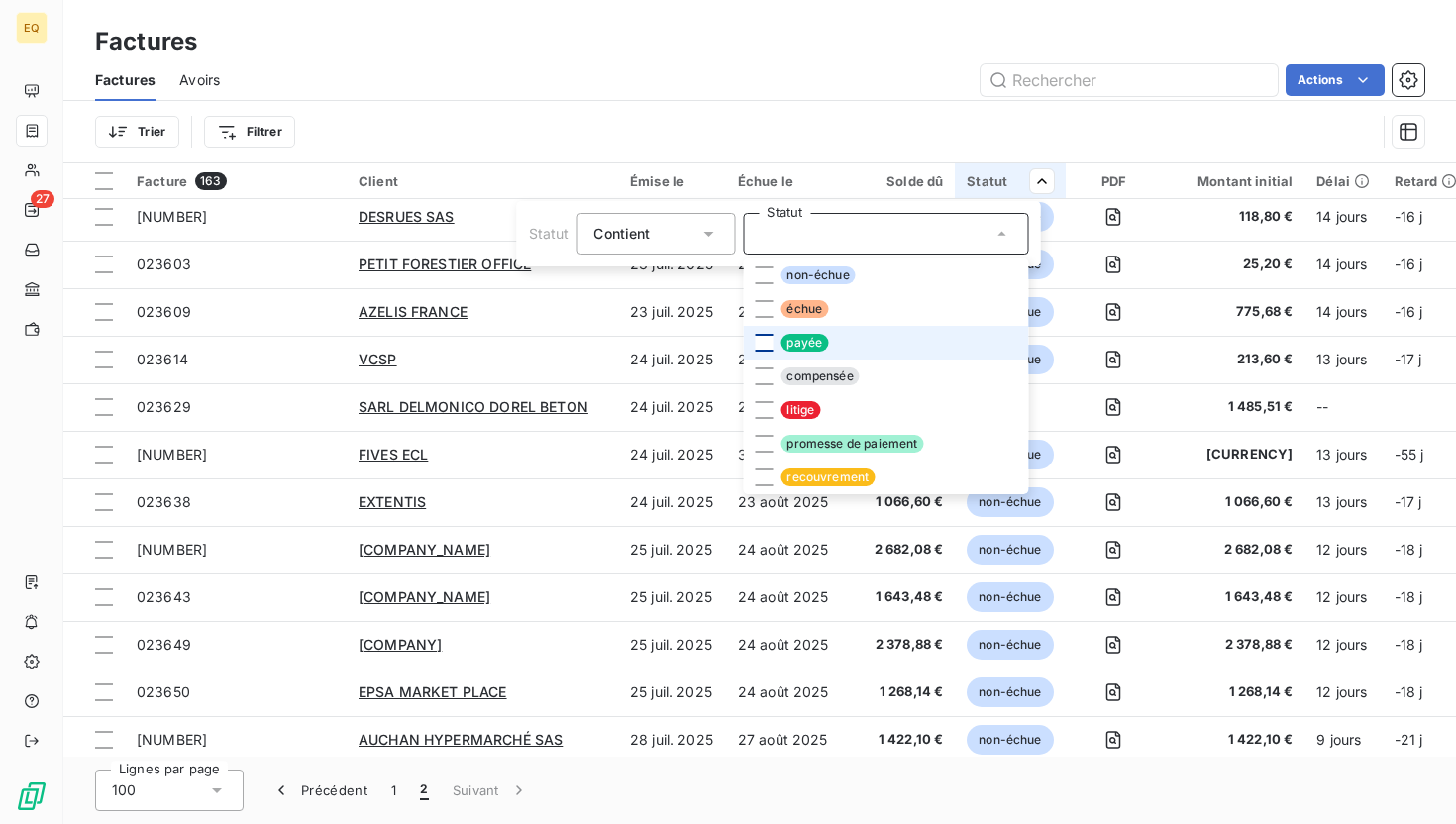 click at bounding box center (764, 343) 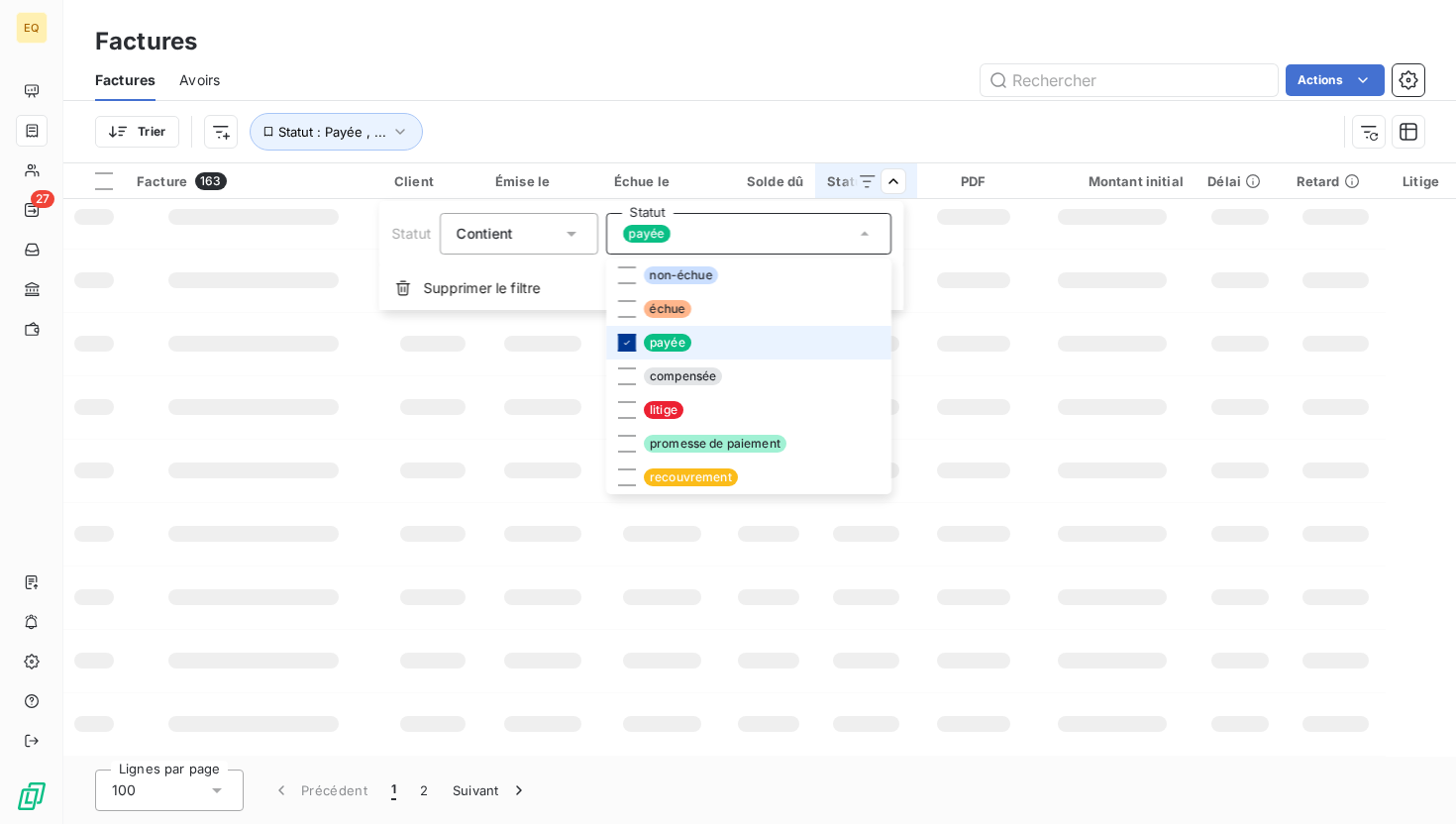 scroll, scrollTop: 306, scrollLeft: 0, axis: vertical 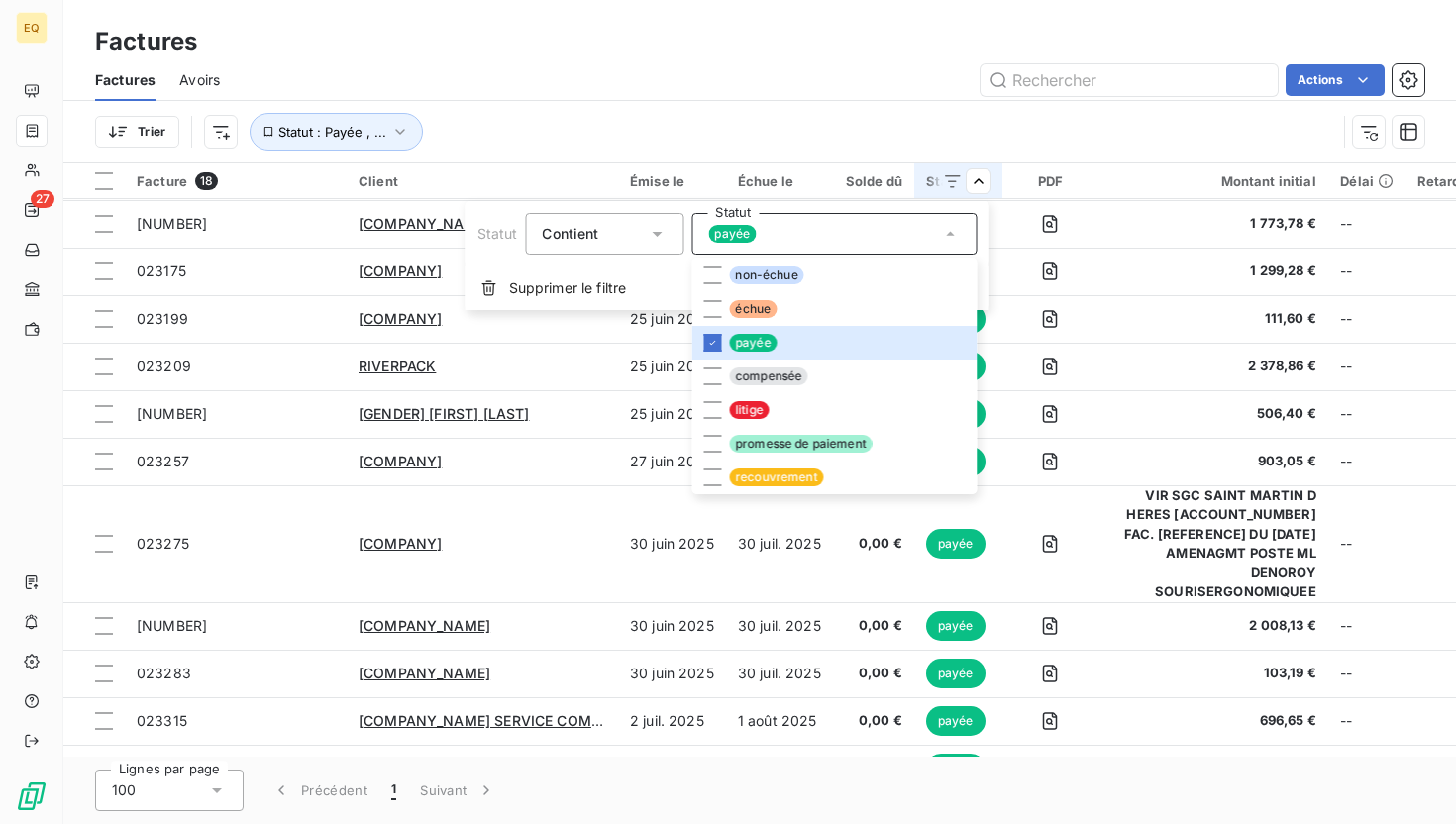 click on "EQ 27 Factures Factures Avoirs Actions Trier Statut  : Payée , ... Facture 18 Client Émise le Échue le Solde dû Statut PDF Montant initial Délai Retard   Litige 022703 SYSTEMGIE 16 mai 2025 30 juin 2025 0,00 € payée 1 496,14 € -- _ 022755 SPIE NUCLEAIRE 21 mai 2025 31 juil. 2025 0,00 € payée 1 167,05 € -- _ 022911 TRANSDEV GROUP 4 juin 2025 31 juil. 2025 0,00 € payée 1 976,88 € -- _ 022944 MAPED SAS 6 juin 2025 5 août 2025 0,00 € payée 4 800,00 € -- _ 023117 GHICL 19 juin 2025 19 juil. 2025 0,00 € payée 1 588,80 € -- _ 023172 DARTY GRAND OUEST 23 juin 2025 23 juil. 2025 0,00 € payée 1 773,78 € -- _ 023175 AUBAY 24 juin 2025 24 juil. 2025 0,00 € payée 1 299,28 € -- _ 023199 SA DELPEYRAT 25 juin 2025 25 juil. 2025 0,00 € payée 111,60 € -- _ 023209 RIVERPACK 25 juin 2025 25 juil. 2025 0,00 € payée 2 378,86 € -- _ 023215 MADAME GRAZIELLA LECOQ 25 juin 2025 25 juin 2025 0,00 € payée 506,40 € -- _ 023257 0,00 € _" at bounding box center (728, 412) 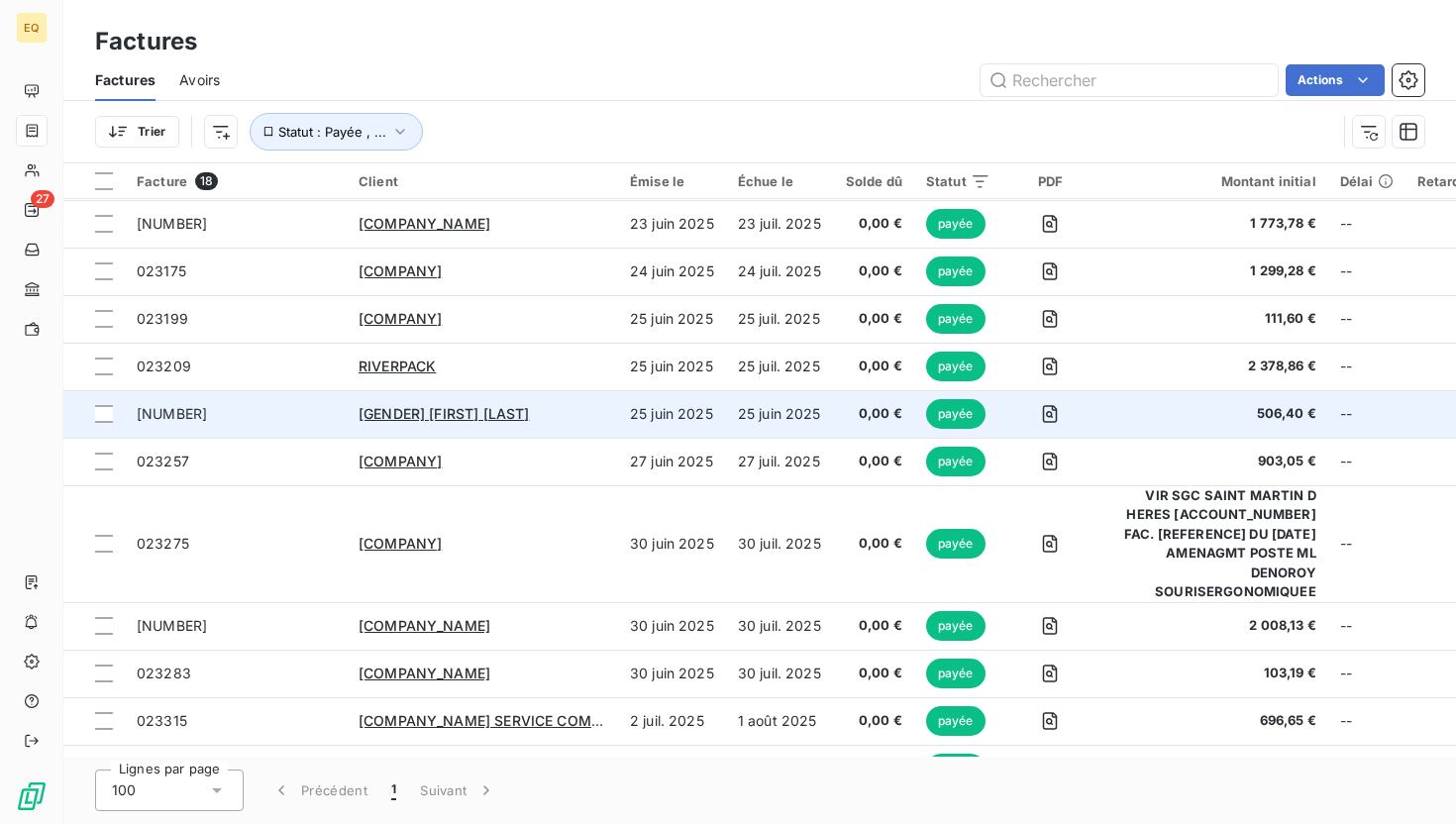 scroll, scrollTop: 0, scrollLeft: 0, axis: both 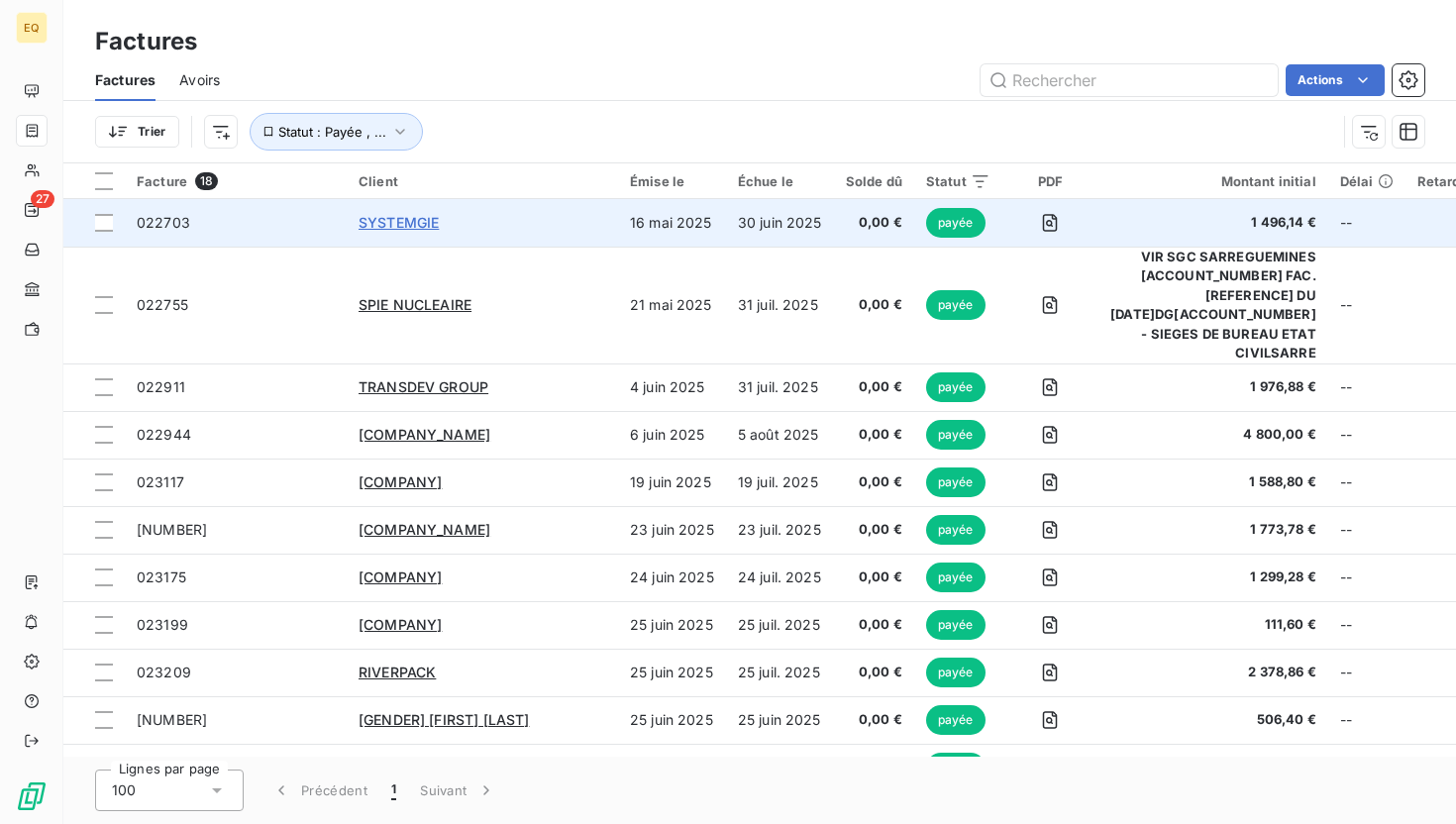click on "SYSTEMGIE" at bounding box center (398, 222) 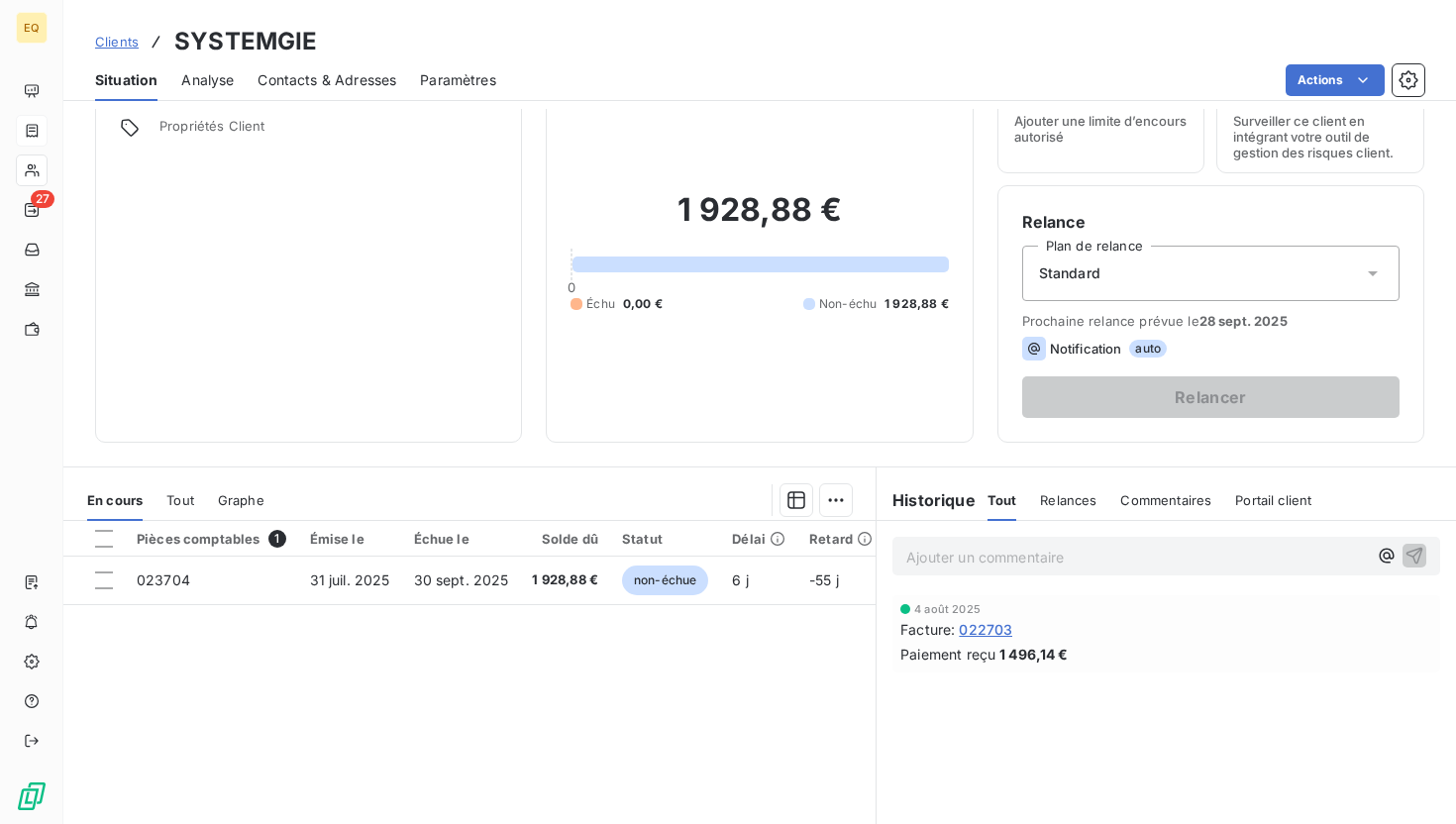 scroll, scrollTop: 86, scrollLeft: 0, axis: vertical 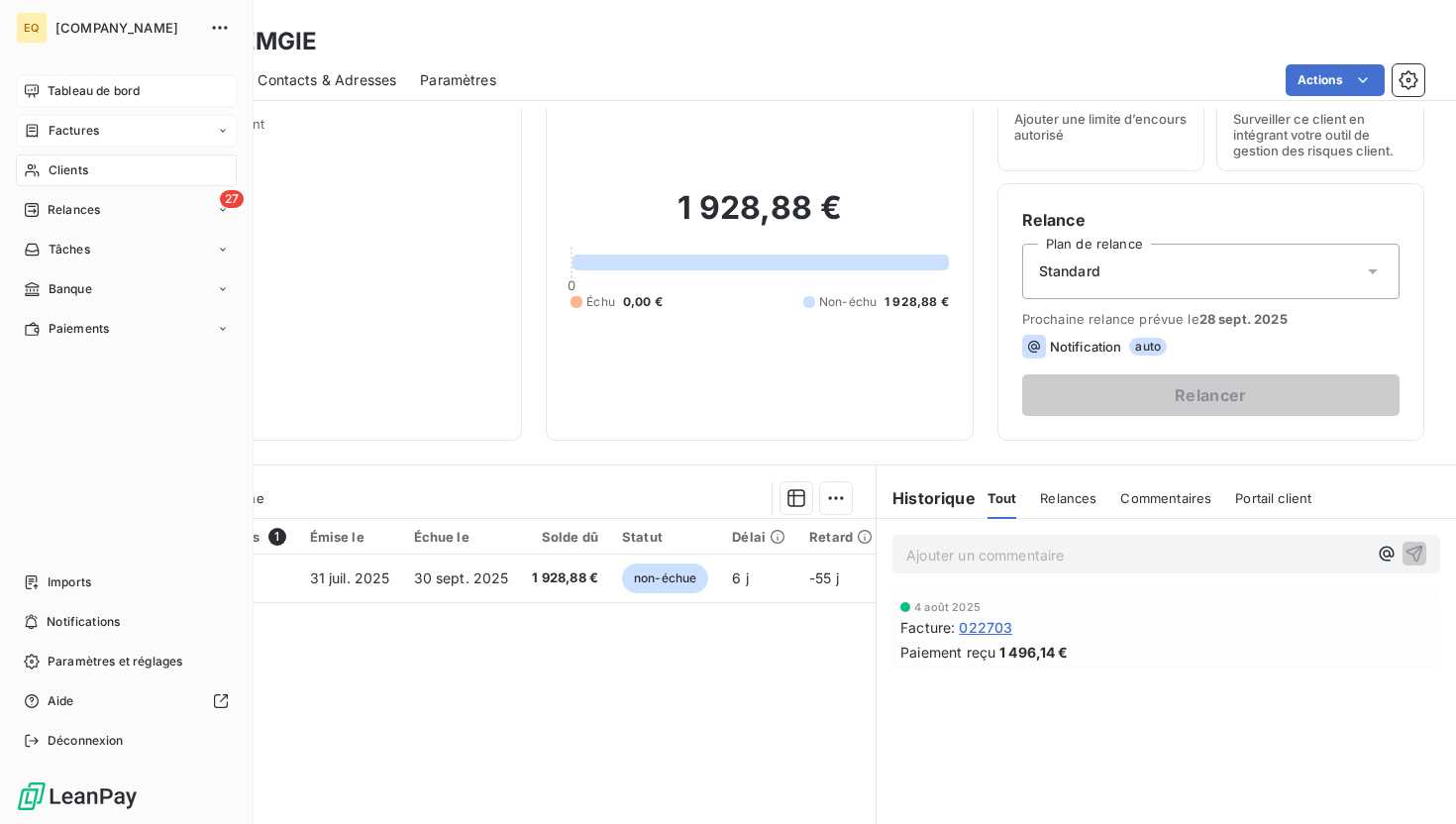 click on "Tableau de bord" at bounding box center (126, 91) 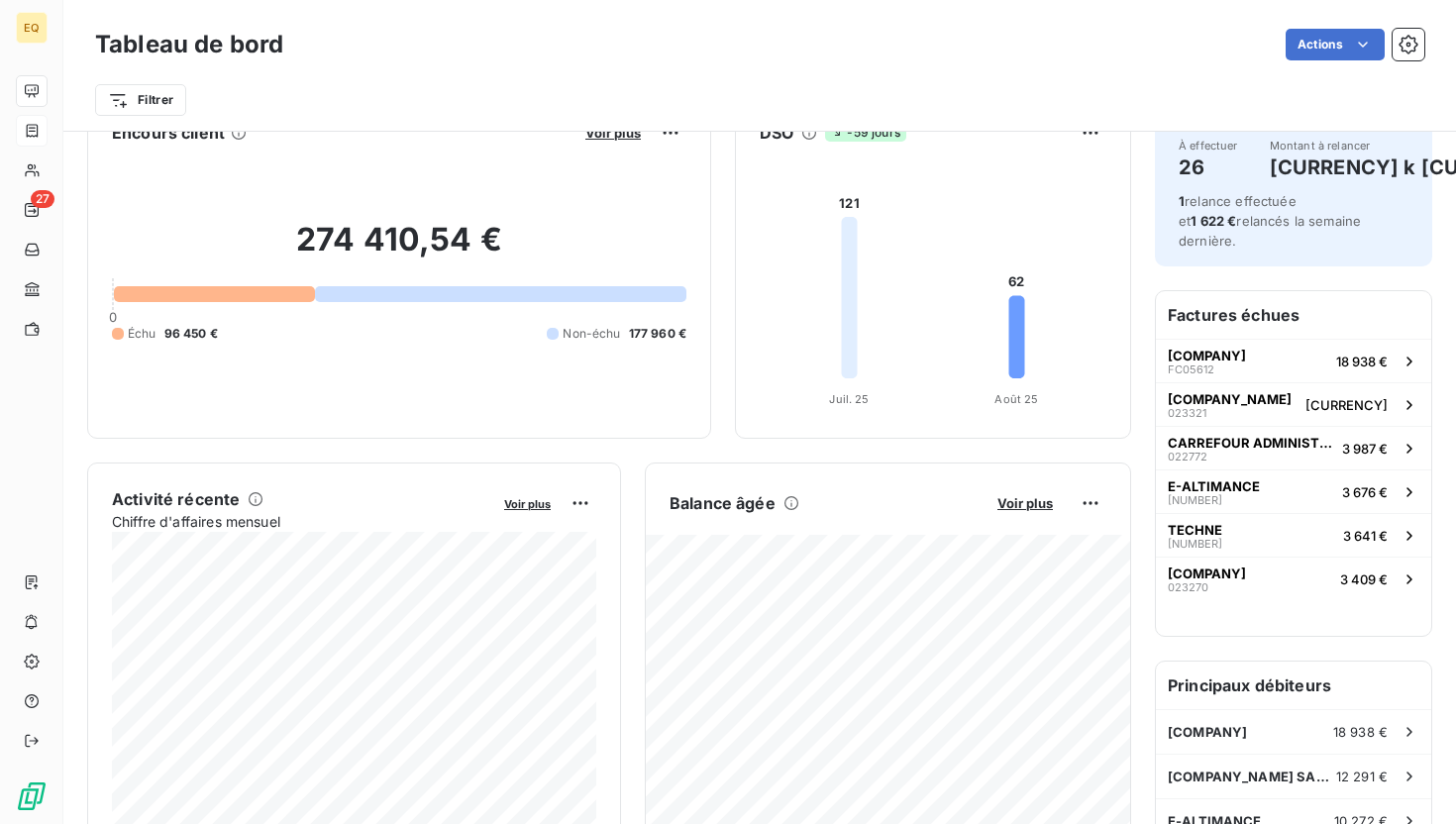 scroll, scrollTop: 61, scrollLeft: 0, axis: vertical 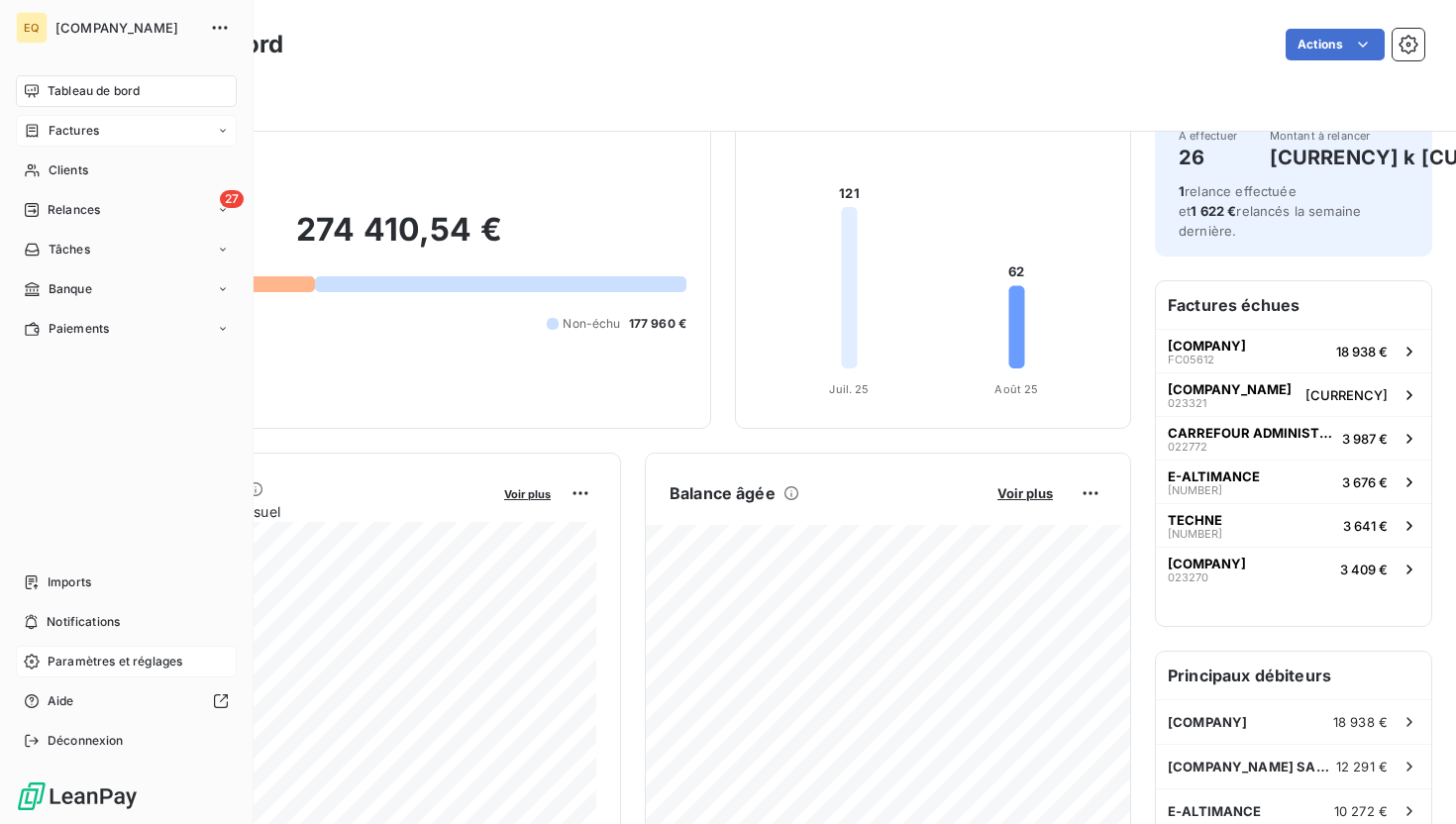 click 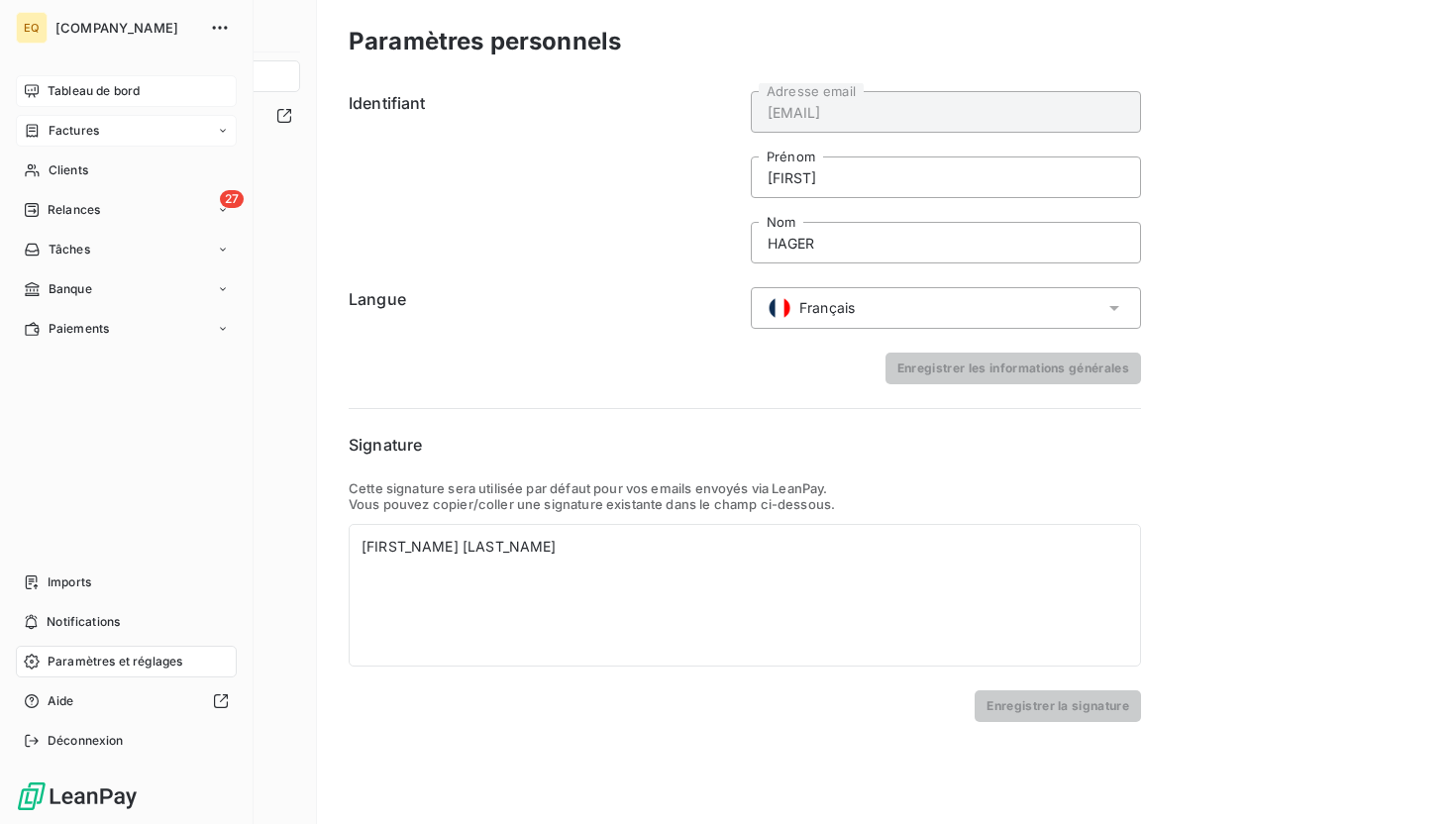 click on "Tableau de bord" at bounding box center [93, 91] 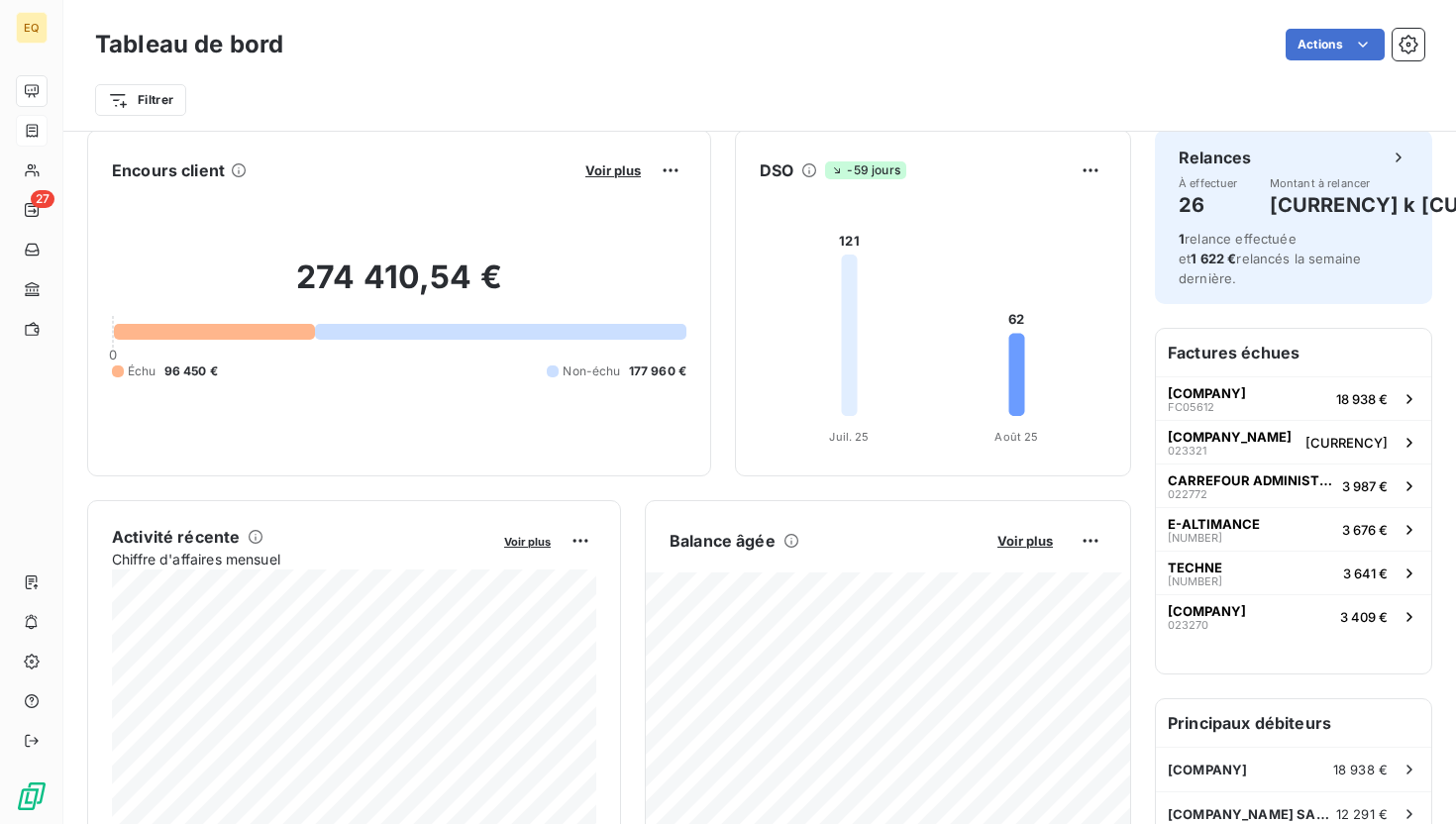 scroll, scrollTop: 15, scrollLeft: 0, axis: vertical 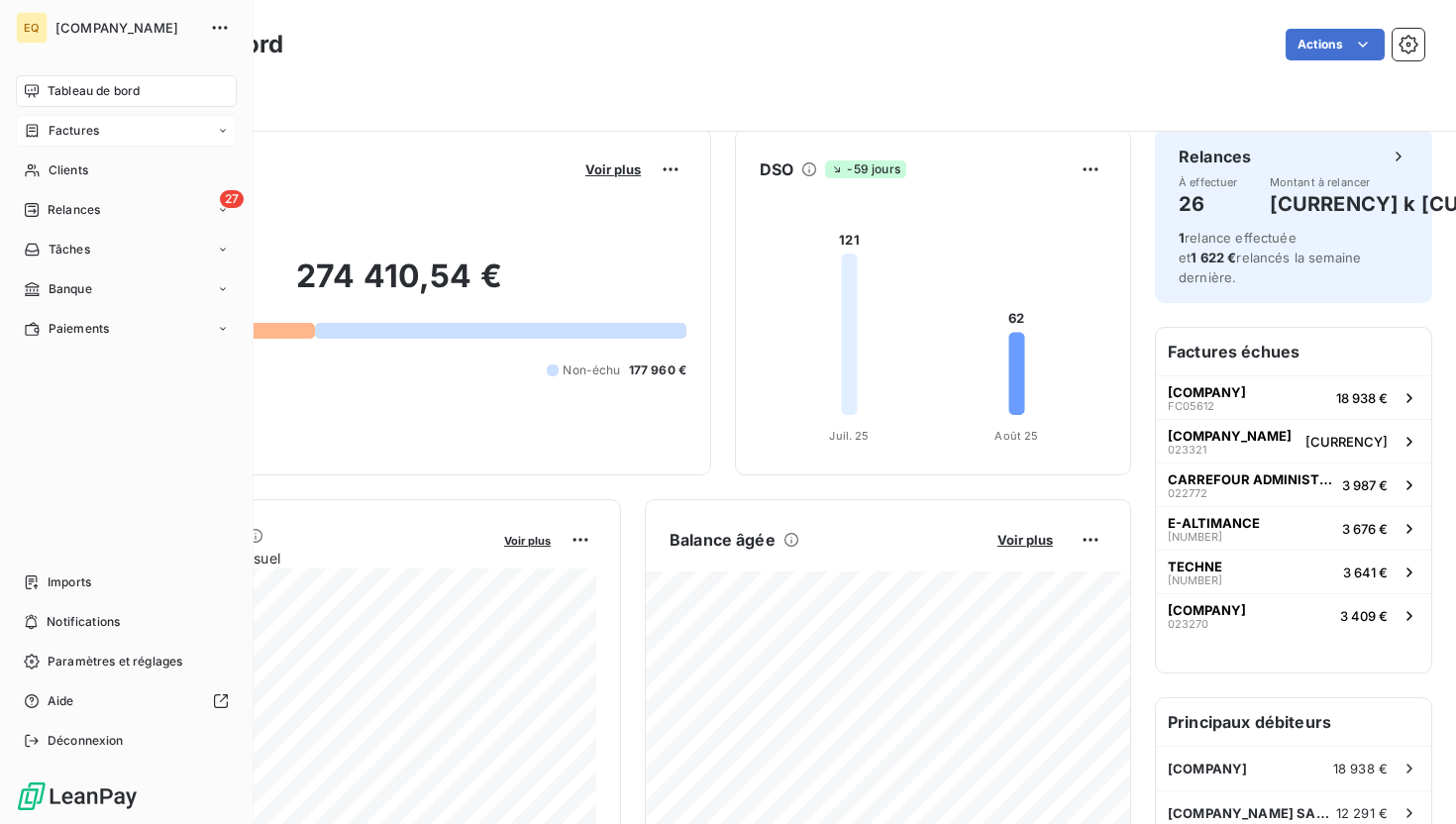 click on "Factures" at bounding box center (126, 131) 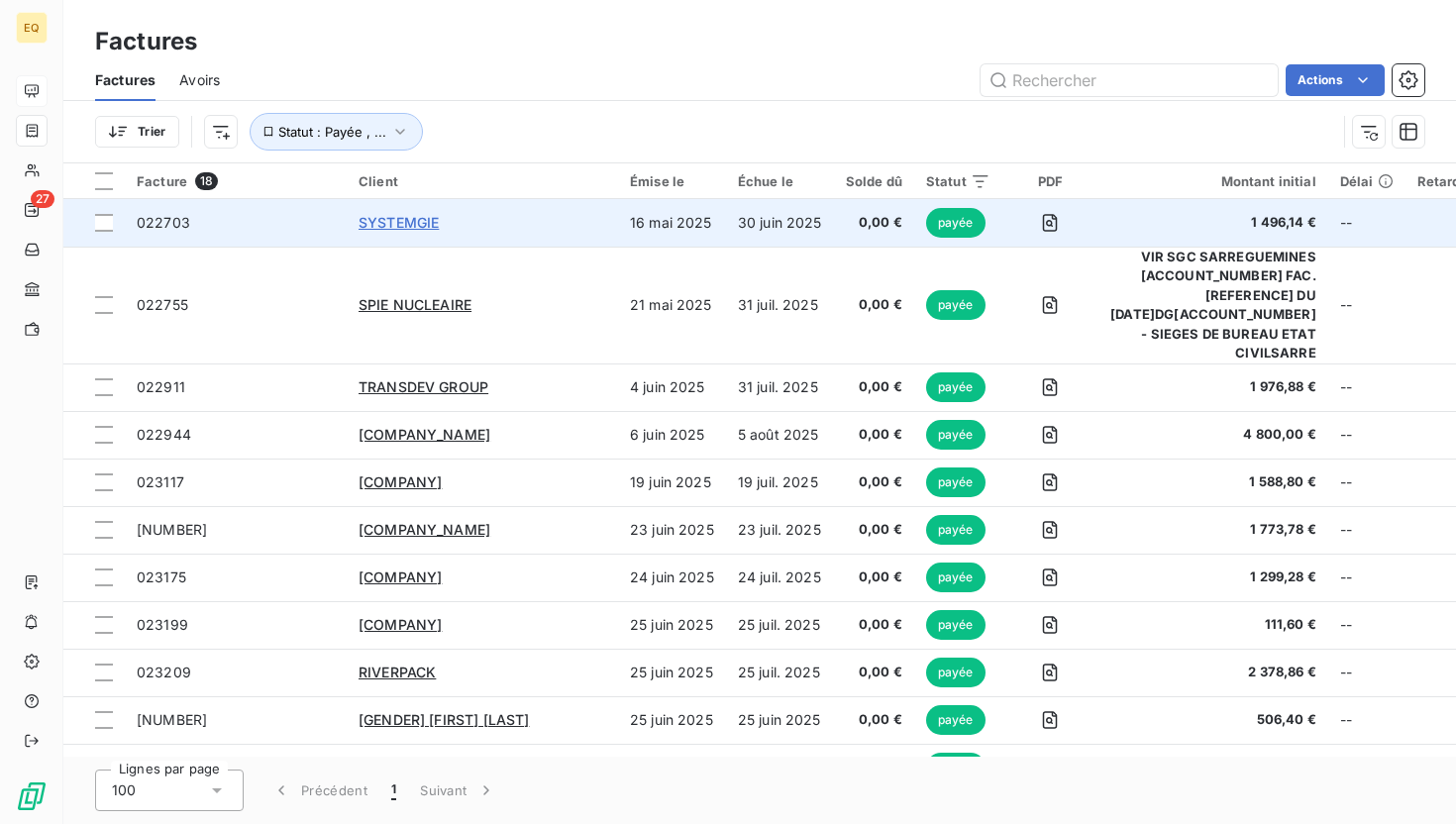 click on "SYSTEMGIE" at bounding box center (398, 222) 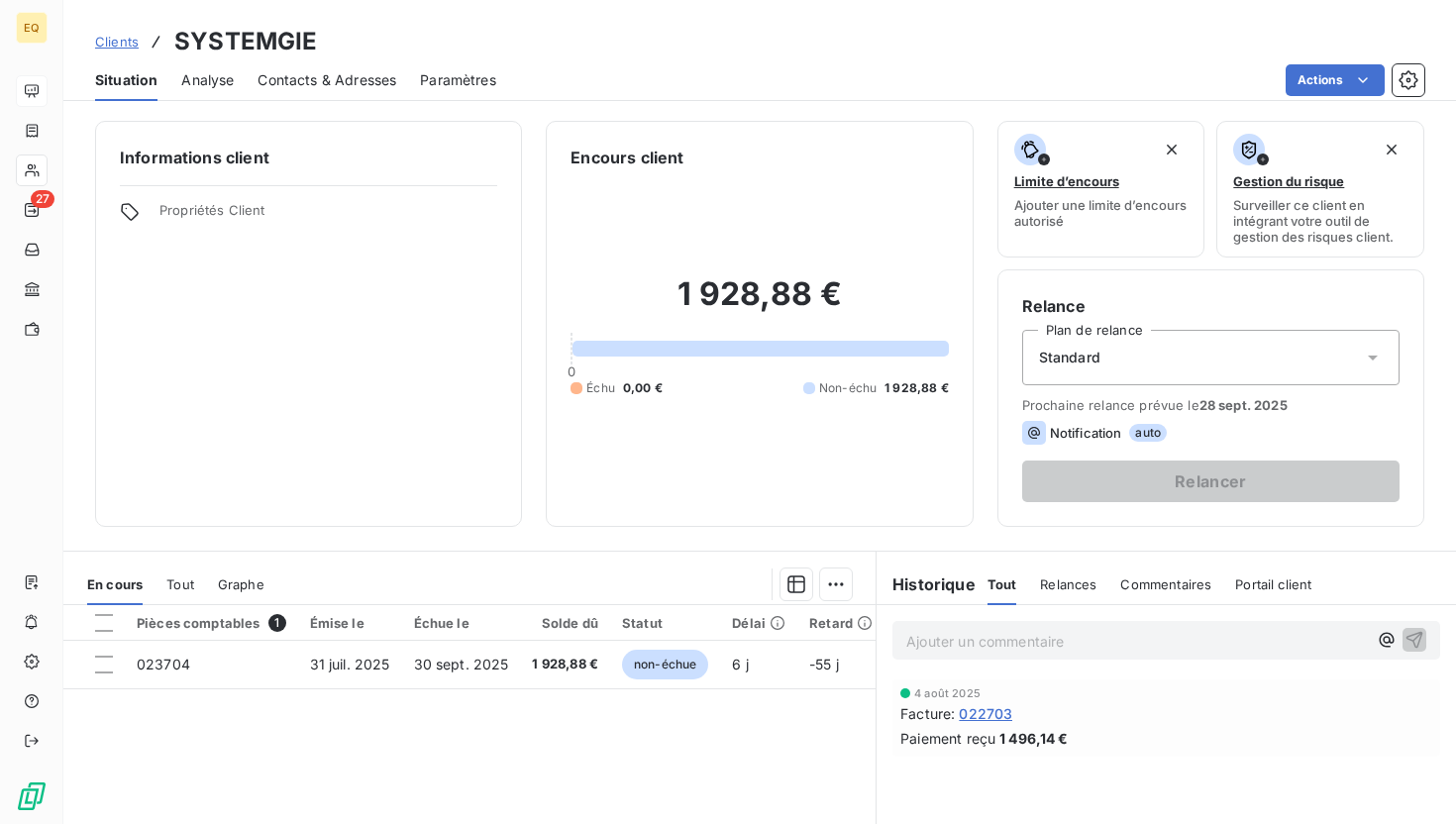 click on "Contacts & Adresses" at bounding box center [327, 80] 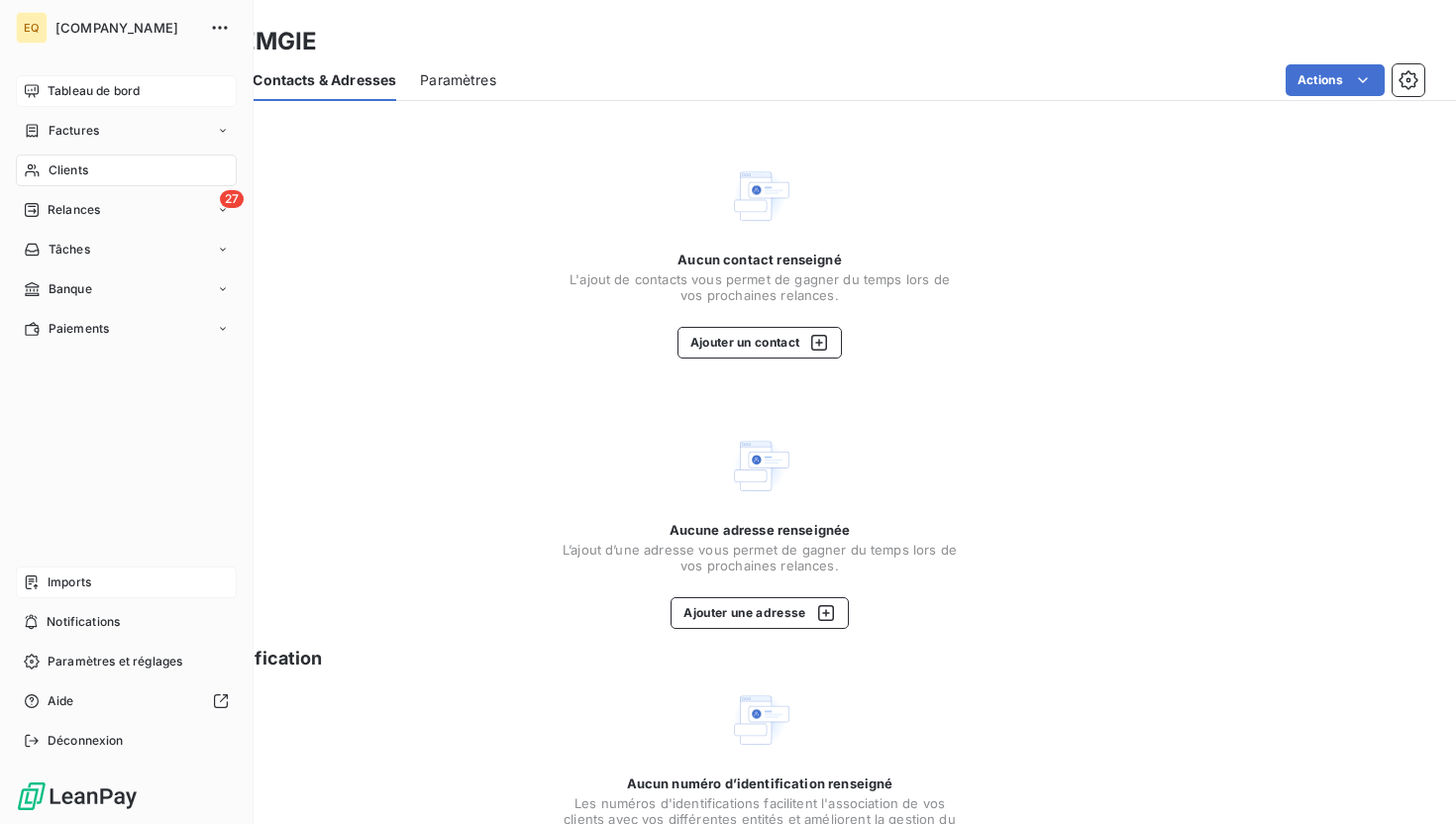 click on "Imports" at bounding box center [69, 582] 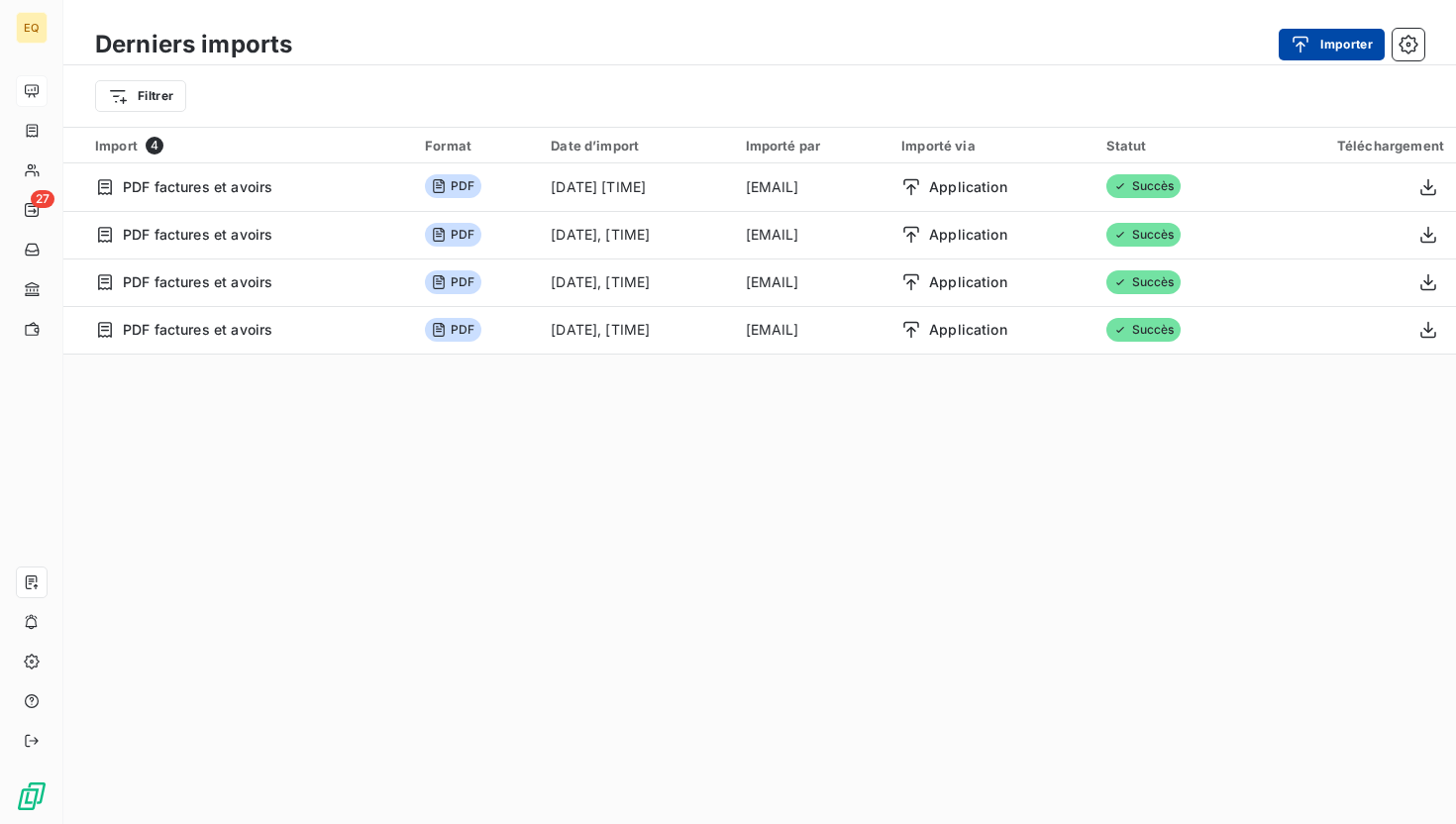 click on "Importer" at bounding box center [1331, 45] 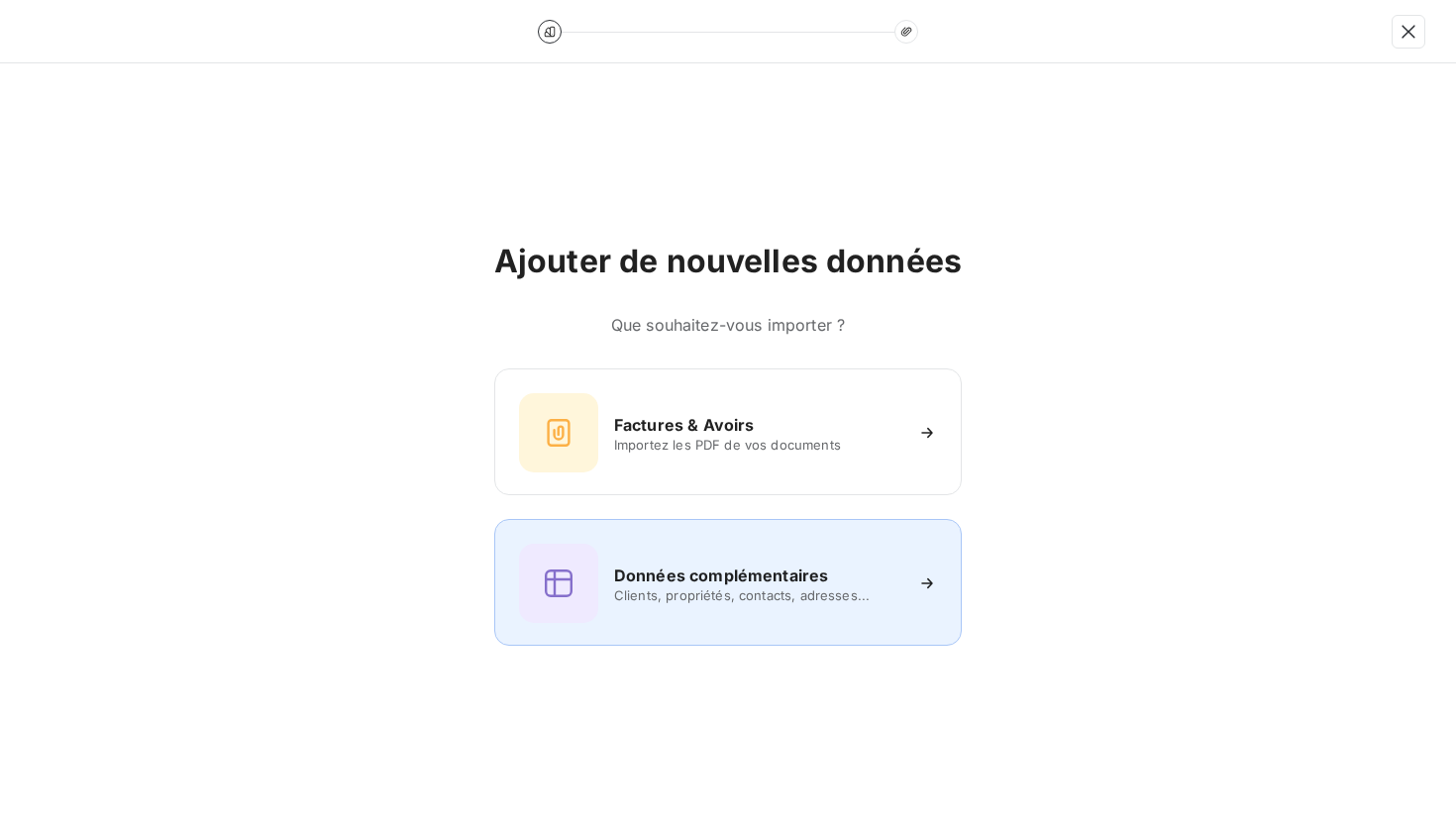 click on "Données complémentaires Clients, propriétés, contacts, adresses..." at bounding box center [728, 583] 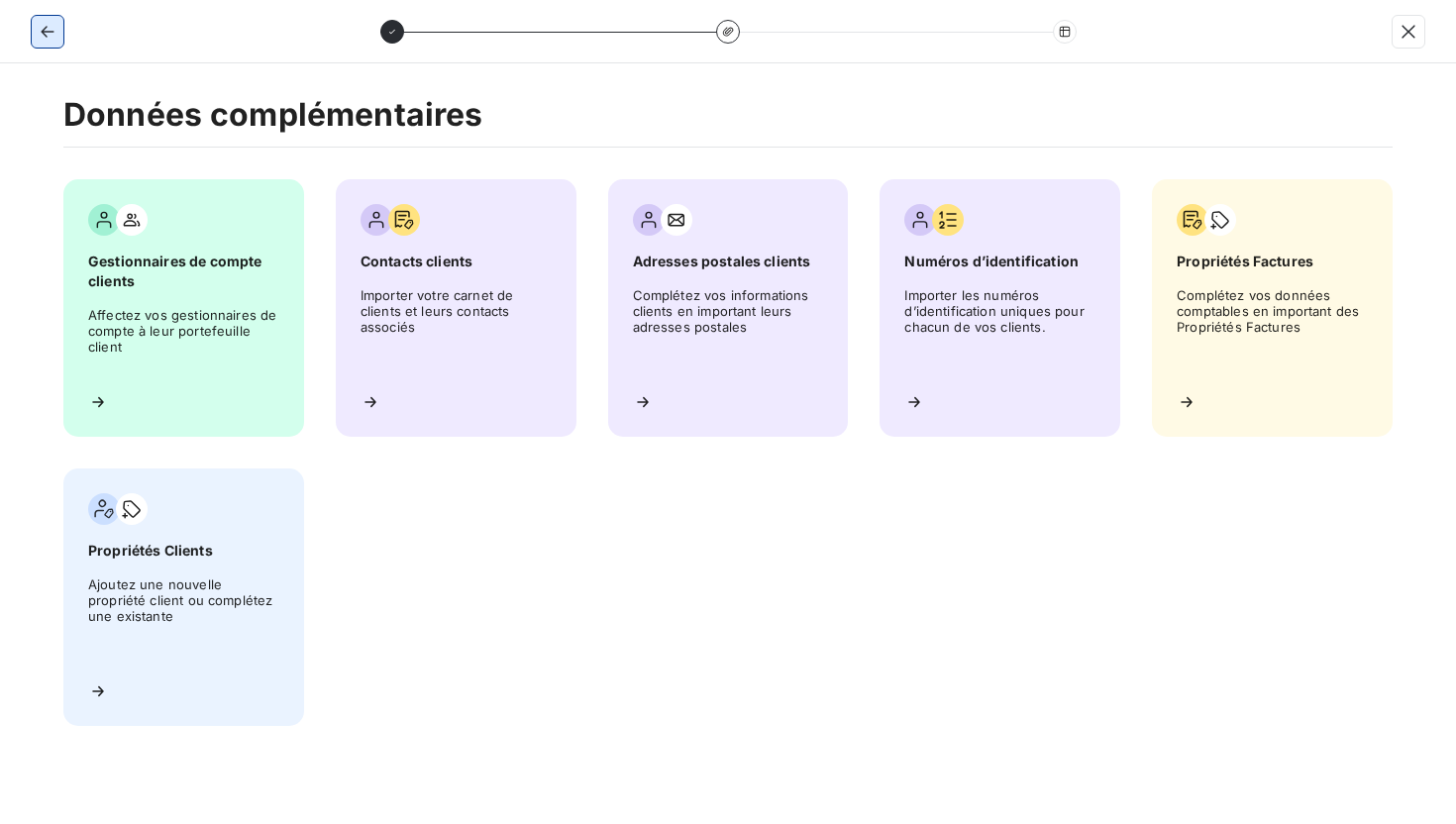 click 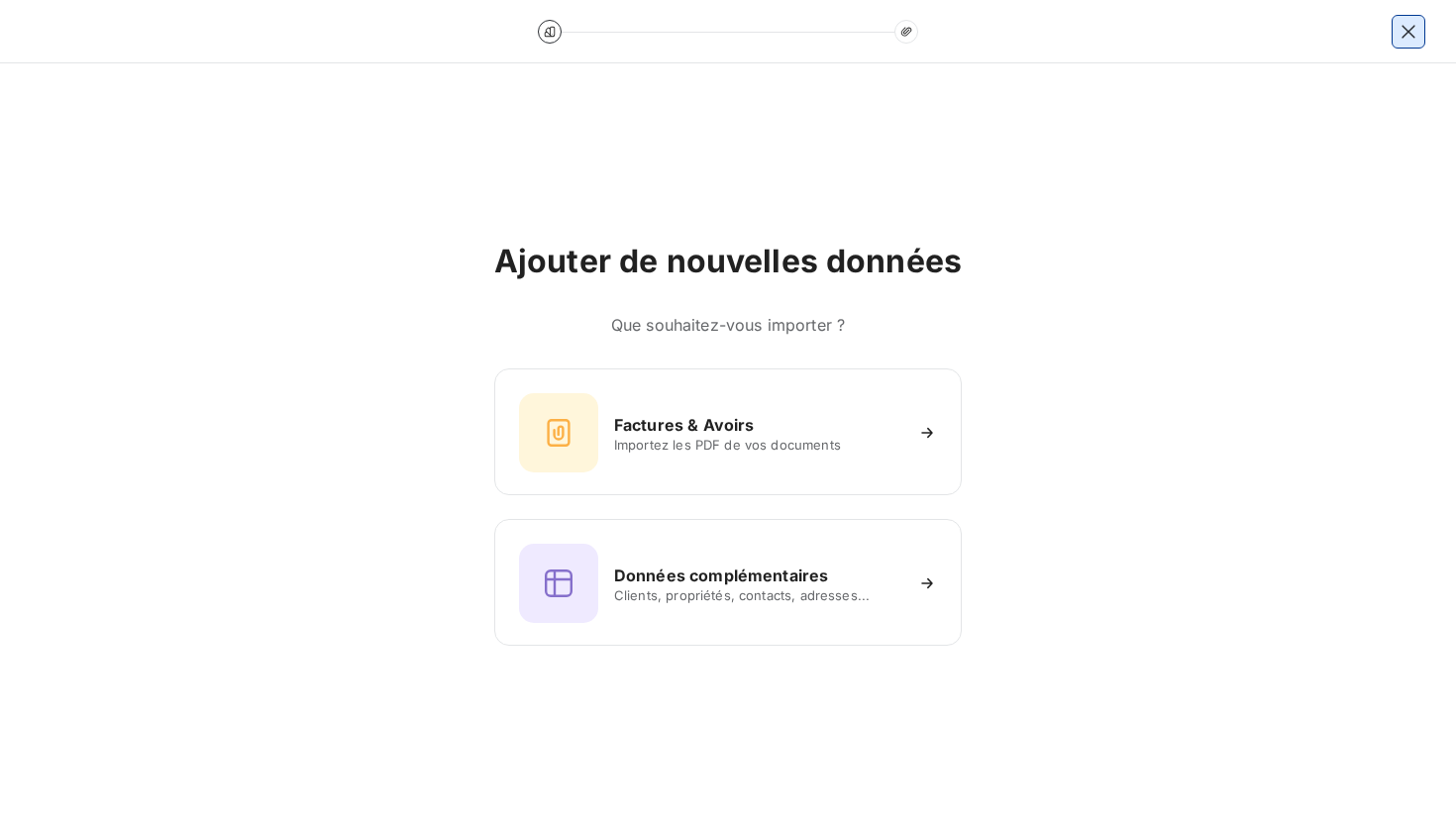 click 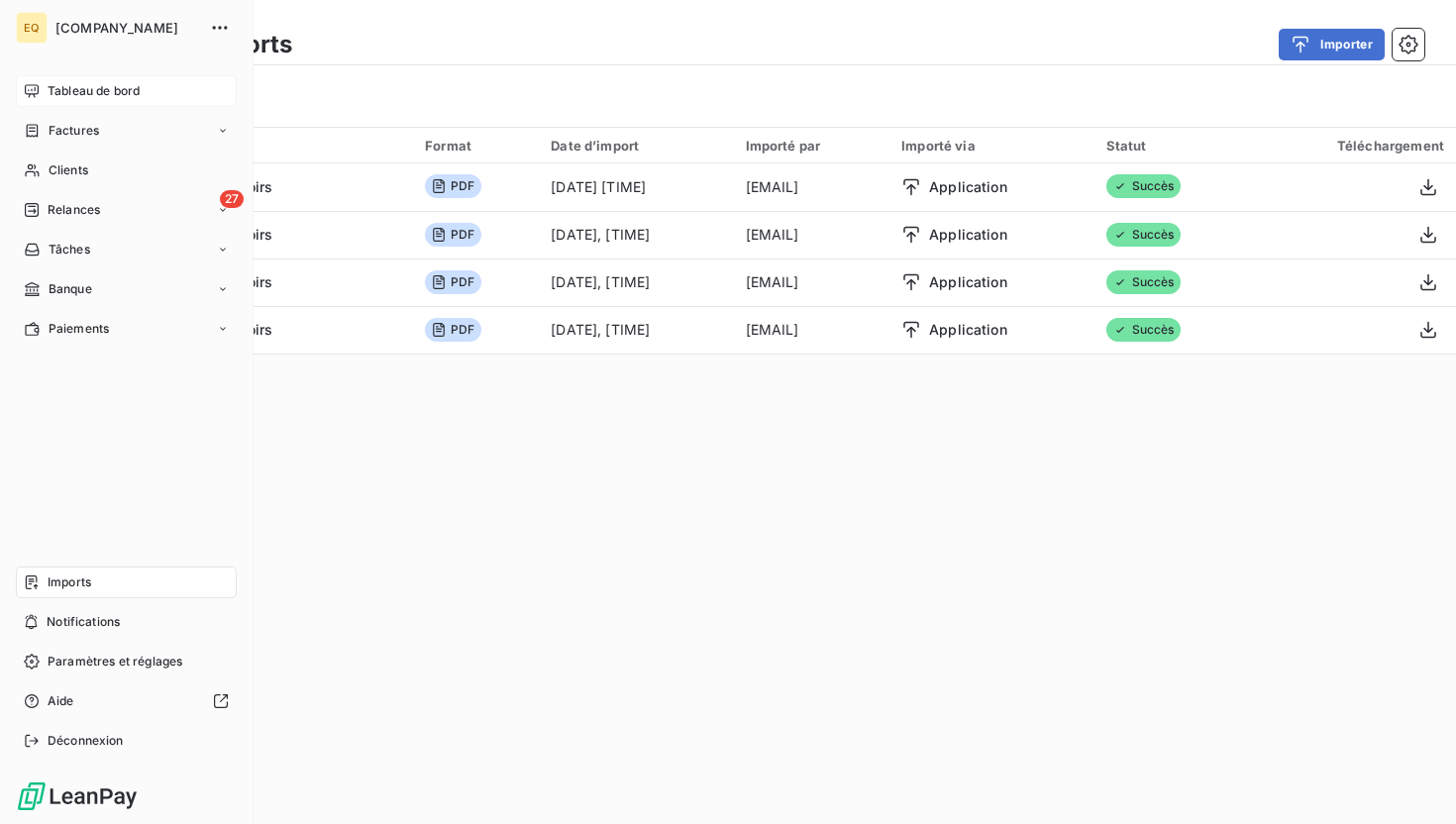 click on "Factures" at bounding box center (73, 131) 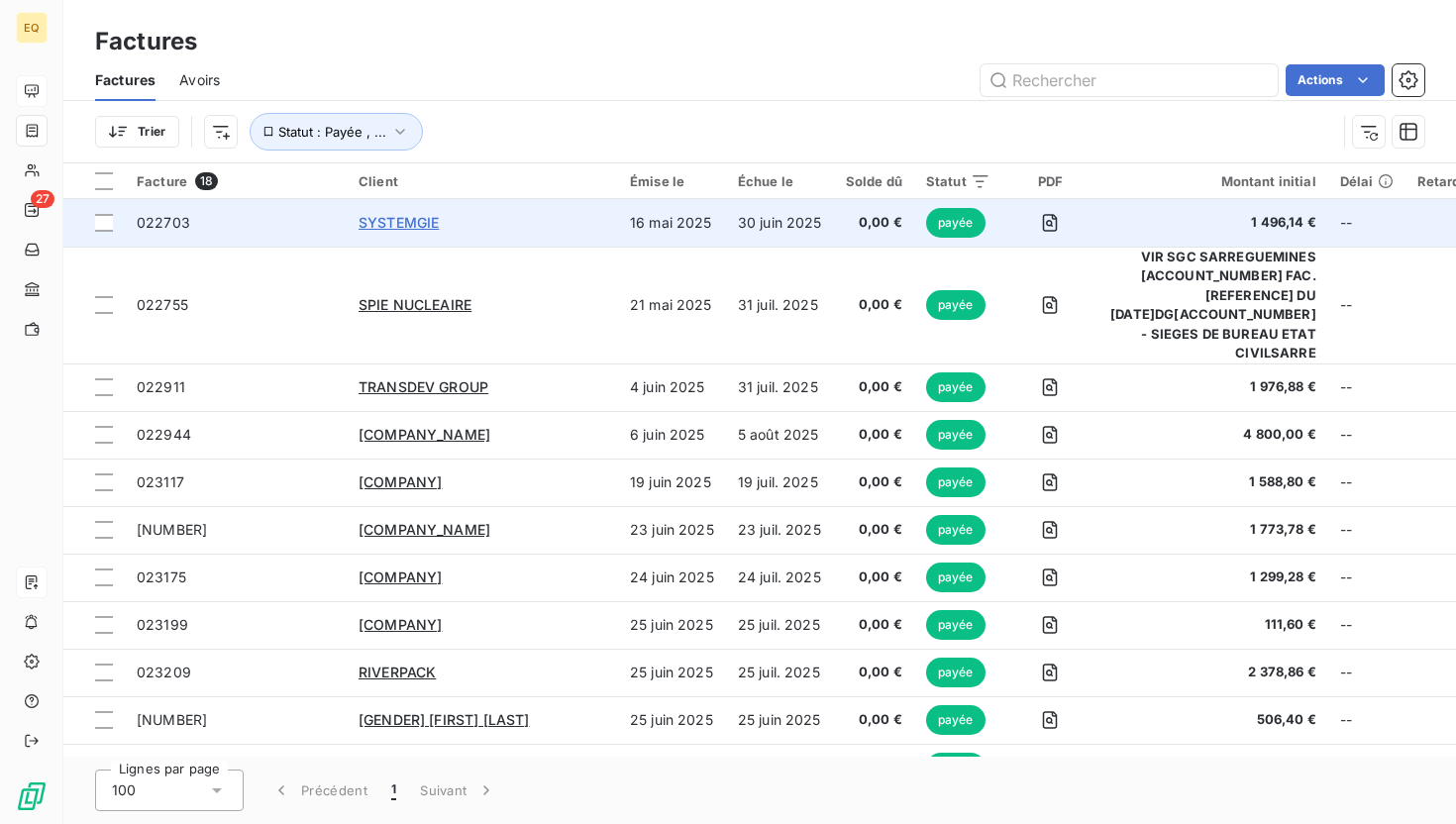 click on "SYSTEMGIE" at bounding box center (398, 222) 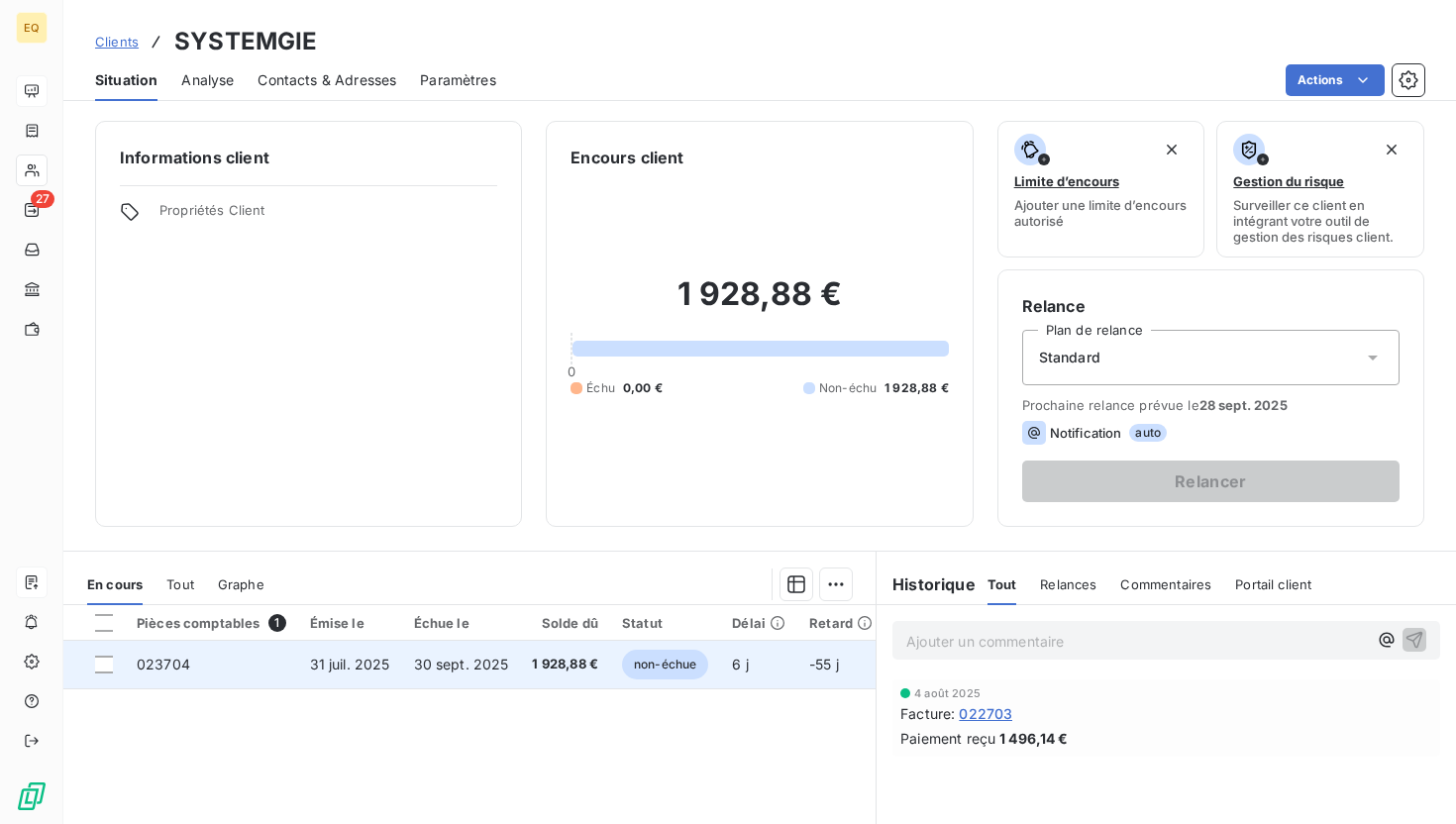 click on "023704" at bounding box center [211, 665] 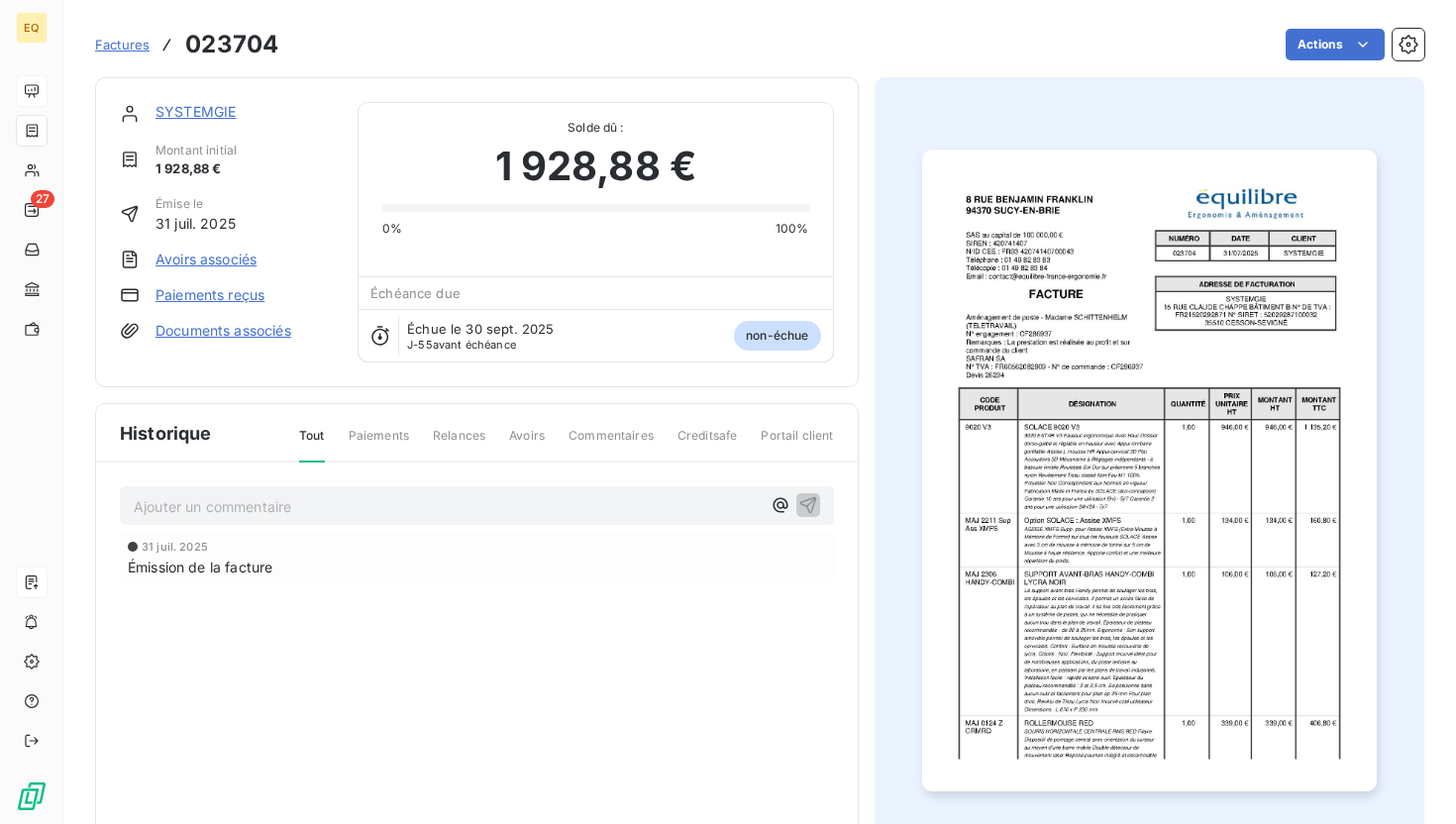 click on "SYSTEMGIE" at bounding box center (195, 111) 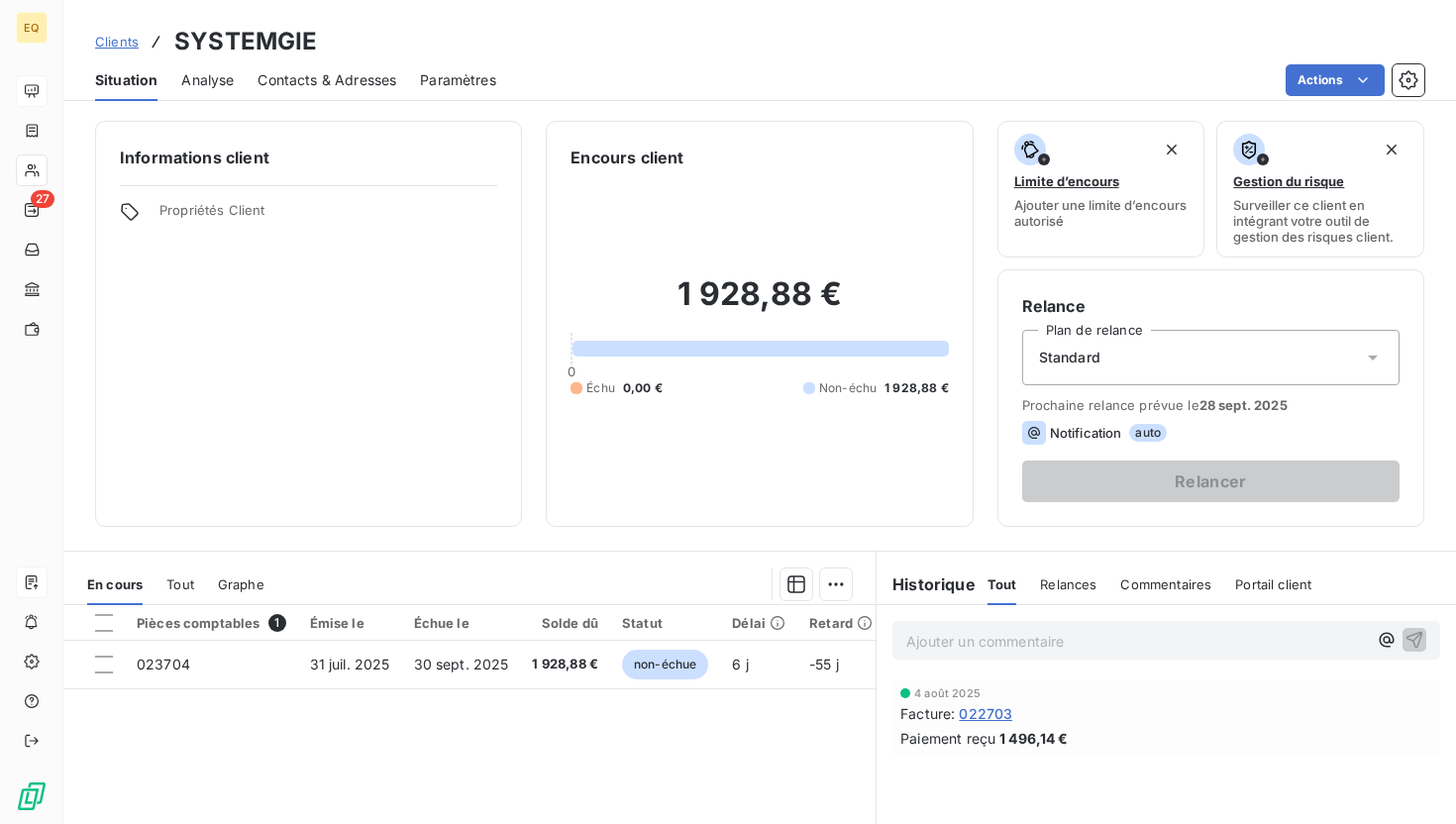 click on "Contacts & Adresses" at bounding box center (327, 80) 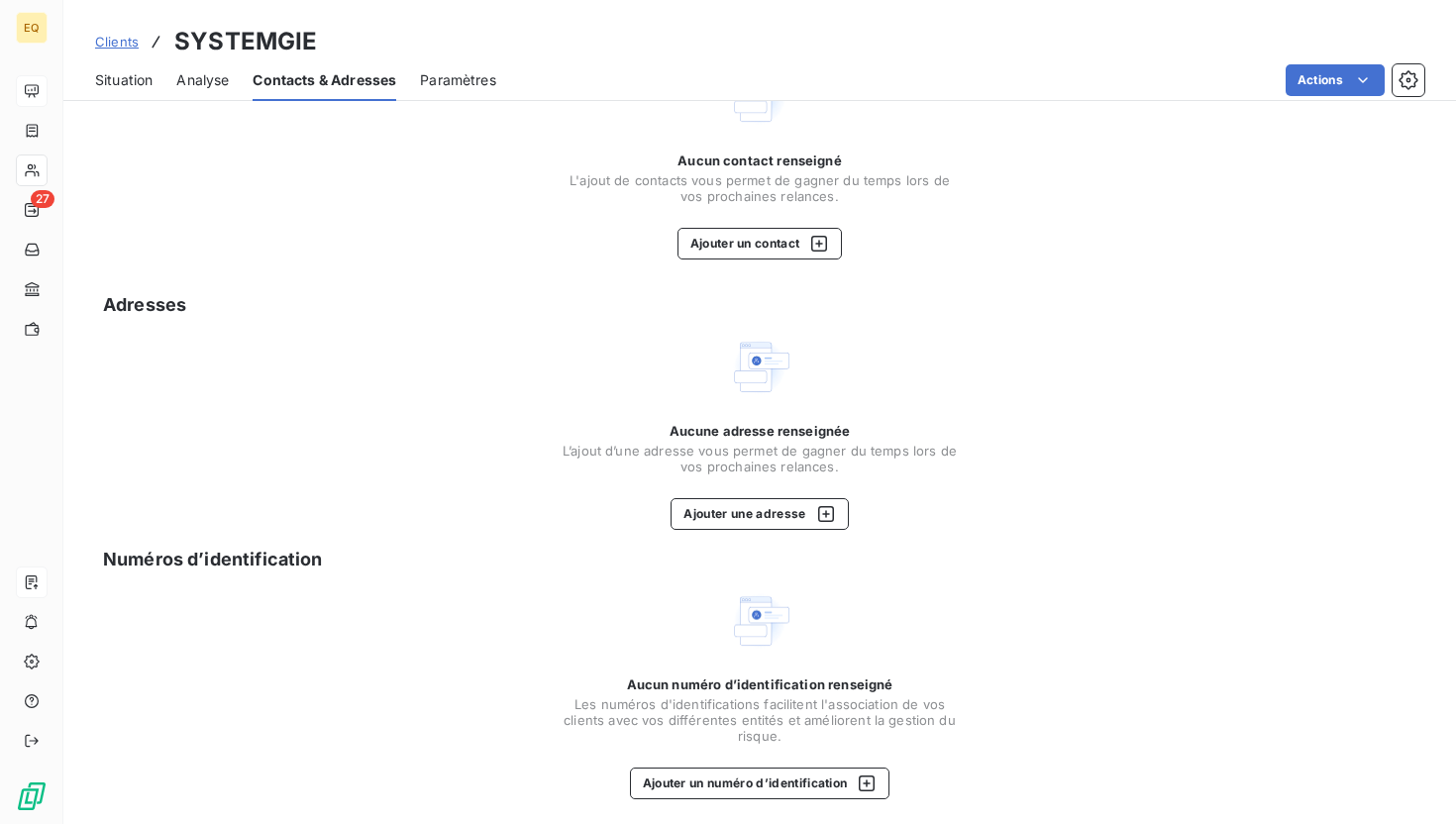 scroll, scrollTop: 100, scrollLeft: 0, axis: vertical 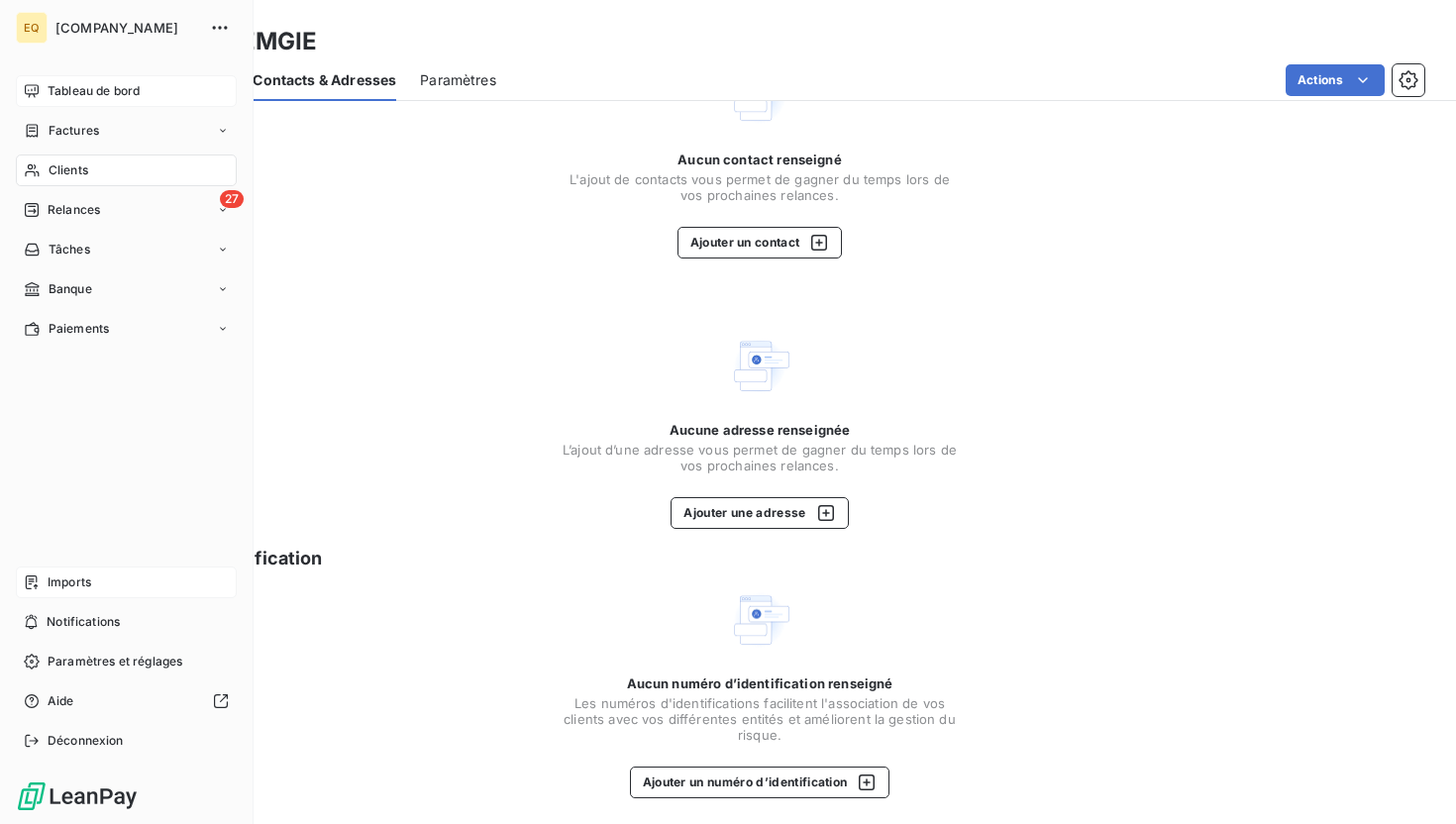 click on "Imports" at bounding box center (69, 582) 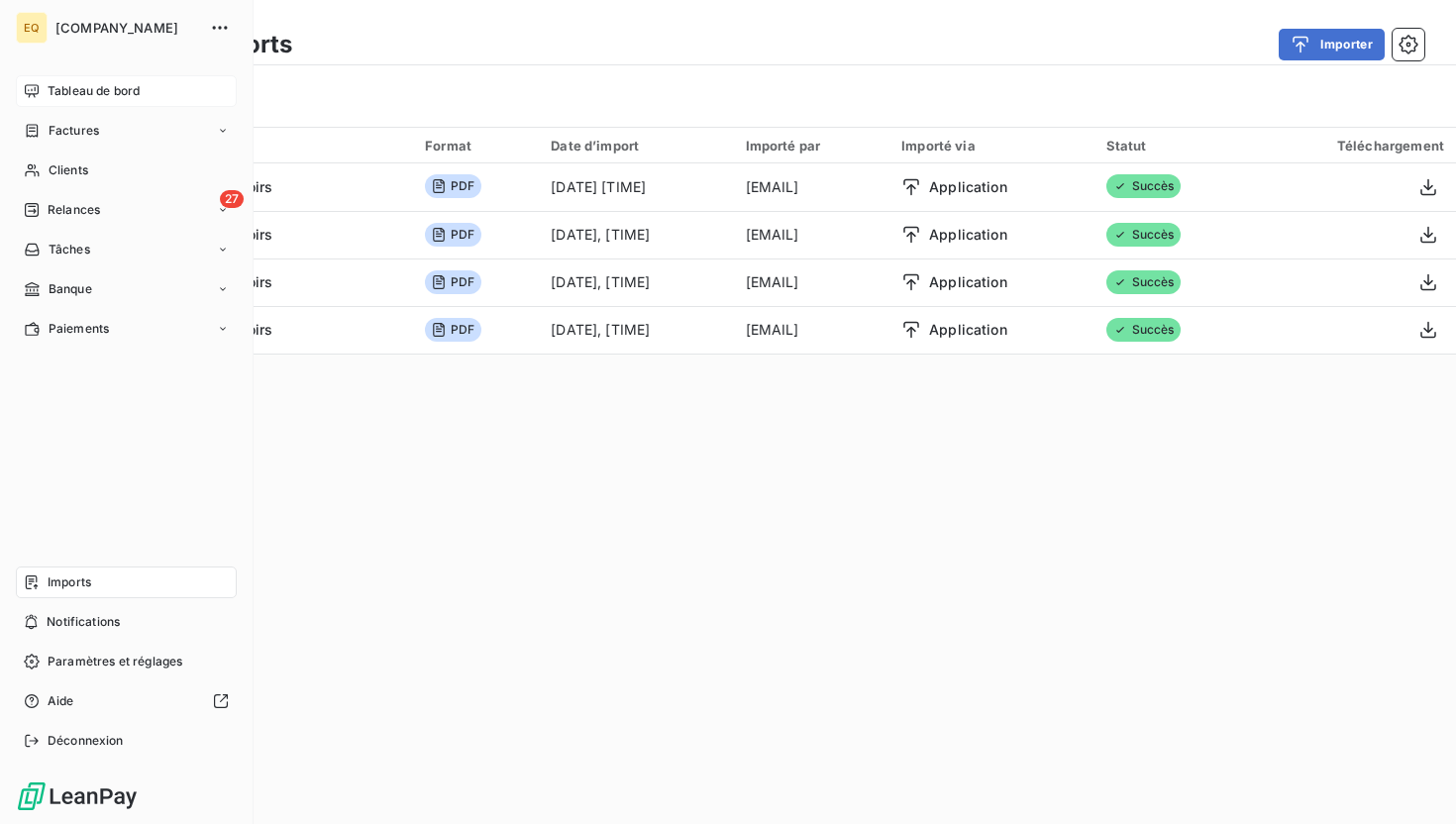click on "Imports" at bounding box center (69, 582) 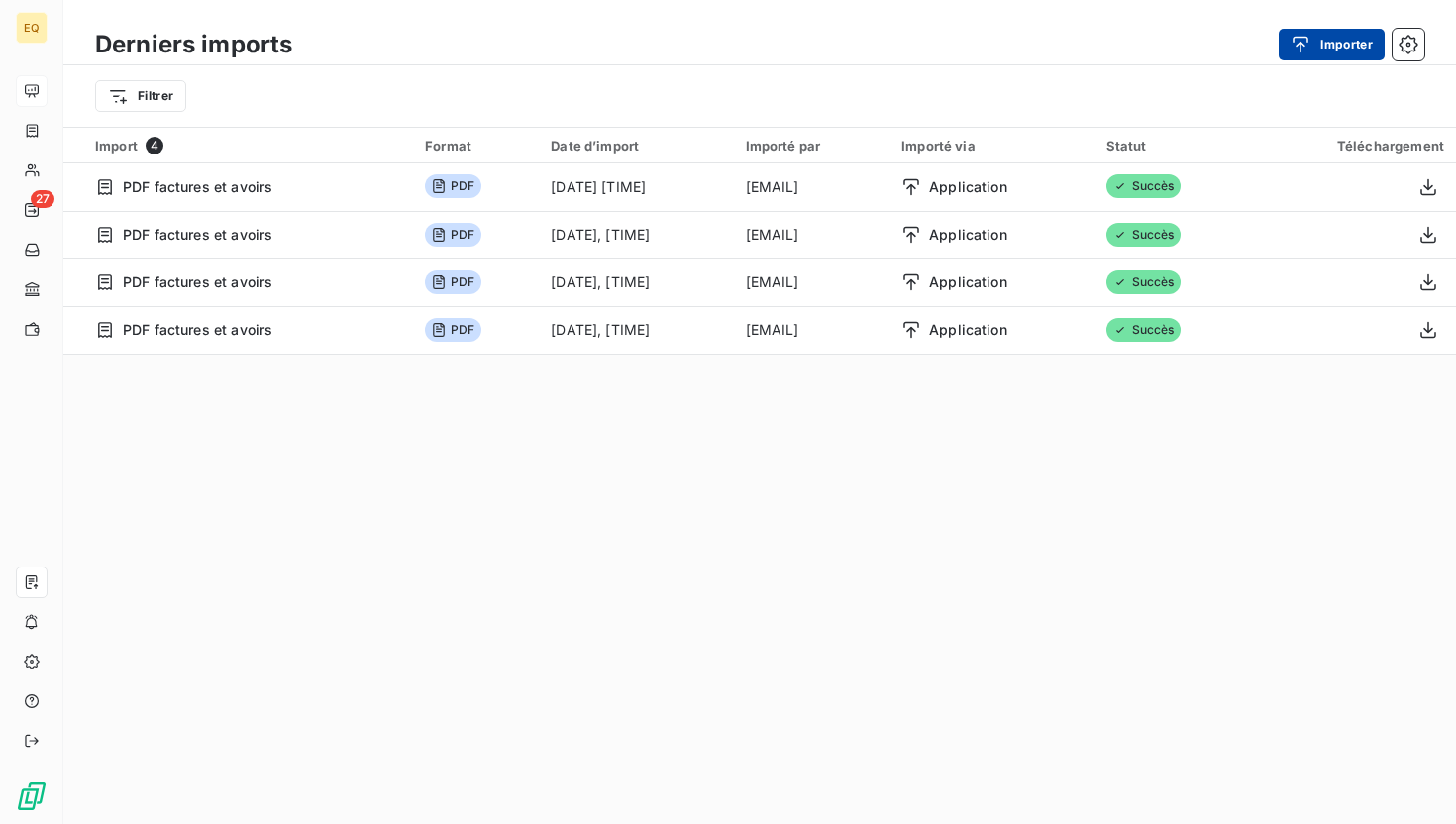 click on "Importer" at bounding box center [1331, 45] 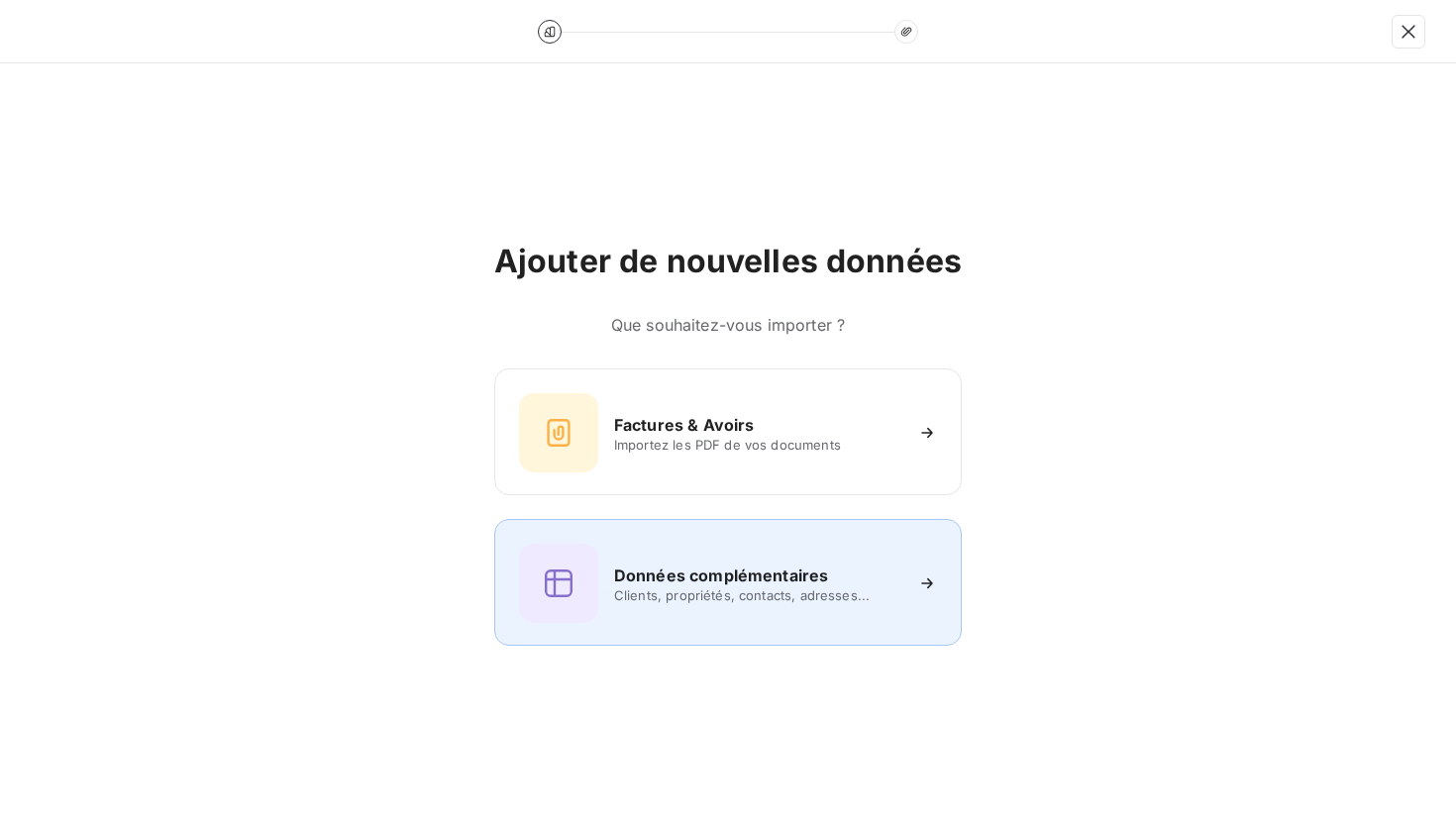 click on "Données complémentaires Clients, propriétés, contacts, adresses..." at bounding box center (728, 583) 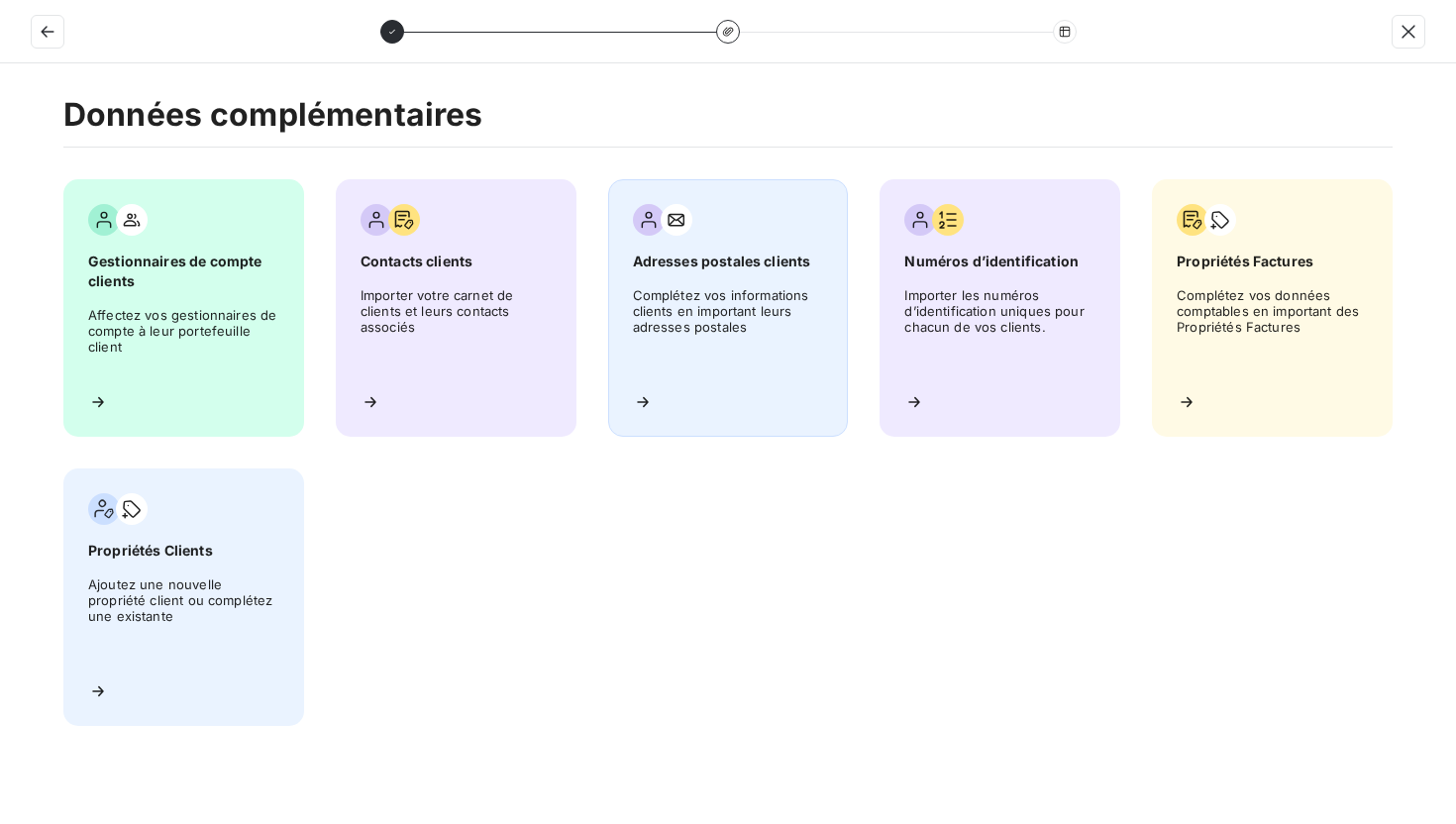 click on "Complétez vos informations clients en important leurs adresses postales" at bounding box center (728, 332) 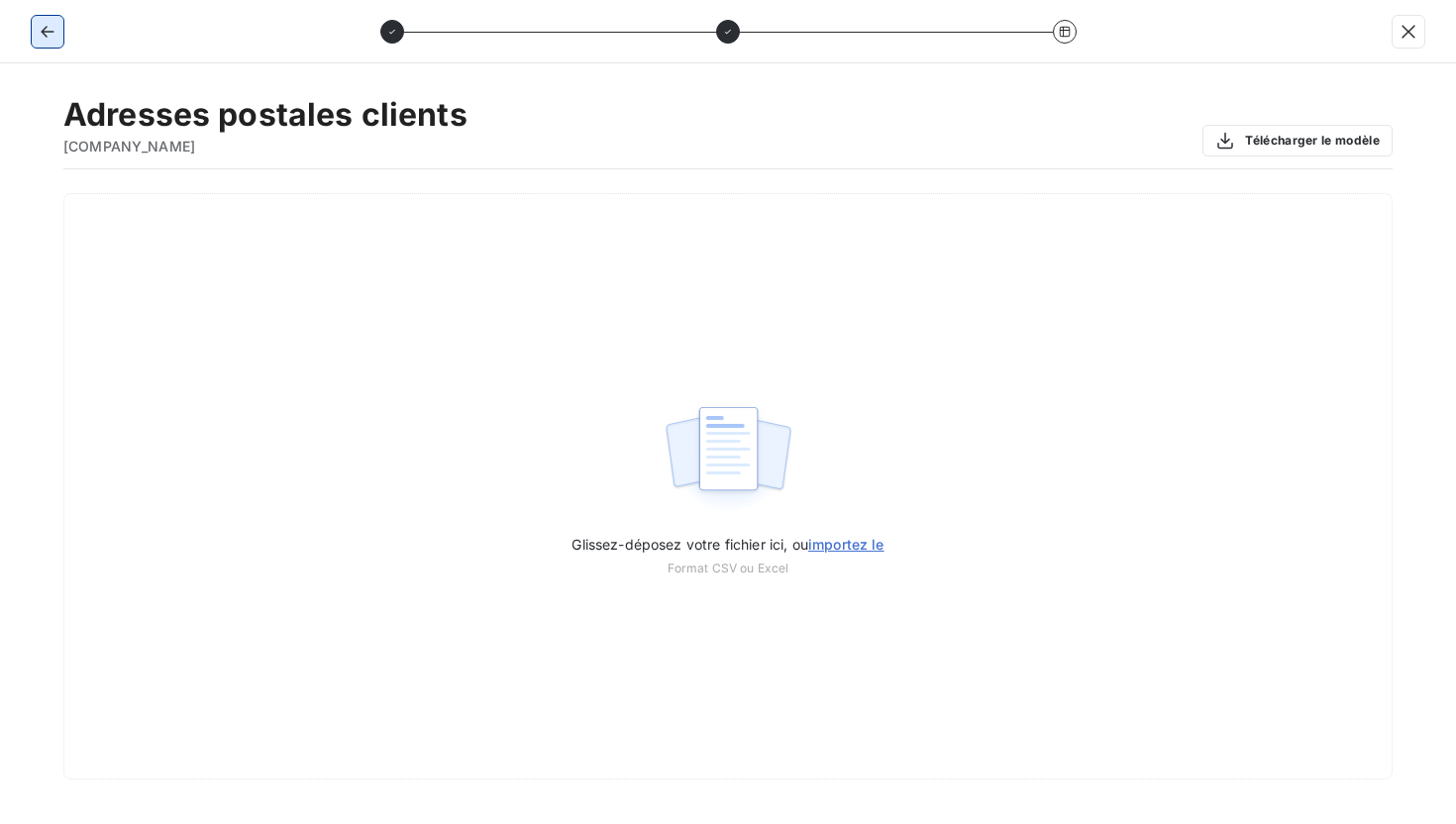 click 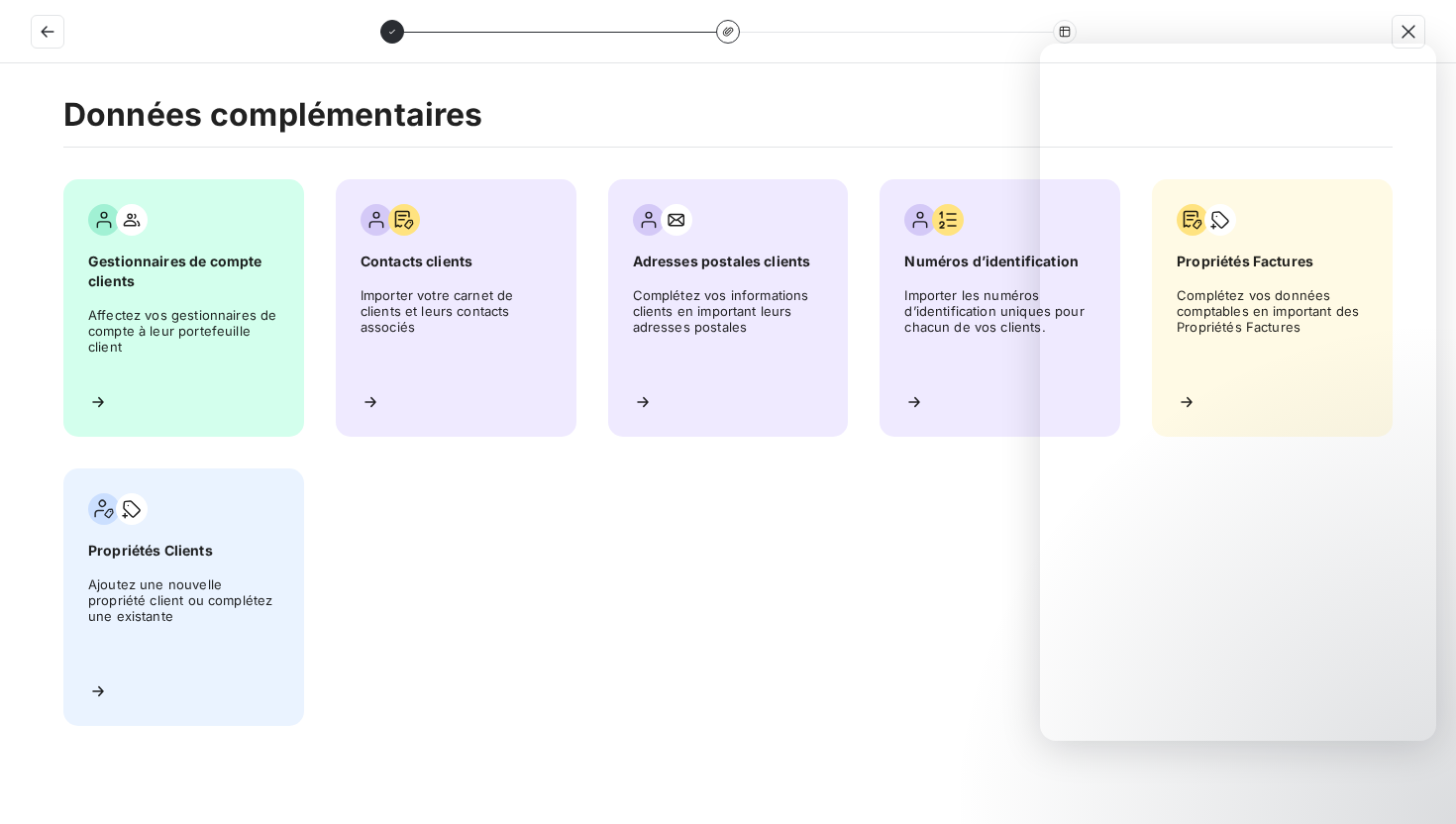 click at bounding box center (728, 32) 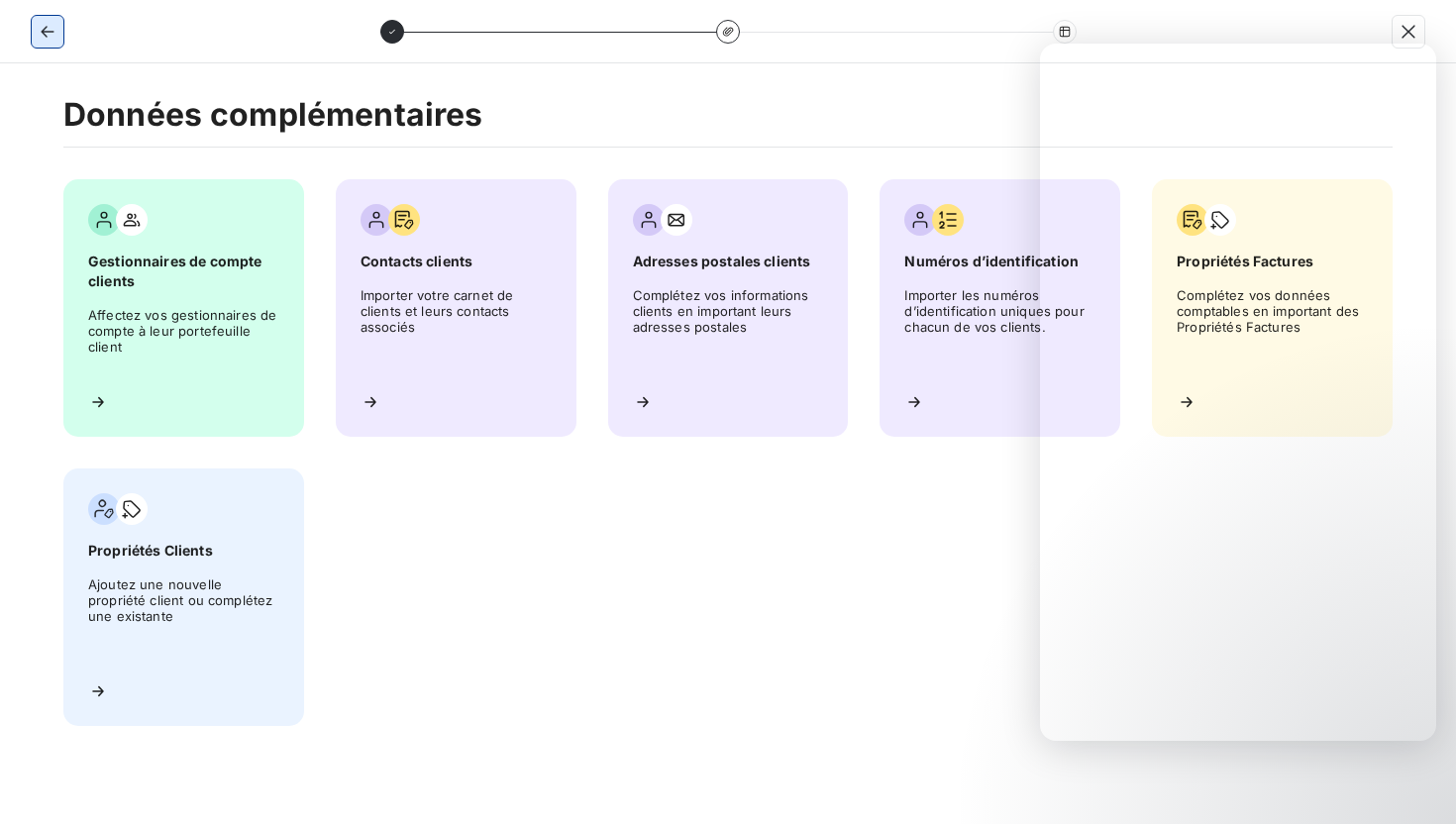 click 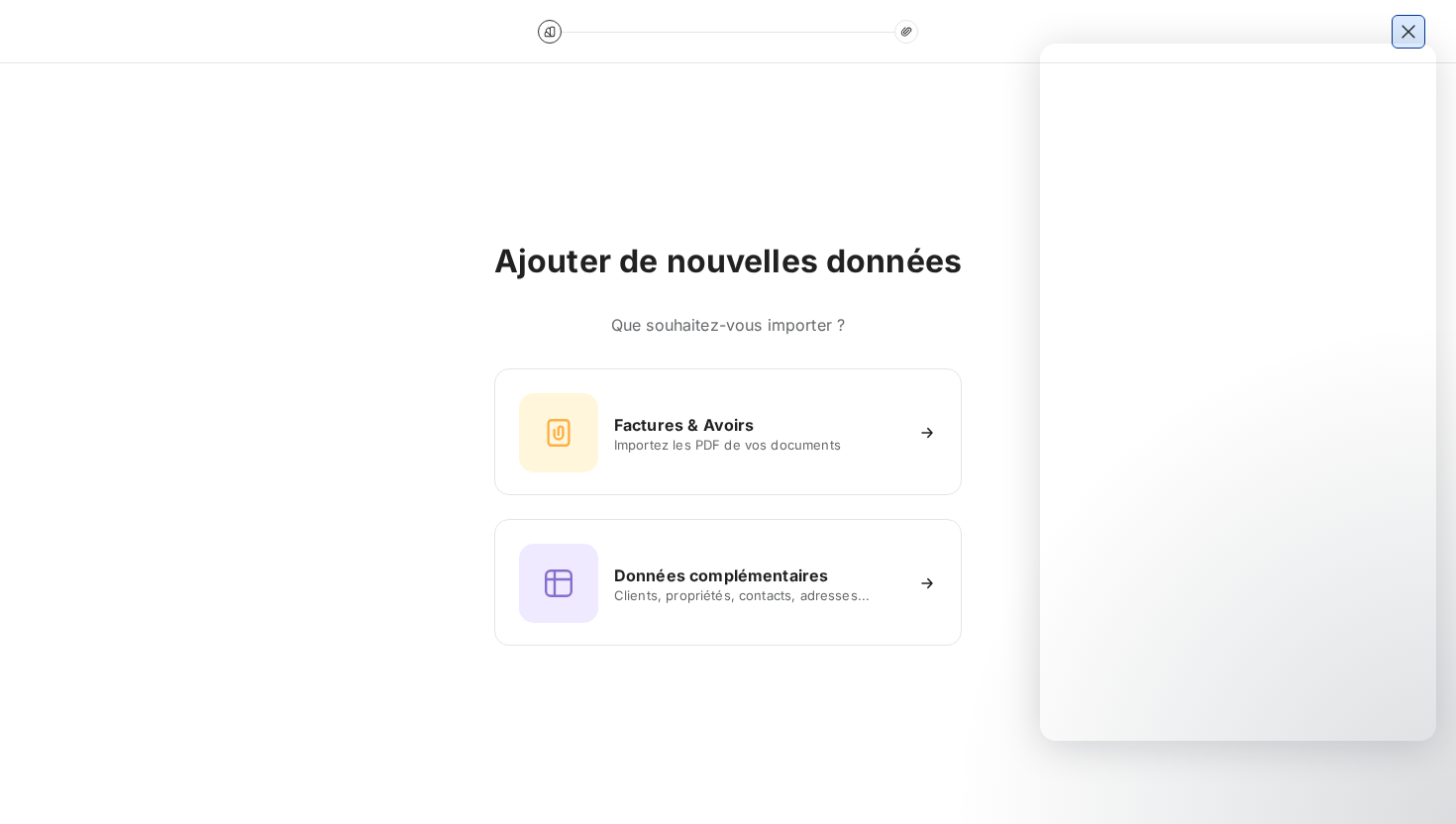 click 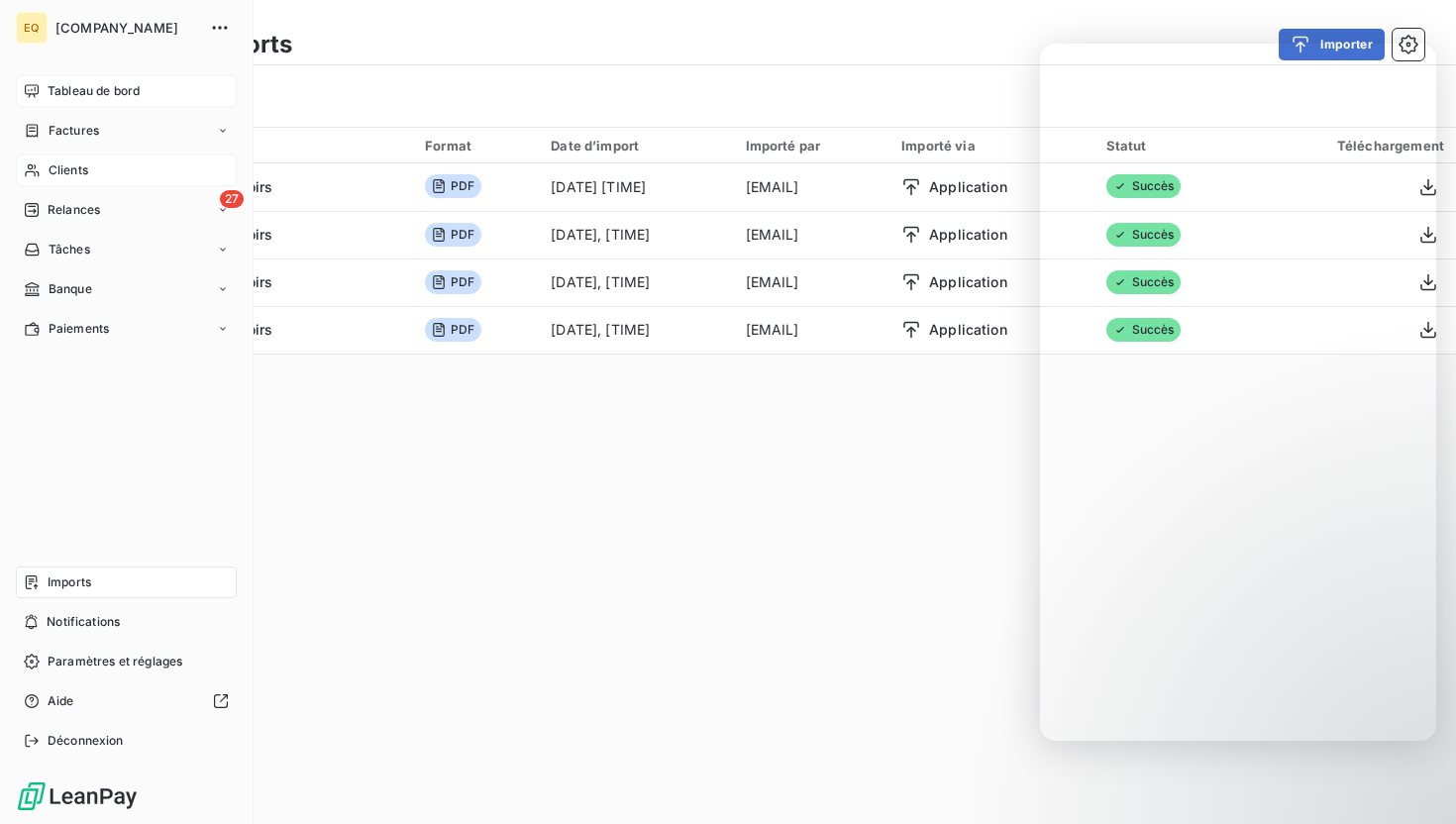 click on "Clients" at bounding box center (68, 170) 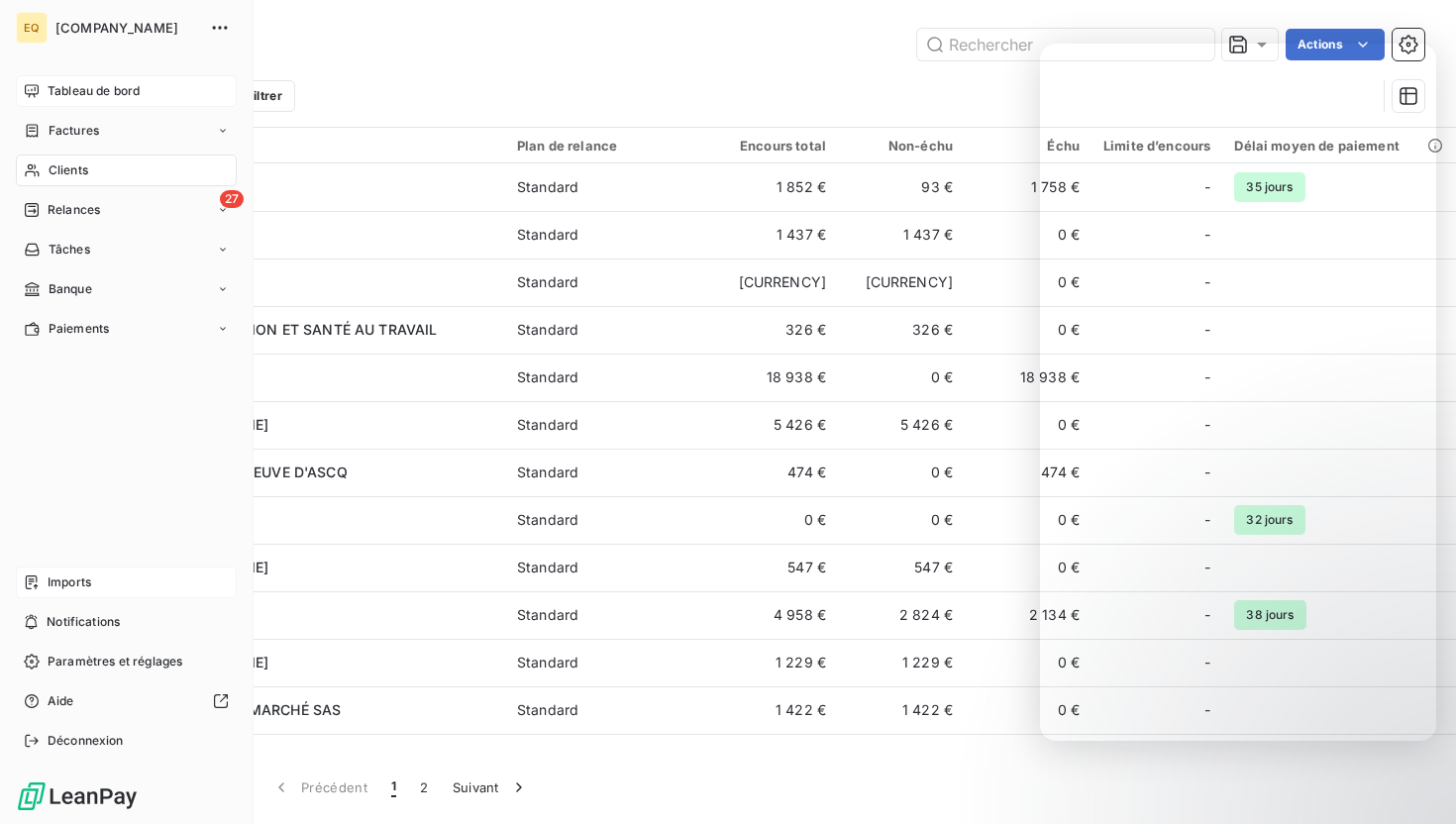 click on "Factures" at bounding box center (73, 131) 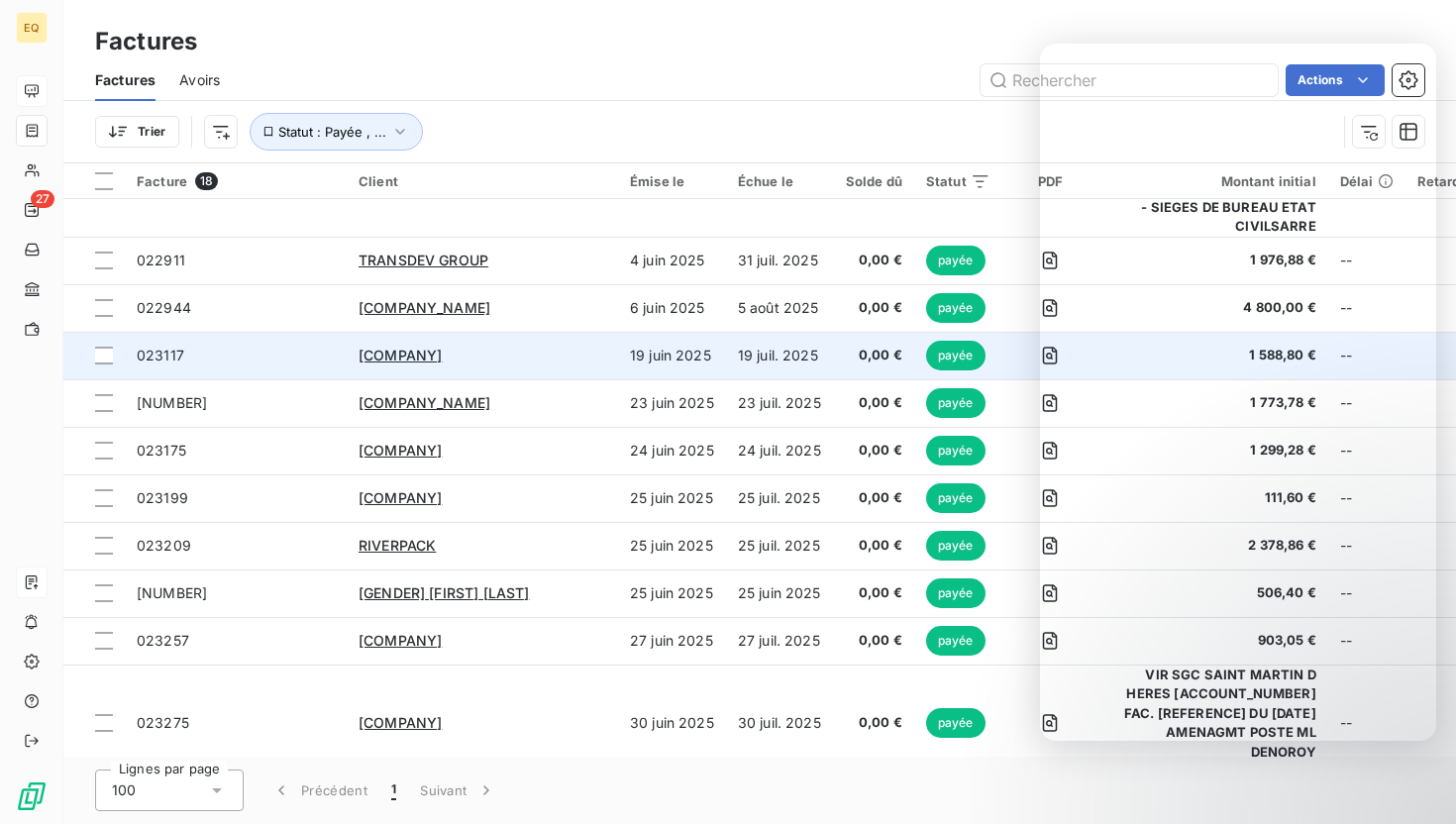 scroll, scrollTop: 156, scrollLeft: 0, axis: vertical 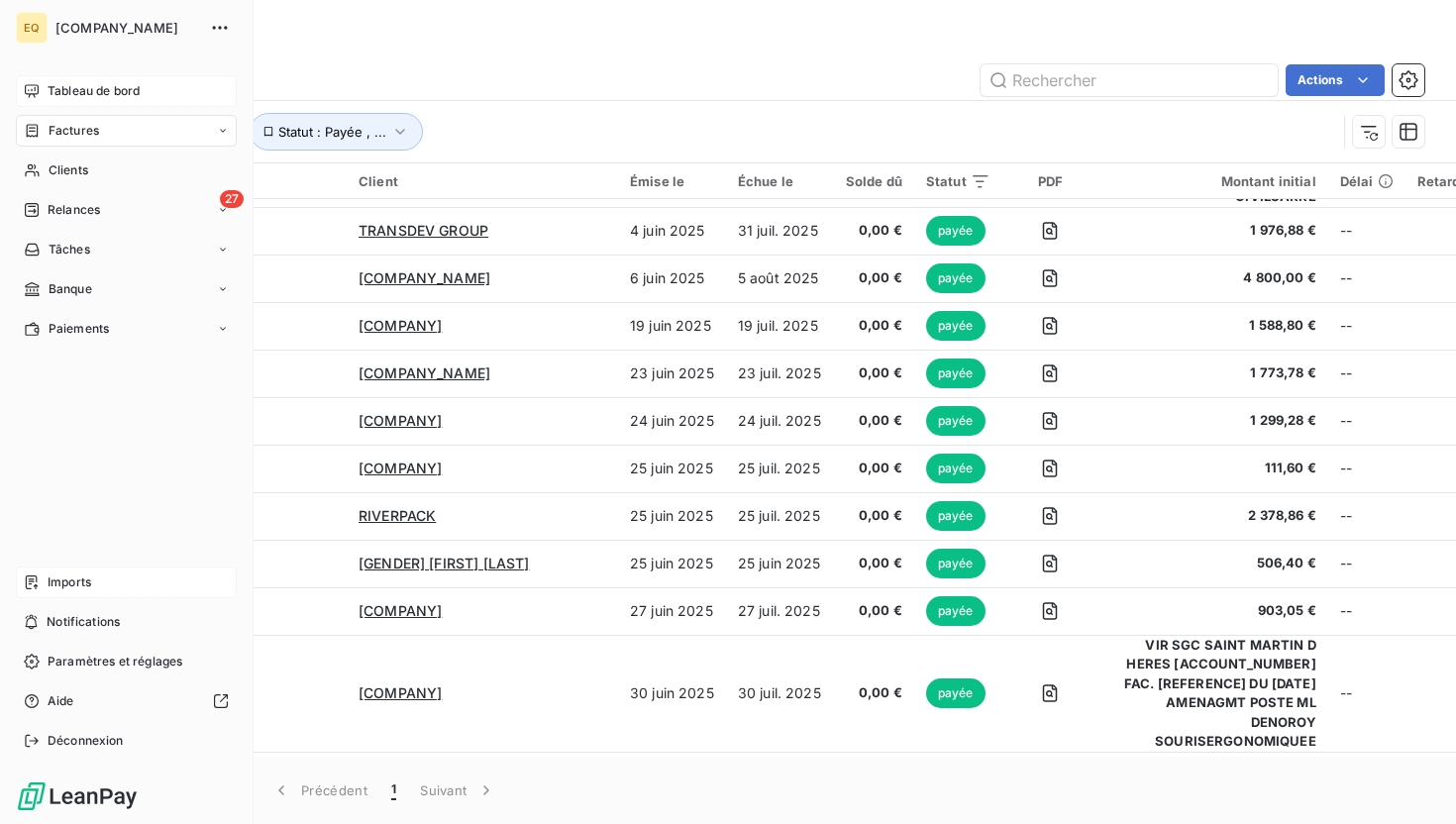 click on "Imports" at bounding box center [69, 582] 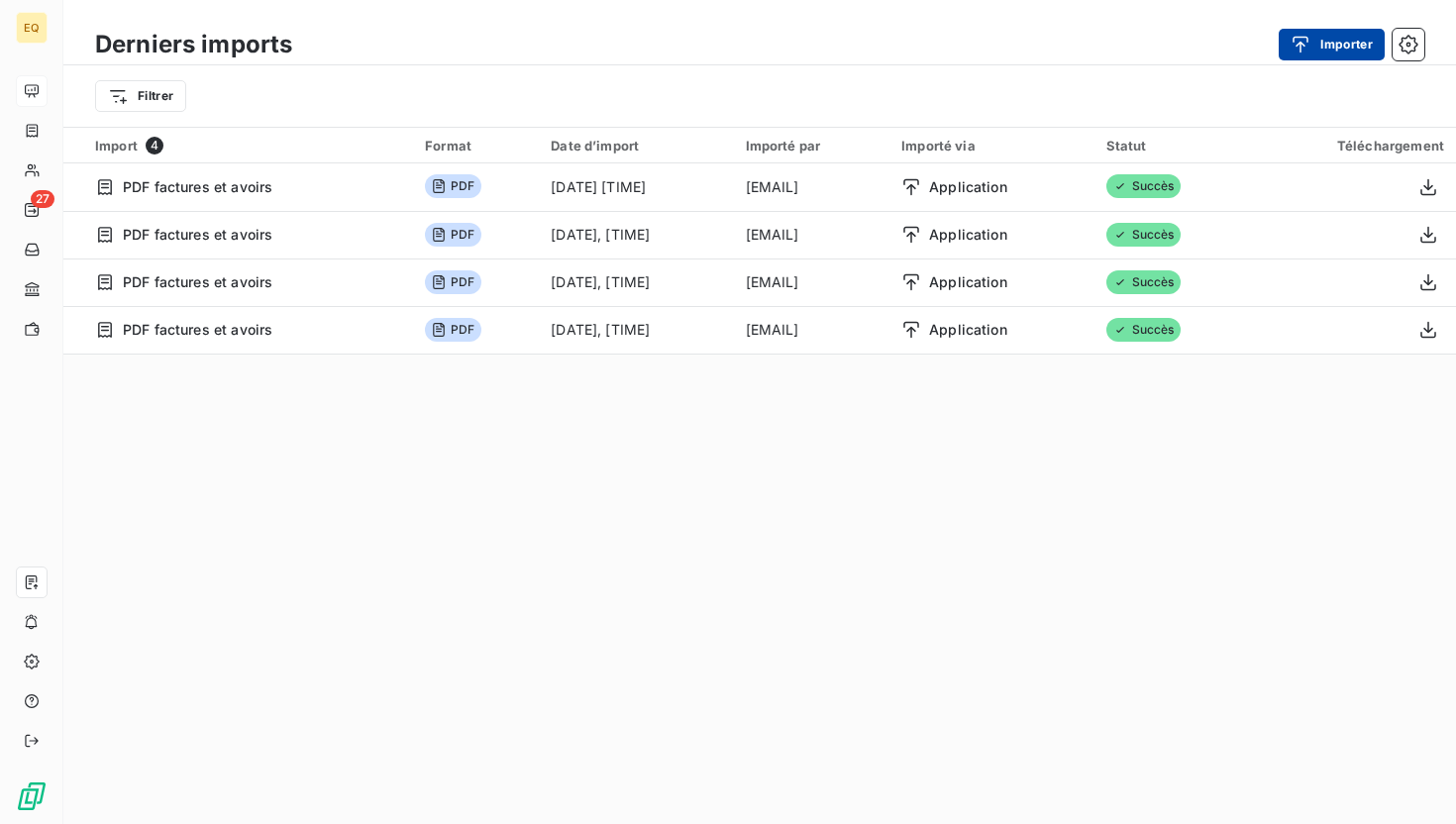 click on "Importer" at bounding box center (1331, 45) 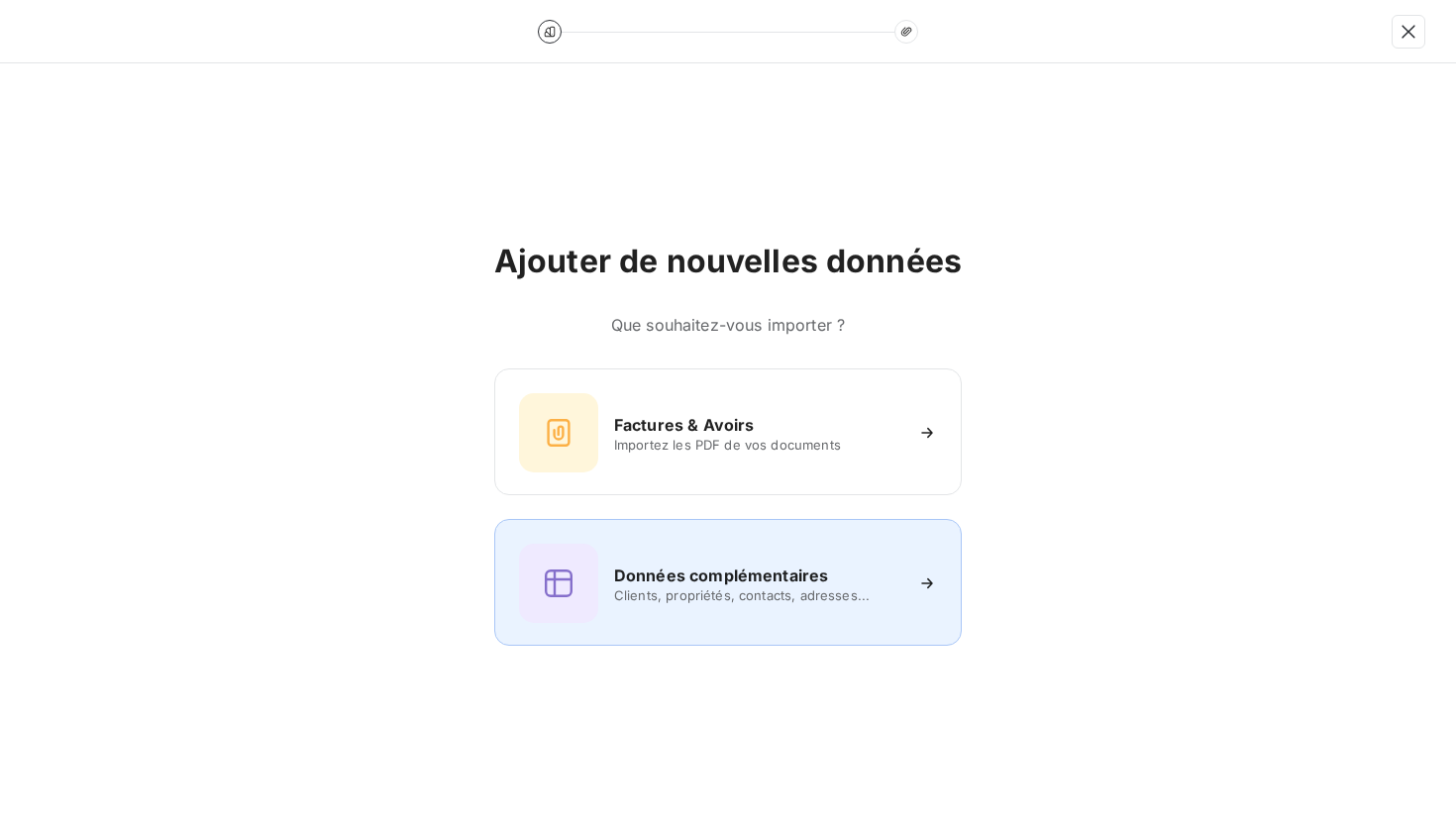click on "Données complémentaires" at bounding box center (721, 575) 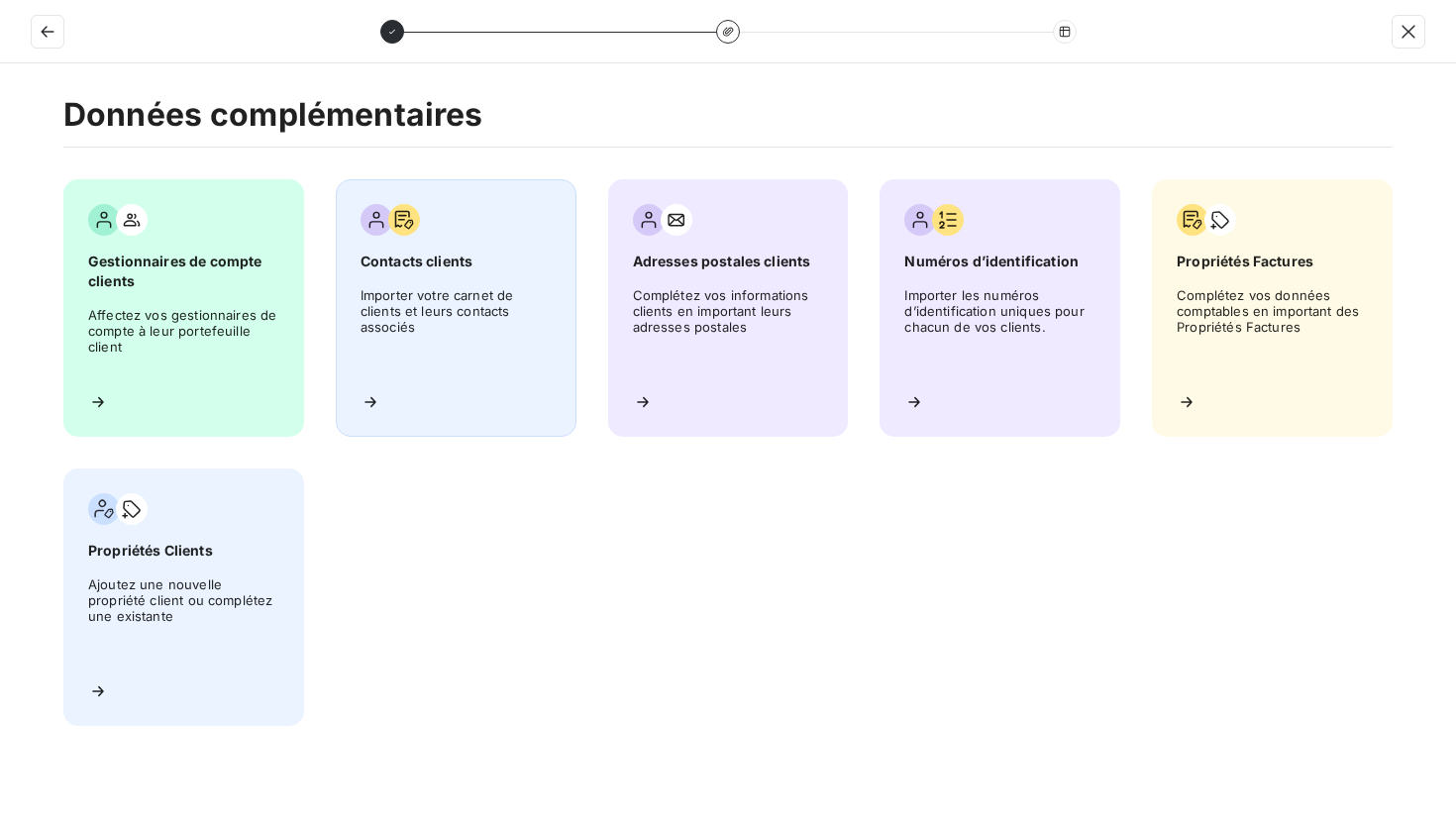 click on "Importer votre carnet de clients et leurs contacts associés" at bounding box center (456, 332) 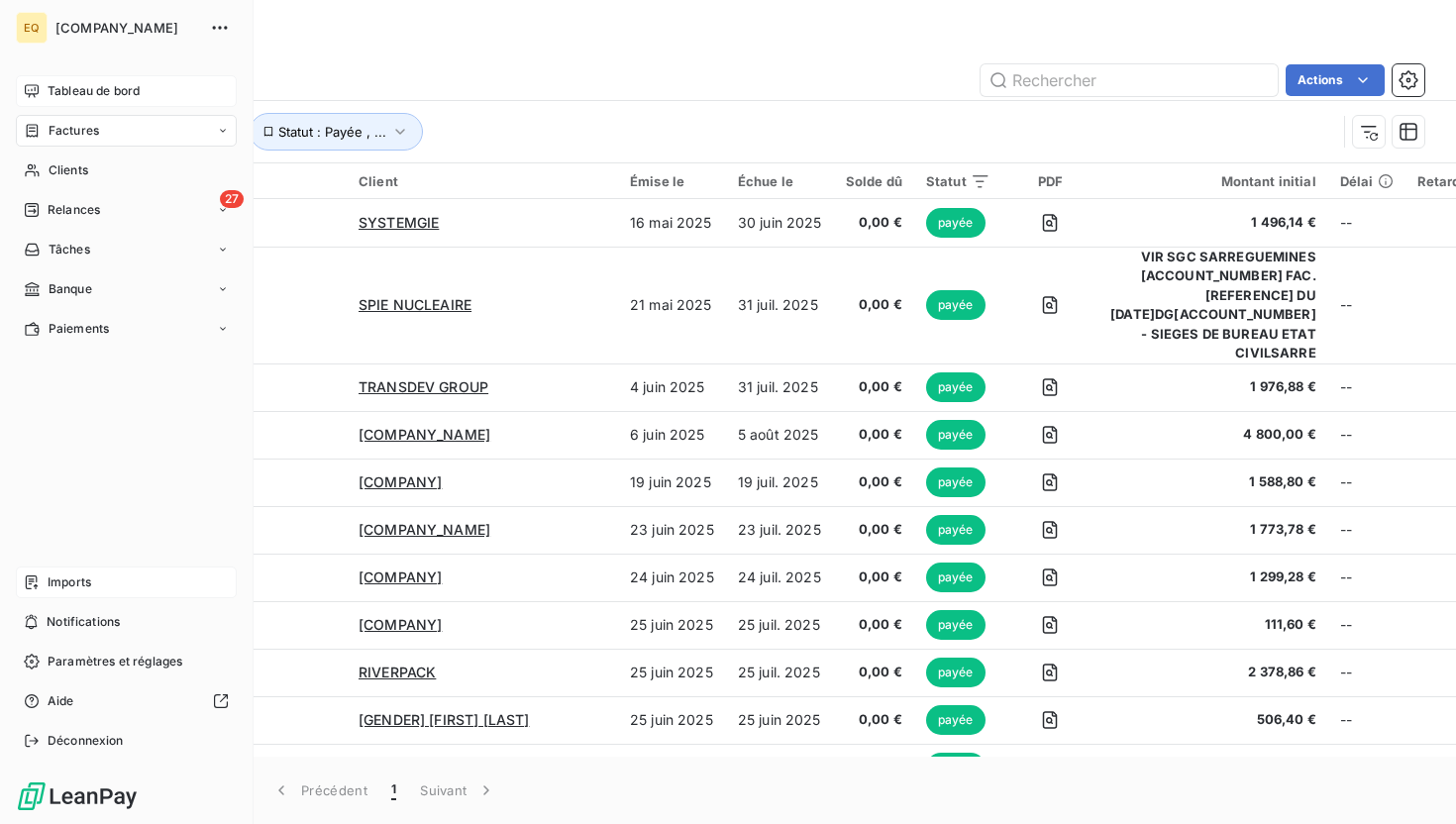 click on "Imports" at bounding box center (69, 582) 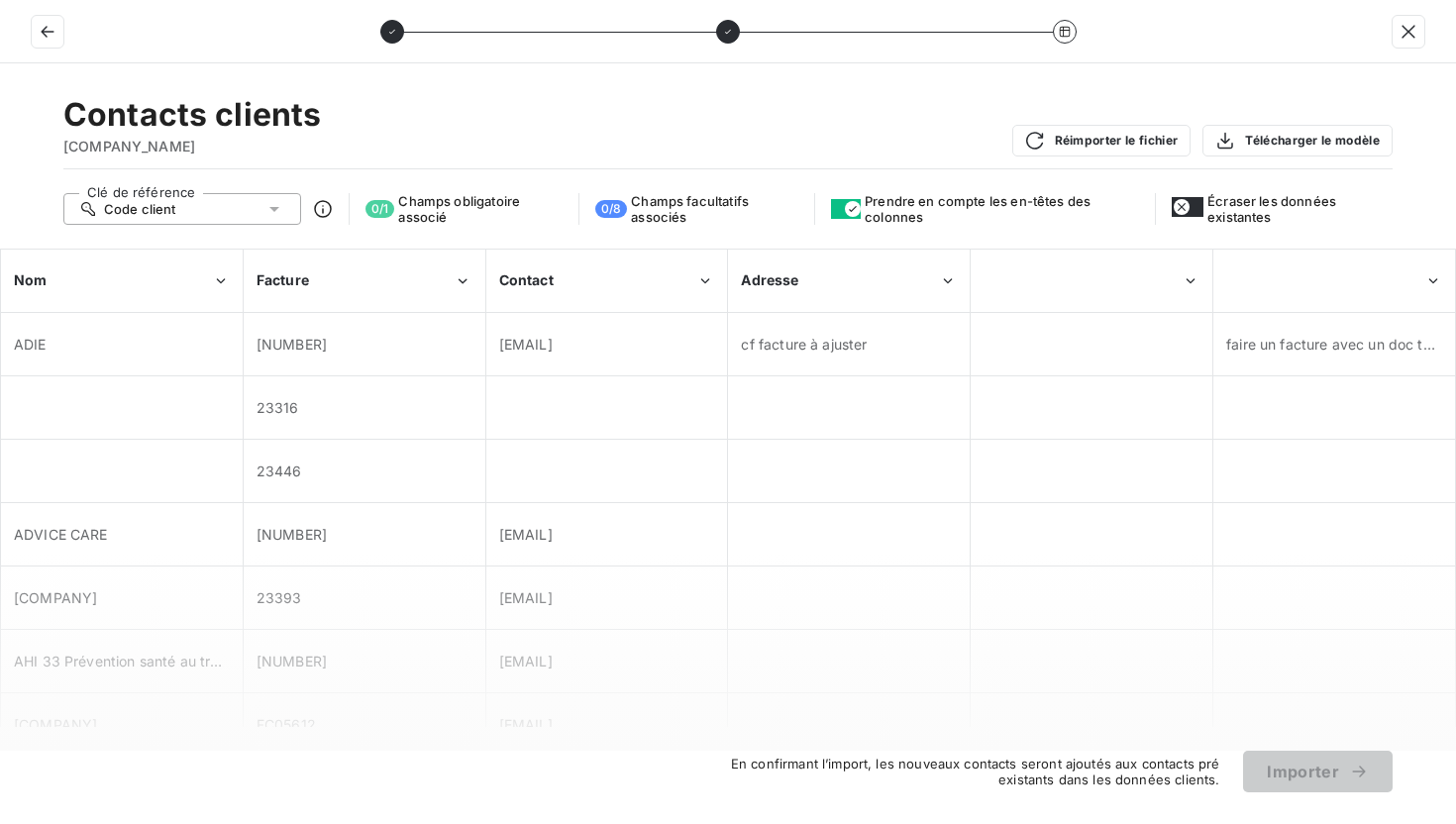 click 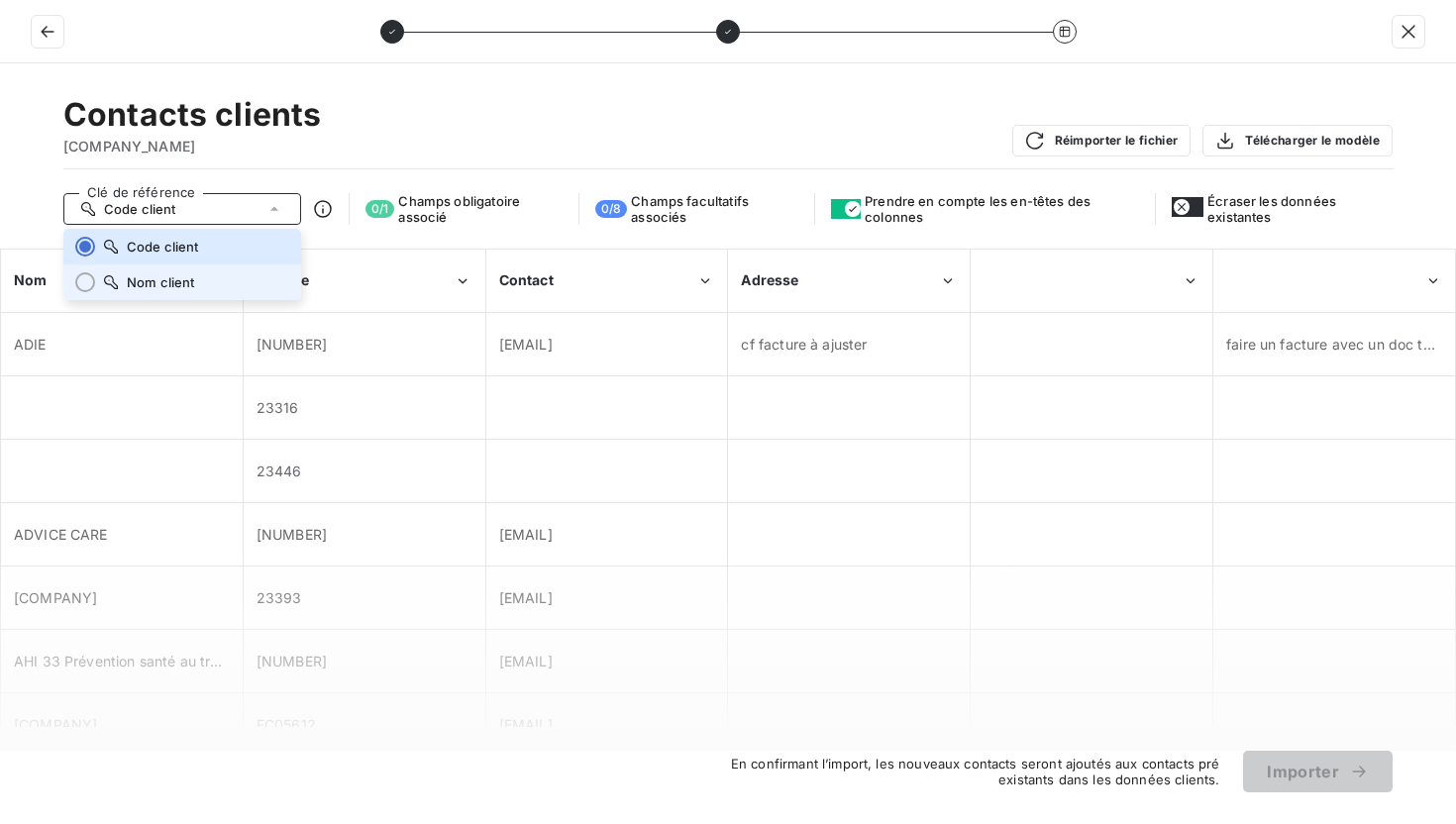 click on "Nom client" at bounding box center [160, 282] 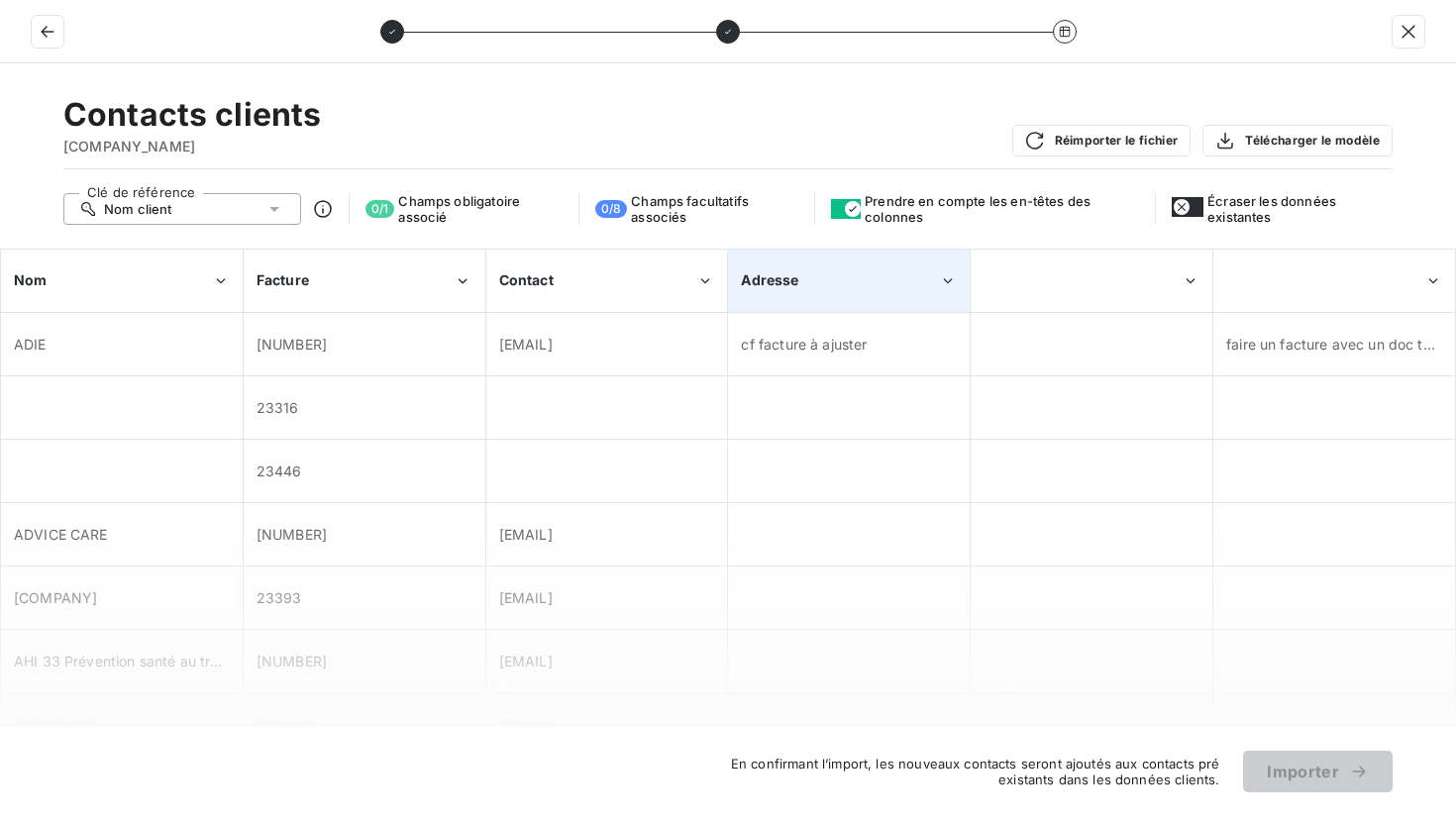click 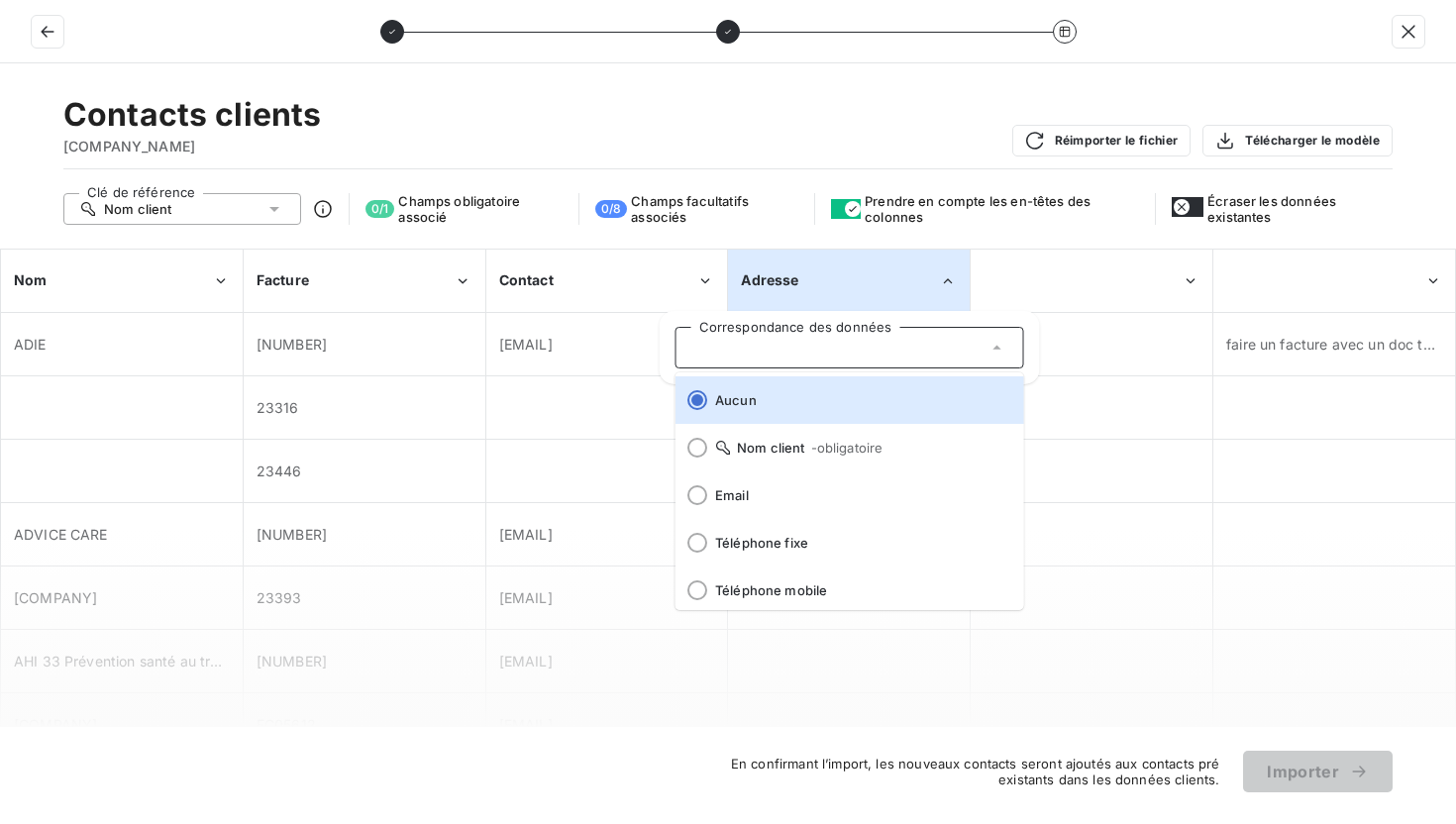 click on "comptabilite@adie.org" at bounding box center (607, 344) 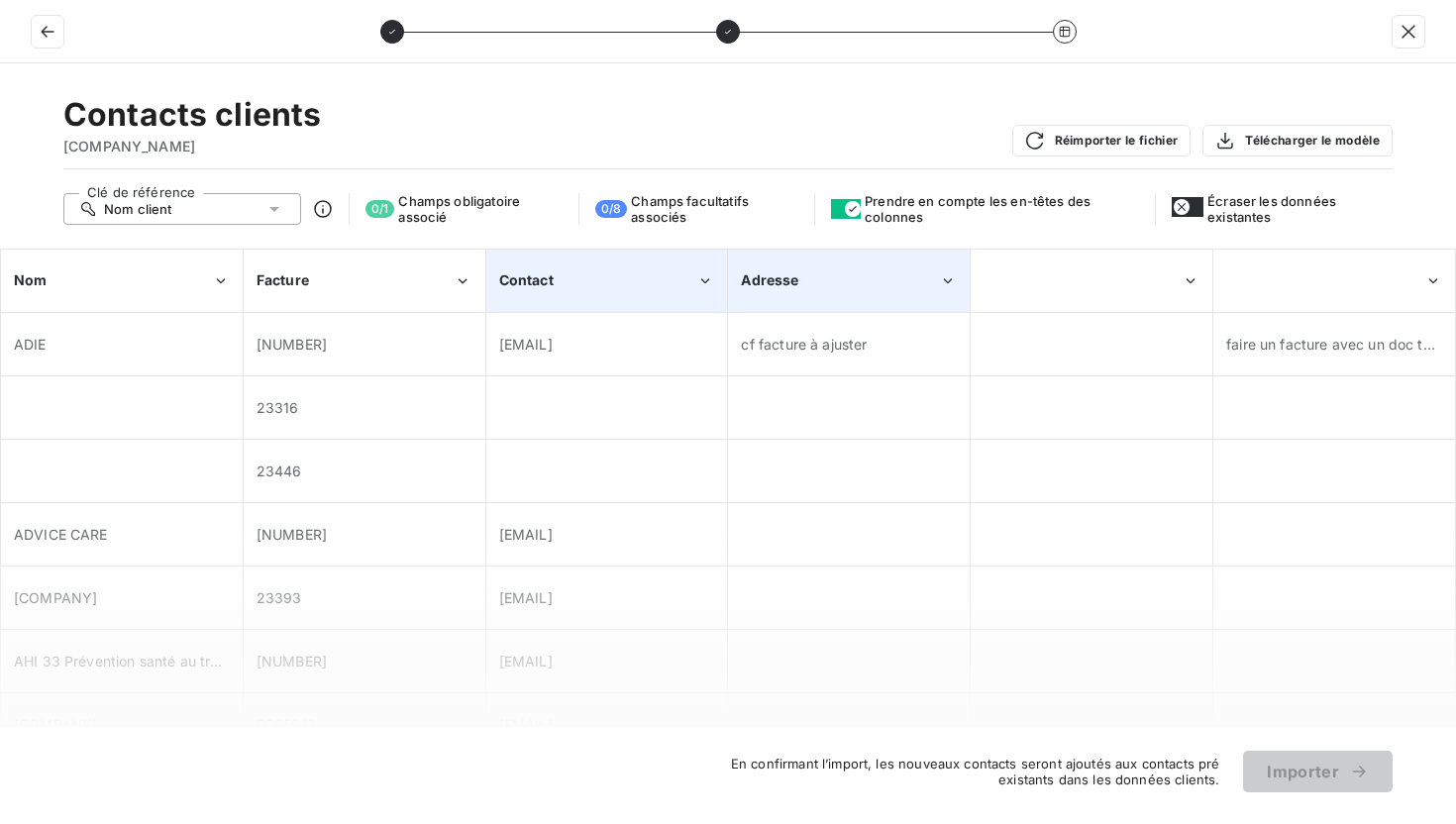 click 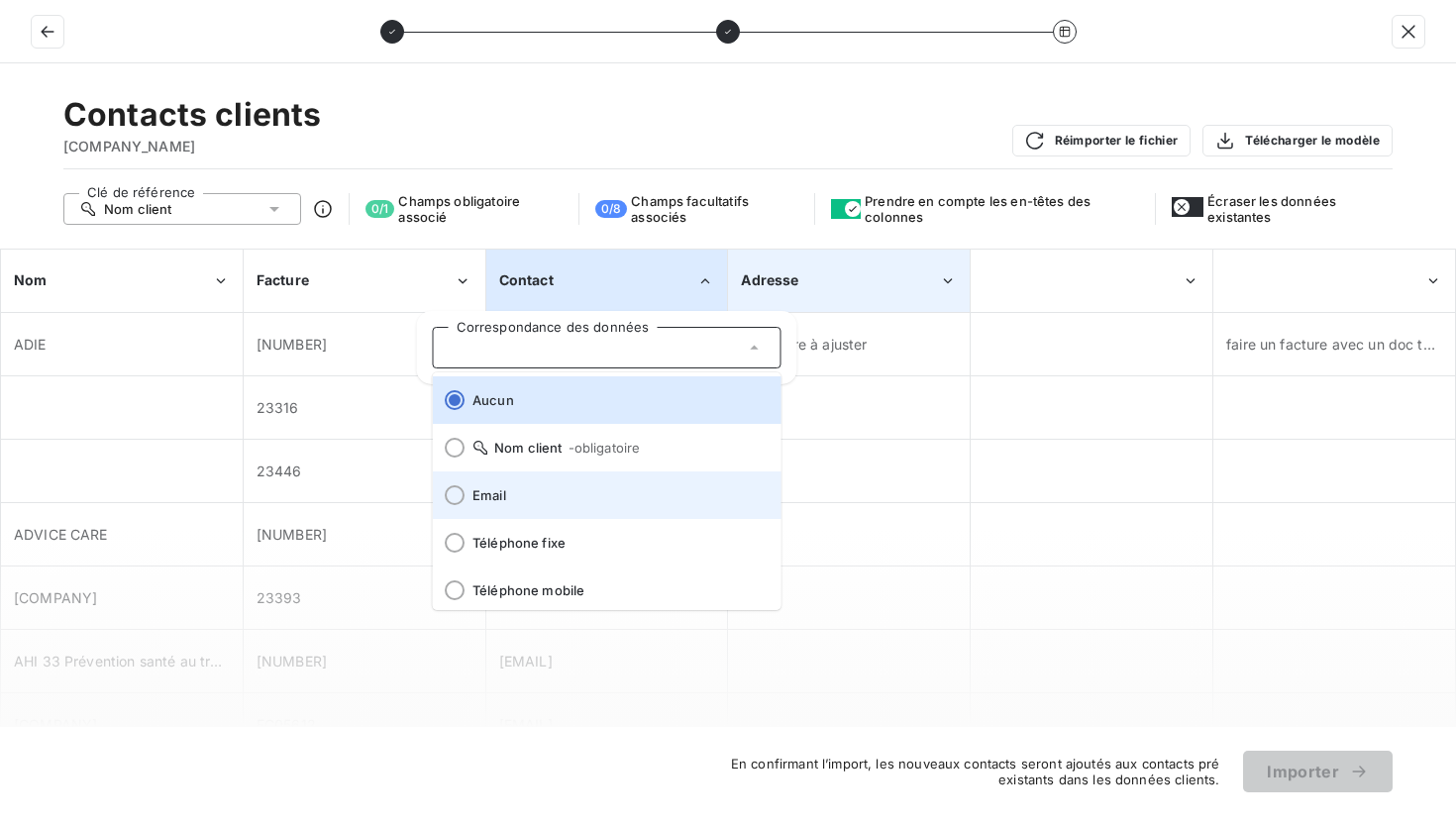 click at bounding box center [455, 495] 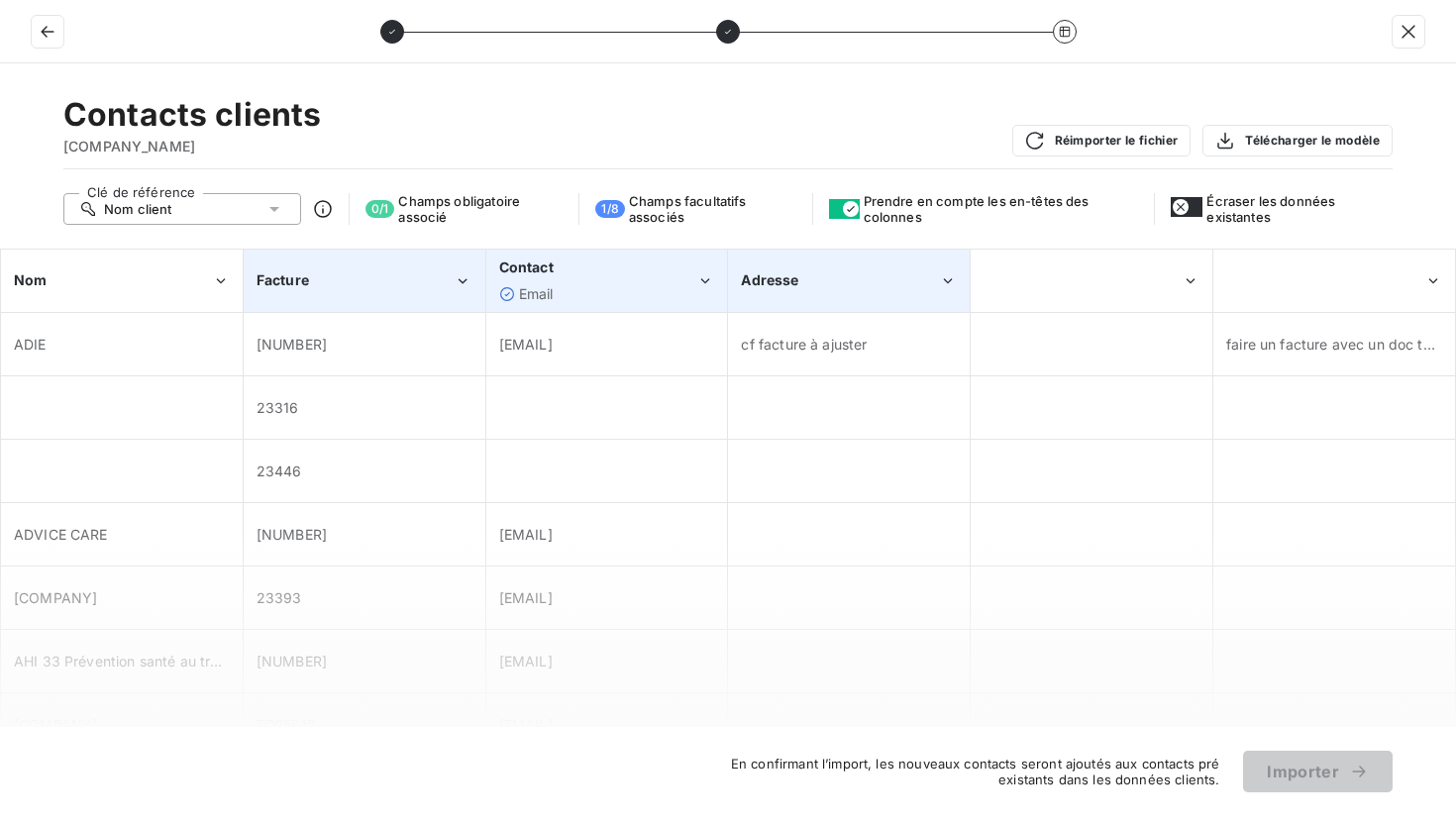 click 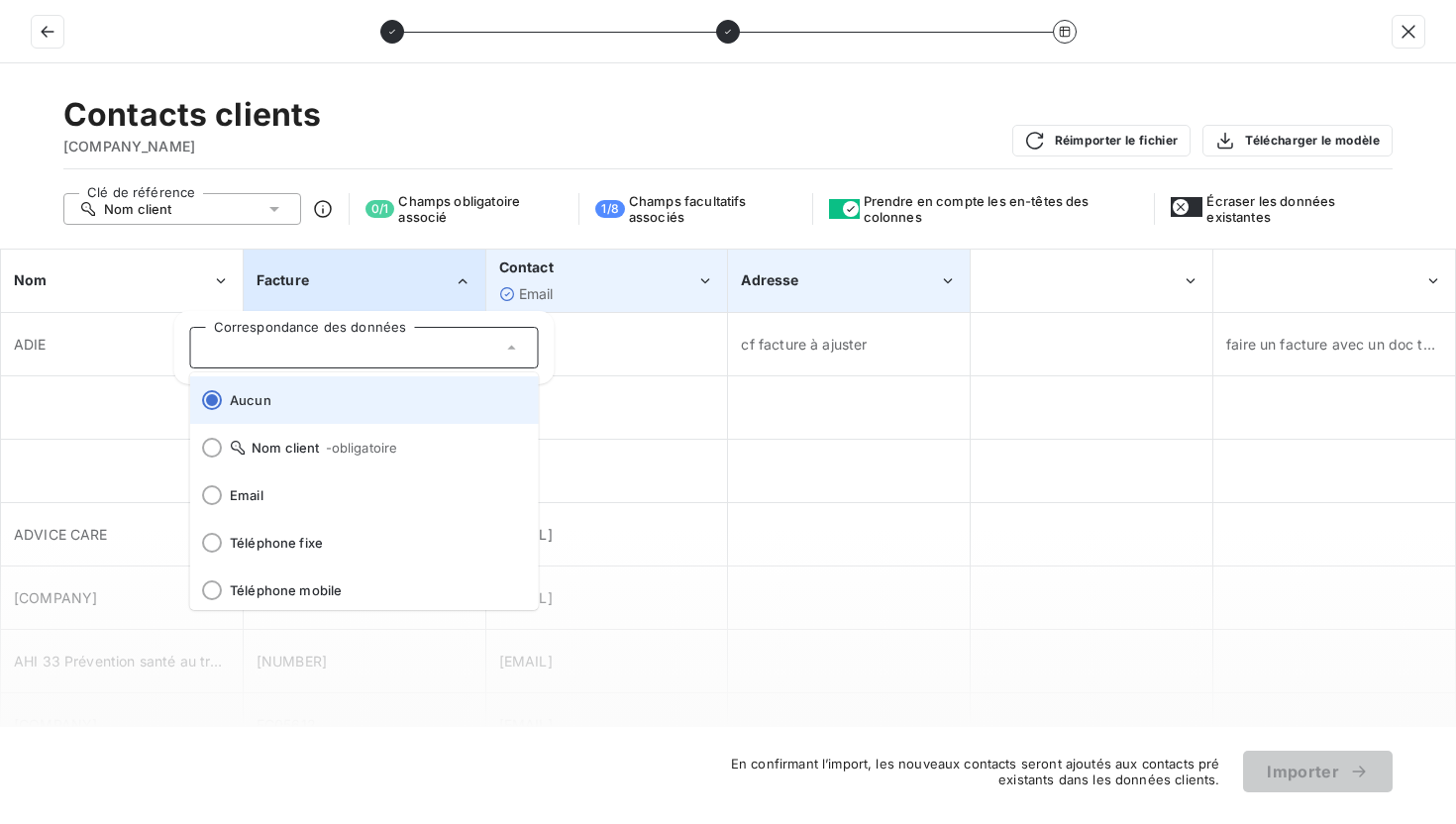 click on "Aucun" at bounding box center (376, 400) 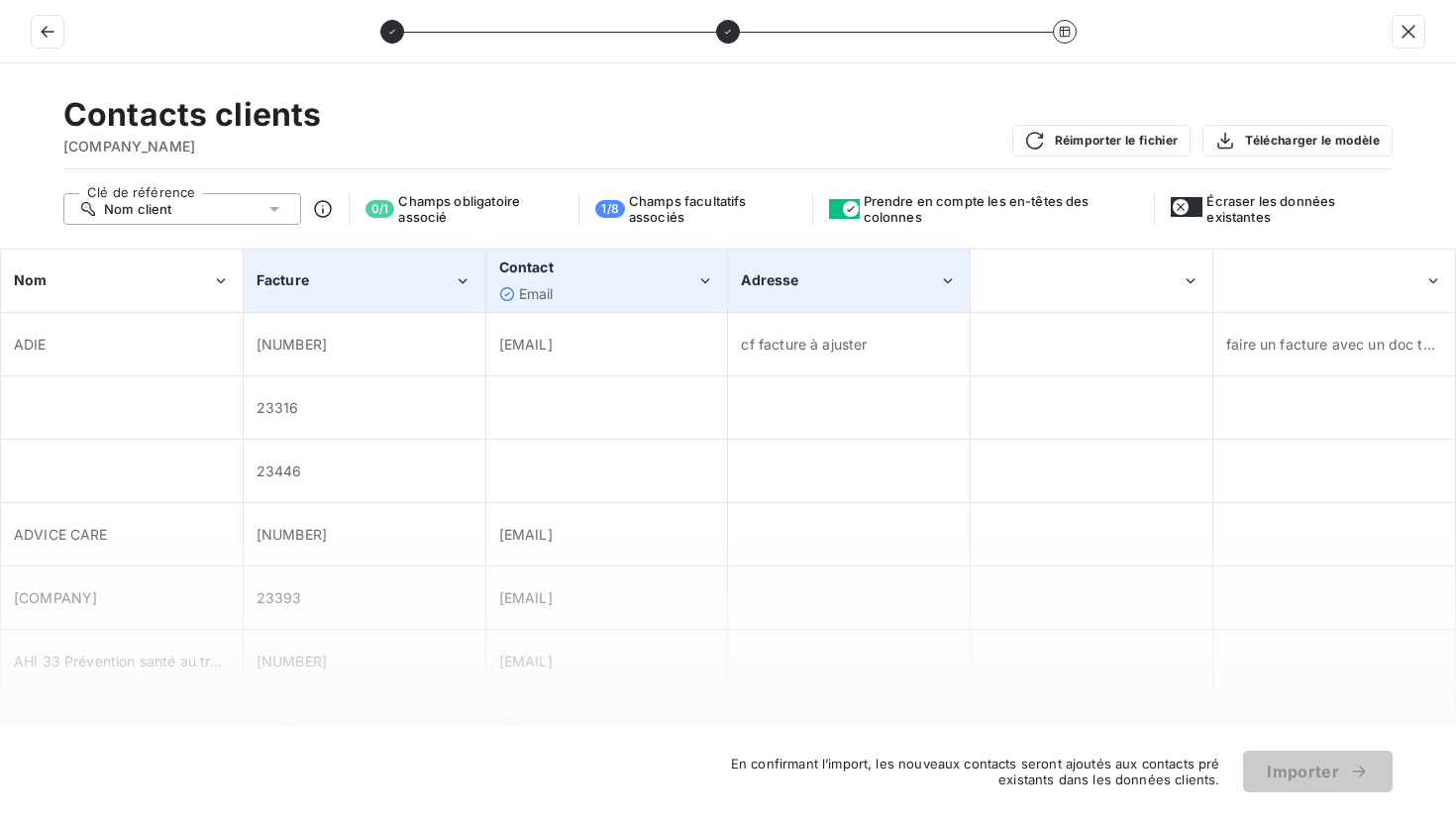 click at bounding box center (844, 209) 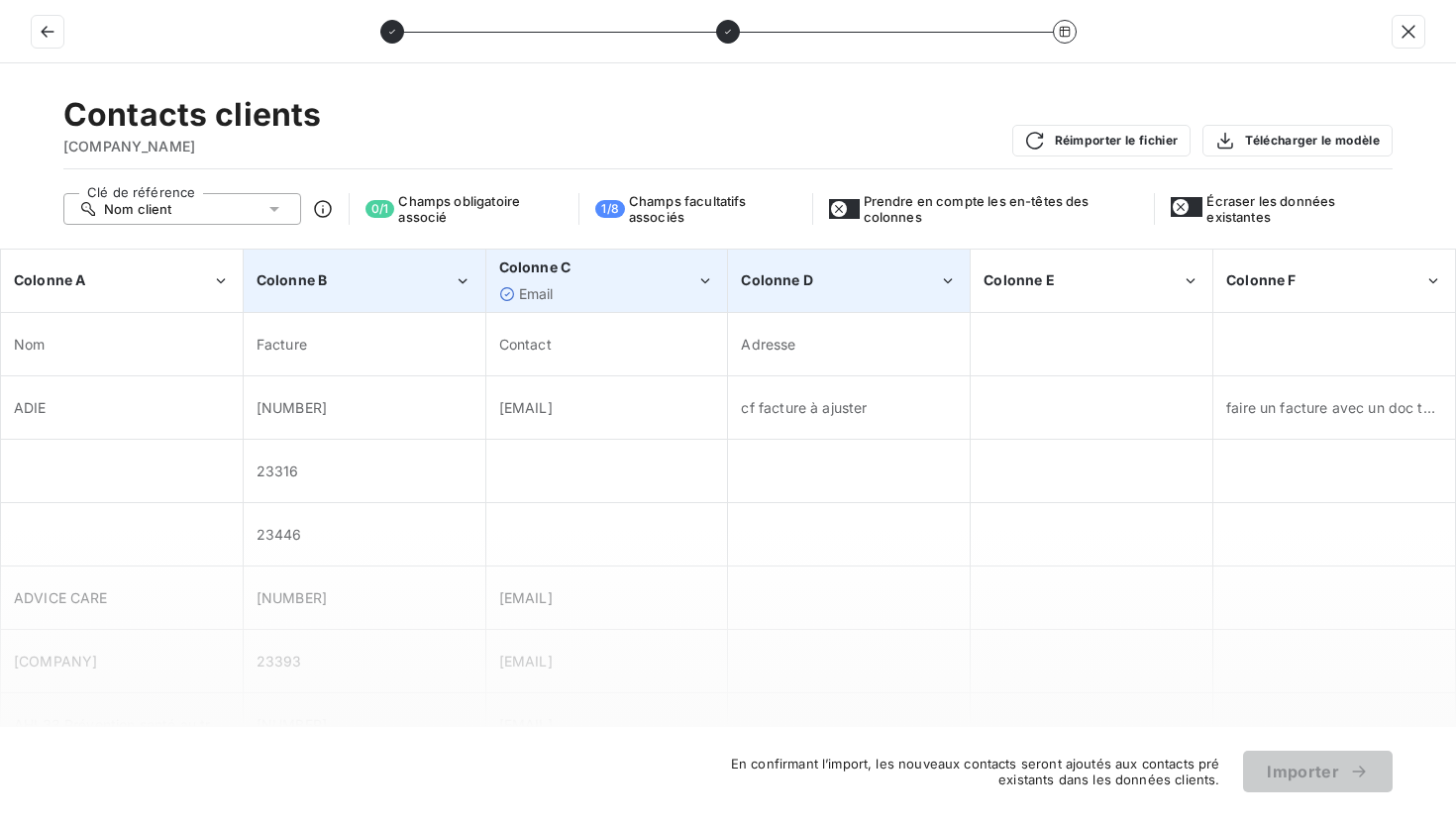 click on "0 / 1" at bounding box center (379, 209) 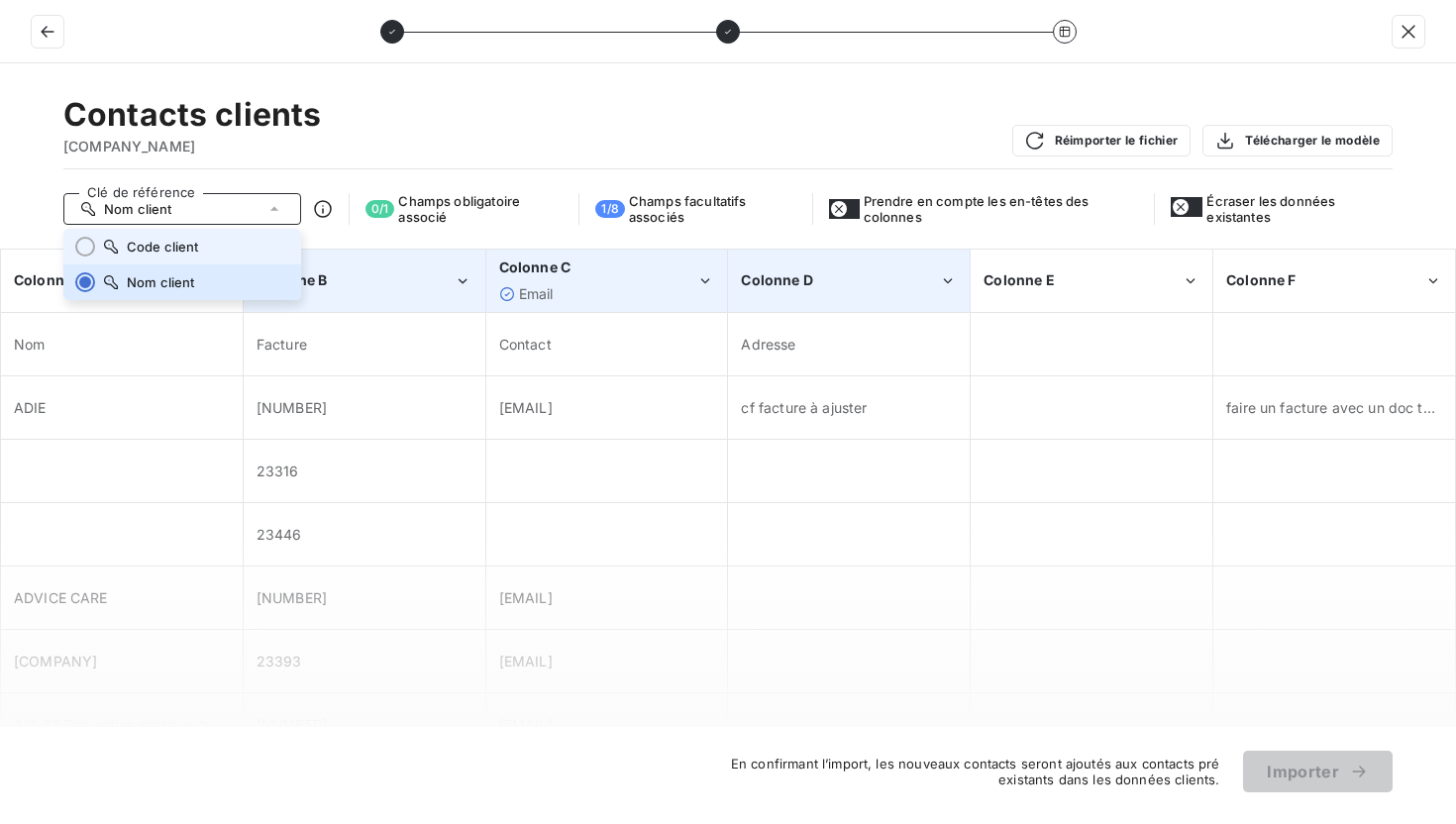 click on "Code client" at bounding box center [162, 247] 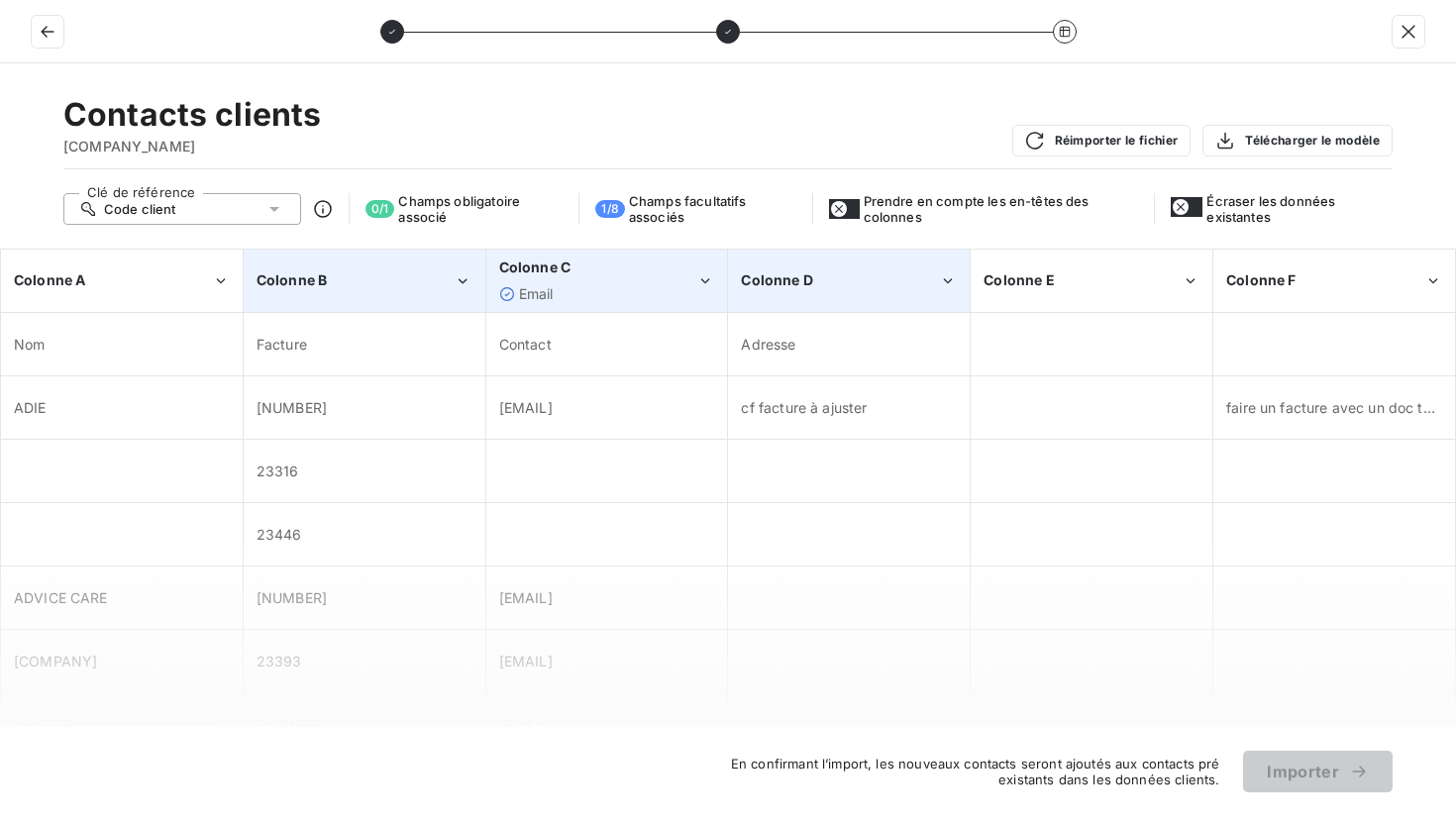 click 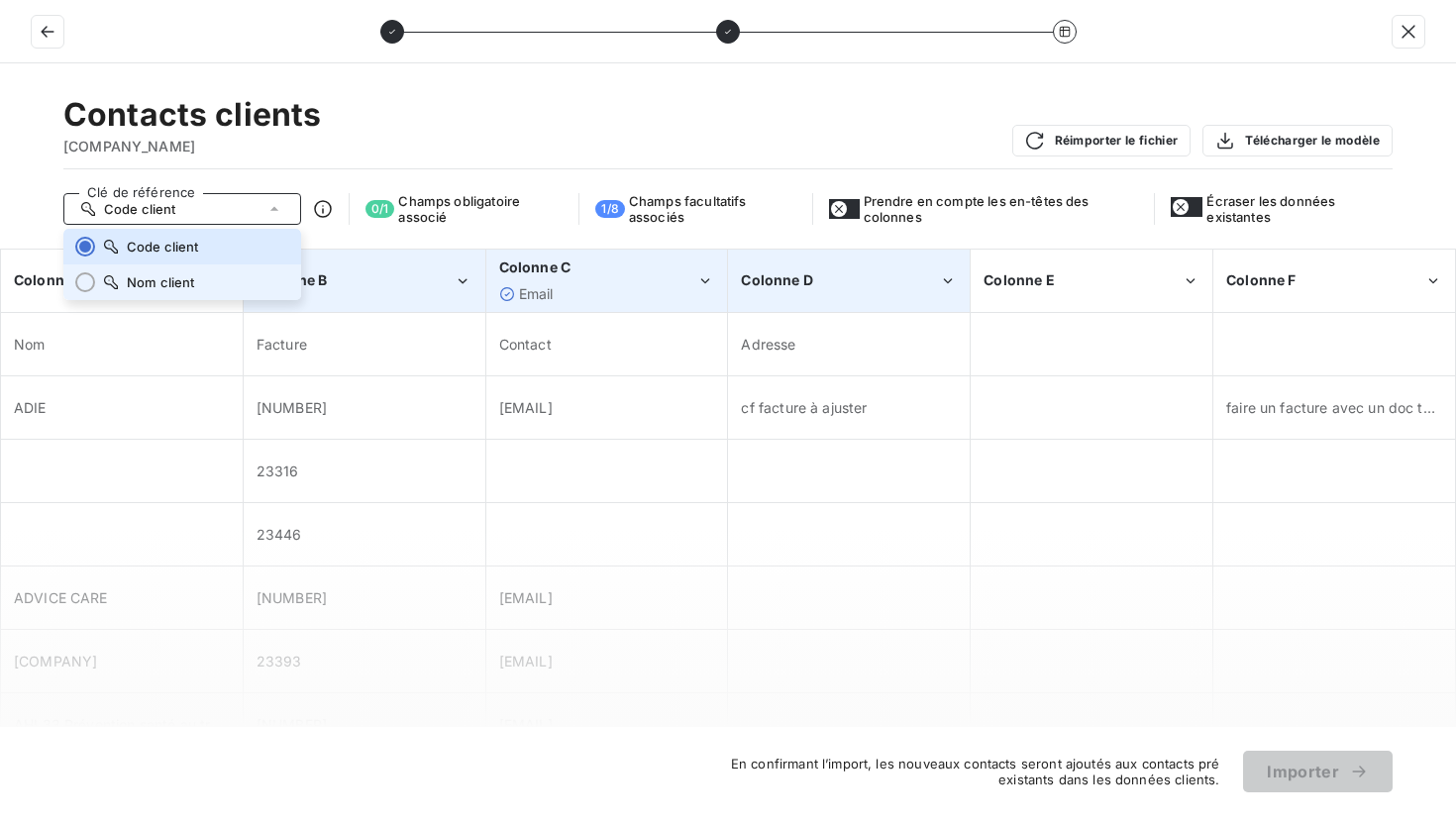 click on "Nom client" at bounding box center [182, 282] 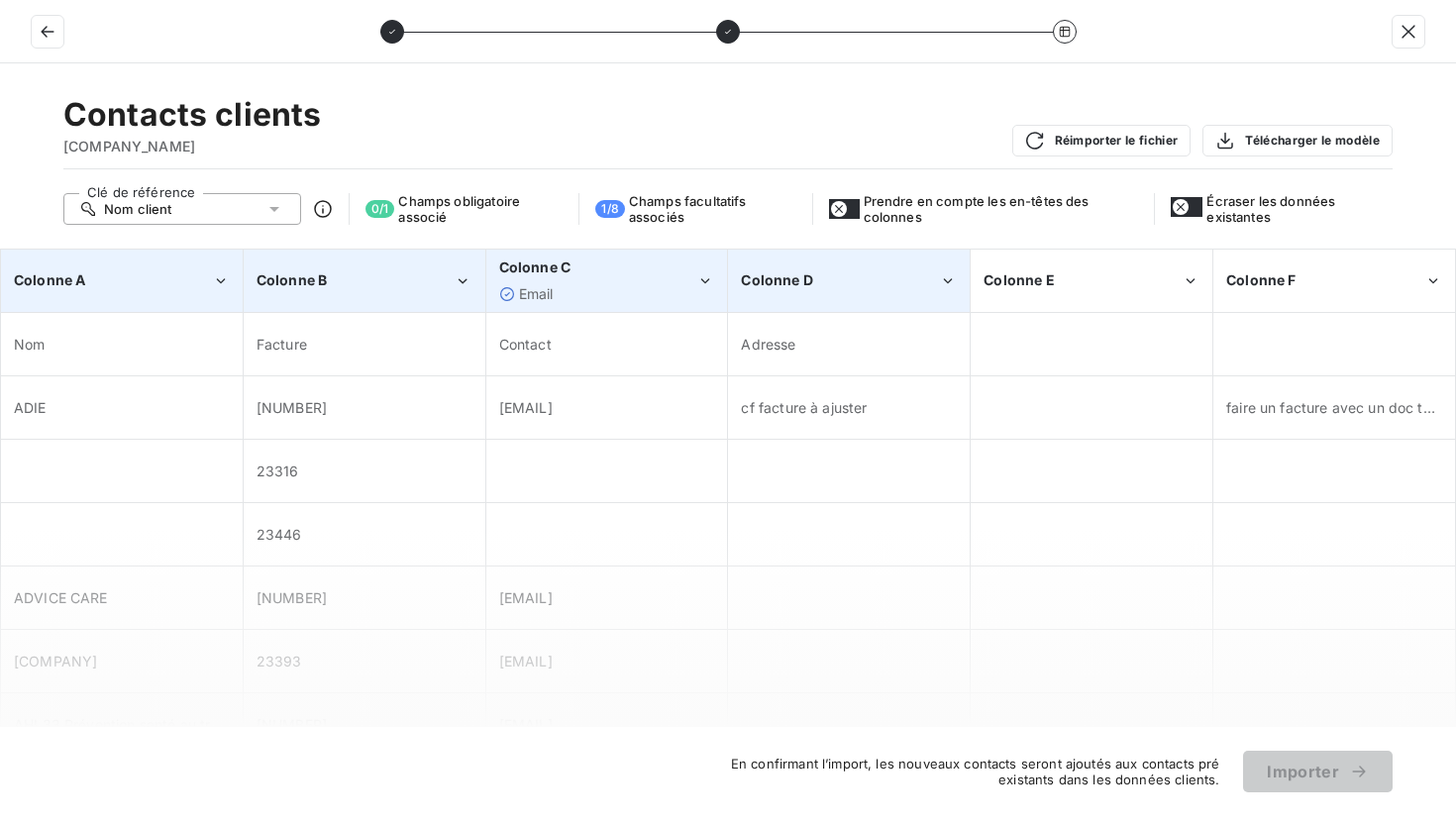 click on "Colonne A" at bounding box center (122, 280) 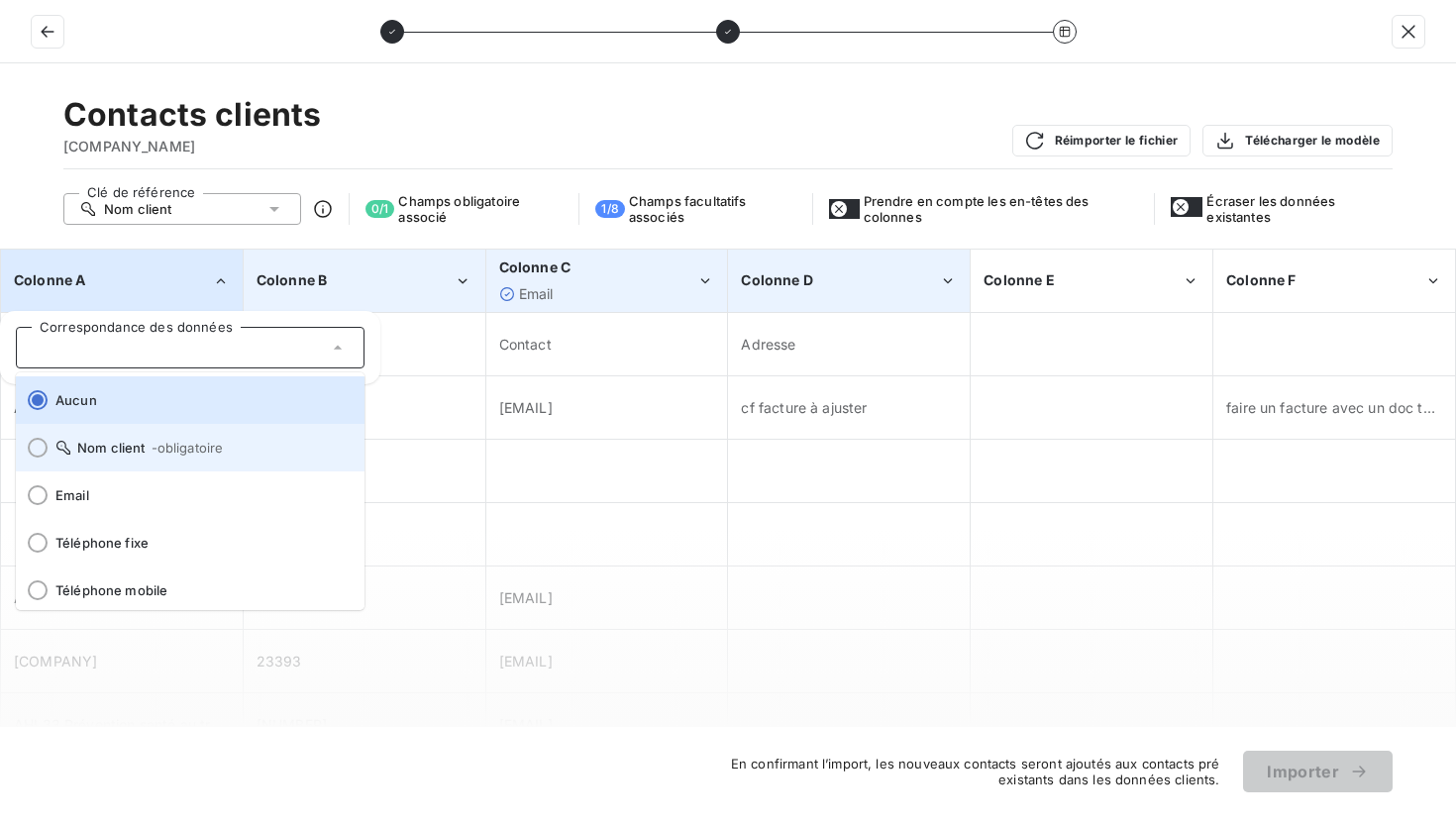 click on "-  obligatoire" at bounding box center (187, 448) 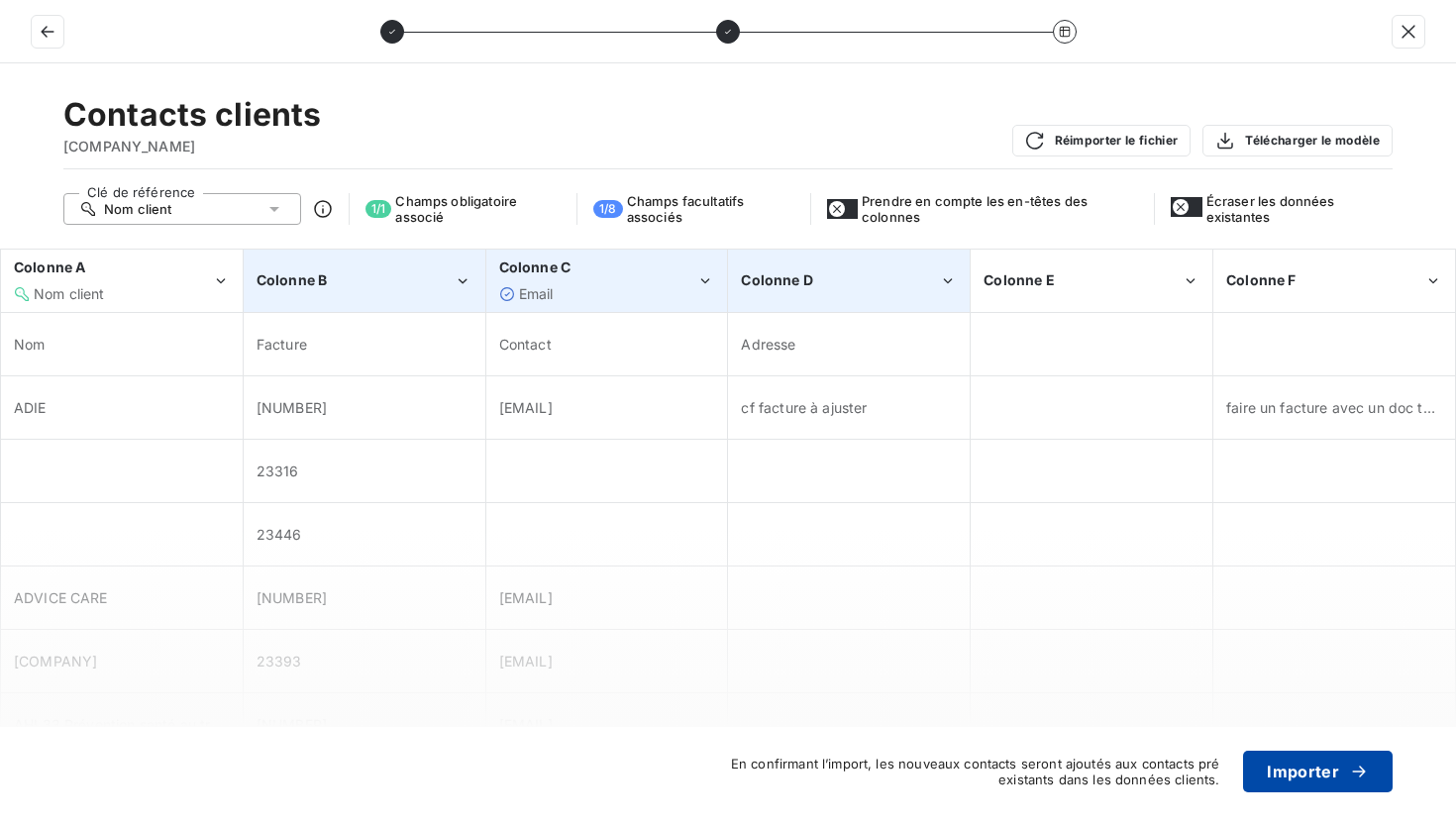 click on "Importer" at bounding box center (1317, 772) 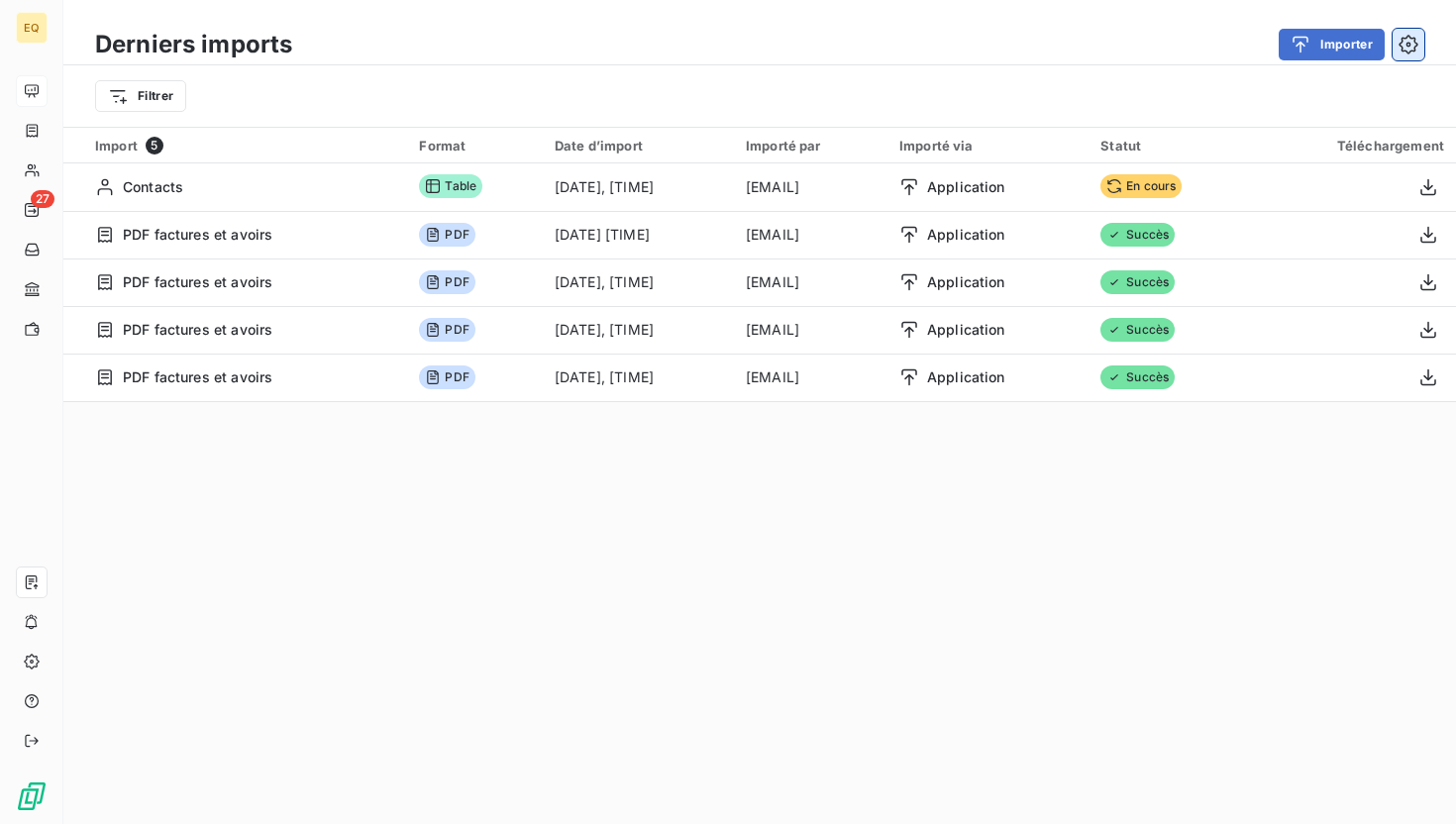 click 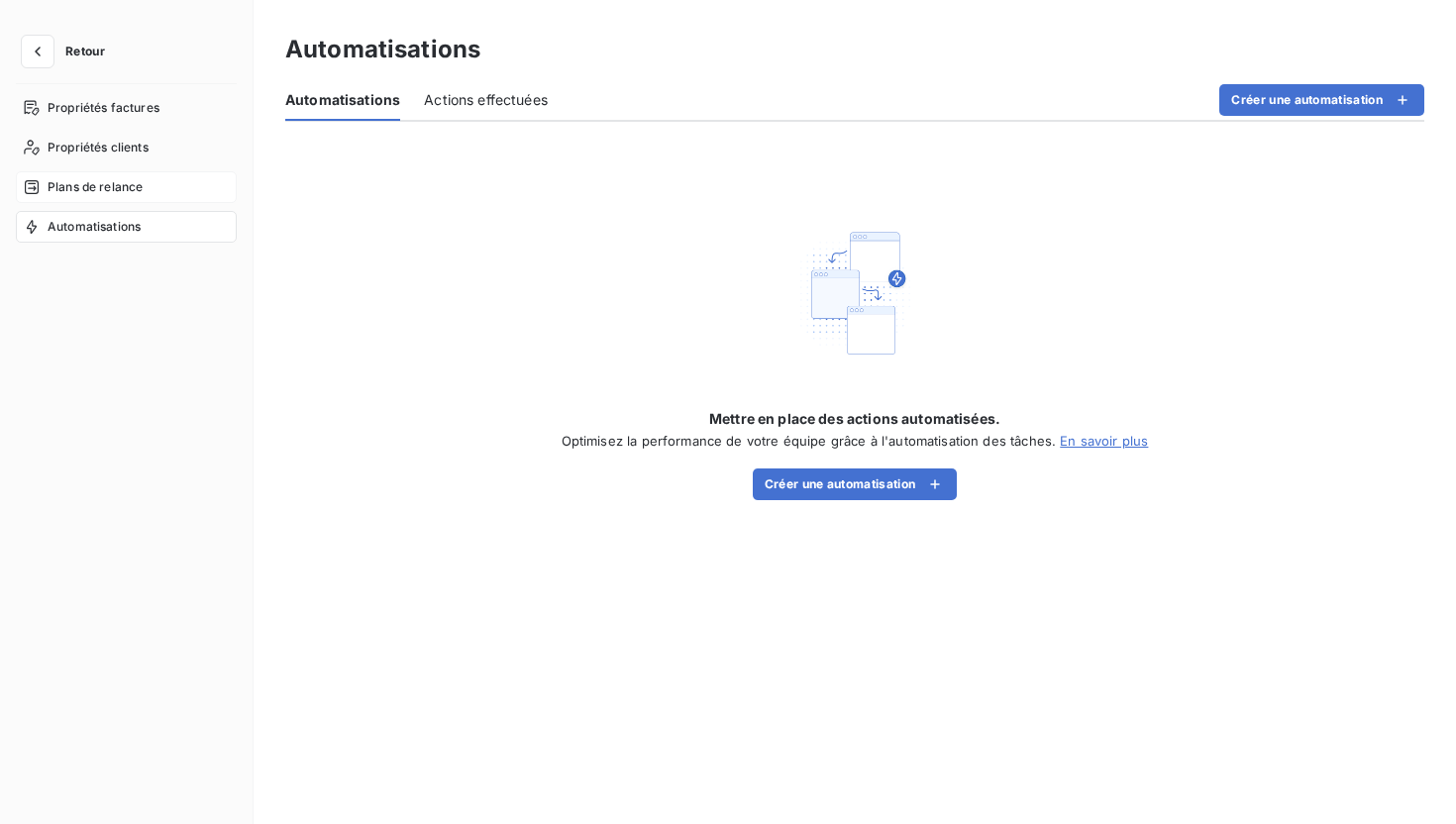 click on "Plans de relance" at bounding box center (95, 187) 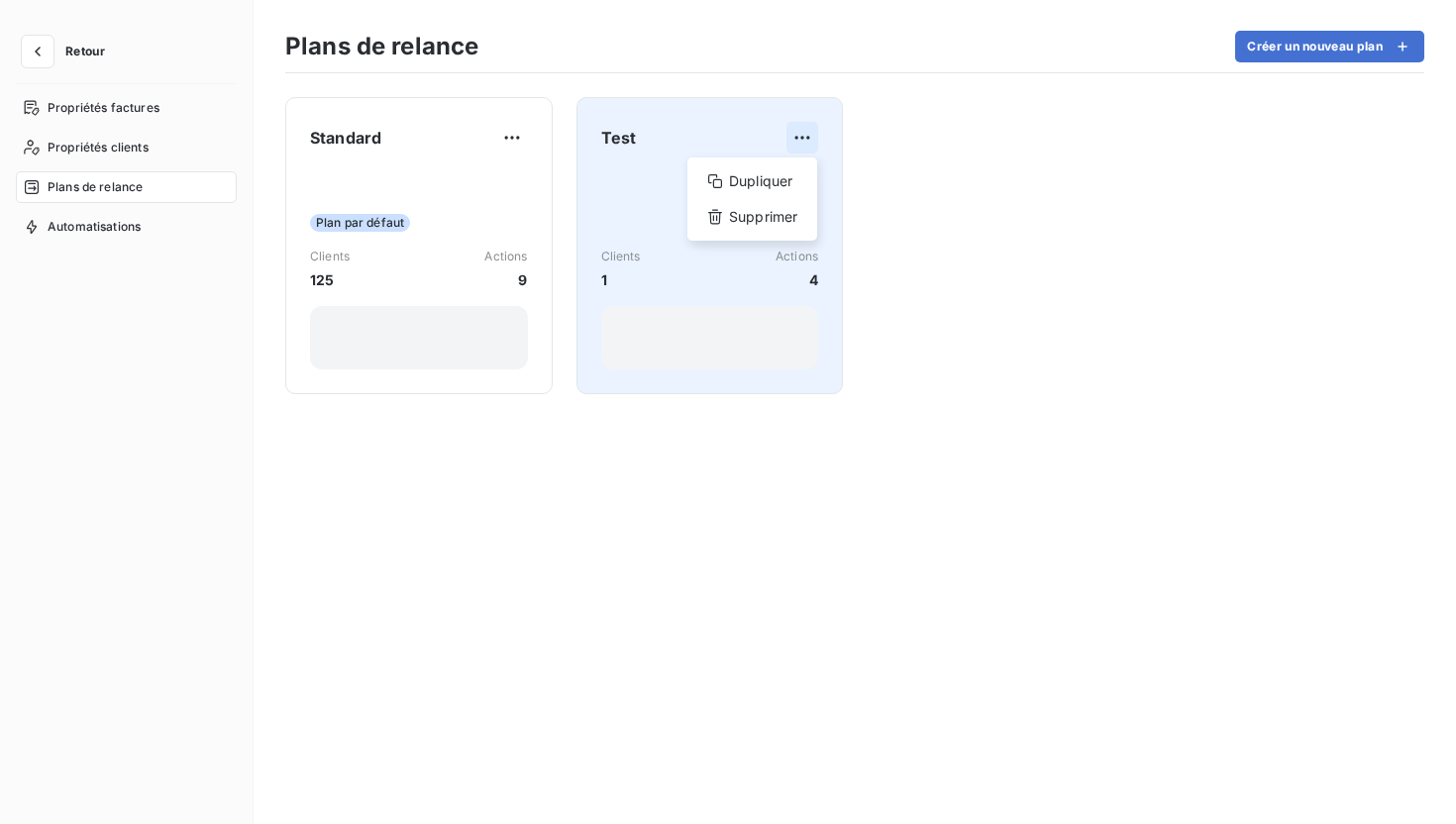 click on "Retour Propriétés factures Propriétés clients Plans de relance Automatisations Plans de relance Créer un nouveau plan Standard Plan par défaut Clients 125 Actions 9 Test Dupliquer Supprimer Clients 1 Actions 4" at bounding box center (728, 412) 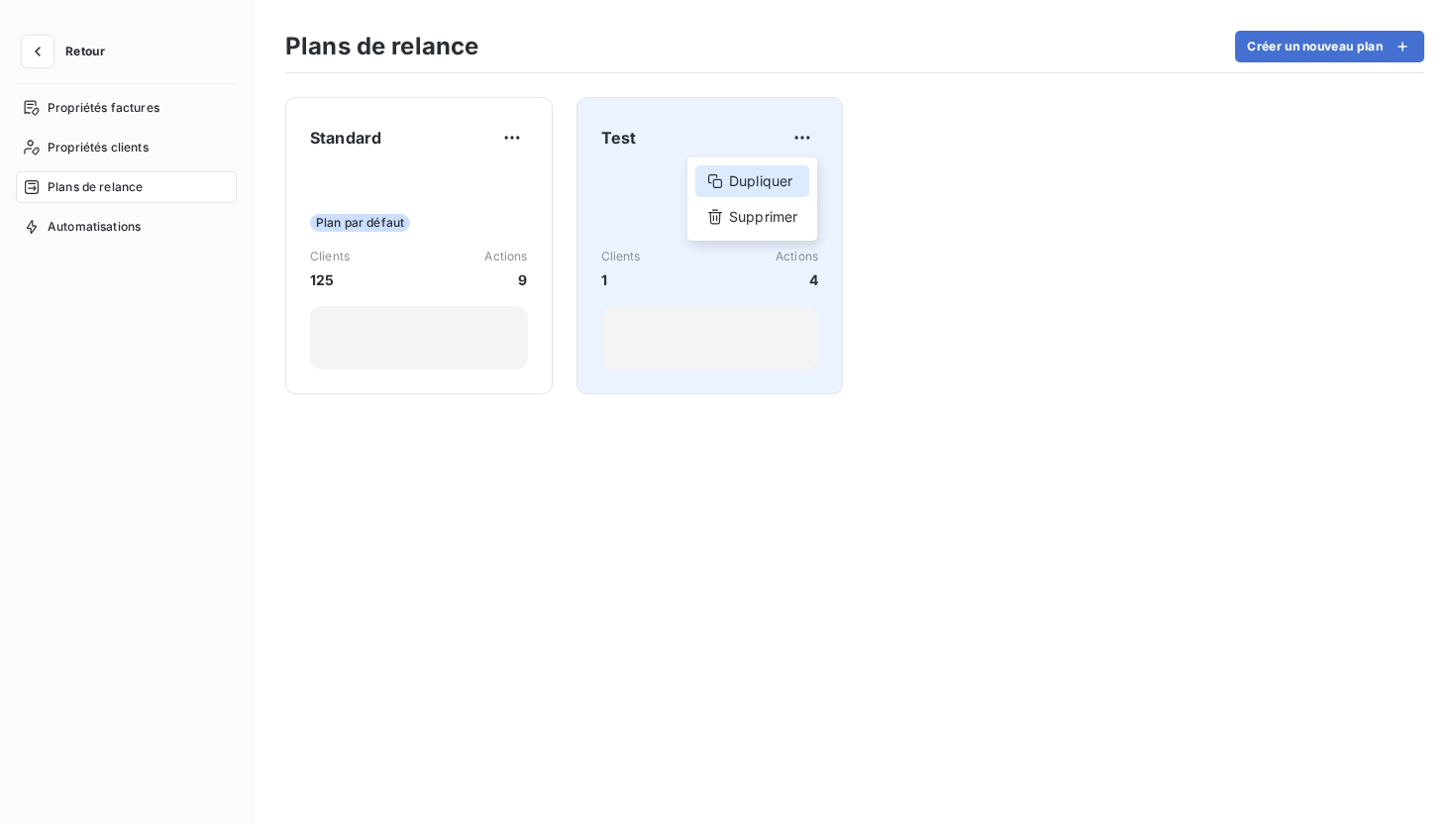 click on "Dupliquer" at bounding box center (752, 181) 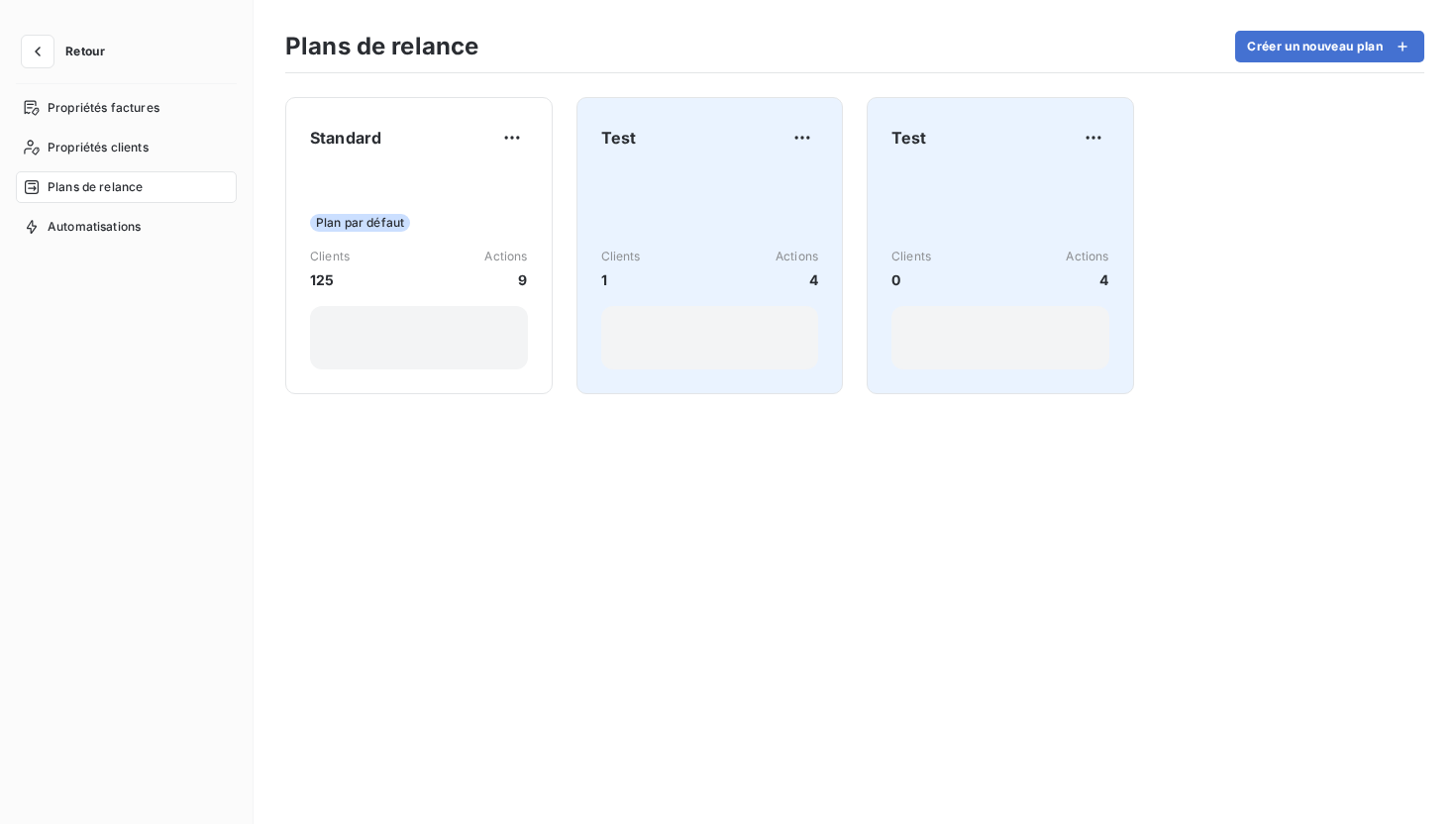click on "Clients 0 Actions 4" at bounding box center (1000, 269) 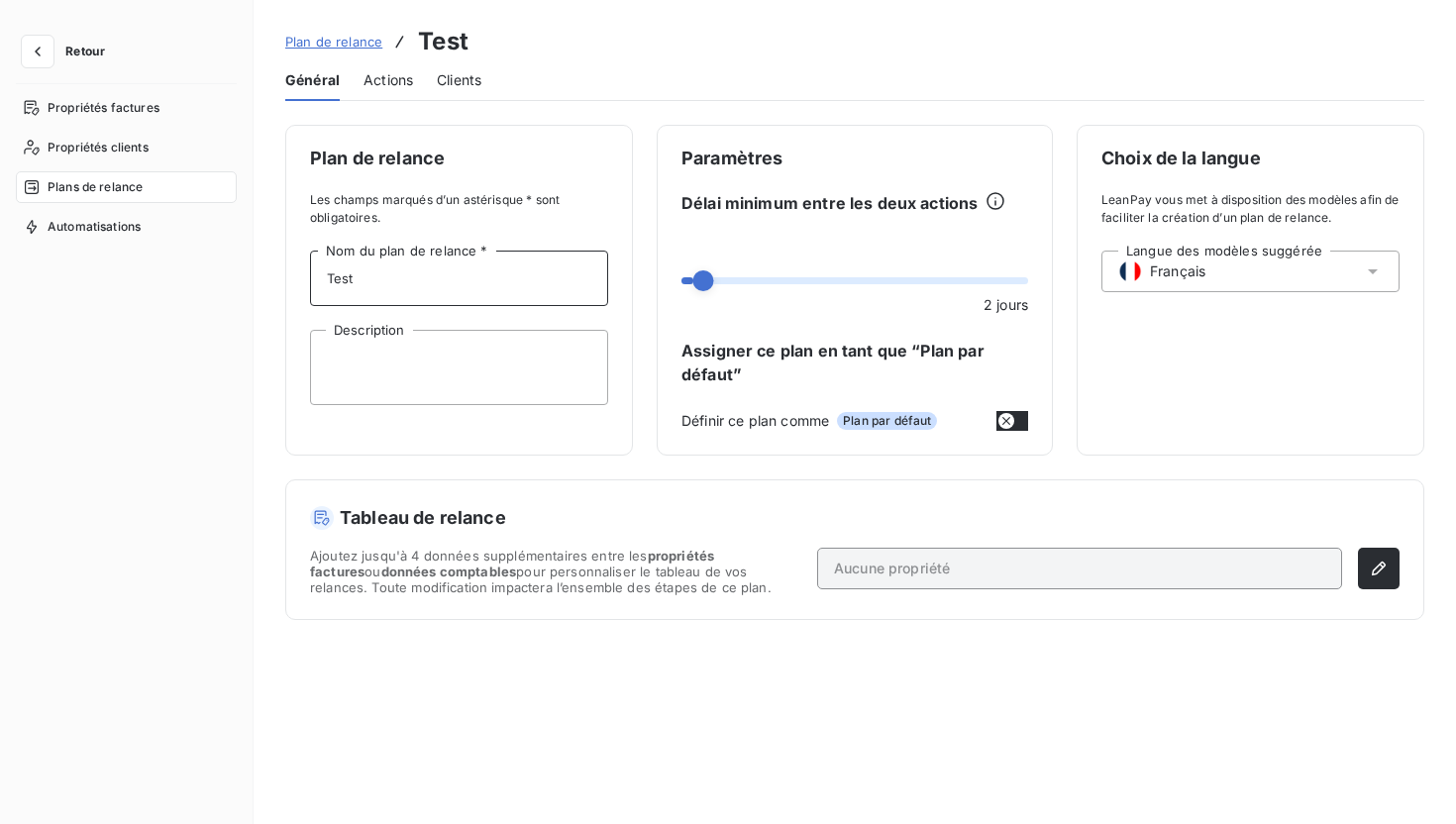 drag, startPoint x: 365, startPoint y: 282, endPoint x: 278, endPoint y: 279, distance: 87.051709 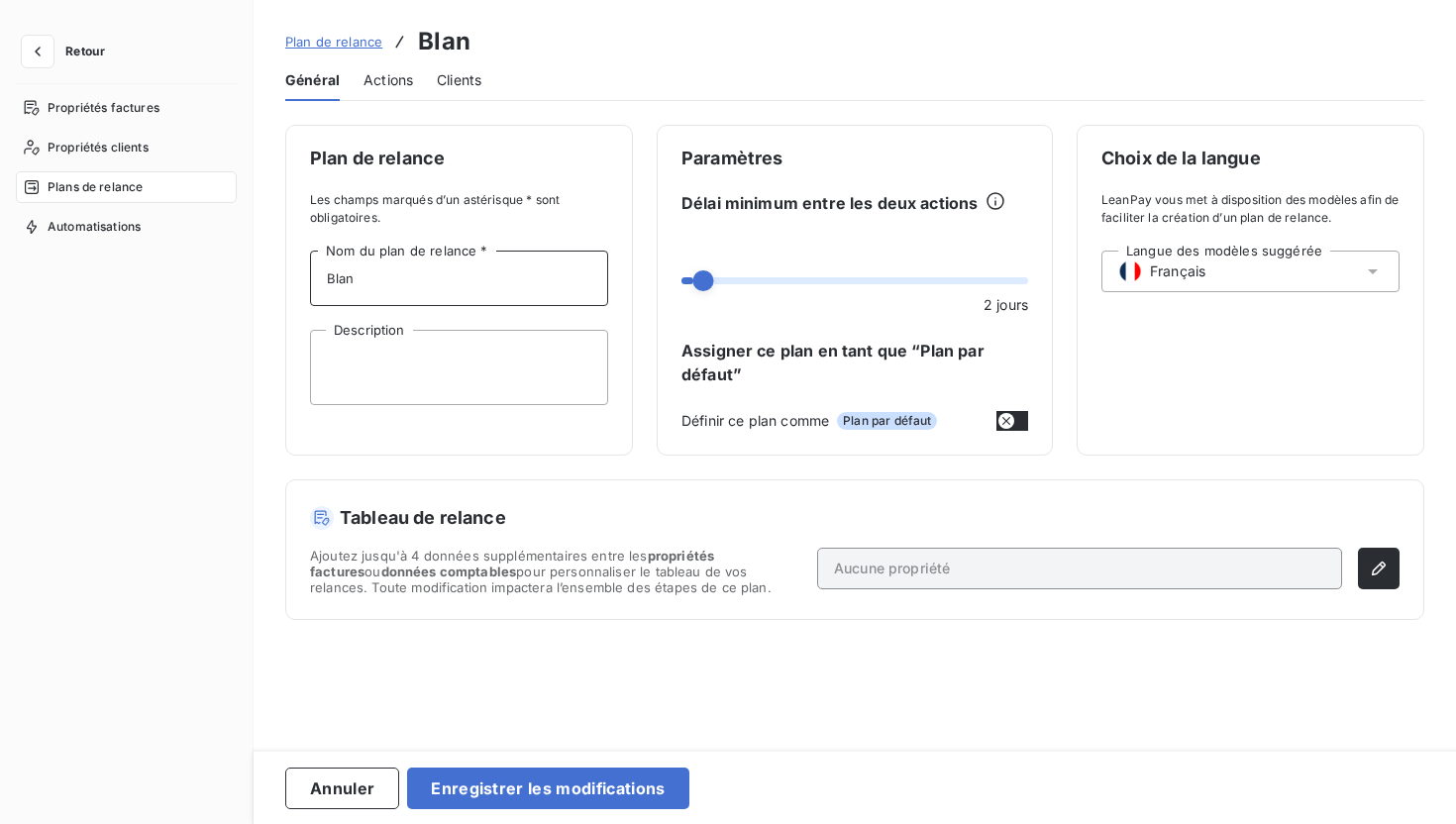 type on "Blanc" 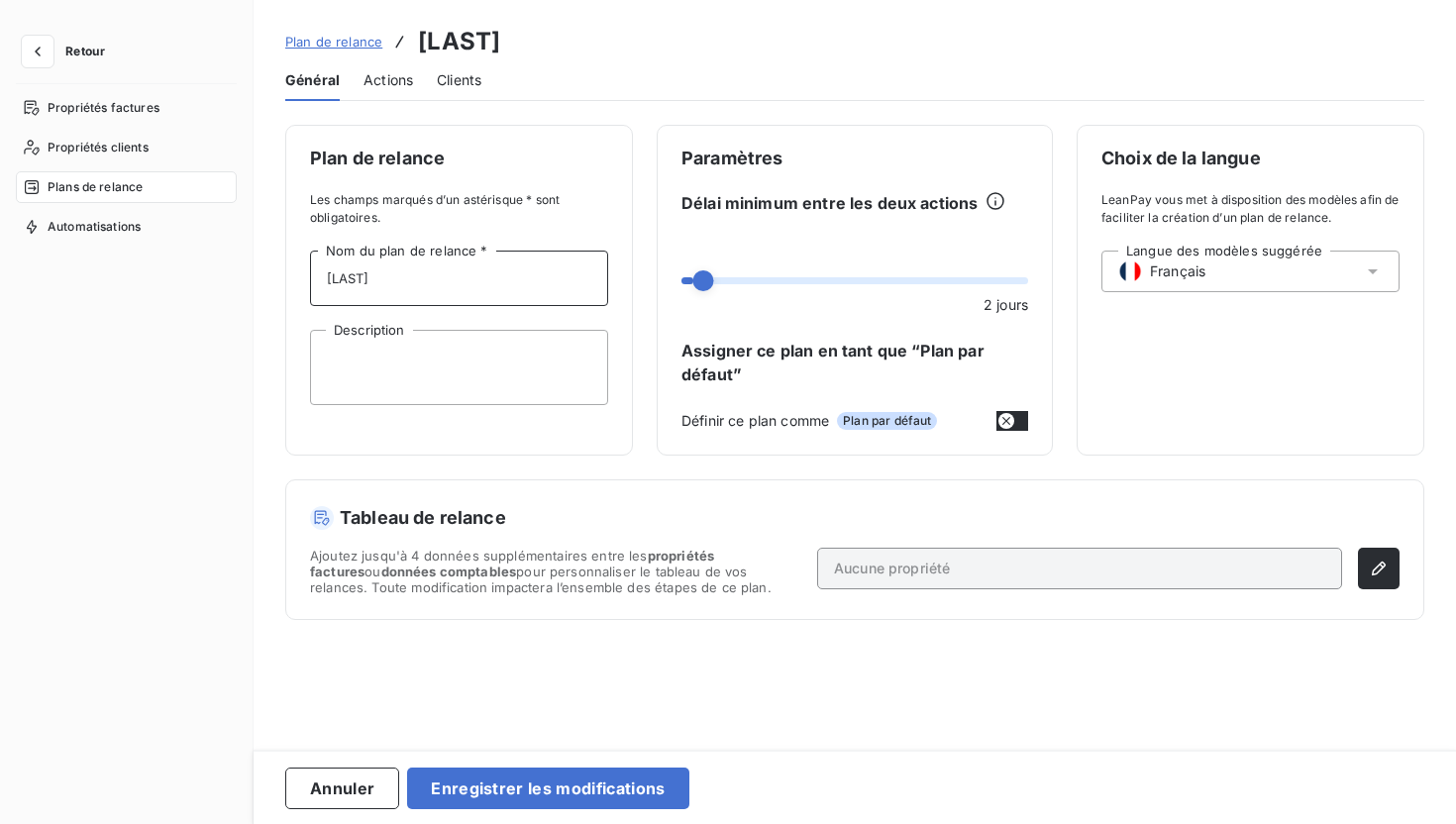 click on "Actions" at bounding box center (388, 80) 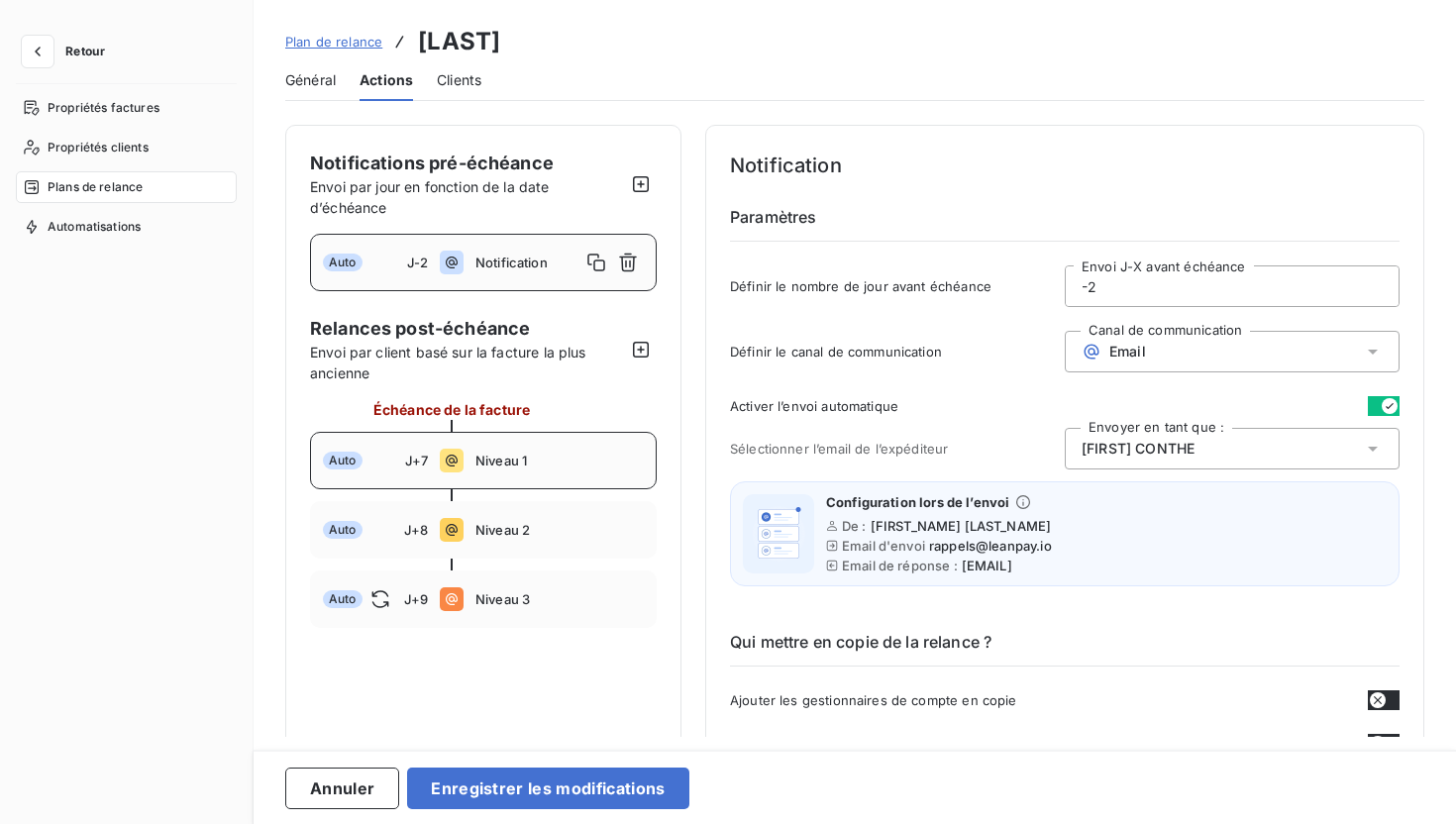 click on "Niveau 1" at bounding box center [560, 461] 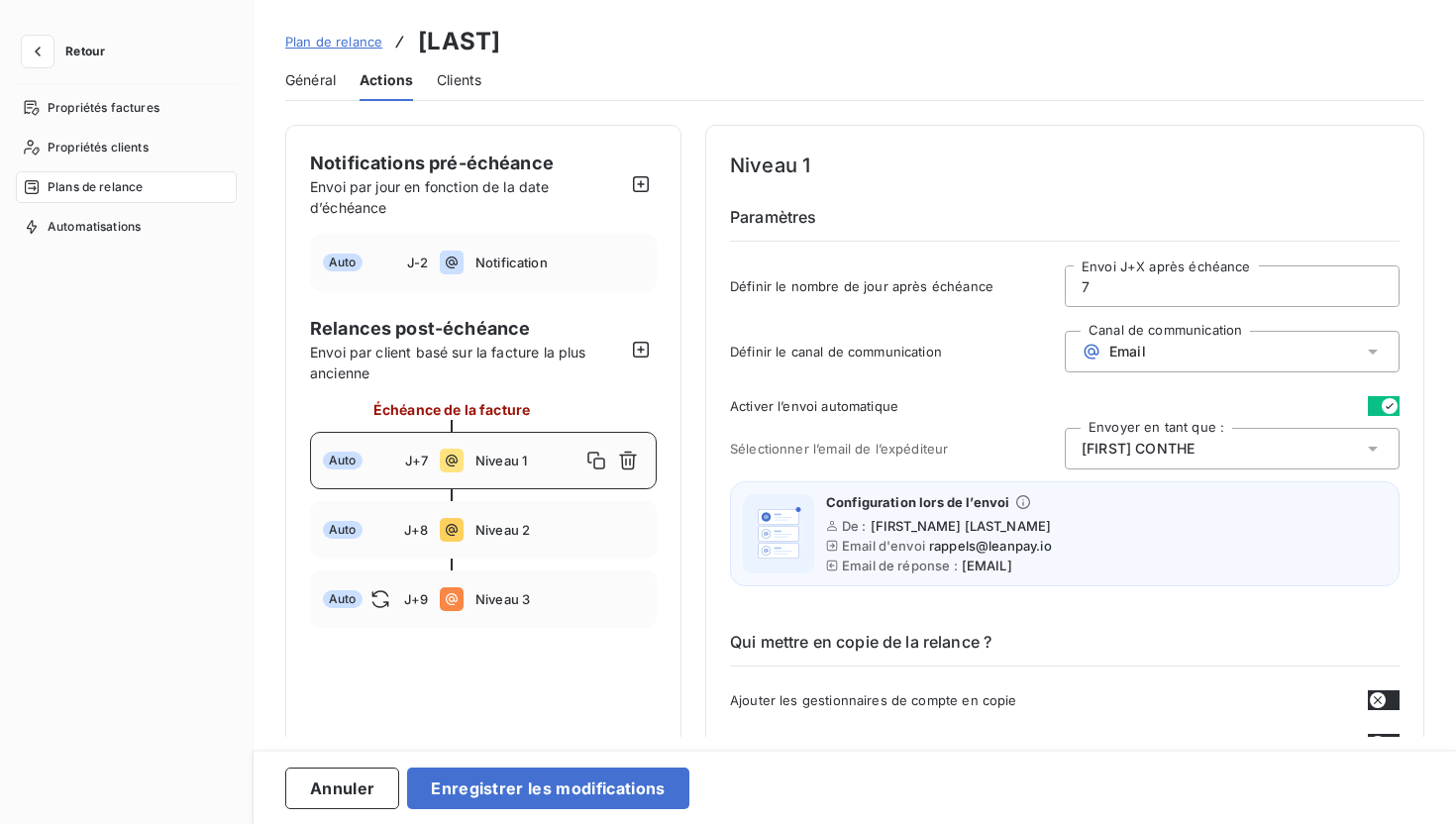 type on "7" 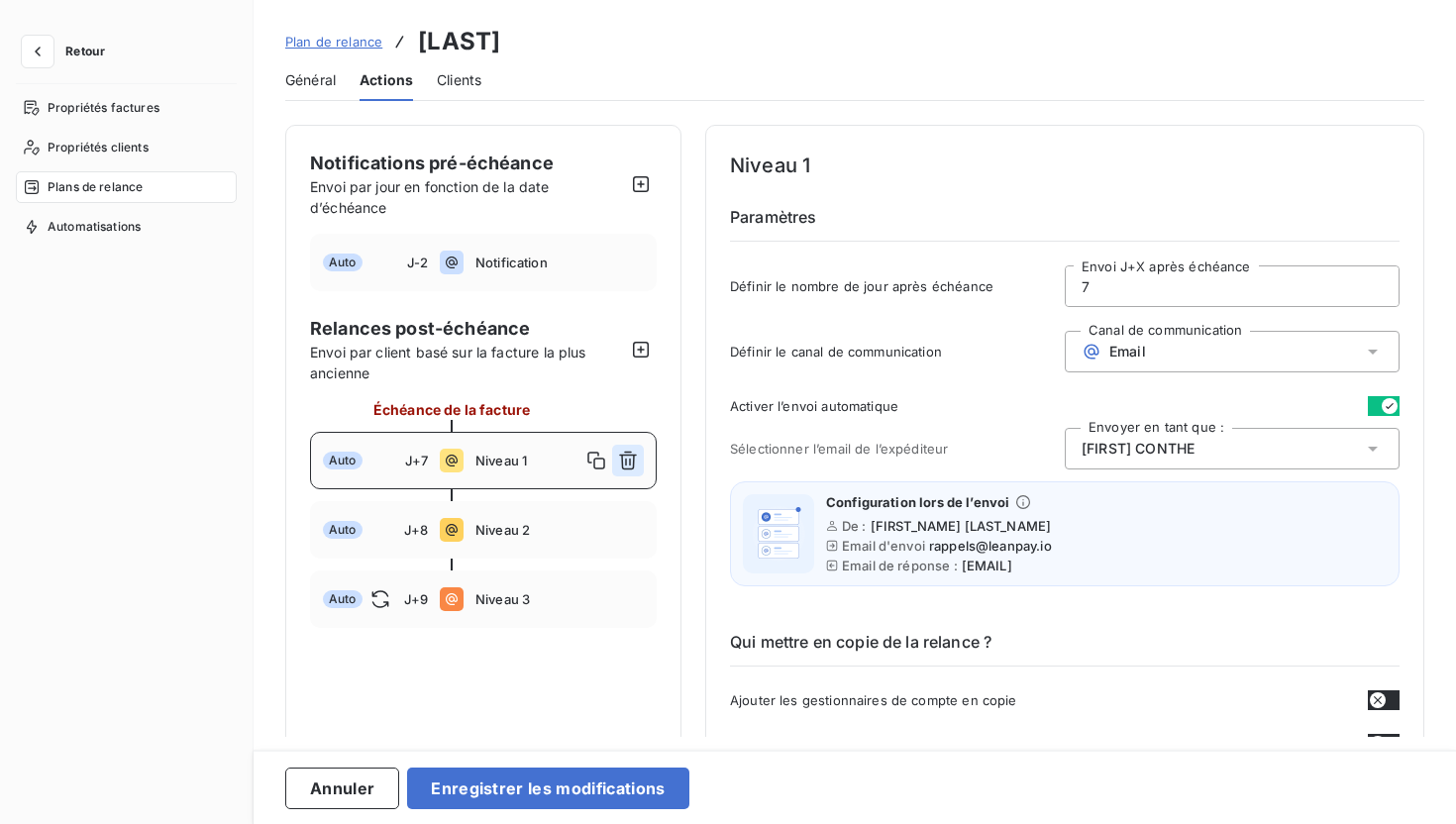 click 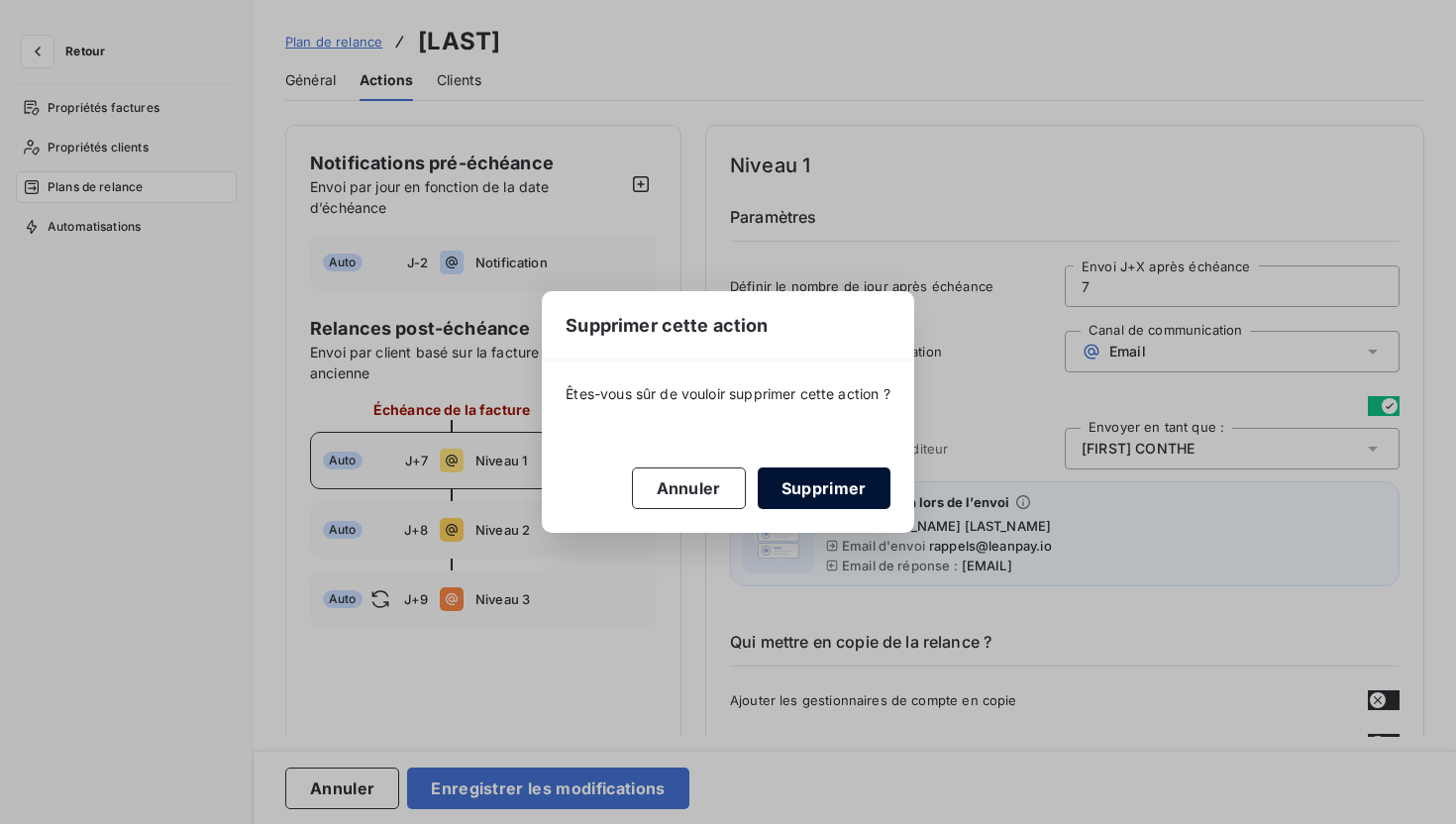 click on "Supprimer" at bounding box center [824, 488] 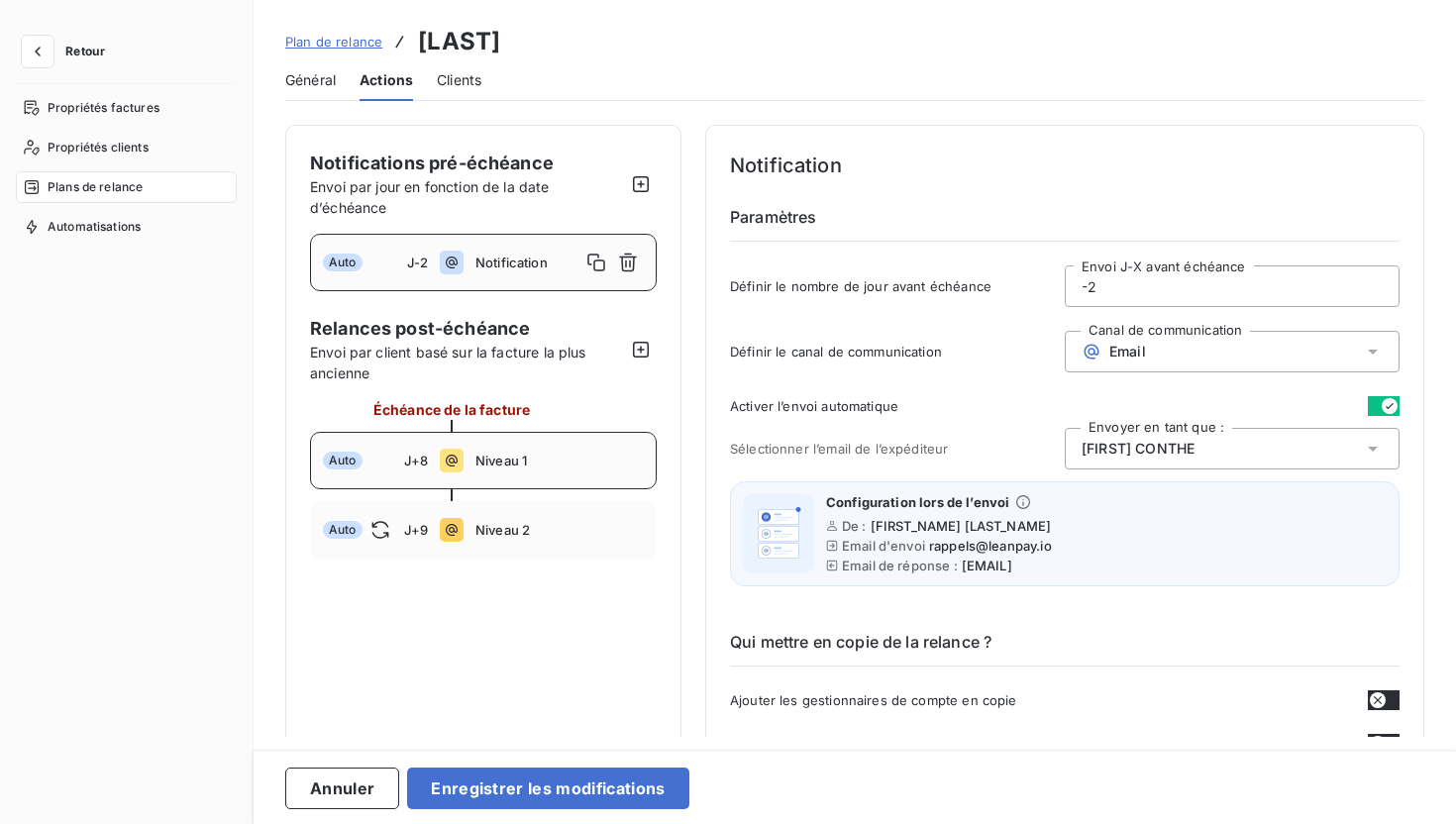 click on "Auto J+8 Niveau 1" at bounding box center [483, 461] 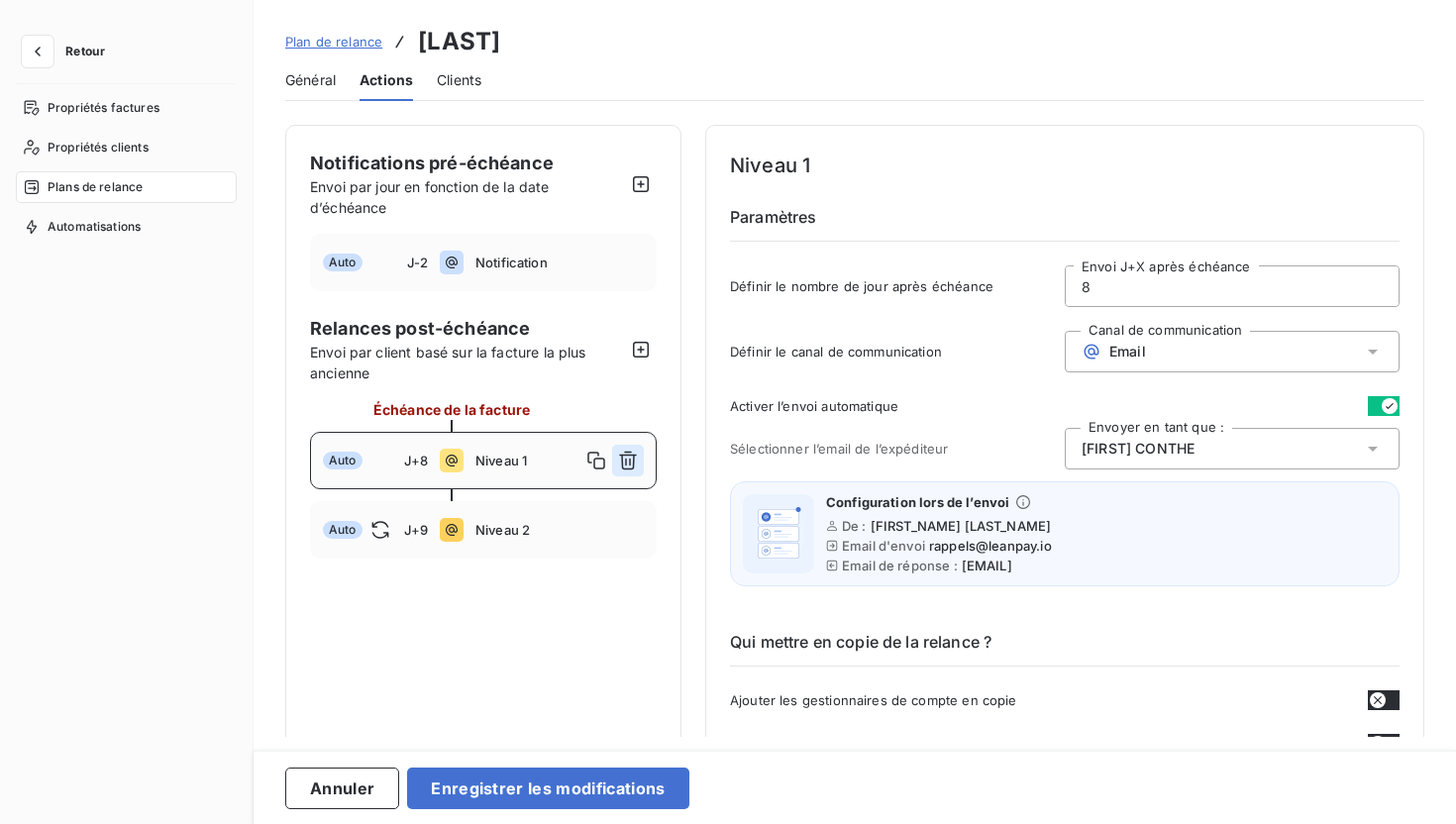 click 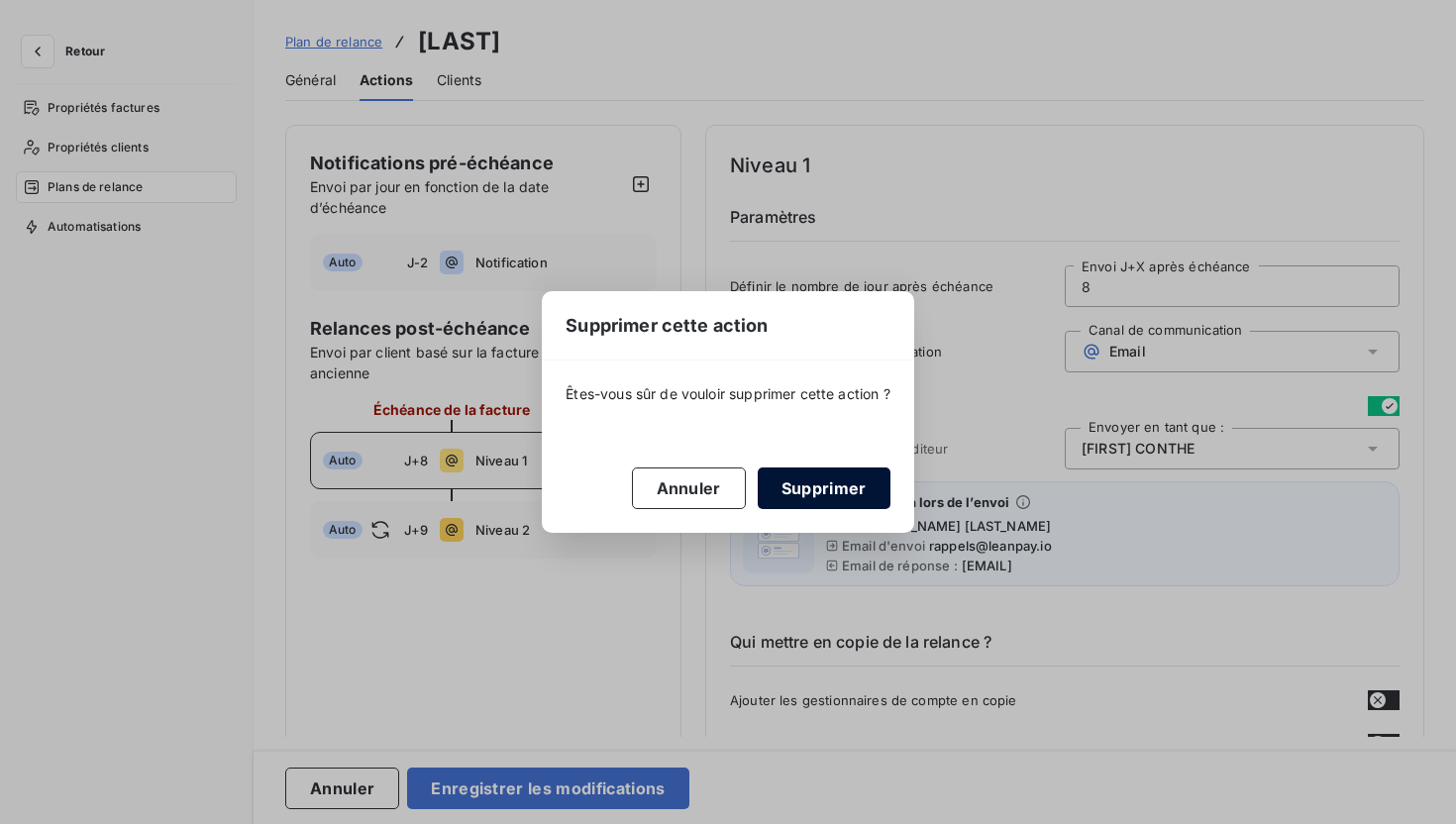 click on "Supprimer" at bounding box center (824, 488) 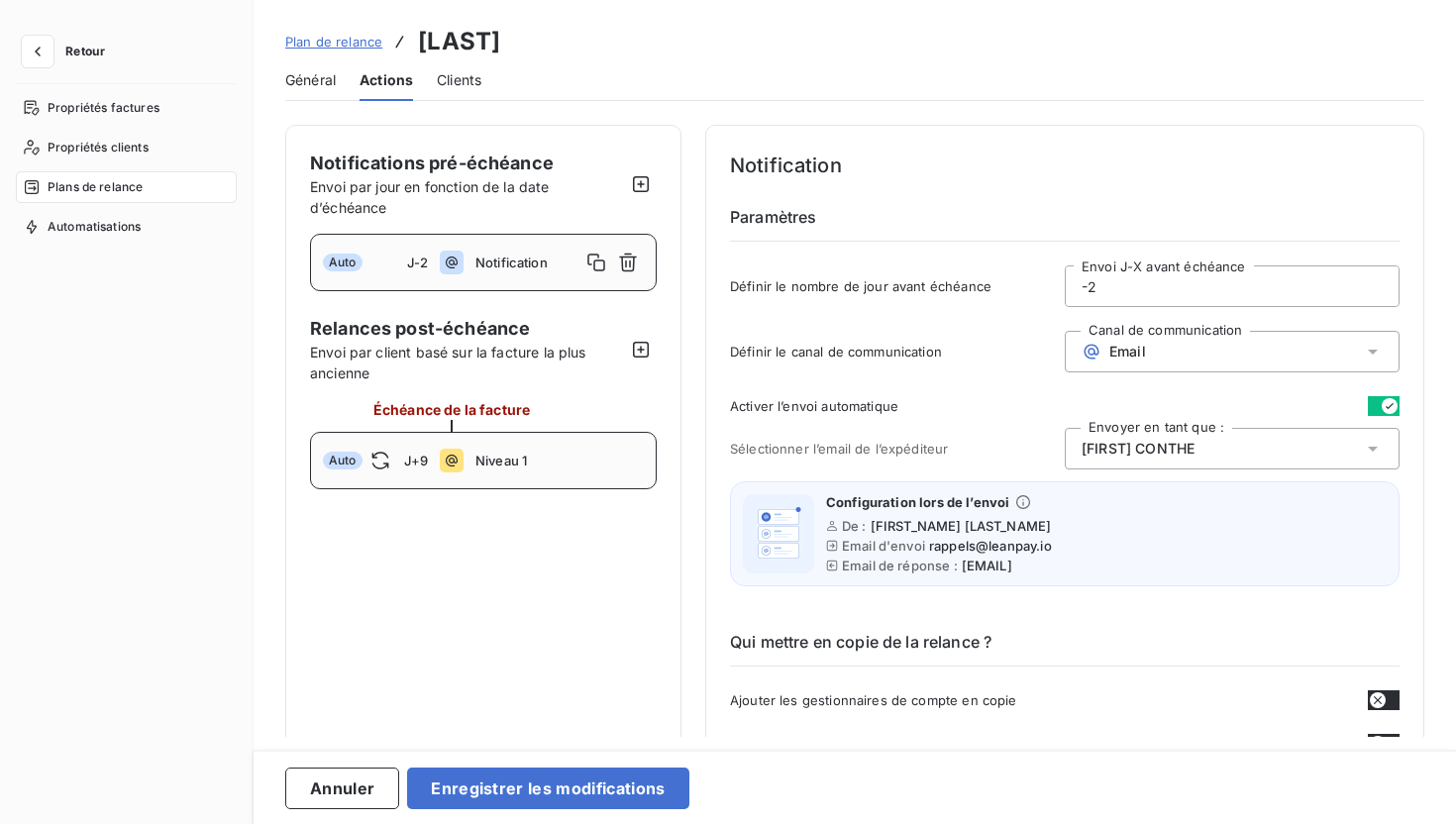 click on "Niveau 1" at bounding box center (560, 461) 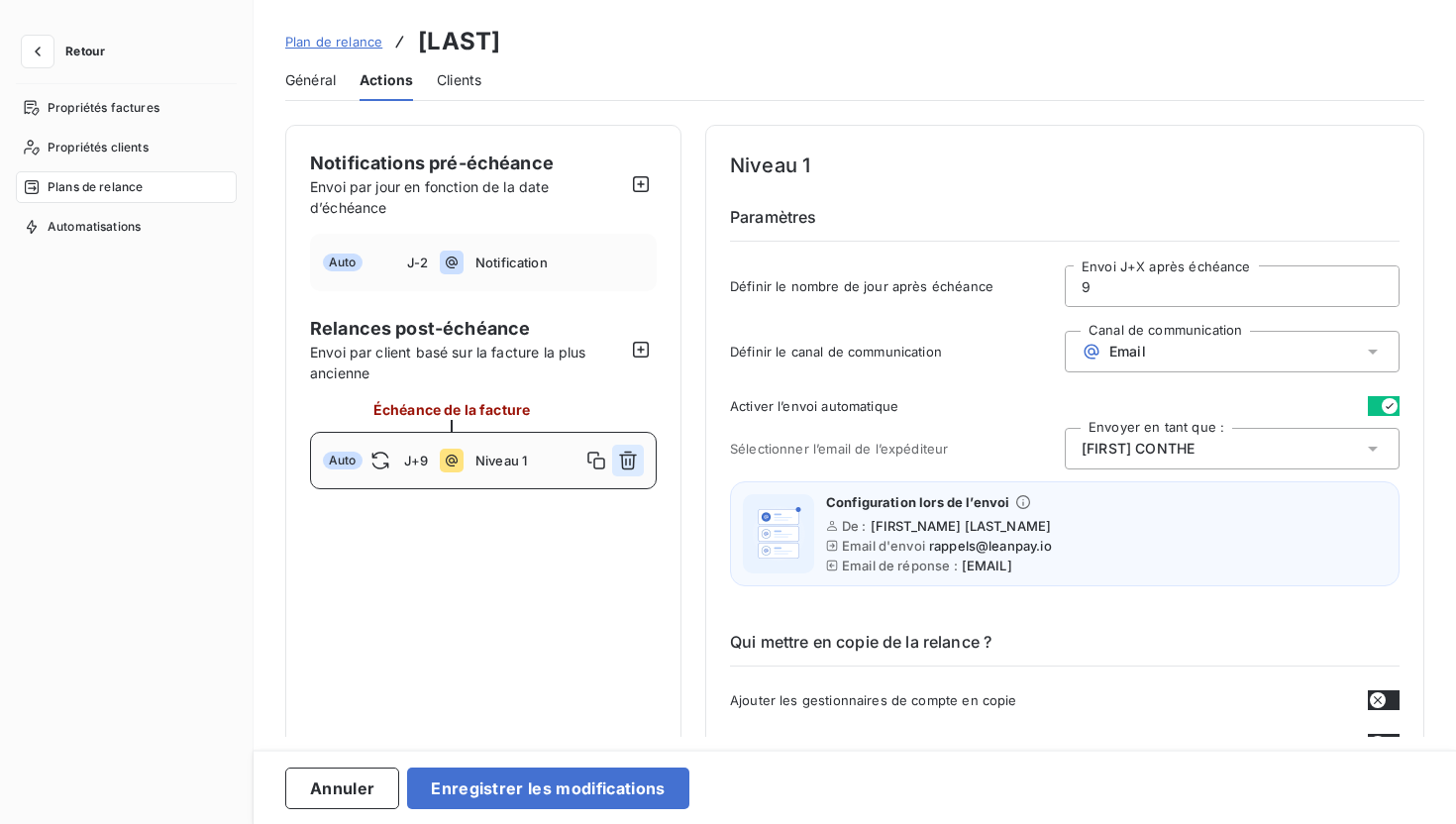 click 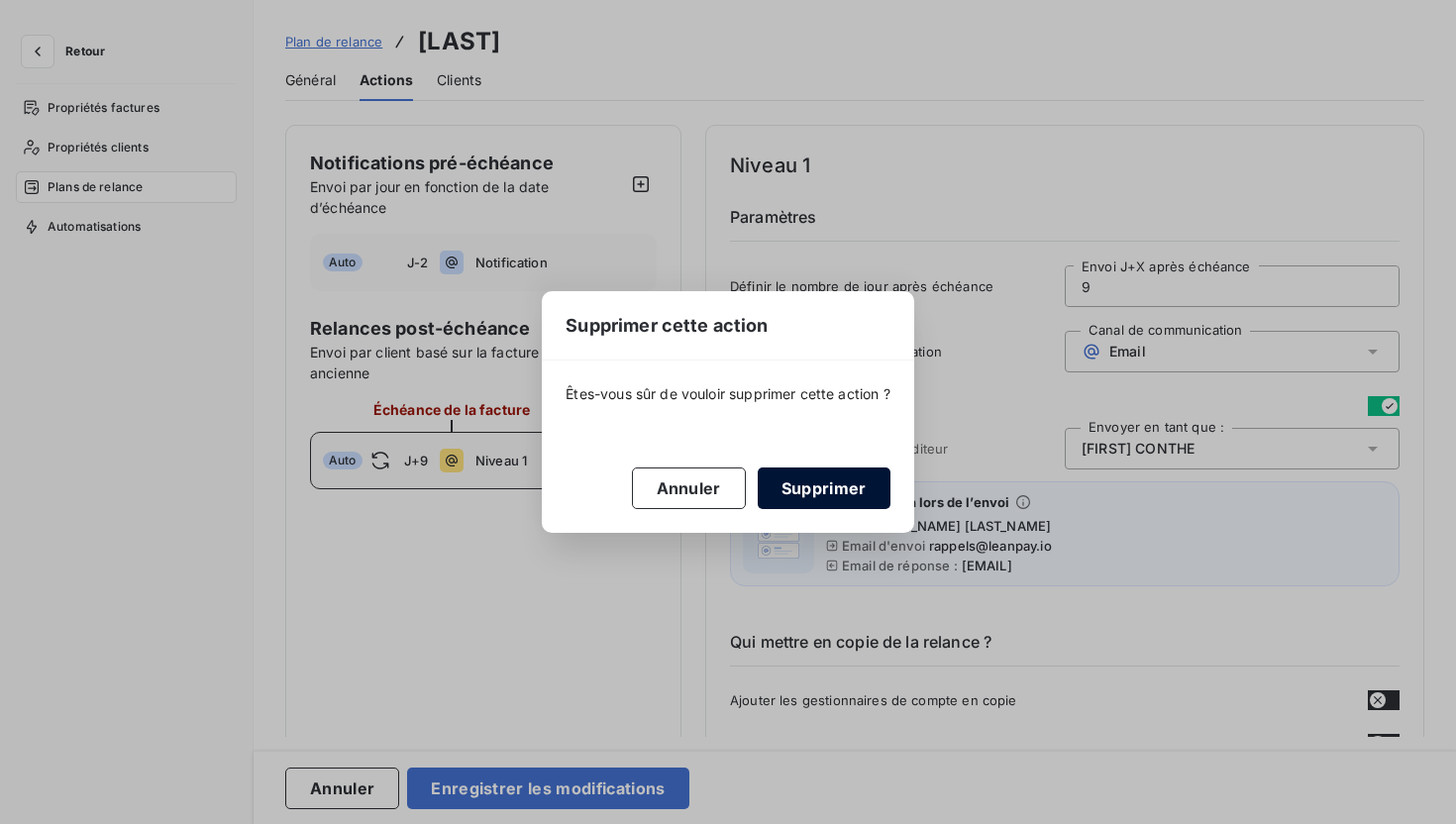 click on "Supprimer" at bounding box center [824, 488] 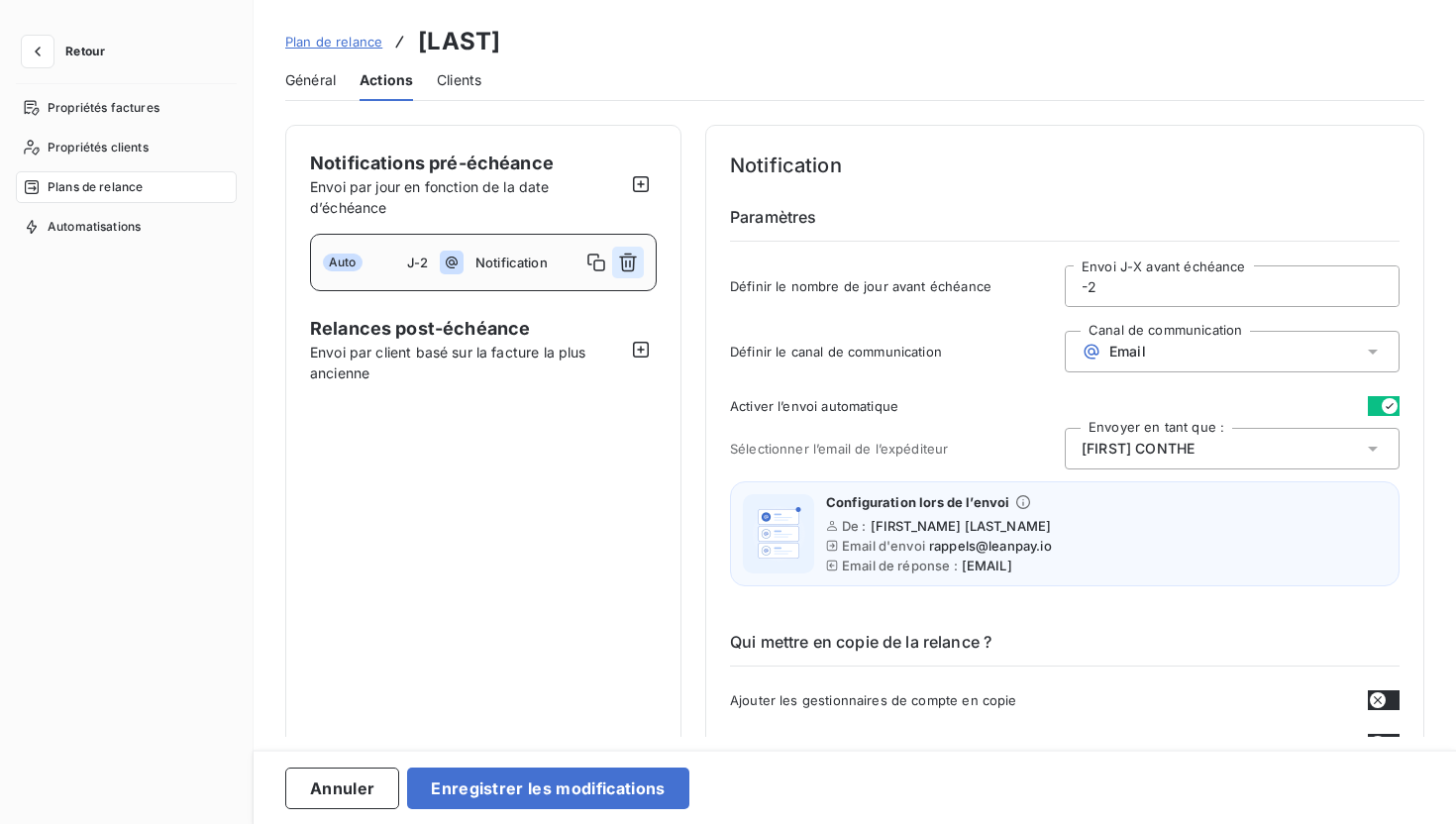 click 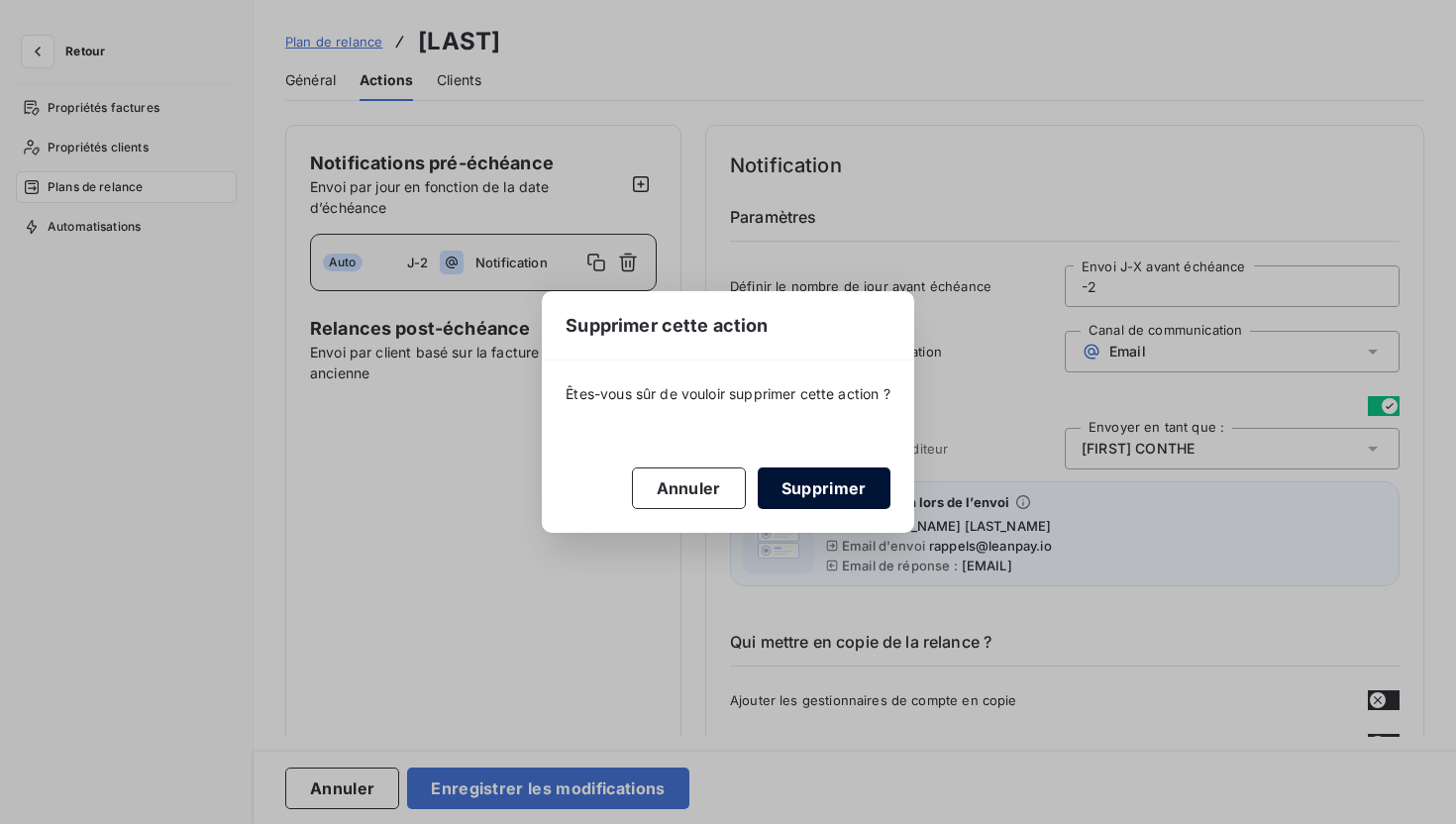 click on "Supprimer" at bounding box center (824, 488) 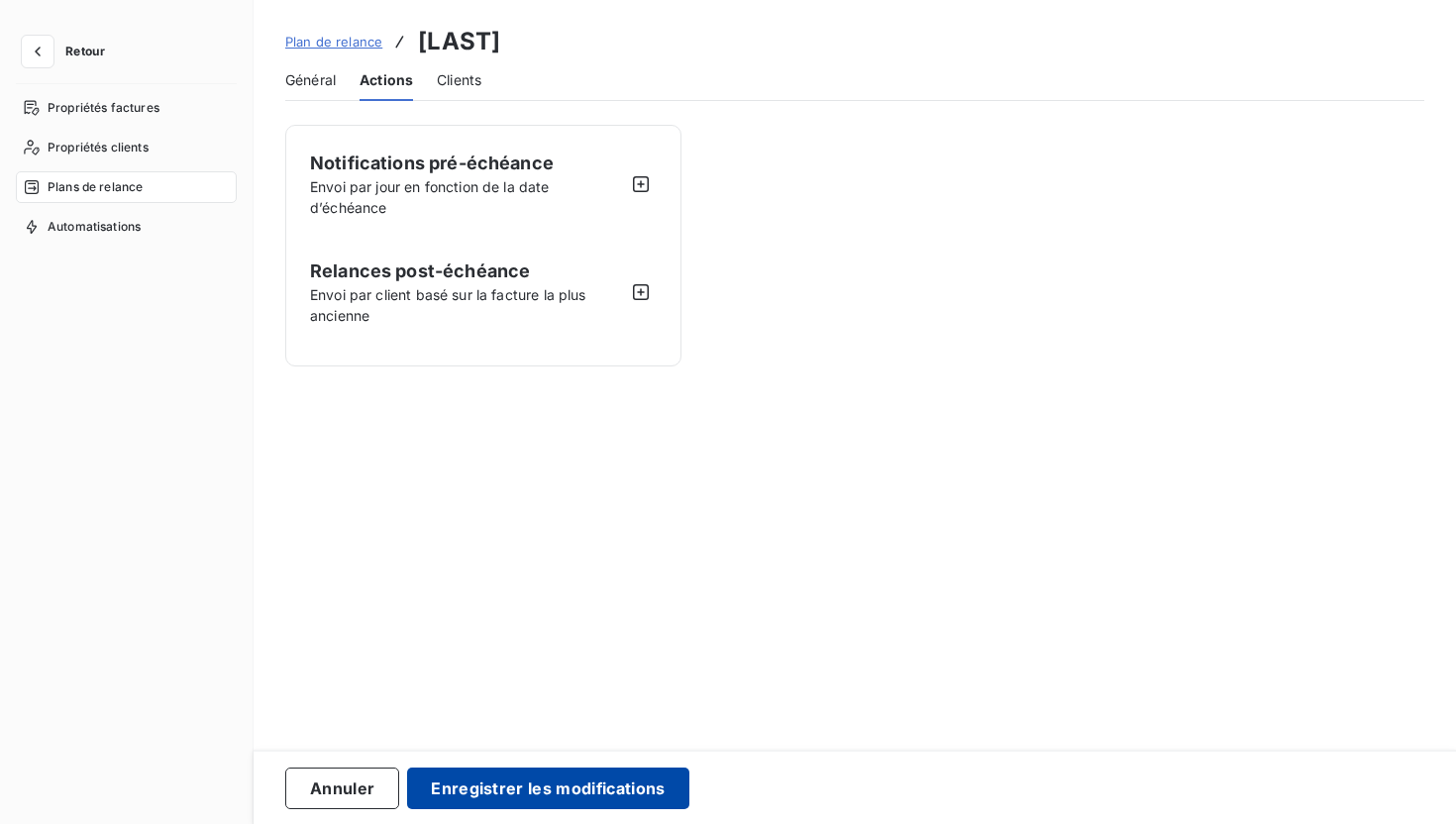 click on "Enregistrer les modifications" at bounding box center (548, 788) 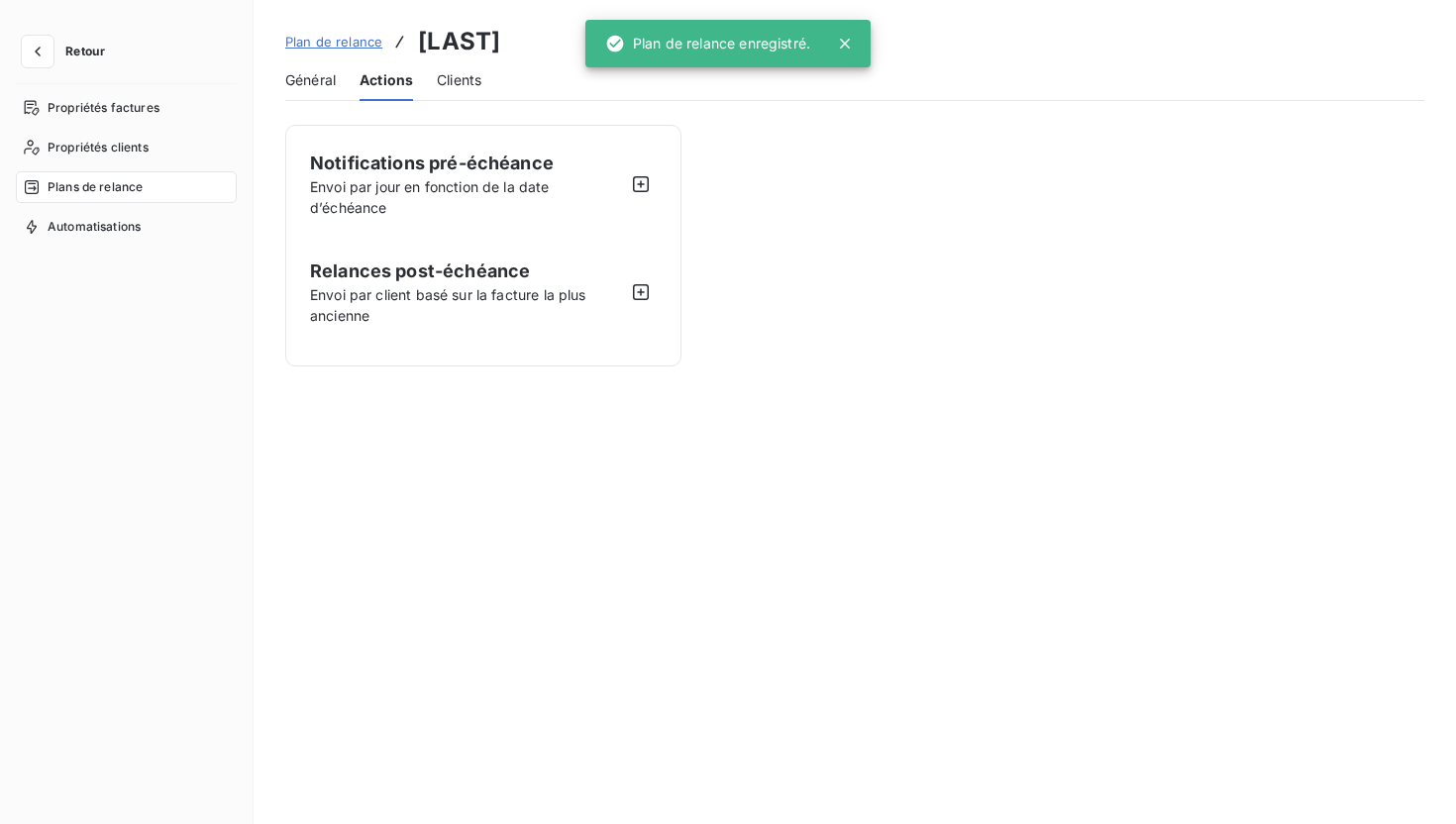 click on "Clients" at bounding box center (459, 80) 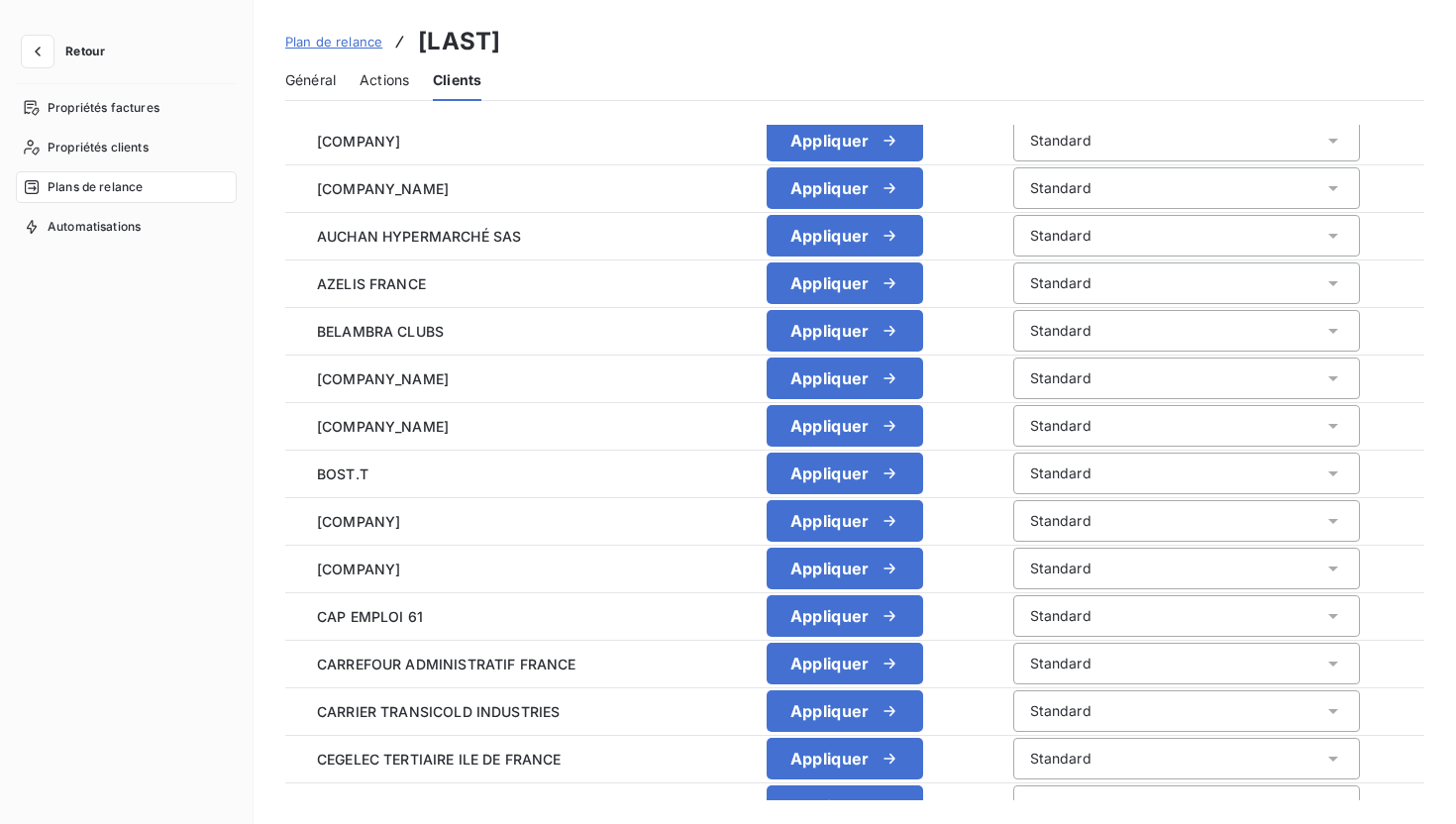 scroll, scrollTop: 0, scrollLeft: 0, axis: both 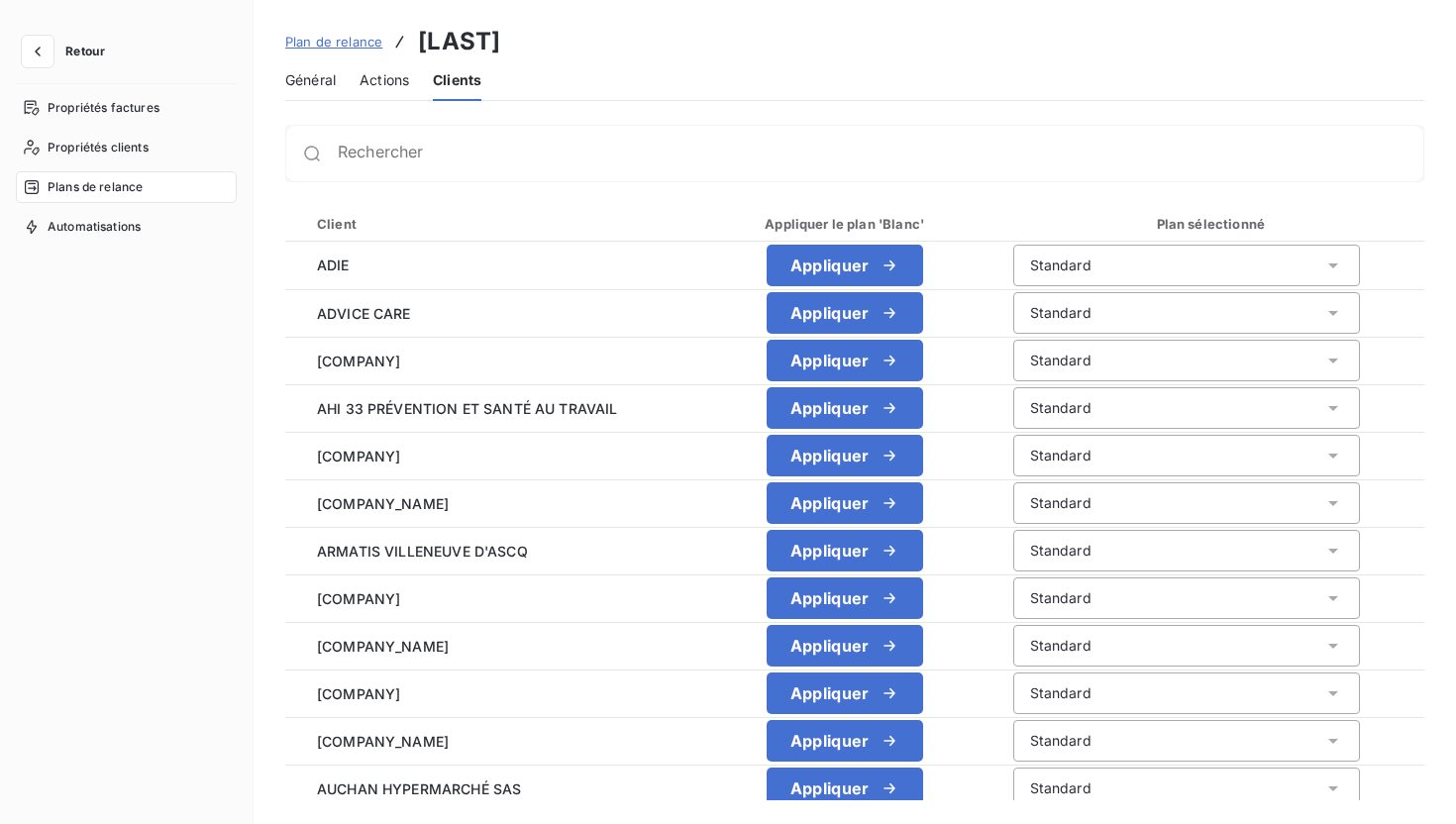click on "Général" at bounding box center [310, 80] 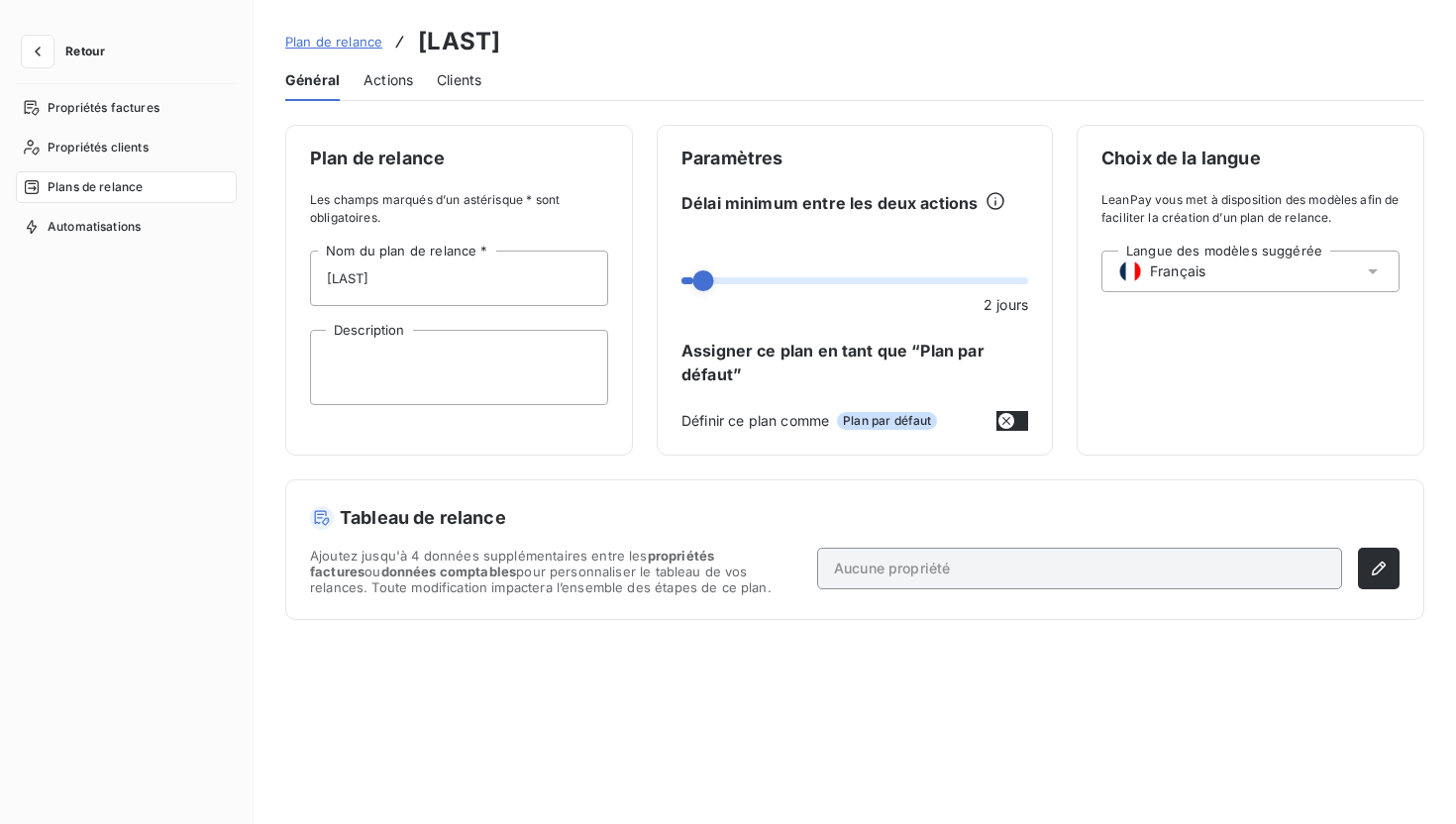click at bounding box center (1012, 421) 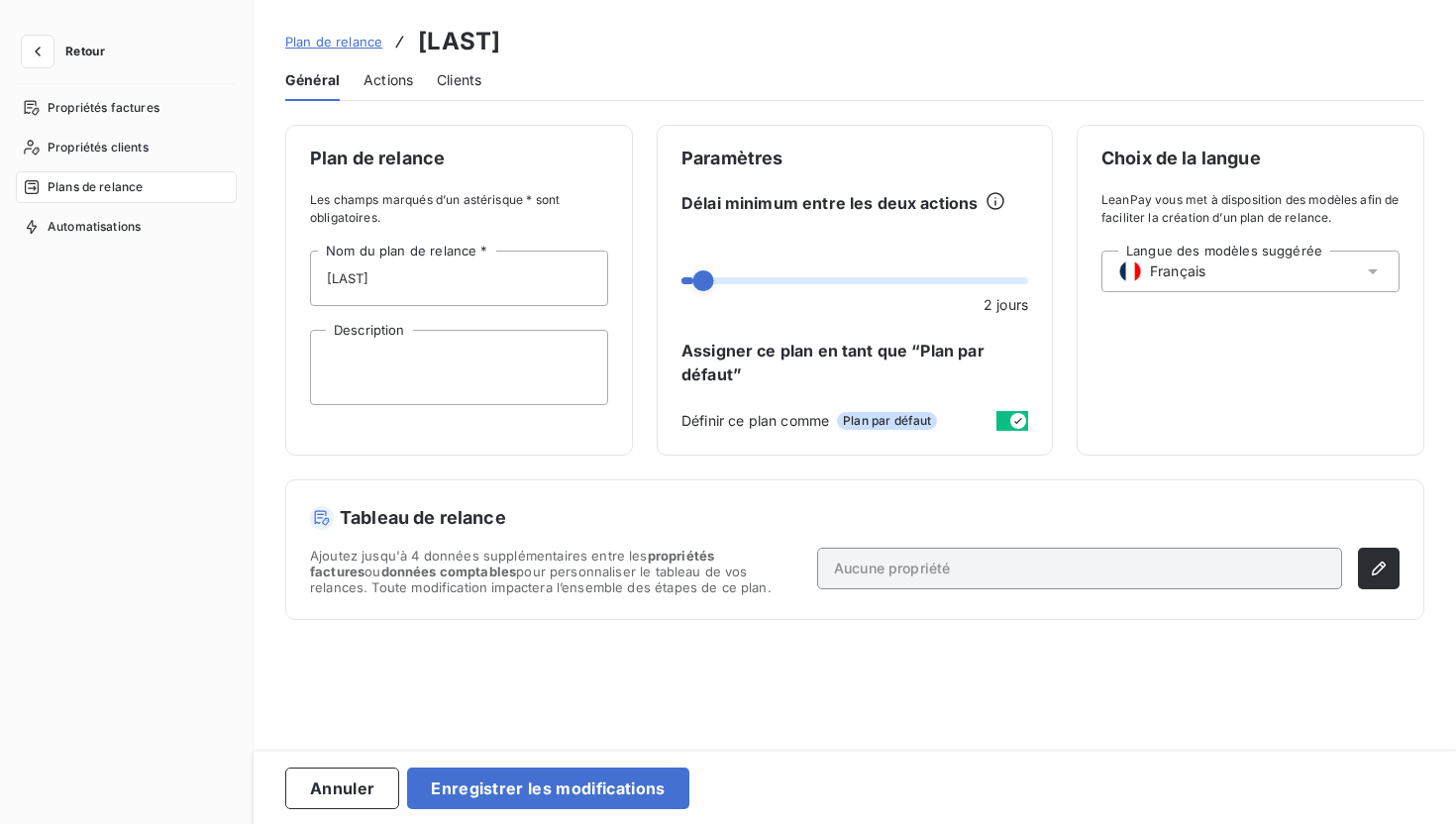 click on "Clients" at bounding box center (459, 80) 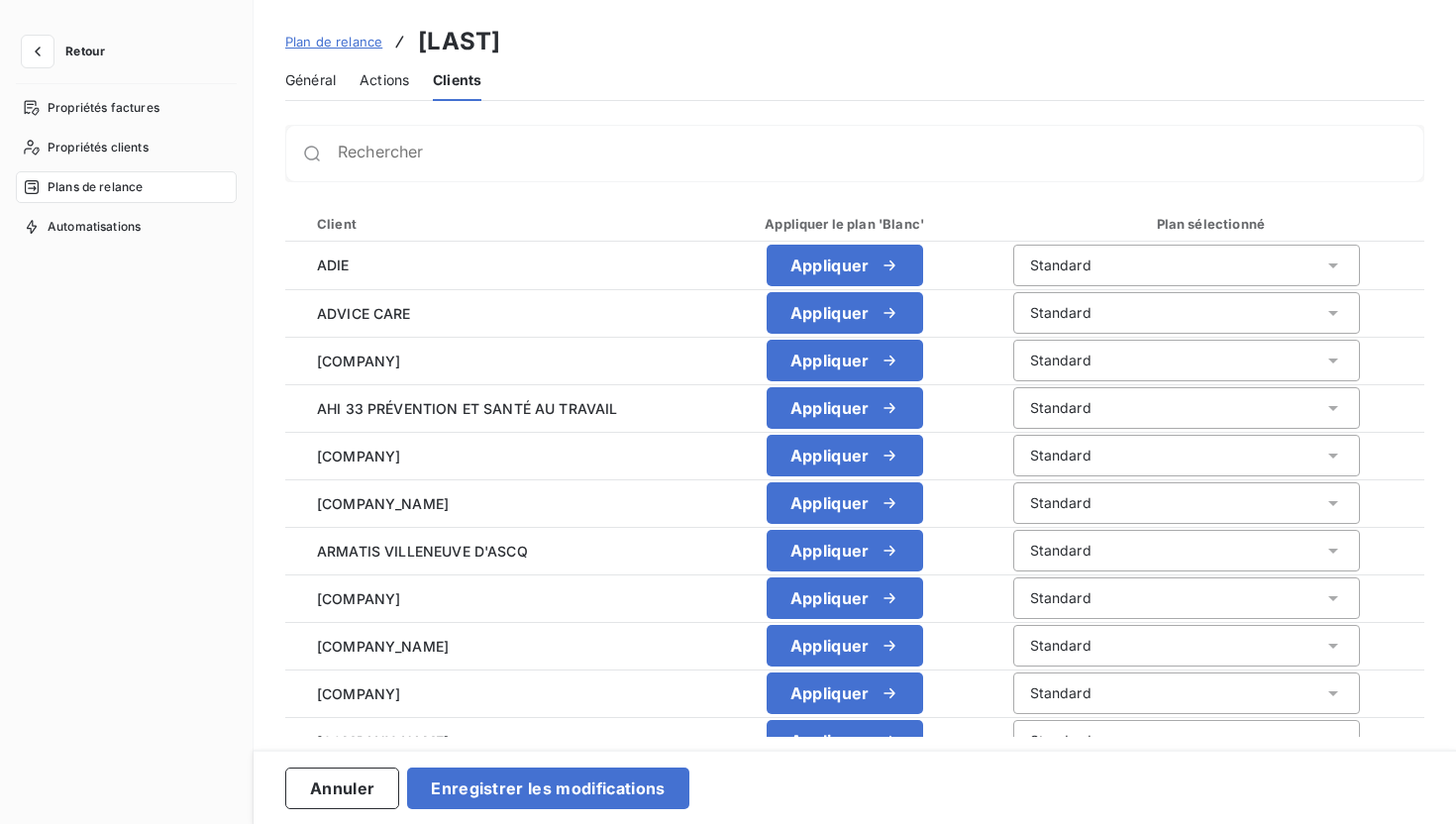 click on "Général" at bounding box center (310, 80) 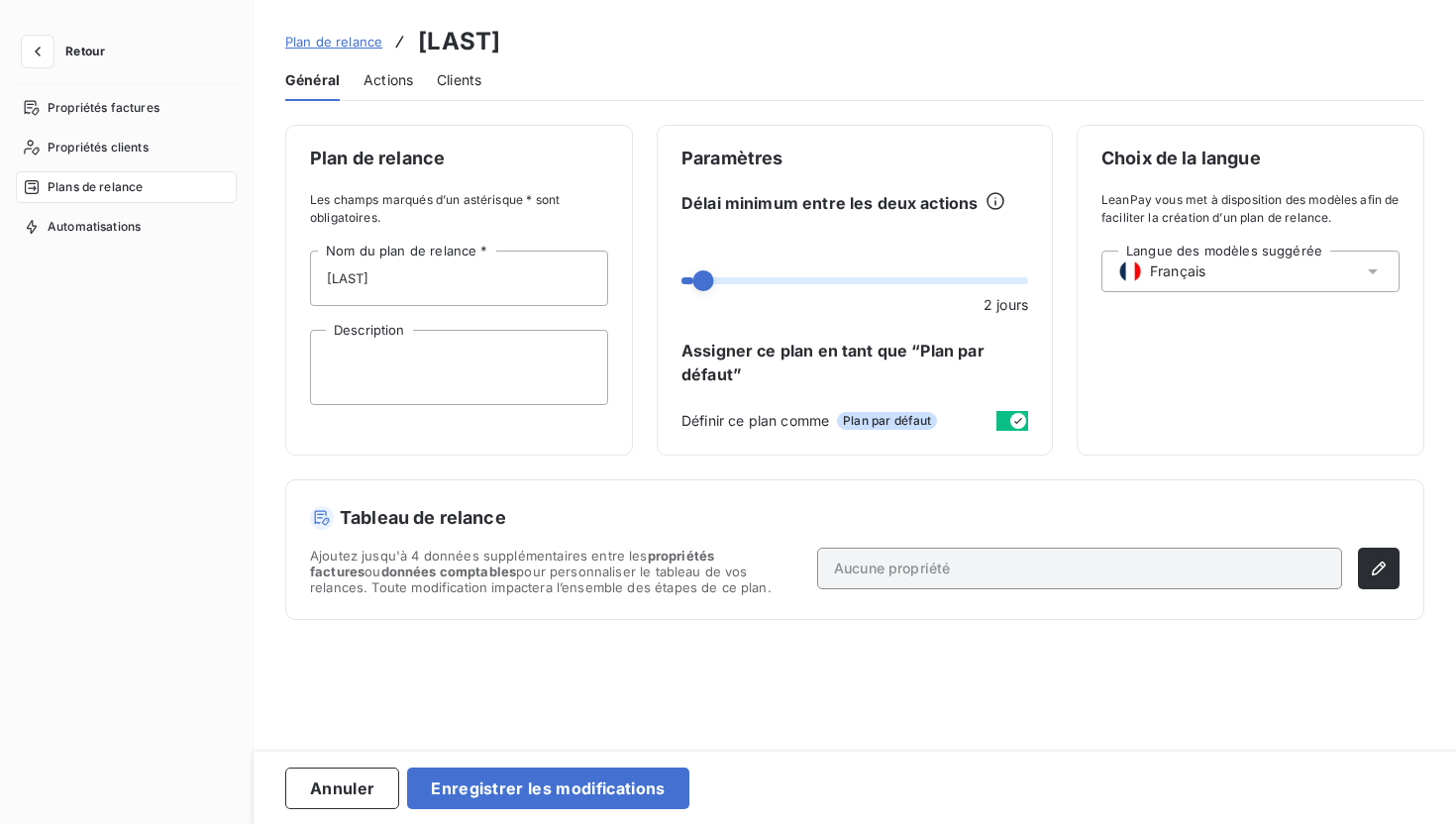 click on "Annuler Enregistrer les modifications" at bounding box center (855, 786) 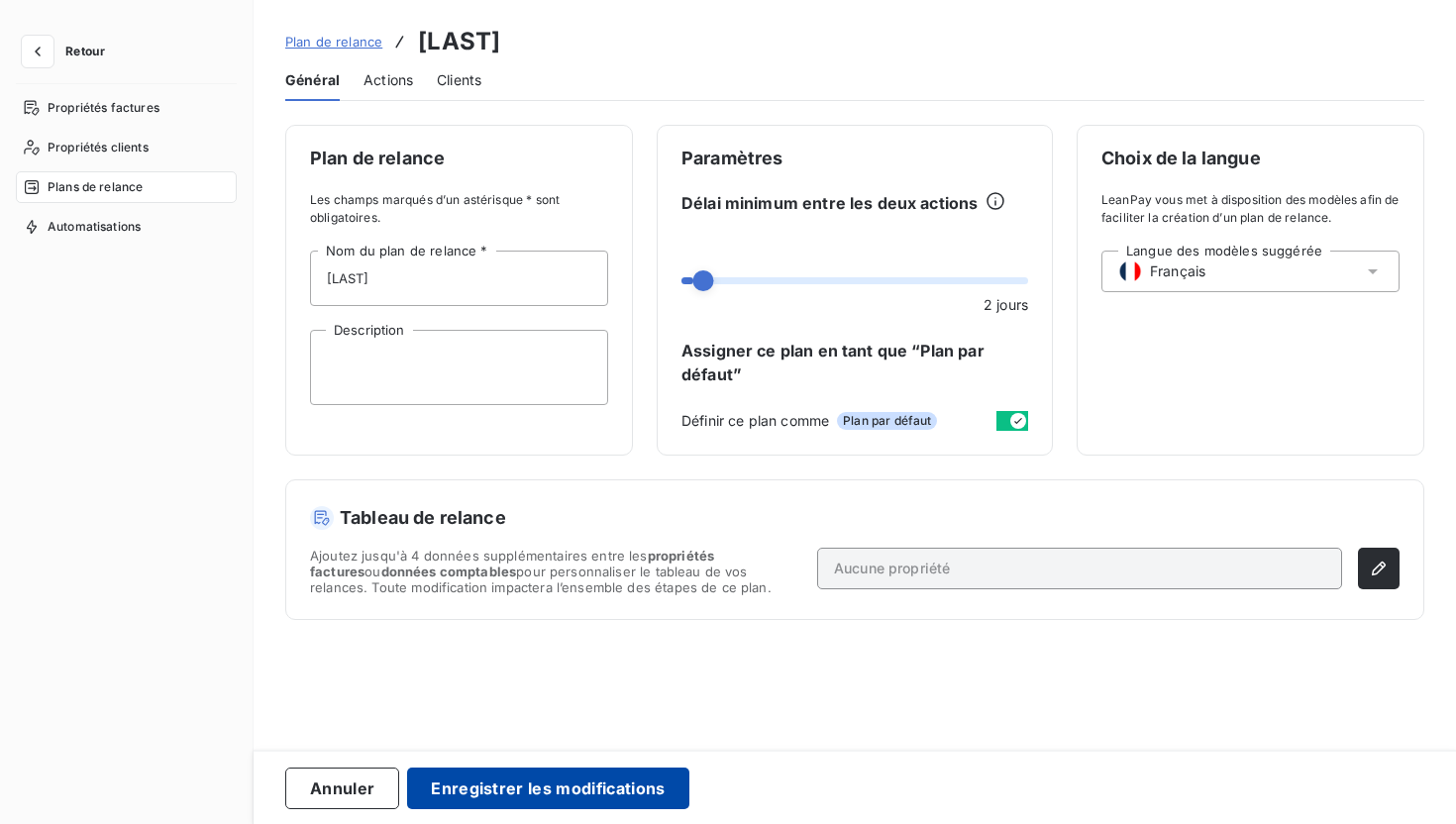 click on "Enregistrer les modifications" at bounding box center [548, 788] 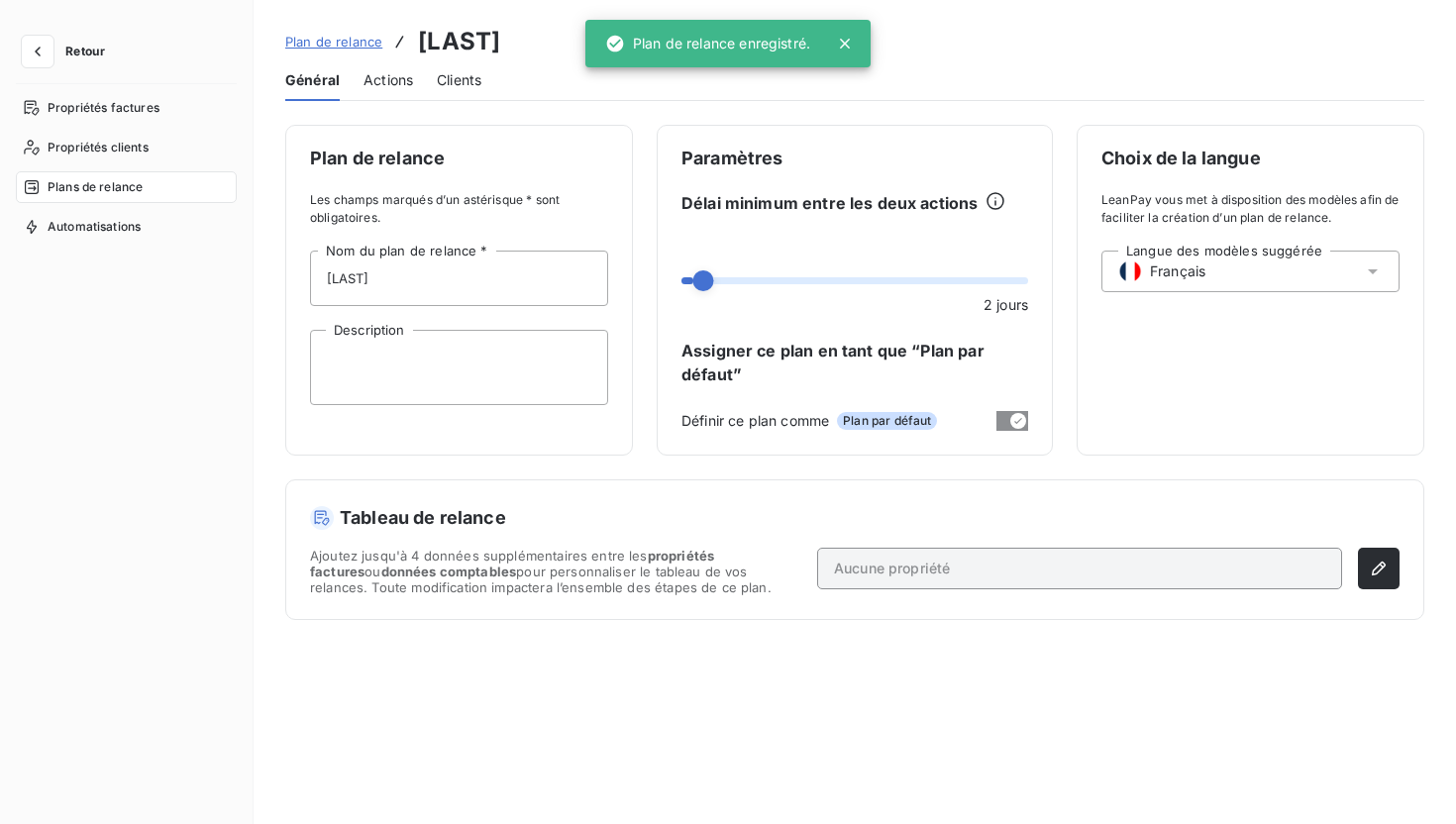 click on "Clients" at bounding box center (459, 80) 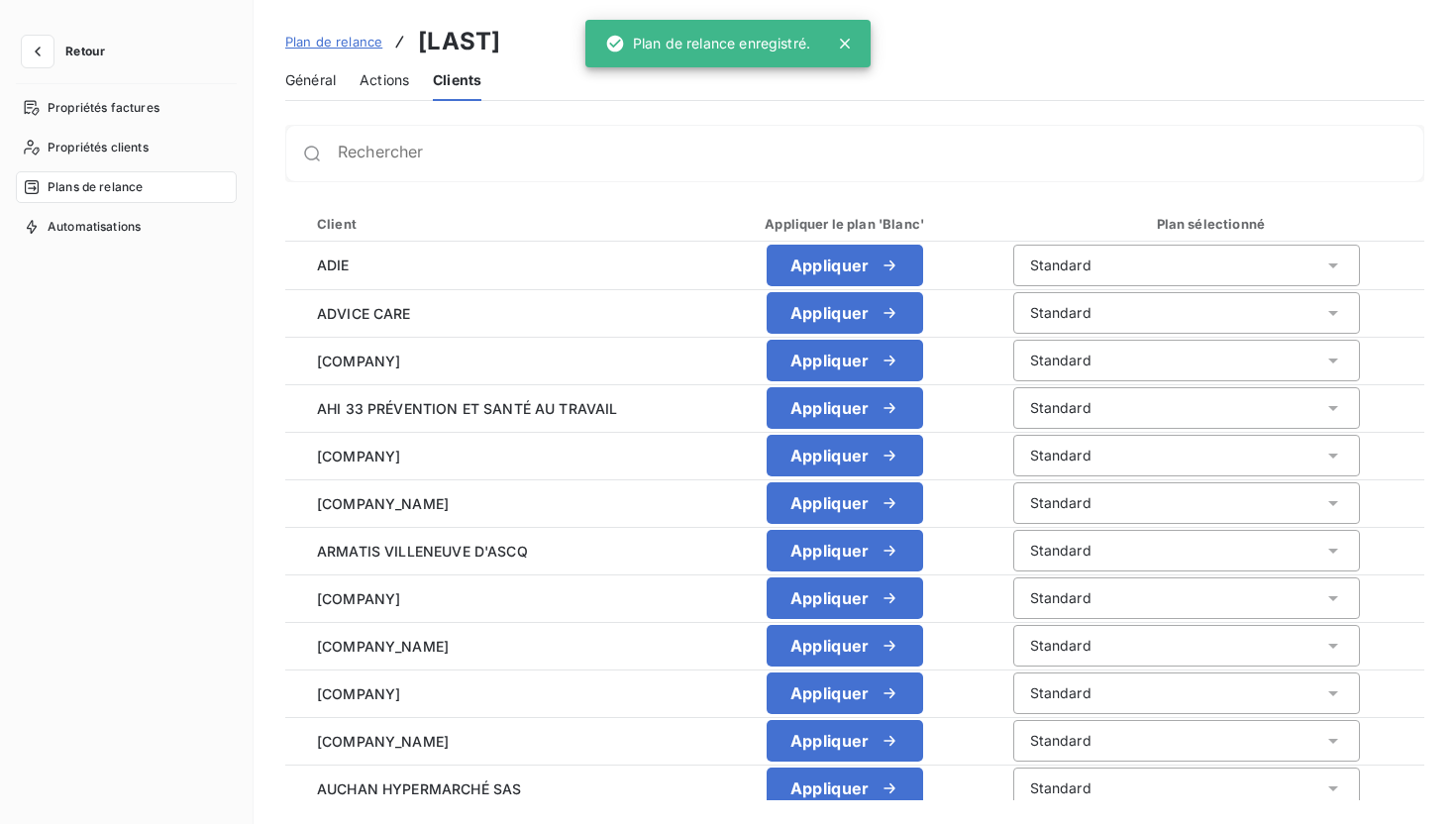 click on "Général" at bounding box center [310, 80] 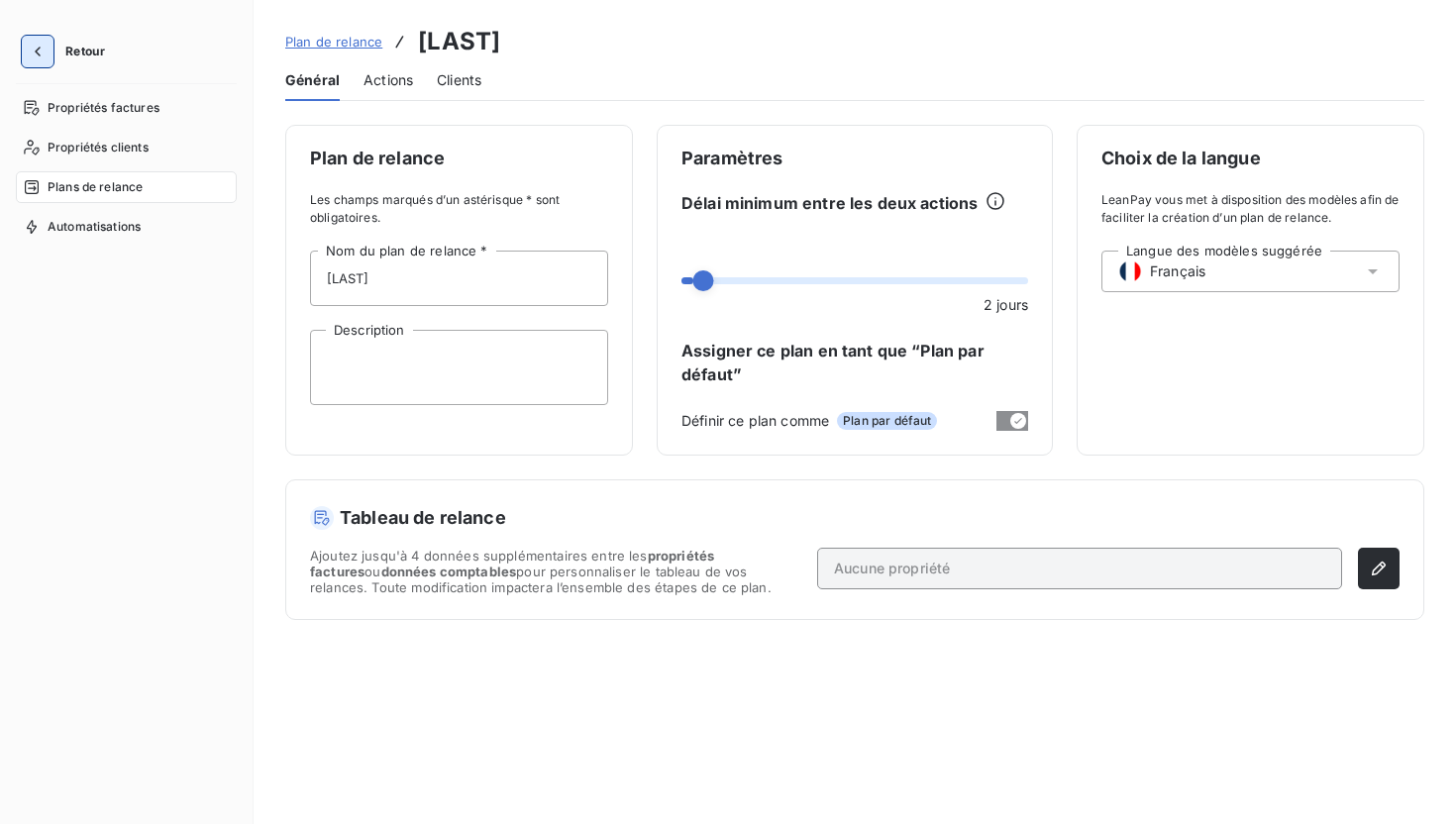 click 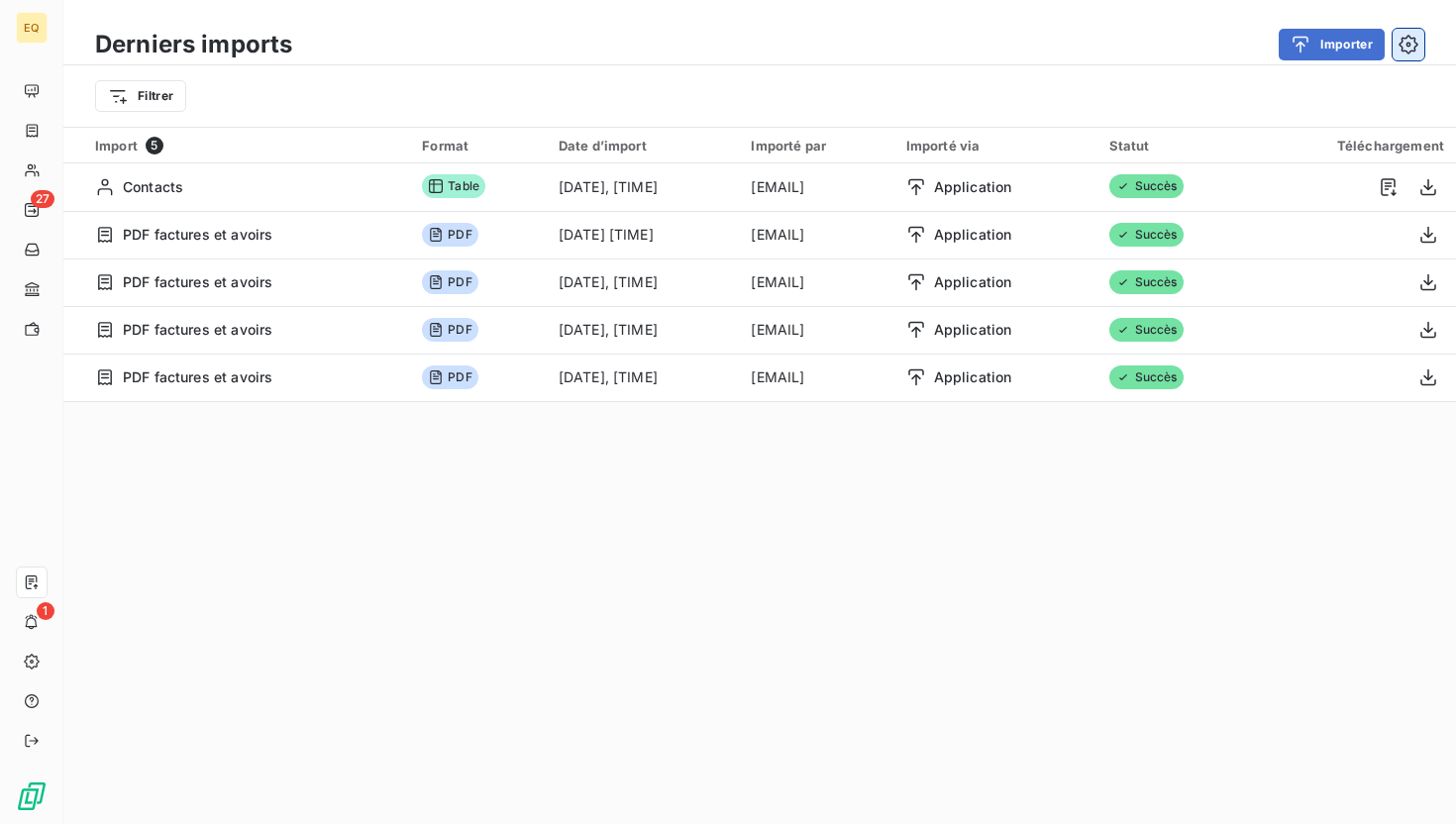 click 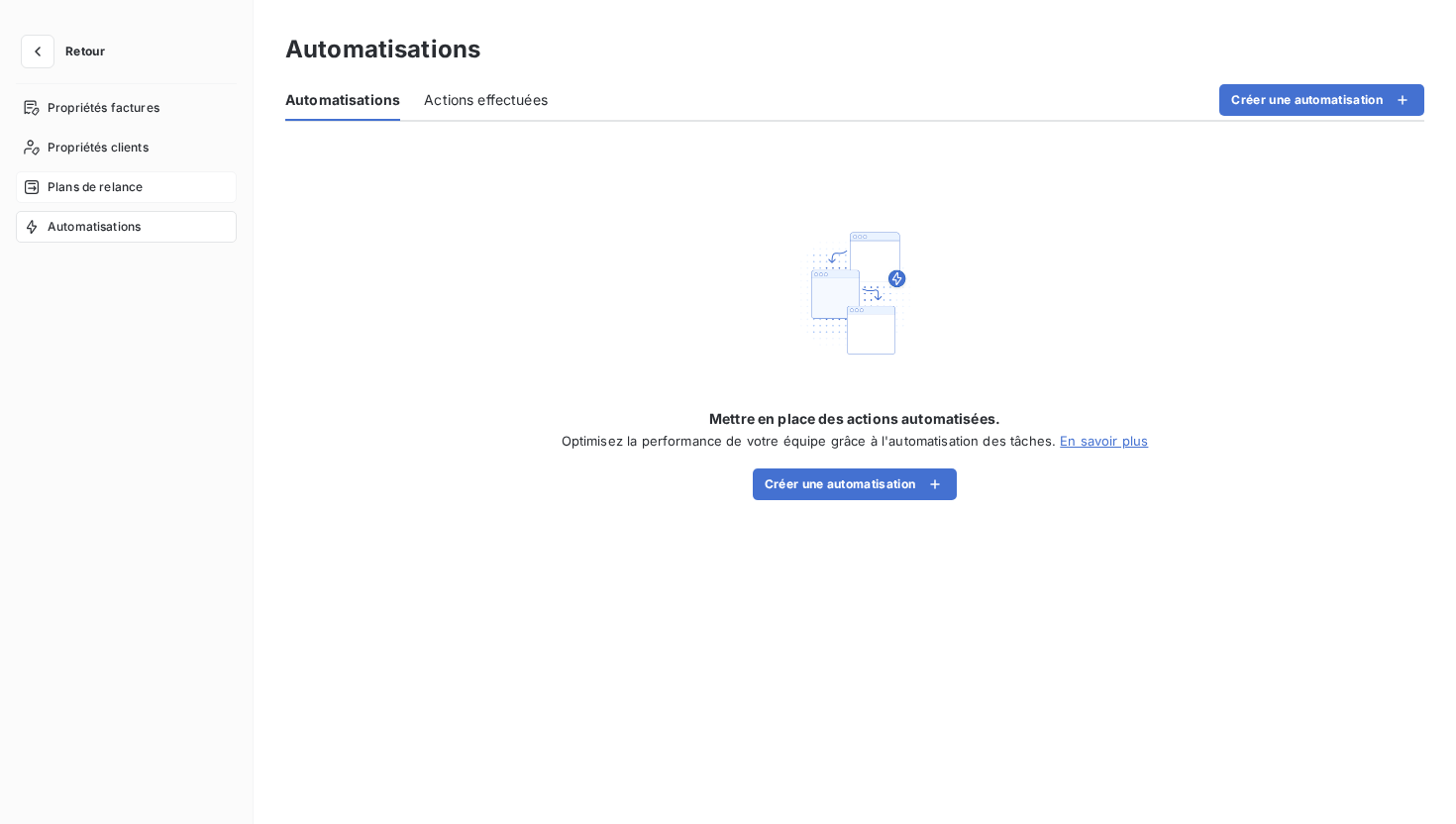 click on "Plans de relance" at bounding box center (95, 187) 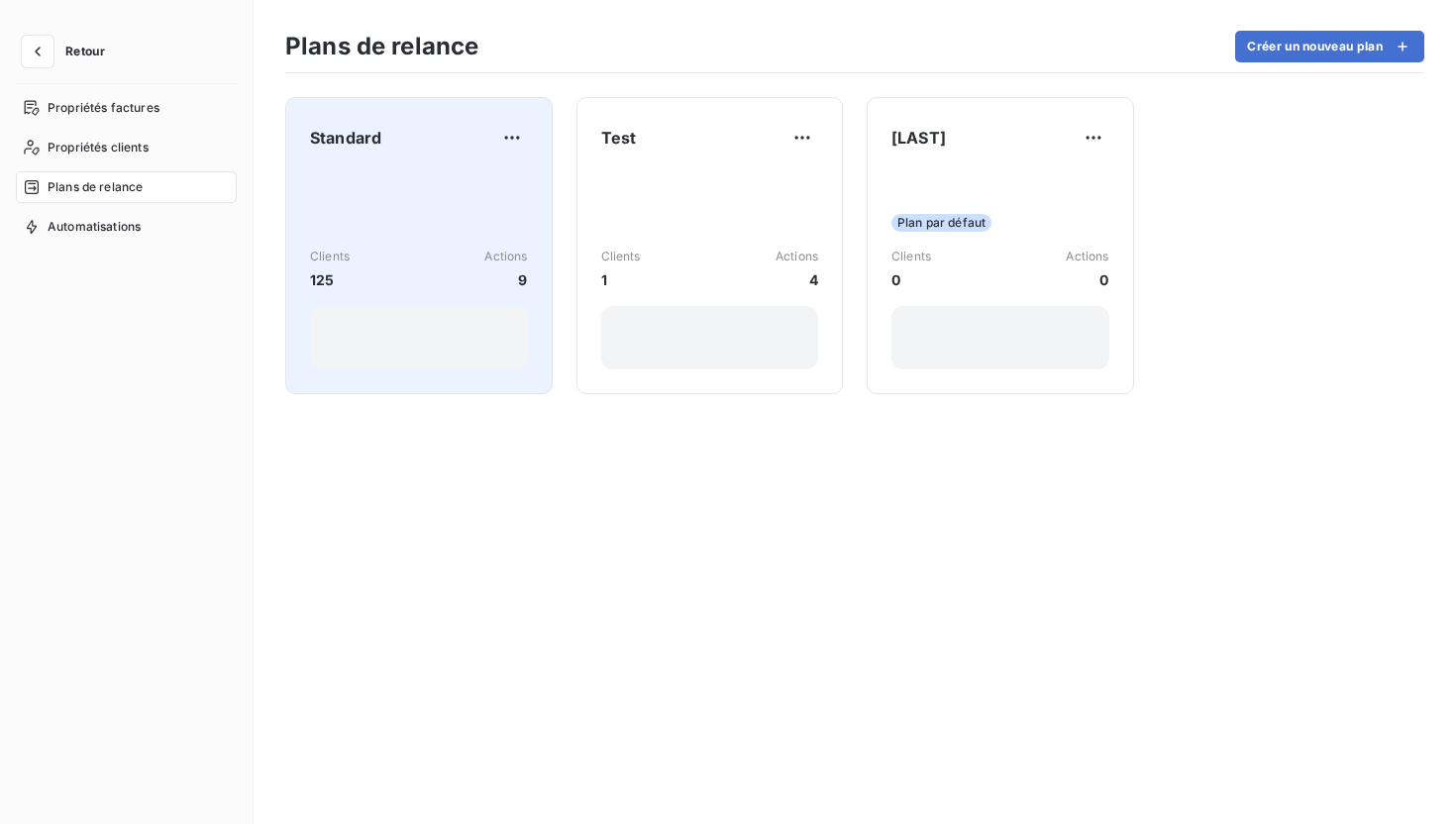 click on "Clients 125 Actions 9" at bounding box center (419, 269) 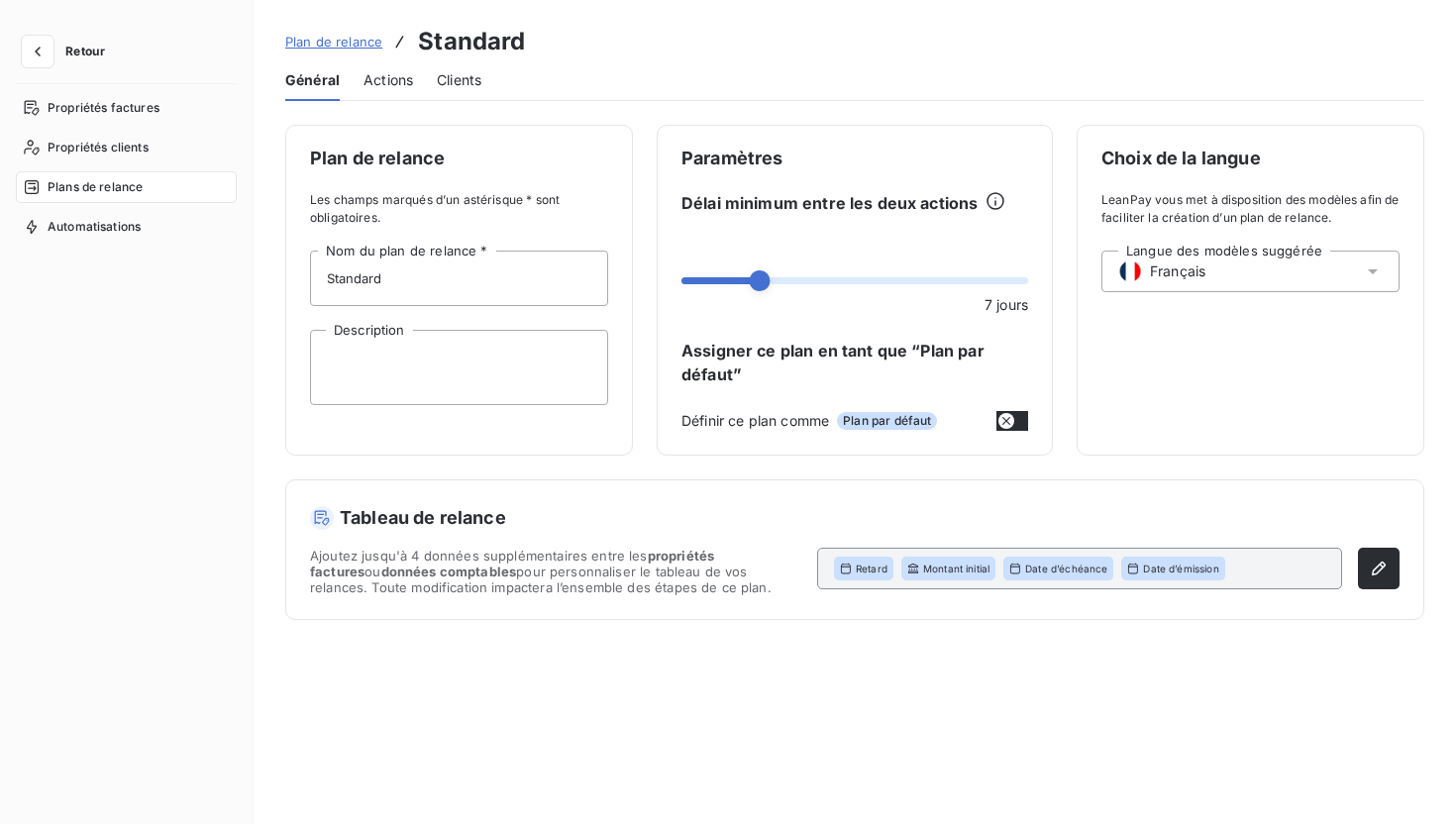 click at bounding box center (1012, 421) 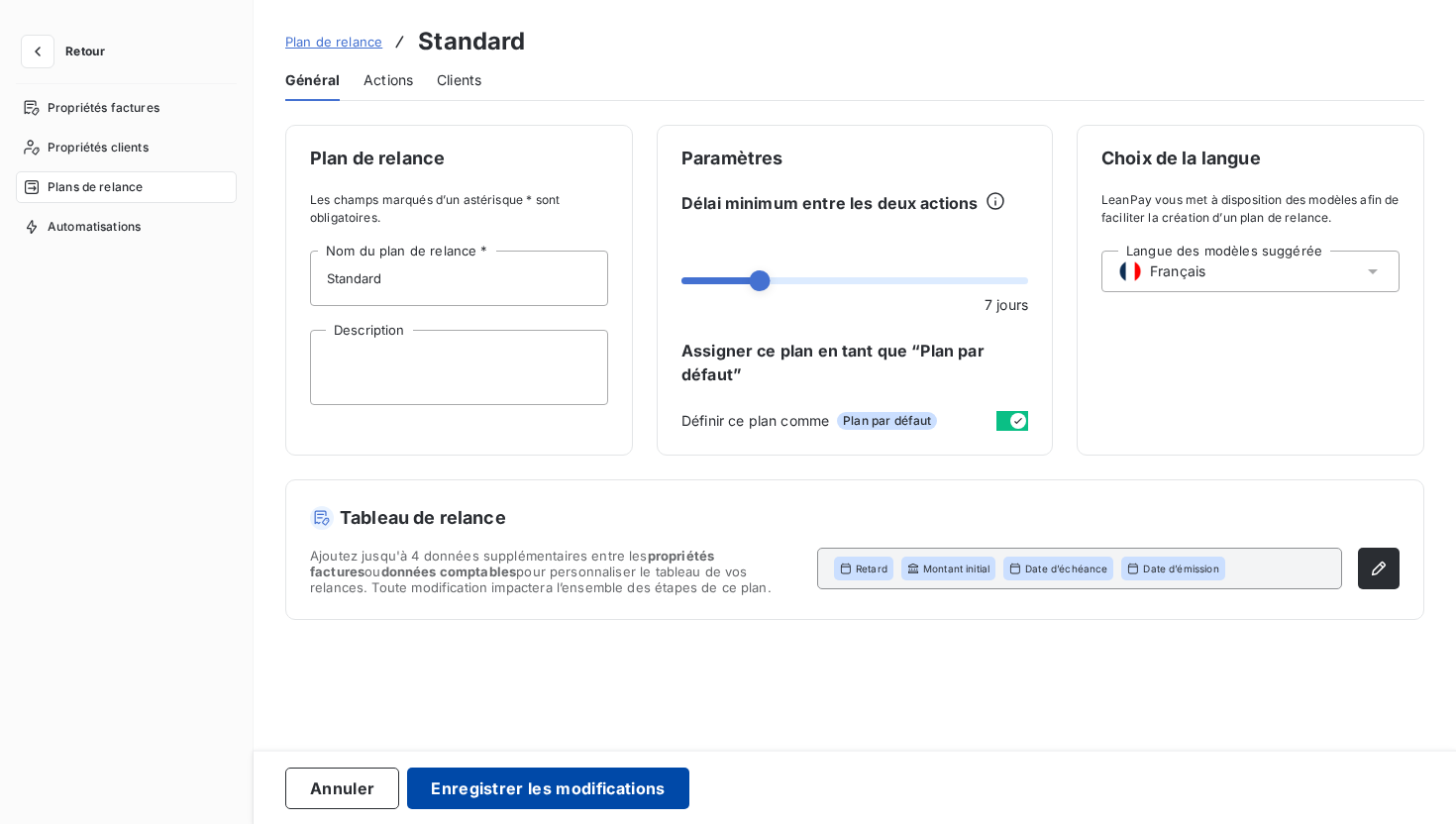 click on "Enregistrer les modifications" at bounding box center [548, 788] 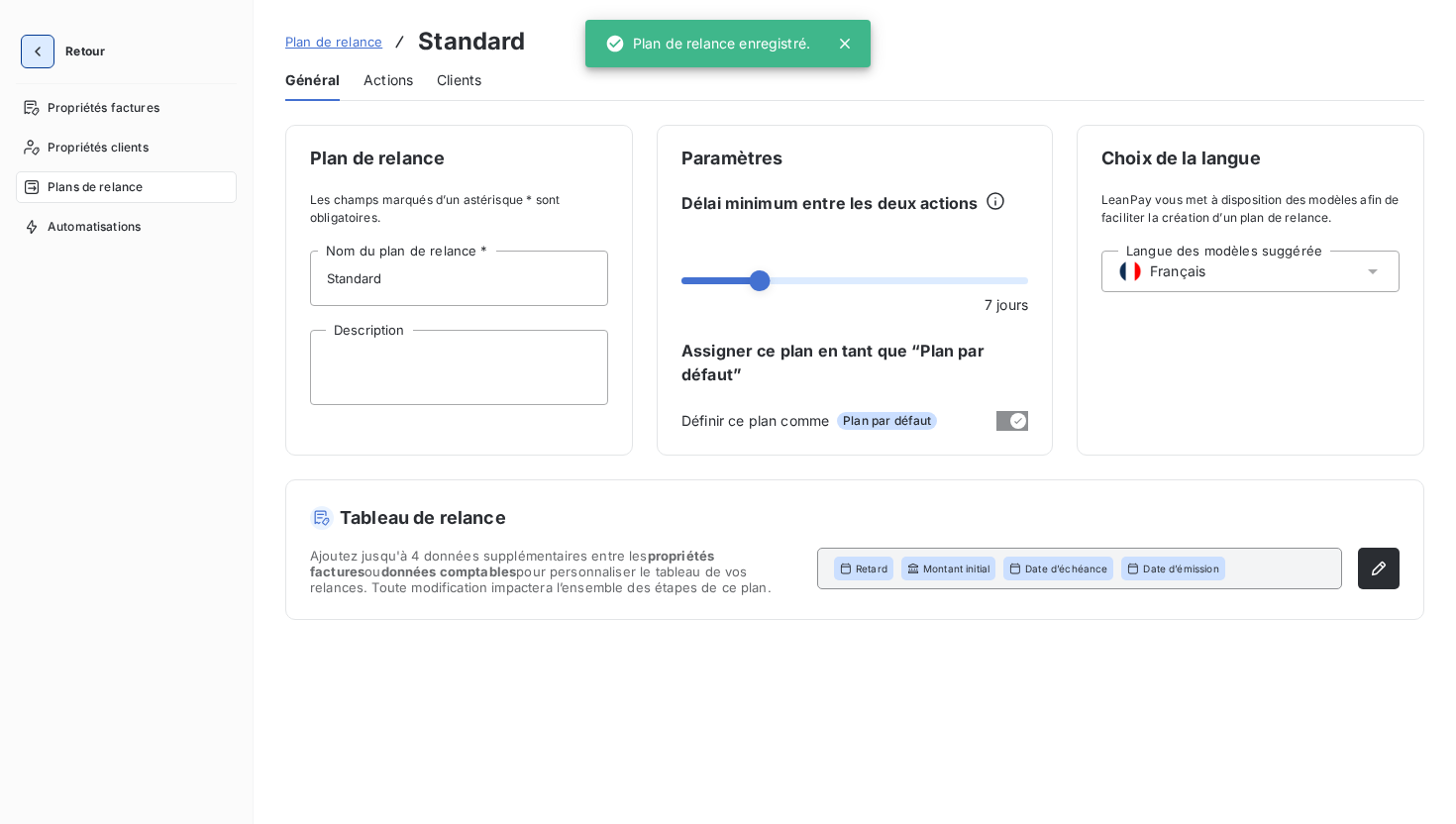 click 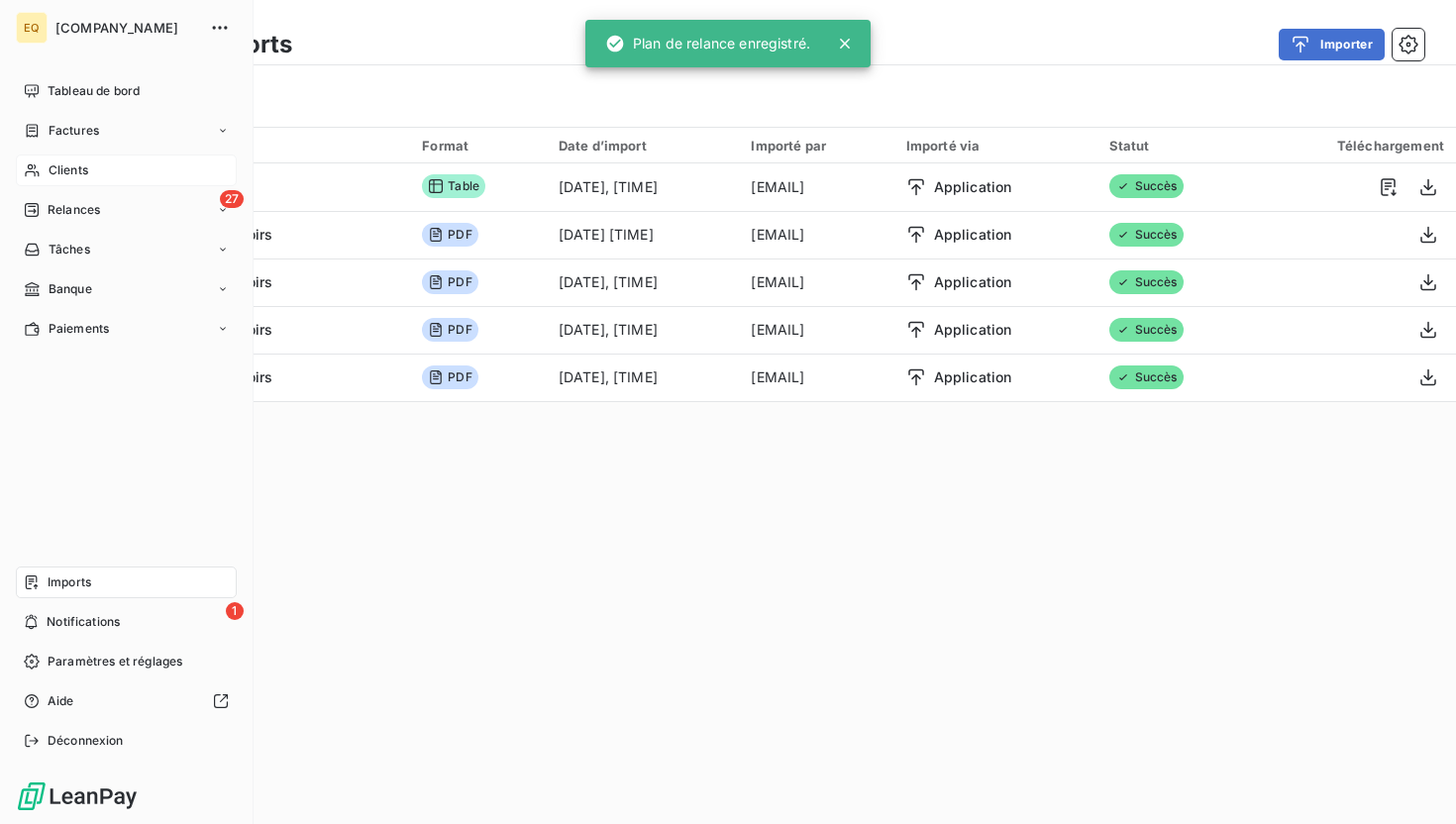 click on "Clients" at bounding box center (126, 170) 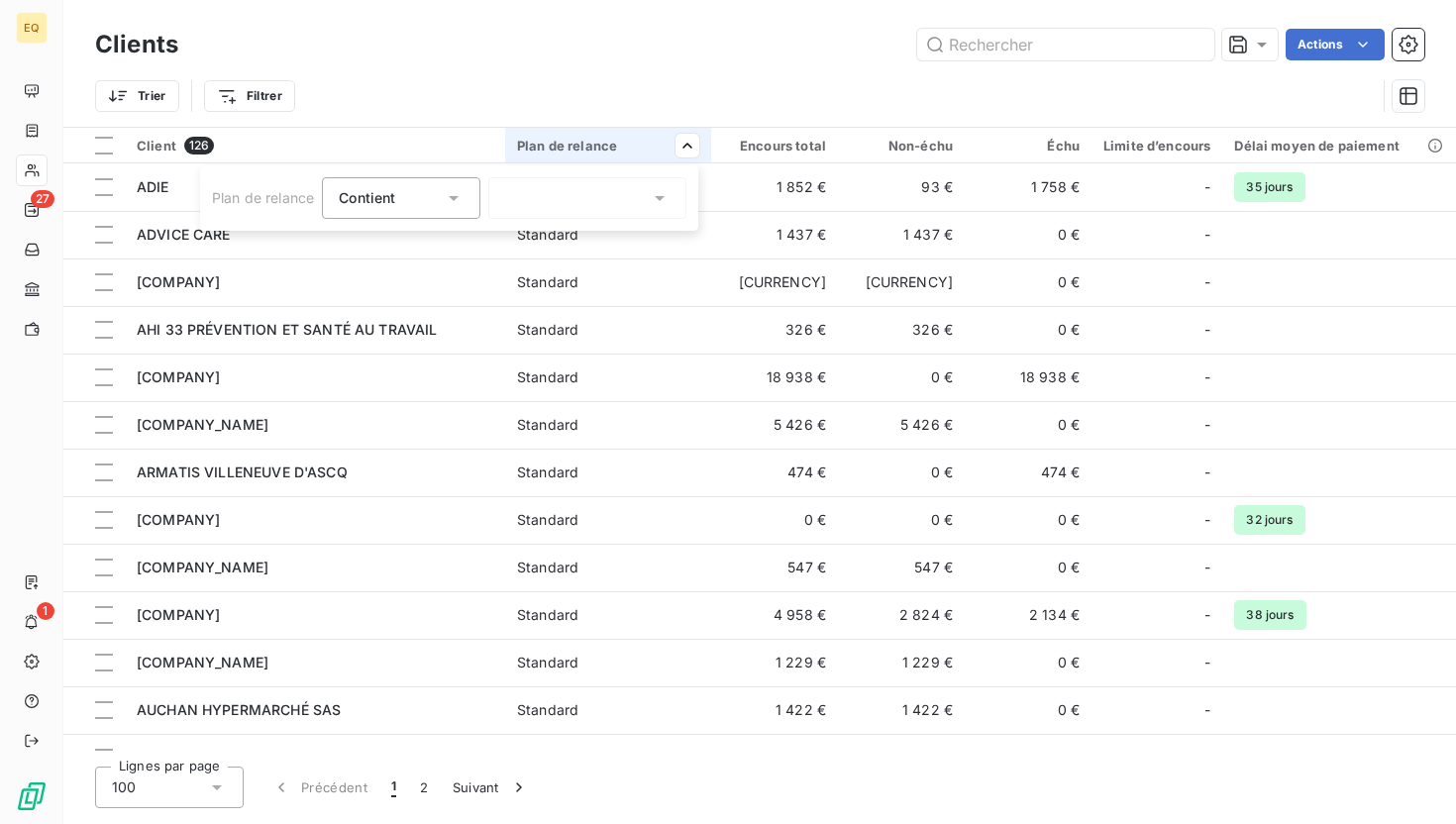 click at bounding box center [587, 198] 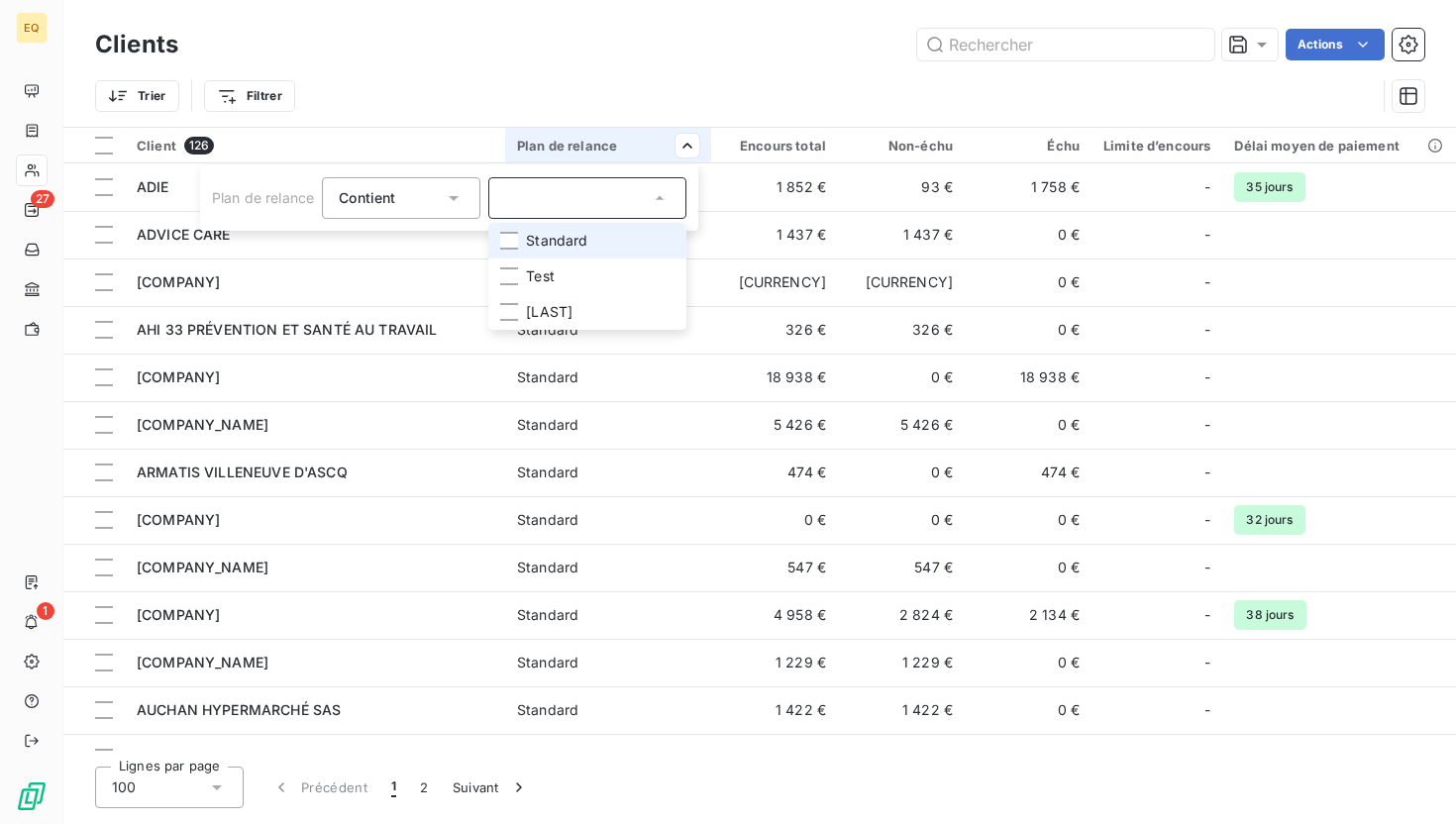 click on "Standard" at bounding box center [587, 241] 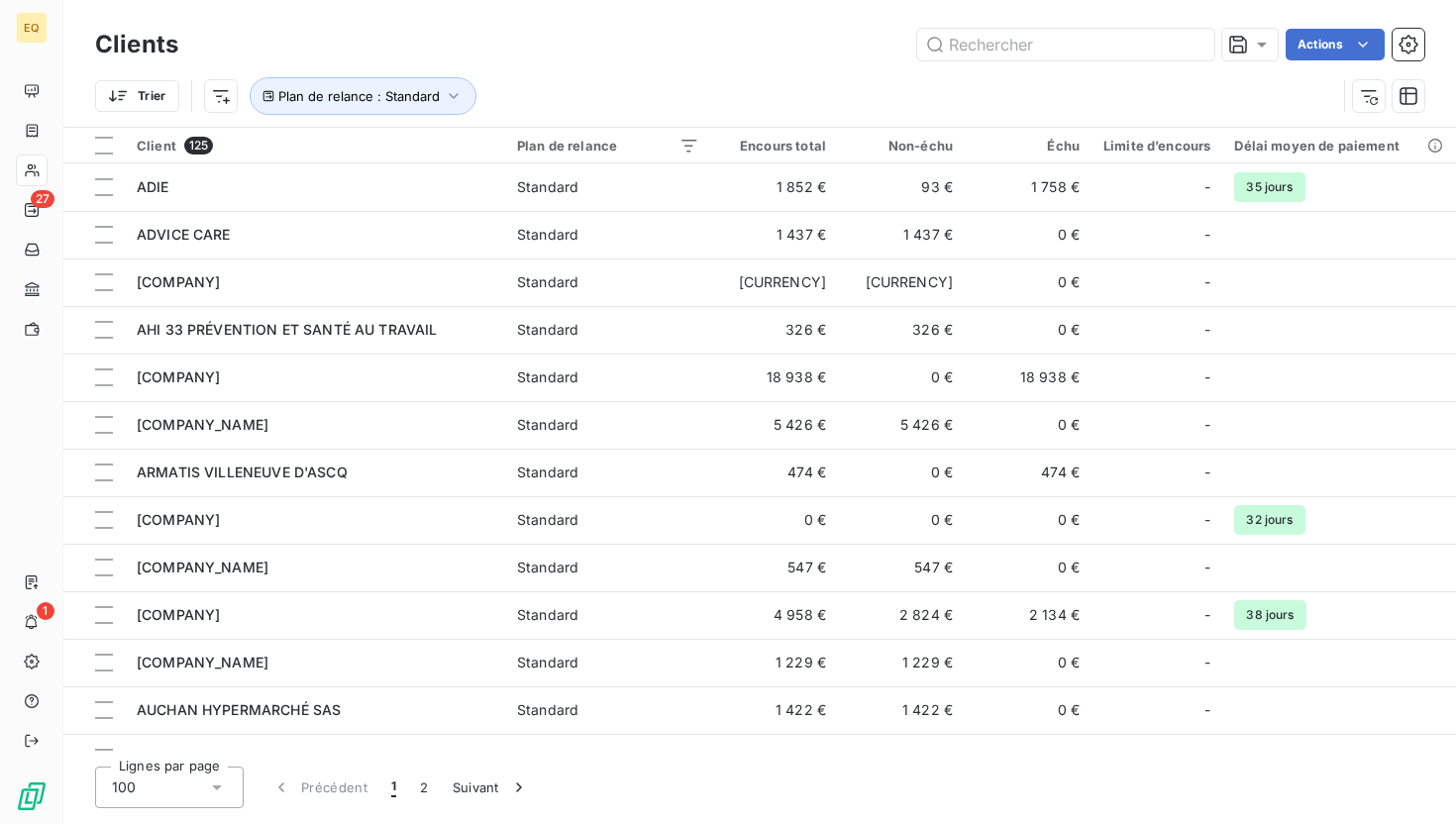 click on "EQ 27 1 Clients Actions Trier Plan de relance  : Standard  Client 125 Plan de relance Encours total Non-échu Échu Limite d’encours Délai moyen de paiement ADIE Standard 1 852 € 93 € 1 758 € - 35 jours ADVICE CARE Standard 1 437 € 1 437 € 0 € - AFEJI Standard 1 985 € 1 985 € 0 € - AHI 33 PRÉVENTION ET SANTÉ AU TRAVAIL Standard 326 € 326 € 0 € - AKANEA DEVELOPPEMENT Standard 18 938 € 0 € 18 938 € - APAVE SA Standard 5 426 € 5 426 € 0 € - ARMATIS VILLENEUVE D'ASCQ Standard 474 € 0 € 474 € - ASSOCIATION MÉDICO SOCIALE DIEPPOISE Standard 0 € 0 € 0 € - 32 jours ASSOCIATION VALLOIRES ENFANCE Standard 547 € 547 € 0 € - AUBAY Standard 4 958 € 2 824 € 2 134 € - 38 jours AUCHAN HYPERMACHE SAS Standard 1 229 € 1 229 € 0 € - AUCHAN HYPERMARCHÉ SAS Standard 1 422 € 1 422 € 0 € - AZELIS FRANCE Standard 776 € 776 € 0 € - BELAMBRA CLUBS Standard 3 684 € 3 684 €" at bounding box center [728, 412] 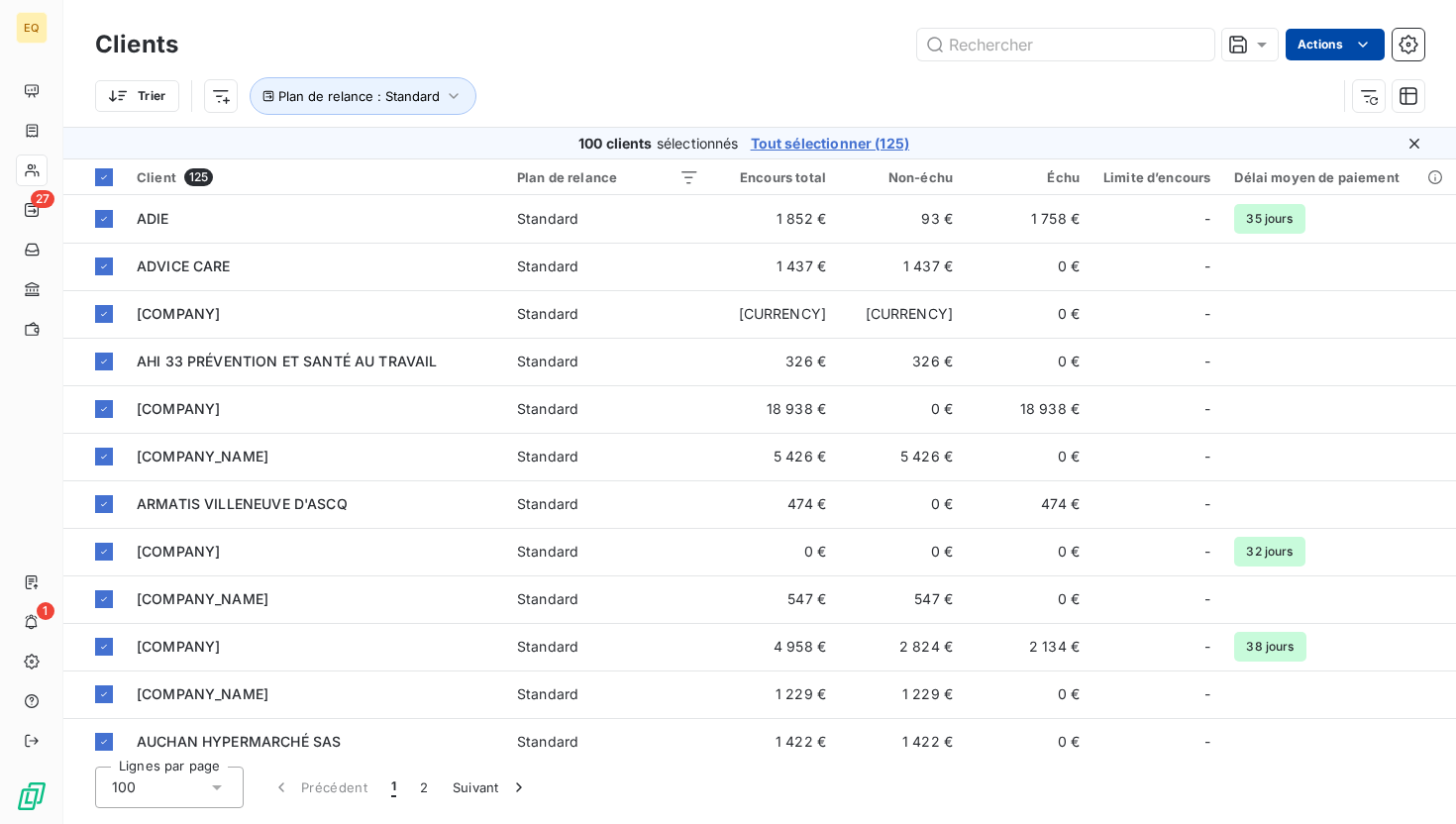click on "EQ 27 1 Clients Actions Trier Plan de relance  : Standard  100 clients   sélectionnés Tout sélectionner (125) Client 125 Plan de relance Encours total Non-échu Échu Limite d’encours Délai moyen de paiement ADIE Standard 1 852 € 93 € 1 758 € - 35 jours ADVICE CARE Standard 1 437 € 1 437 € 0 € - AFEJI Standard 1 985 € 1 985 € 0 € - AHI 33 PRÉVENTION ET SANTÉ AU TRAVAIL Standard 326 € 326 € 0 € - AKANEA DEVELOPPEMENT Standard 18 938 € 0 € 18 938 € - APAVE SA Standard 5 426 € 5 426 € 0 € - ARMATIS VILLENEUVE D'ASCQ Standard 474 € 0 € 474 € - ASSOCIATION MÉDICO SOCIALE DIEPPOISE Standard 0 € 0 € 0 € - 32 jours ASSOCIATION VALLOIRES ENFANCE Standard 547 € 547 € 0 € - AUBAY Standard 4 958 € 2 824 € 2 134 € - 38 jours AUCHAN HYPERMACHE SAS Standard 1 229 € 1 229 € 0 € - AUCHAN HYPERMARCHÉ SAS Standard 1 422 € 1 422 € 0 € - AZELIS FRANCE Standard 776 € 776 € -" at bounding box center (728, 412) 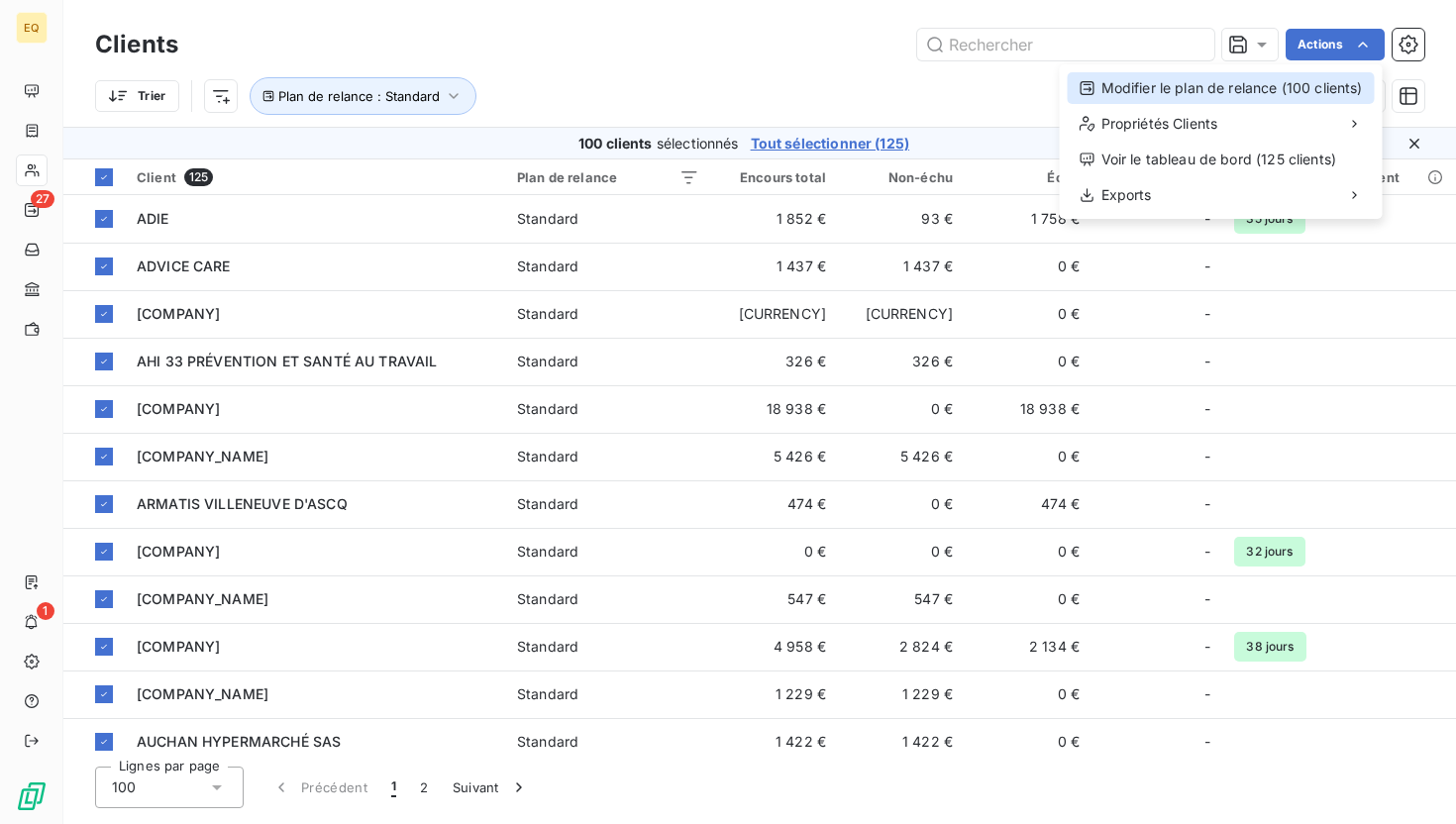 click on "Modifier le plan de relance (100 clients)" at bounding box center [1221, 88] 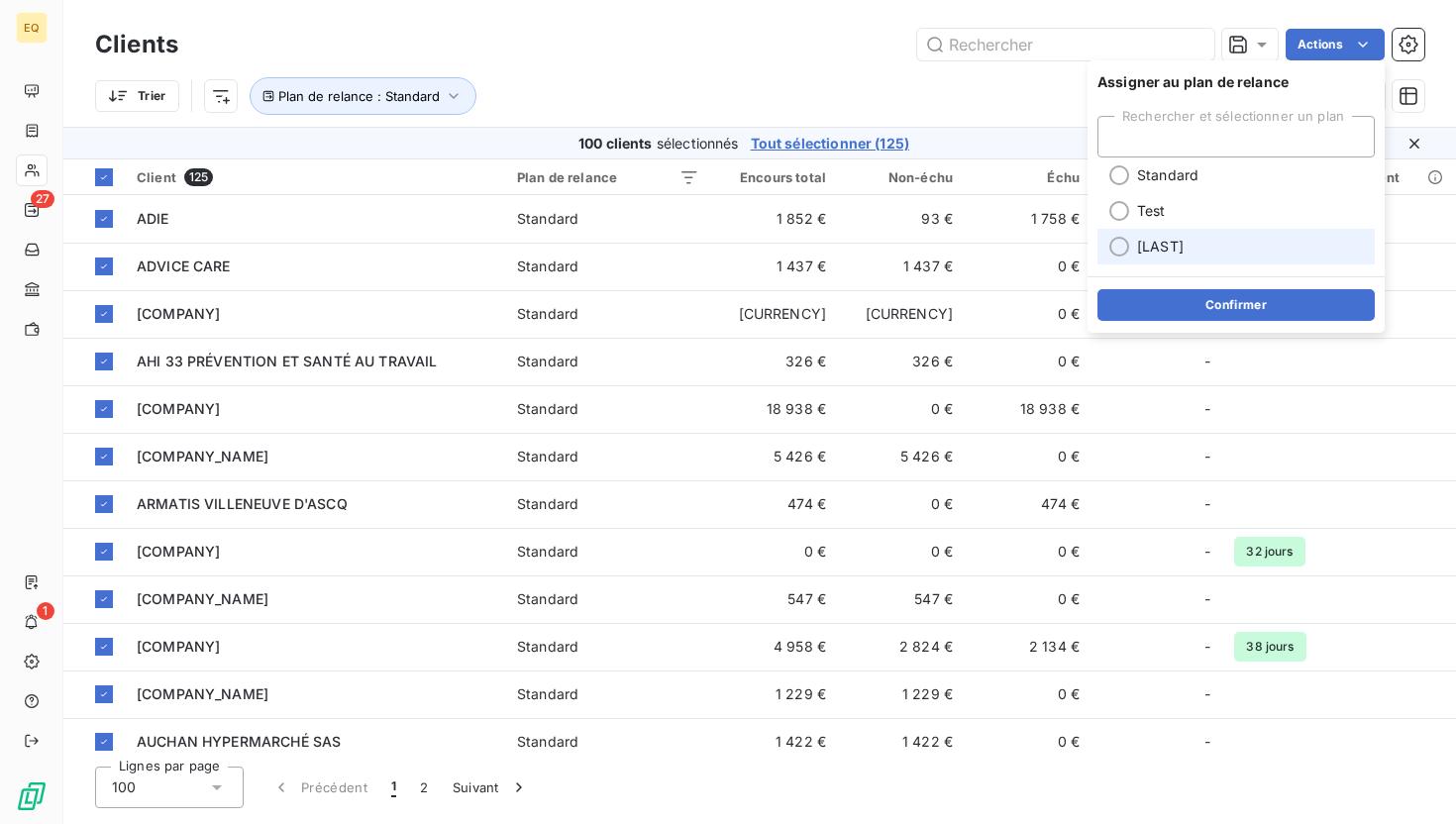 click at bounding box center [1119, 247] 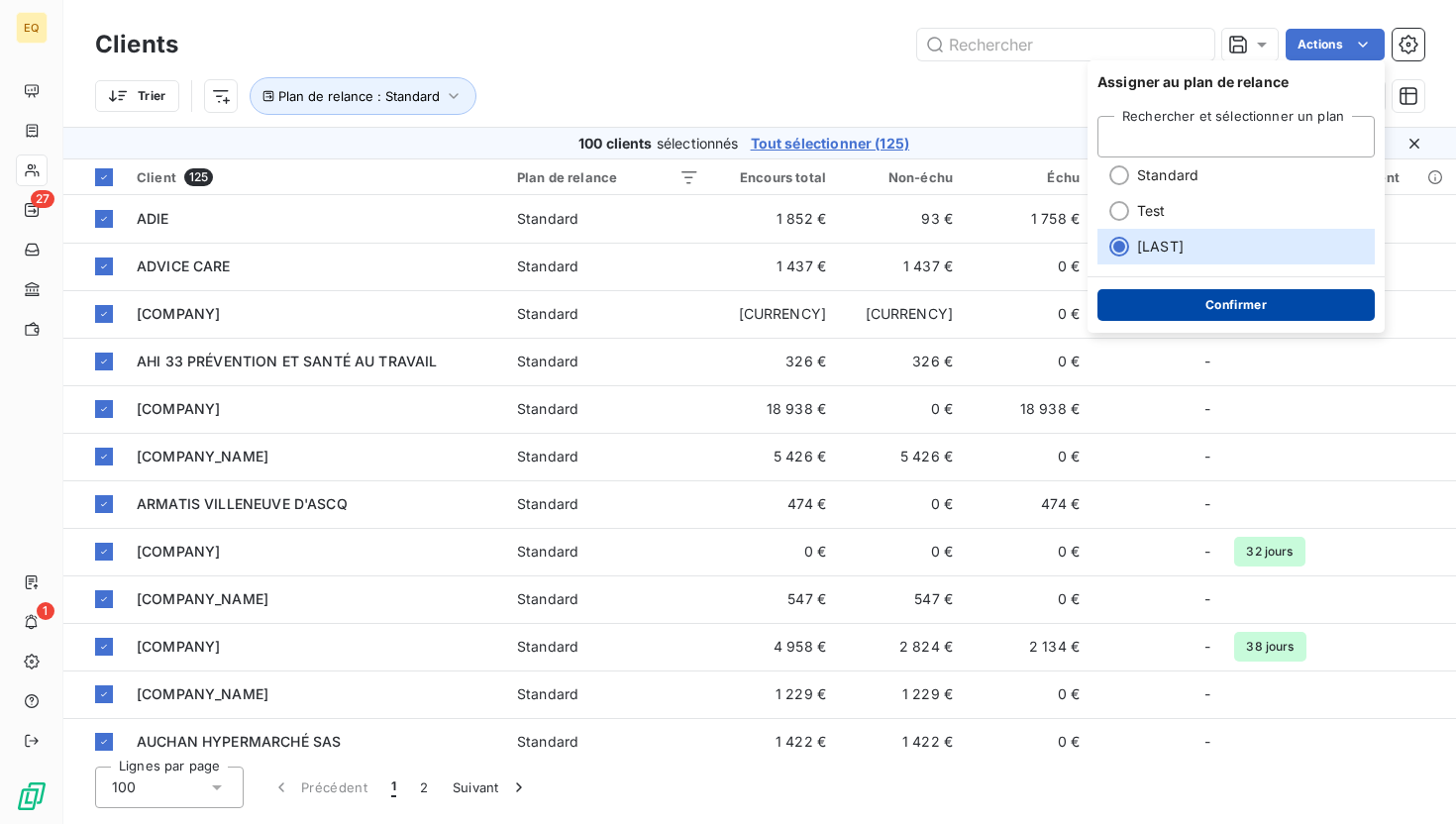 click on "Confirmer" at bounding box center [1236, 305] 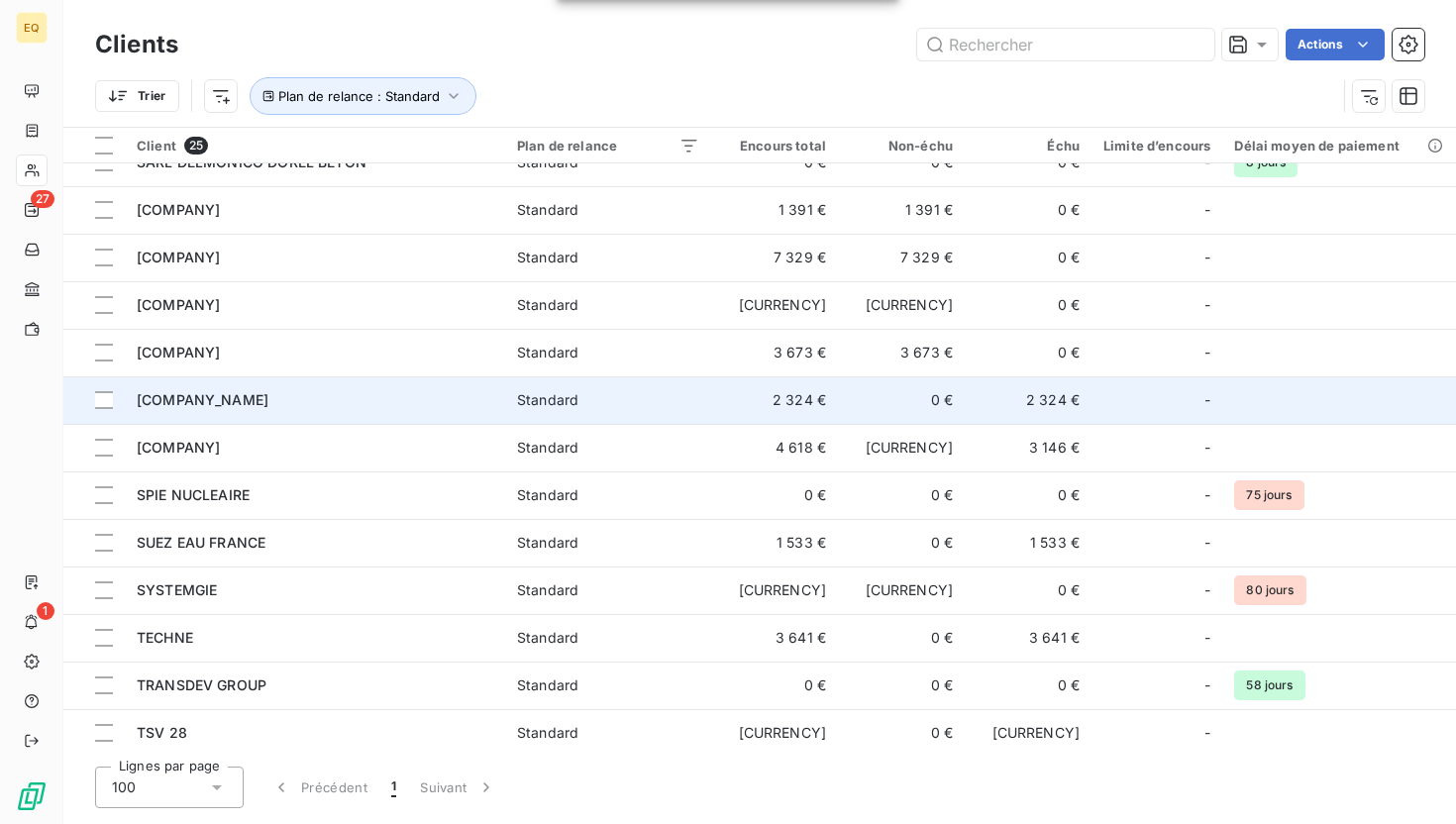 scroll, scrollTop: 0, scrollLeft: 0, axis: both 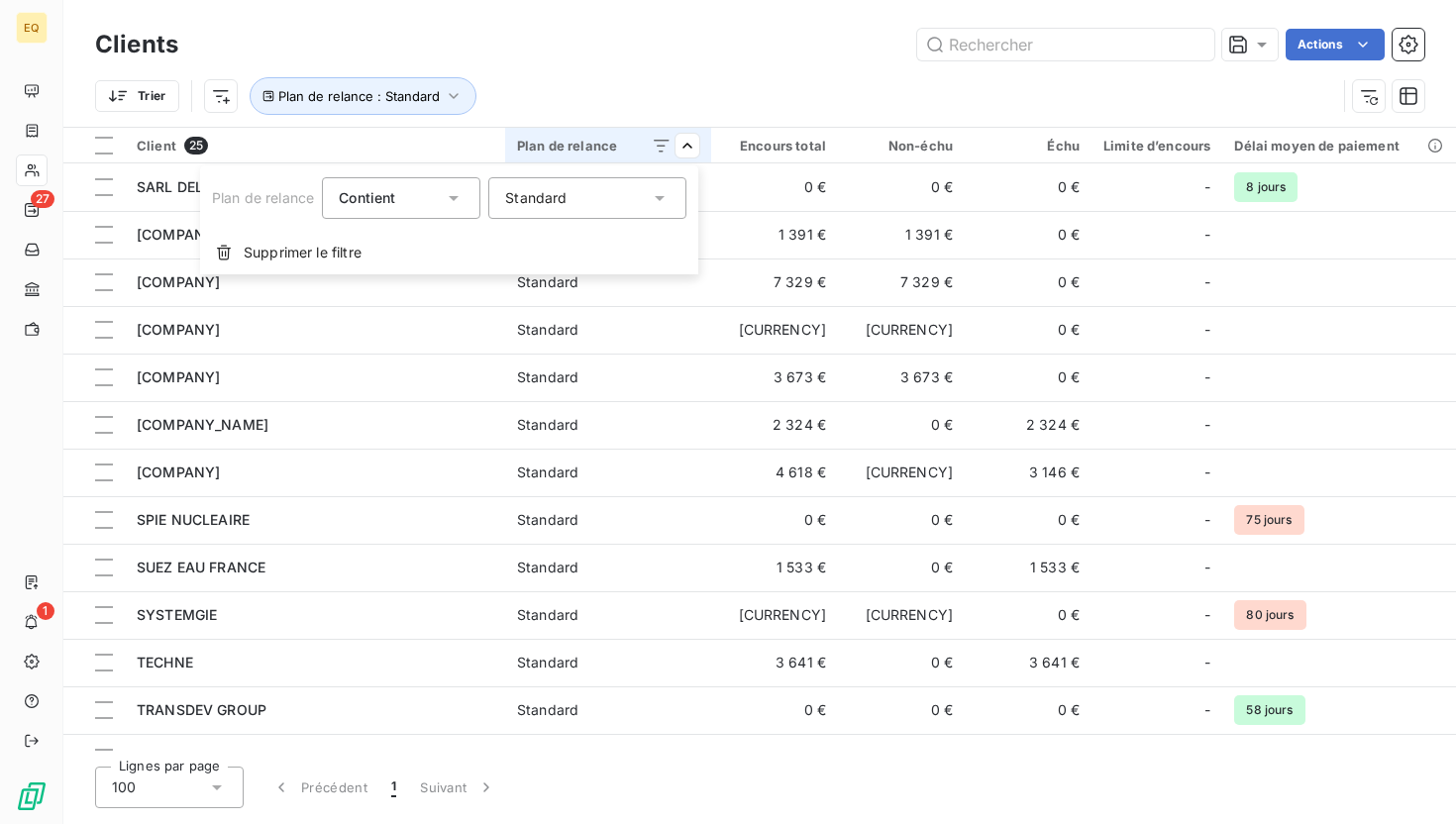 click on "Standard" at bounding box center [587, 198] 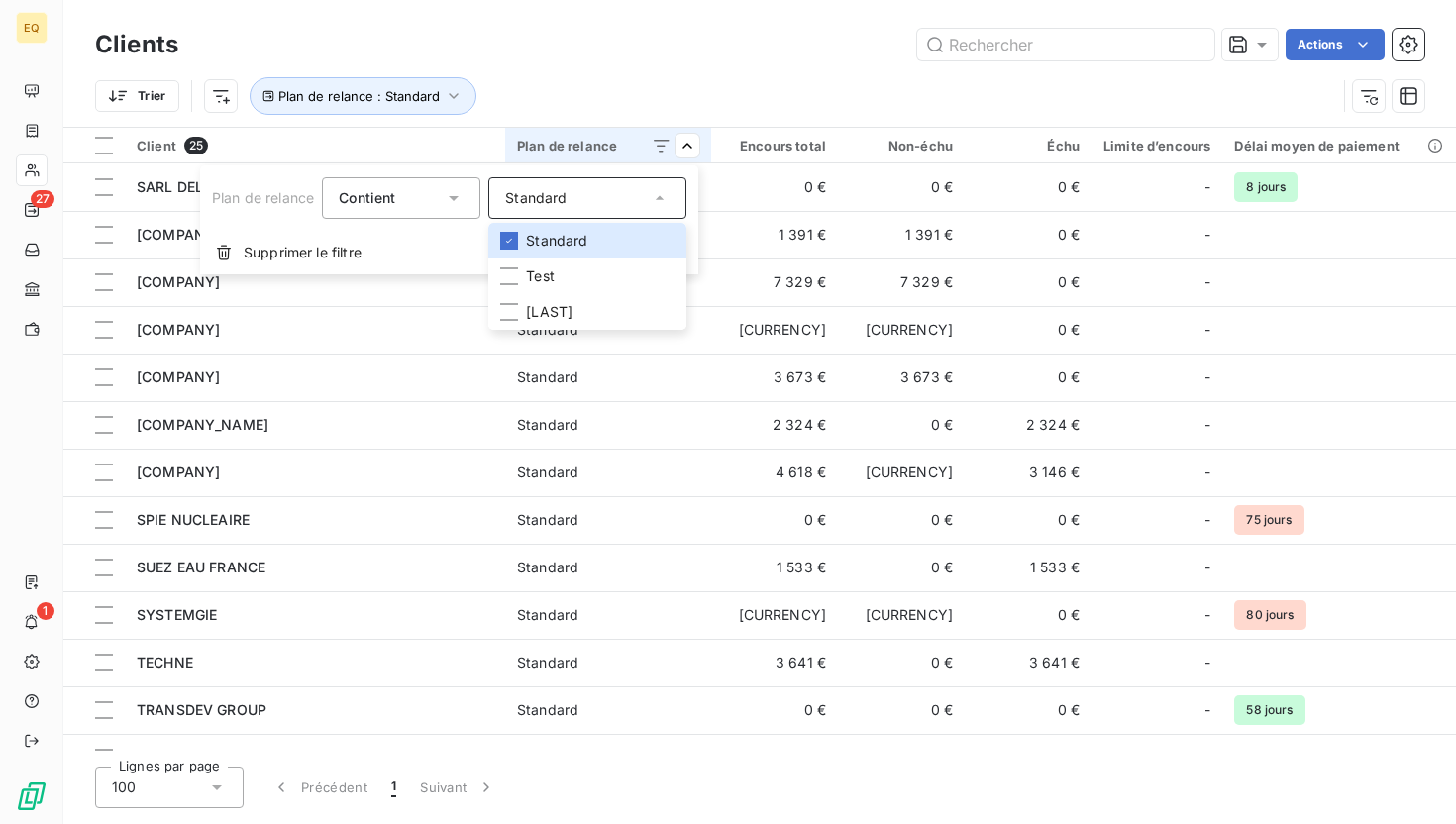 click on "EQ 27 1 Clients Actions Trier Plan de relance  : Standard  Client 25 Plan de relance Encours total Non-échu Échu Limite d’encours Délai moyen de paiement SARL DELMONICO DOREL BETON Standard 0 € 0 € 0 € - 8 jours SARL OMEGA DISTRIBUTION Standard 1 391 € 1 391 € 0 € - SARL SCEM Standard 7 329 € 7 329 € 0 € - SAS ENVERGURE Standard 1 358 € 1 358 € 0 € - SAVERGLASS Standard 3 673 € 3 673 € 0 € - SESSAD LEON BERNARD Standard 2 324 € 0 € 2 324 € - SOGECAP Standard 4 618 € 1 472 € 3 146 € - SPIE NUCLEAIRE Standard 0 € 0 € 0 € - 75 jours SUEZ EAU FRANCE Standard 1 533 € 0 € 1 533 € - SYSTEMGIE Standard 1 929 € 1 929 € 0 € - 80 jours TECHNE Standard 3 641 € 0 € 3 641 € - TRANSDEV GROUP Standard 0 € 0 € 0 € - 58 jours TSV 28 Standard 2 135 € 0 € 2 135 € - TUBESCA COMABI Standard 1 381 € 1 381 € 0 € - UCPA SPORT VACANCES Standard 5 672 € 0 € - -" at bounding box center [728, 412] 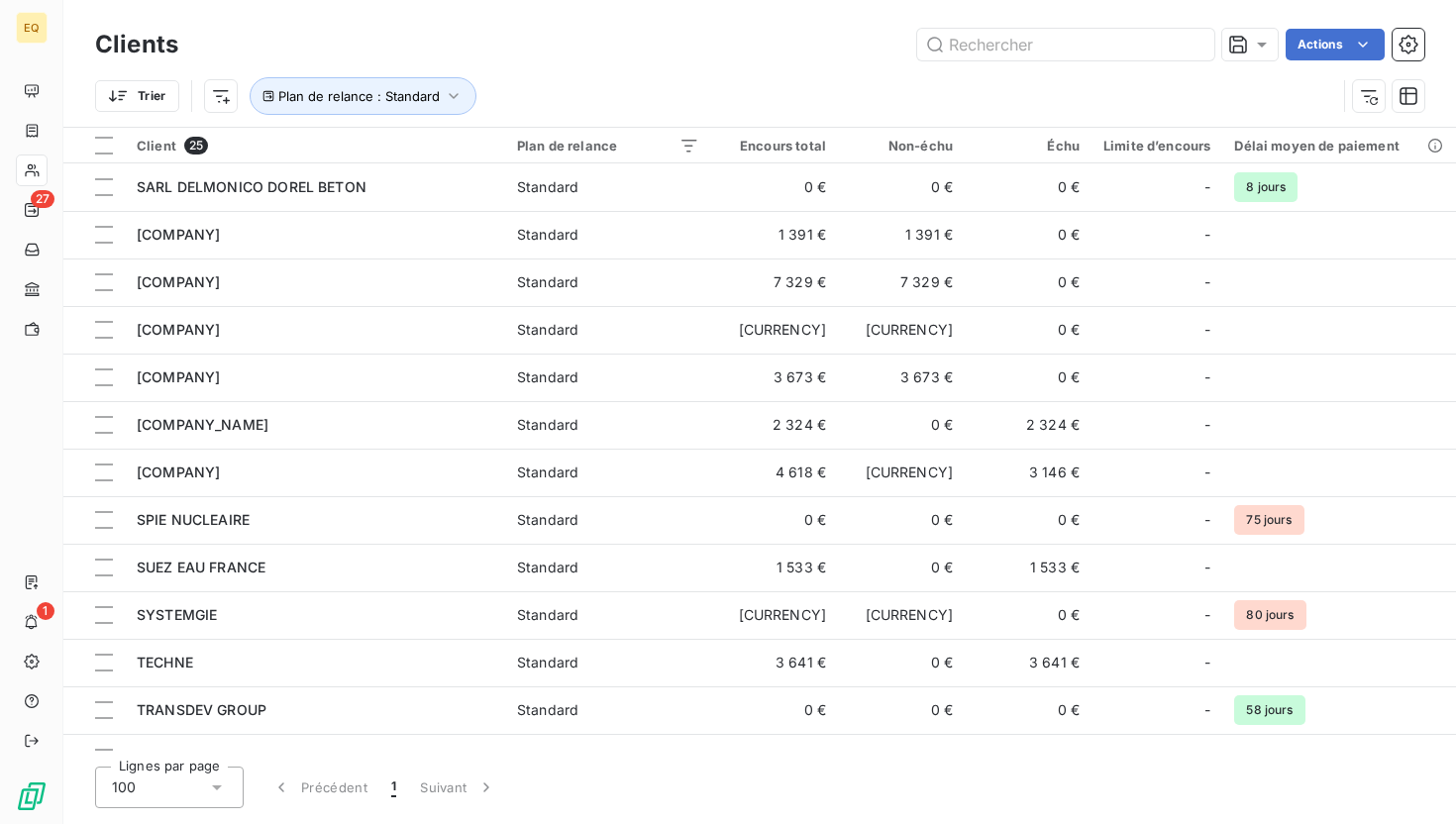click on "EQ 27 1 Clients Actions Trier Plan de relance  : Standard  Client 25 Plan de relance Encours total Non-échu Échu Limite d’encours Délai moyen de paiement SARL DELMONICO DOREL BETON Standard 0 € 0 € 0 € - 8 jours SARL OMEGA DISTRIBUTION Standard 1 391 € 1 391 € 0 € - SARL SCEM Standard 7 329 € 7 329 € 0 € - SAS ENVERGURE Standard 1 358 € 1 358 € 0 € - SAVERGLASS Standard 3 673 € 3 673 € 0 € - SESSAD LEON BERNARD Standard 2 324 € 0 € 2 324 € - SOGECAP Standard 4 618 € 1 472 € 3 146 € - SPIE NUCLEAIRE Standard 0 € 0 € 0 € - 75 jours SUEZ EAU FRANCE Standard 1 533 € 0 € 1 533 € - SYSTEMGIE Standard 1 929 € 1 929 € 0 € - 80 jours TECHNE Standard 3 641 € 0 € 3 641 € - TRANSDEV GROUP Standard 0 € 0 € 0 € - 58 jours TSV 28 Standard 2 135 € 0 € 2 135 € - TUBESCA COMABI Standard 1 381 € 1 381 € 0 € - UCPA SPORT VACANCES Standard 5 672 € 0 € - -" at bounding box center [728, 412] 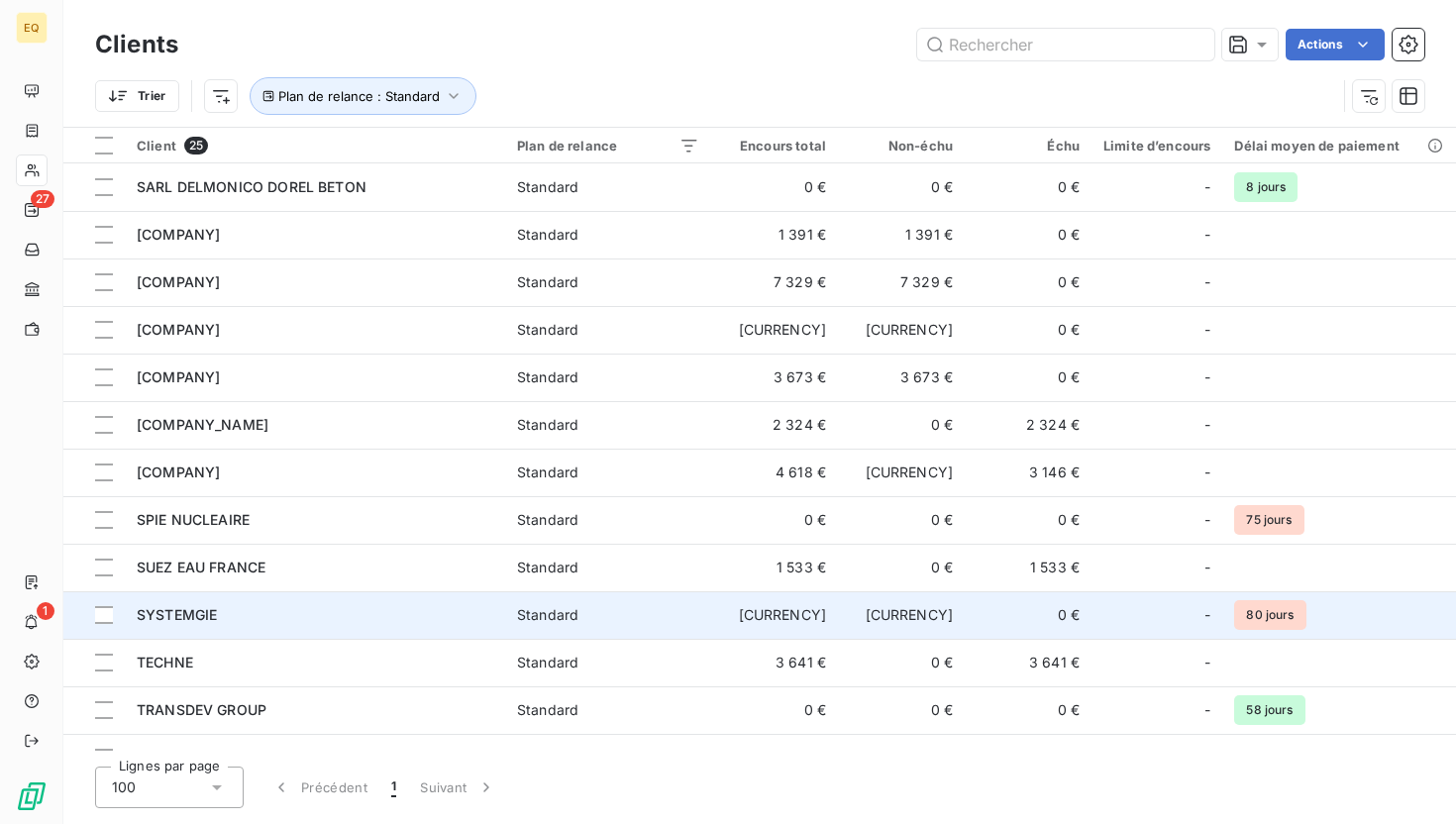 scroll, scrollTop: 609, scrollLeft: 0, axis: vertical 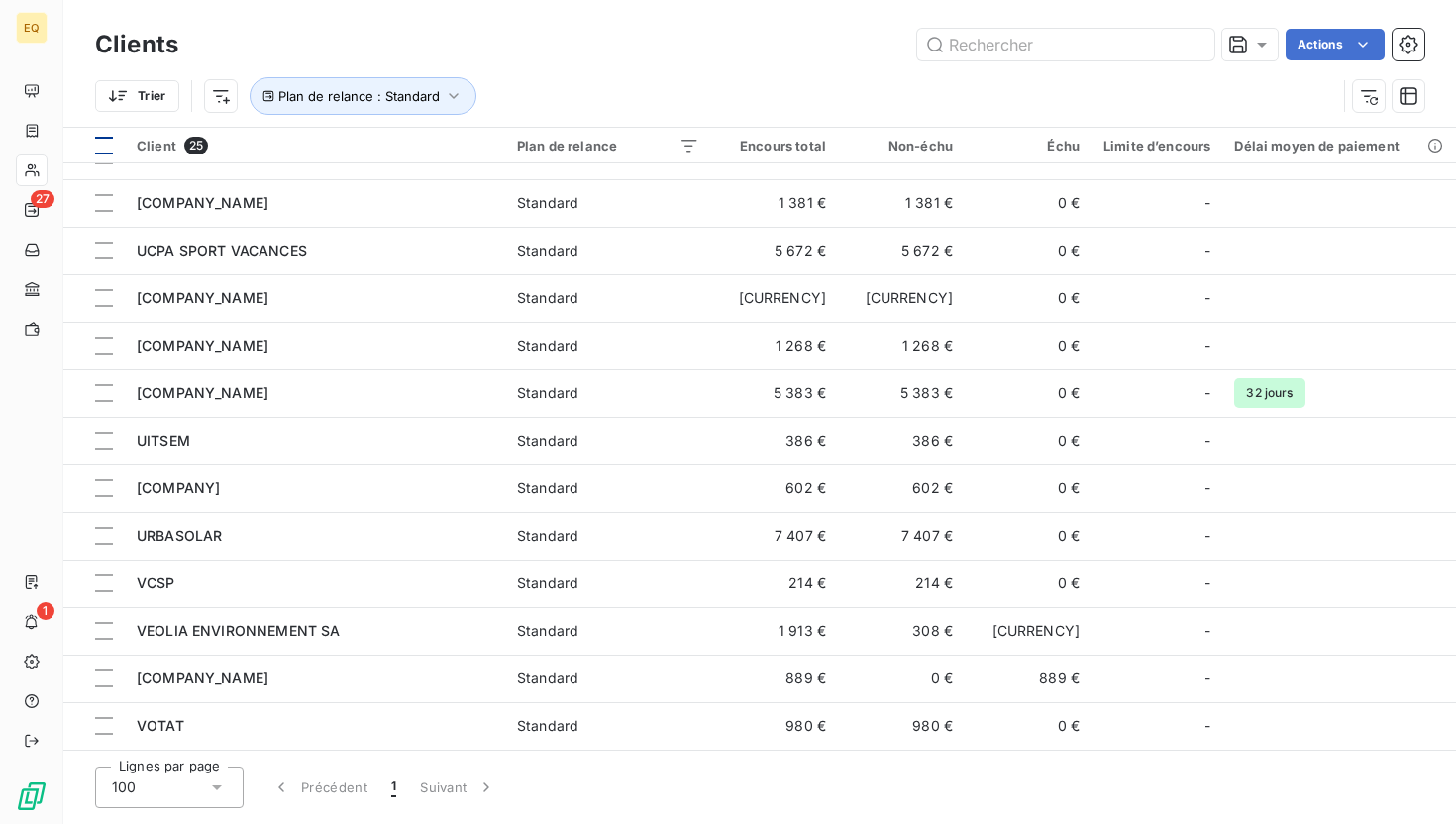 click at bounding box center (104, 146) 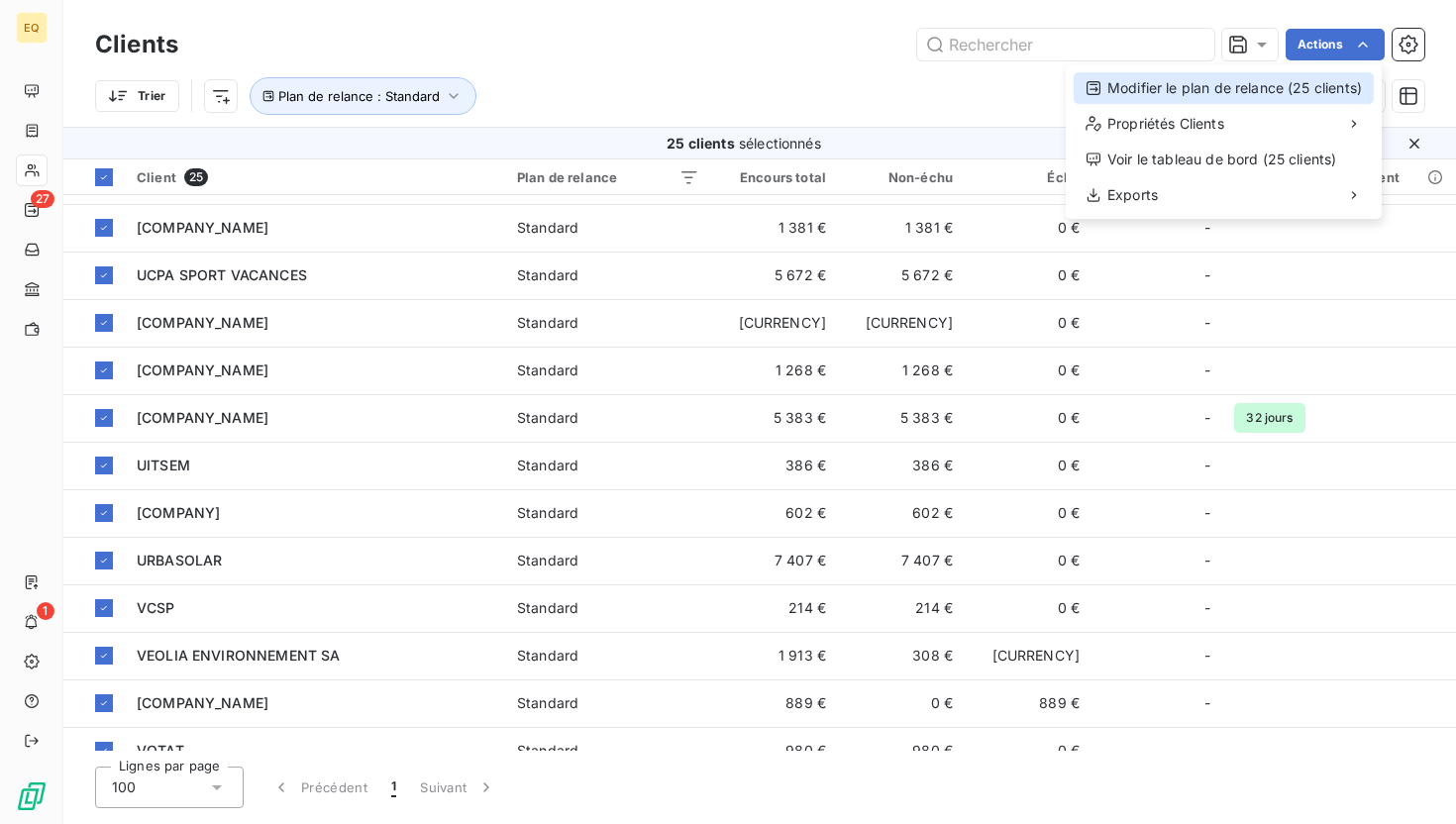 click on "Modifier le plan de relance (25 clients)" at bounding box center [1223, 88] 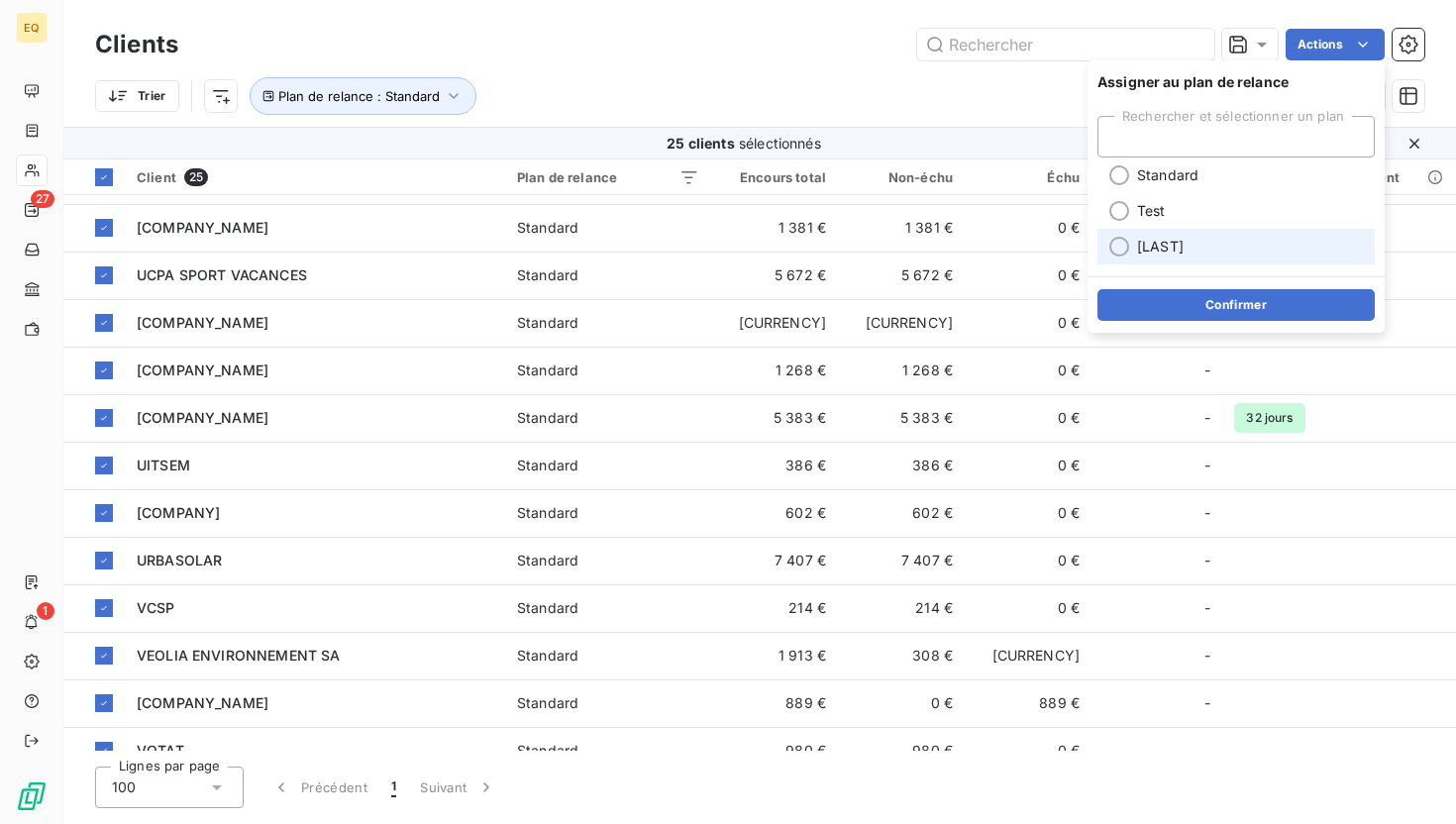 click at bounding box center (1119, 247) 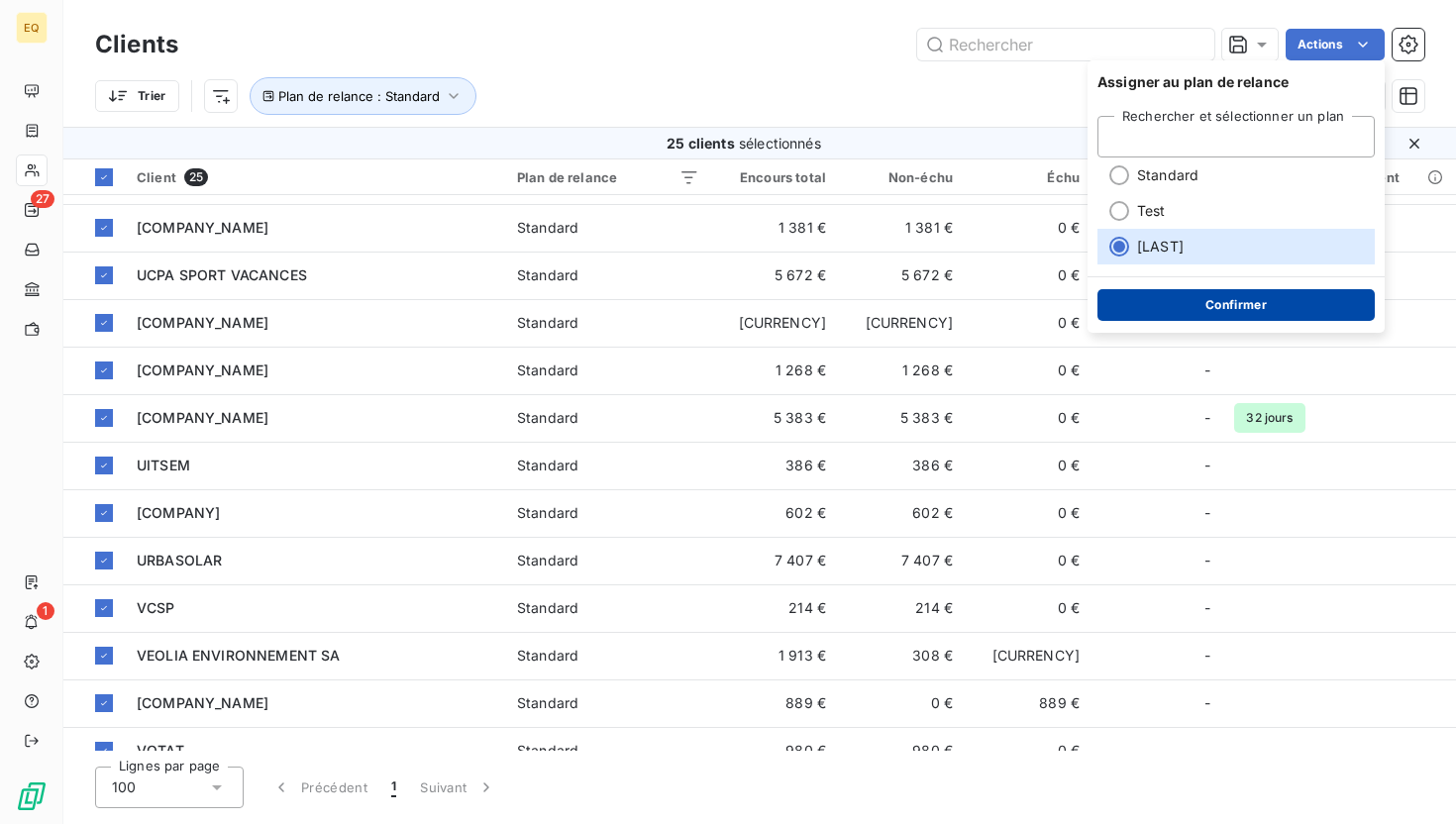 click on "Confirmer" at bounding box center [1236, 305] 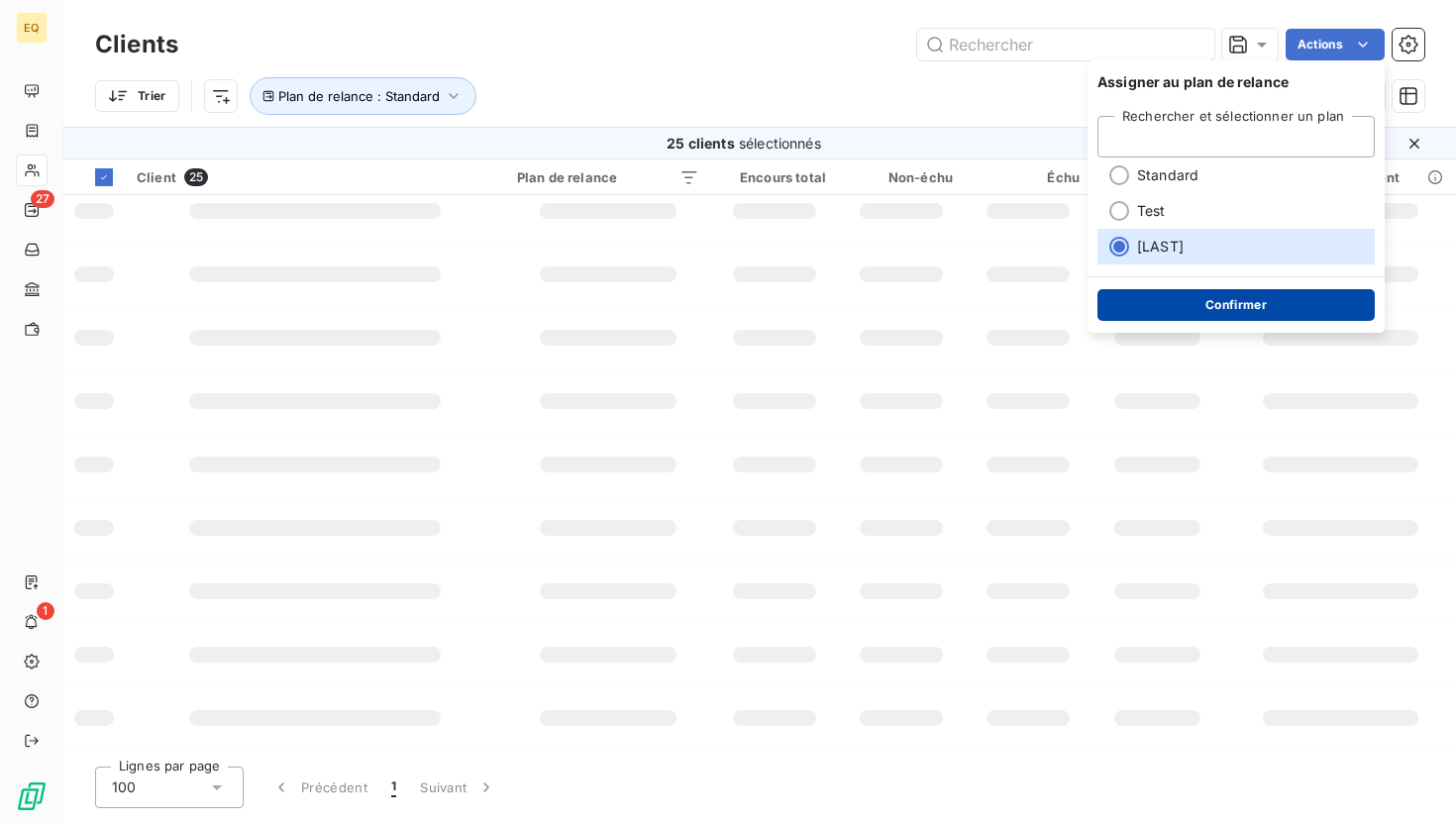 scroll, scrollTop: 403, scrollLeft: 0, axis: vertical 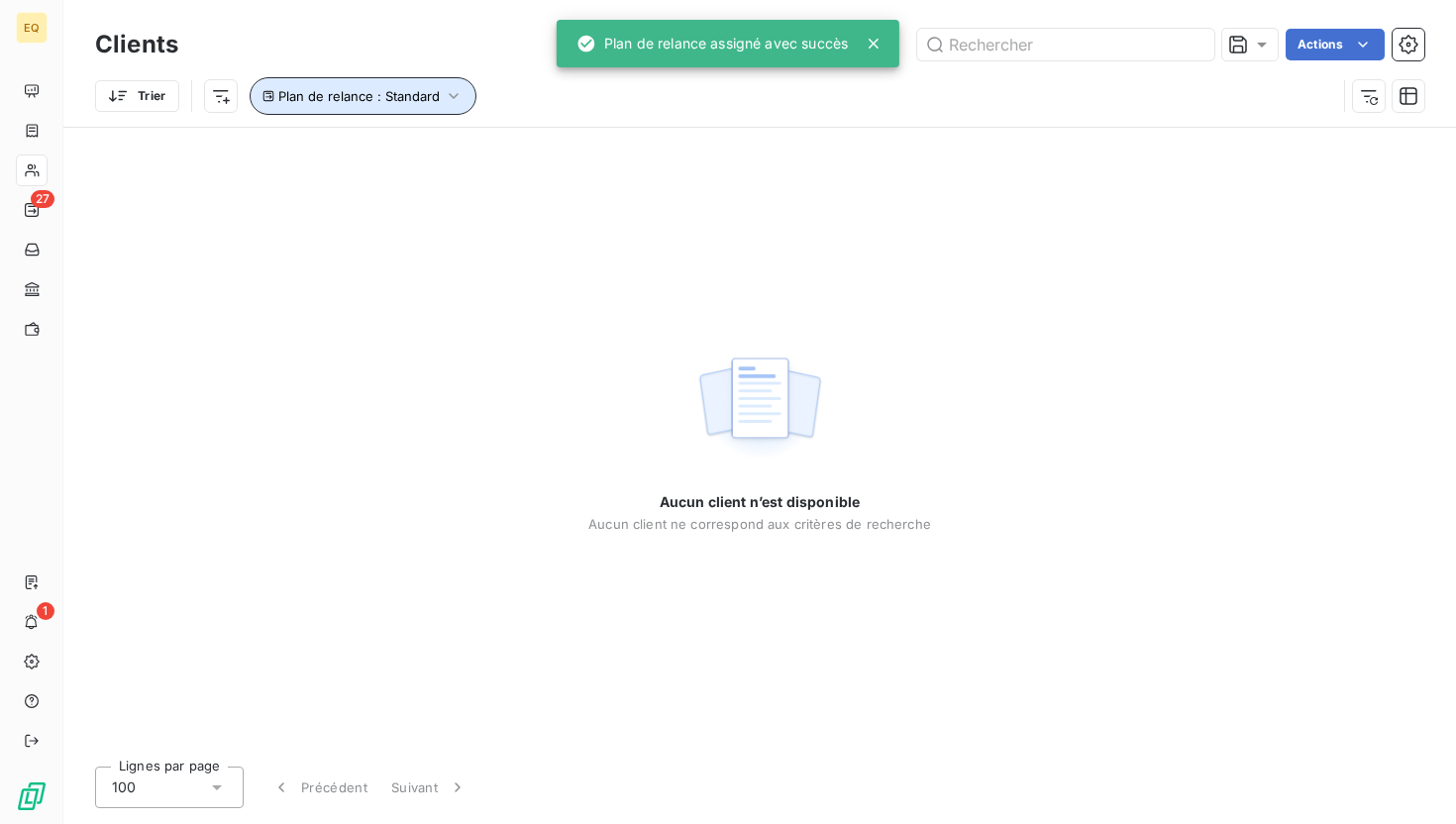 click on "Plan de relance  : Standard" at bounding box center [363, 96] 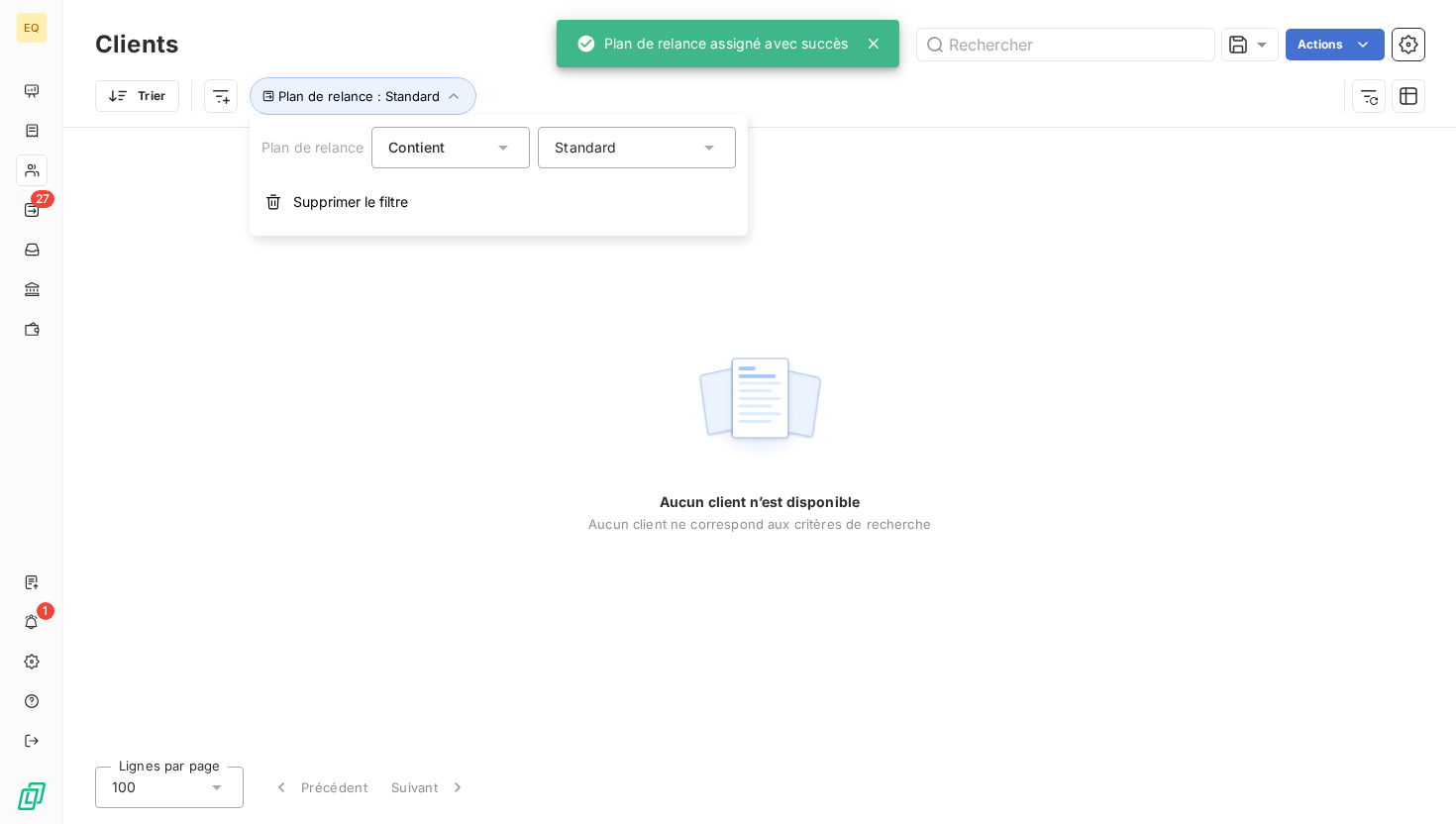 click on "Standard" at bounding box center [637, 148] 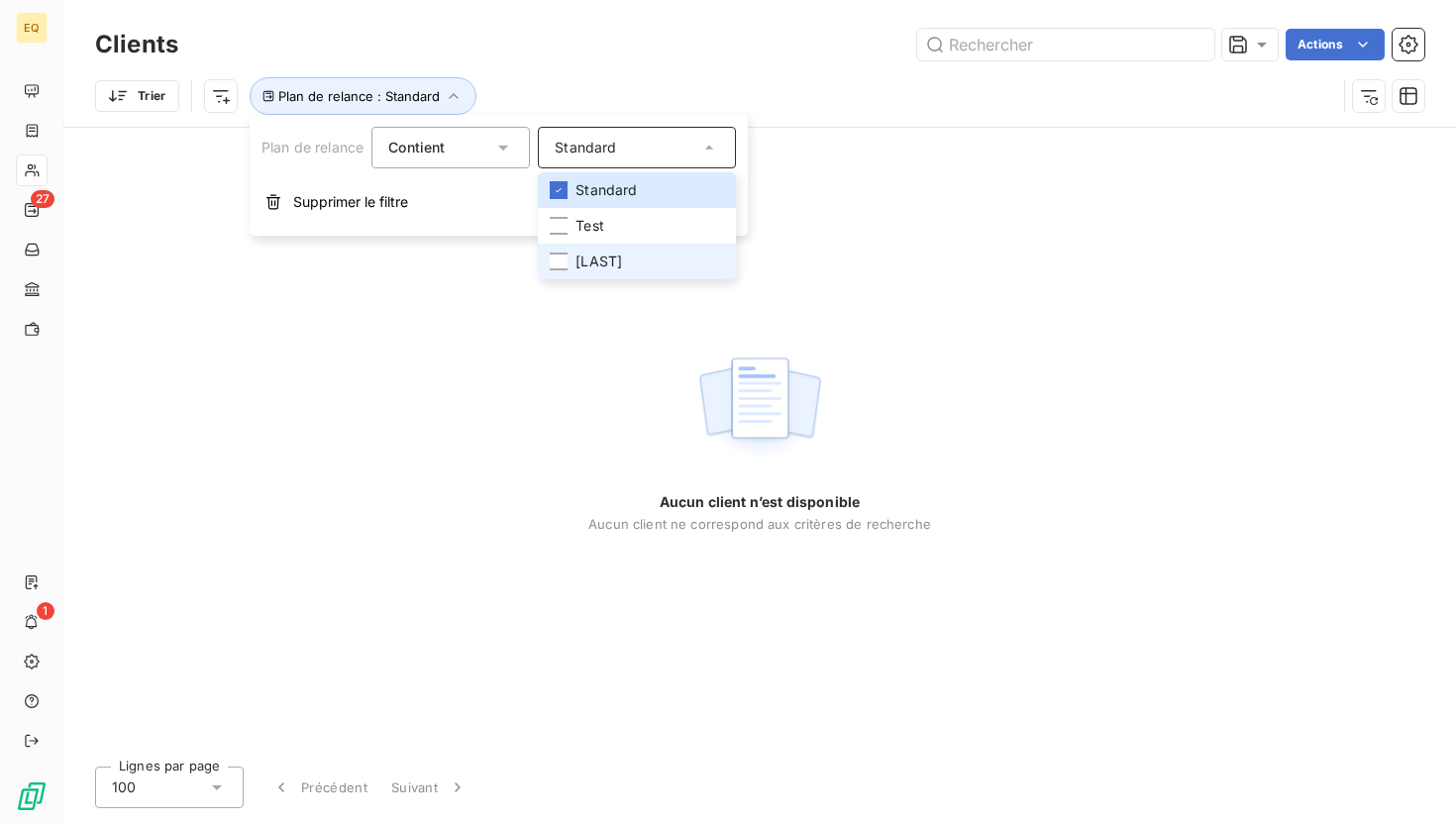 click on "Blanc" at bounding box center [598, 261] 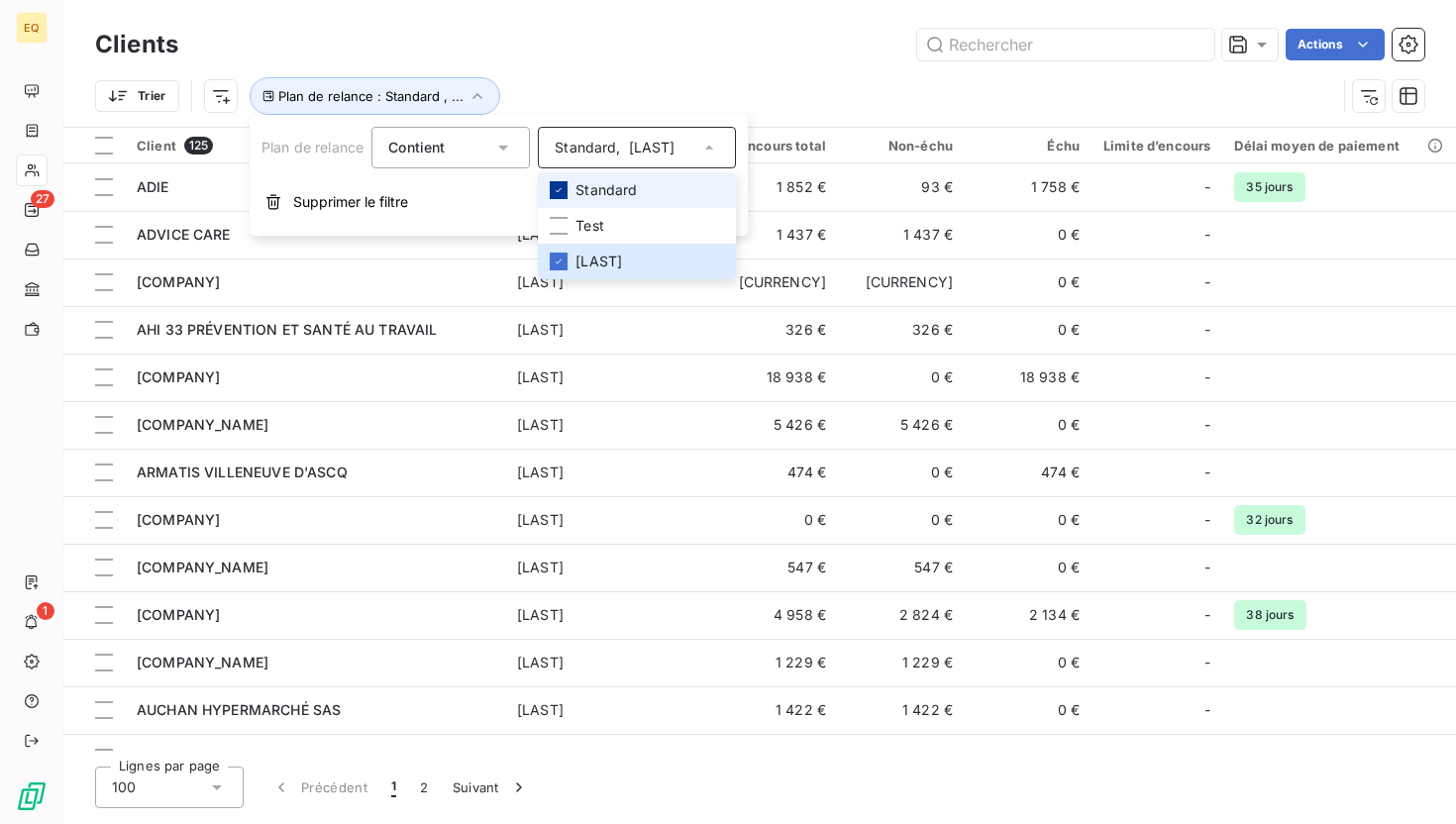 click 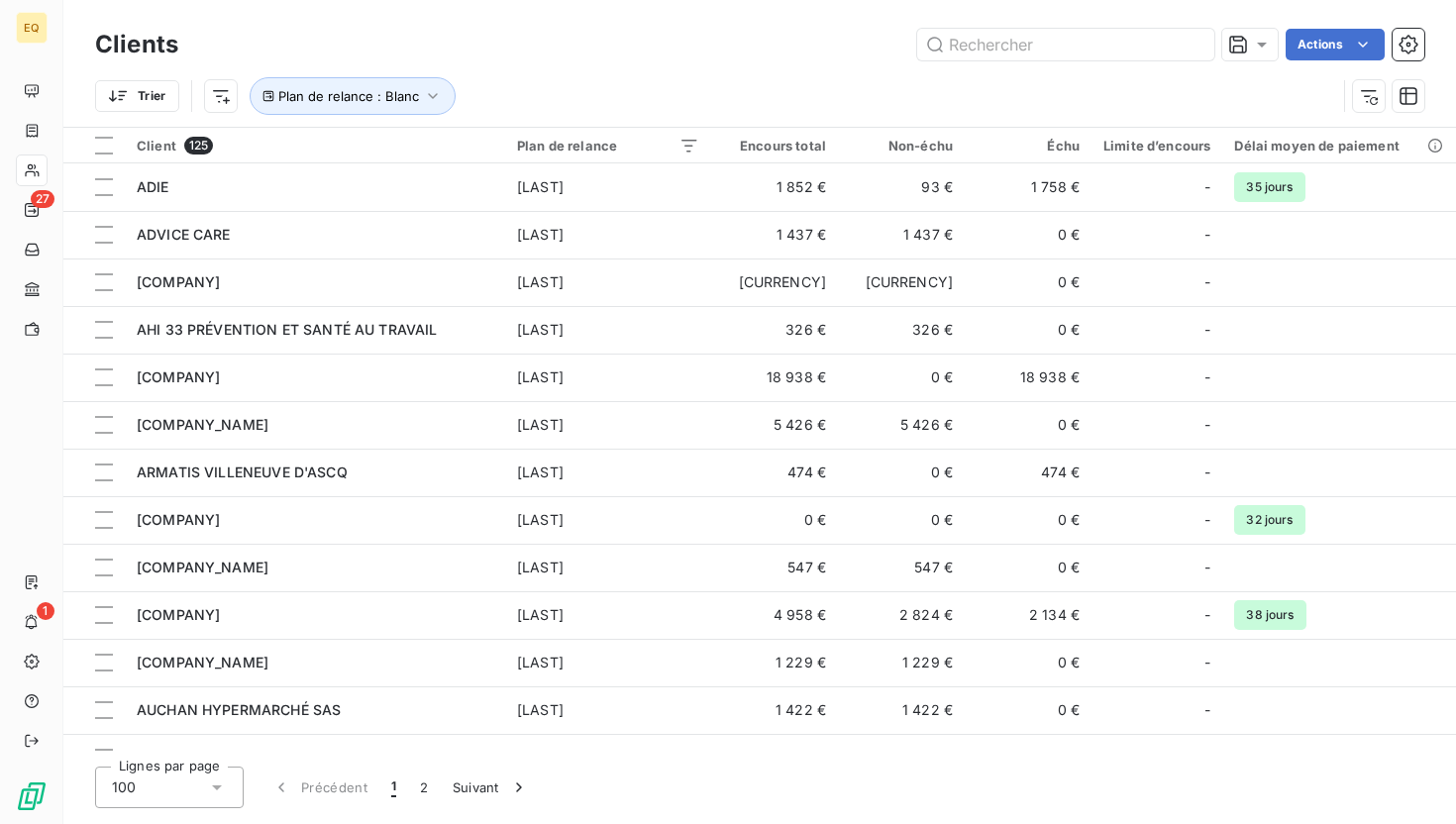 click on "Trier Plan de relance  : Blanc" at bounding box center (760, 96) 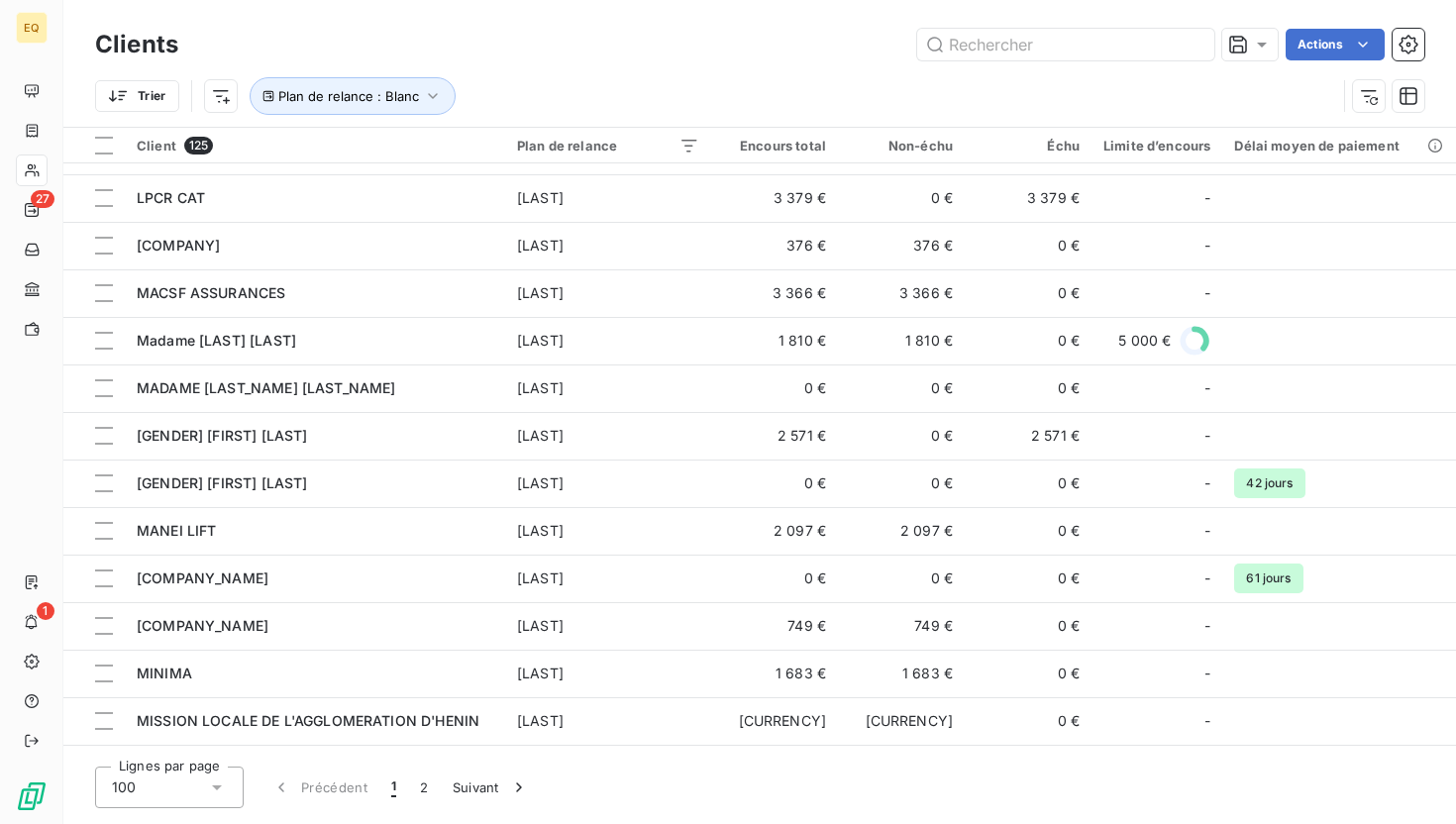 scroll, scrollTop: 2413, scrollLeft: 0, axis: vertical 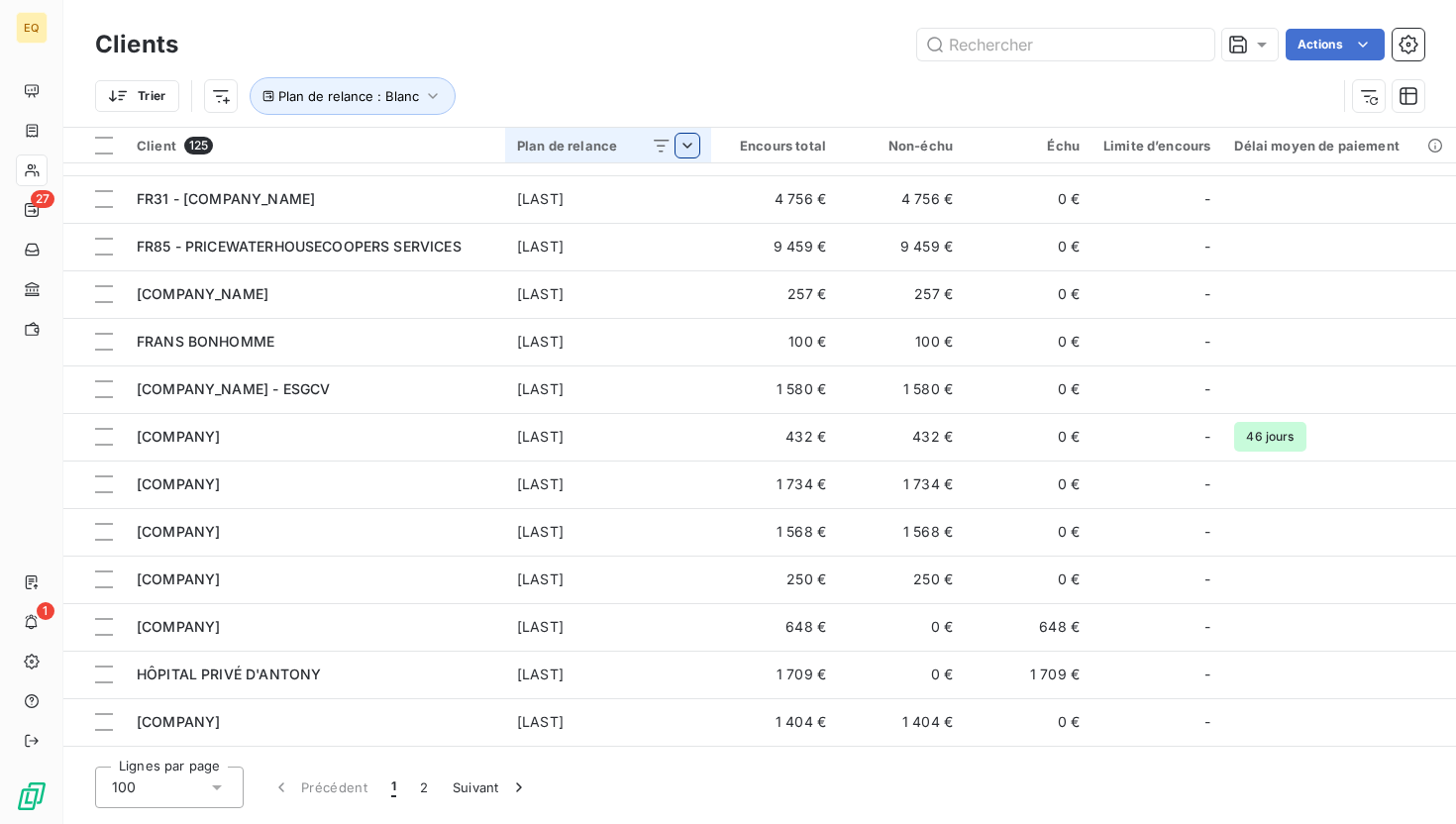 click on "EQ 27 1 Clients Actions Trier Plan de relance  : Blanc  Client 125 Plan de relance Encours total Non-échu Échu Limite d’encours Délai moyen de paiement ADIE Blanc 1 852 € 93 € 1 758 € - 35 jours ADVICE CARE Blanc 1 437 € 1 437 € 0 € - AFEJI Blanc 1 985 € 1 985 € 0 € - AHI 33 PRÉVENTION ET SANTÉ AU TRAVAIL Blanc 326 € 326 € 0 € - AKANEA DEVELOPPEMENT Blanc 18 938 € 0 € 18 938 € - APAVE SA Blanc 5 426 € 5 426 € 0 € - ARMATIS VILLENEUVE D'ASCQ Blanc 474 € 0 € 474 € - ASSOCIATION MÉDICO SOCIALE DIEPPOISE Blanc 0 € 0 € 0 € - 32 jours ASSOCIATION VALLOIRES ENFANCE Blanc 547 € 547 € 0 € - AUBAY Blanc 4 958 € 2 824 € 2 134 € - 38 jours AUCHAN HYPERMACHE SAS Blanc 1 229 € 1 229 € 0 € - AUCHAN HYPERMARCHÉ SAS Blanc 1 422 € 1 422 € 0 € - AZELIS FRANCE Blanc 776 € 776 € 0 € - BELAMBRA CLUBS Blanc 3 684 € 3 684 € 0 € - BLOCS RÉNOVATION Blanc 1 963 €" at bounding box center (728, 412) 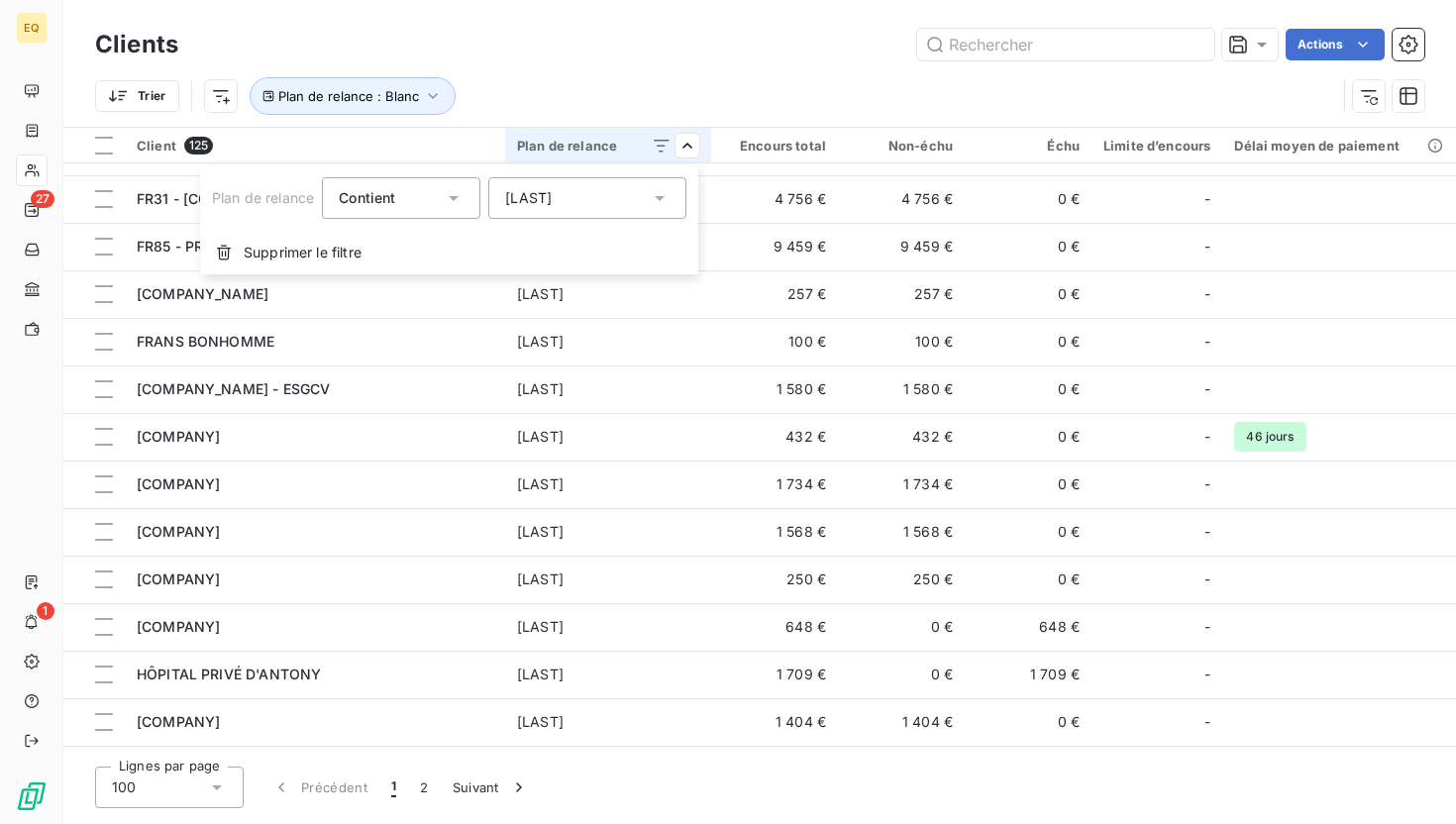 click on "Blanc" at bounding box center [587, 198] 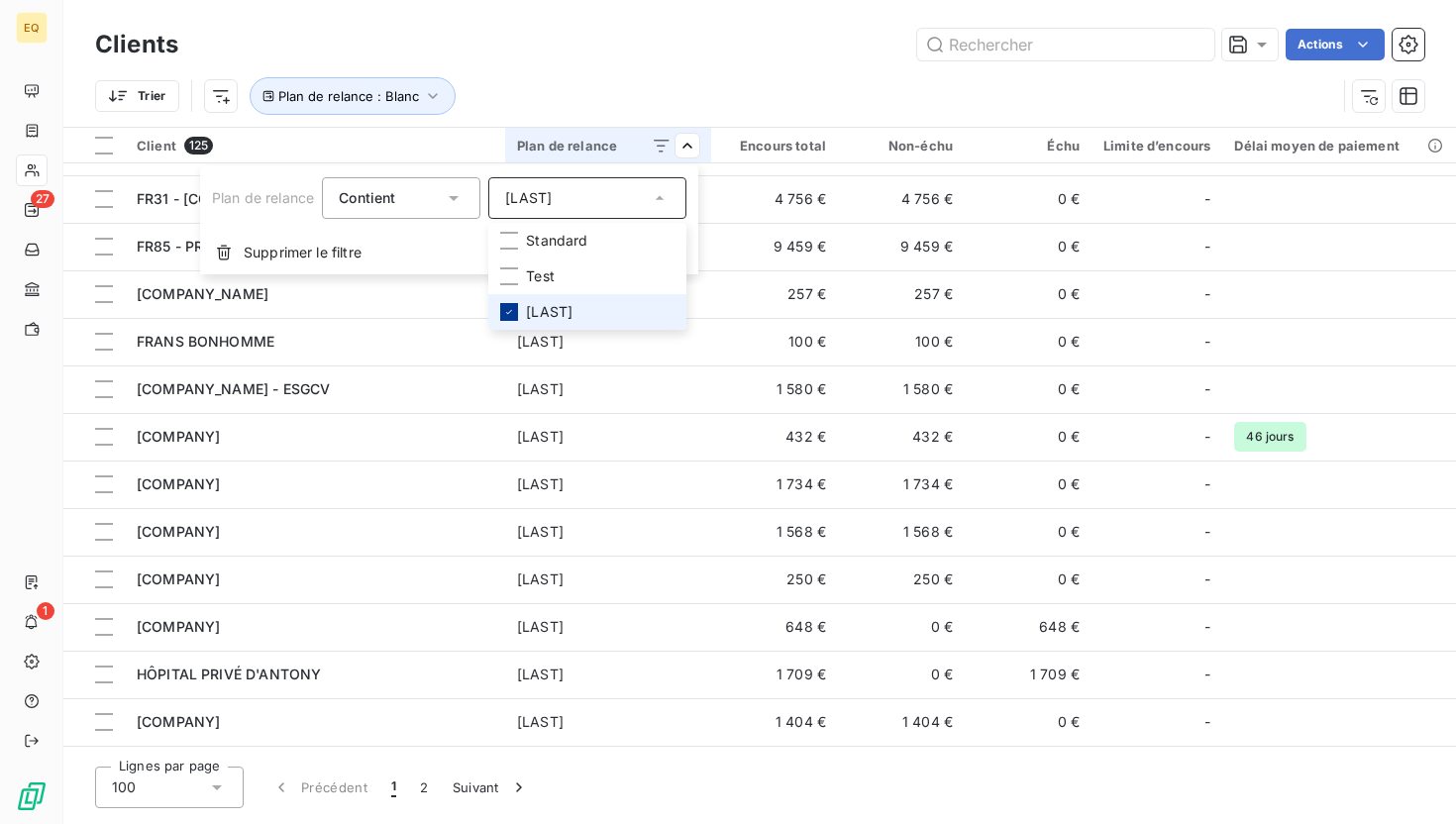 click at bounding box center (509, 312) 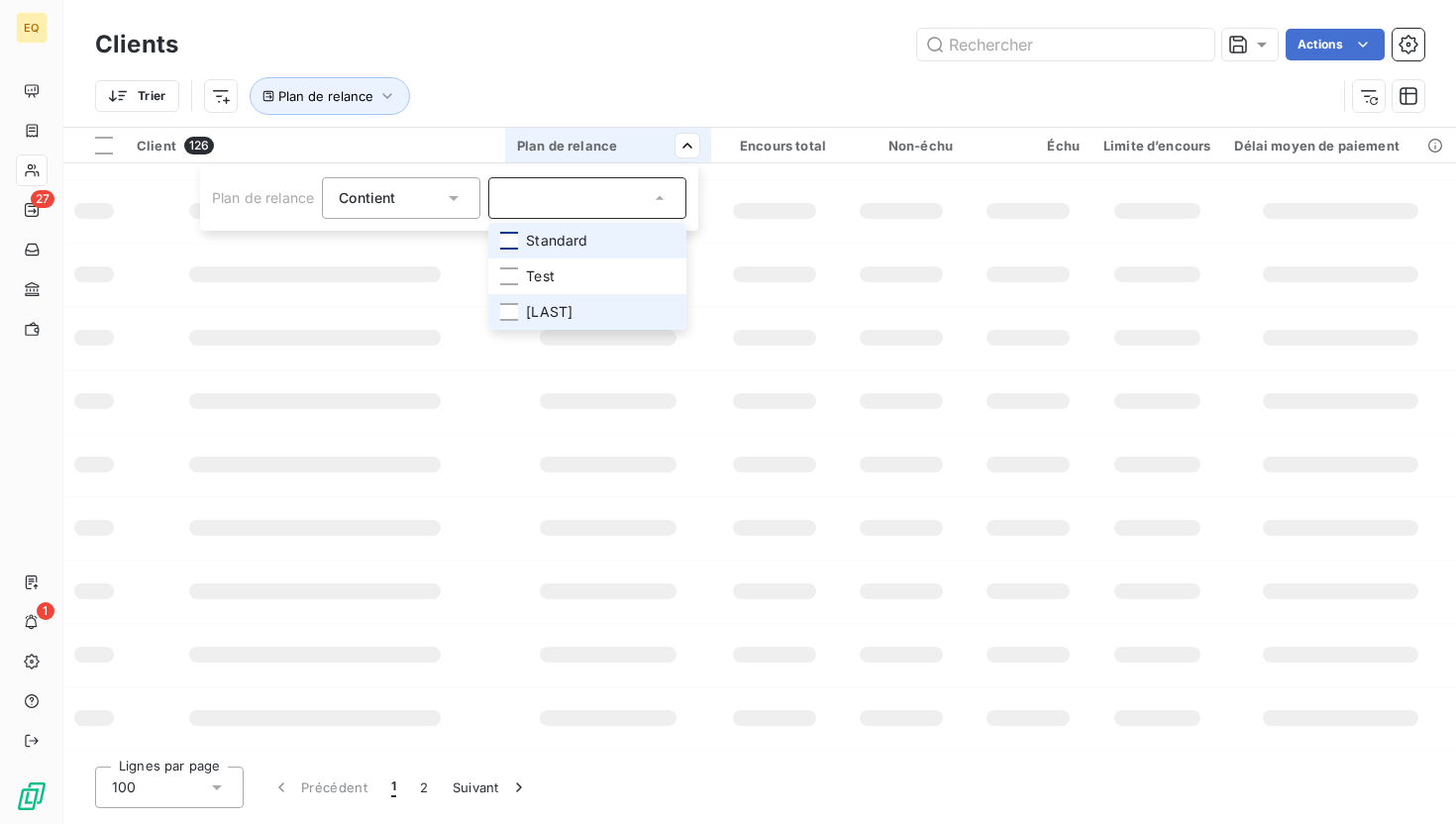 scroll, scrollTop: 2413, scrollLeft: 0, axis: vertical 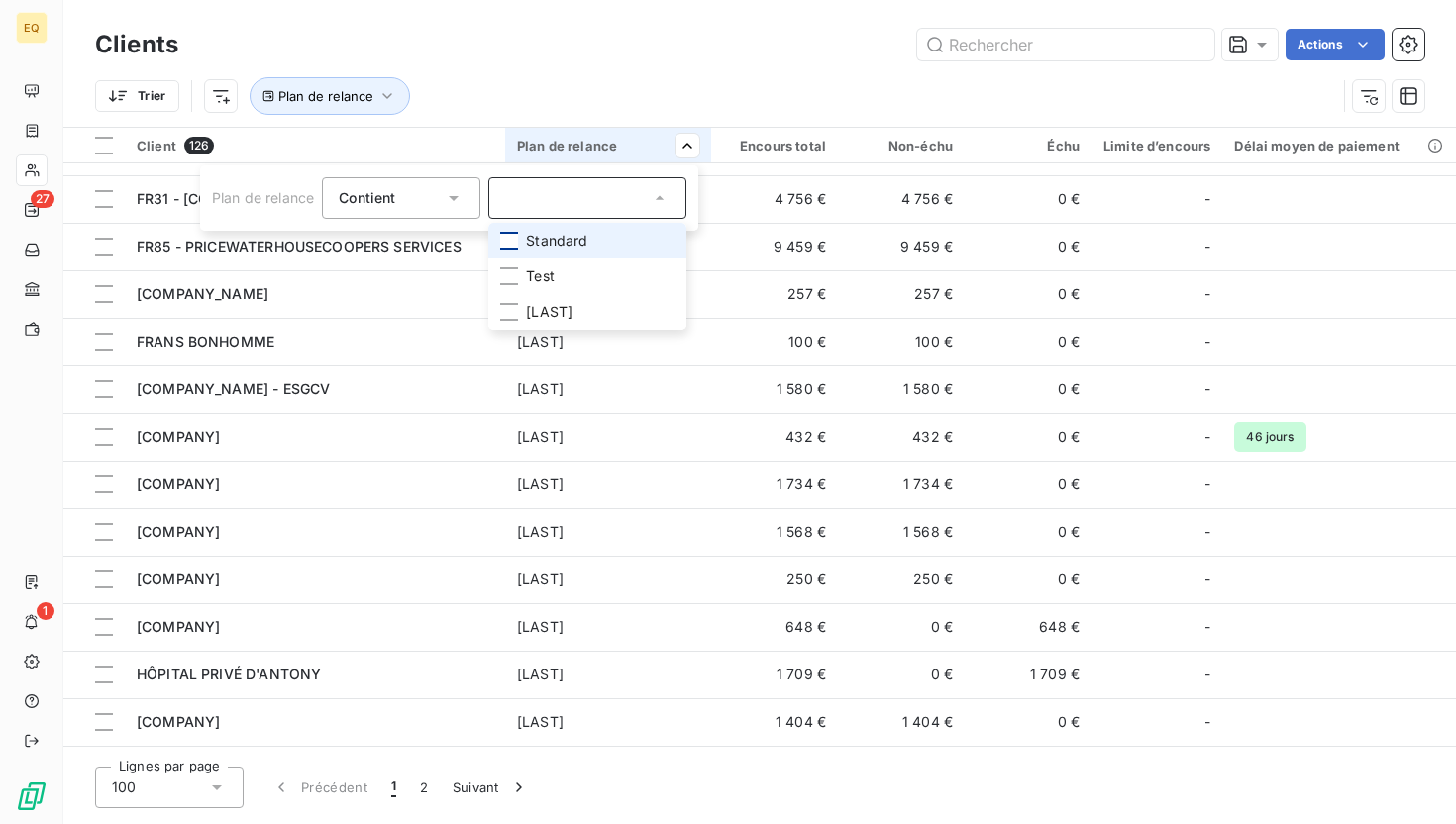 click at bounding box center [509, 241] 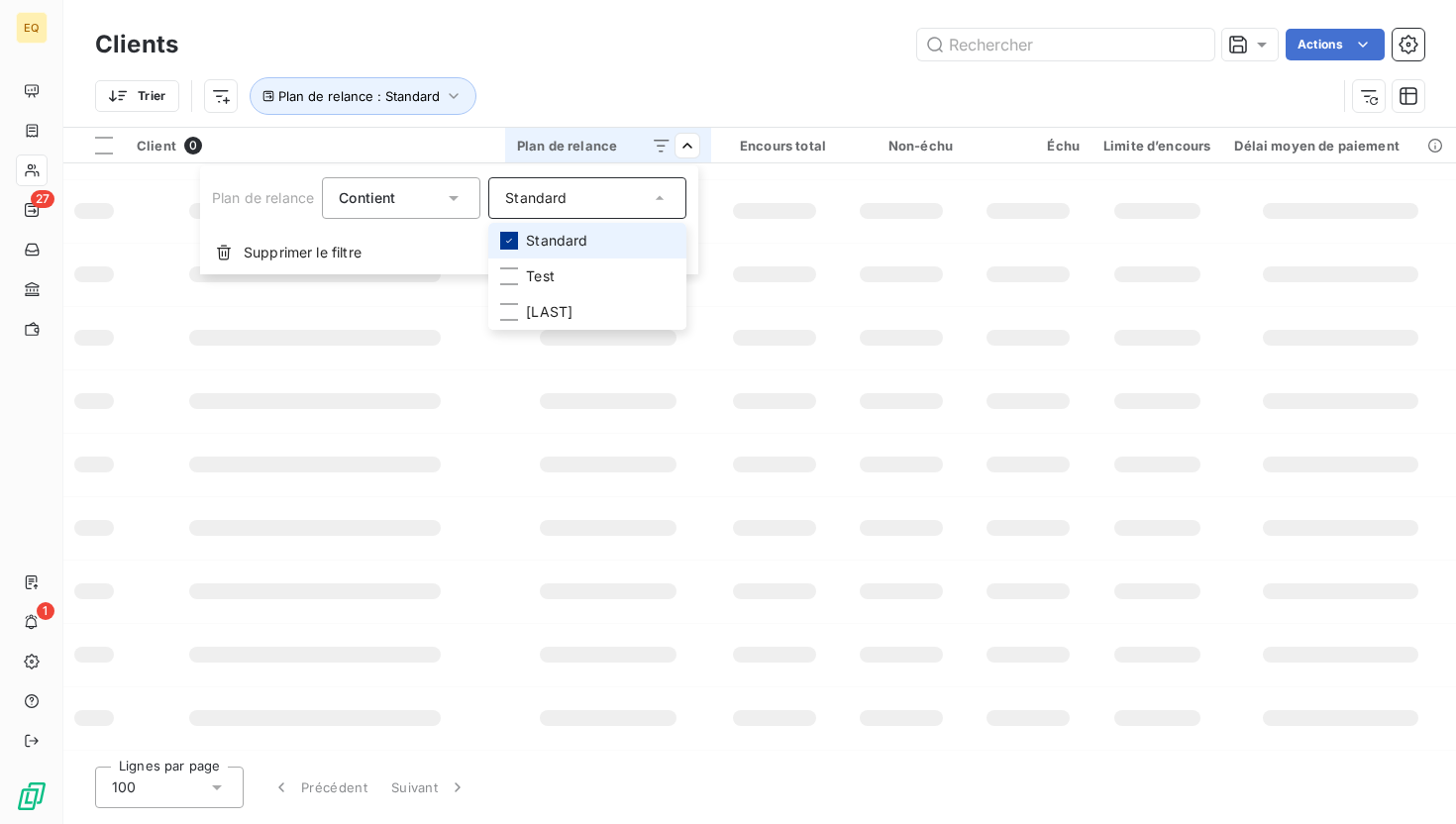 scroll, scrollTop: 0, scrollLeft: 0, axis: both 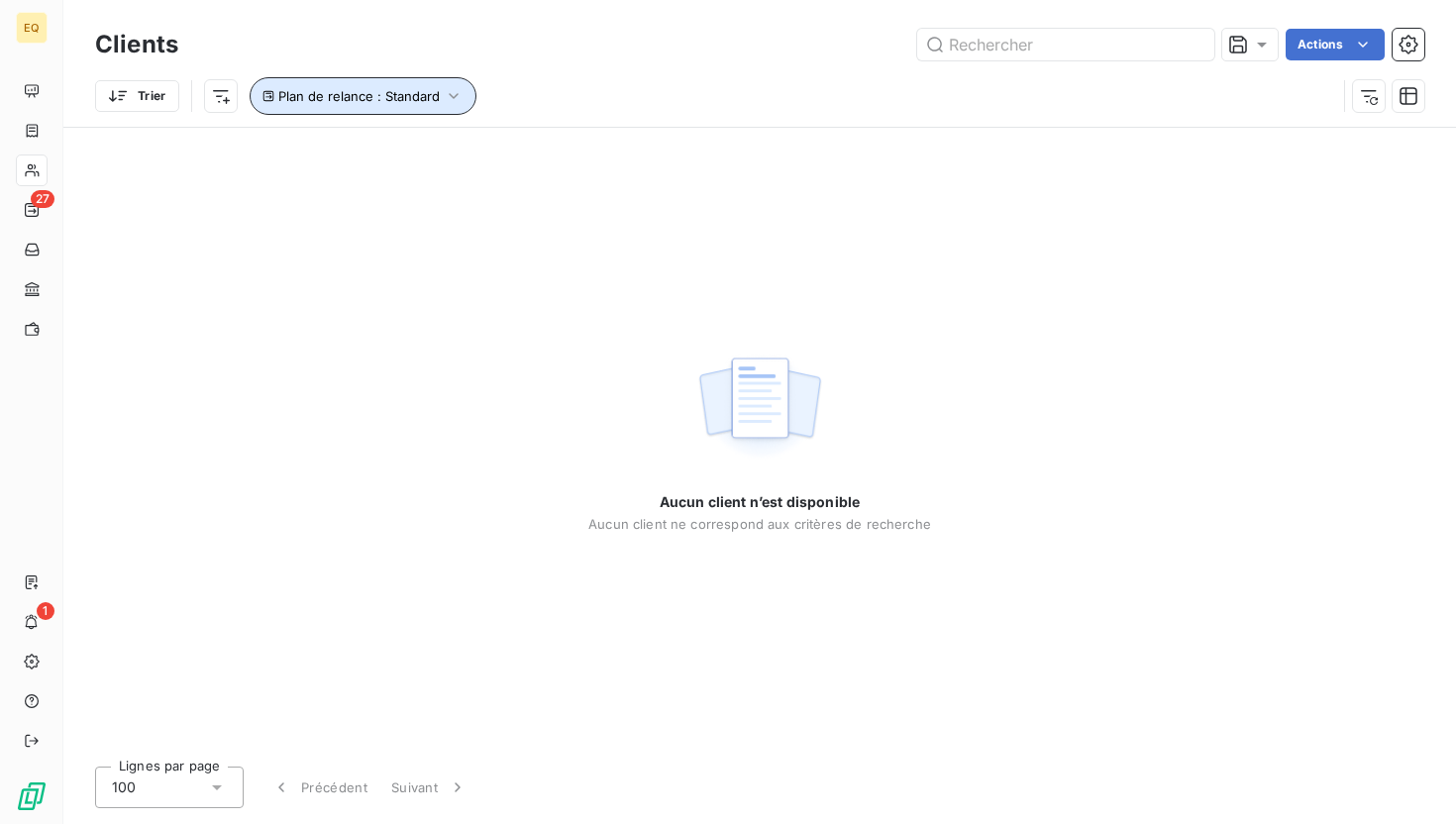 click 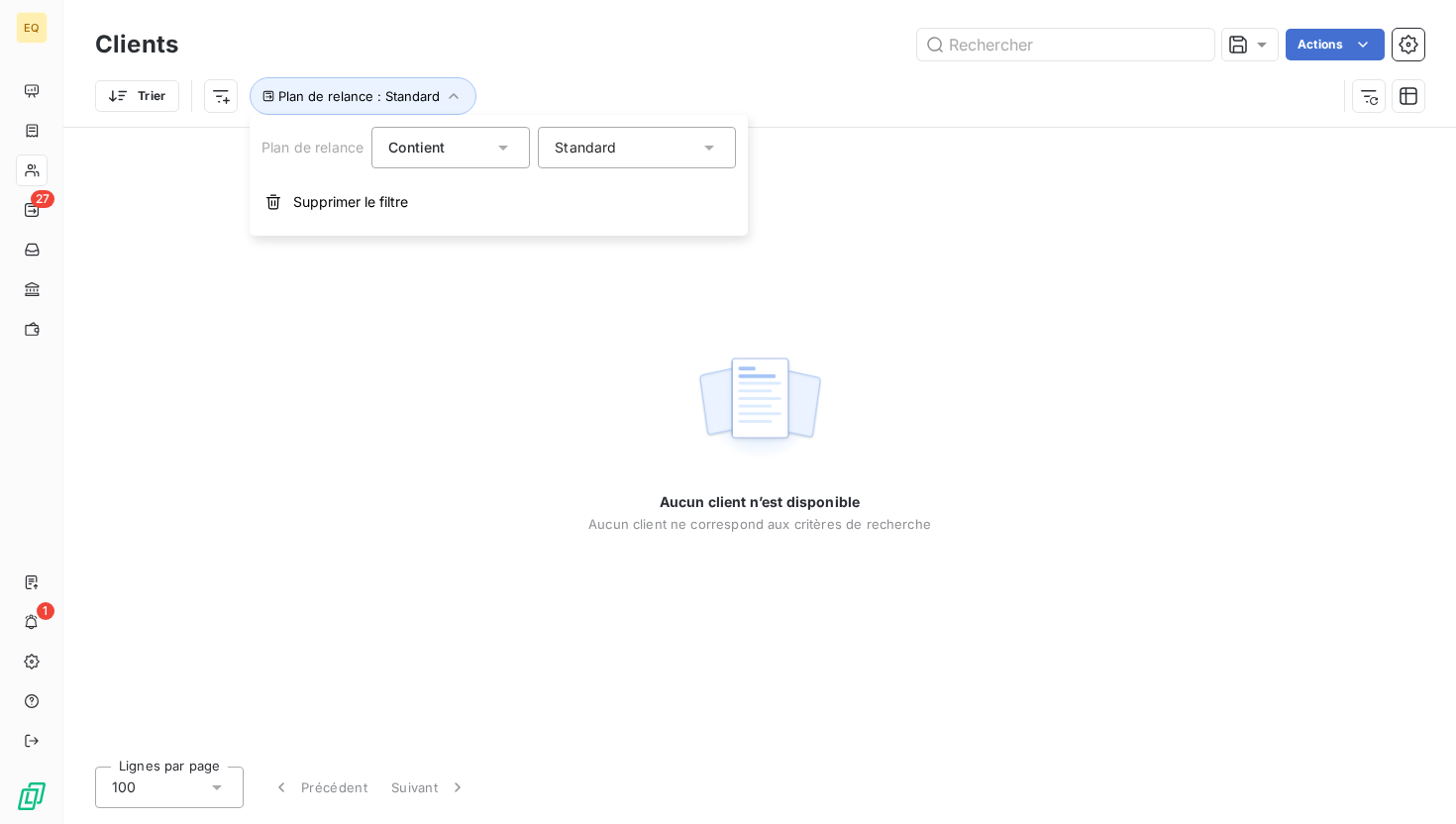 click on "Standard" at bounding box center [637, 148] 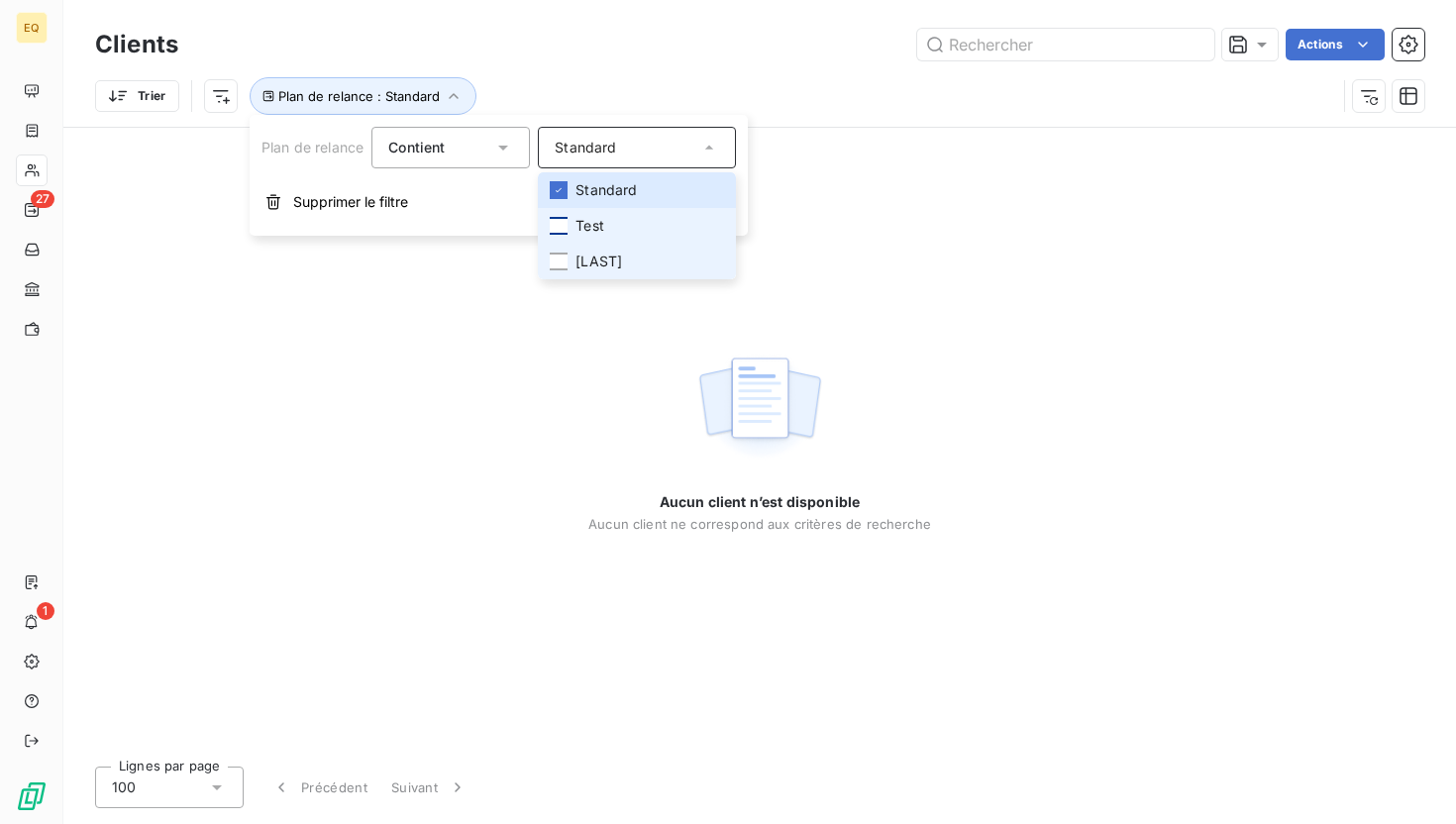 click at bounding box center (559, 226) 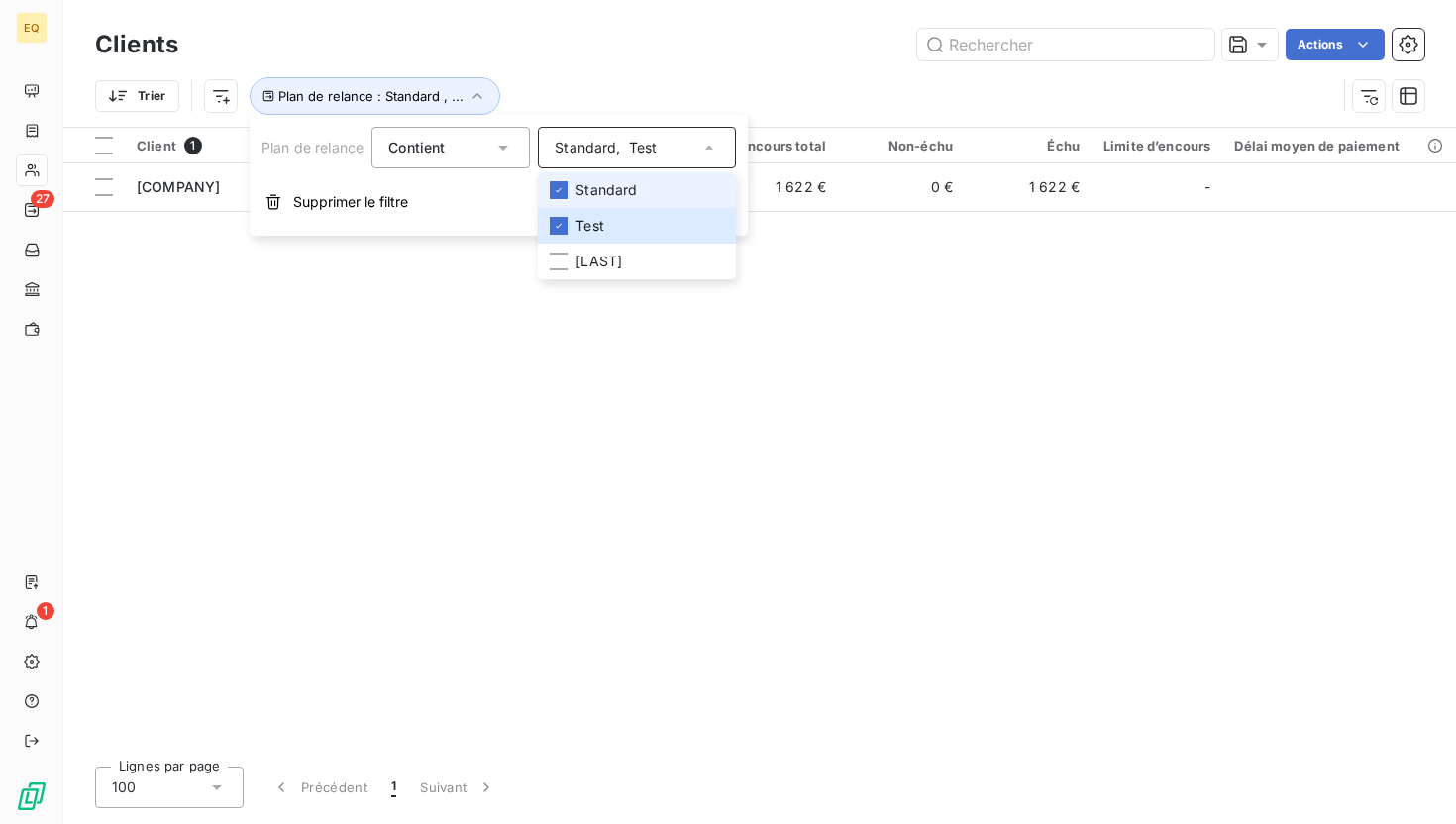 click on "Standard" at bounding box center [637, 190] 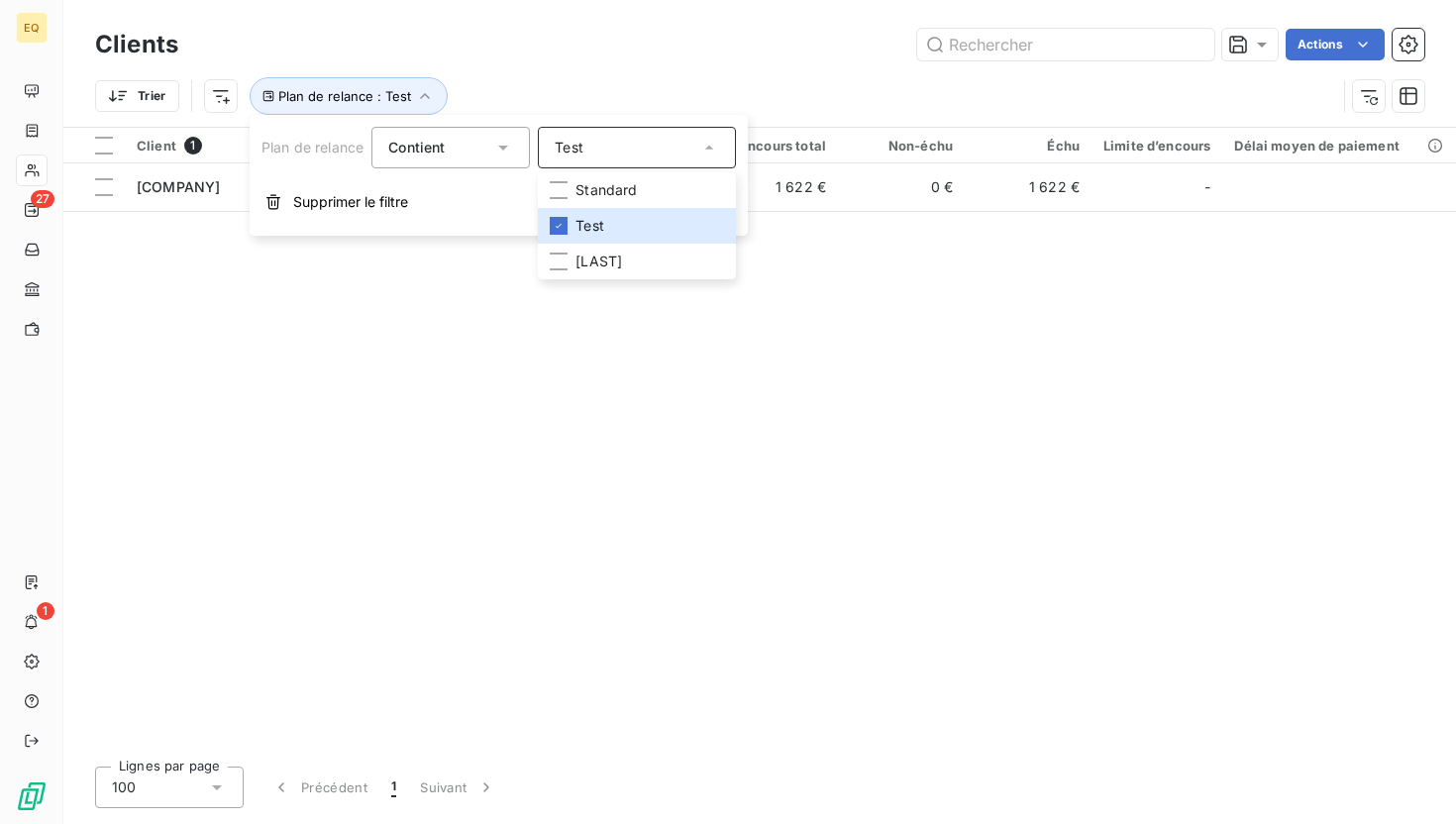 click on "Trier Plan de relance  : Test" at bounding box center (715, 96) 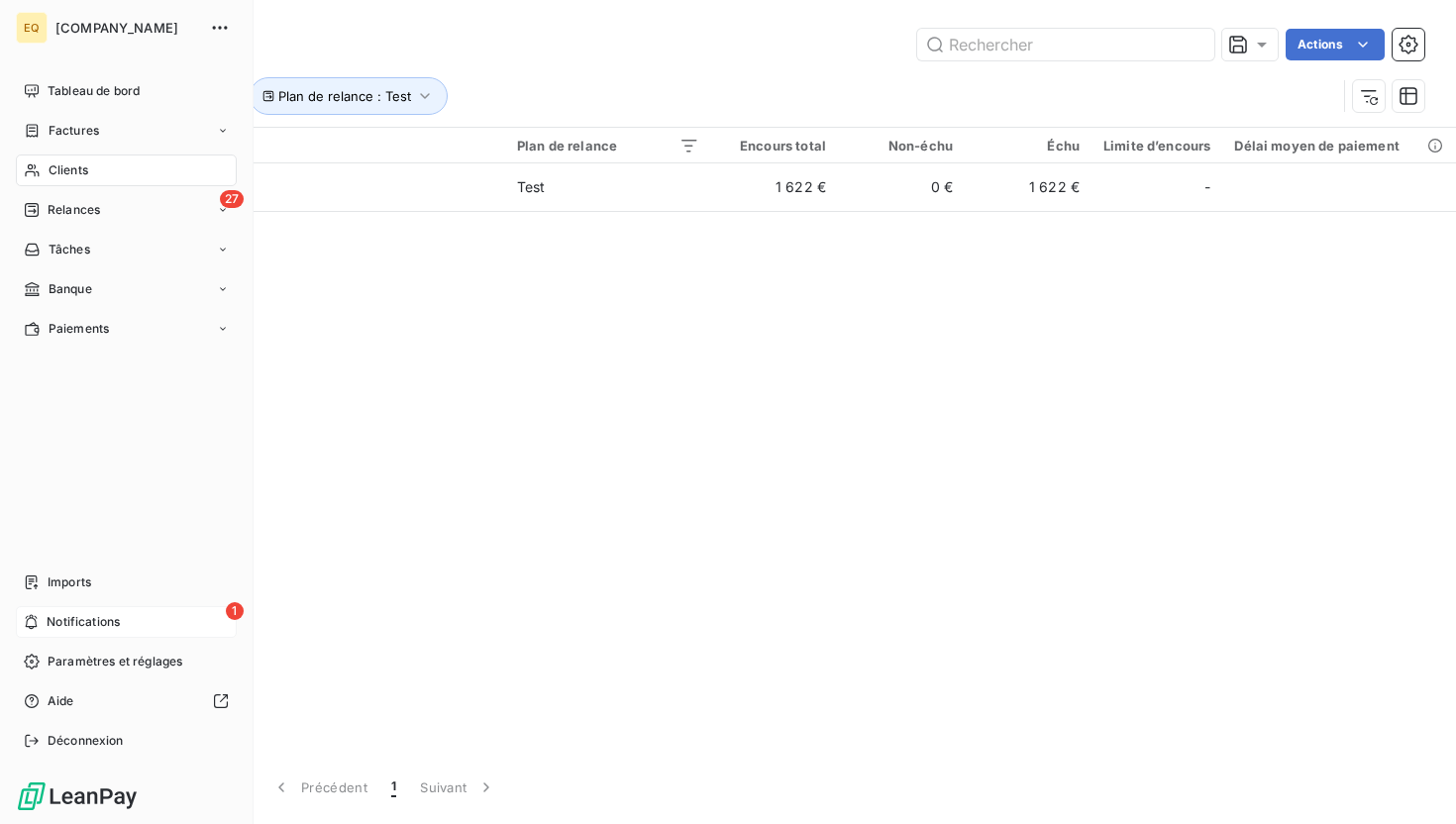 click on "Notifications" at bounding box center (83, 622) 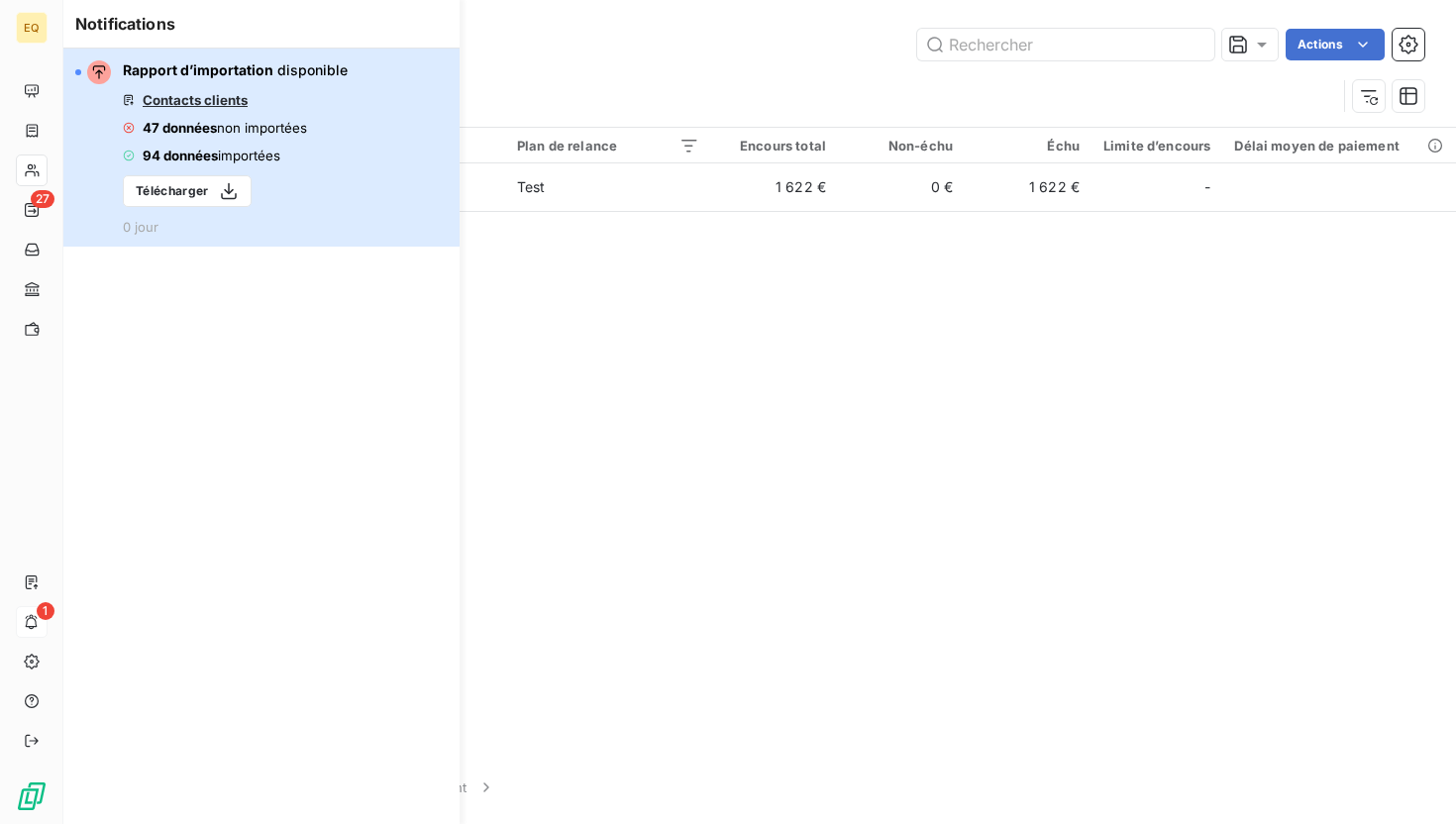 click on "non importées" at bounding box center (261, 128) 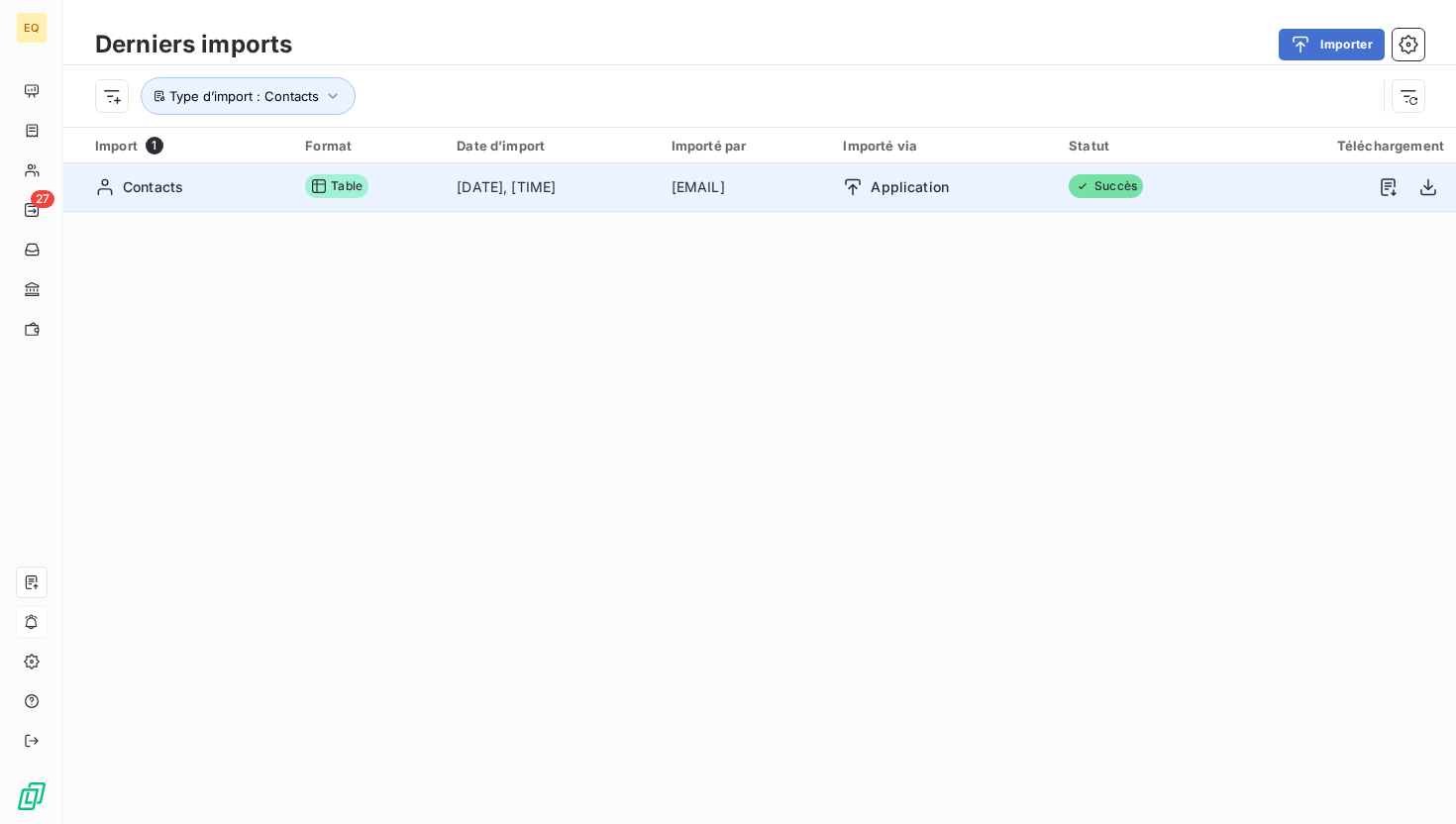 click on "[EMAIL]" at bounding box center (746, 187) 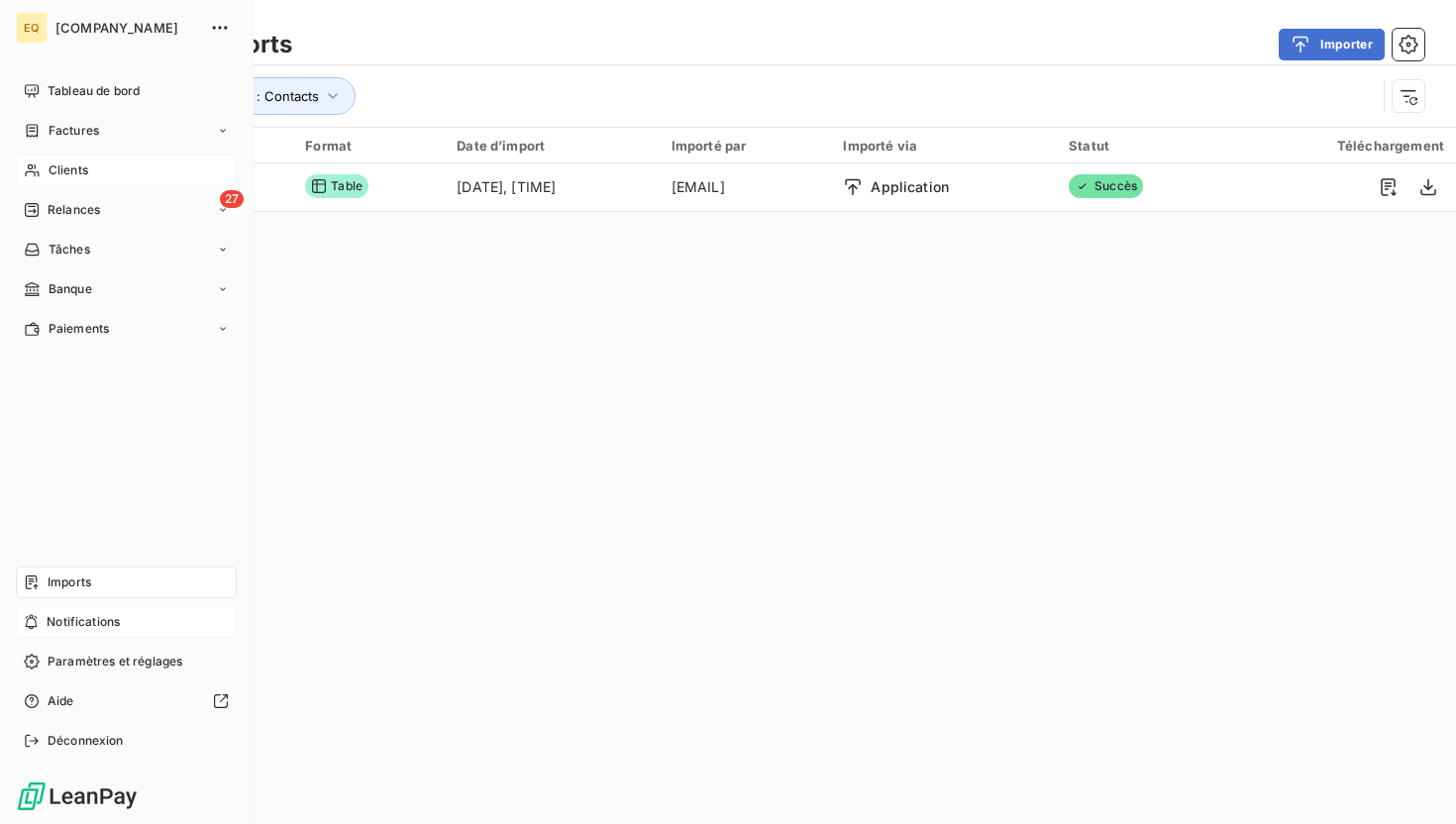 click on "Clients" at bounding box center (68, 170) 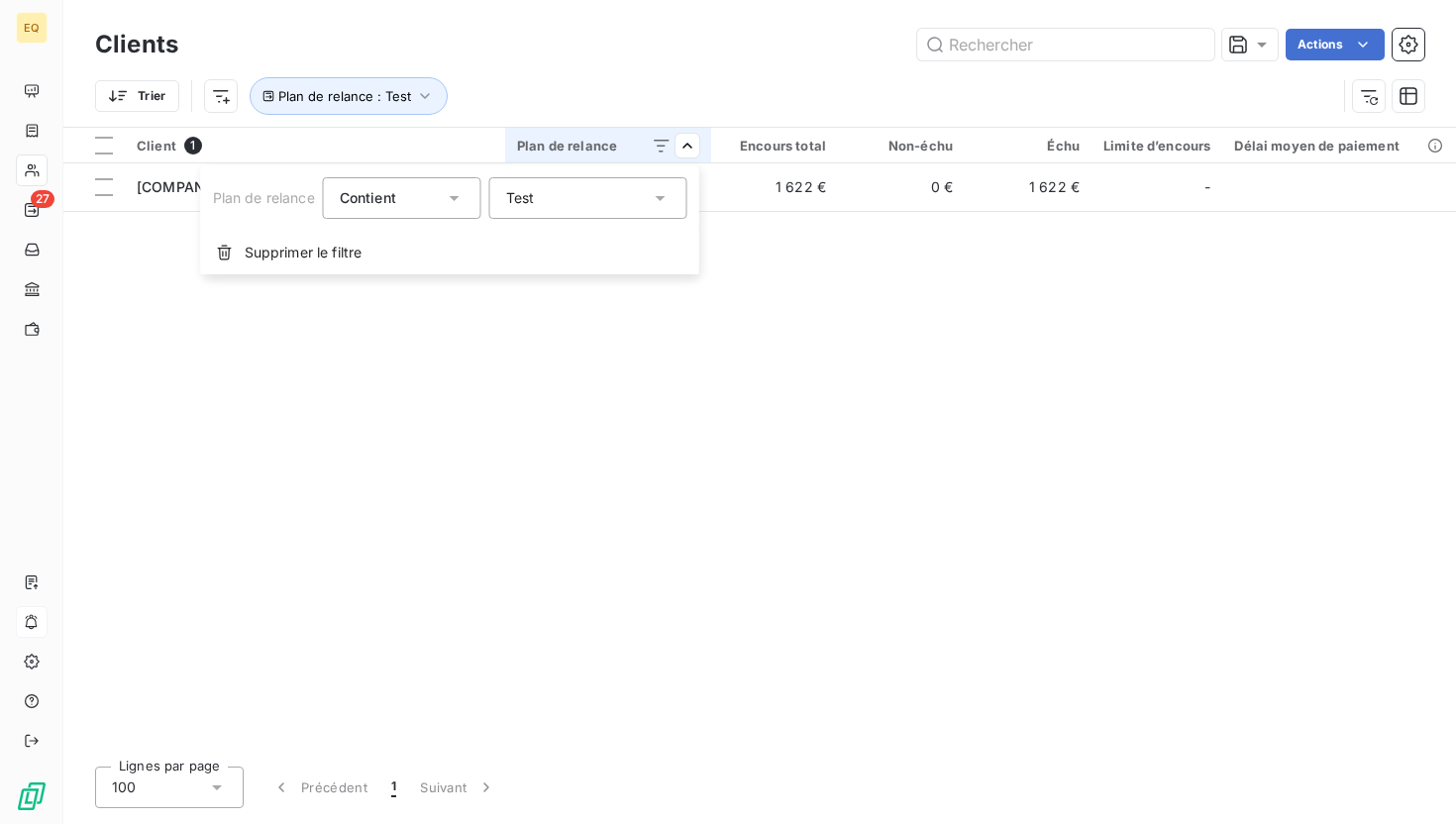 click on "Test" at bounding box center [588, 198] 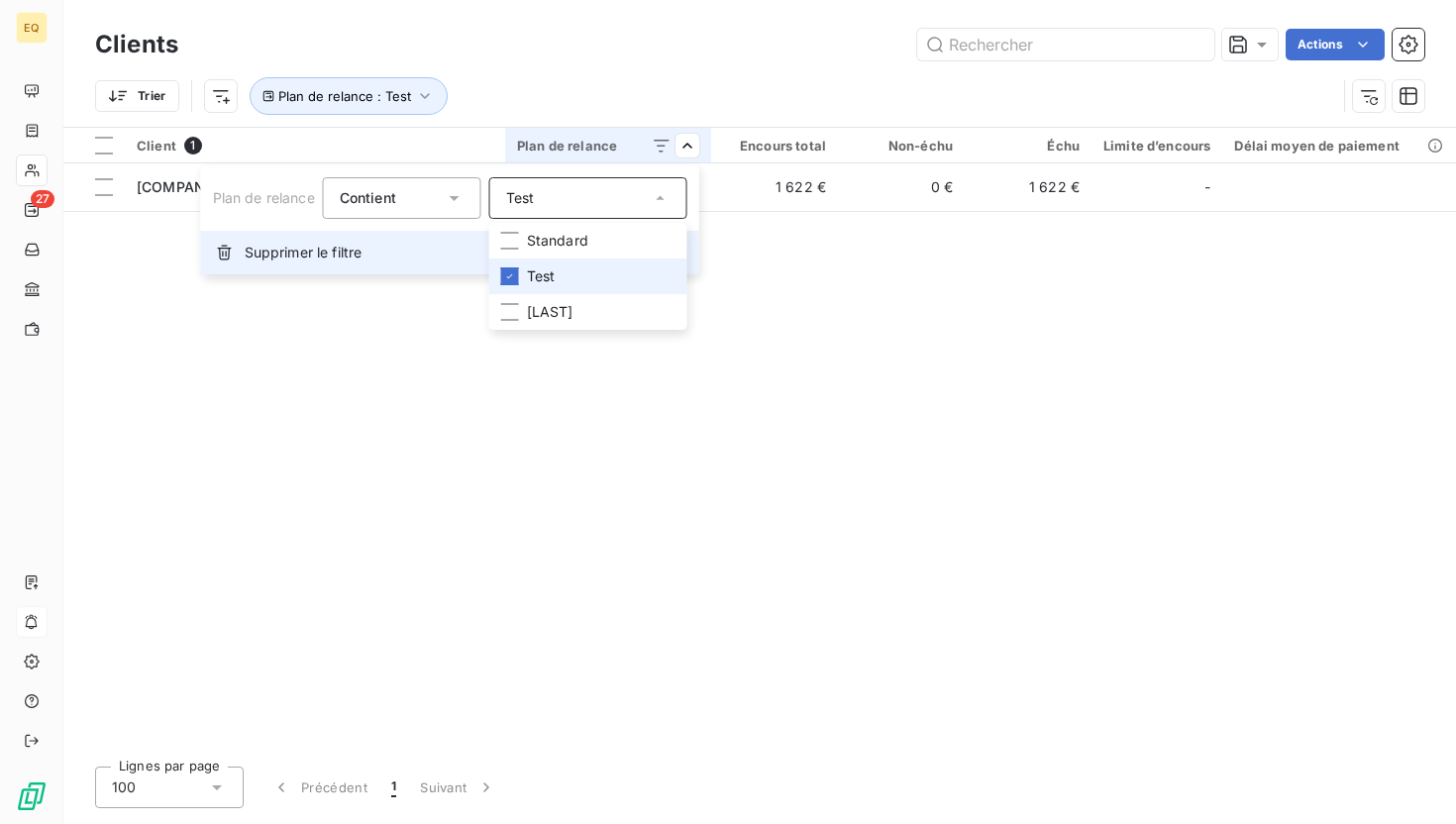 click on "Supprimer le filtre" at bounding box center (303, 253) 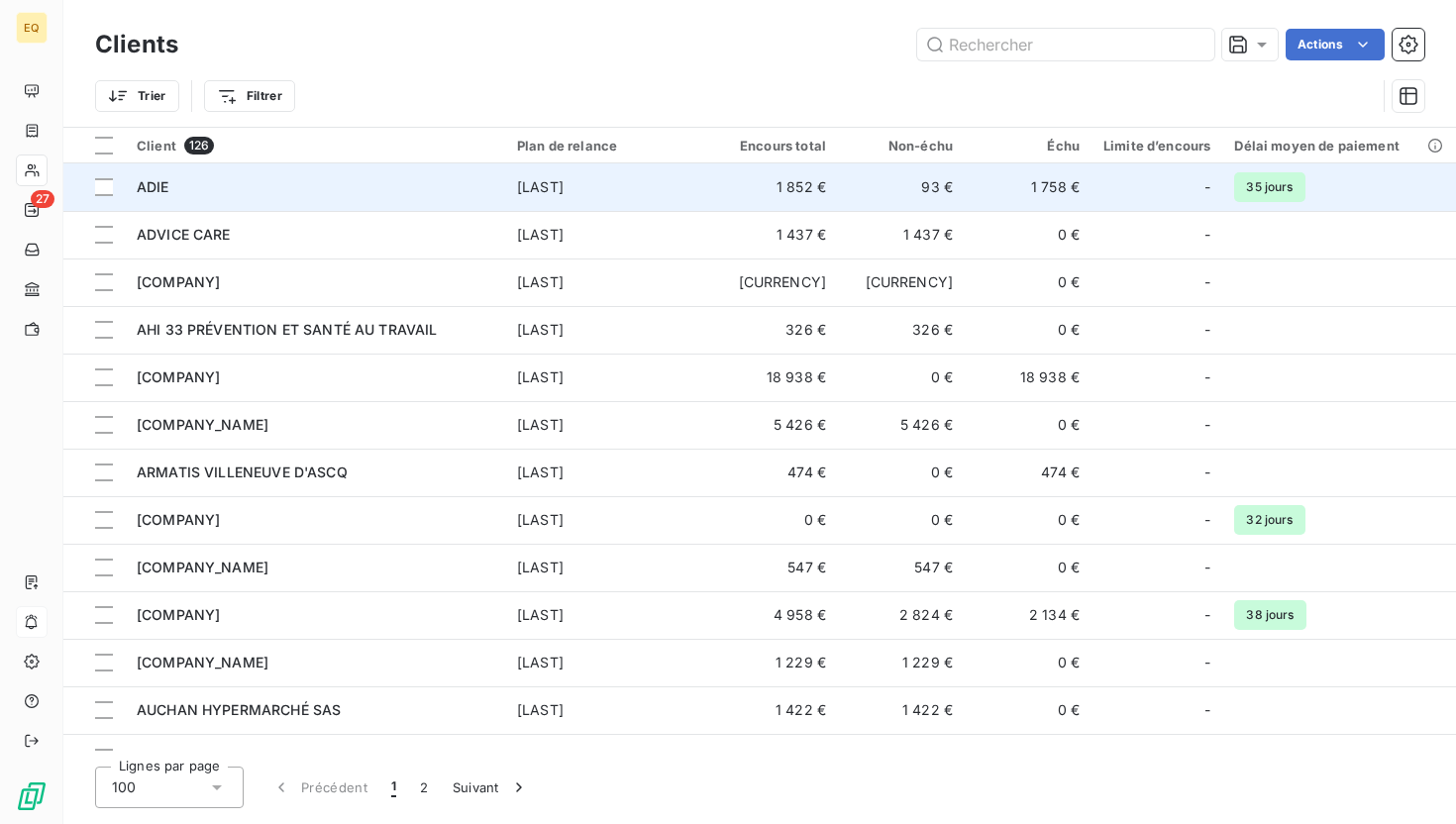 click on "ADIE" at bounding box center [315, 187] 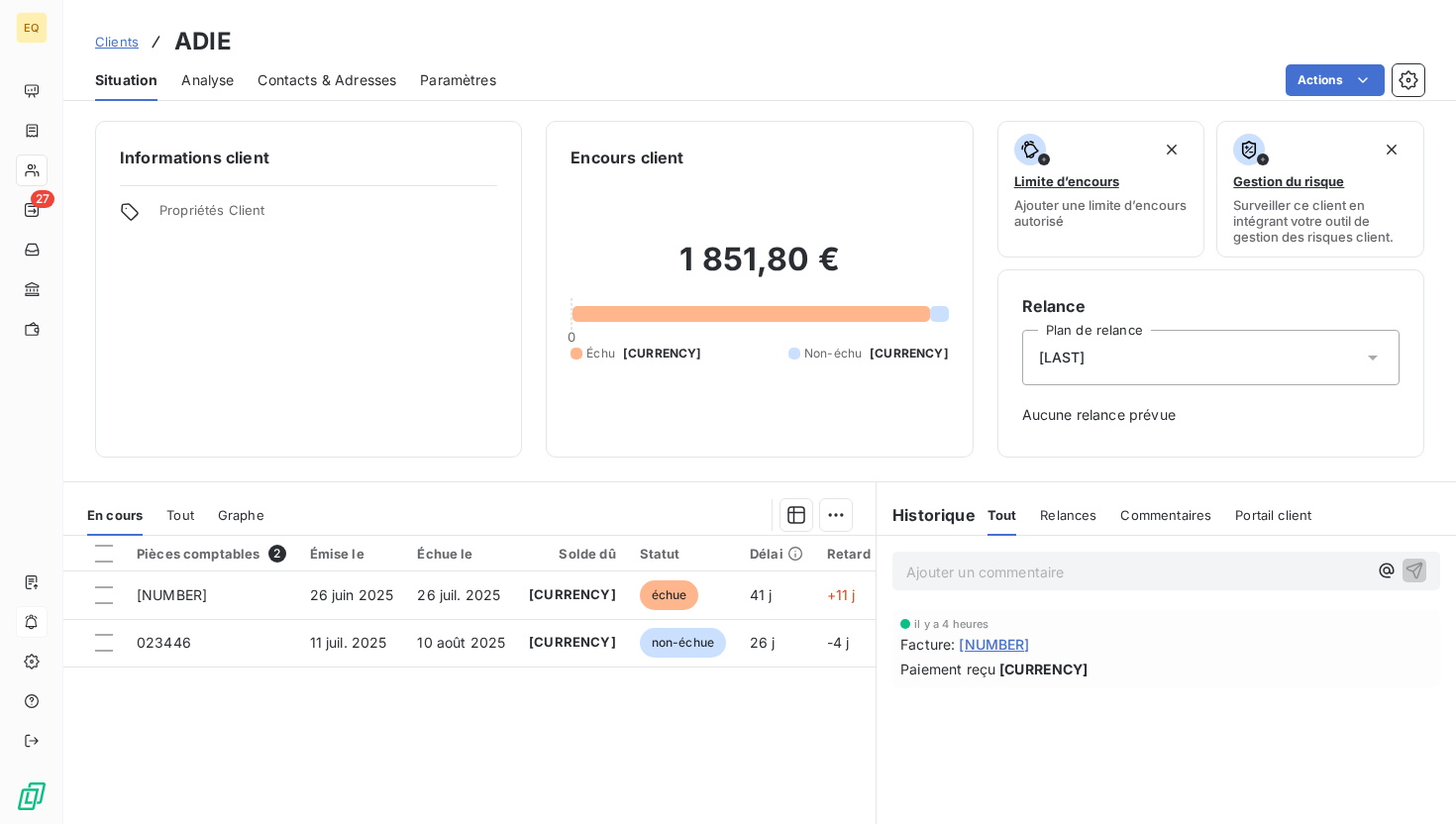click on "Contacts & Adresses" at bounding box center (327, 80) 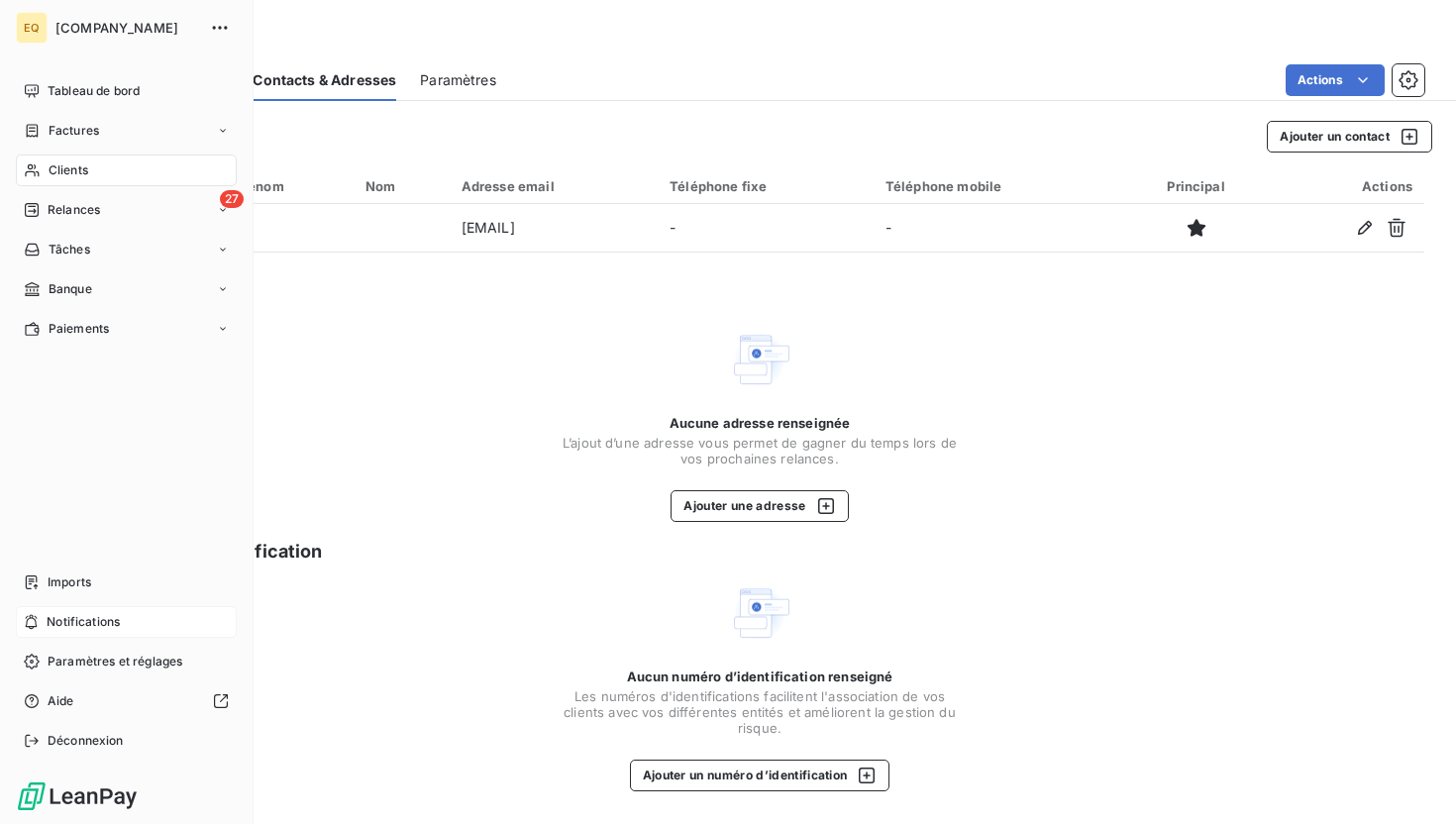 click on "Clients" at bounding box center [126, 170] 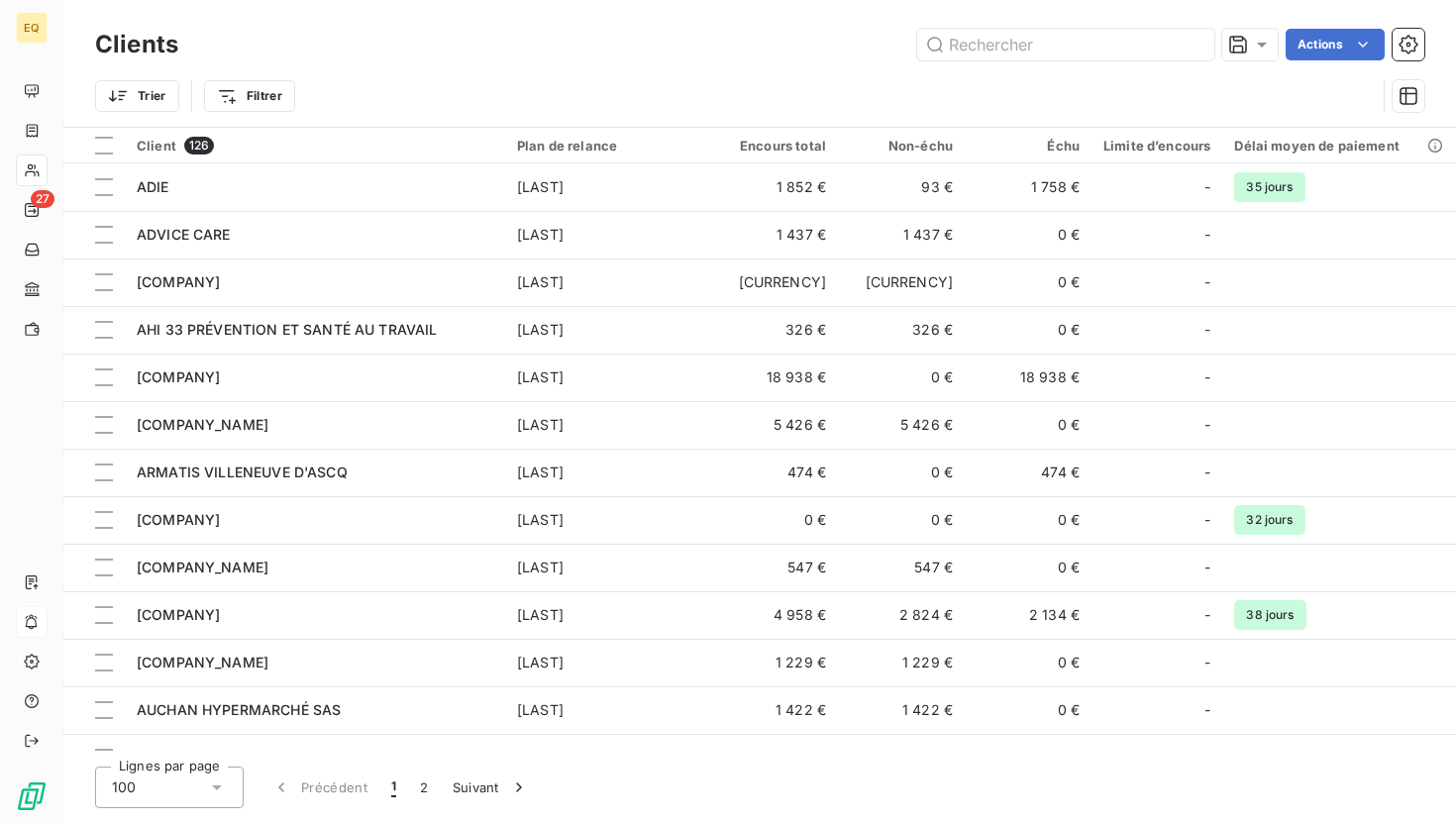 click on "Actions" at bounding box center (813, 45) 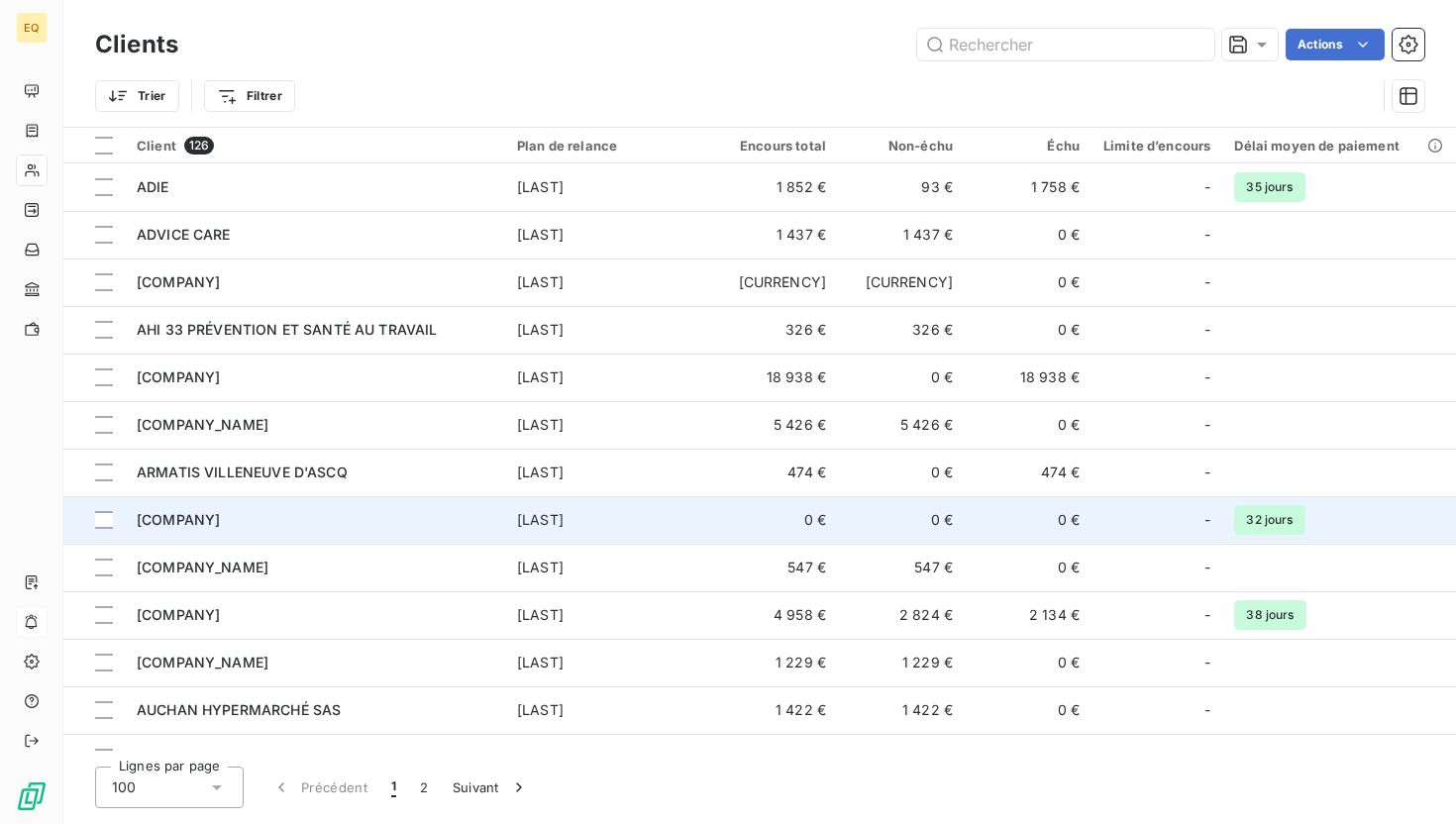 click on "ASSOCIATION MÉDICO SOCIALE DIEPPOISE" at bounding box center (178, 519) 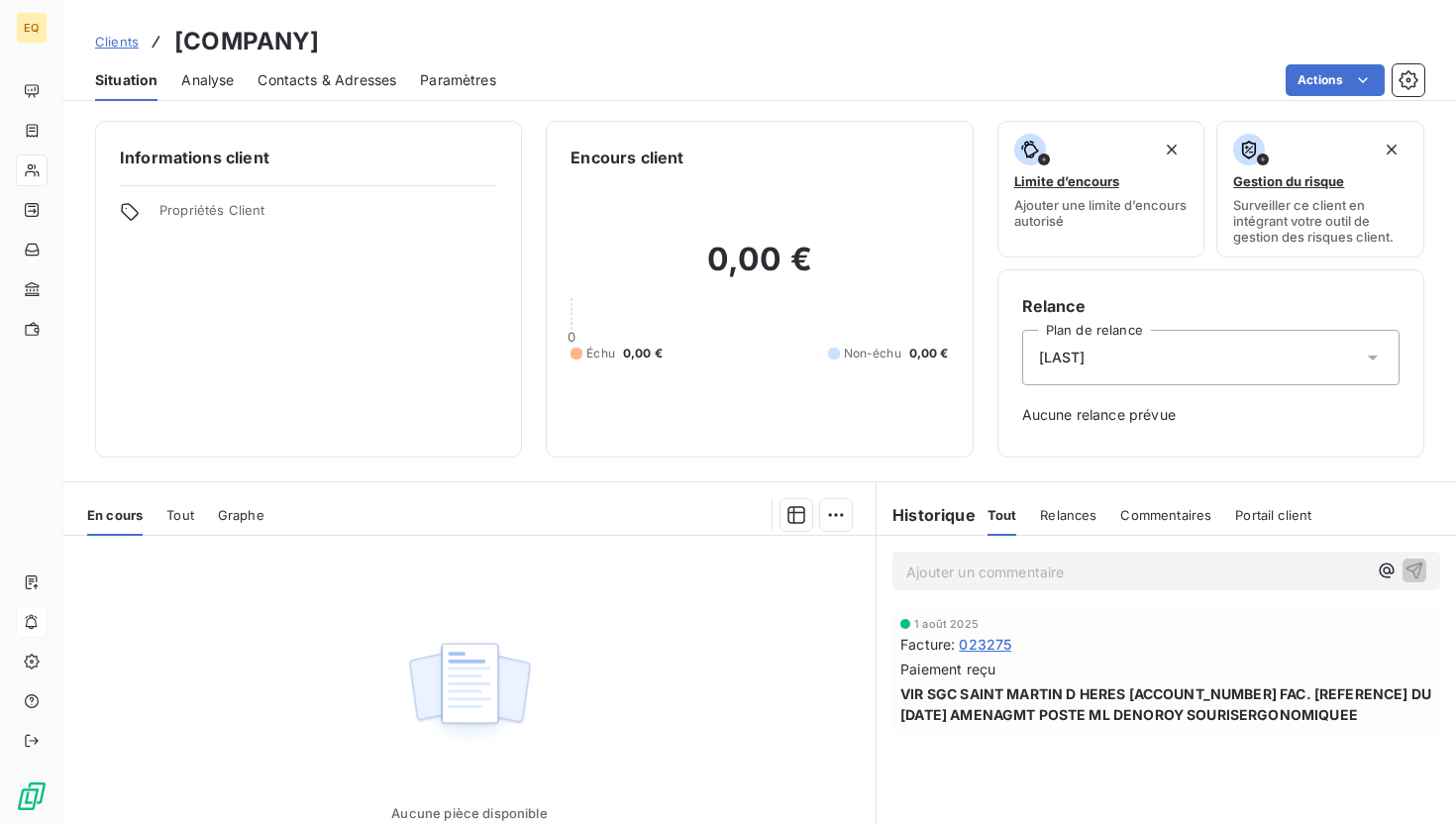 click on "Contacts & Adresses" at bounding box center (327, 80) 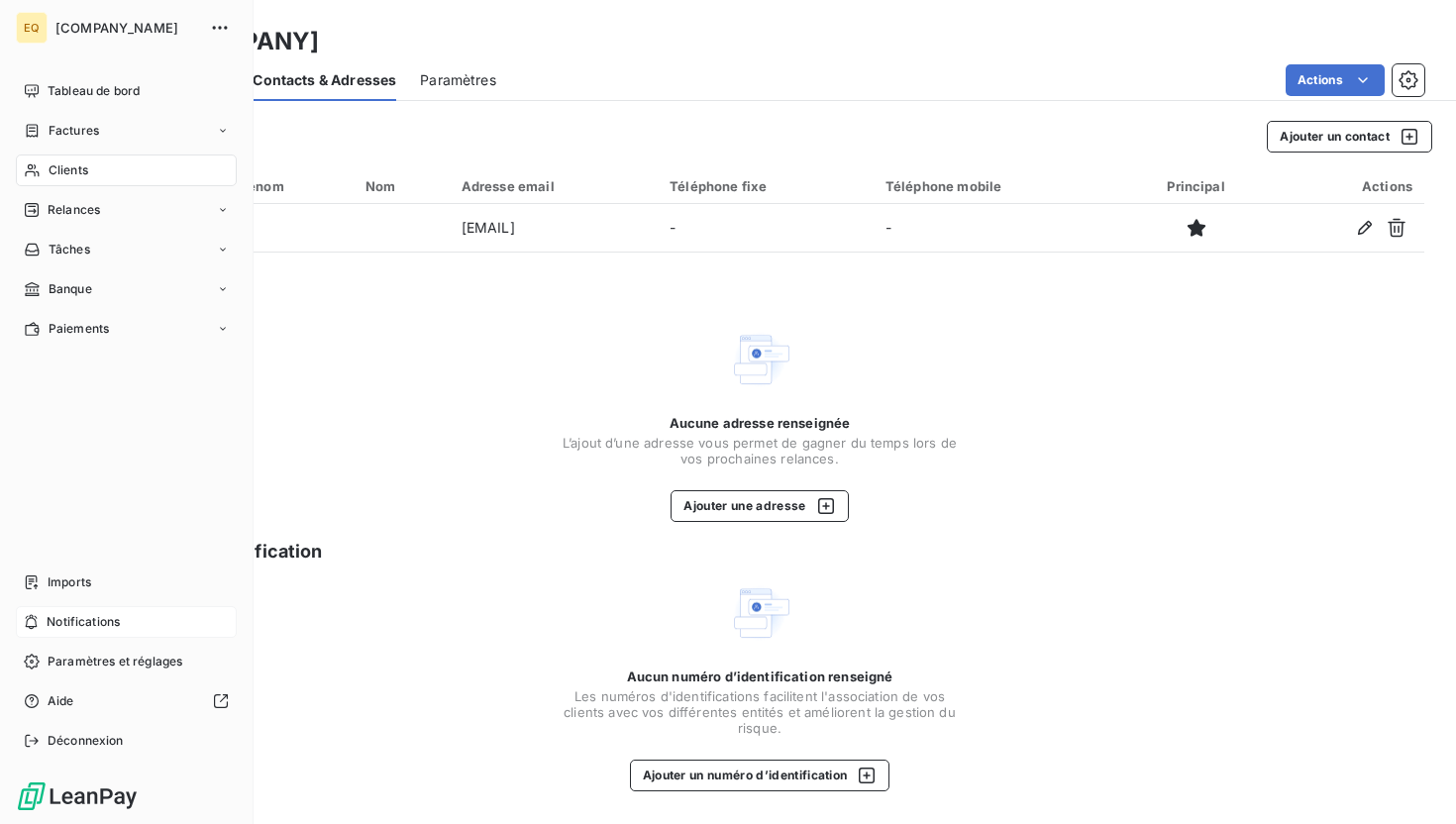 click on "Clients" at bounding box center (126, 170) 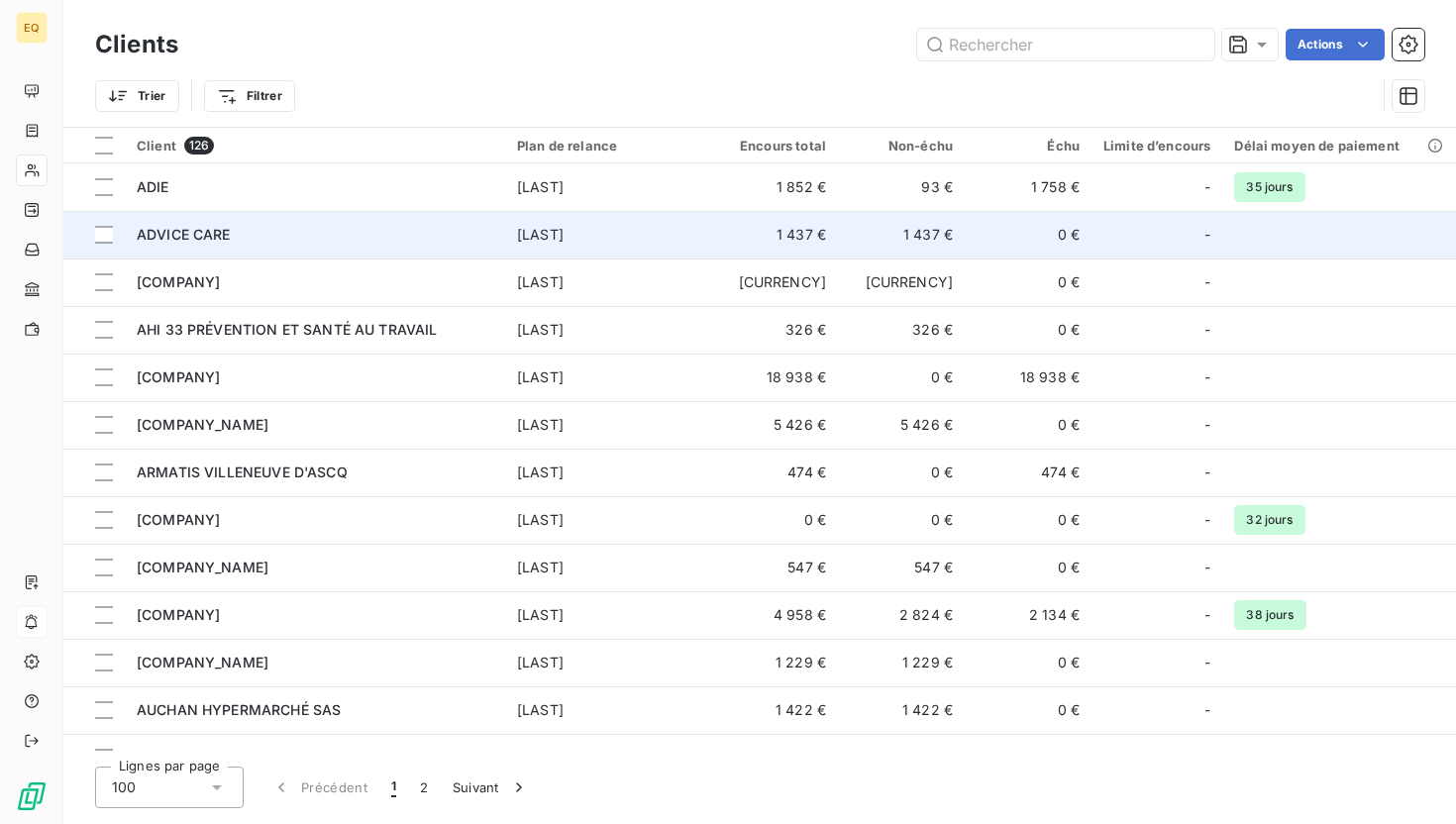 click on "ADVICE CARE" at bounding box center (183, 234) 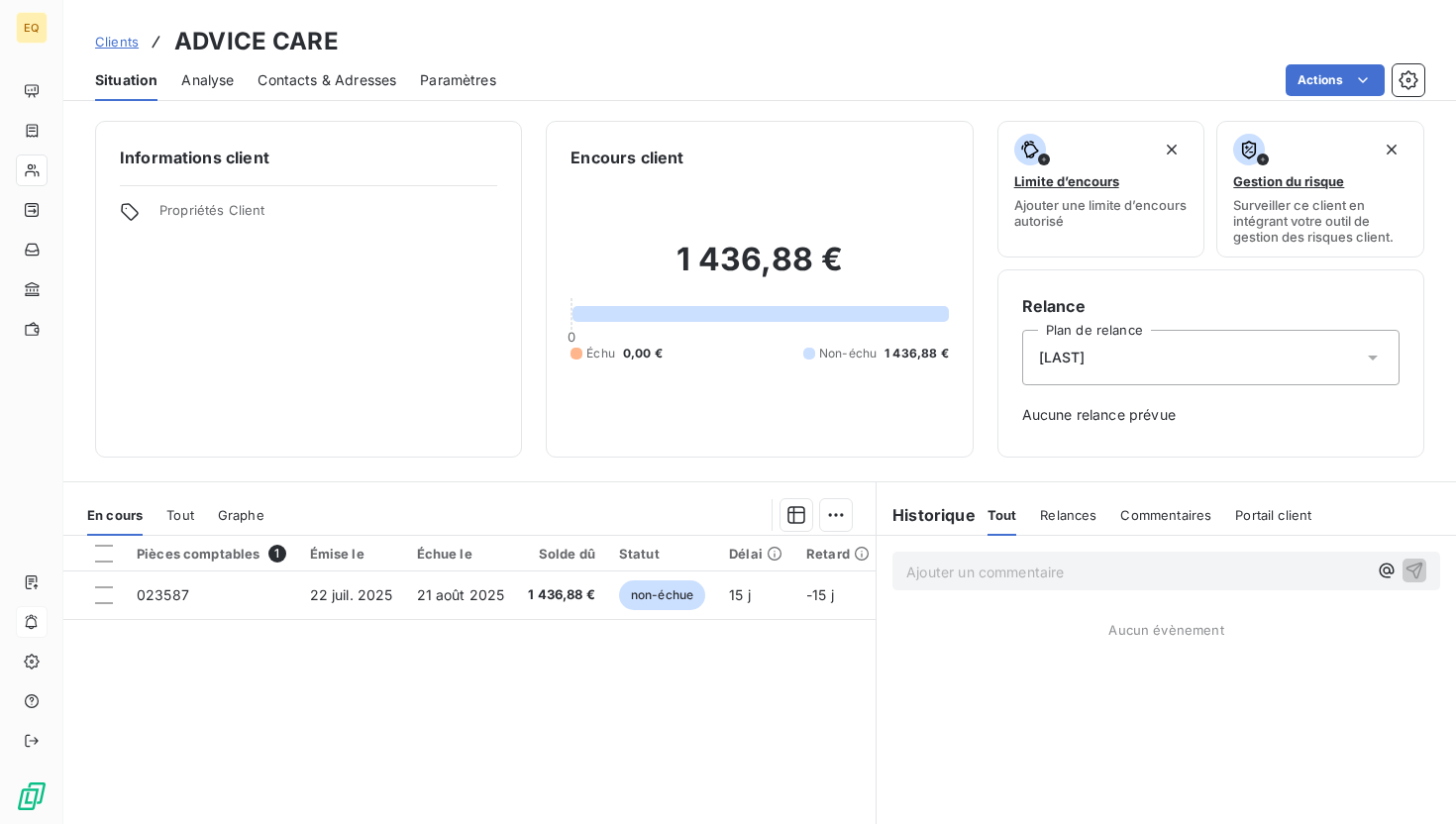 click on "Contacts & Adresses" at bounding box center [327, 80] 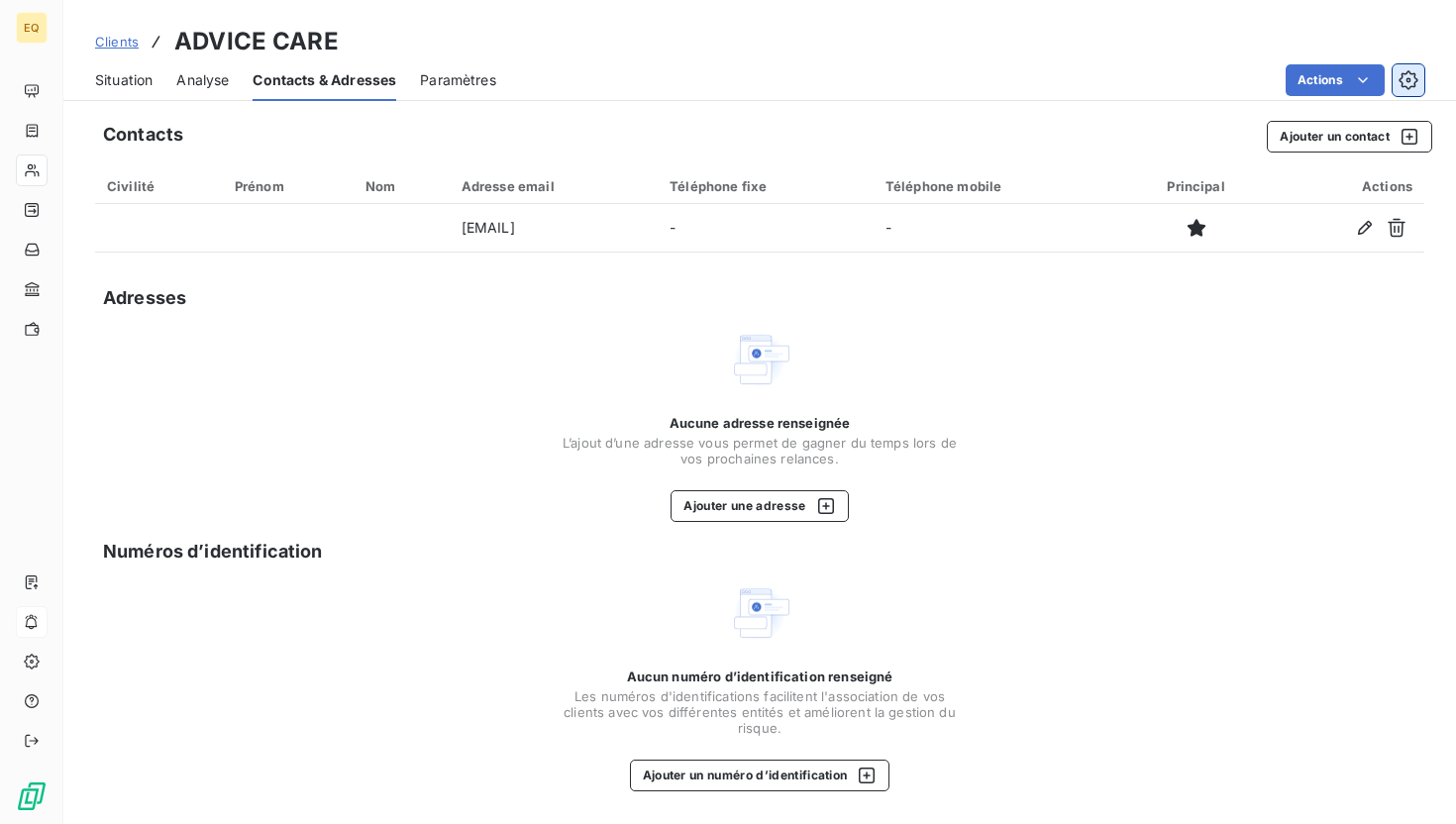 click 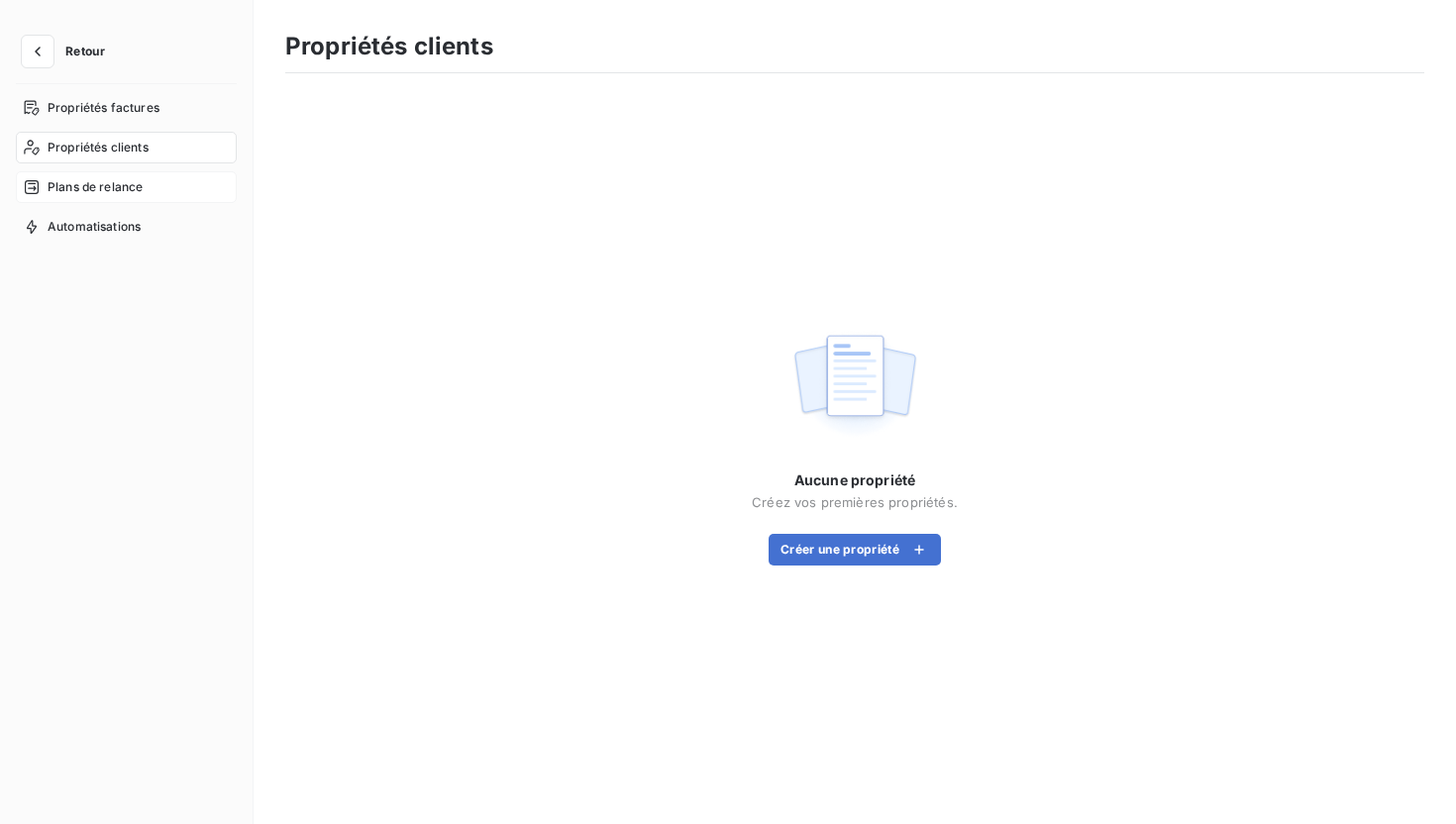 click on "Plans de relance" at bounding box center (95, 187) 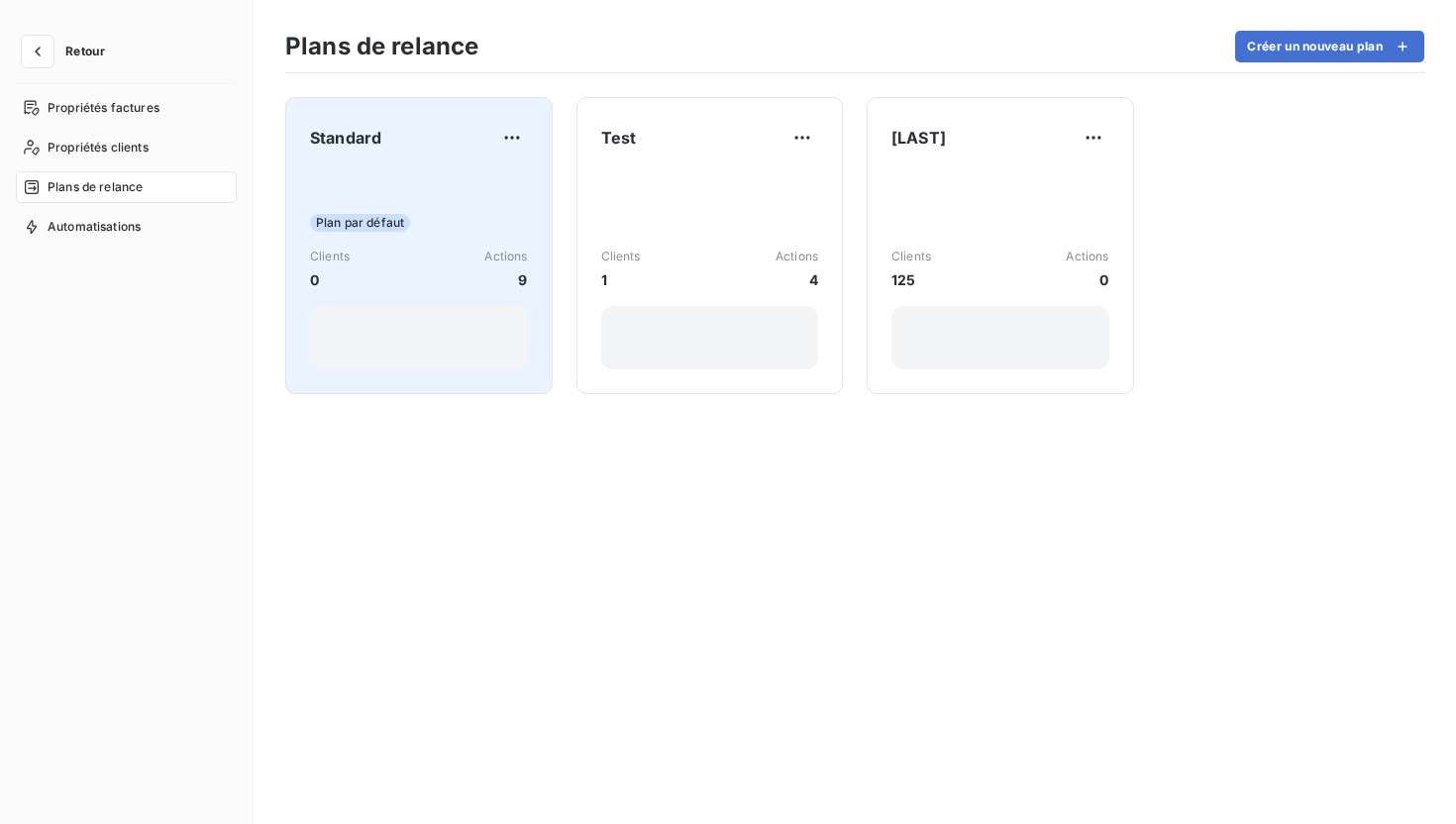 click on "Plan par défaut Clients 0 Actions 9" at bounding box center [419, 269] 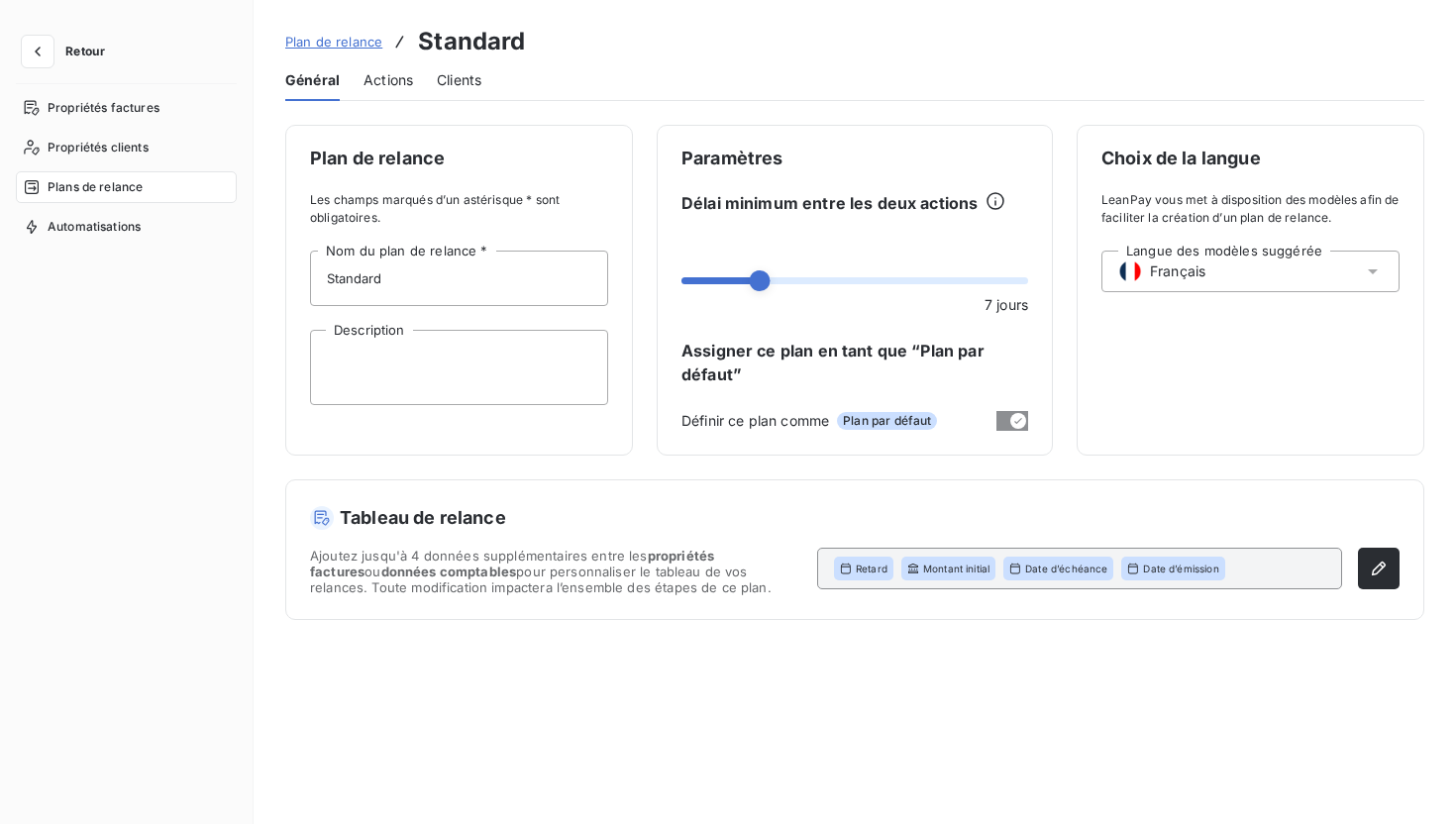 click on "Plans de relance" at bounding box center [95, 187] 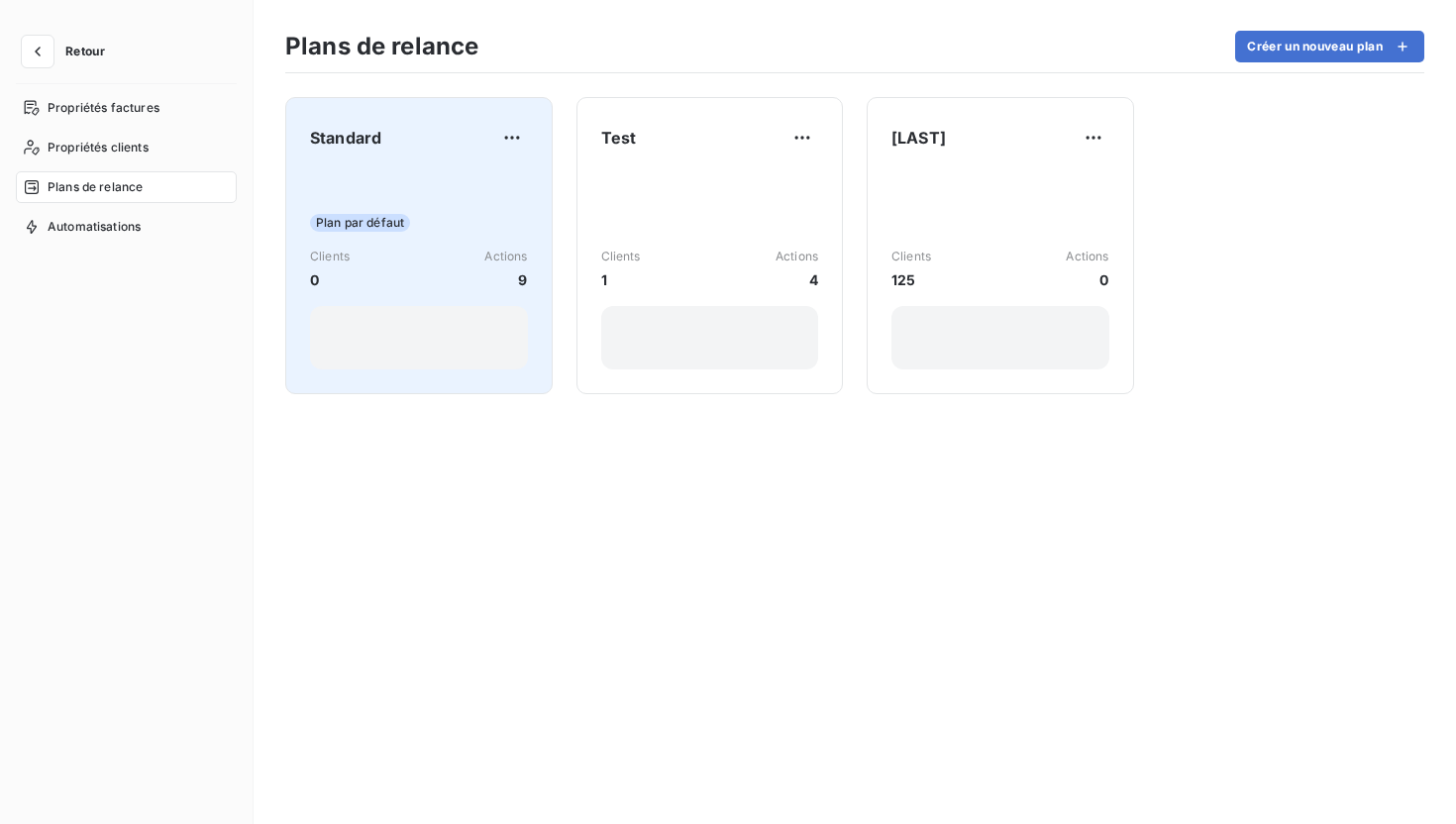 click on "Plan par défaut" at bounding box center (419, 223) 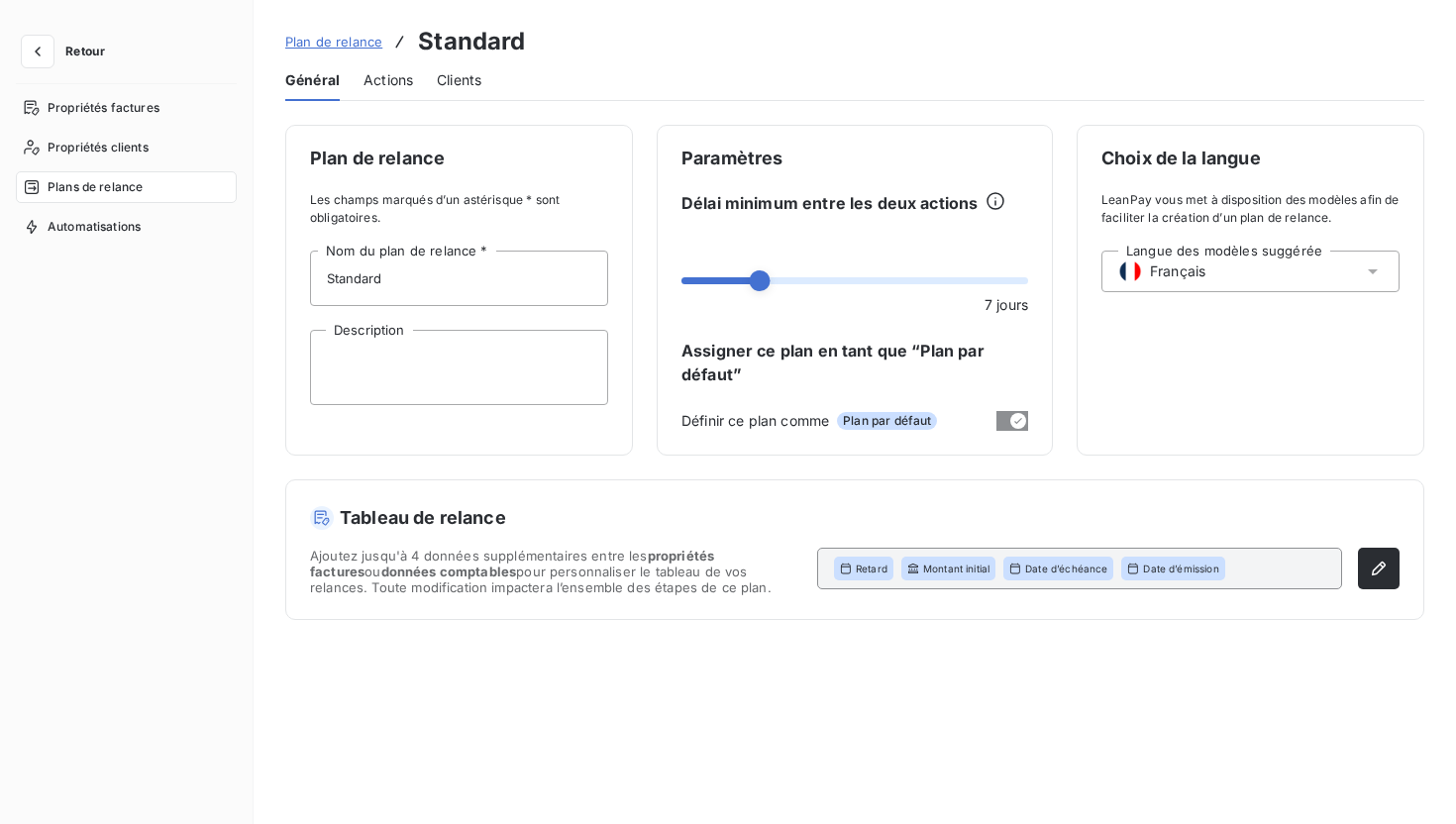 click on "Actions" at bounding box center [388, 80] 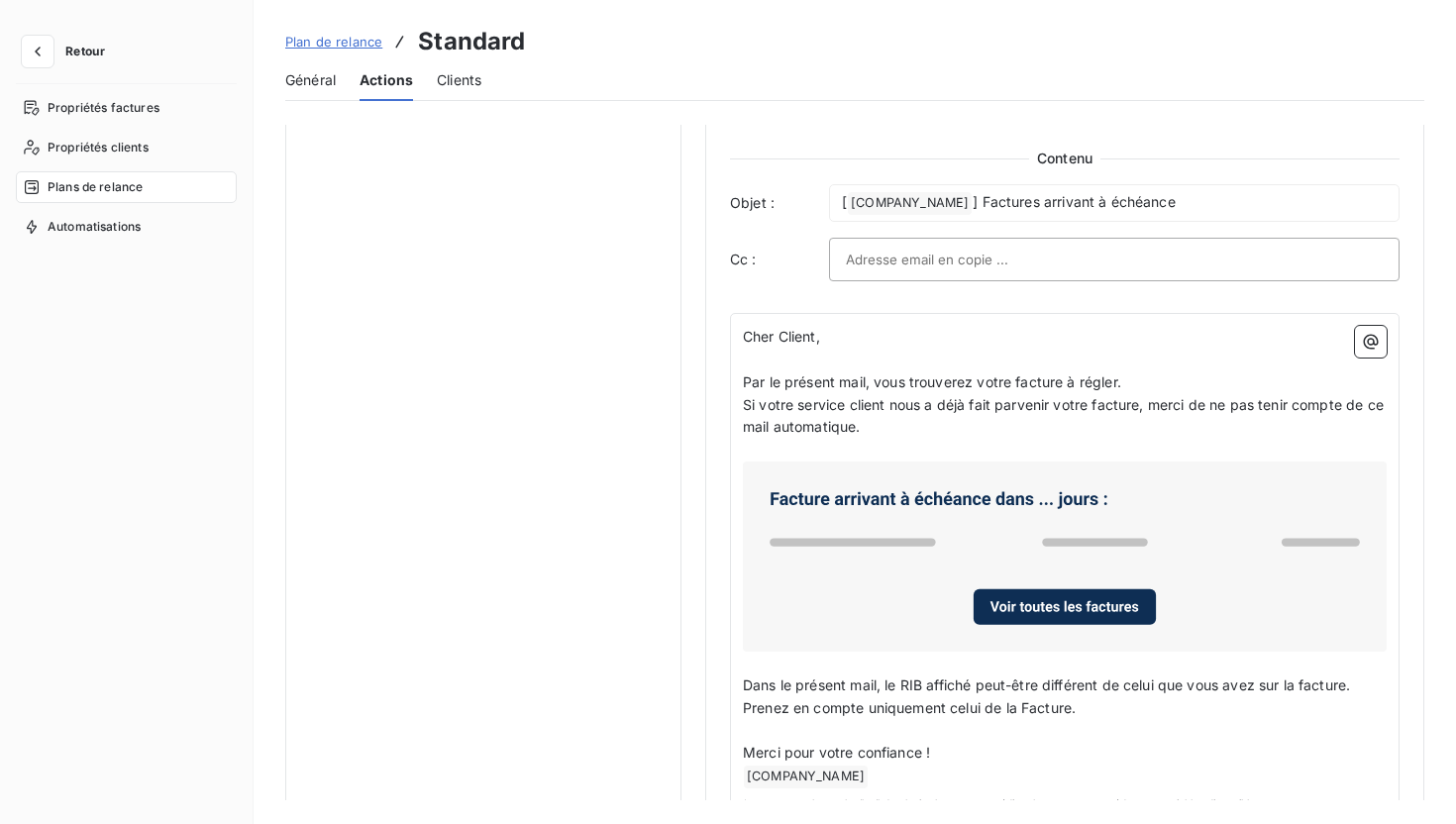 scroll, scrollTop: 1024, scrollLeft: 0, axis: vertical 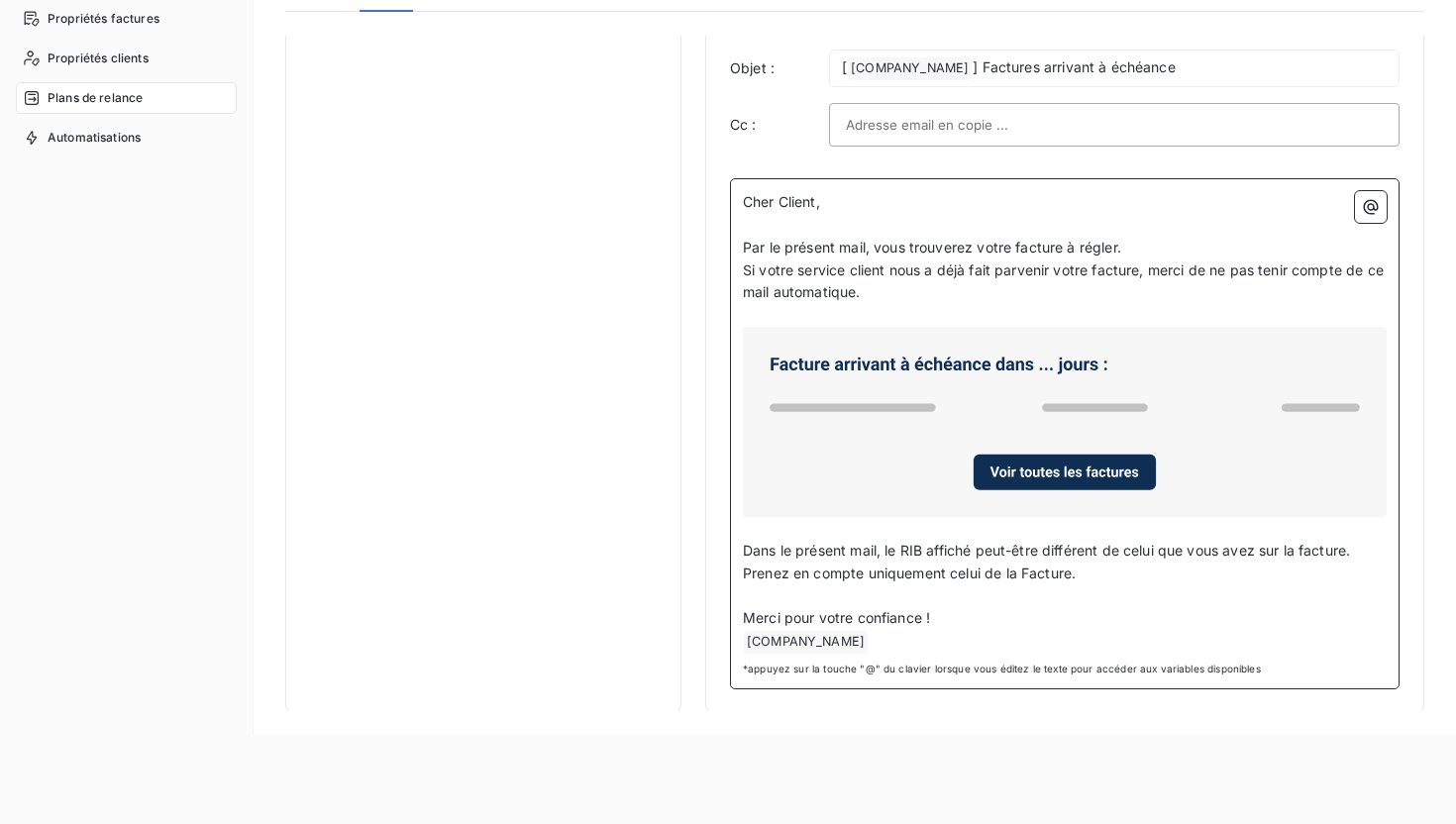click on "Cher Client," at bounding box center (1065, 202) 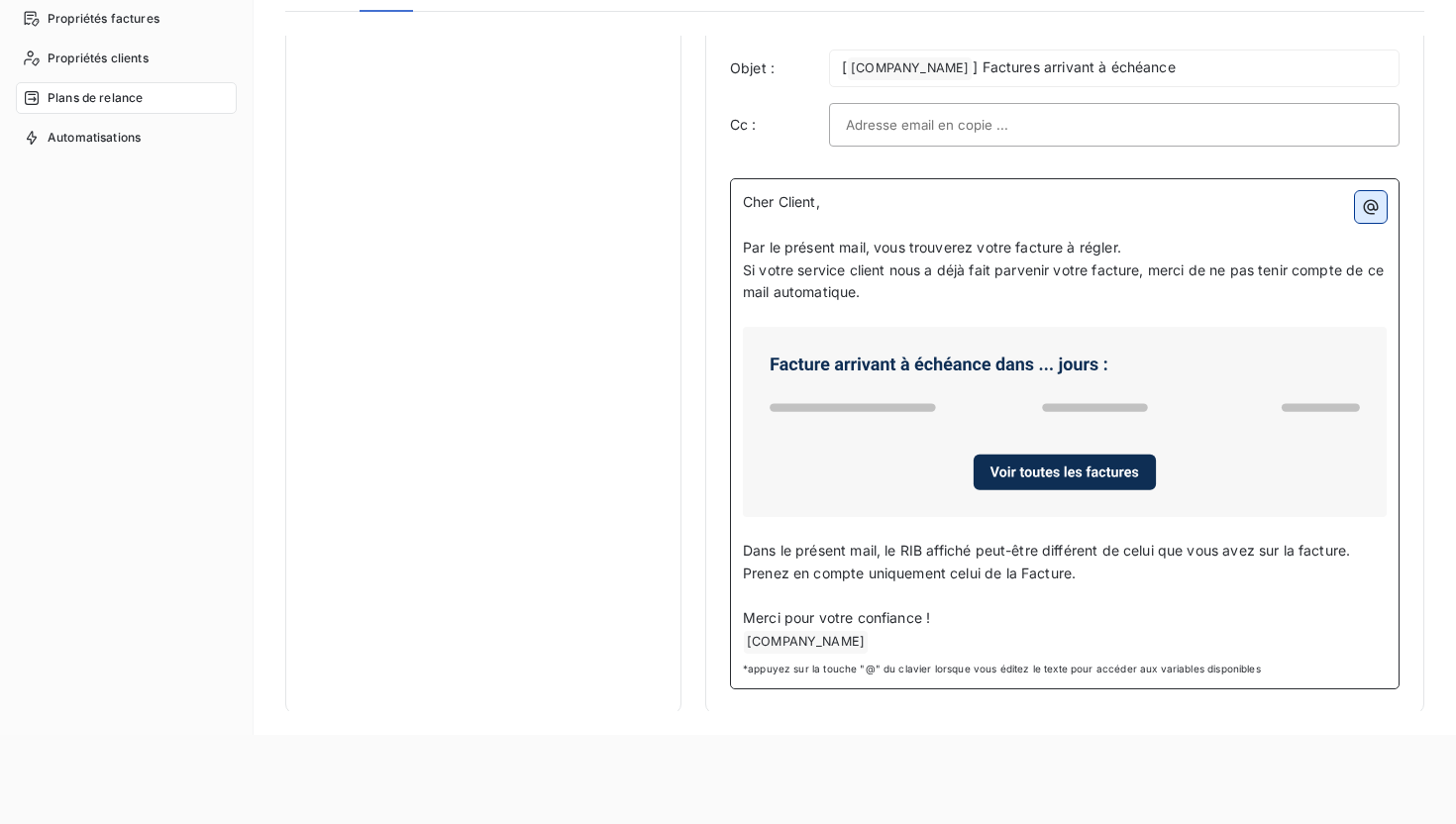 click 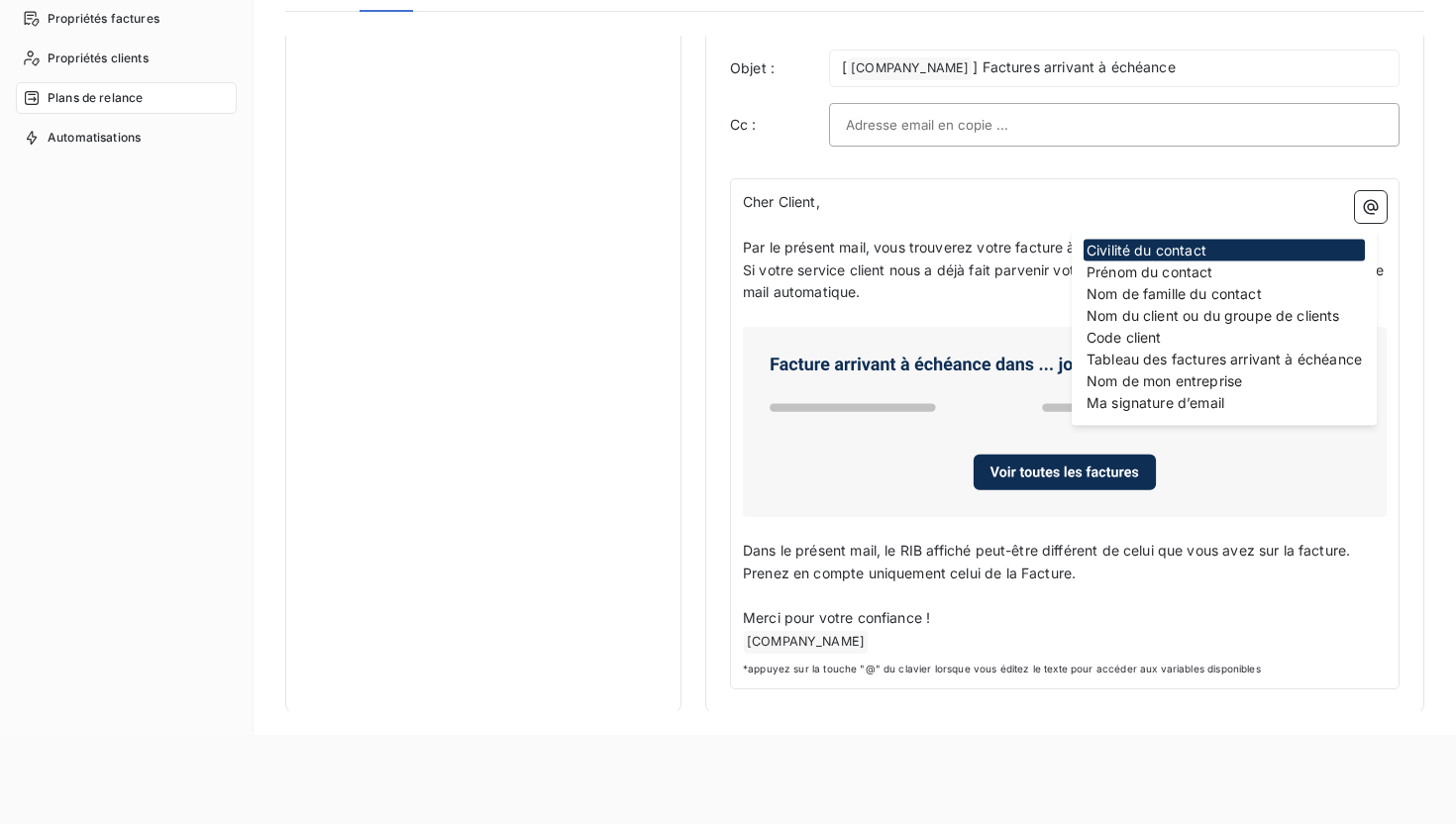 scroll, scrollTop: 0, scrollLeft: 0, axis: both 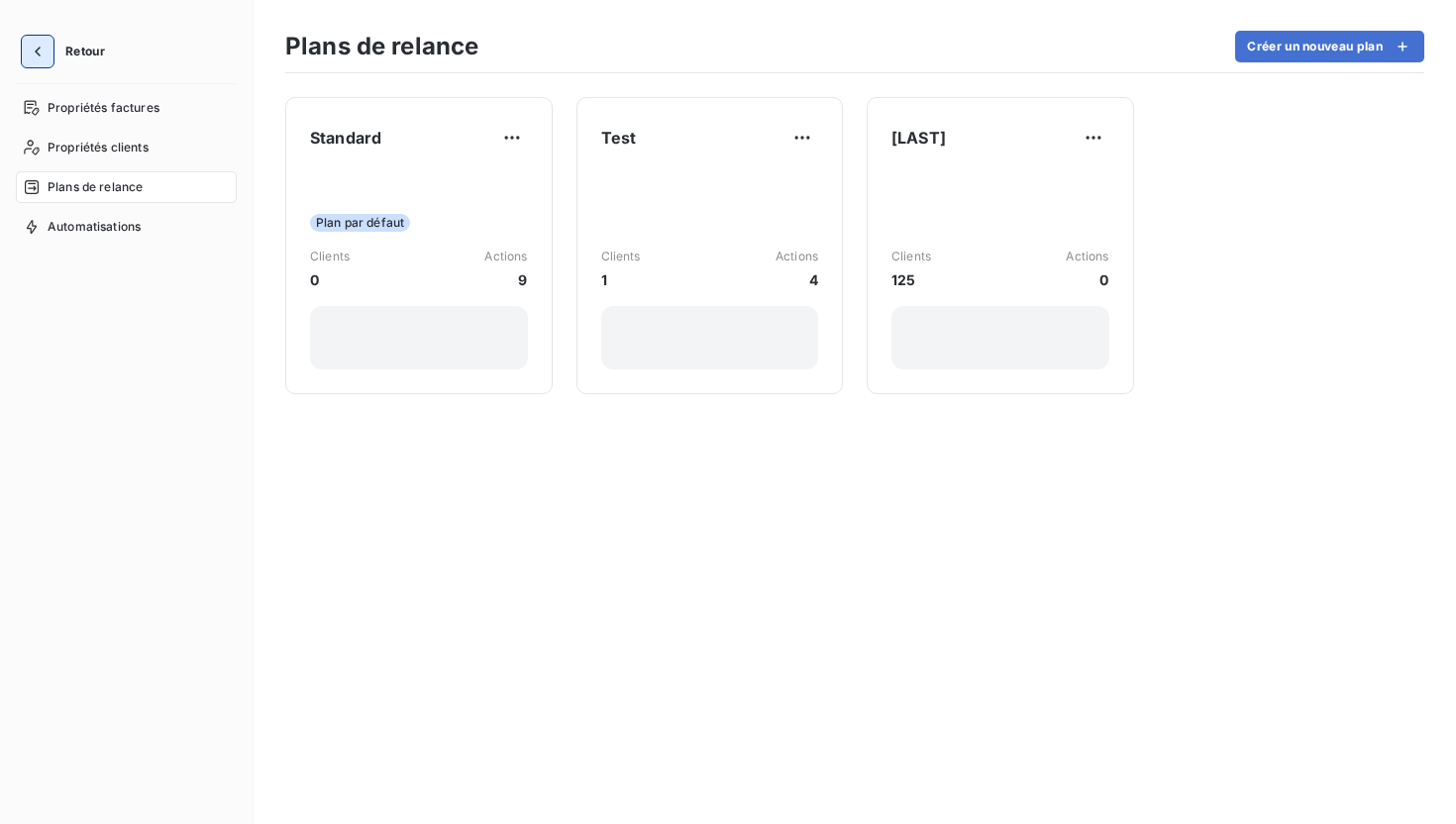 click at bounding box center (38, 52) 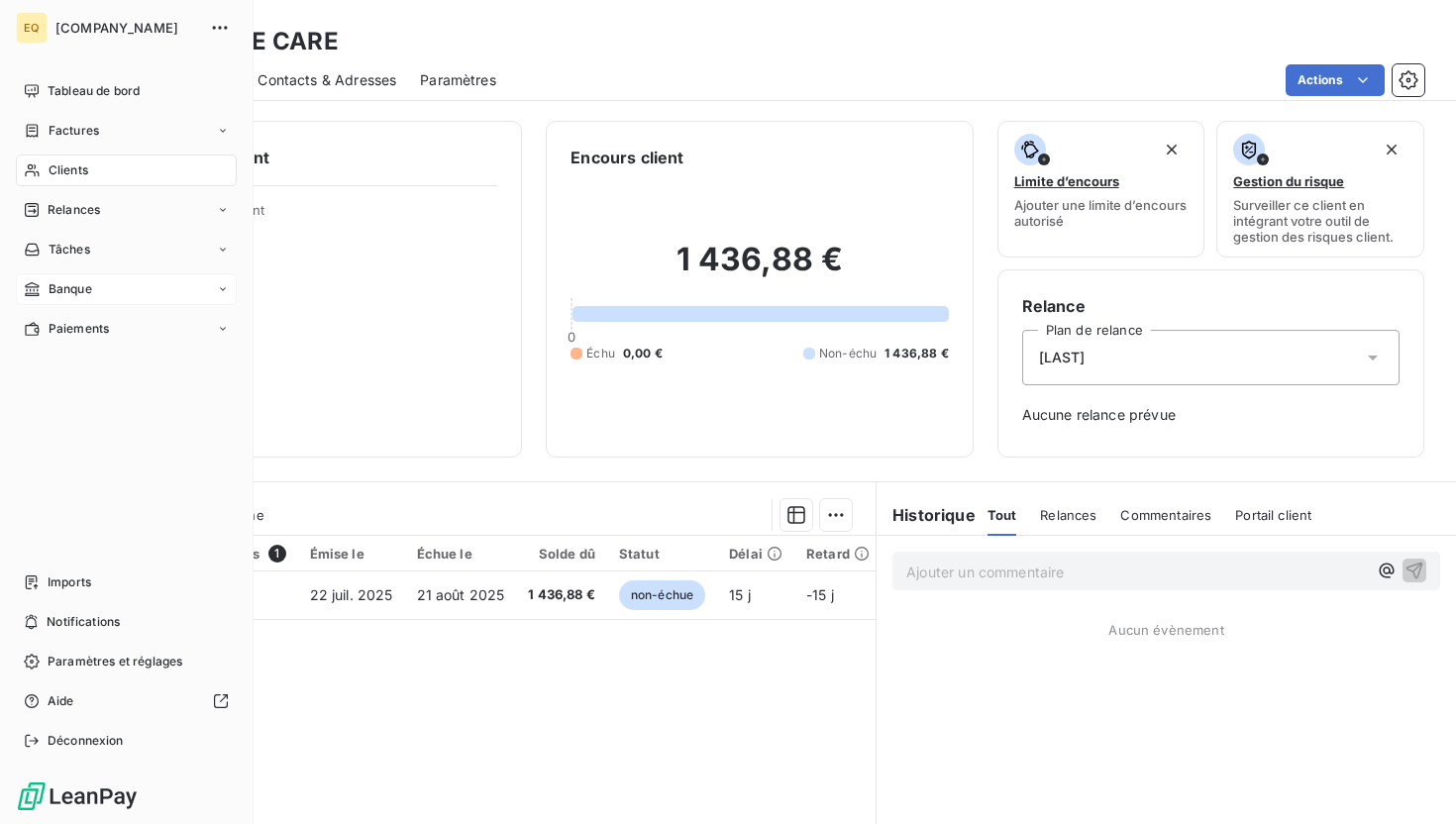 click on "Banque" at bounding box center (126, 289) 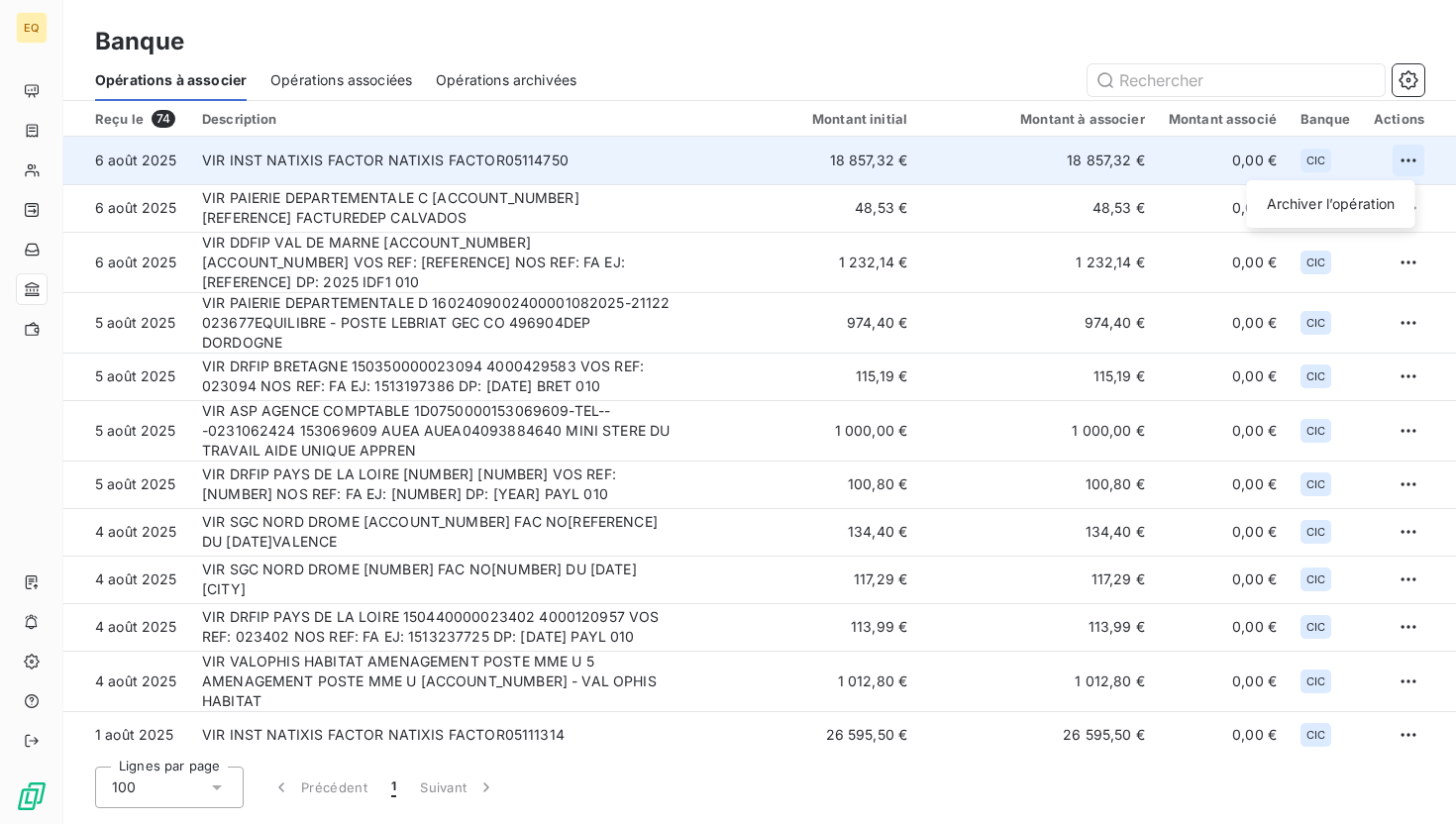 click on "EQ Banque Opérations à associer Opérations associées Opérations archivées Reçu le 74 Description Montant initial Montant à associer Montant associé Banque Actions 6 août 2025 VIR INST NATIXIS FACTOR NATIXIS FACTOR05114750 18 857,32 € 18 857,32 € 0,00 € CIC Archiver l’opération 6 août 2025 VIR PAIERIE DEPARTEMENTALE C 1601409000210004082025-29772 022623 FACTUREDEP CALVADOS 48,53 € 48,53 € 0,00 € CIC 6 août 2025 VIR DDFIP VAL DE MARNE 150940000023687 4000703379 VOS REF: 023687 NOS REF: FA EJ: 1513273313 DP: 2025 IDF1 010 1 232,14 € 1 232,14 € 0,00 € CIC 5 août 2025 VIR PAIERIE DEPARTEMENTALE D 1602409002400001082025-21122 023677EQUILIBRE - POSTE LEBRIAT GEC CO 496904DEP DORDOGNE 974,40 € 974,40 € 0,00 € CIC 5 août 2025 VIR DRFIP BRETAGNE 150350000023094 4000429583 VOS REF: 023094 NOS REF: FA EJ: 1513197386 DP: 2025 BRET 010 115,19 € 115,19 € 0,00 € CIC 5 août 2025 1 000,00 € 1 000,00 € 0,00 € CIC 5 août 2025 CIC CIC" at bounding box center [728, 412] 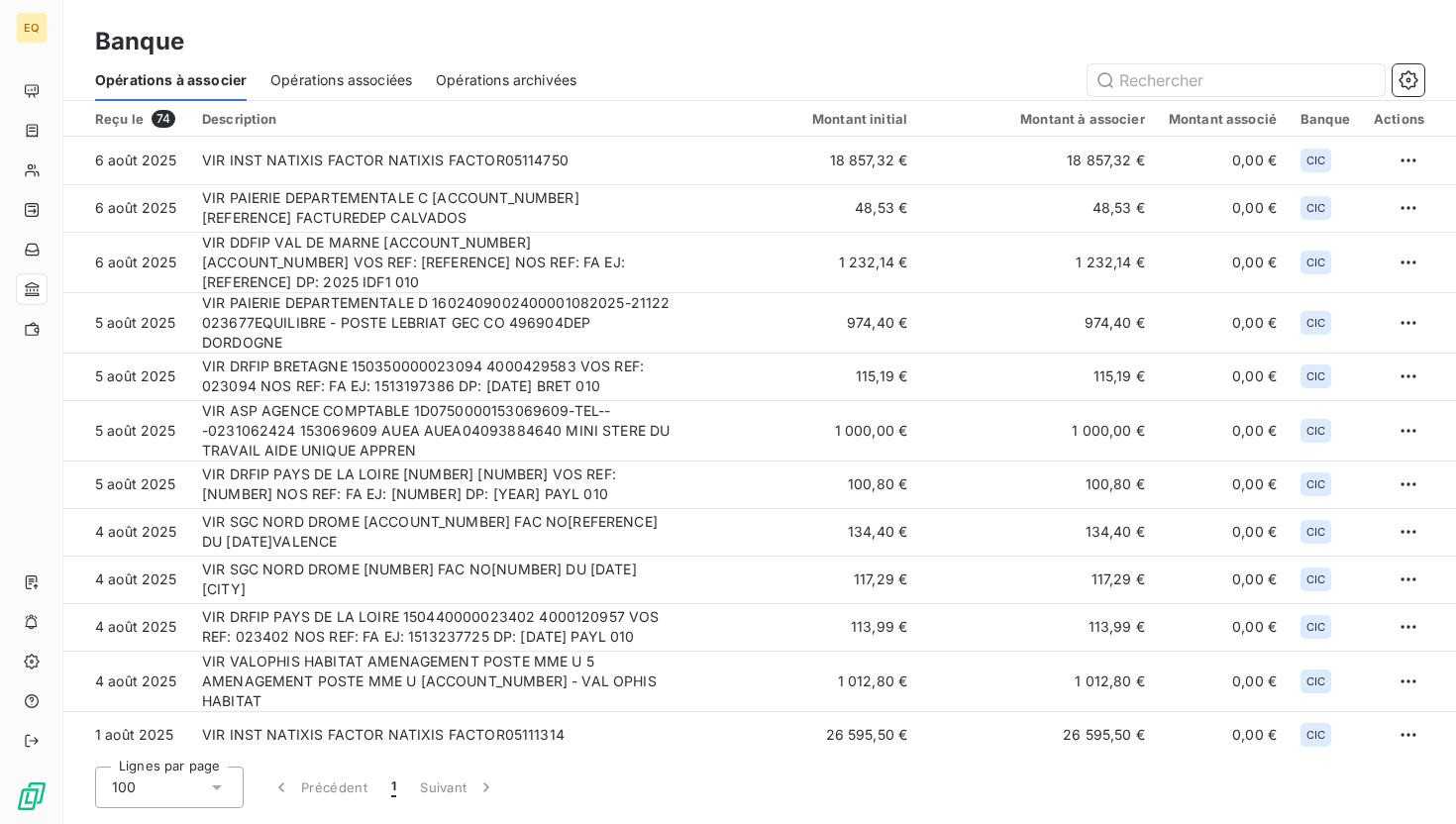 click on "EQ Banque Opérations à associer Opérations associées Opérations archivées Reçu le 74 Description Montant initial Montant à associer Montant associé Banque Actions 6 août 2025 VIR INST NATIXIS FACTOR NATIXIS FACTOR05114750 18 857,32 € 18 857,32 € 0,00 € CIC 6 août 2025 VIR PAIERIE DEPARTEMENTALE C 1601409000210004082025-29772 022623 FACTUREDEP CALVADOS 48,53 € 48,53 € 0,00 € CIC 6 août 2025 VIR DDFIP VAL DE MARNE 150940000023687 4000703379 VOS REF: 023687 NOS REF: FA EJ: 1513273313 DP: 2025 IDF1 010 1 232,14 € 1 232,14 € 0,00 € CIC 5 août 2025 VIR PAIERIE DEPARTEMENTALE D 1602409002400001082025-21122 023677EQUILIBRE - POSTE LEBRIAT GEC CO 496904DEP DORDOGNE 974,40 € 974,40 € 0,00 € CIC 5 août 2025 VIR DRFIP BRETAGNE 150350000023094 4000429583 VOS REF: 023094 NOS REF: FA EJ: 1513197386 DP: 2025 BRET 010 115,19 € 115,19 € 0,00 € CIC 5 août 2025 1 000,00 € 1 000,00 € 0,00 € CIC 5 août 2025 100,80 € 100,80 € CIC CIC" at bounding box center (728, 412) 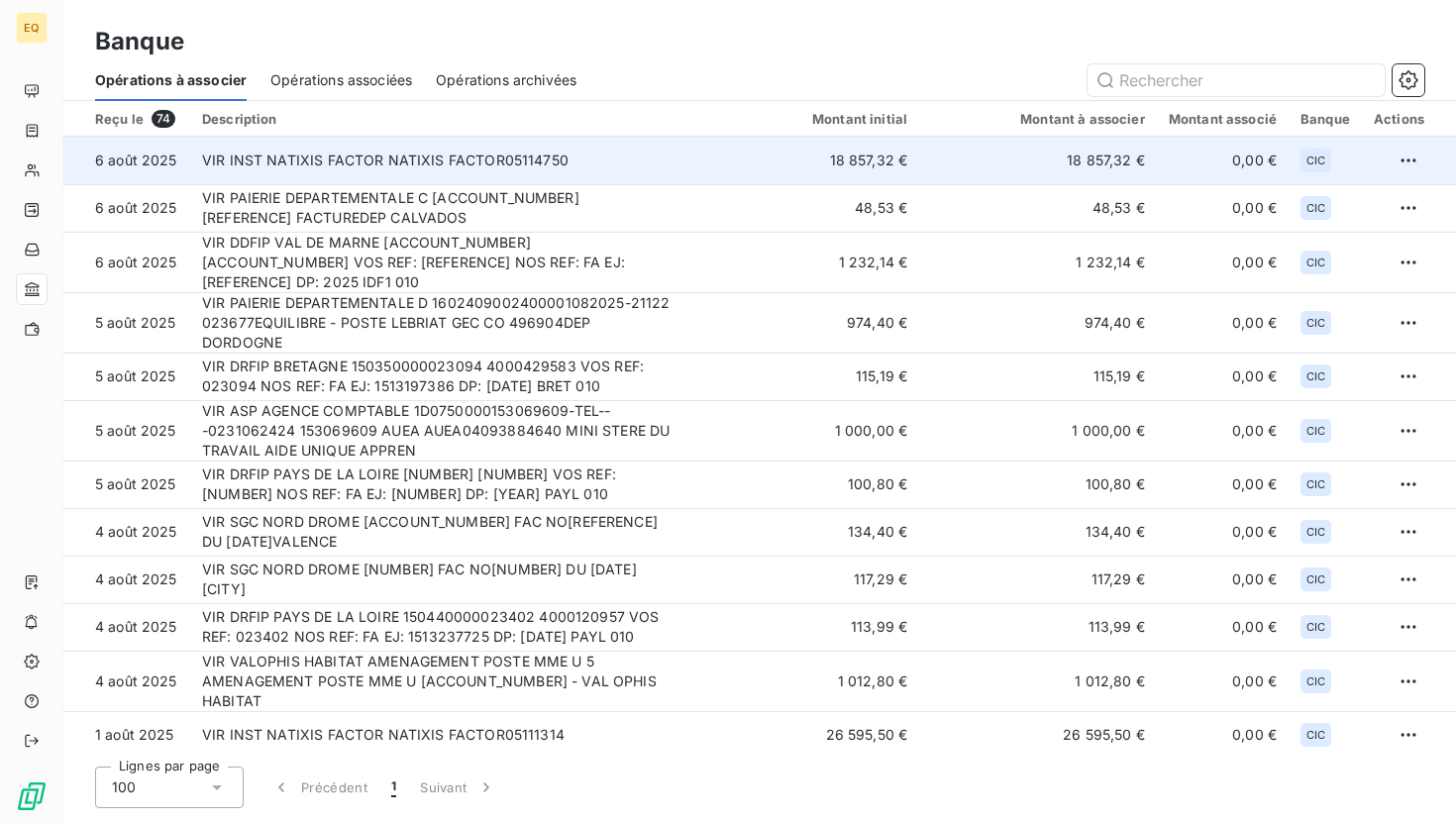 click on "VIR INST NATIXIS FACTOR NATIXIS FACTOR05114750" at bounding box center [436, 160] 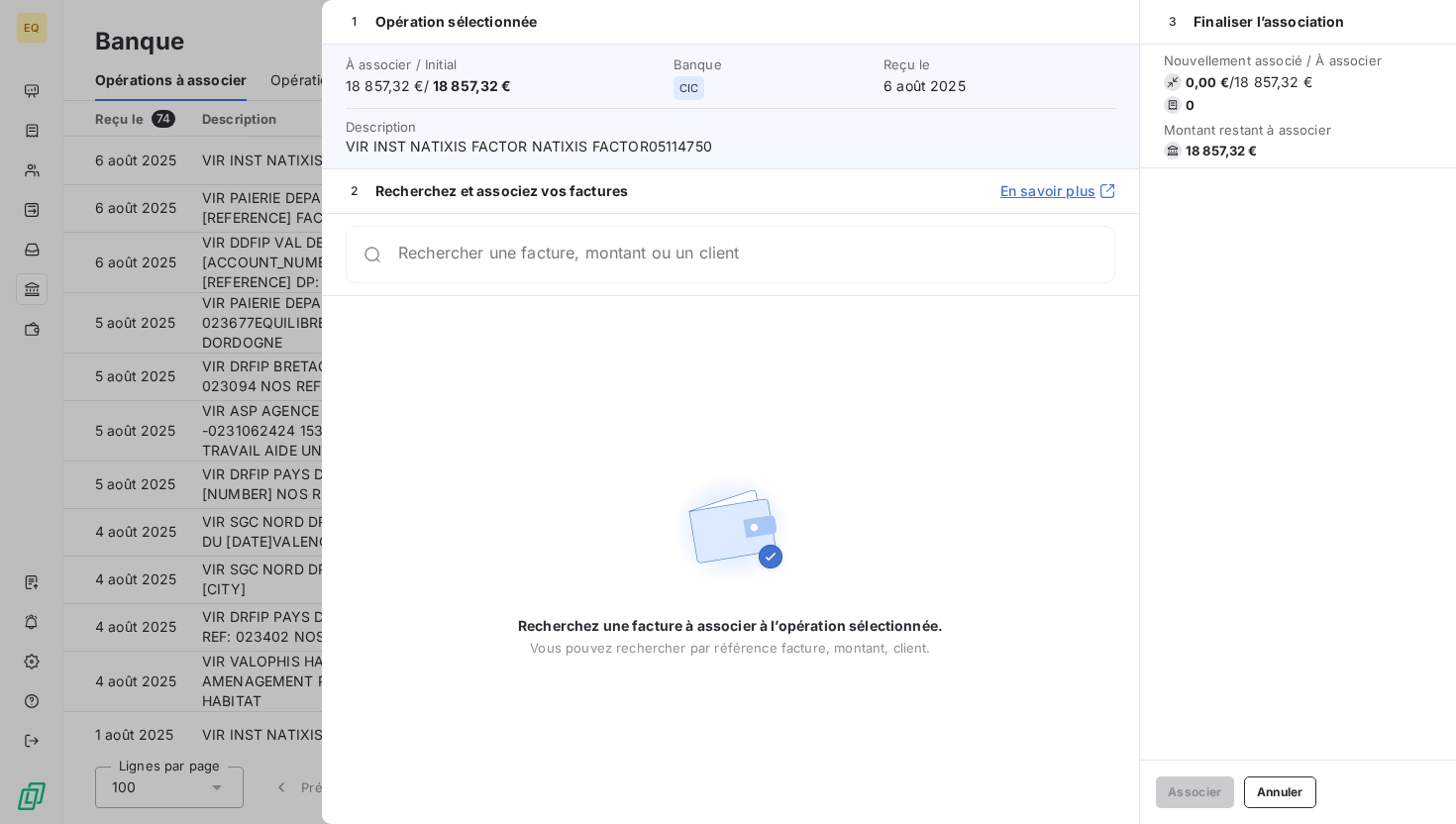 click at bounding box center (728, 412) 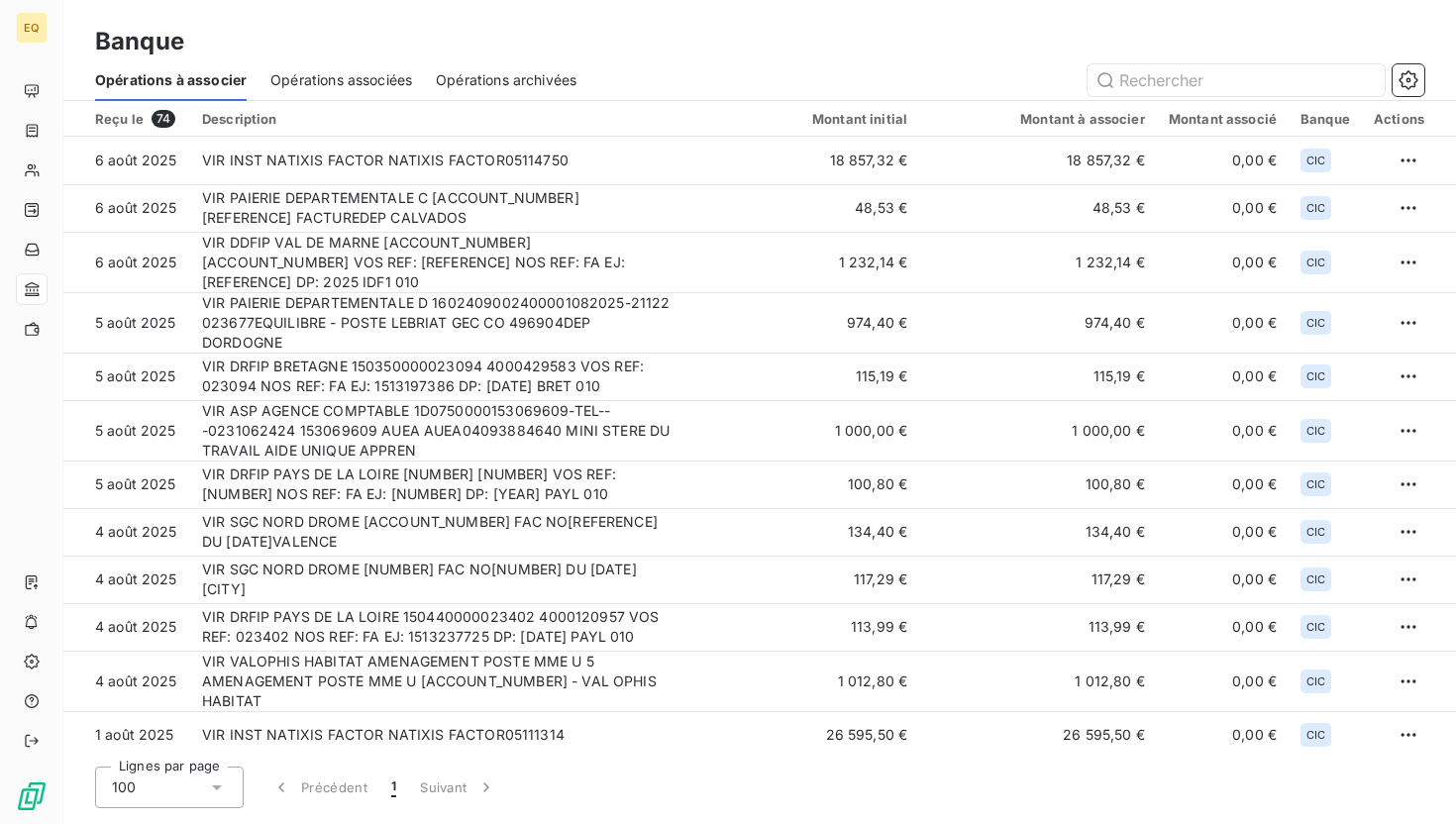 click on "Opérations associées" at bounding box center (341, 80) 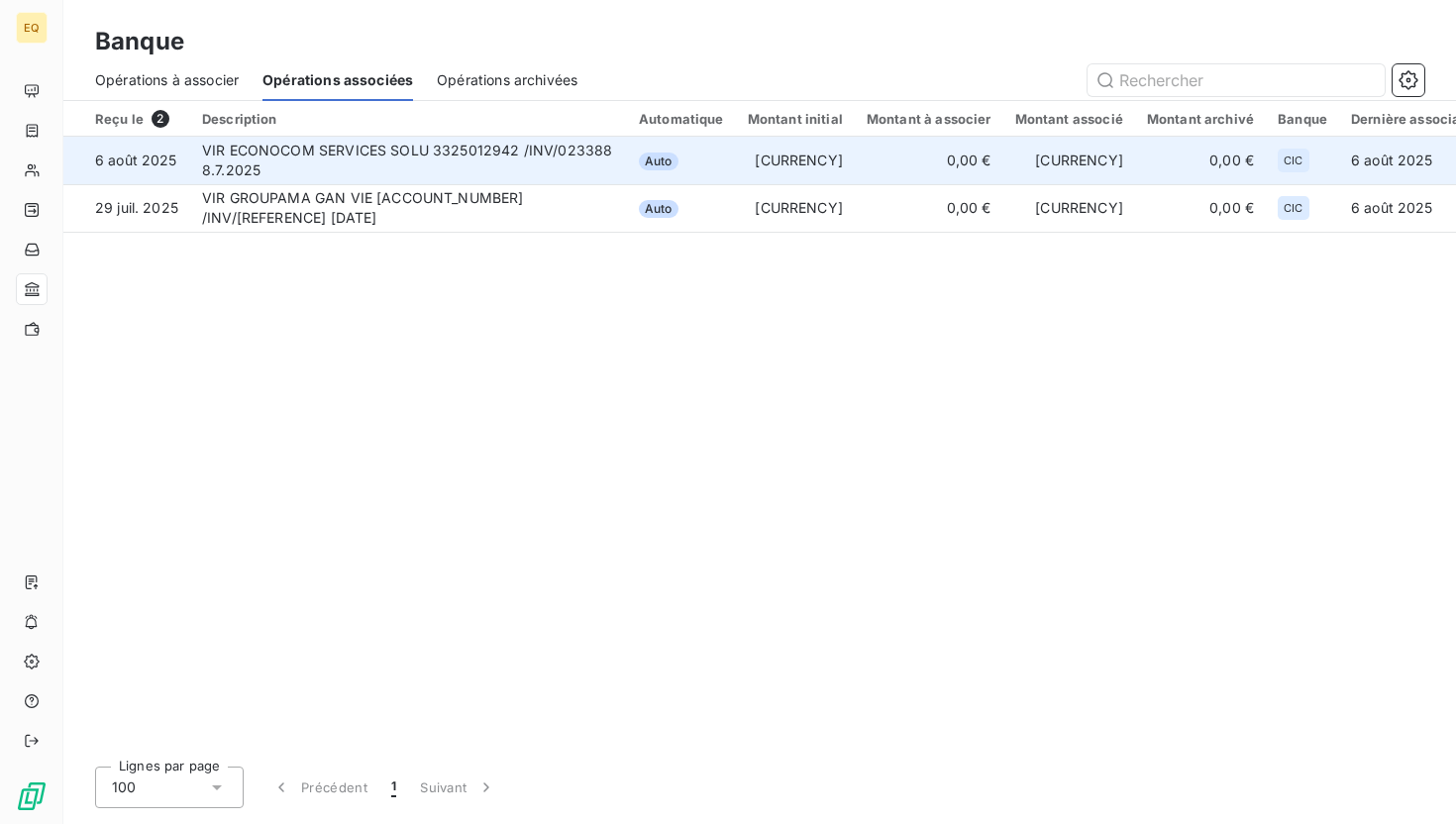 click on "VIR ECONOCOM SERVICES SOLU 3325012942 /INV/023388 8.7.2025" at bounding box center [408, 160] 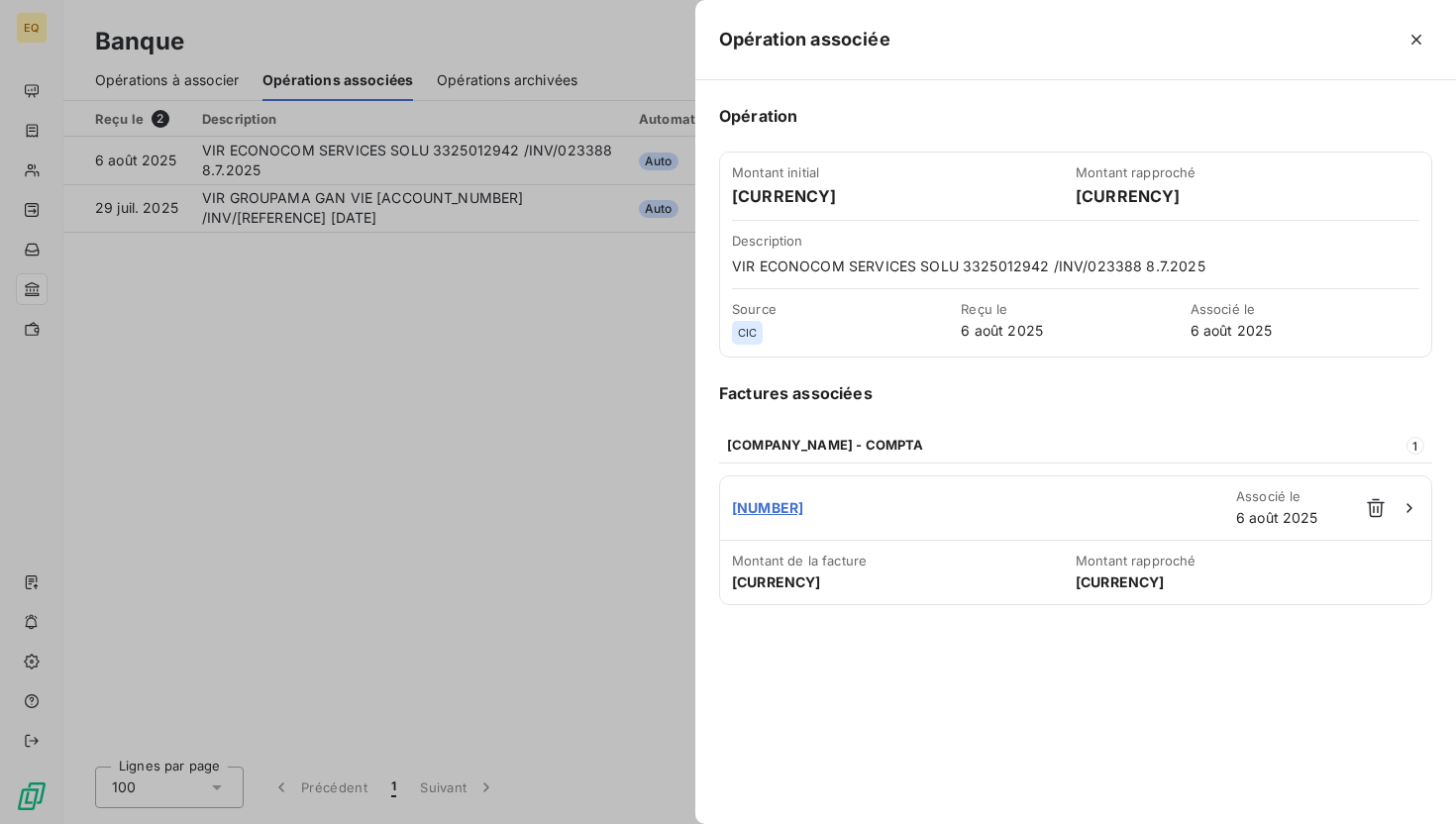 click at bounding box center (728, 412) 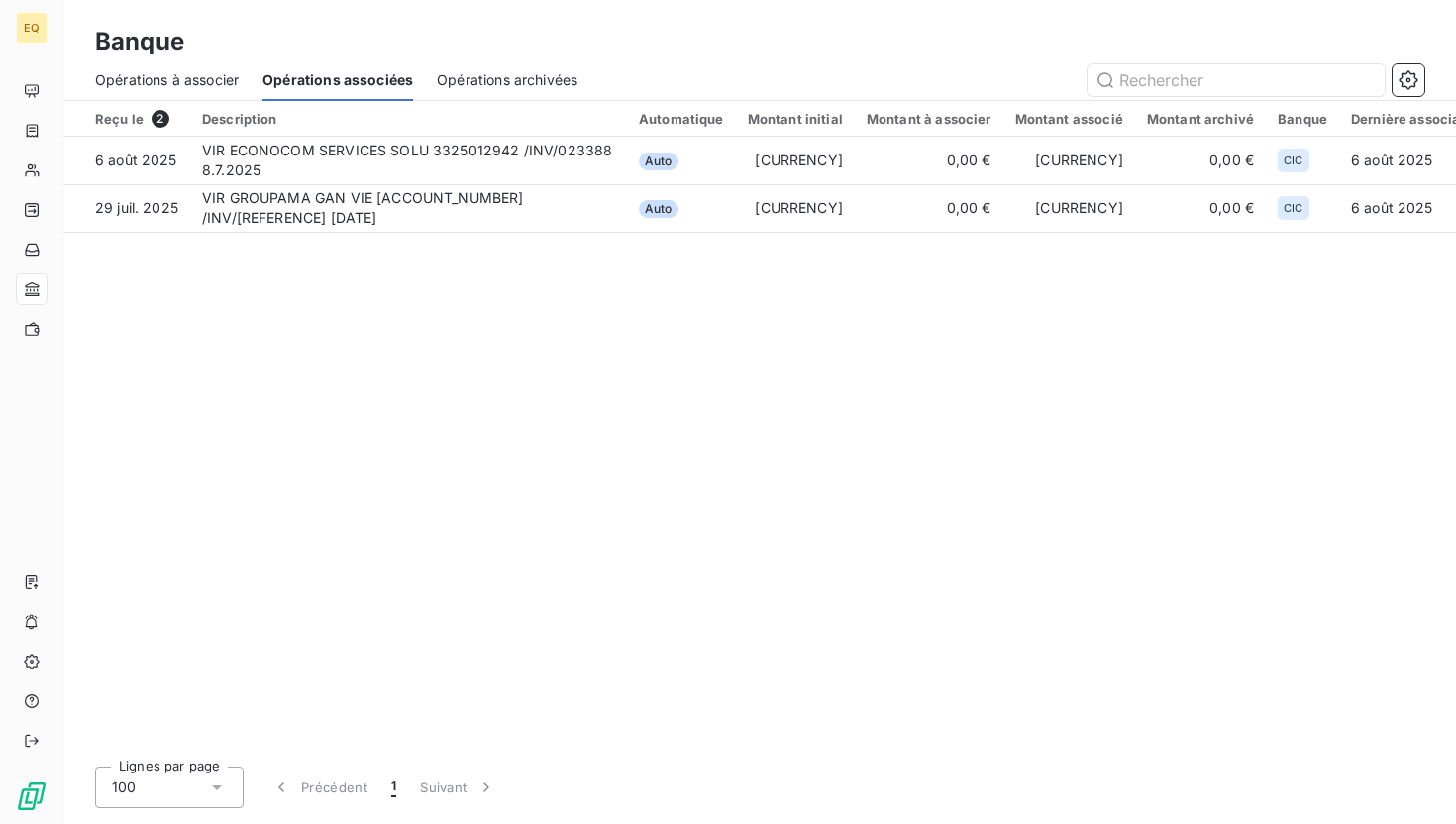 click on "Opérations à associer" at bounding box center [166, 80] 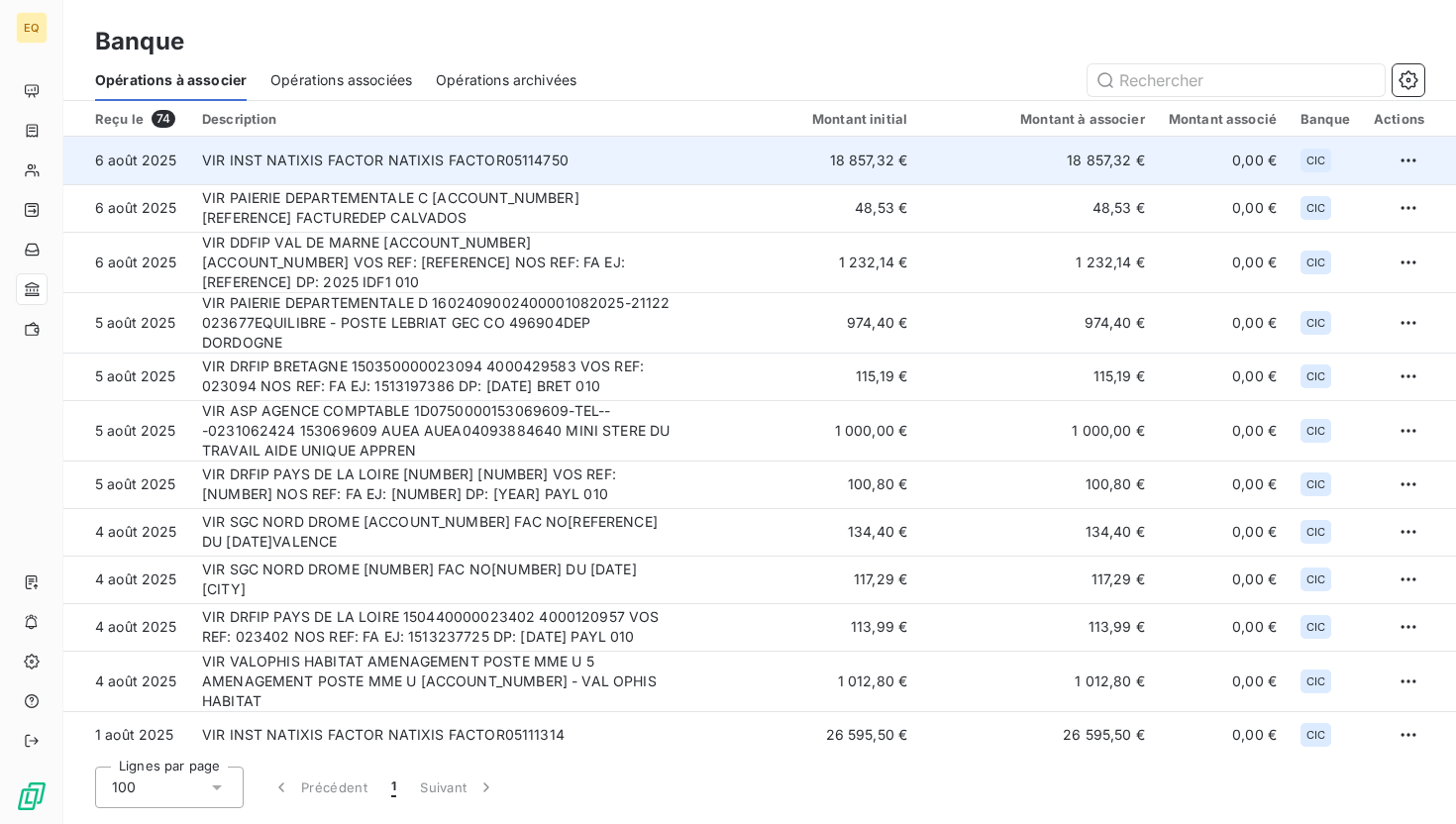 click on "VIR INST NATIXIS FACTOR NATIXIS FACTOR05114750" at bounding box center [436, 160] 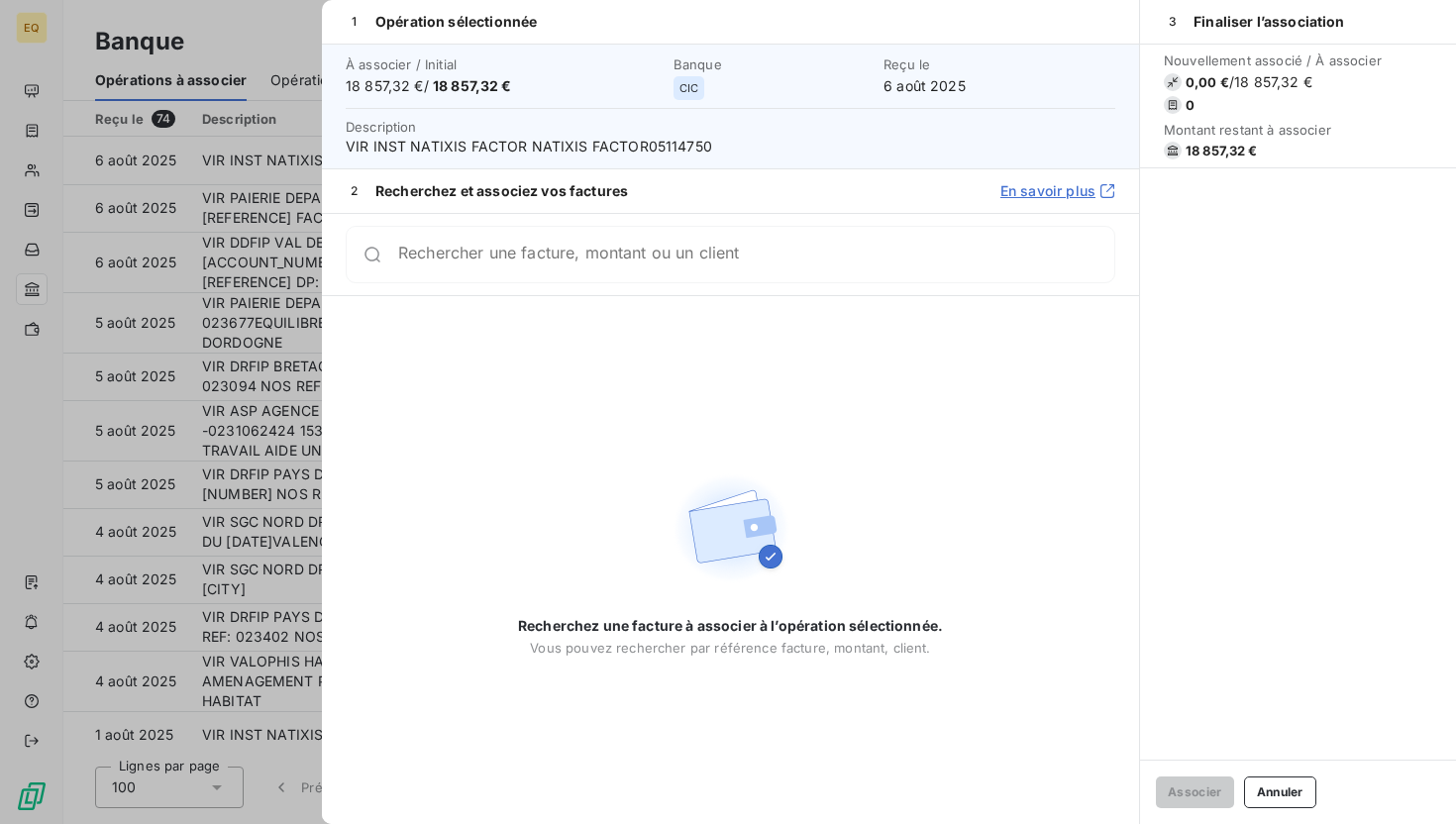 click at bounding box center [728, 412] 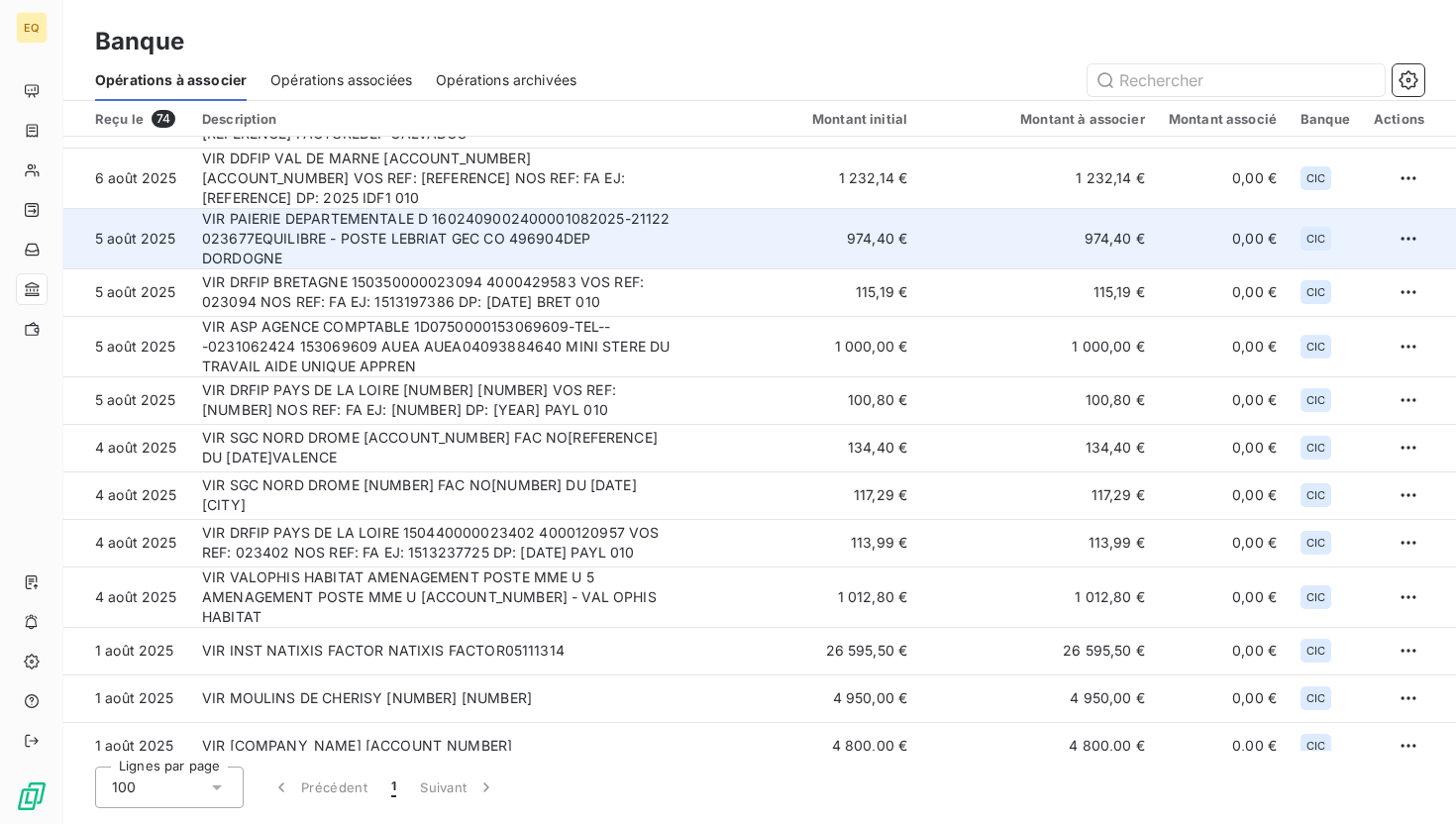 scroll, scrollTop: 0, scrollLeft: 0, axis: both 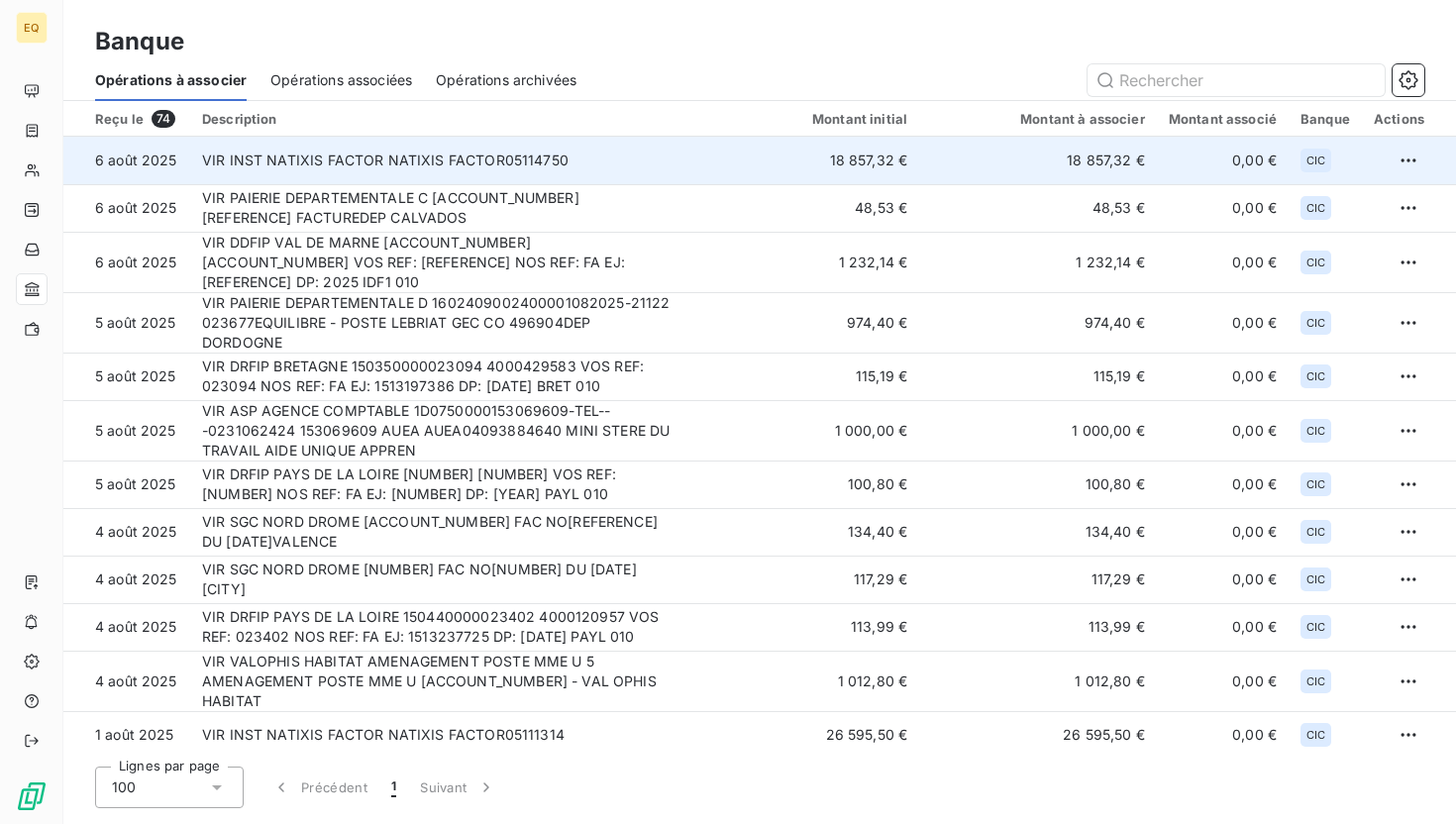 click on "VIR INST NATIXIS FACTOR NATIXIS FACTOR05114750" at bounding box center (436, 160) 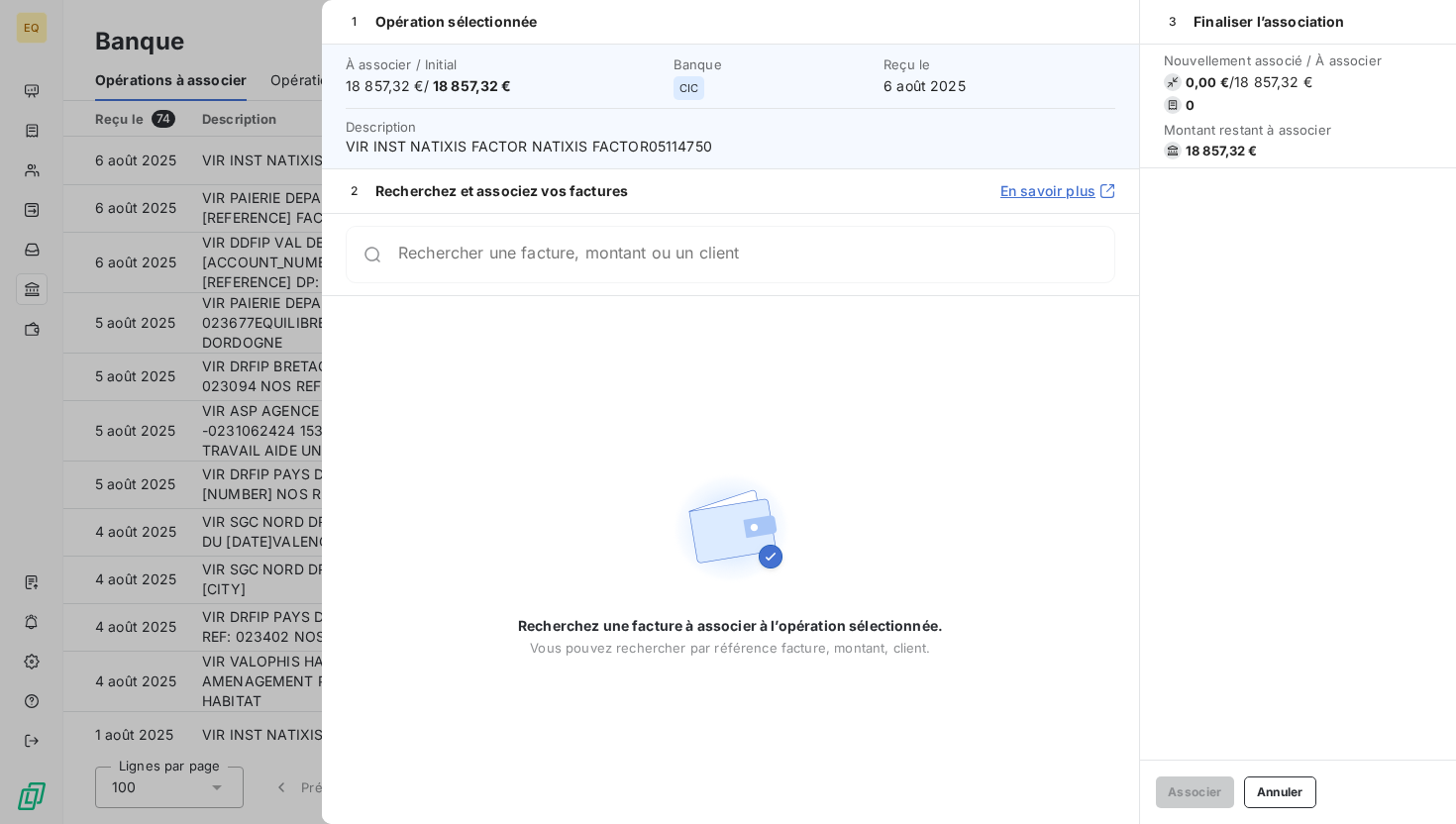 click at bounding box center (728, 412) 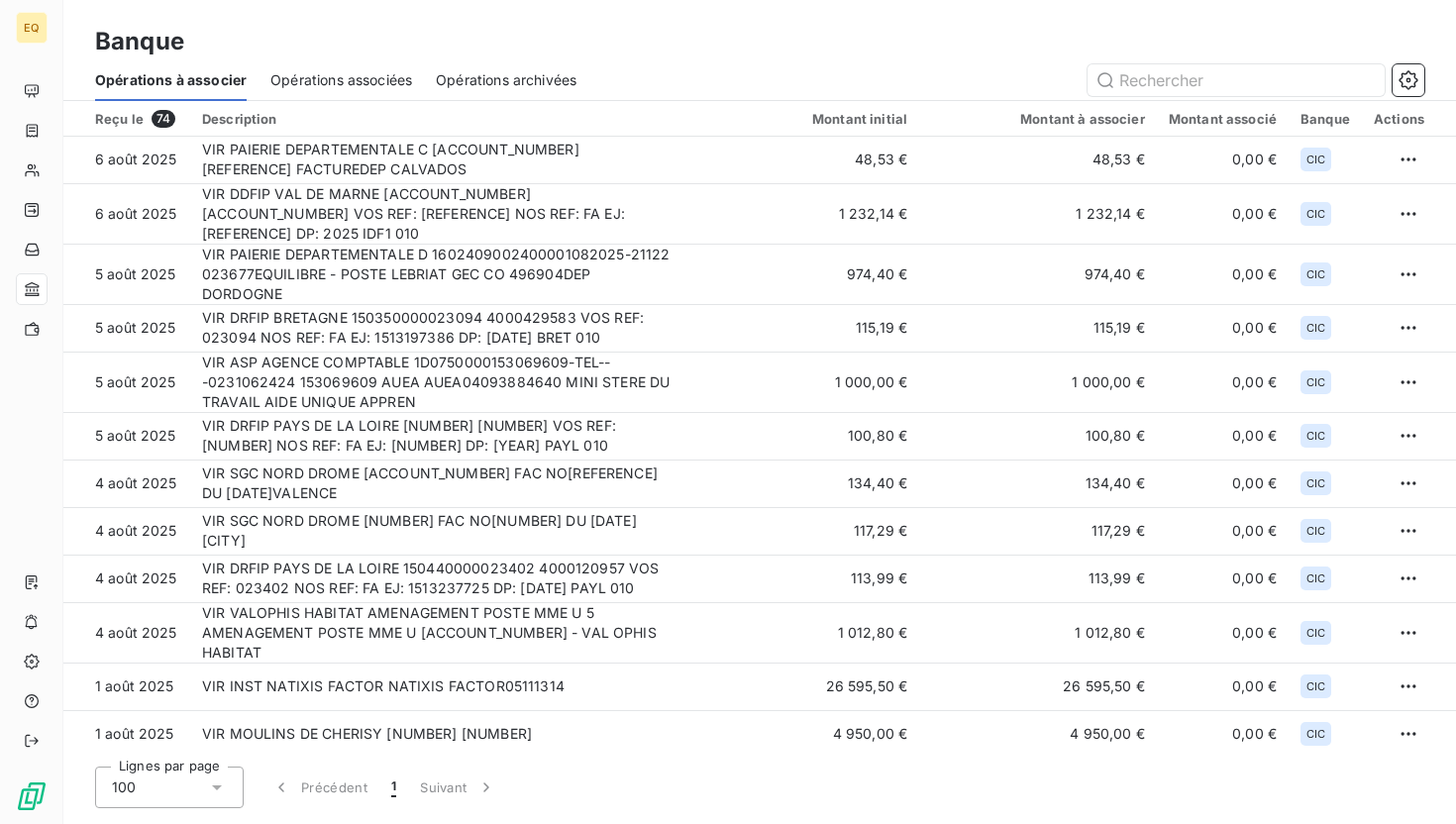 scroll, scrollTop: 59, scrollLeft: 0, axis: vertical 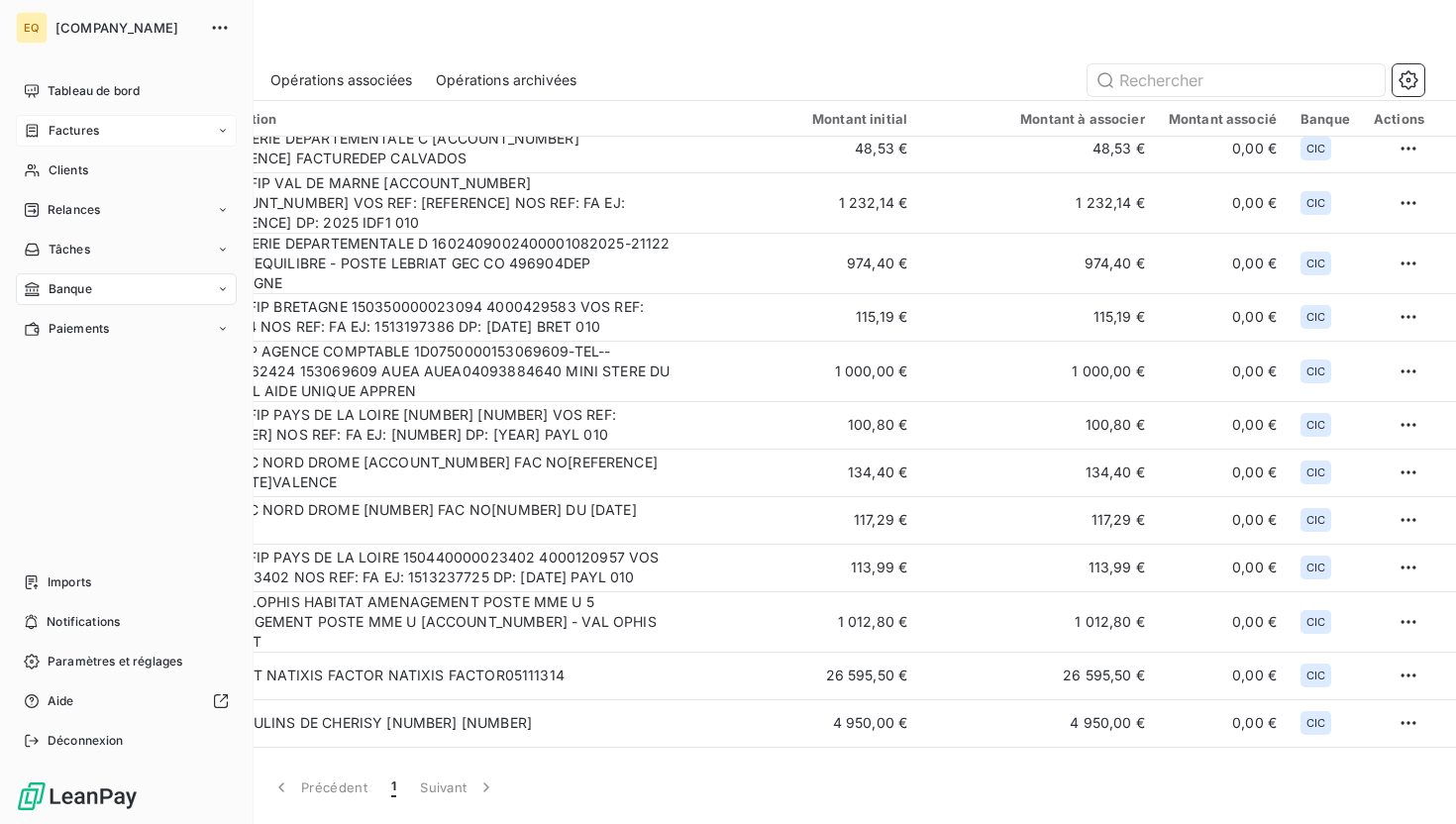 click on "Factures" at bounding box center [73, 131] 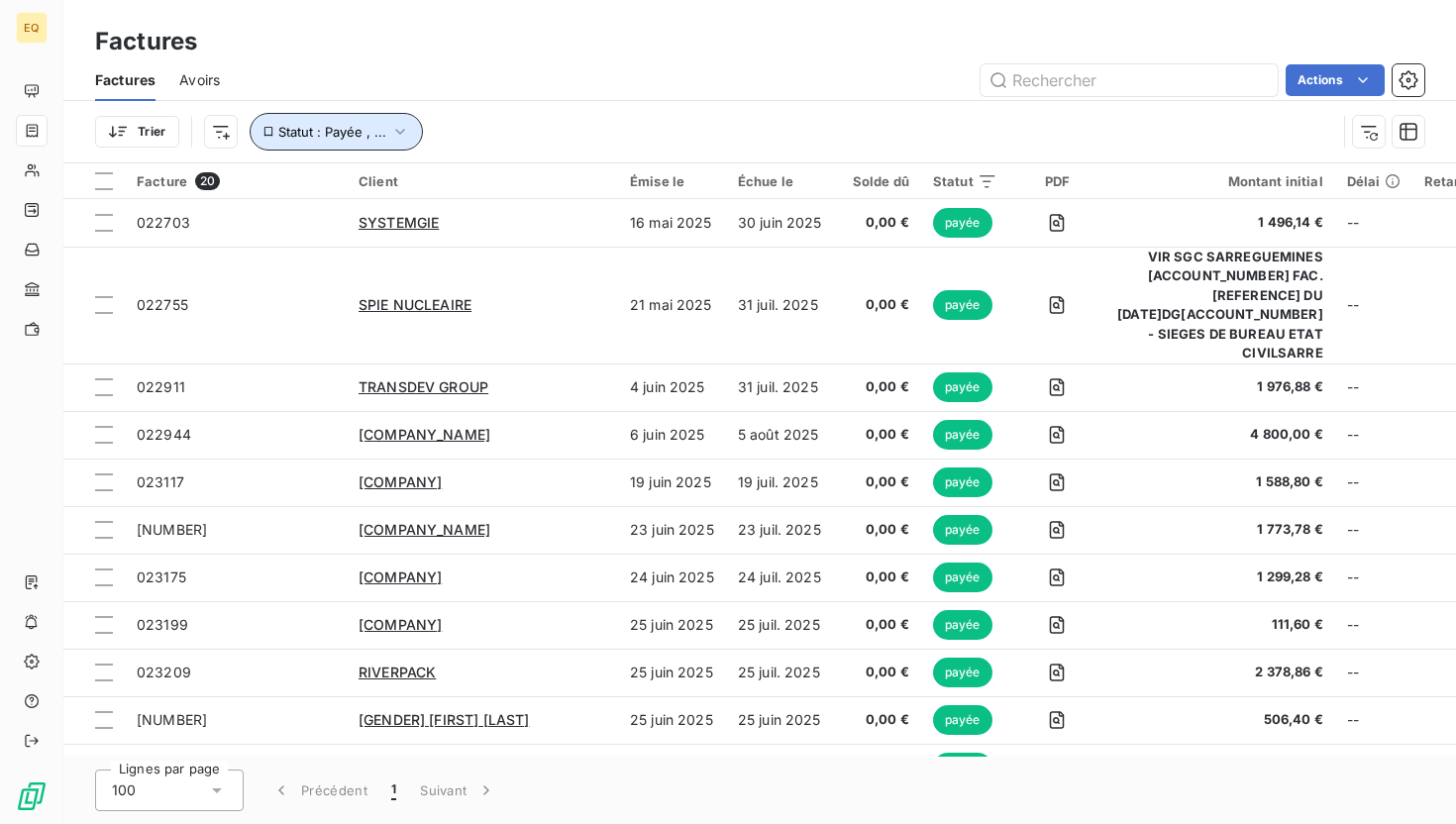 click 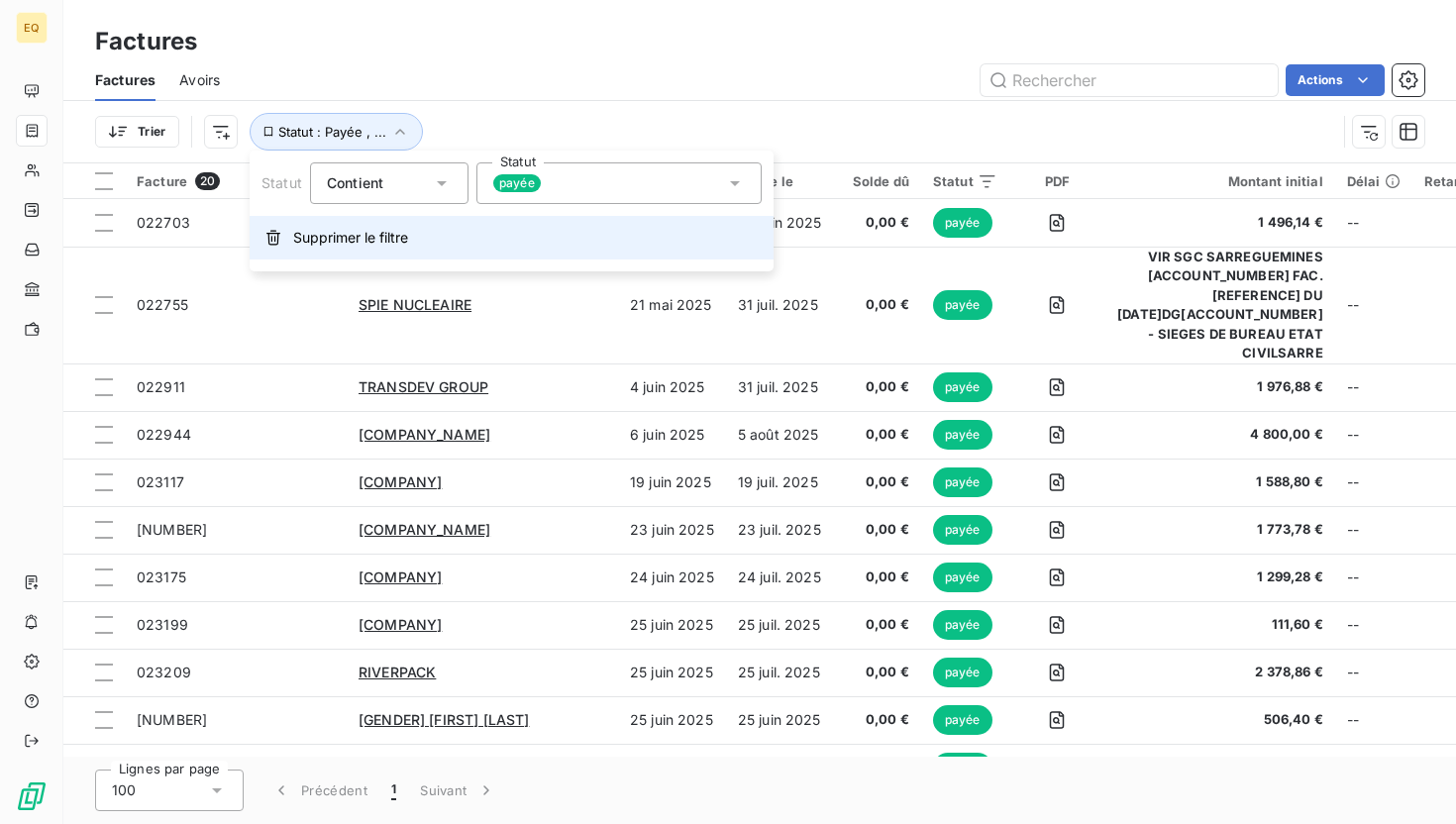 click on "Supprimer le filtre" at bounding box center [351, 238] 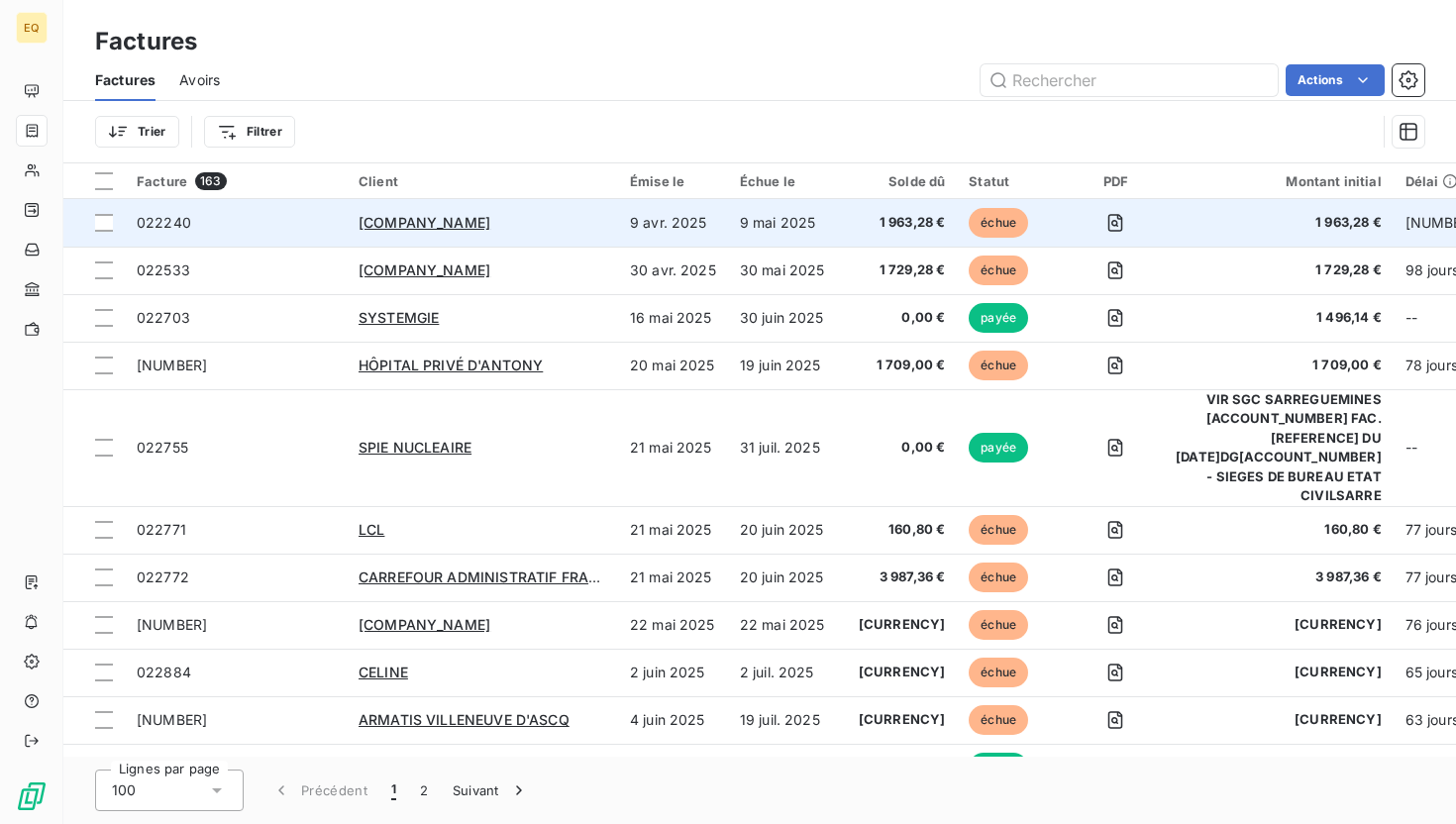click on "022240" at bounding box center [163, 222] 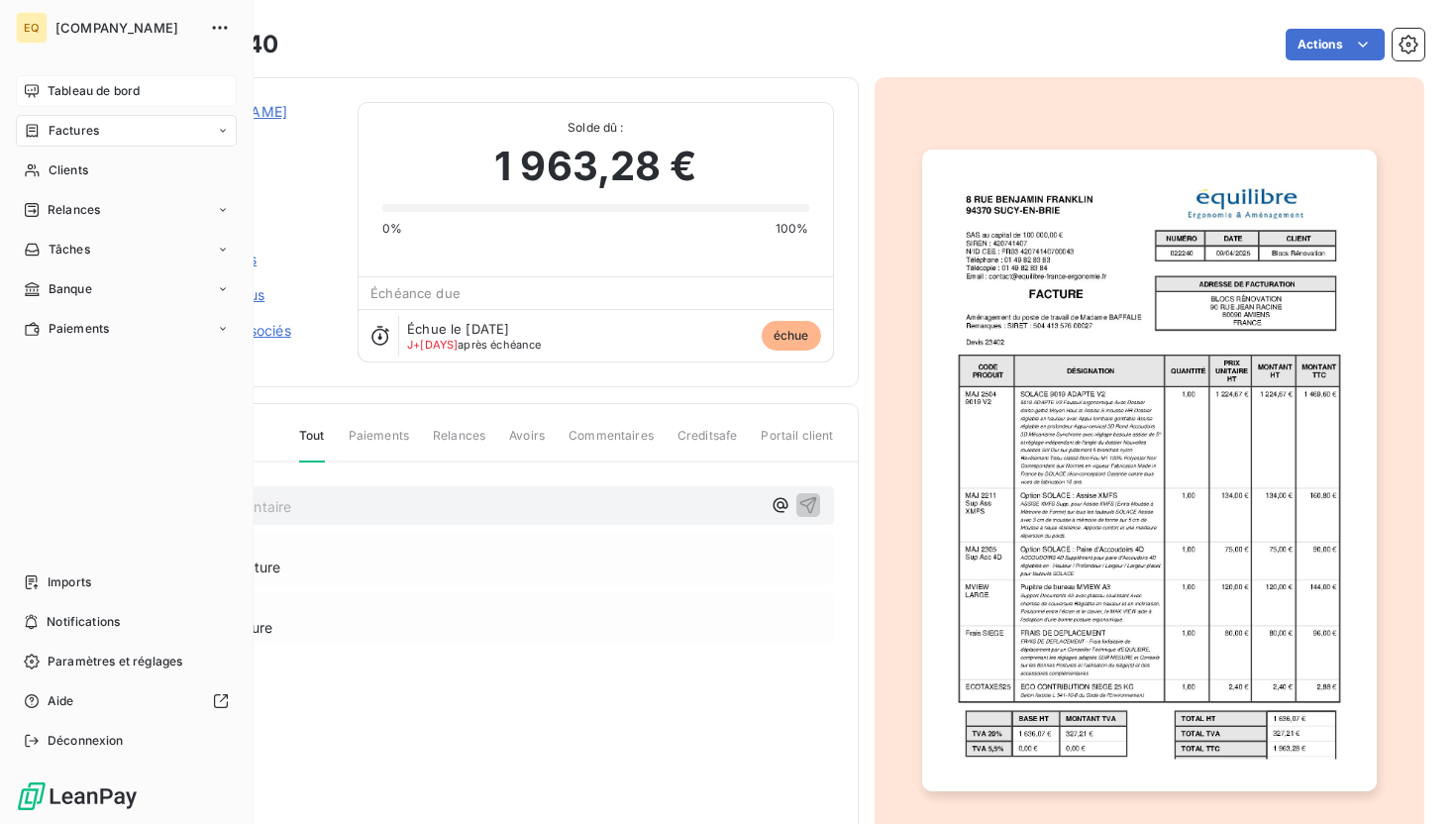 click on "Tableau de bord" at bounding box center (93, 91) 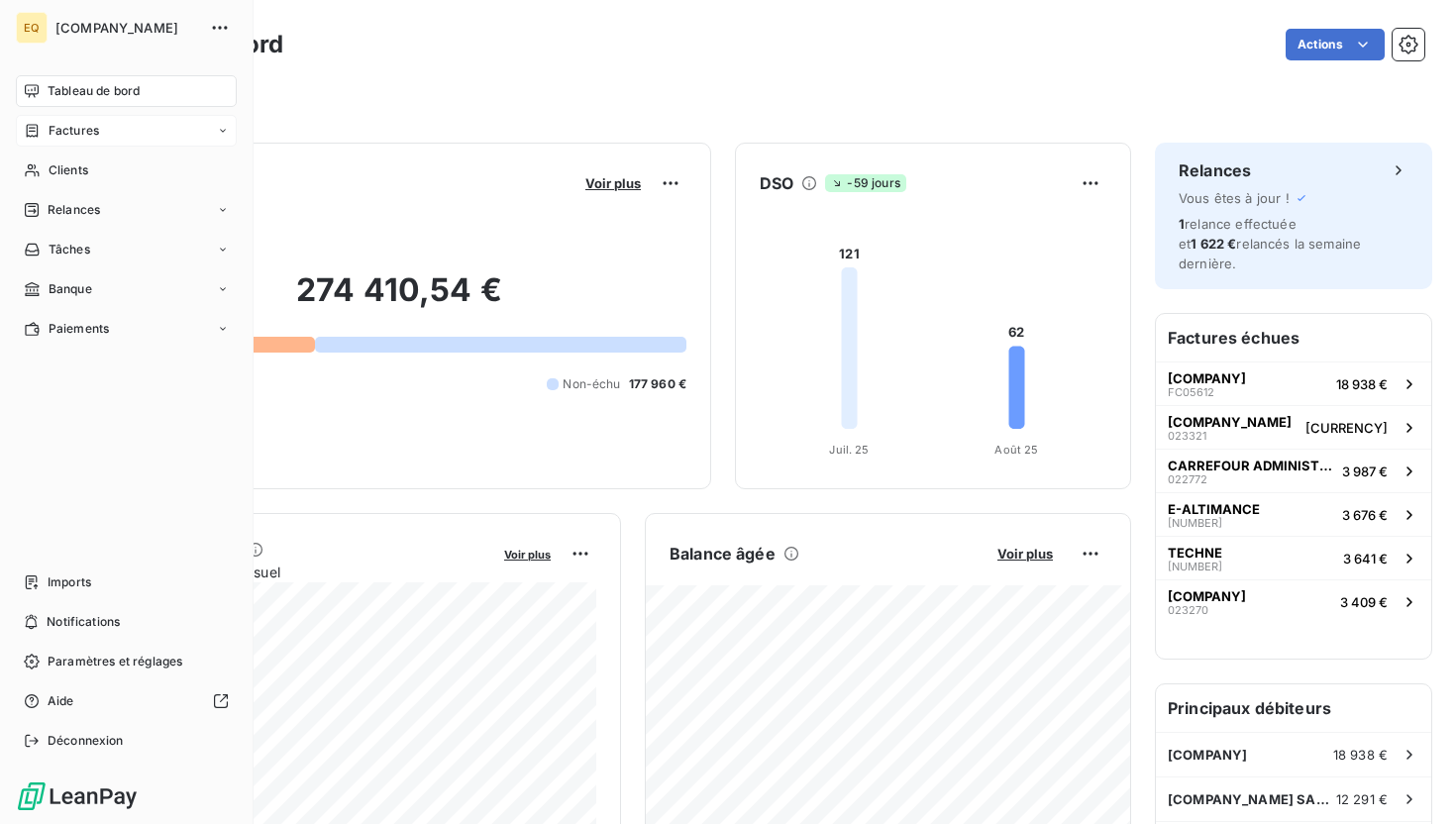 click on "Factures" at bounding box center (73, 131) 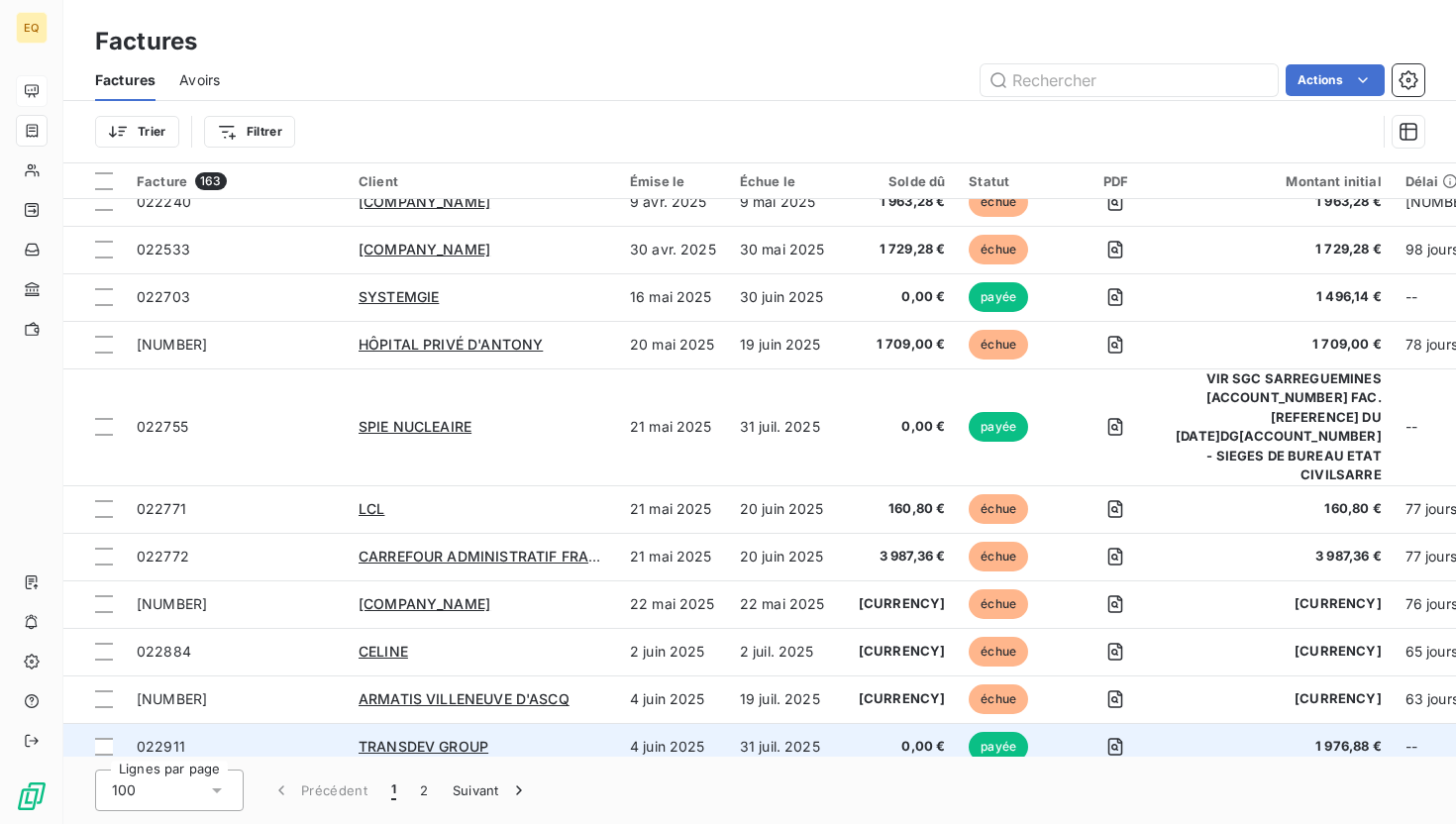 scroll, scrollTop: 0, scrollLeft: 0, axis: both 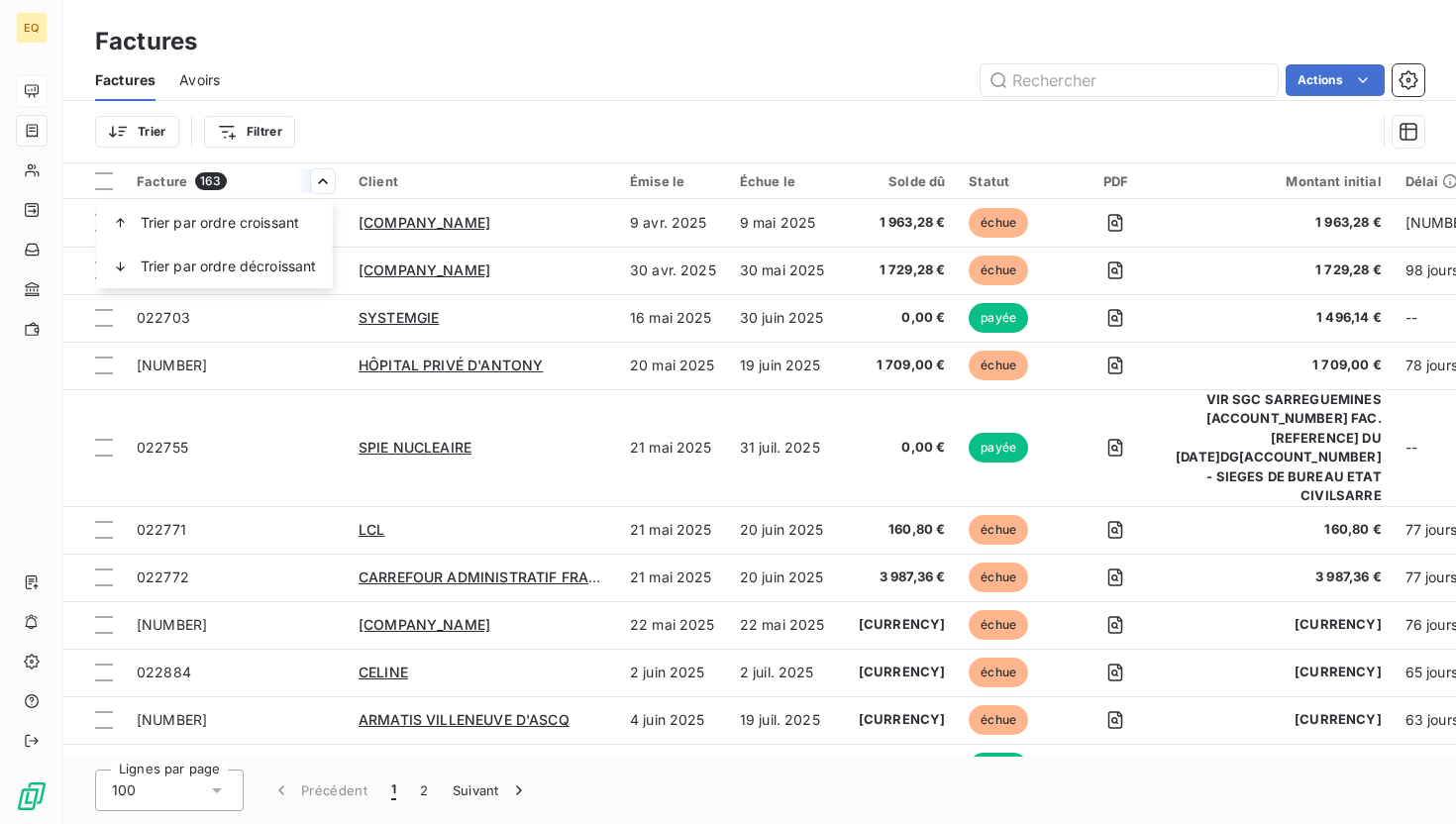 click on "EQ Factures Factures Avoirs Actions Trier Filtrer Facture 163 Client Émise le Échue le Solde dû Statut PDF Montant initial Délai Retard   Litige 022240 BLOCS RÉNOVATION 9 avr. 2025 9 mai 2025 1 963,28 € échue 1 963,28 € 119 jours +89 j _ 022533 HUMAN IMMOBILIER 30 avr. 2025 30 mai 2025 1 729,28 € échue 1 729,28 € 98 jours +68 j _ 022703 SYSTEMGIE 16 mai 2025 30 juin 2025 0,00 € payée 1 496,14 € -- _ 022738 HÔPITAL PRIVÉ D'ANTONY 20 mai 2025 19 juin 2025 1 709,00 € échue 1 709,00 € 78 jours +48 j _ 022755 SPIE NUCLEAIRE 21 mai 2025 31 juil. 2025 0,00 € payée 1 167,05 € -- _ 022771 LCL 21 mai 2025 20 juin 2025 160,80 € échue 160,80 € 77 jours +47 j _ 022772 CARREFOUR ADMINISTRATIF FRANCE 21 mai 2025 20 juin 2025 3 987,36 € échue 3 987,36 € 77 jours +47 j _ 022775 JP HOME 22 mai 2025 22 mai 2025 996,43 € échue 996,43 € 76 jours +76 j _ 022884 CELINE 2 juin 2025 2 juil. 2025 1 148,88 € échue 1 148,88 € 65 jours _ _" at bounding box center [728, 412] 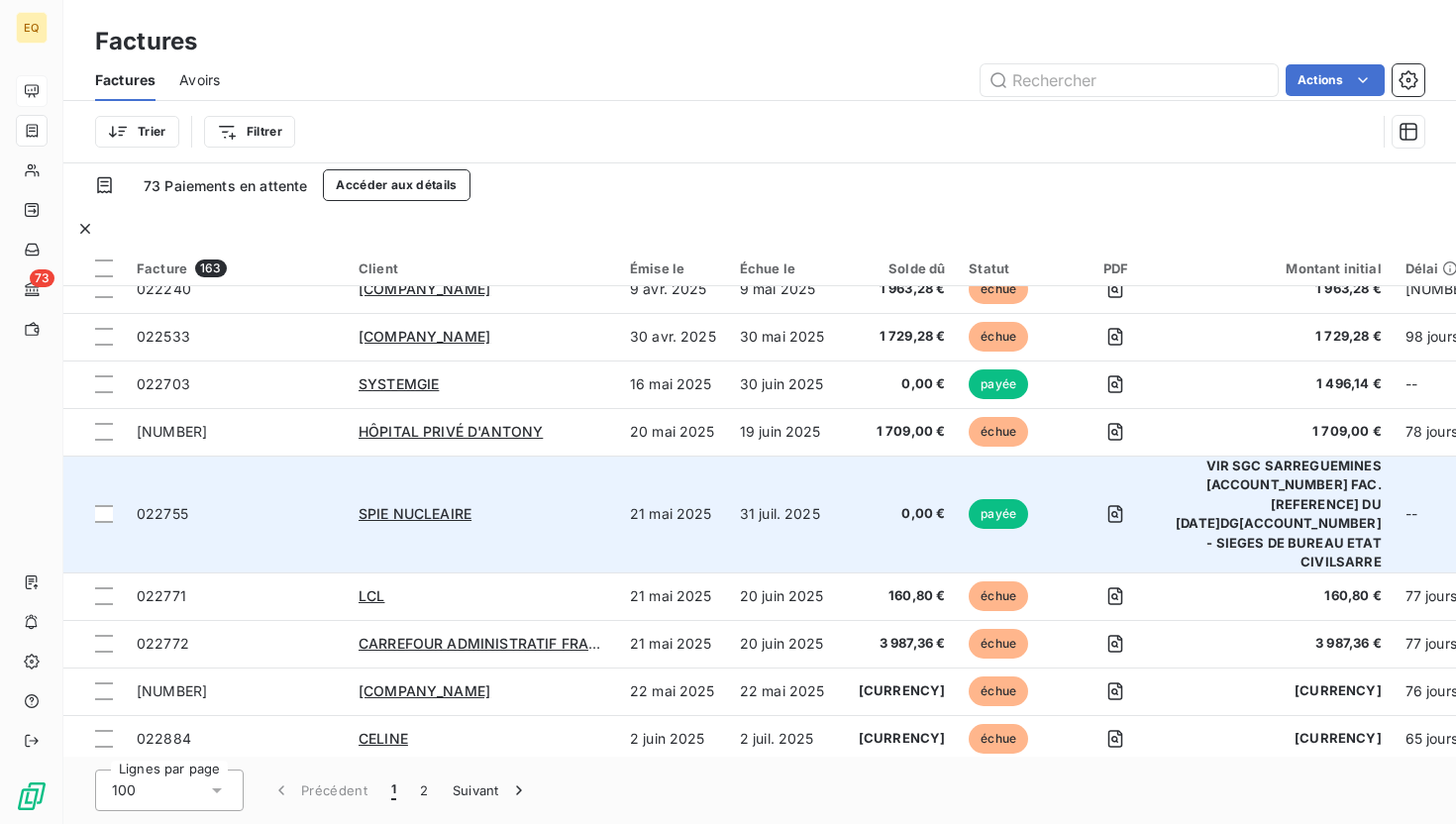 scroll, scrollTop: 0, scrollLeft: 0, axis: both 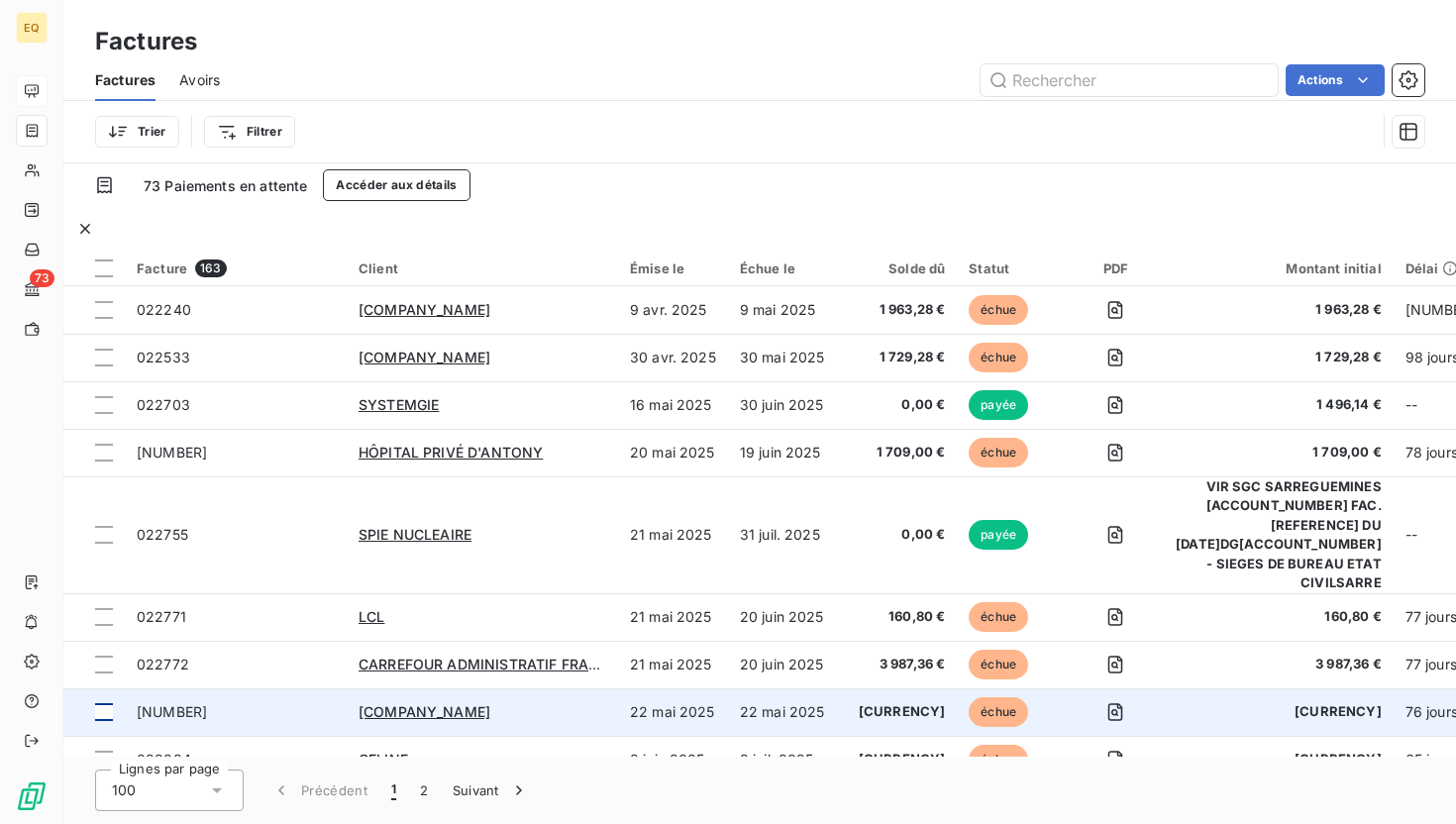 click at bounding box center [104, 712] 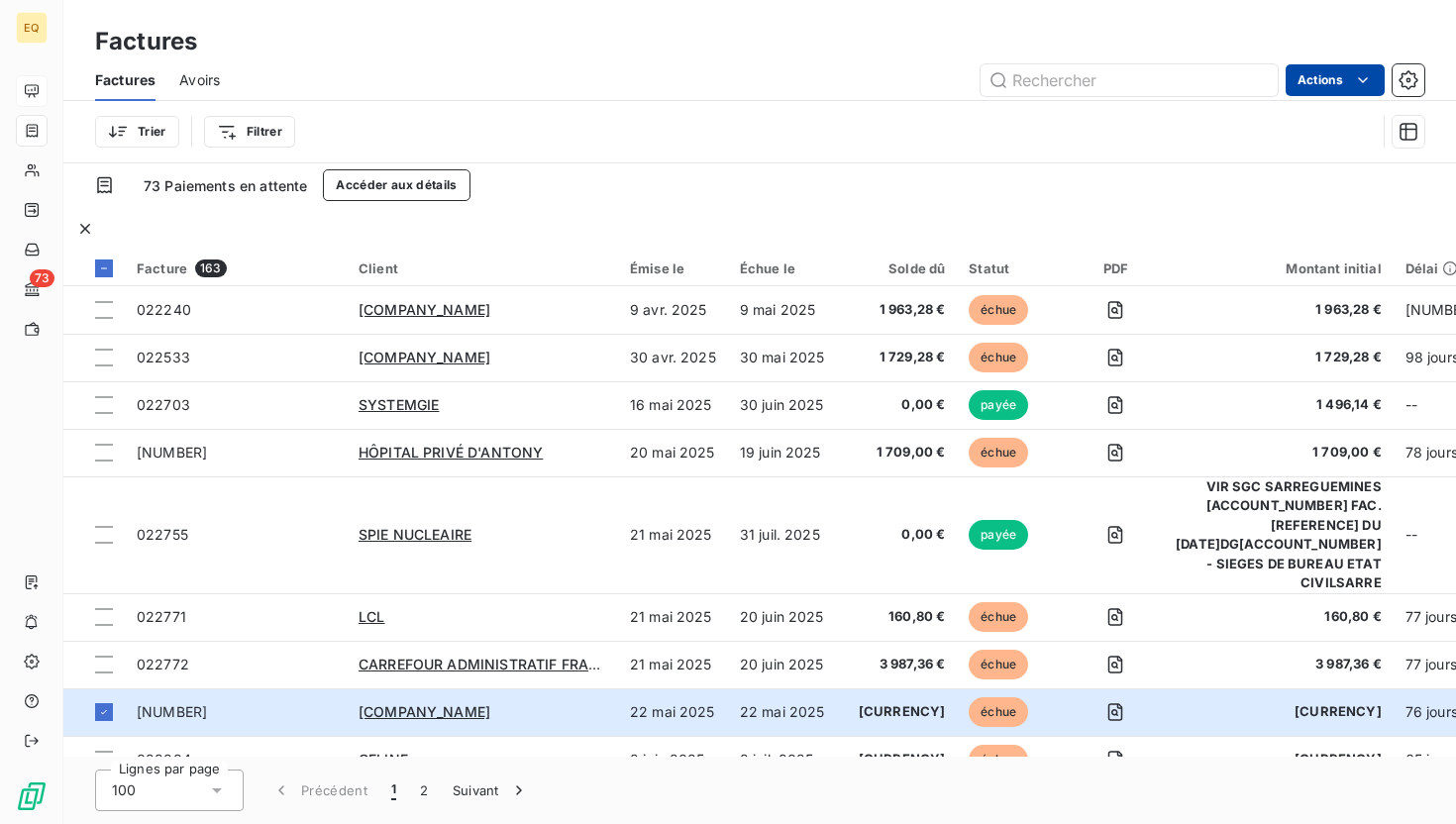 click on "EQ 73 Factures Factures Avoirs Actions Trier Filtrer 73 Paiements en attente Accéder aux détails Facture 163 Client Émise le Échue le Solde dû Statut PDF Montant initial Délai Retard   Litige 022240 BLOCS RÉNOVATION 9 avr. 2025 9 mai 2025 1 963,28 € échue 1 963,28 € 119 jours +89 j _ 022533 HUMAN IMMOBILIER 30 avr. 2025 30 mai 2025 1 729,28 € échue 1 729,28 € 98 jours +68 j _ 022703 SYSTEMGIE 16 mai 2025 30 juin 2025 0,00 € payée 1 496,14 € -- _ 022738 HÔPITAL PRIVÉ D'ANTONY 20 mai 2025 19 juin 2025 1 709,00 € échue 1 709,00 € 78 jours +48 j _ 022755 SPIE NUCLEAIRE 21 mai 2025 31 juil. 2025 0,00 € payée 1 167,05 € -- _ 022771 LCL 21 mai 2025 20 juin 2025 160,80 € échue 160,80 € 77 jours +47 j _ 022772 CARREFOUR ADMINISTRATIF FRANCE 21 mai 2025 20 juin 2025 3 987,36 € échue 3 987,36 € 77 jours +47 j _ 022775 JP HOME 22 mai 2025 22 mai 2025 996,43 € échue 996,43 € 76 jours +76 j _ 022884 CELINE 2 juin 2025 2 juil. 2025 _" at bounding box center (728, 412) 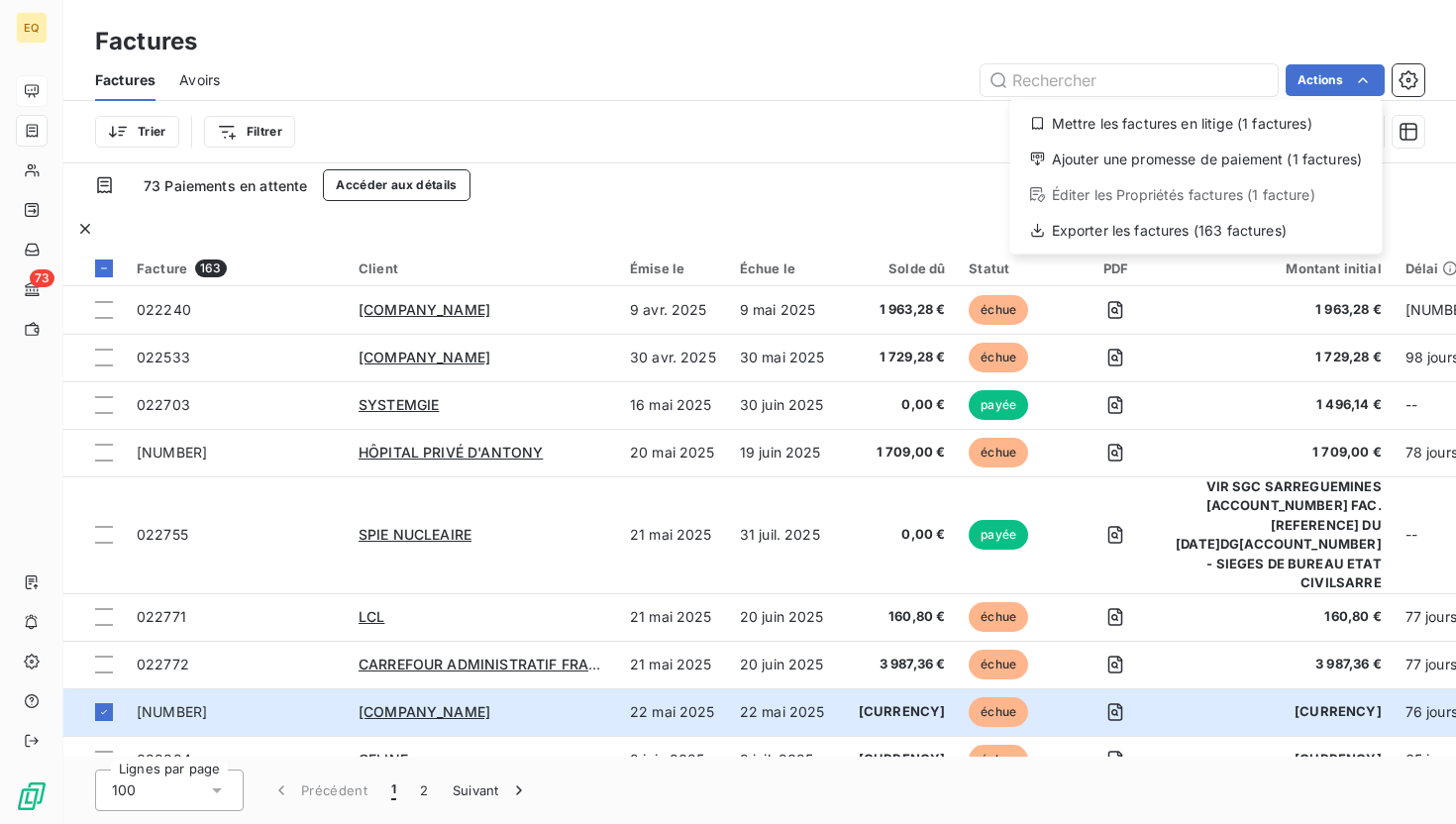 click on "EQ 73 Factures Factures Avoirs Actions Mettre les factures en litige (1 factures) Ajouter une promesse de paiement (1 factures) Éditer les Propriétés factures  (1 facture) Exporter les factures (163 factures) Trier Filtrer 73 Paiements en attente Accéder aux détails Facture 163 Client Émise le Échue le Solde dû Statut PDF Montant initial Délai Retard   Litige 022240 BLOCS RÉNOVATION 9 avr. 2025 9 mai 2025 1 963,28 € échue 1 963,28 € 119 jours +89 j _ 022533 HUMAN IMMOBILIER 30 avr. 2025 30 mai 2025 1 729,28 € échue 1 729,28 € 98 jours +68 j _ 022703 SYSTEMGIE 16 mai 2025 30 juin 2025 0,00 € payée 1 496,14 € -- _ 022738 HÔPITAL PRIVÉ D'ANTONY 20 mai 2025 19 juin 2025 1 709,00 € échue 1 709,00 € 78 jours +48 j _ 022755 SPIE NUCLEAIRE 21 mai 2025 31 juil. 2025 0,00 € payée 1 167,05 € -- _ 022771 LCL 21 mai 2025 20 juin 2025 160,80 € échue 160,80 € 77 jours +47 j _ 022772 CARREFOUR ADMINISTRATIF FRANCE 21 mai 2025 20 juin 2025 échue _" at bounding box center [728, 412] 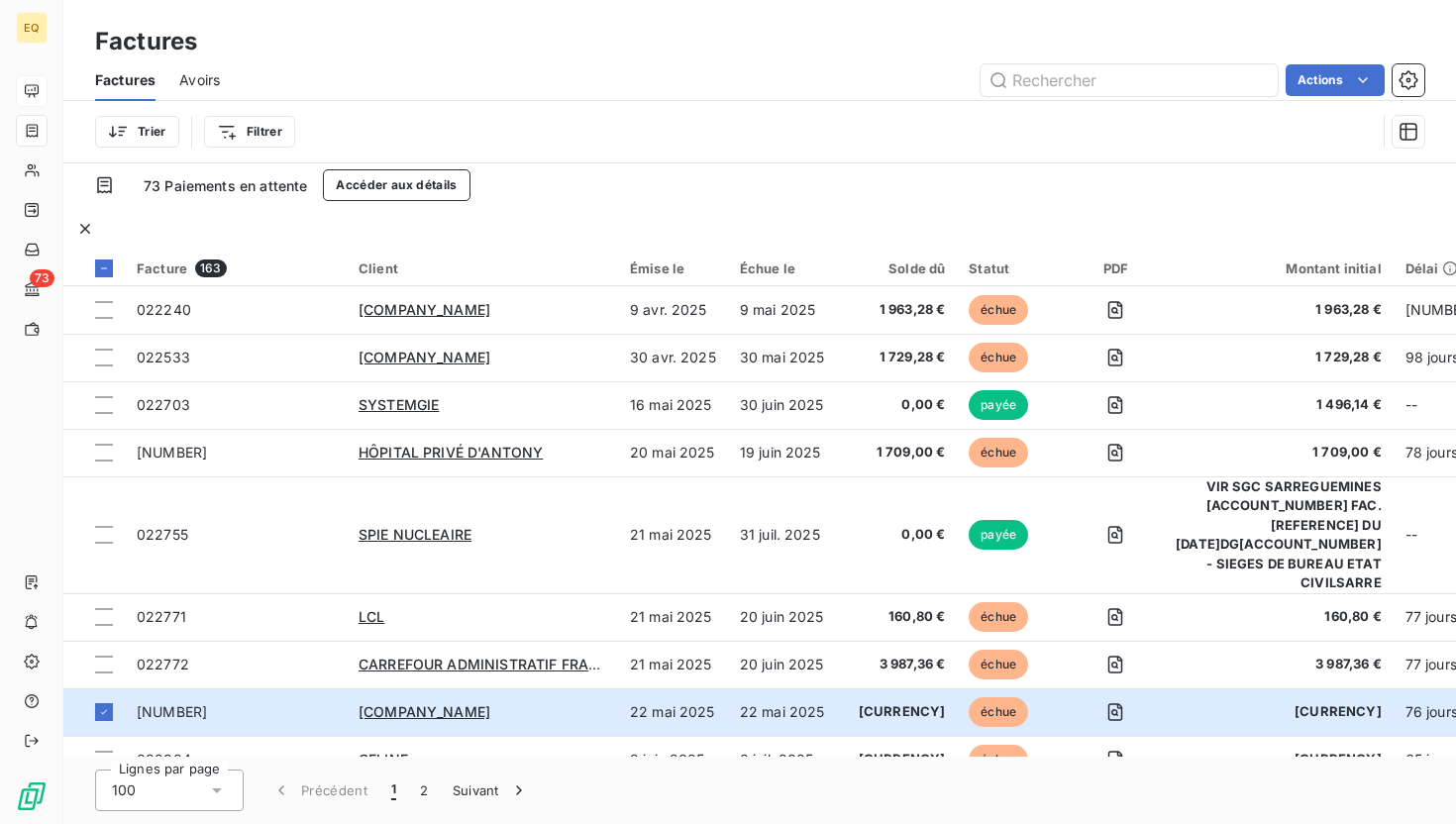 click on "Trier Filtrer" at bounding box center (735, 132) 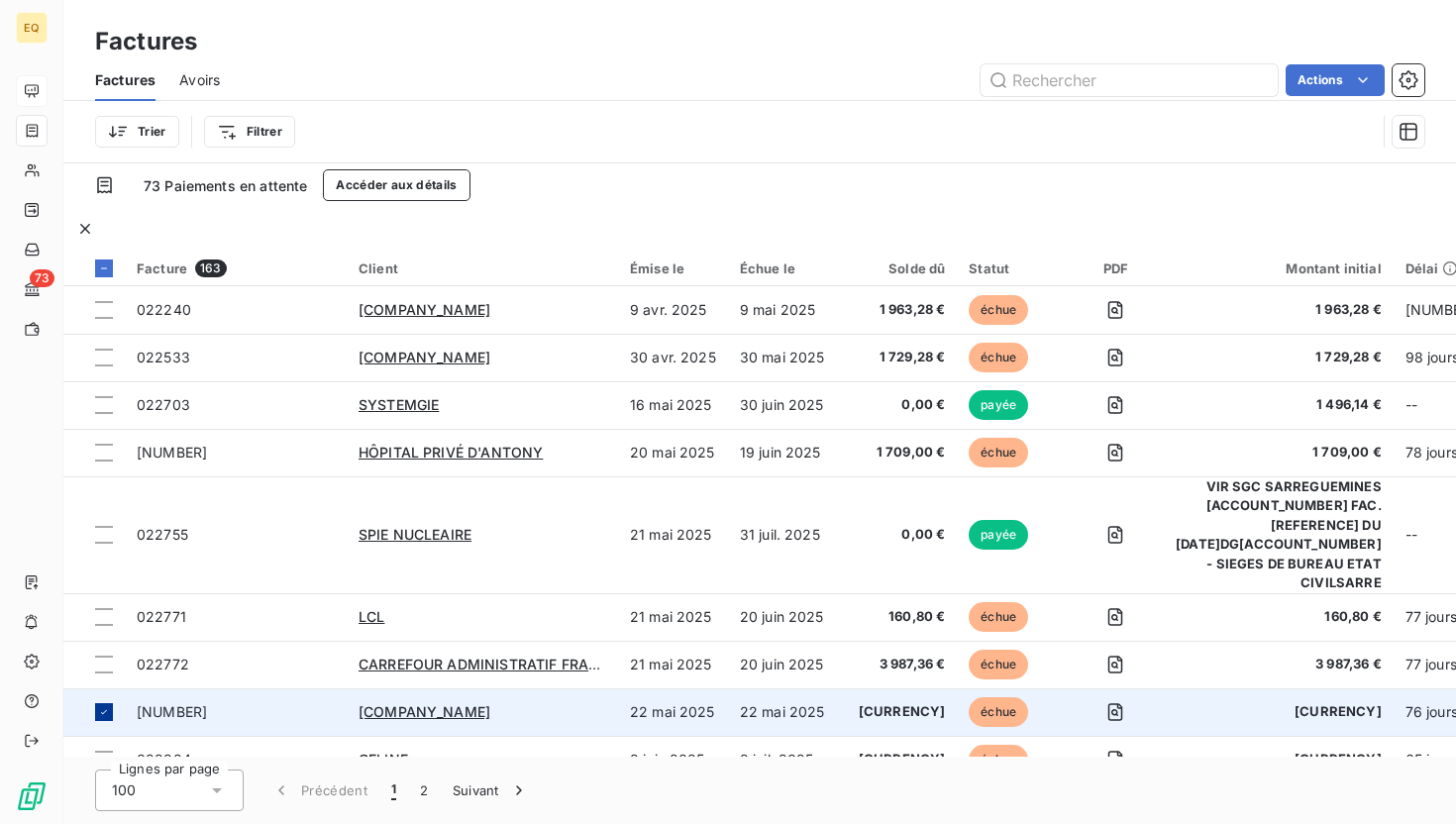 click 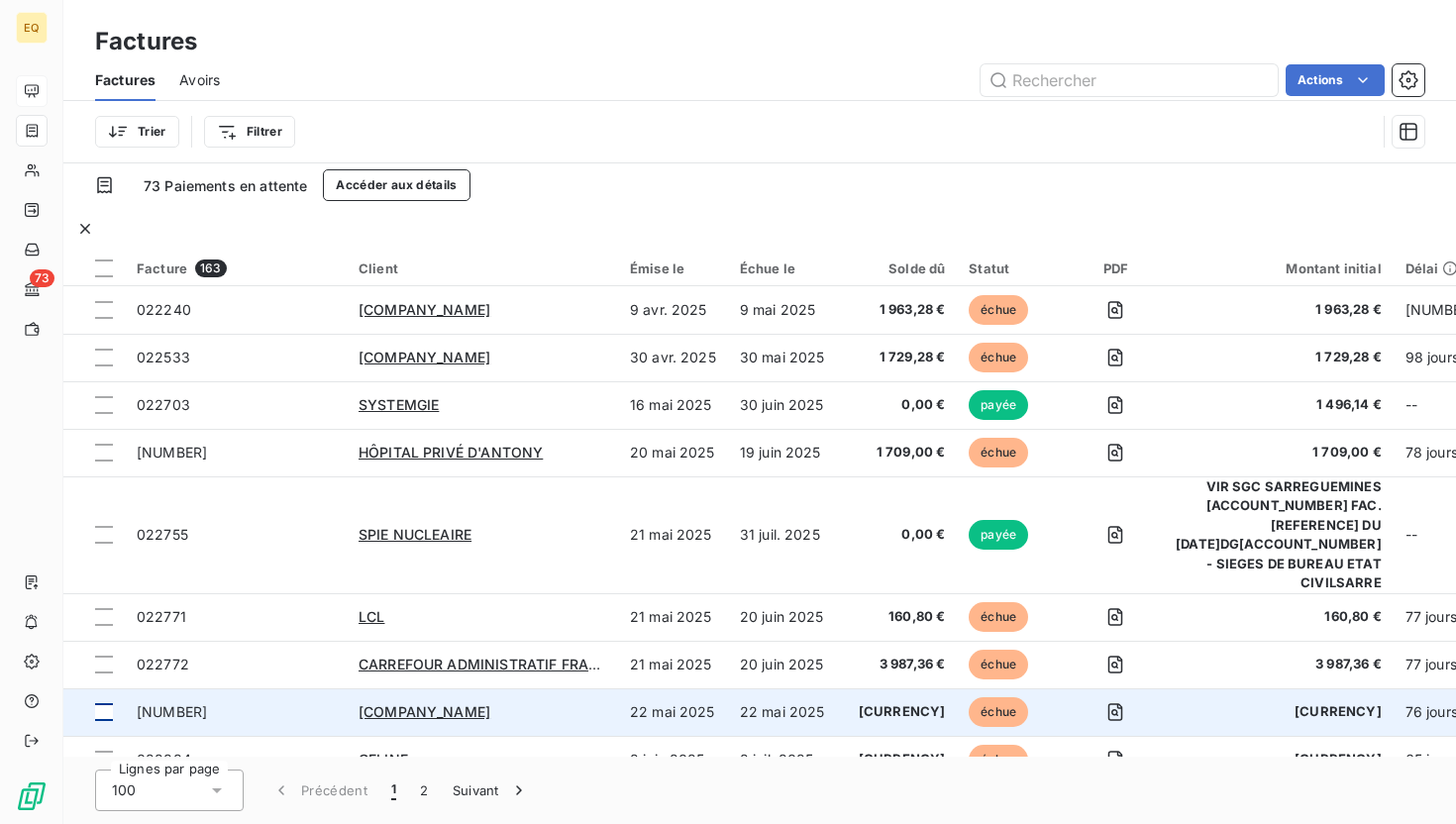 click on "Factures" at bounding box center (760, 42) 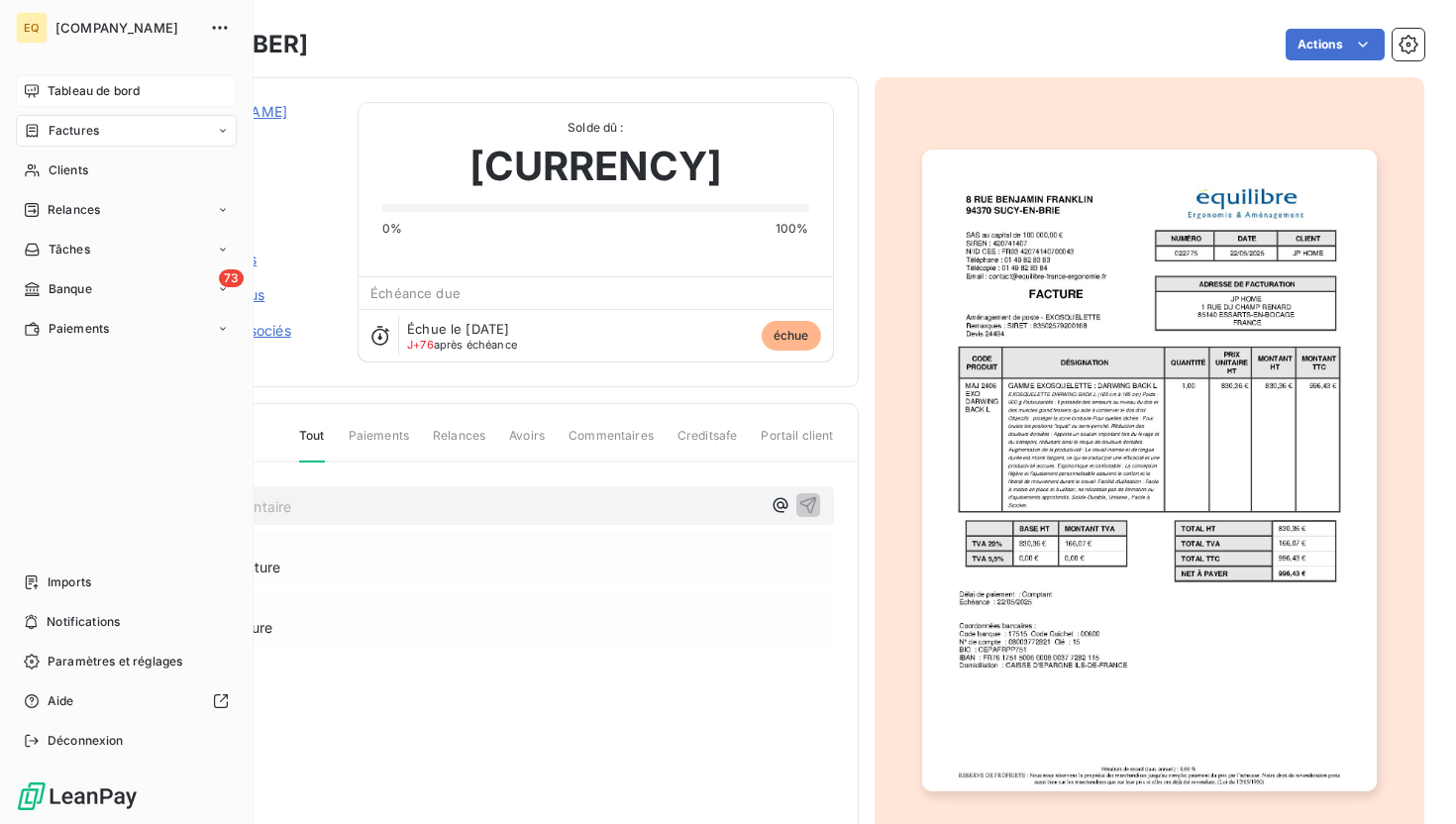 click on "Factures" at bounding box center [126, 131] 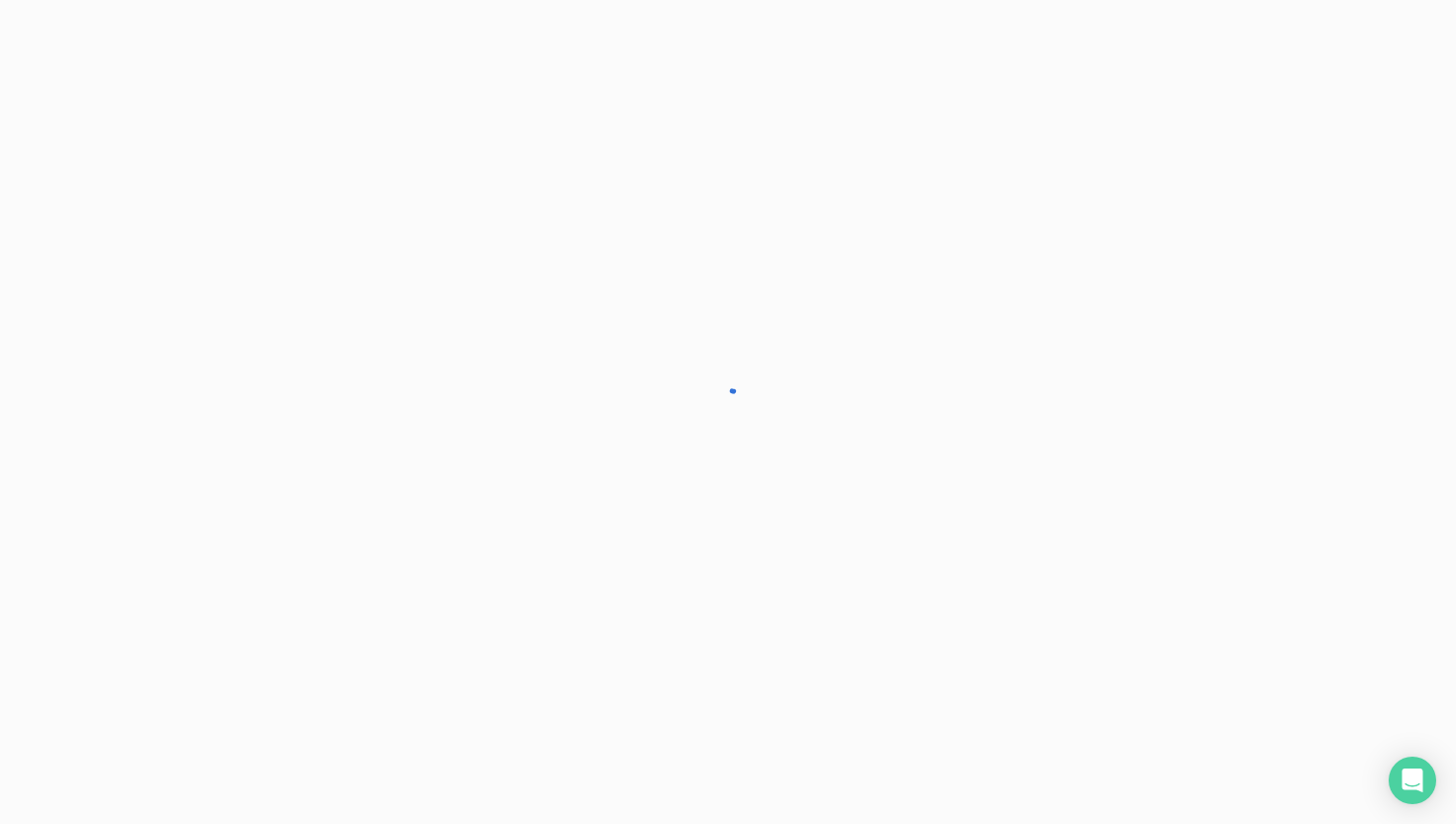 scroll, scrollTop: 0, scrollLeft: 0, axis: both 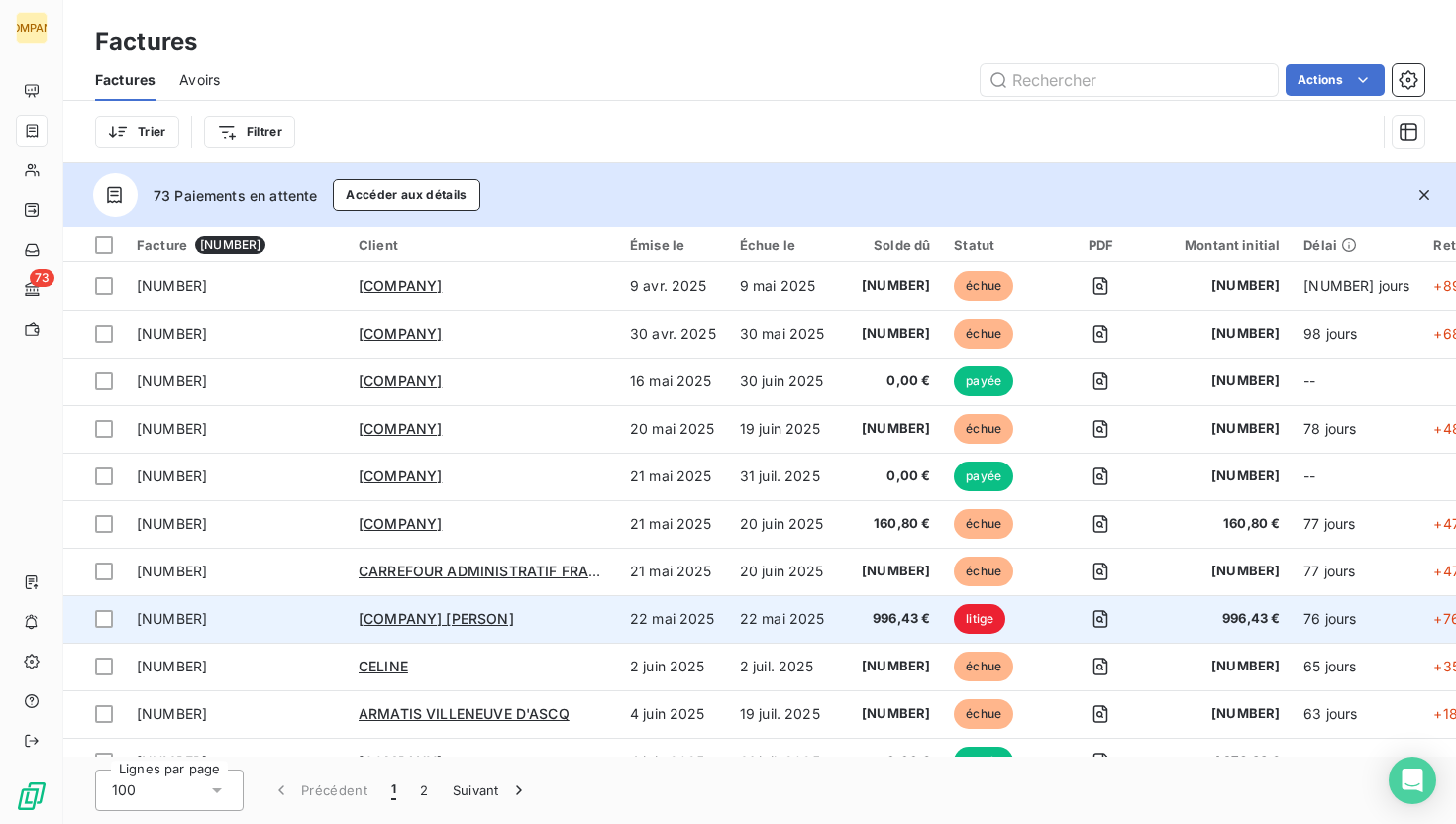 click on "[COMPANY] [PERSON]" at bounding box center [482, 619] 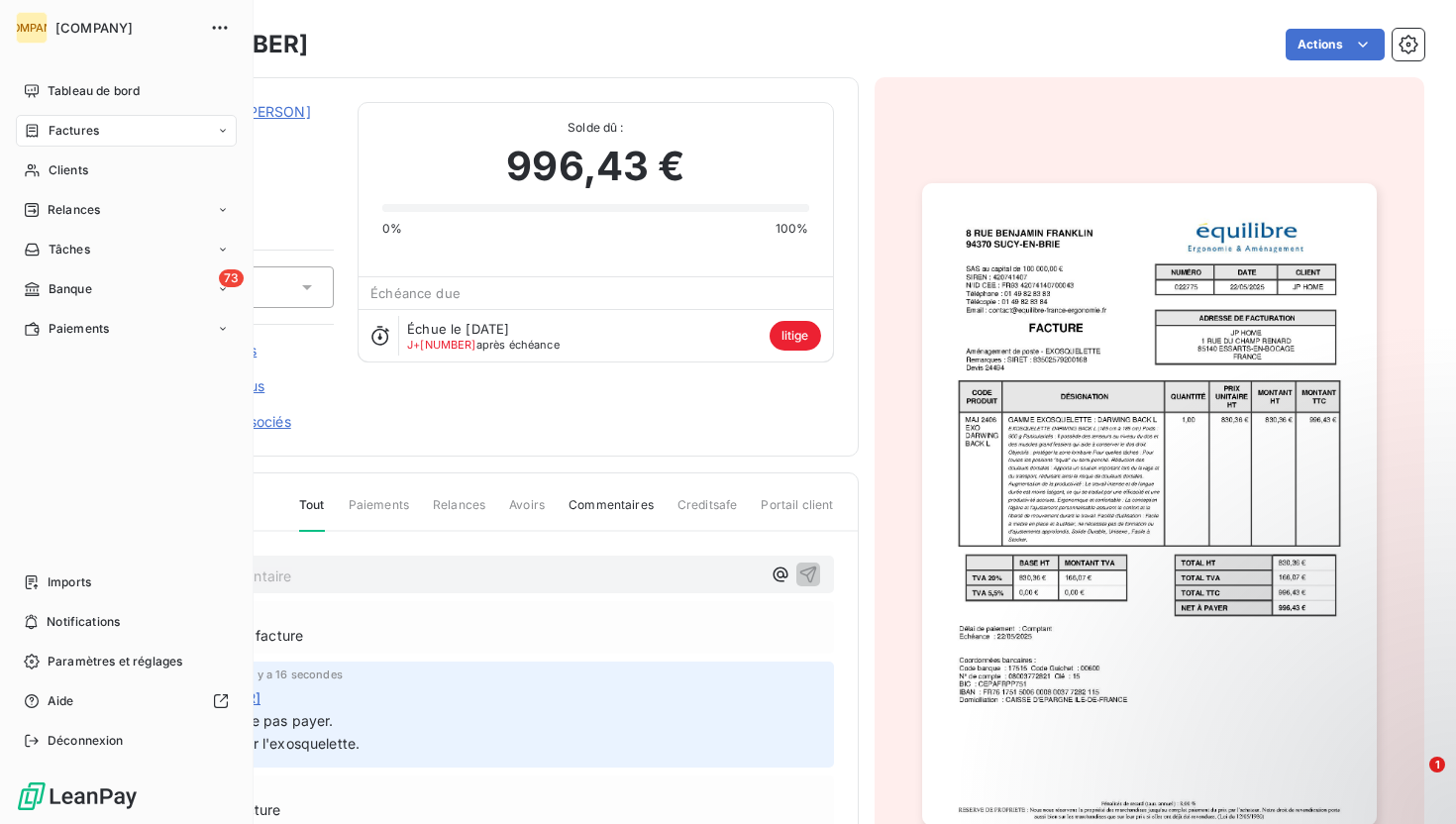 click on "Factures" at bounding box center (73, 131) 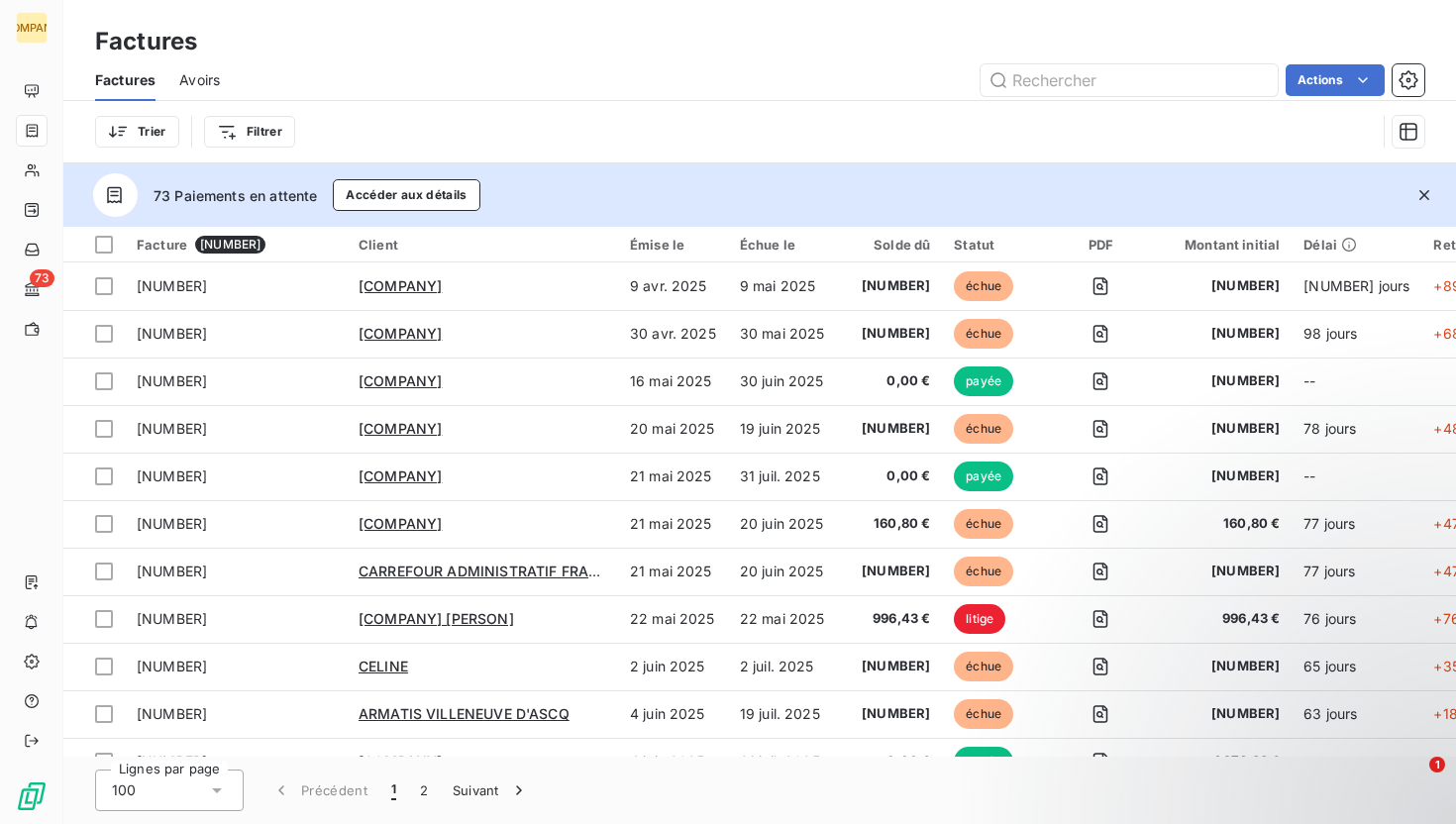 click 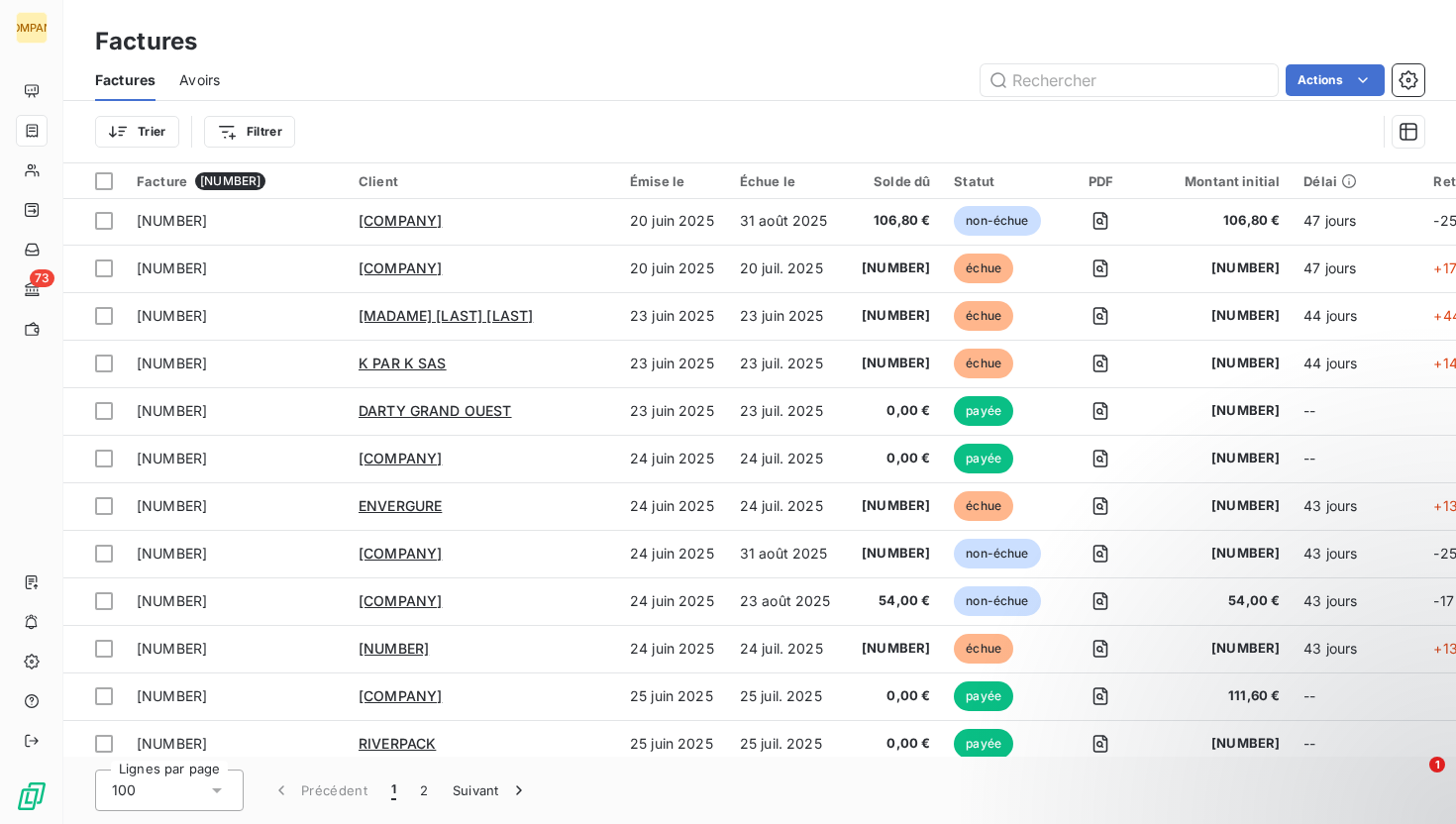 scroll, scrollTop: 0, scrollLeft: 0, axis: both 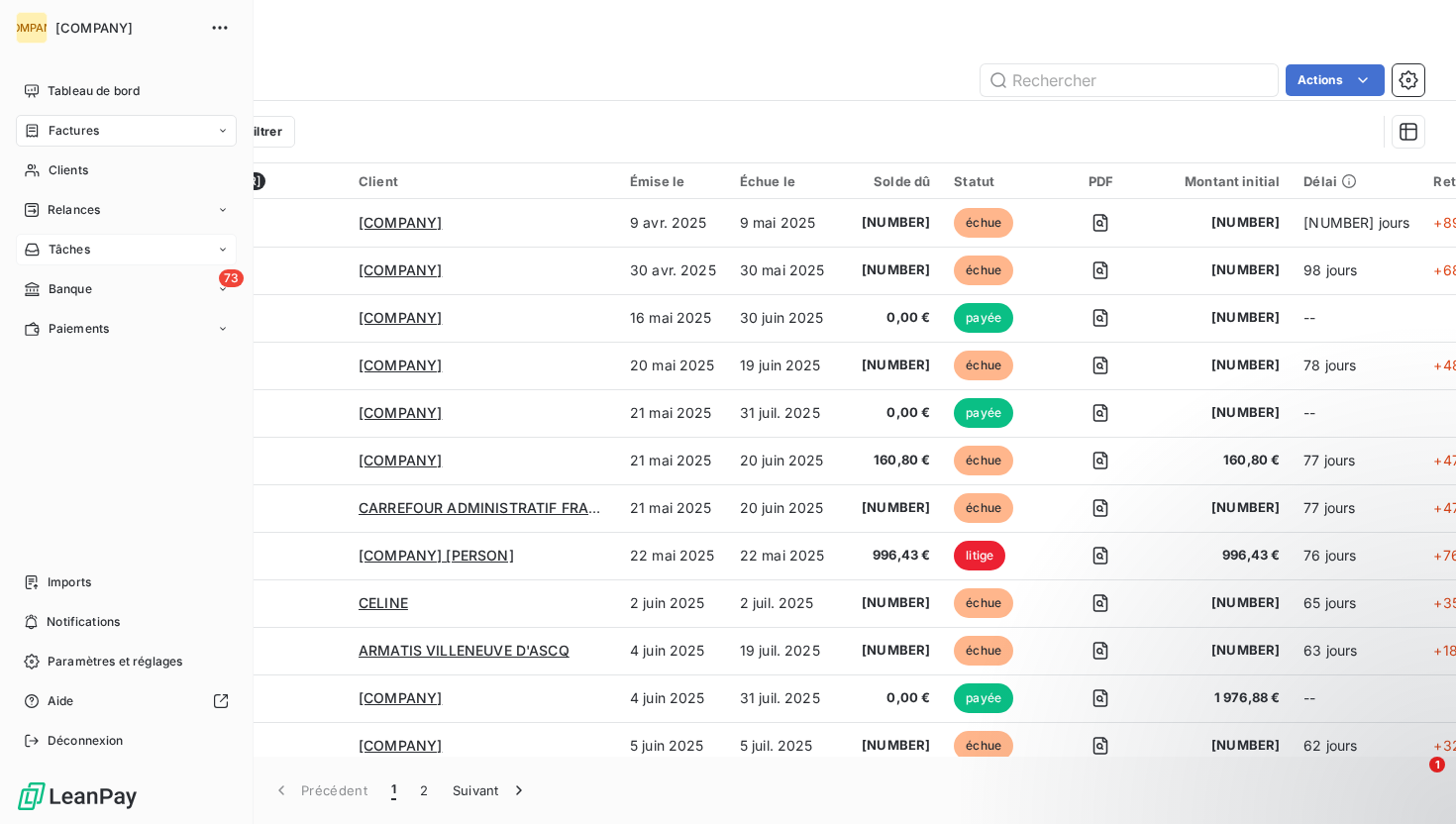 click on "Tâches" at bounding box center [69, 250] 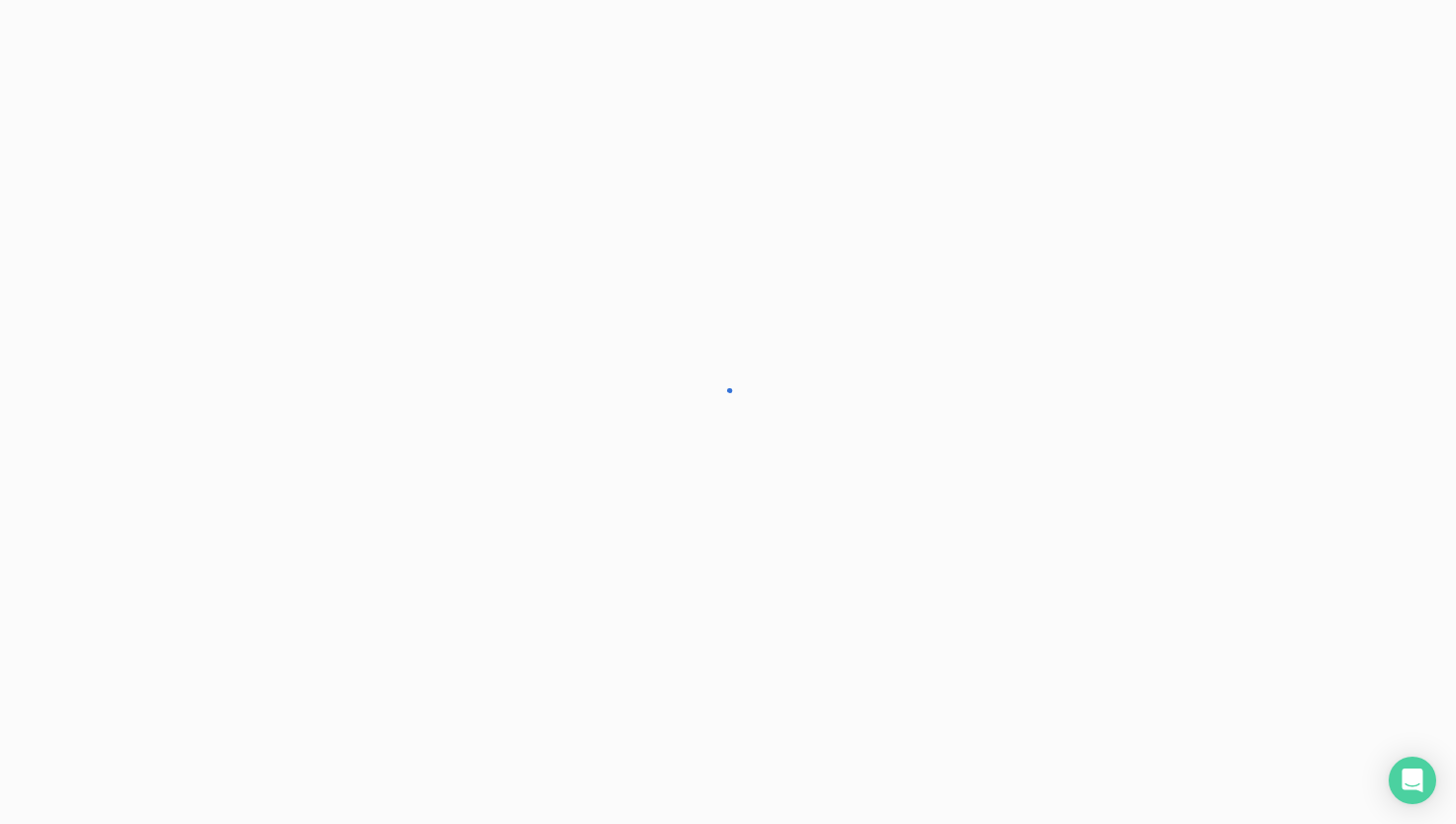 scroll, scrollTop: 0, scrollLeft: 0, axis: both 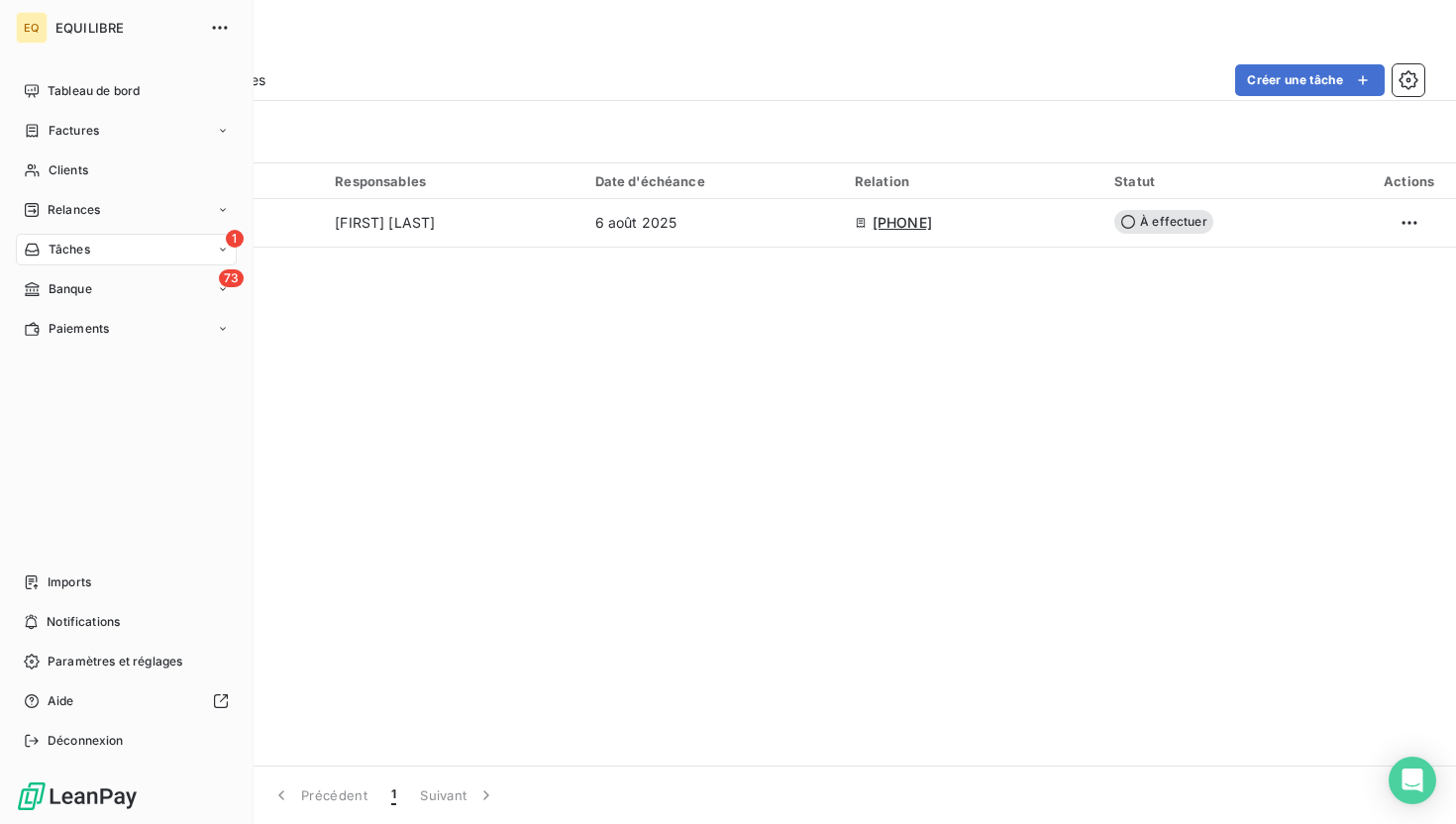 click on "Tâches" at bounding box center (56, 250) 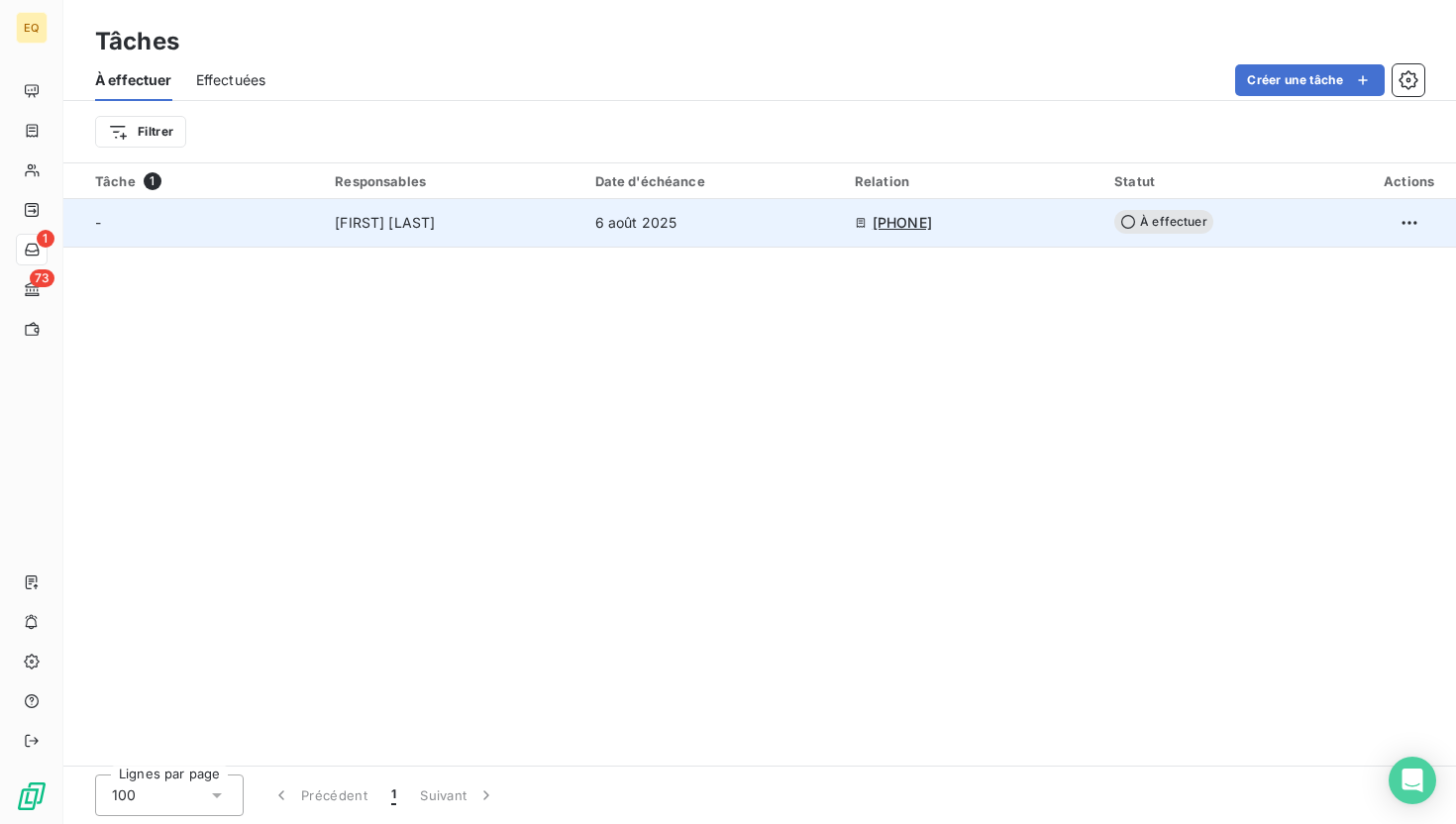 click on "[FIRST] [LAST]" at bounding box center (384, 223) 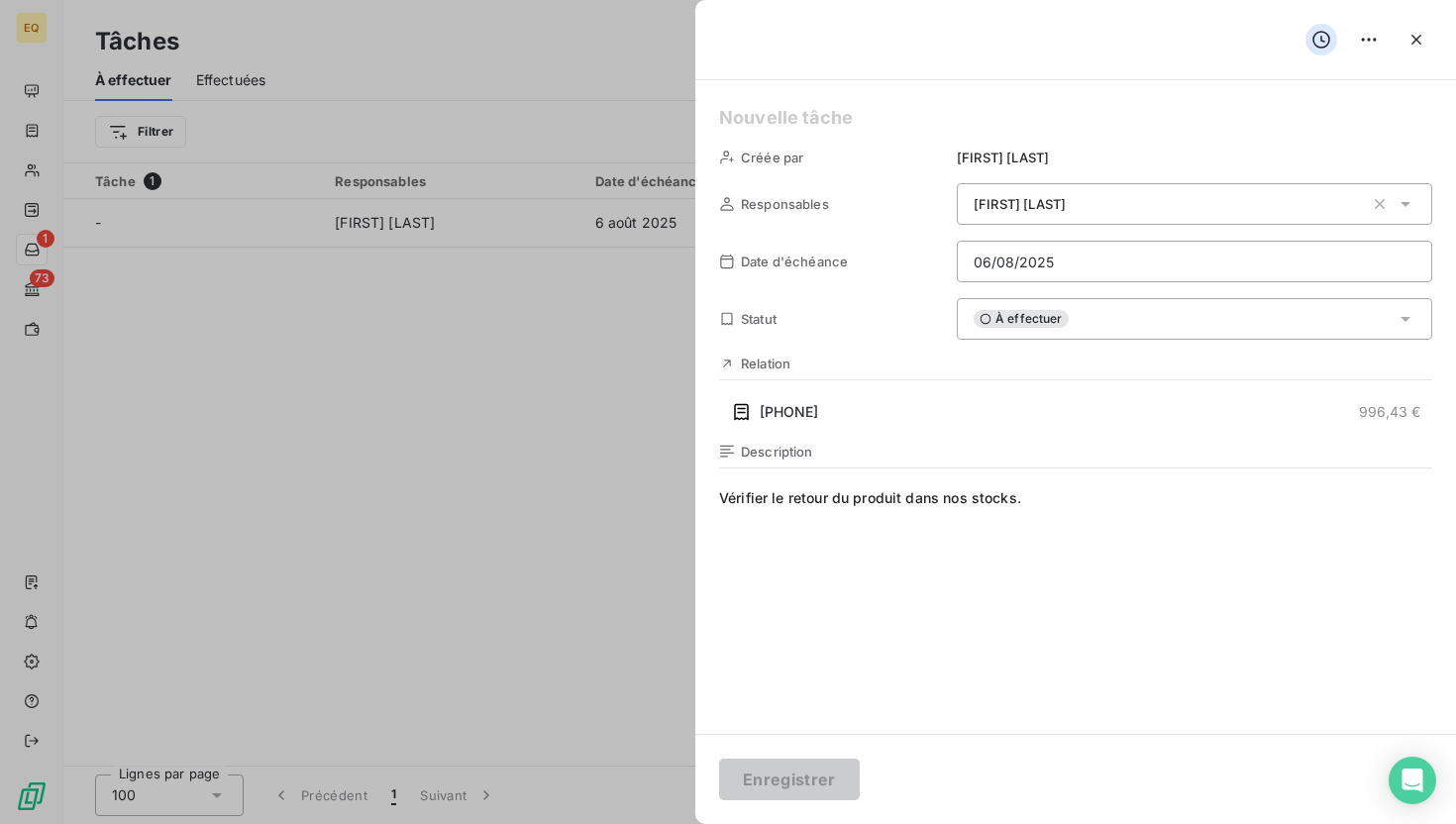 click at bounding box center [728, 412] 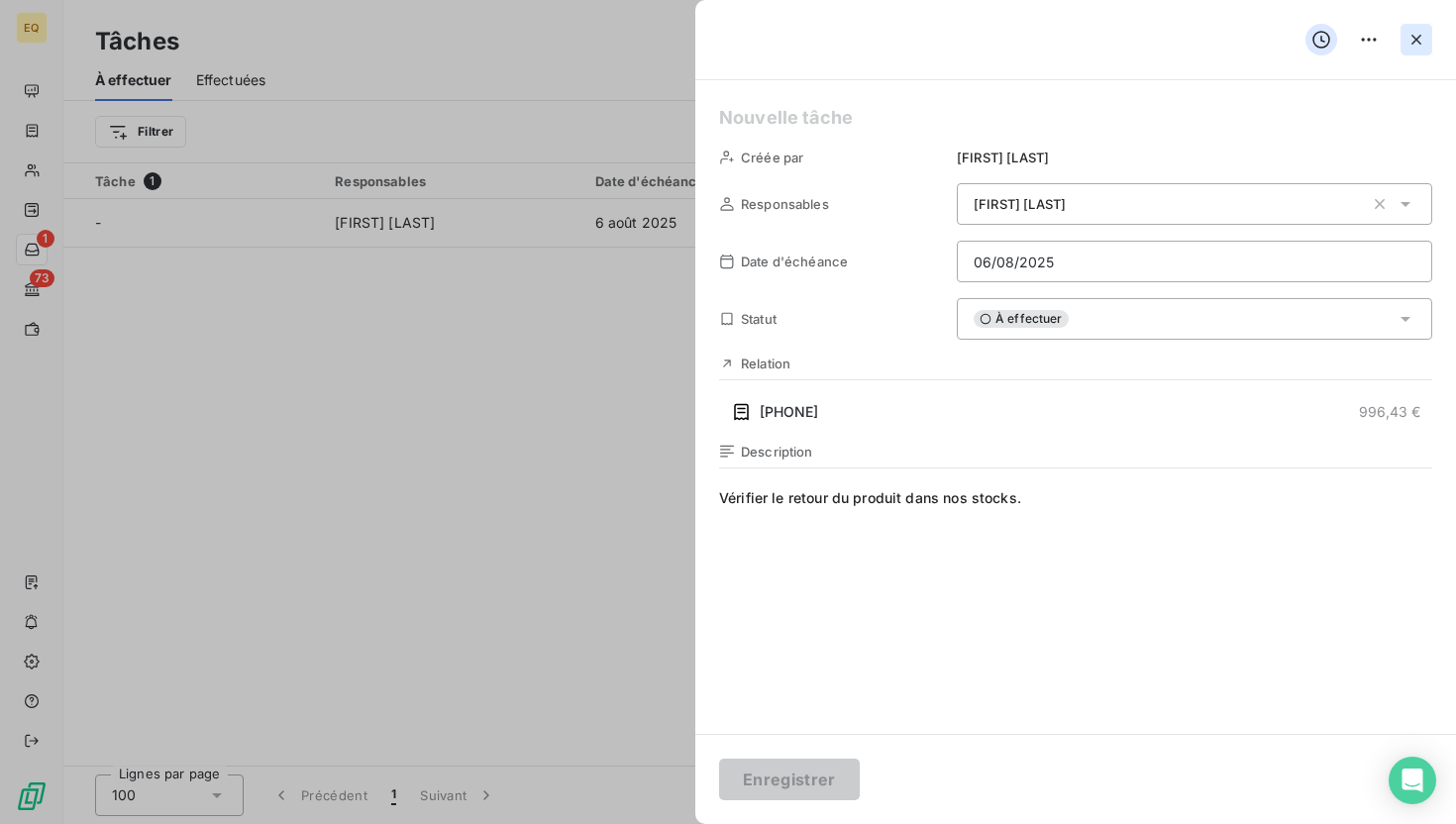 click 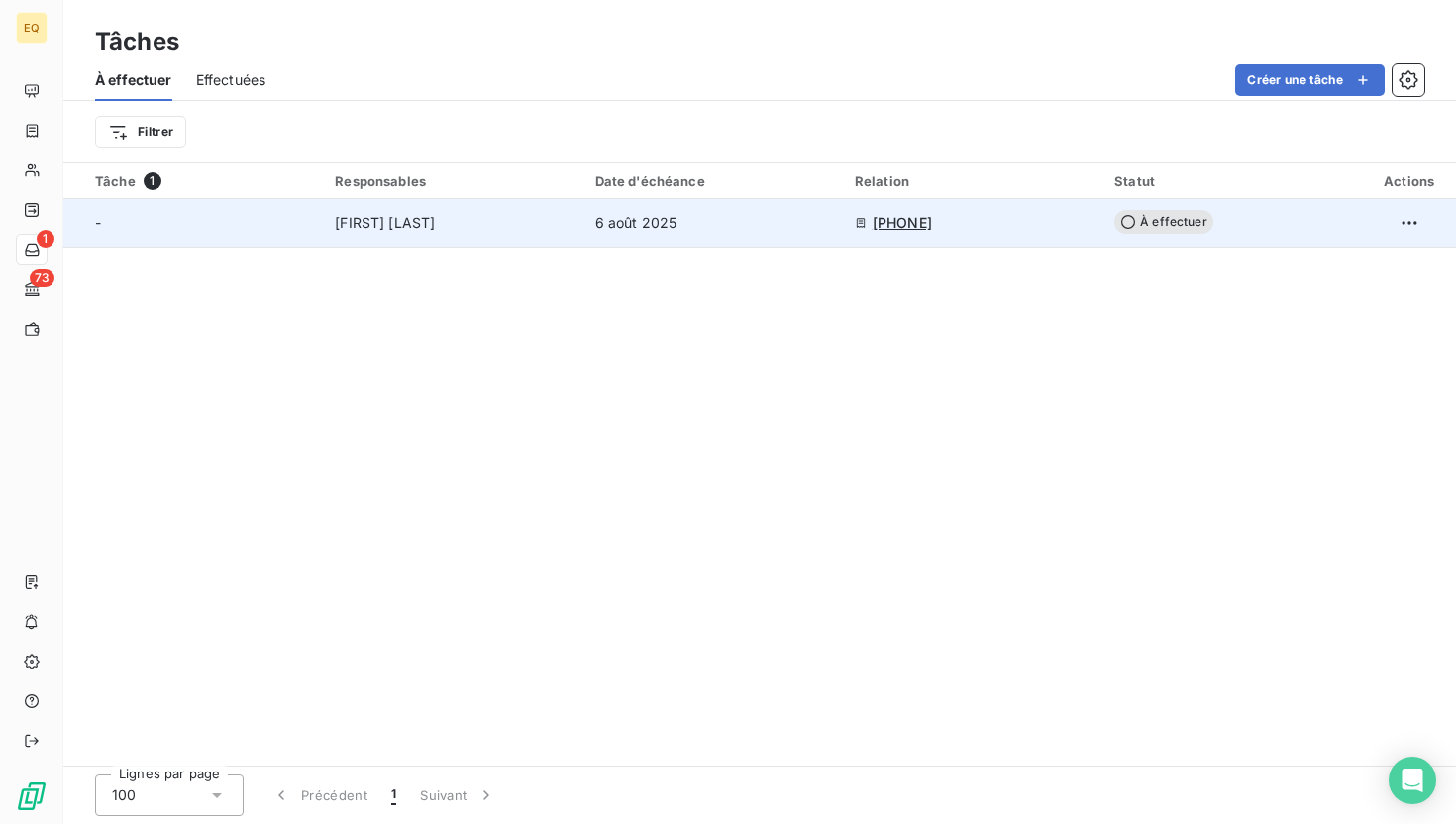 click on "[FIRST] [LAST]" at bounding box center (384, 223) 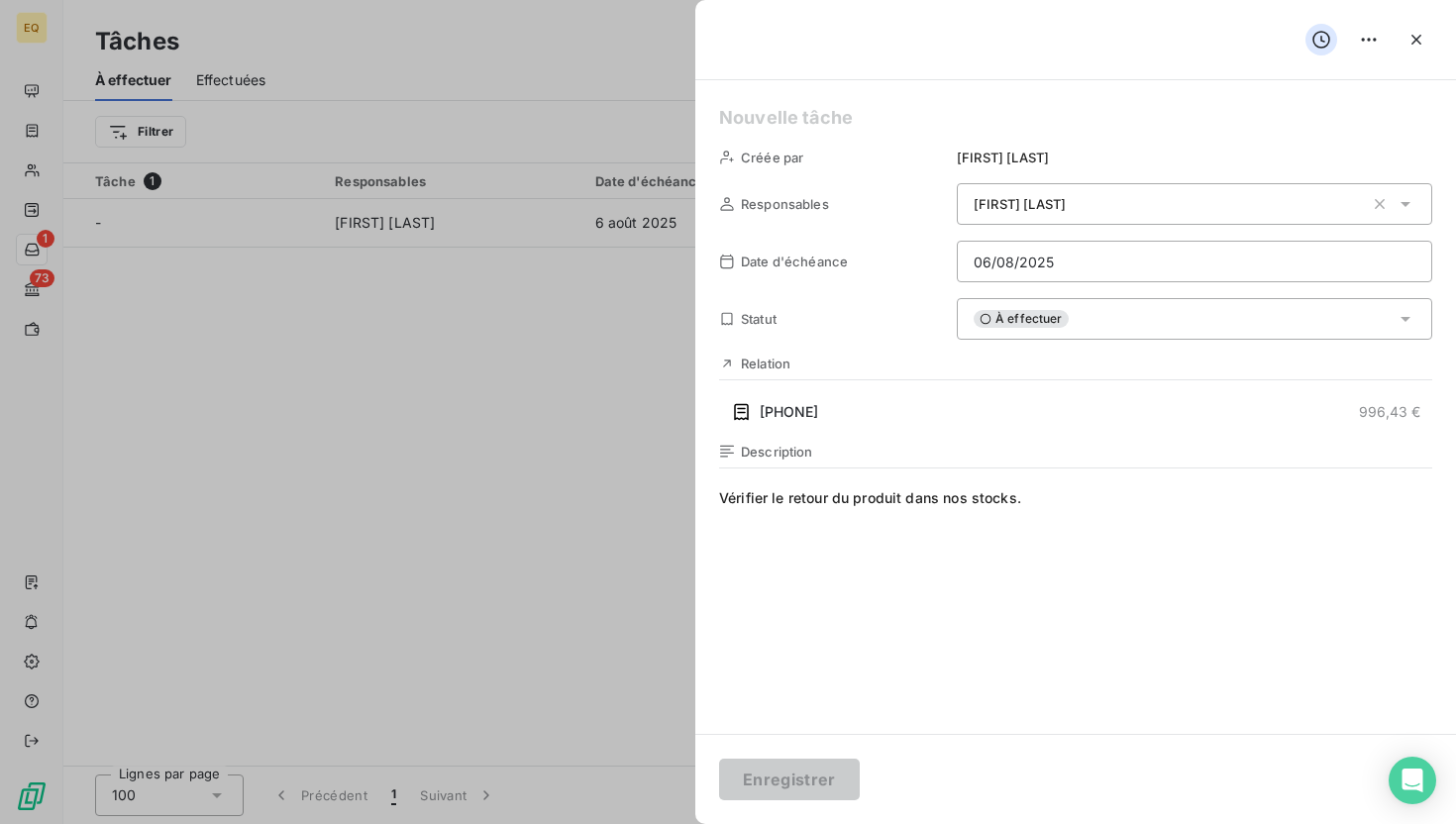 click on "Vérifier le retour du produit dans nos stocks." at bounding box center [1076, 678] 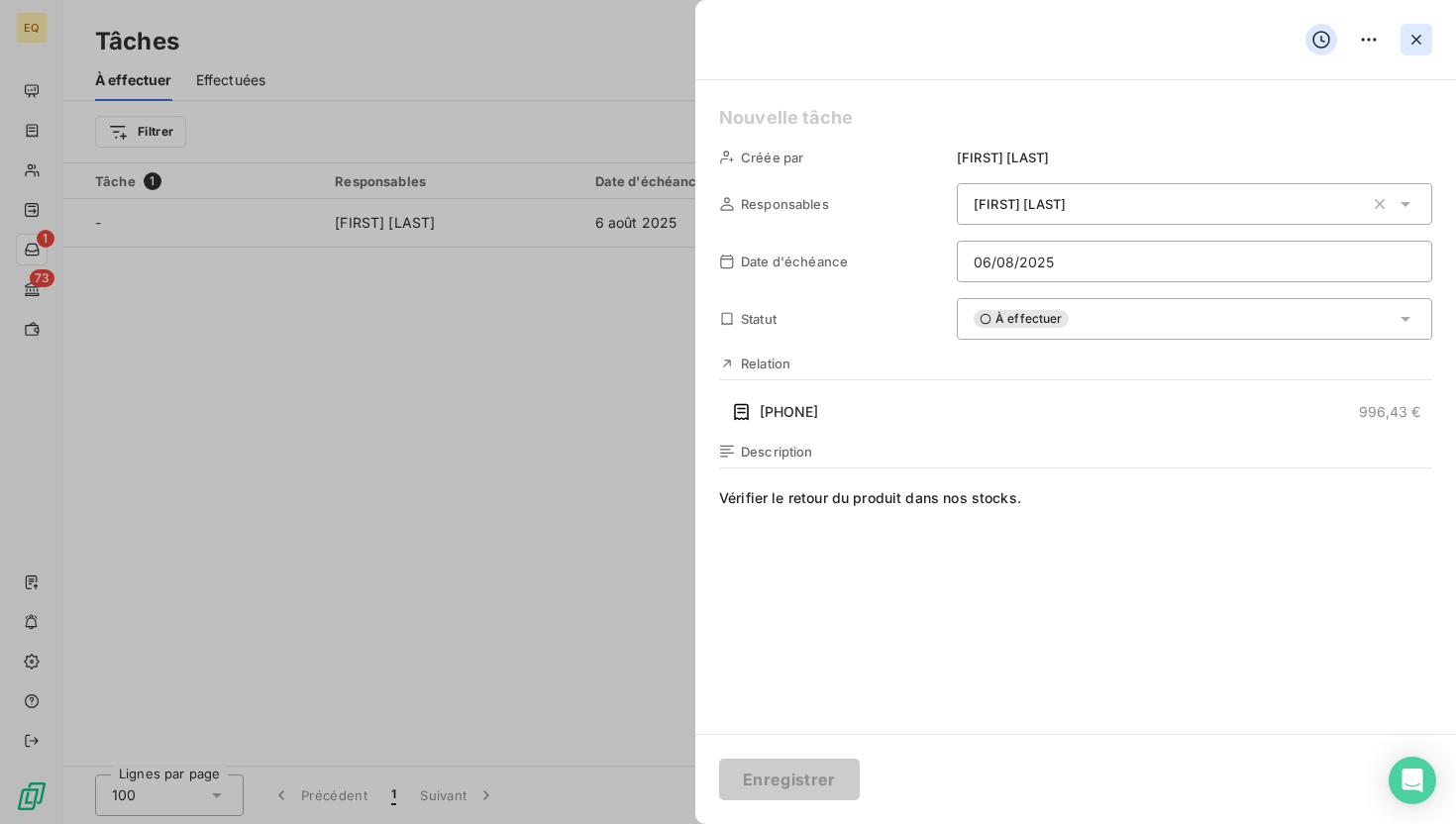 click 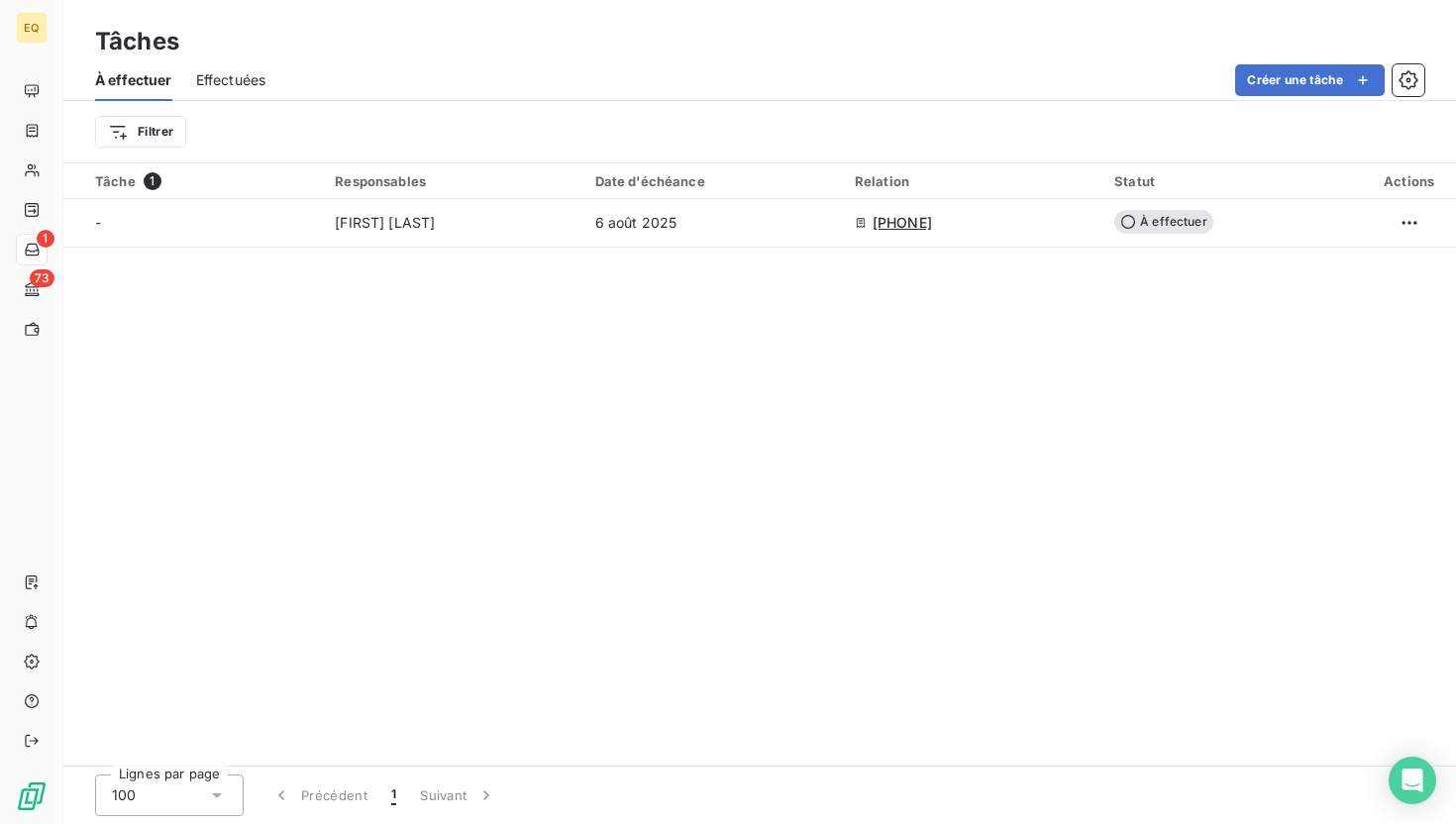 click on "Tâche 1 Responsables Date d'échéance Relation Statut Actions - Alexandre CONTHE 6 août 2025 022775 À effectuer" at bounding box center (760, 464) 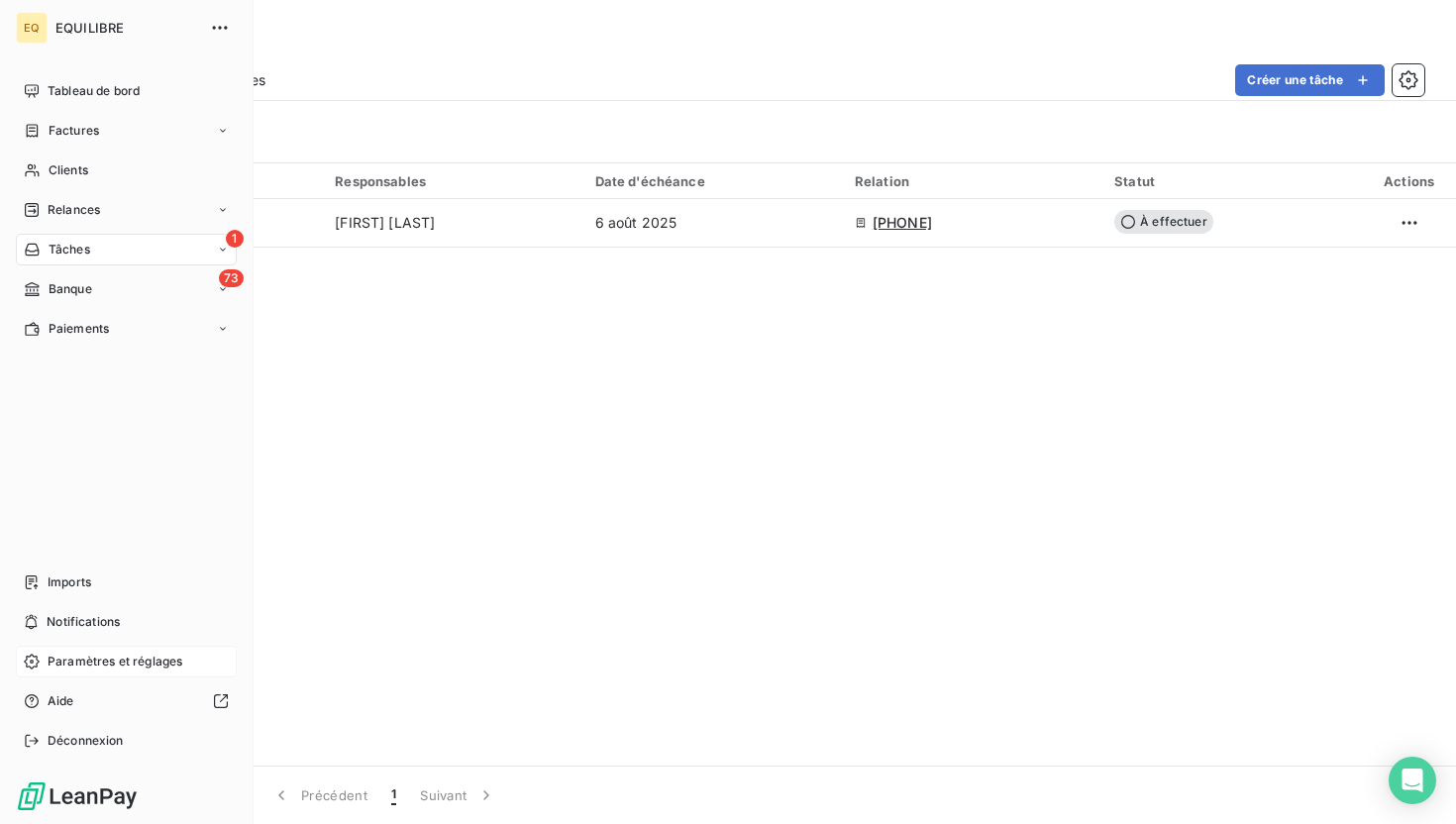 click on "Paramètres et réglages" at bounding box center [115, 662] 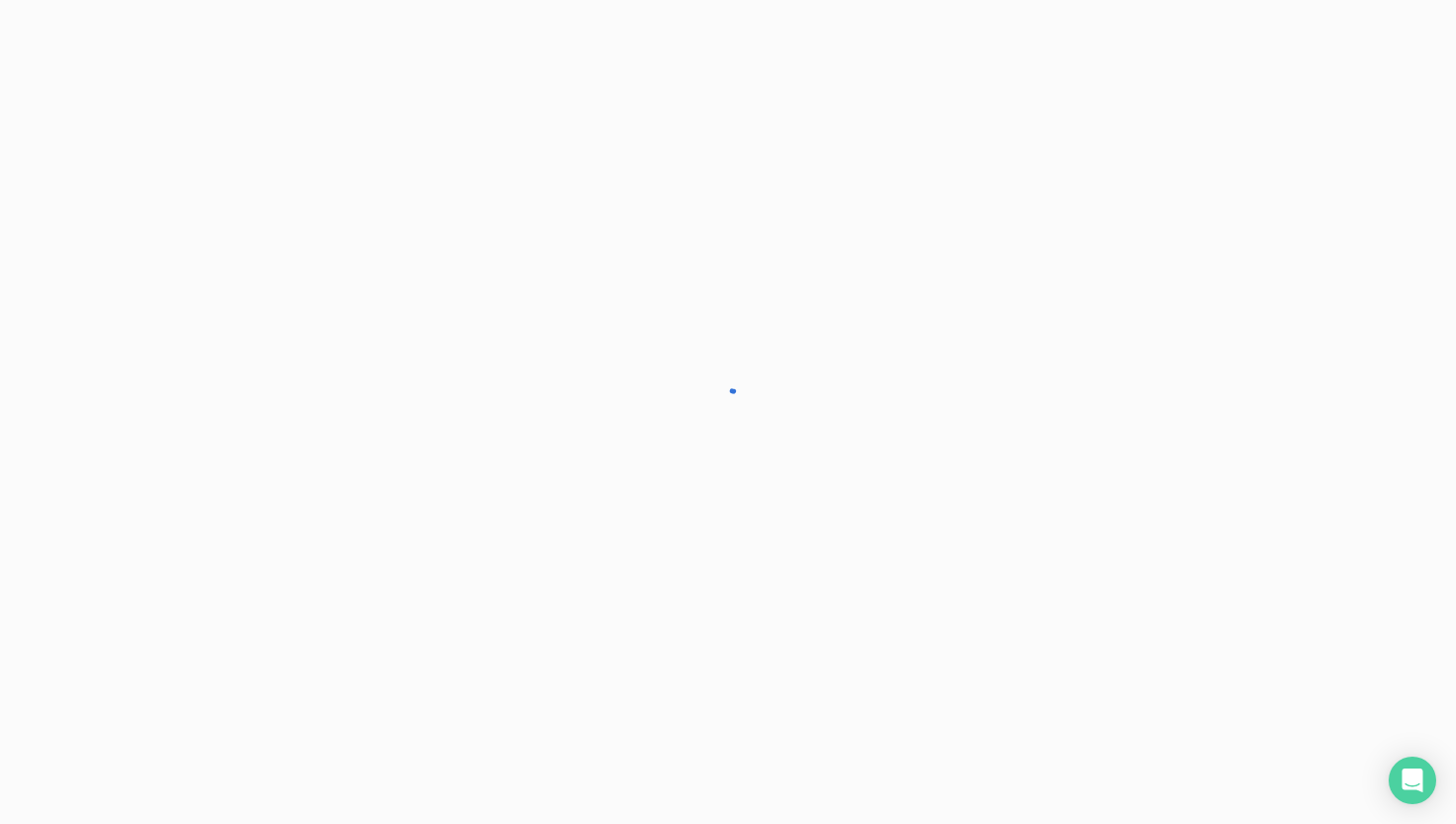 scroll, scrollTop: 0, scrollLeft: 0, axis: both 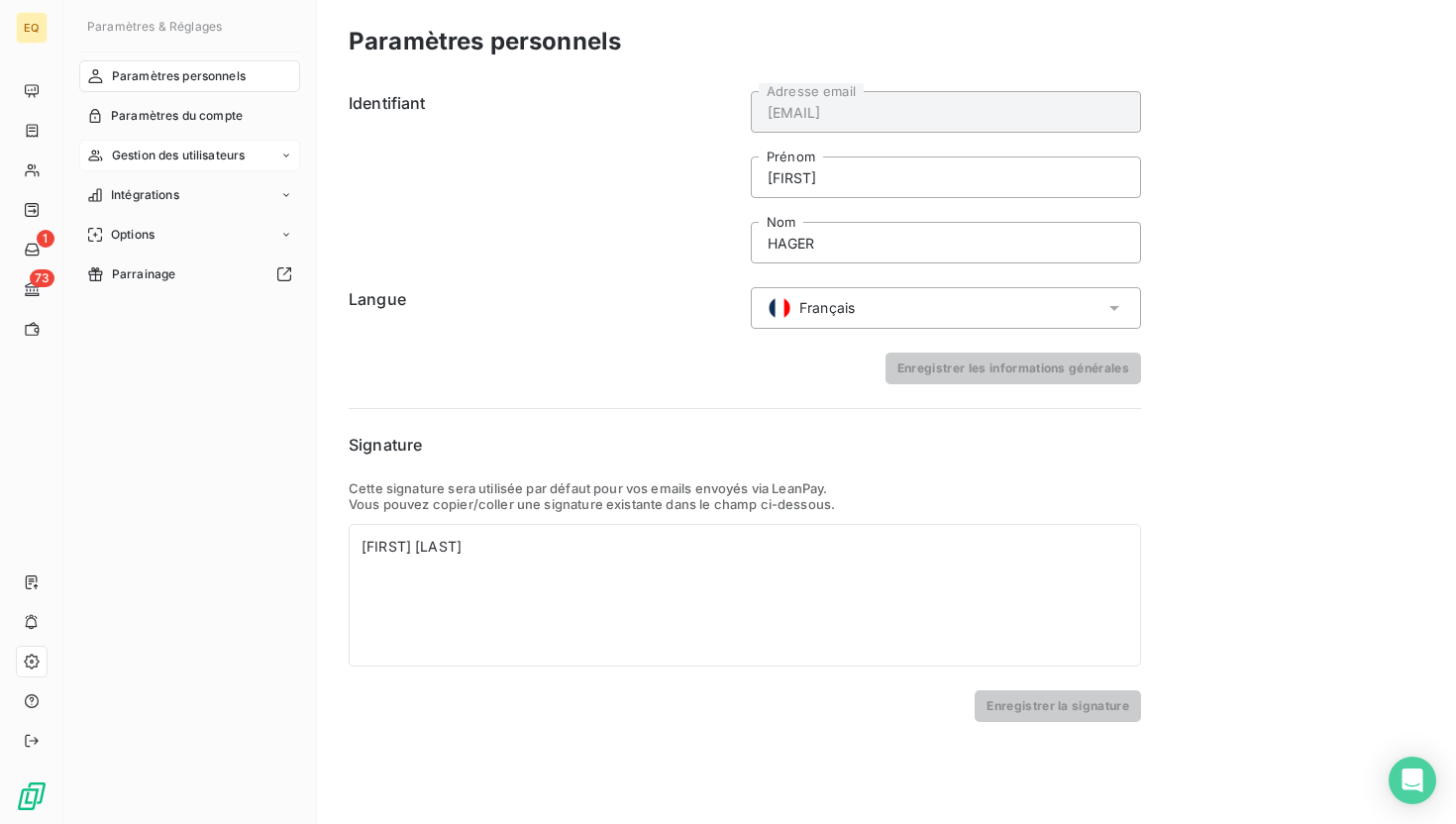 click on "Gestion des utilisateurs" at bounding box center [178, 155] 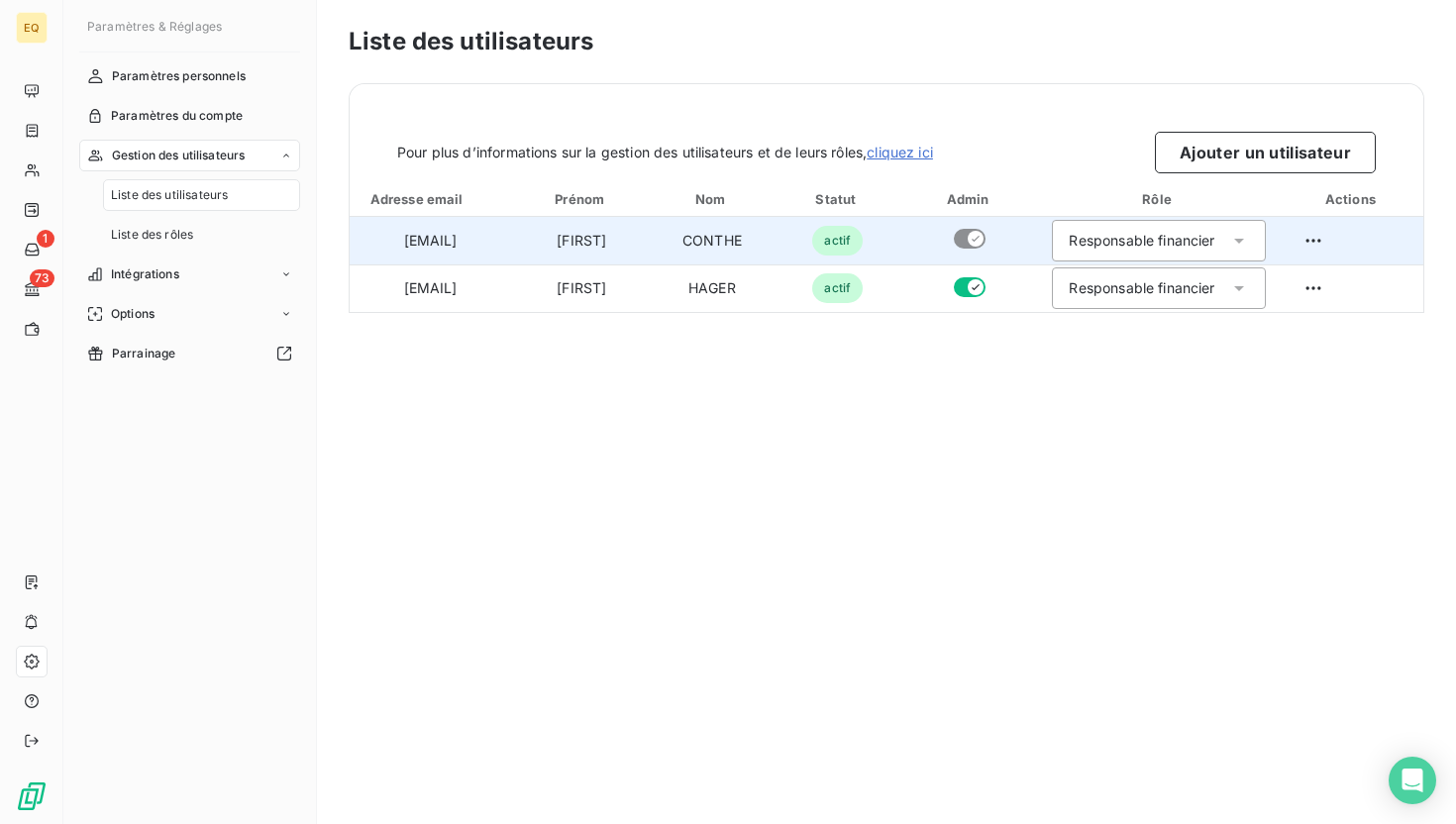 click on "alexandre.conthe@equilibre-france-ergonomie.fr" at bounding box center (430, 241) 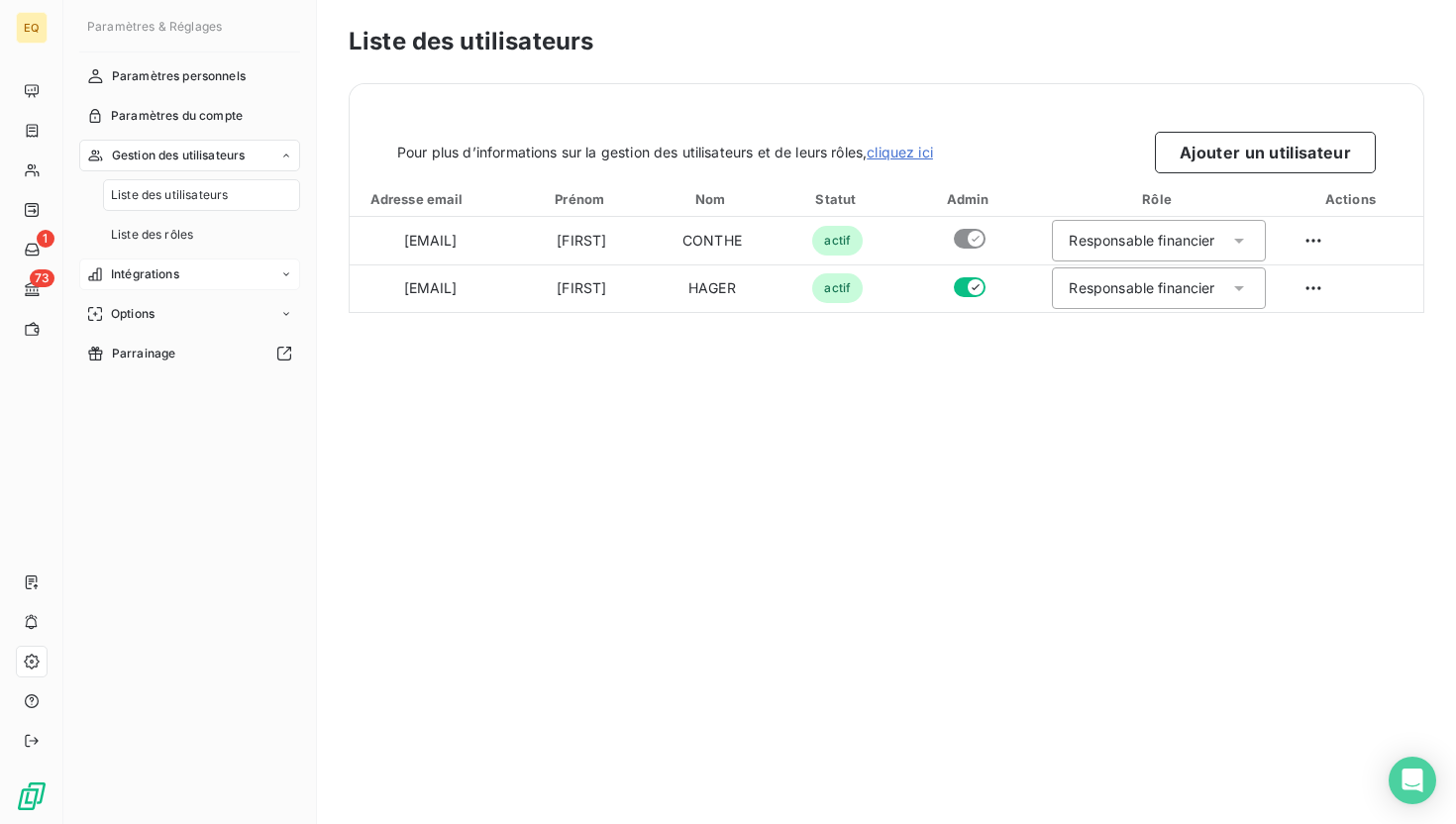 click on "Intégrations" at bounding box center (189, 274) 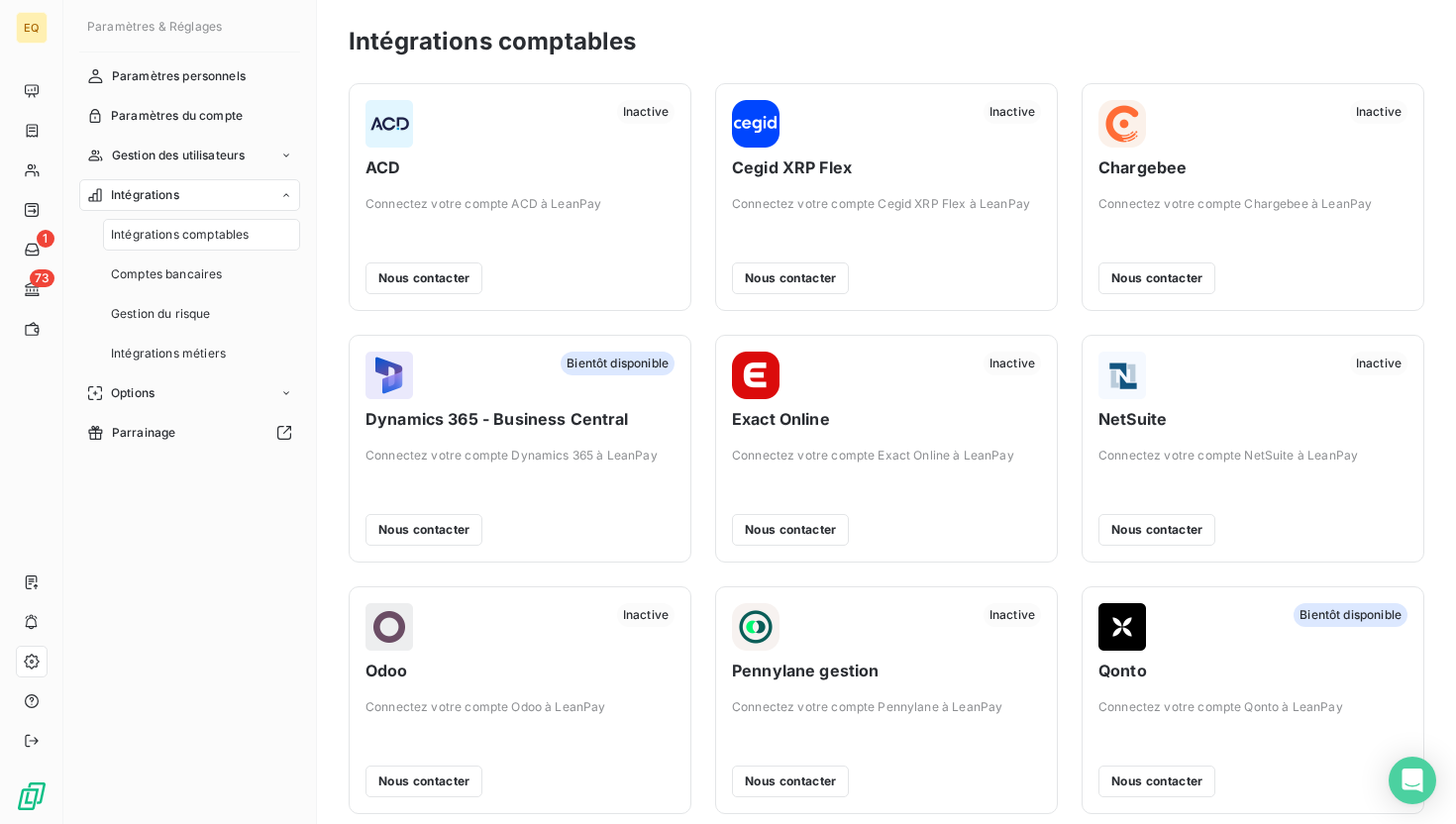 click on "Intégrations" at bounding box center [189, 195] 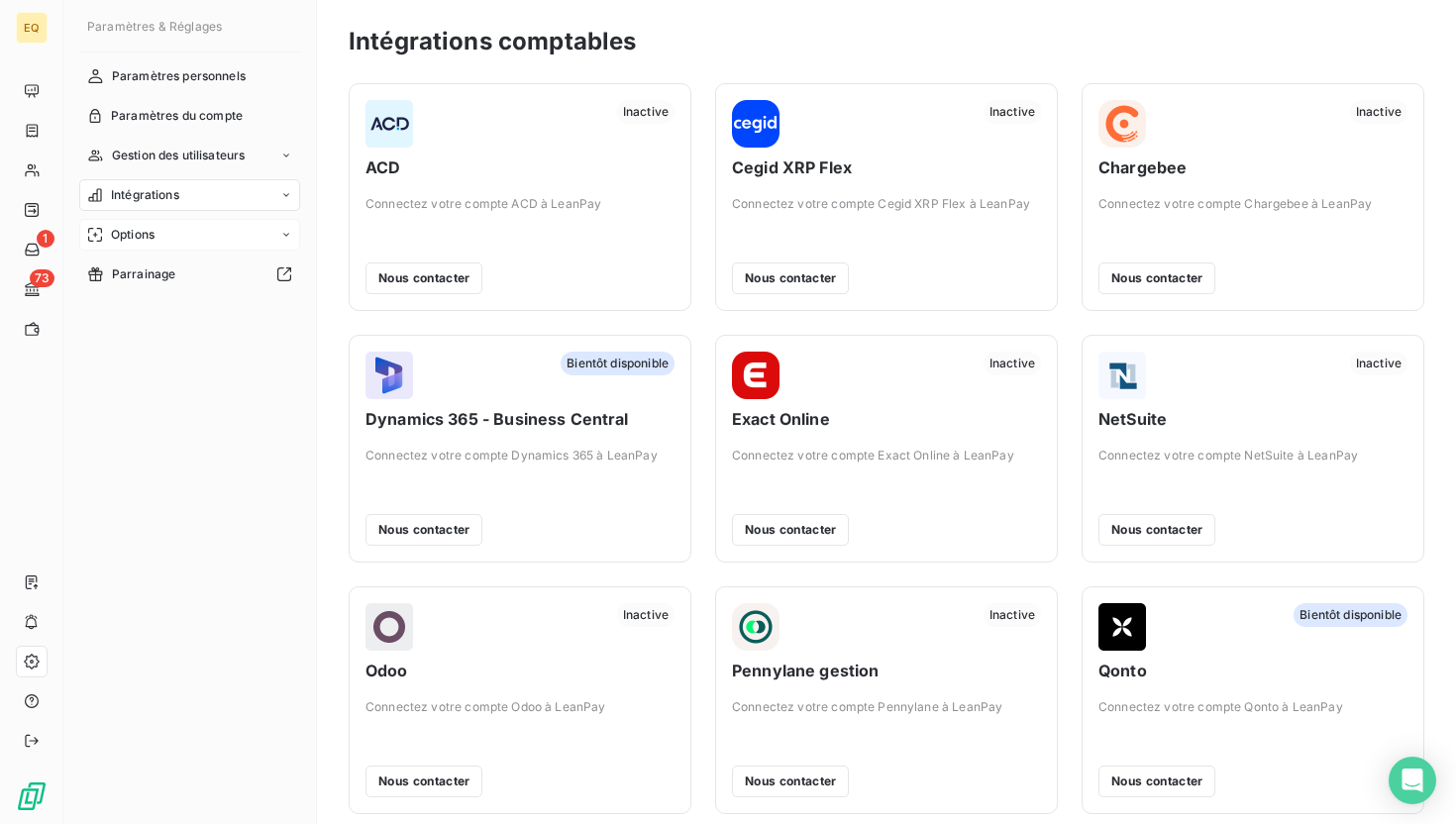 click on "Options" at bounding box center [189, 235] 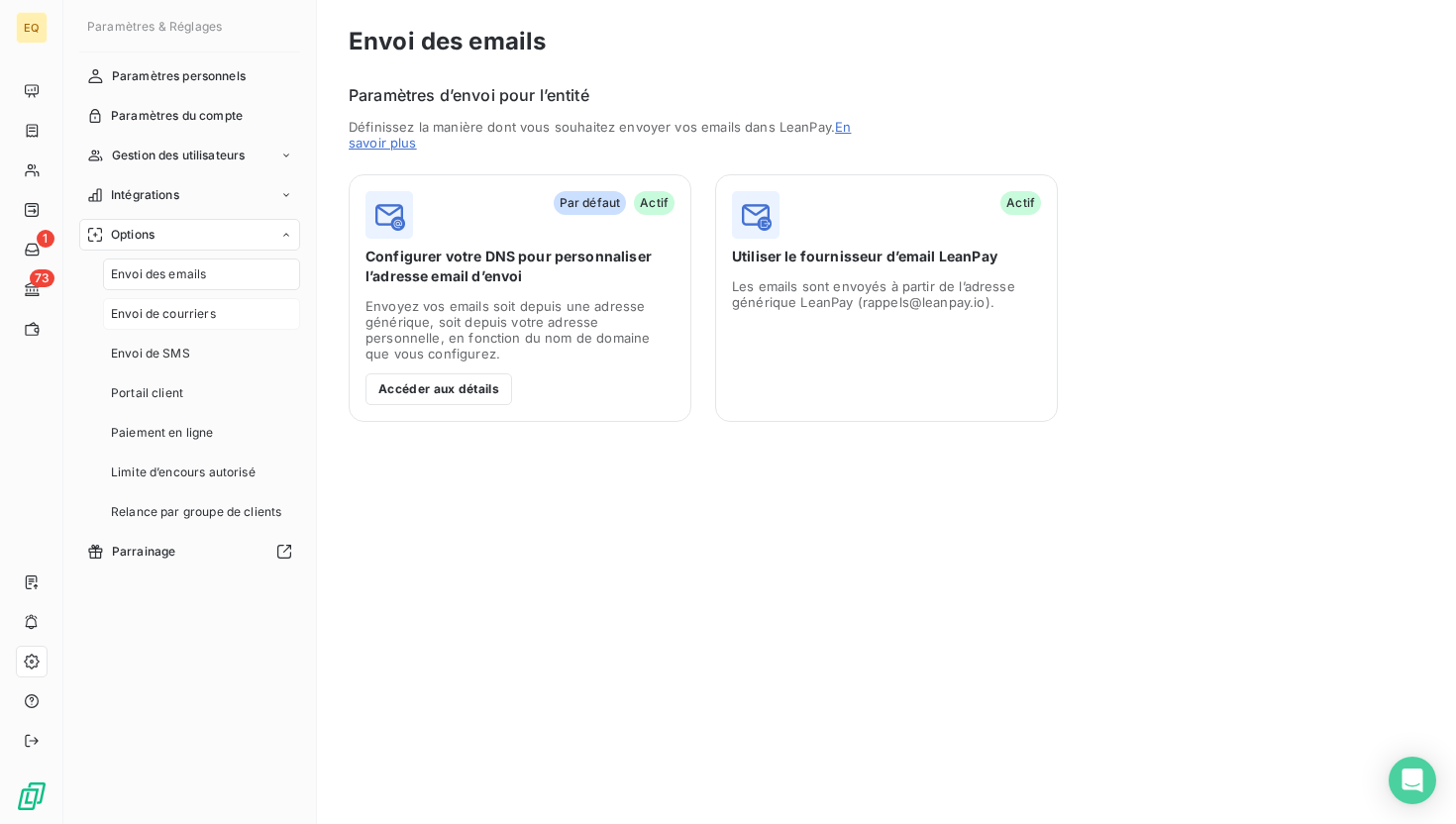 click on "Envoi de courriers" at bounding box center [201, 314] 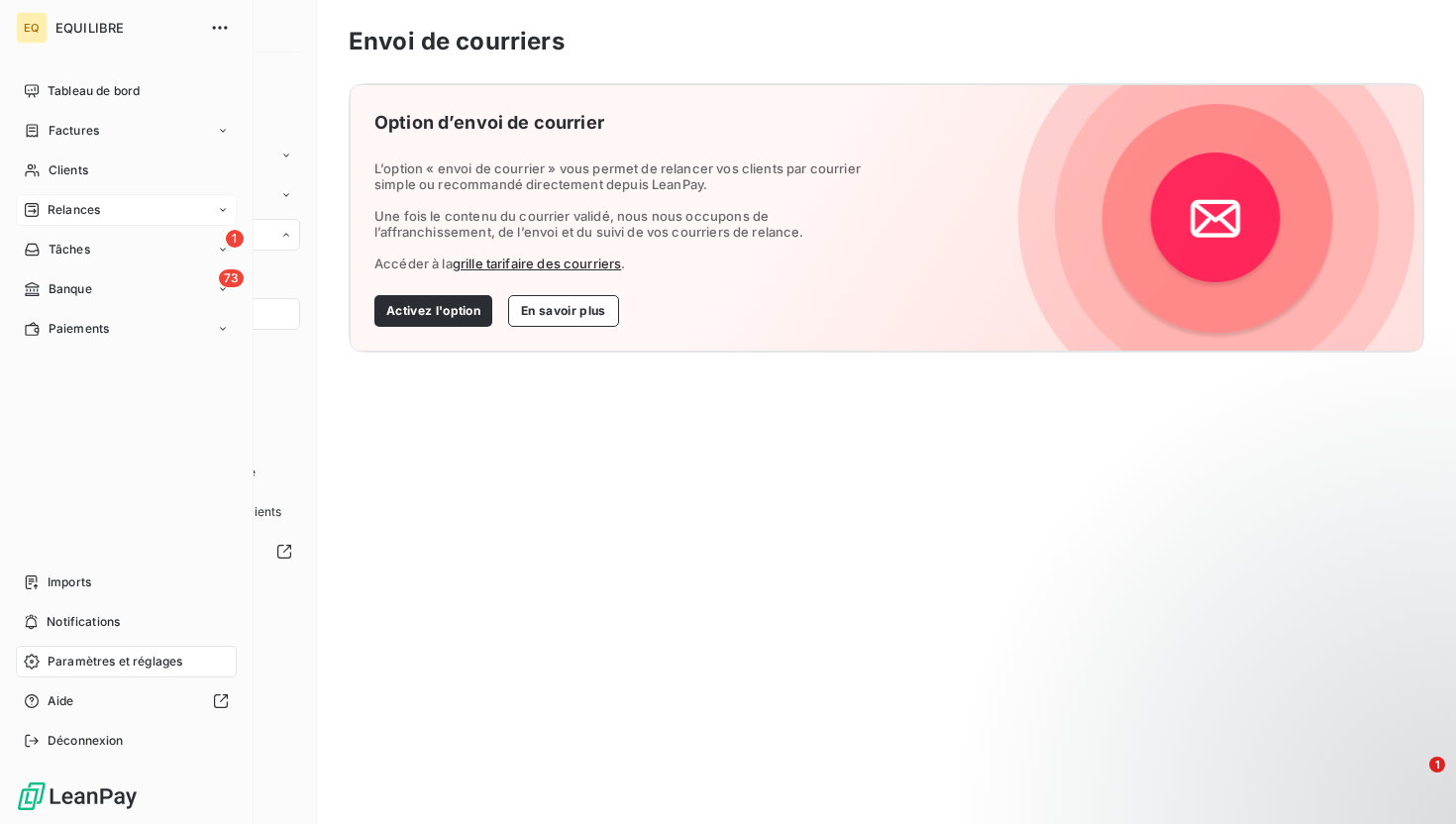 click on "Relances" at bounding box center [126, 210] 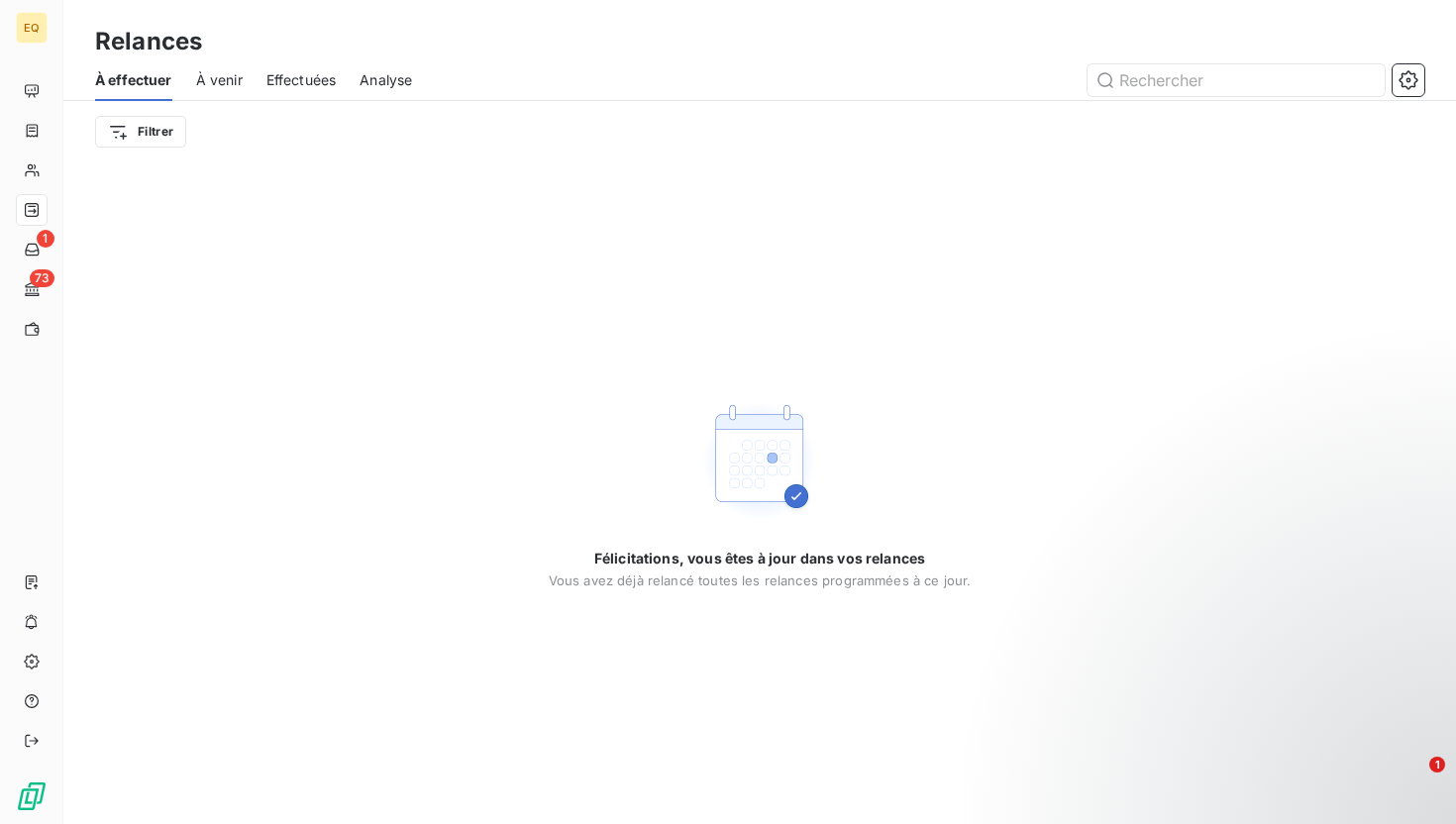 click on "À venir" at bounding box center [219, 80] 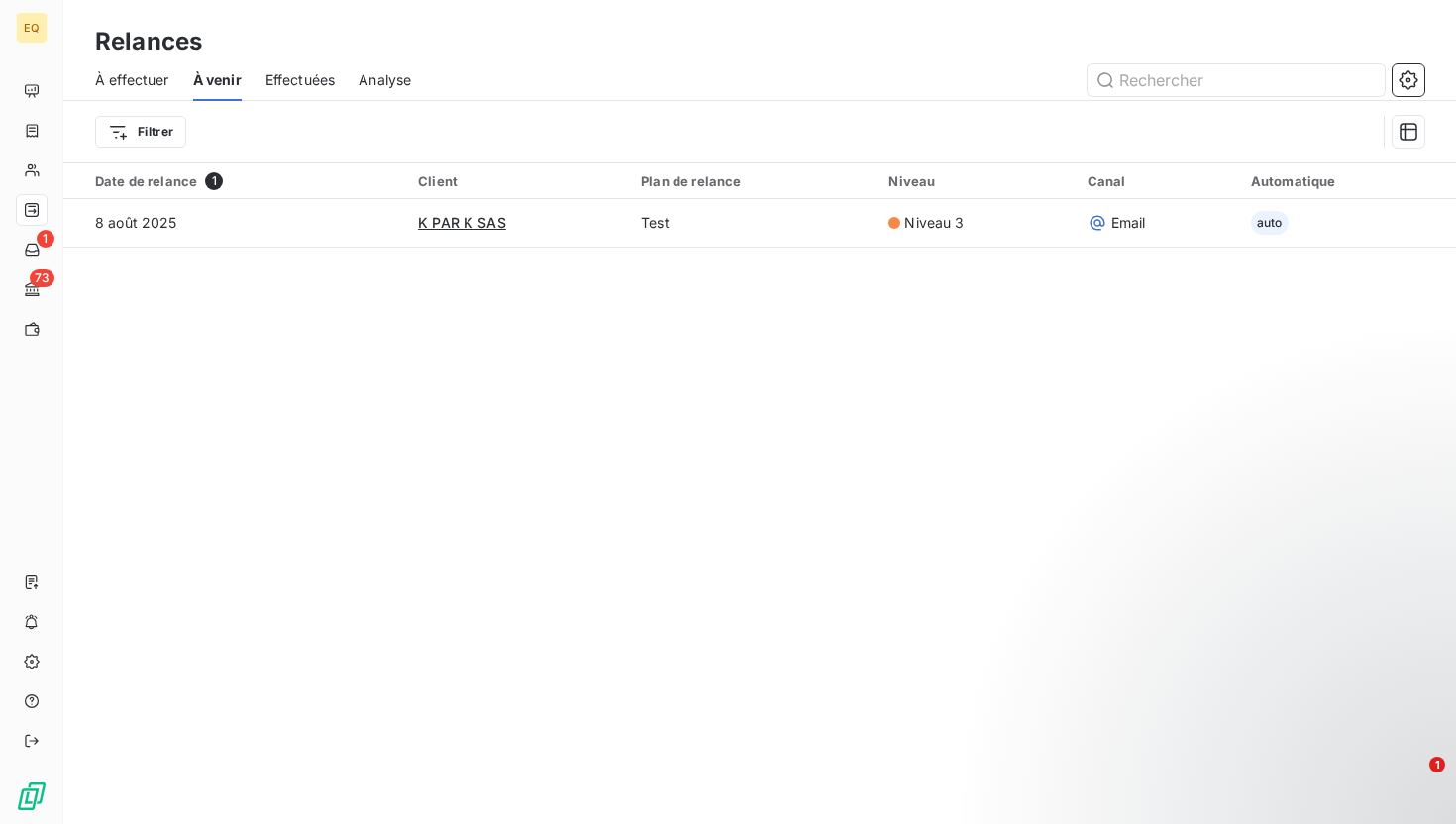 click on "Effectuées" at bounding box center (300, 80) 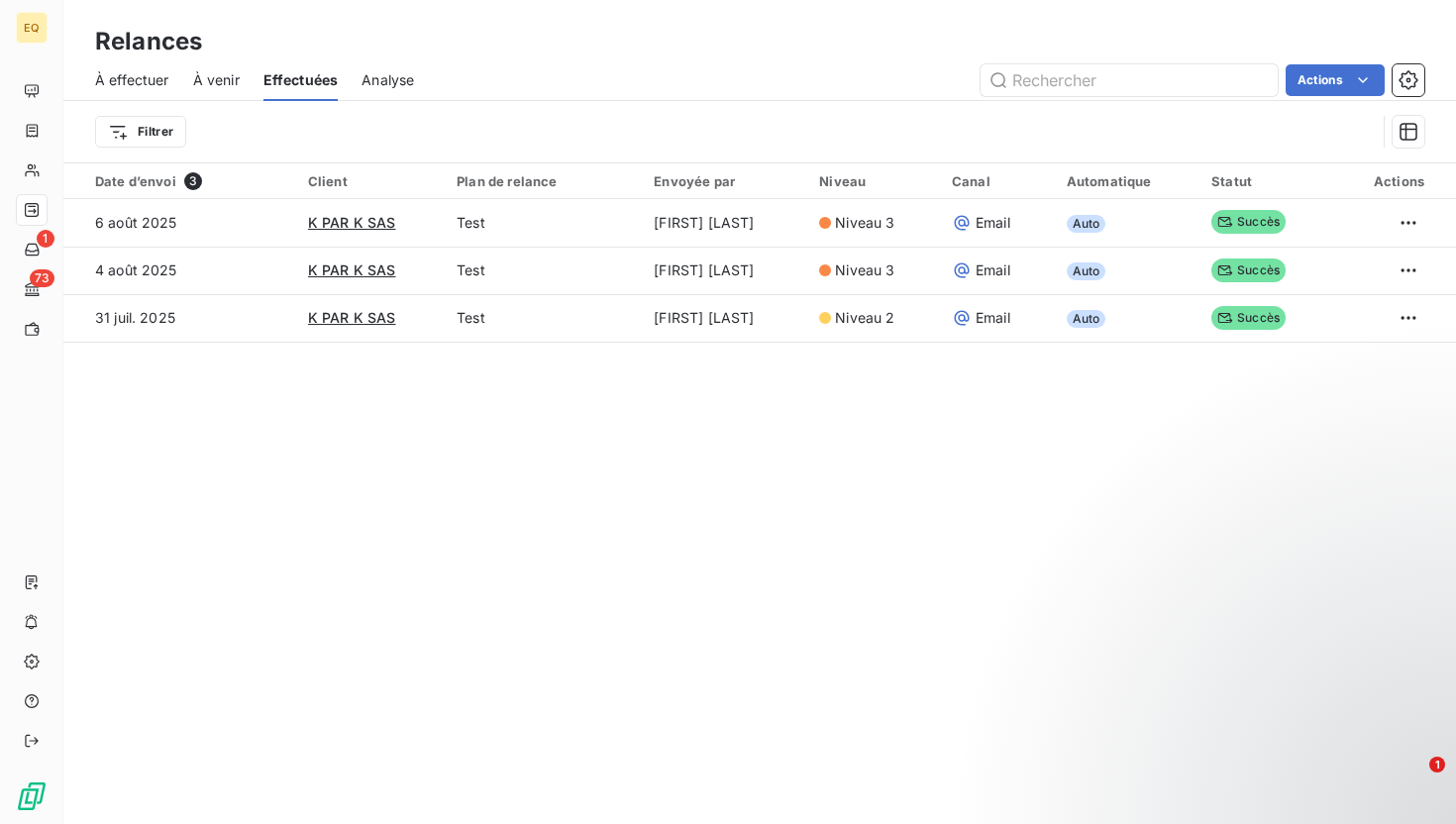click on "À effectuer" at bounding box center (132, 80) 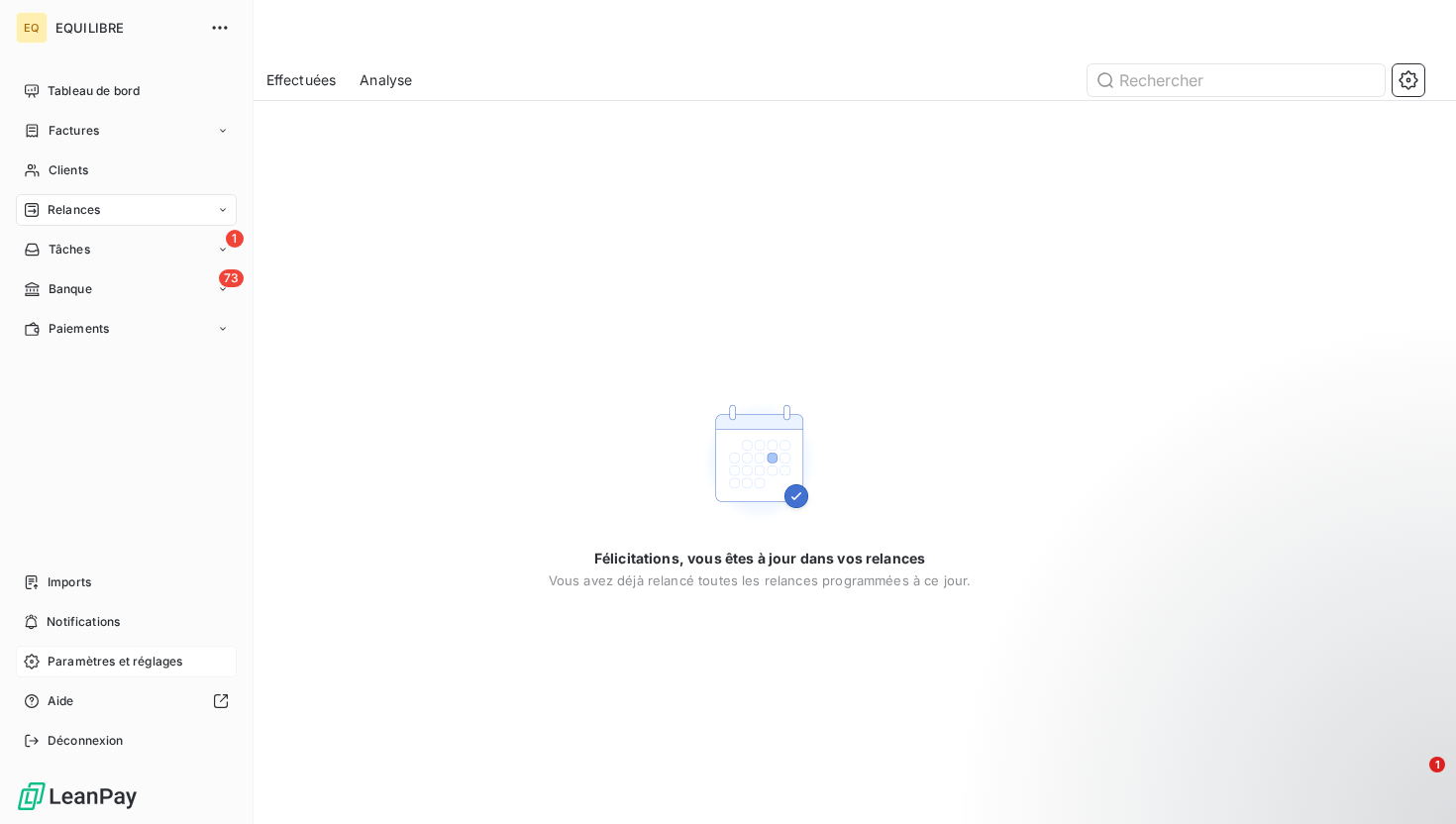 click on "Paramètres et réglages" at bounding box center [115, 662] 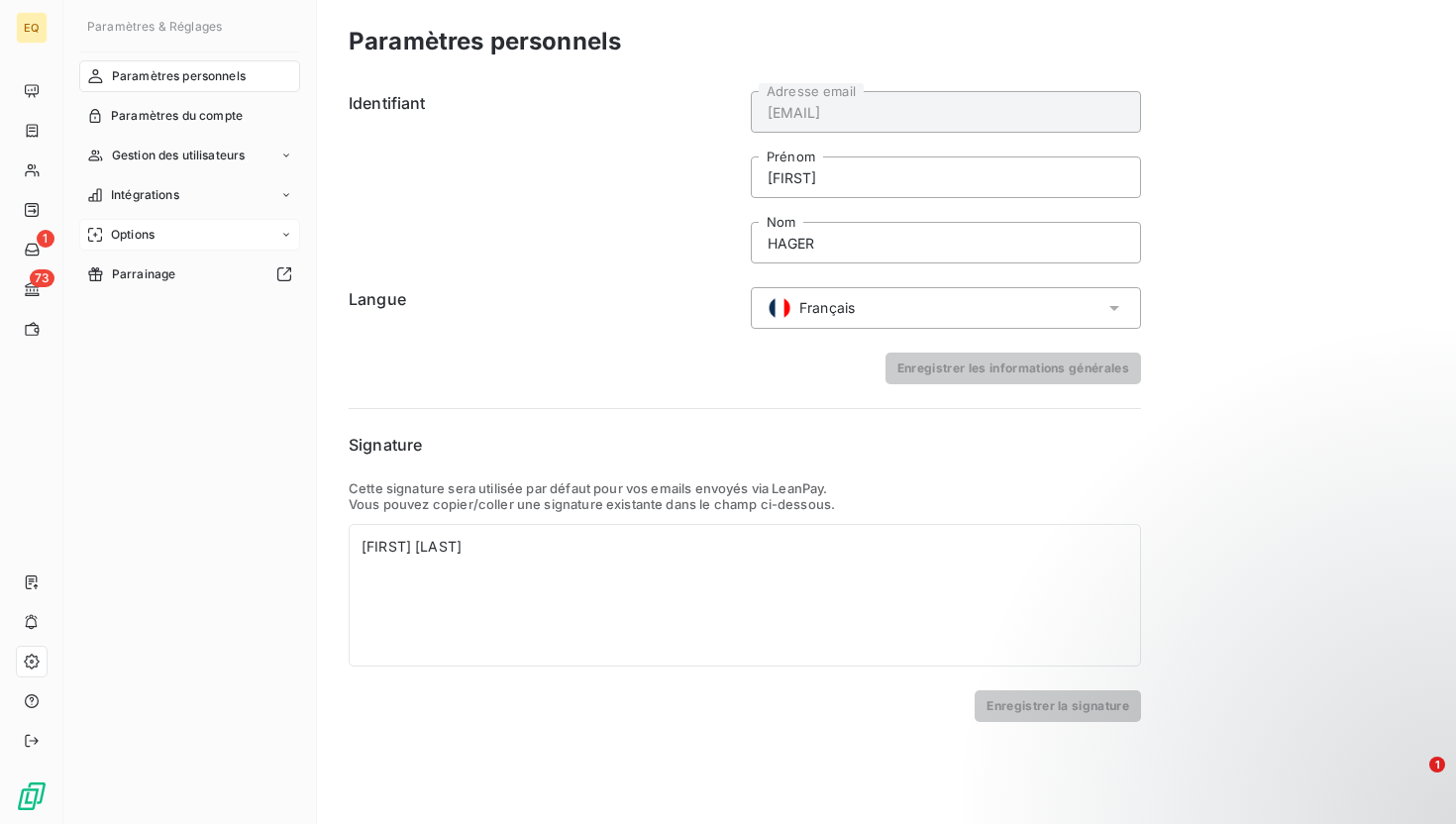 click on "Options" at bounding box center [189, 235] 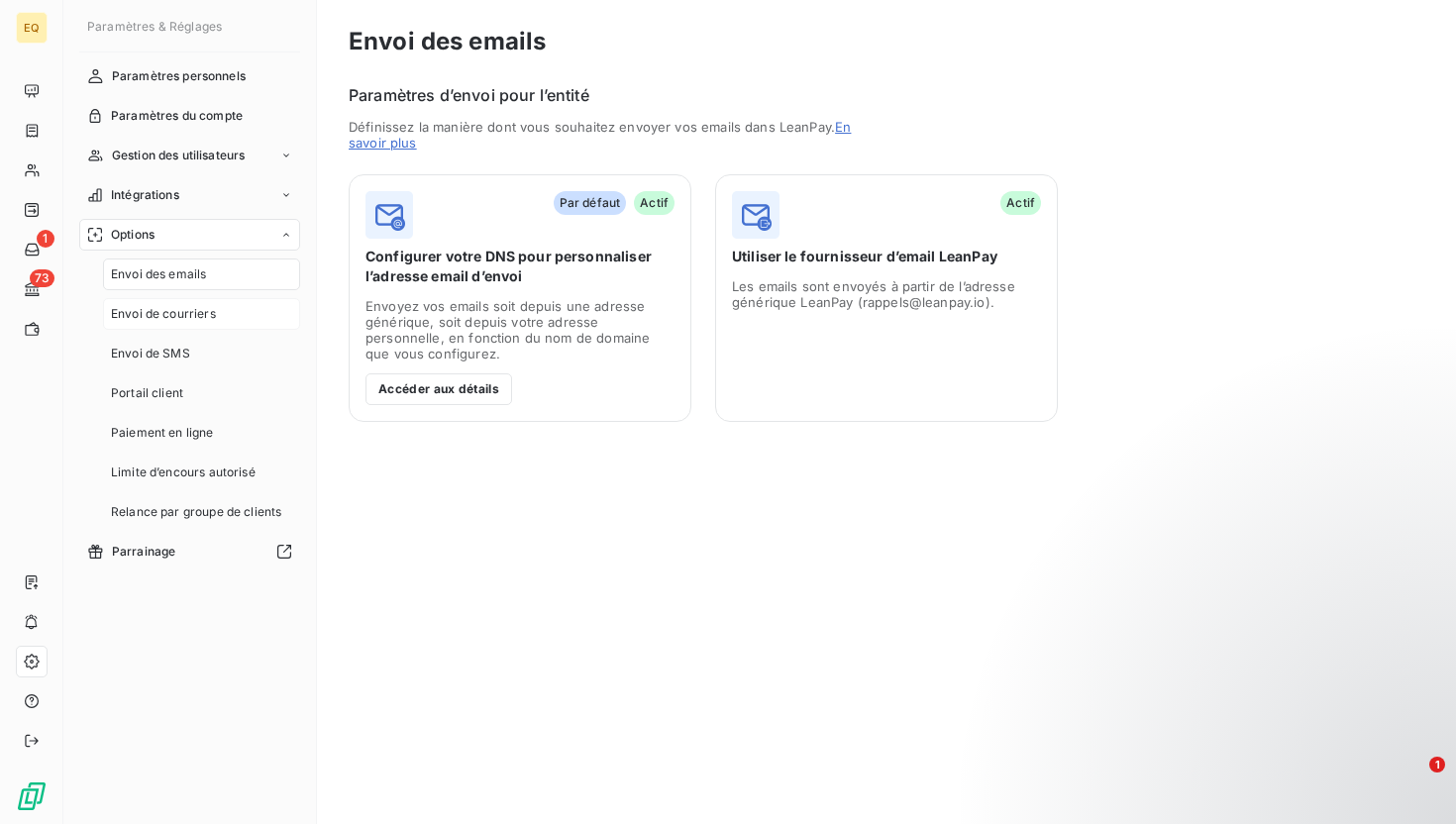 click on "Envoi de courriers" at bounding box center [163, 314] 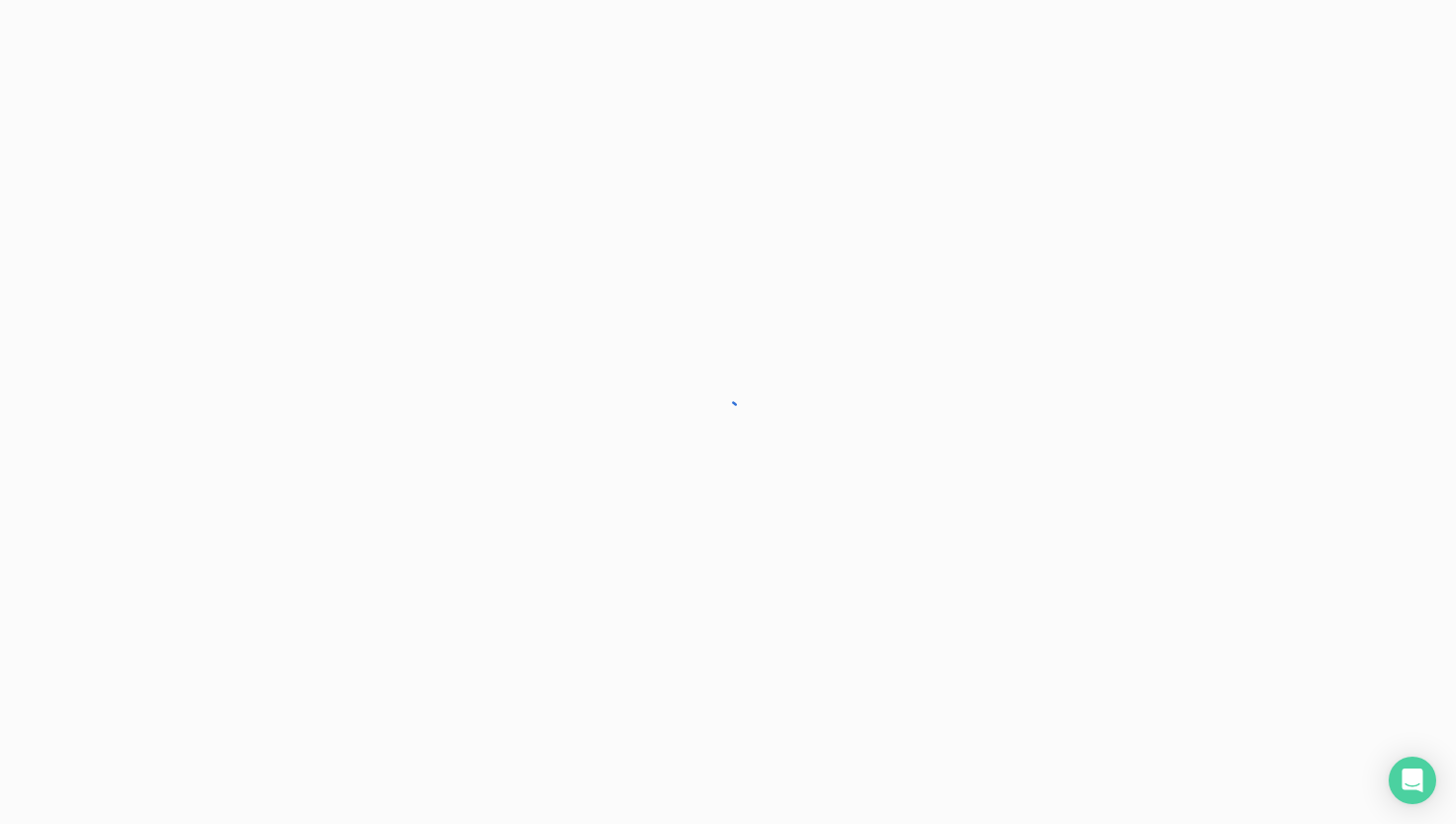 scroll, scrollTop: 0, scrollLeft: 0, axis: both 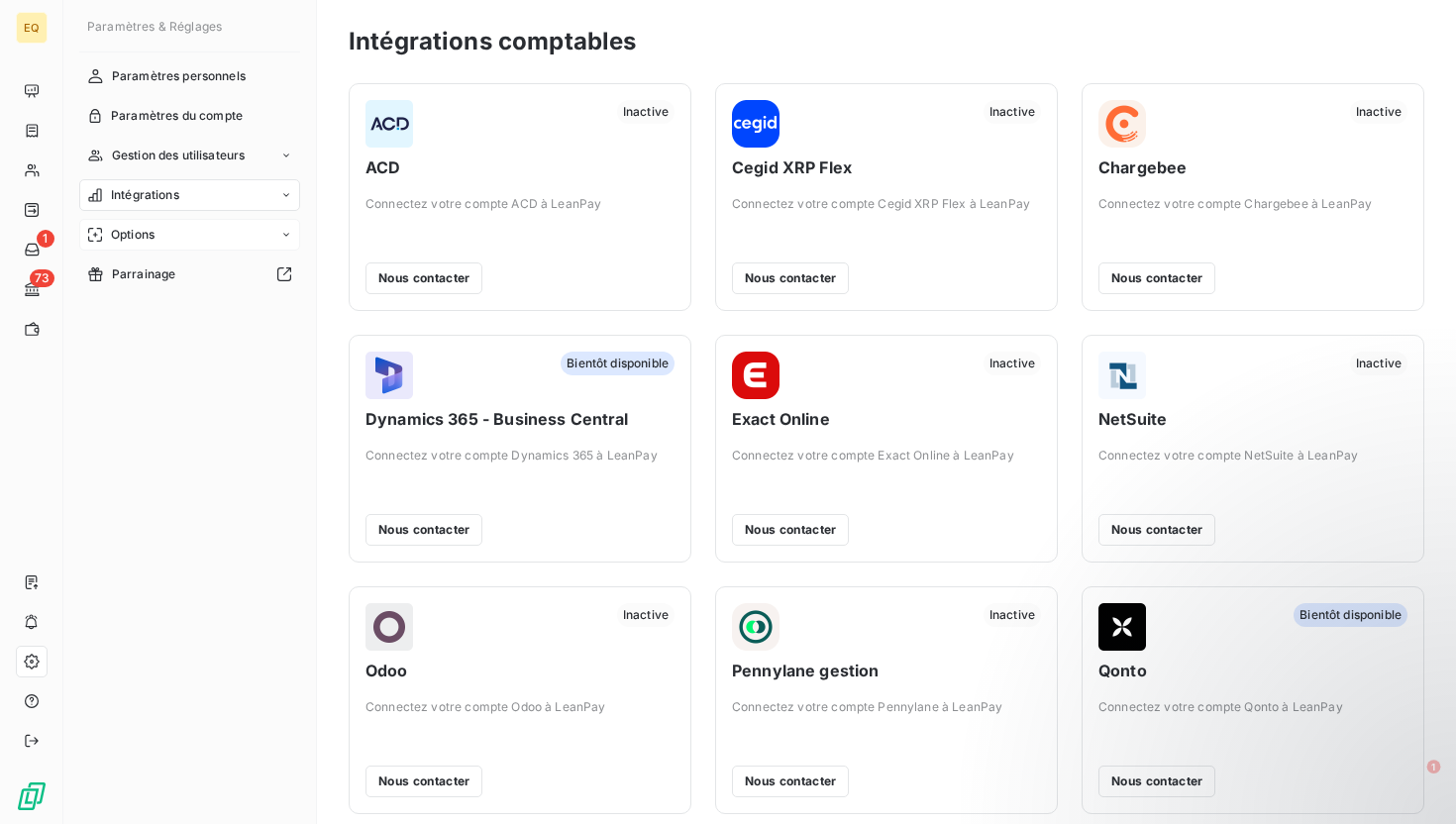 click on "Options" at bounding box center (189, 235) 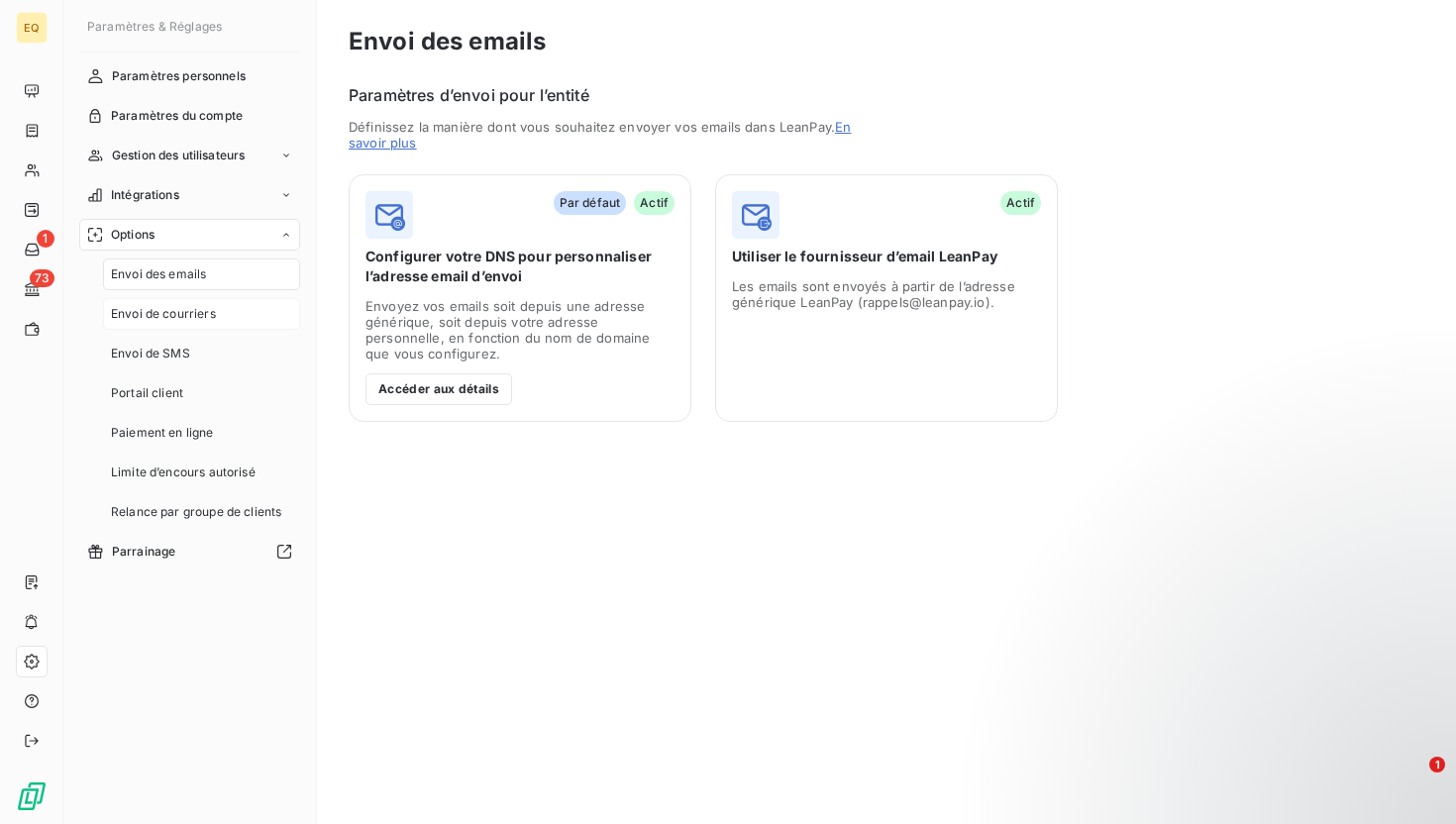 click on "Envoi de courriers" at bounding box center [163, 314] 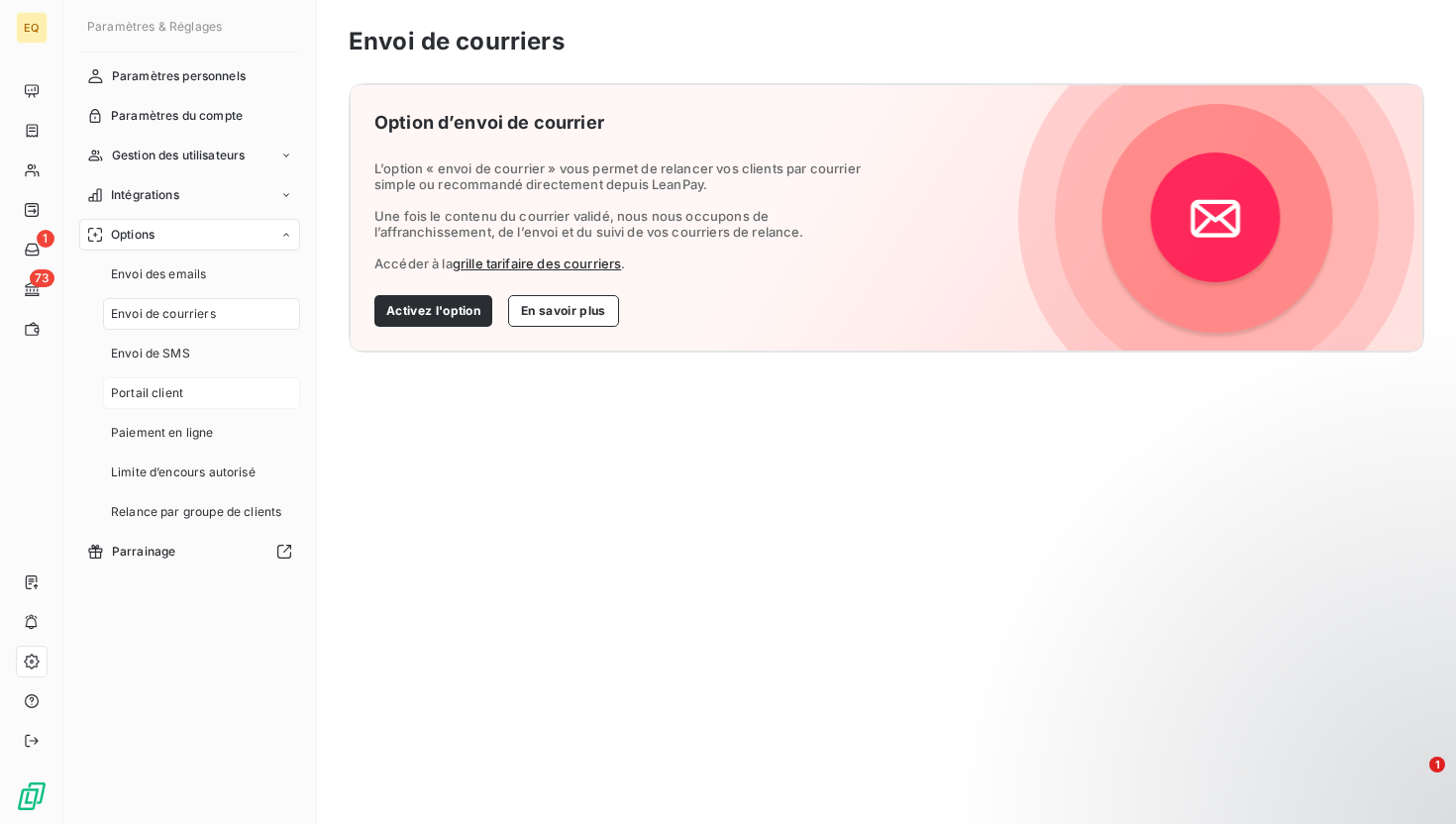 click on "Portail client" at bounding box center [201, 393] 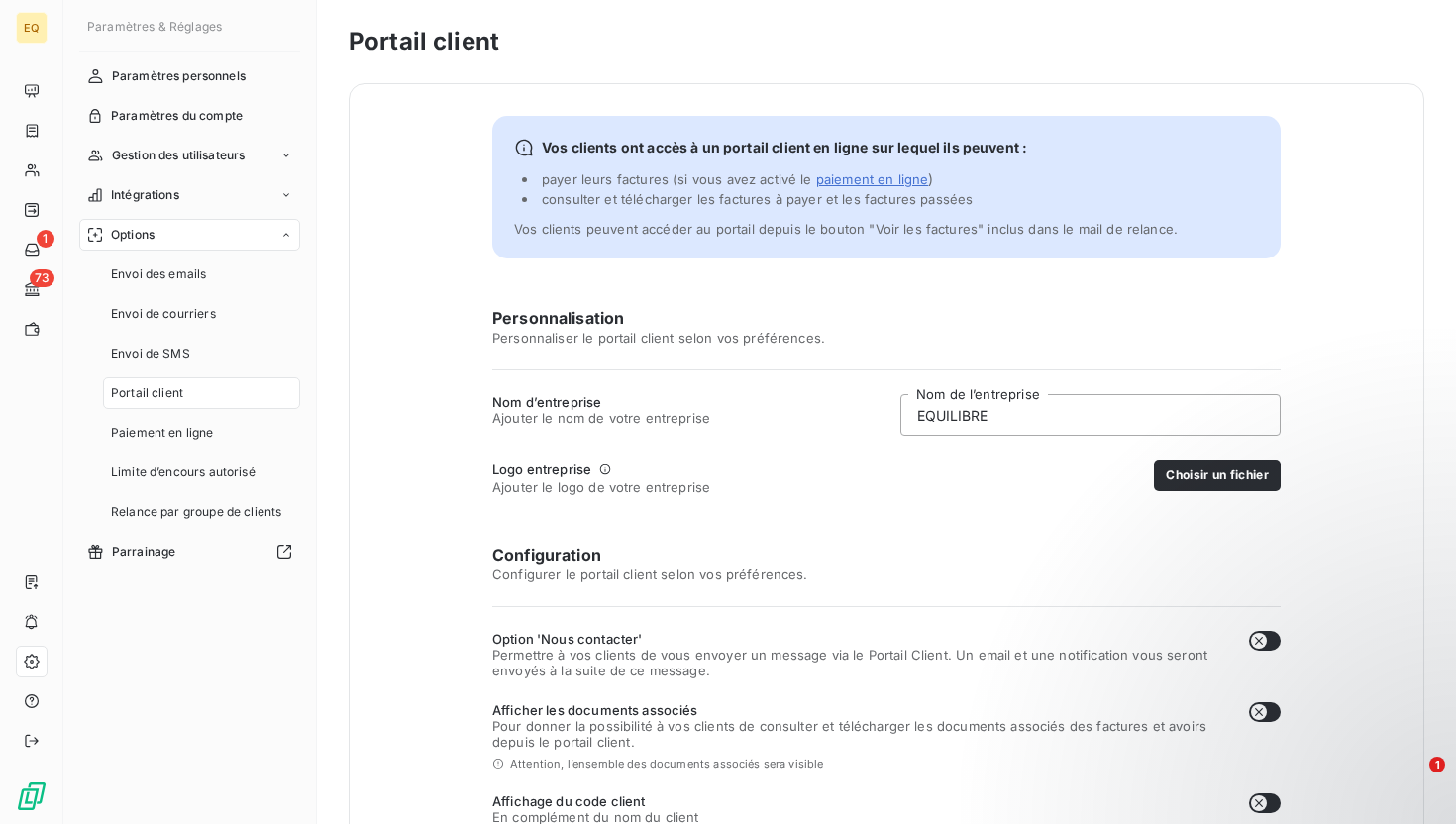 scroll, scrollTop: 12, scrollLeft: 0, axis: vertical 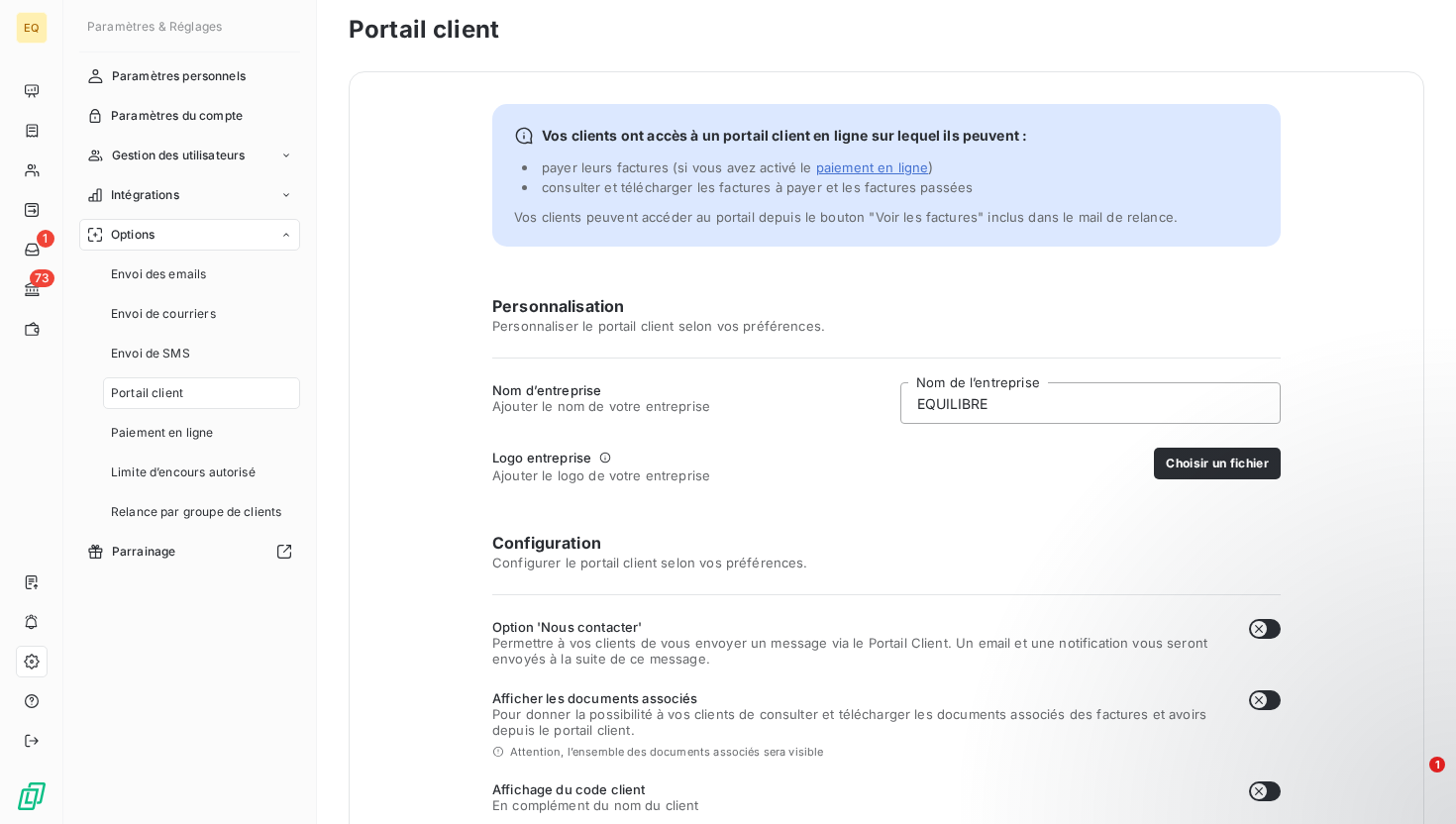 checkbox on "true" 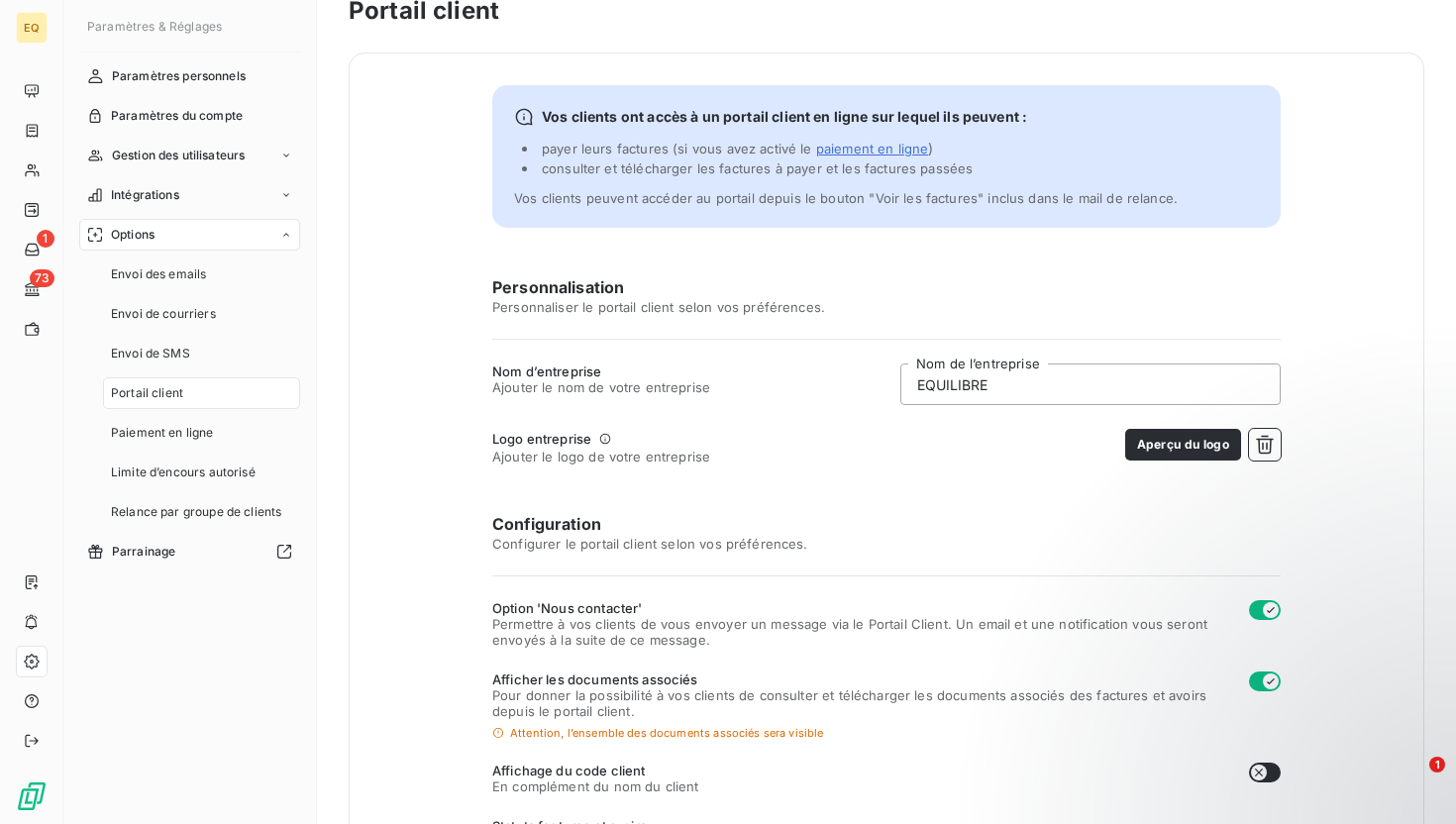 scroll, scrollTop: 0, scrollLeft: 0, axis: both 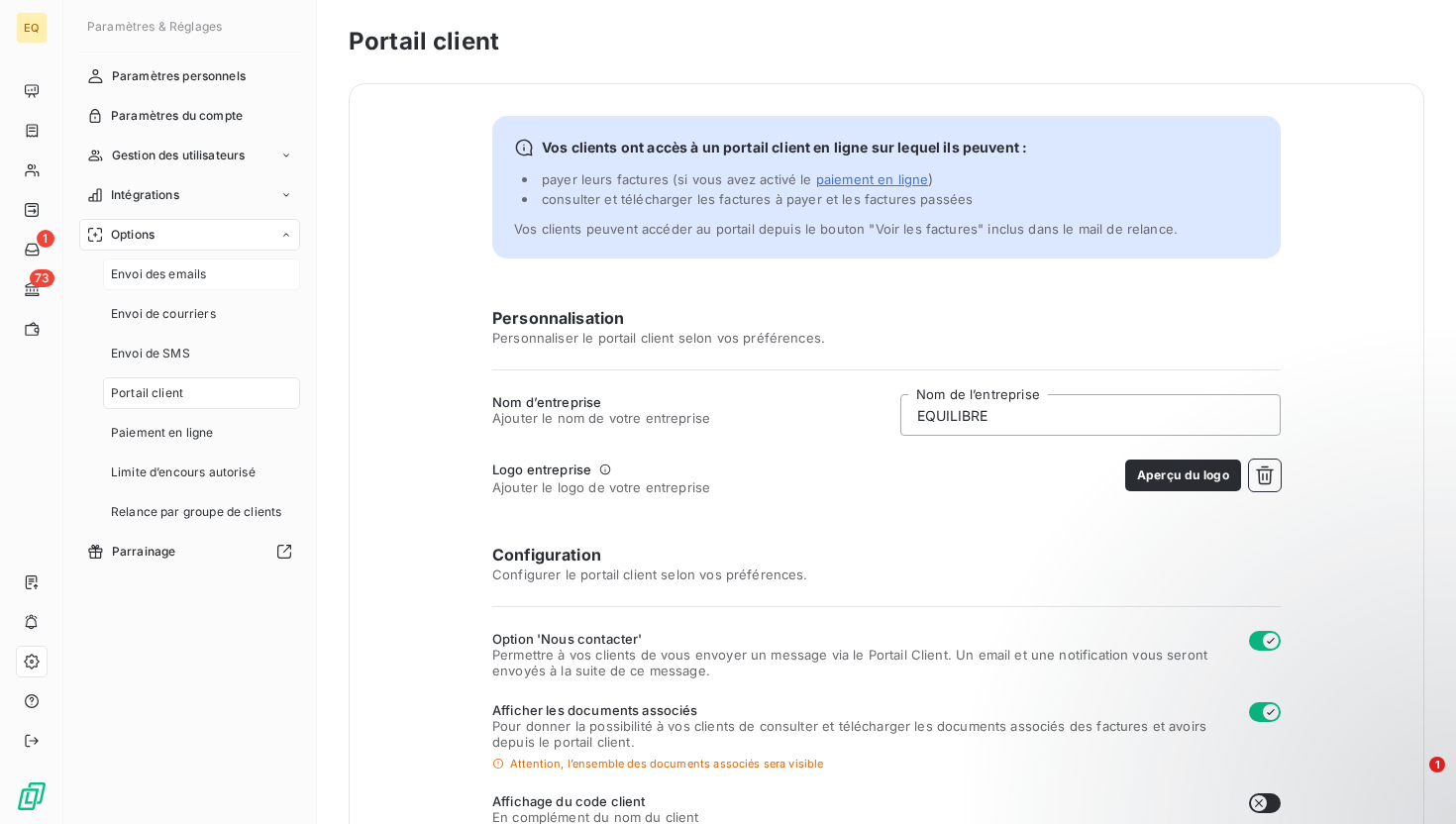 click on "Envoi des emails" at bounding box center [158, 274] 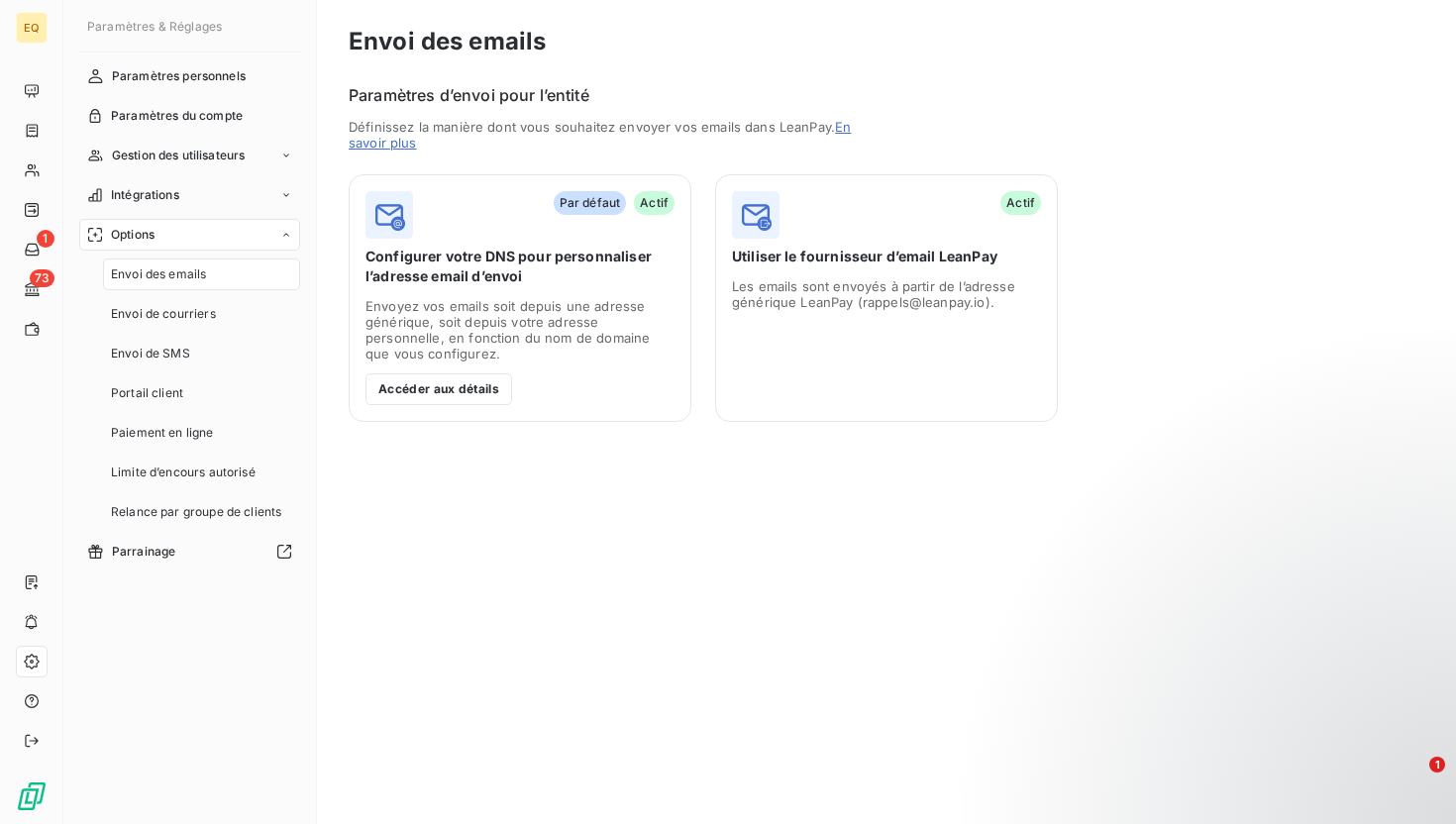 click on "Les emails sont envoyés à partir de l’adresse générique LeanPay (rappels@leanpay.io)." at bounding box center (886, 294) 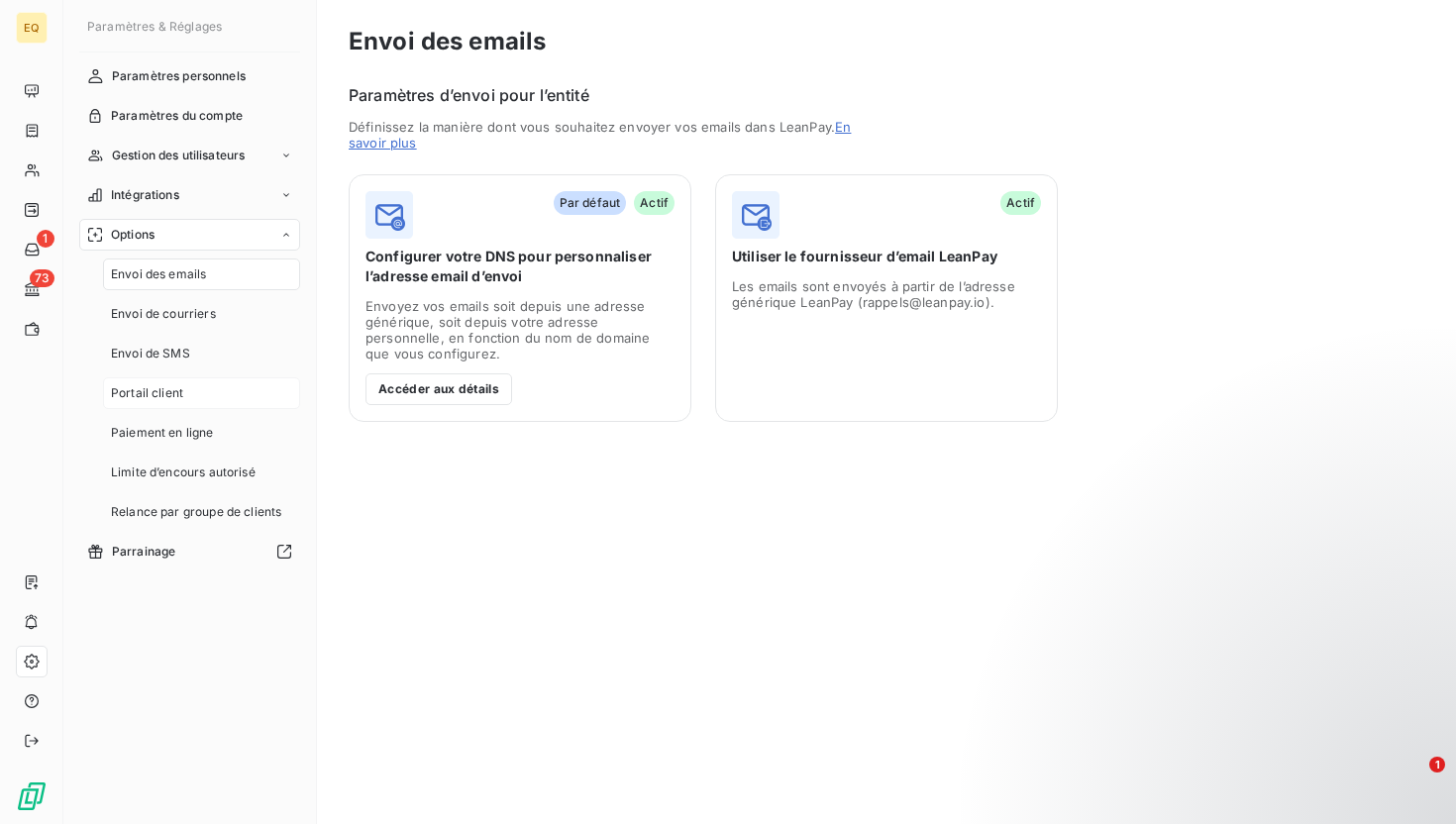 click on "Portail client" at bounding box center [201, 393] 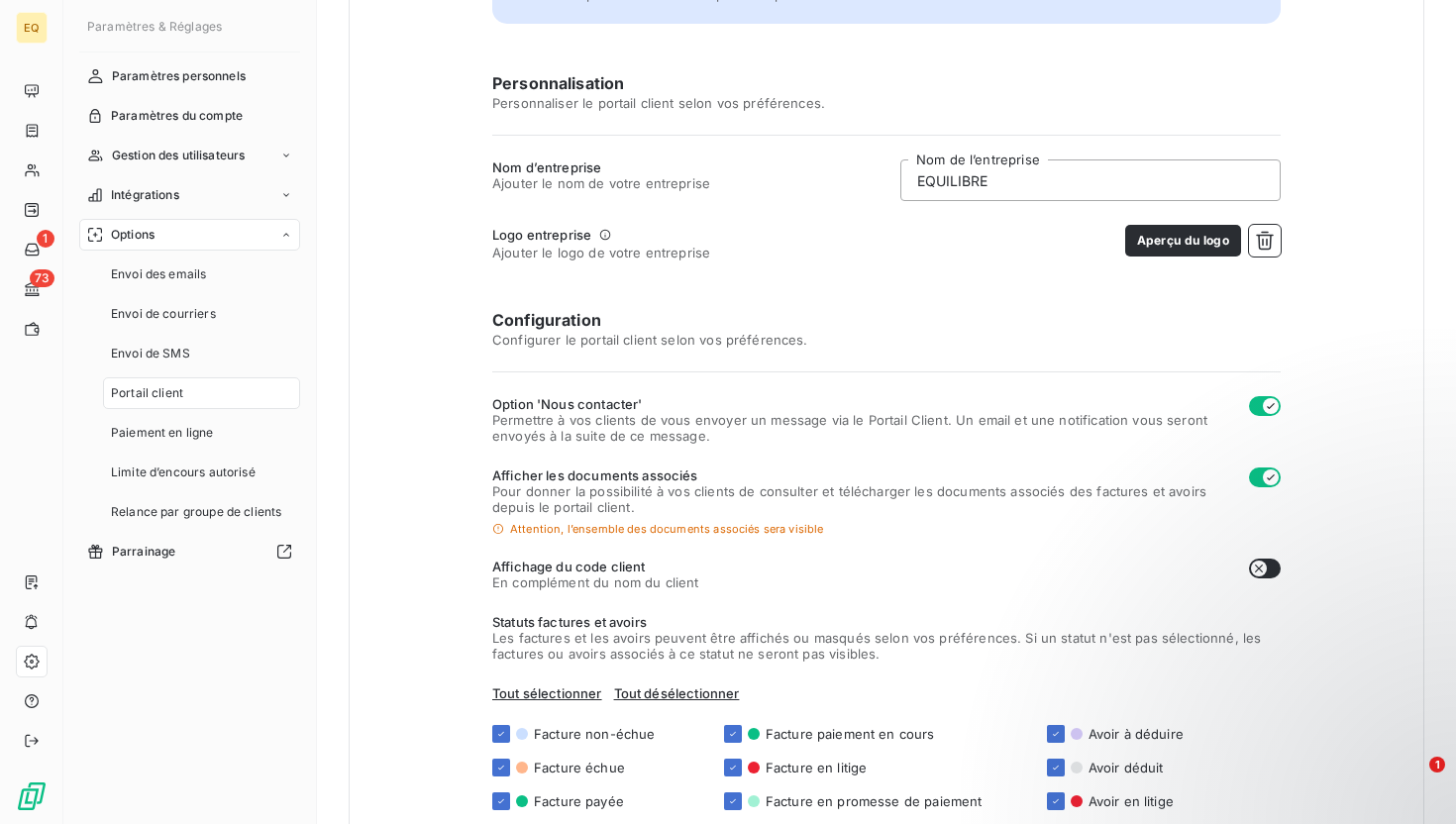 scroll, scrollTop: 400, scrollLeft: 0, axis: vertical 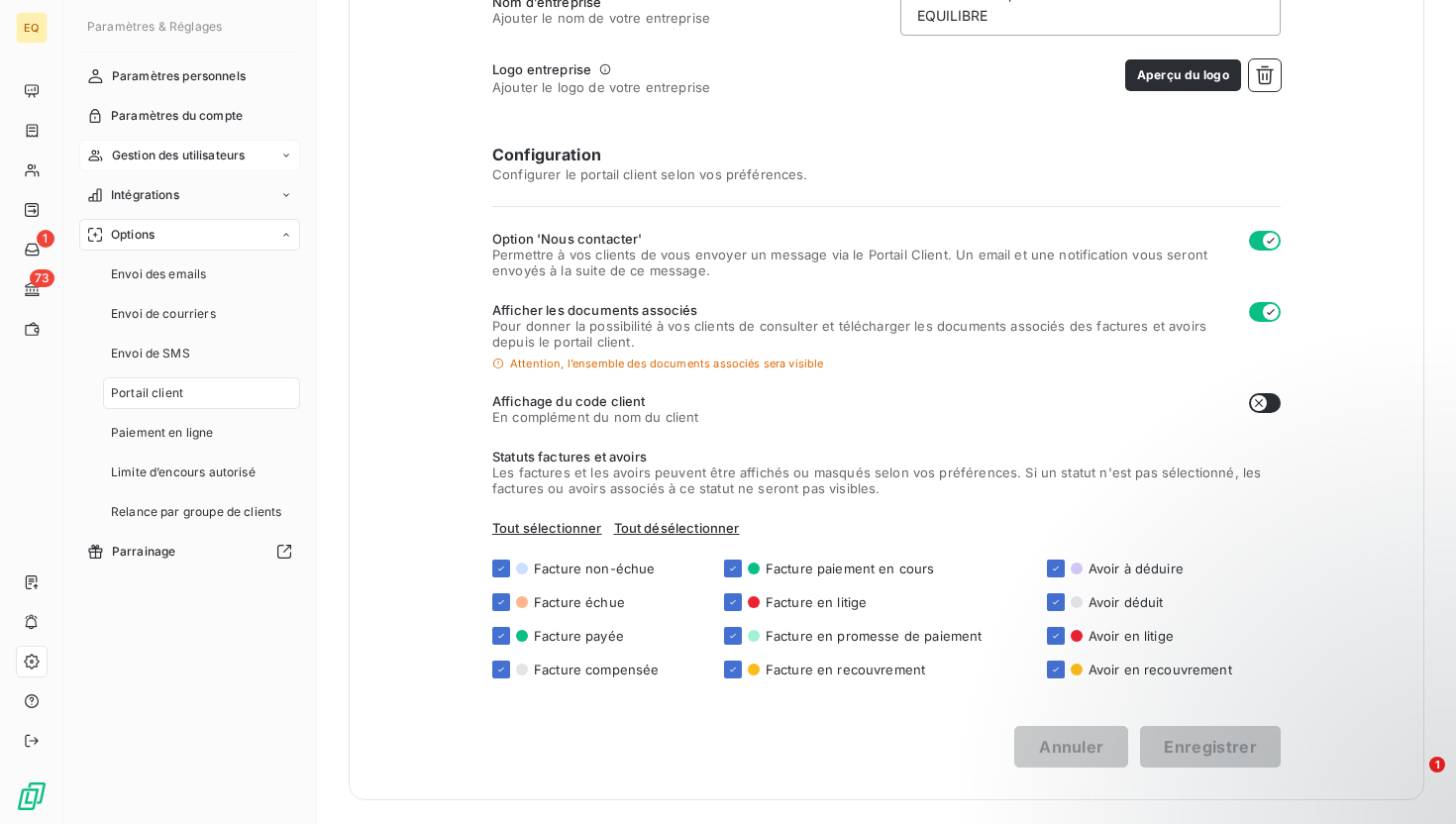 click on "Gestion des utilisateurs" at bounding box center (178, 155) 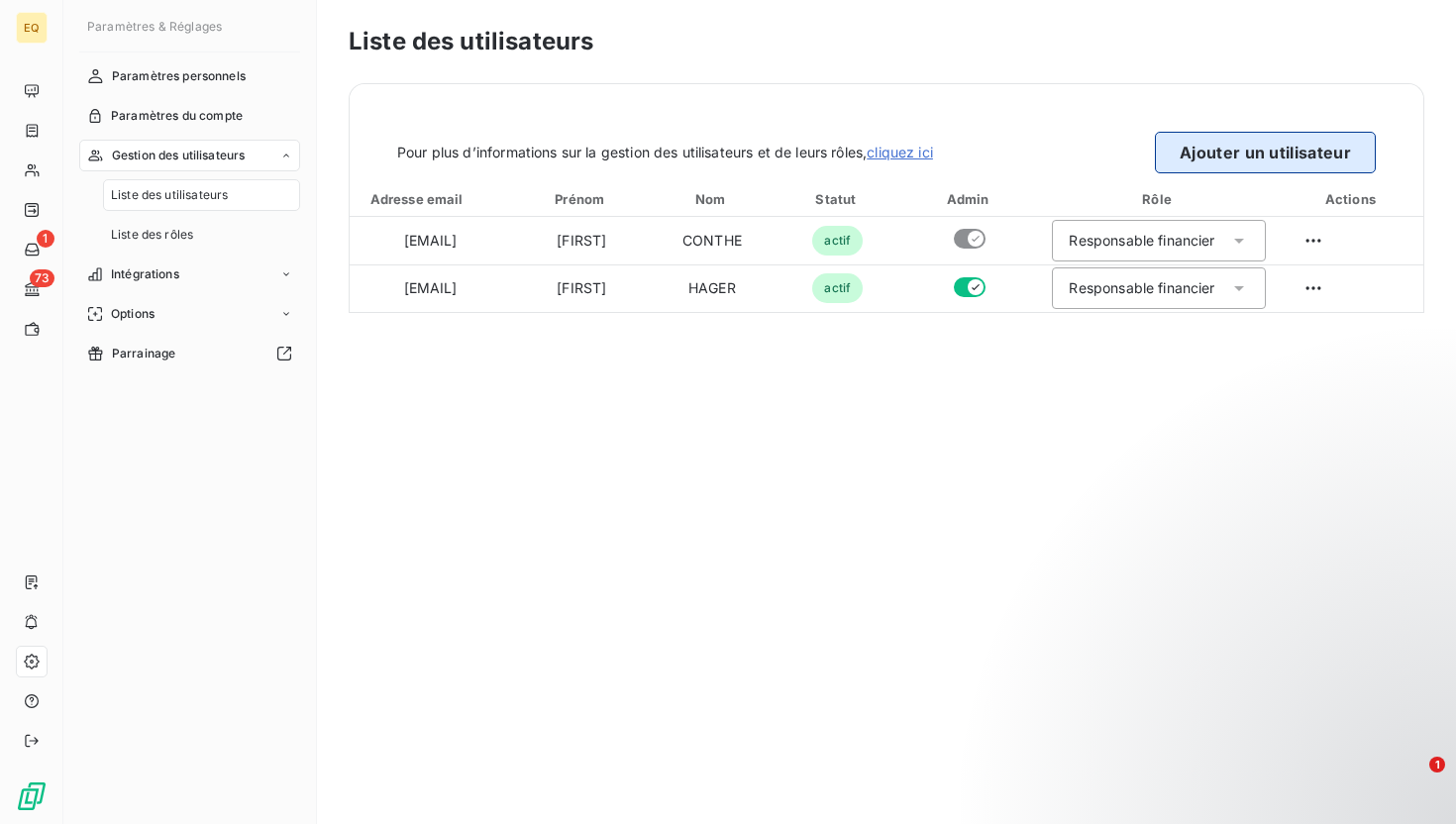 click on "Ajouter un utilisateur" at bounding box center [1265, 153] 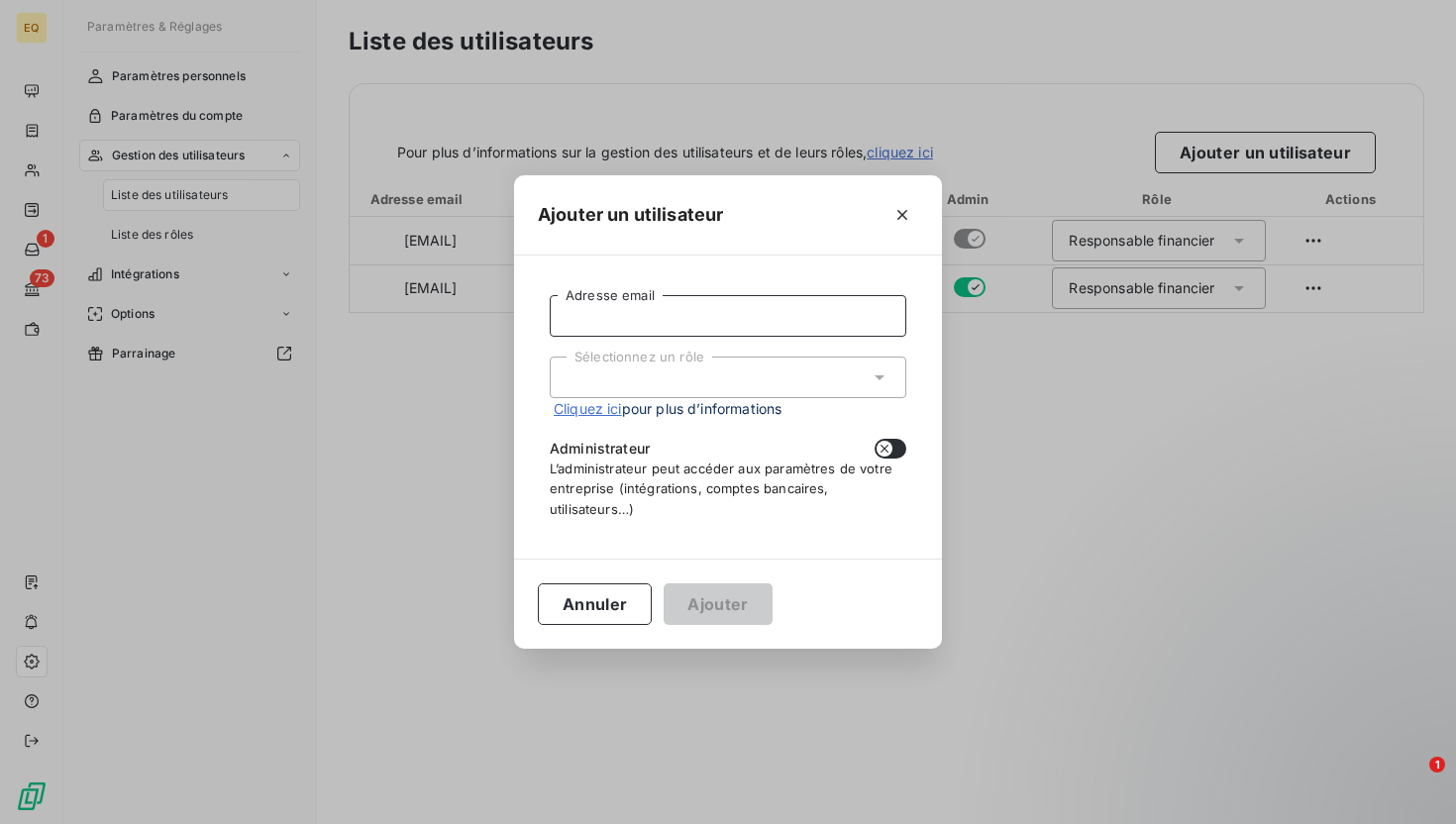 click on "Adresse email" at bounding box center [728, 316] 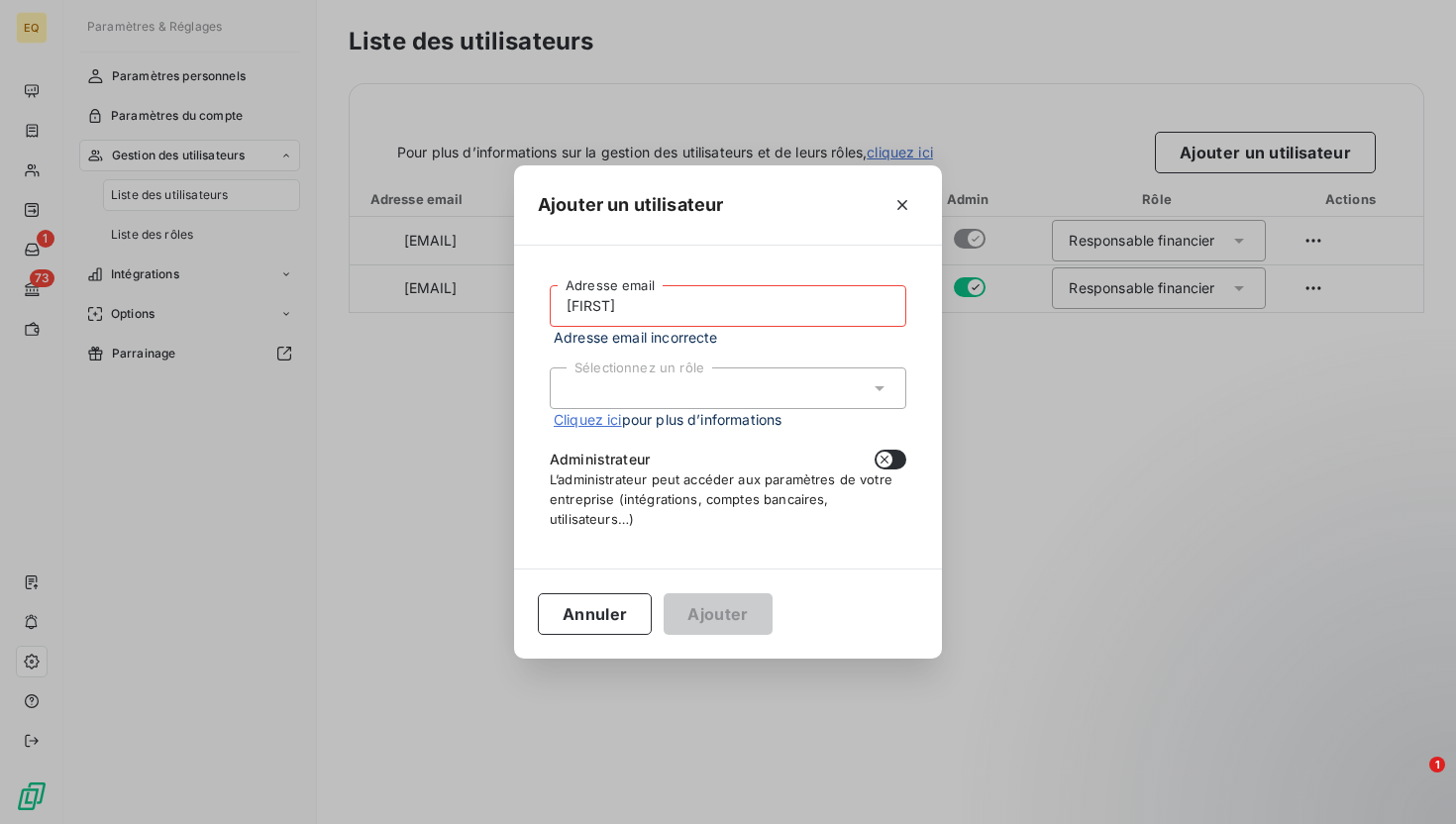 drag, startPoint x: 691, startPoint y: 305, endPoint x: 509, endPoint y: 304, distance: 182.00275 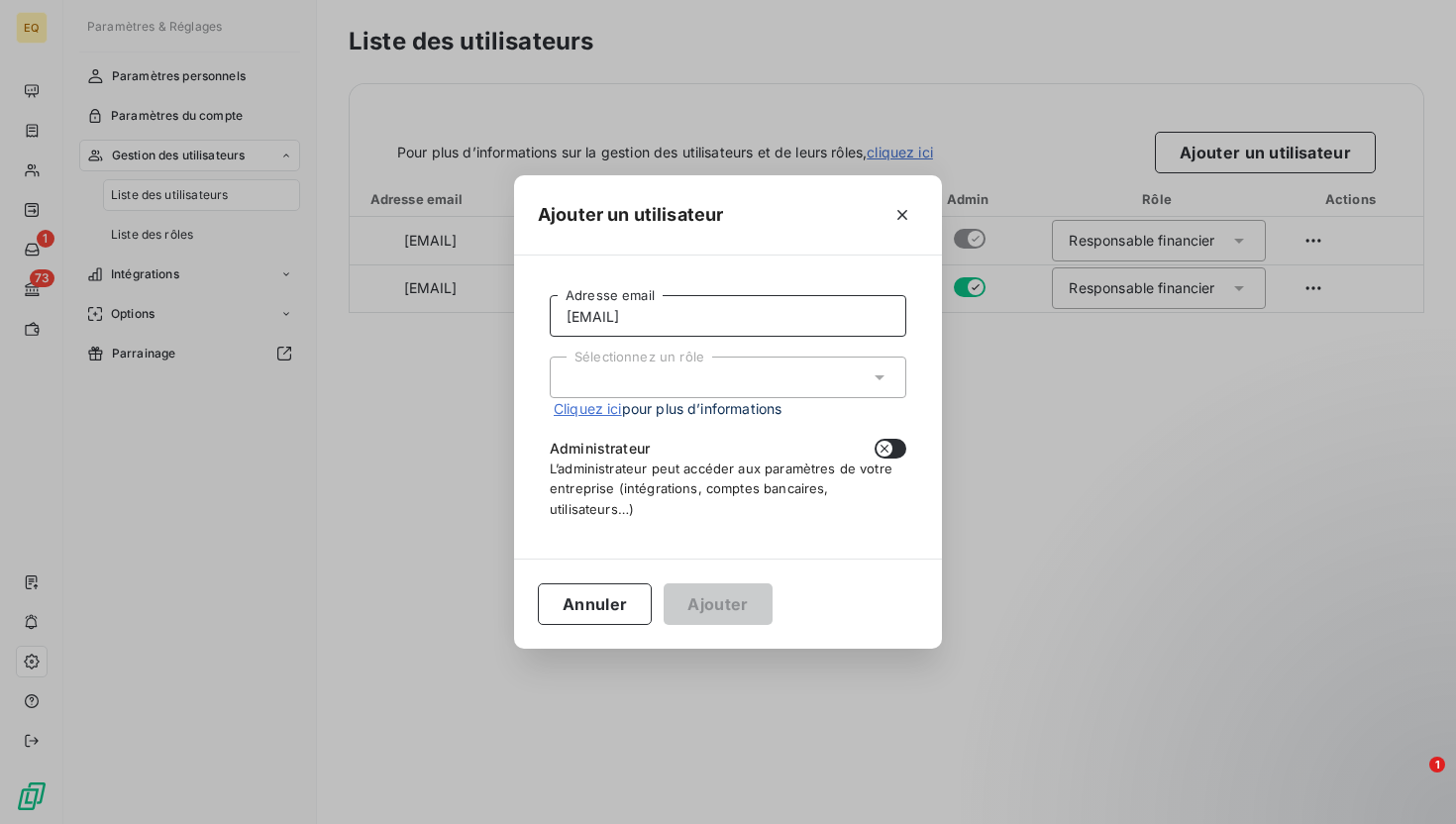 type on "corinne.halipre@equilibre-france-ergonomie.fr" 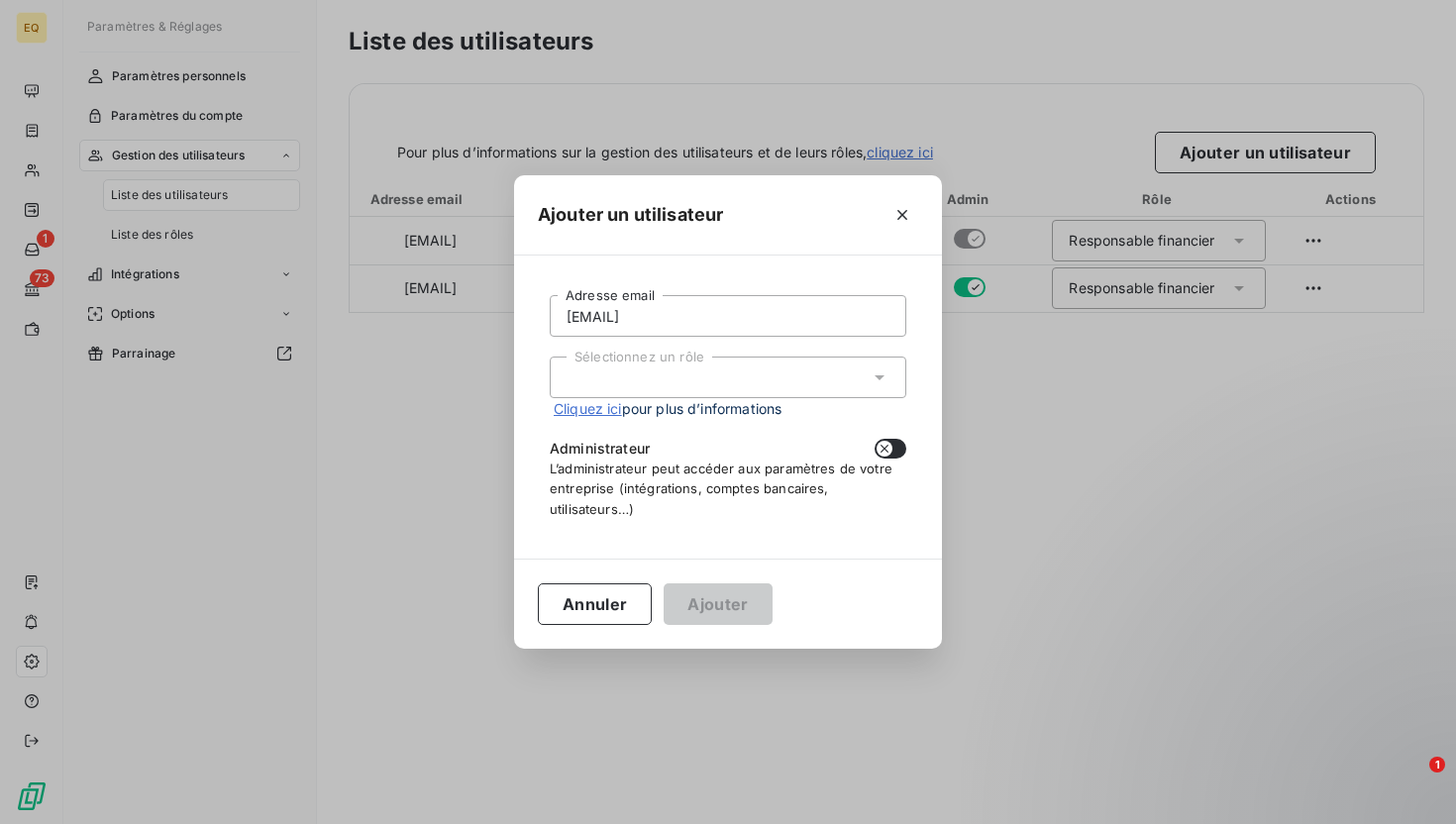 click on "Sélectionnez un rôle" at bounding box center [728, 377] 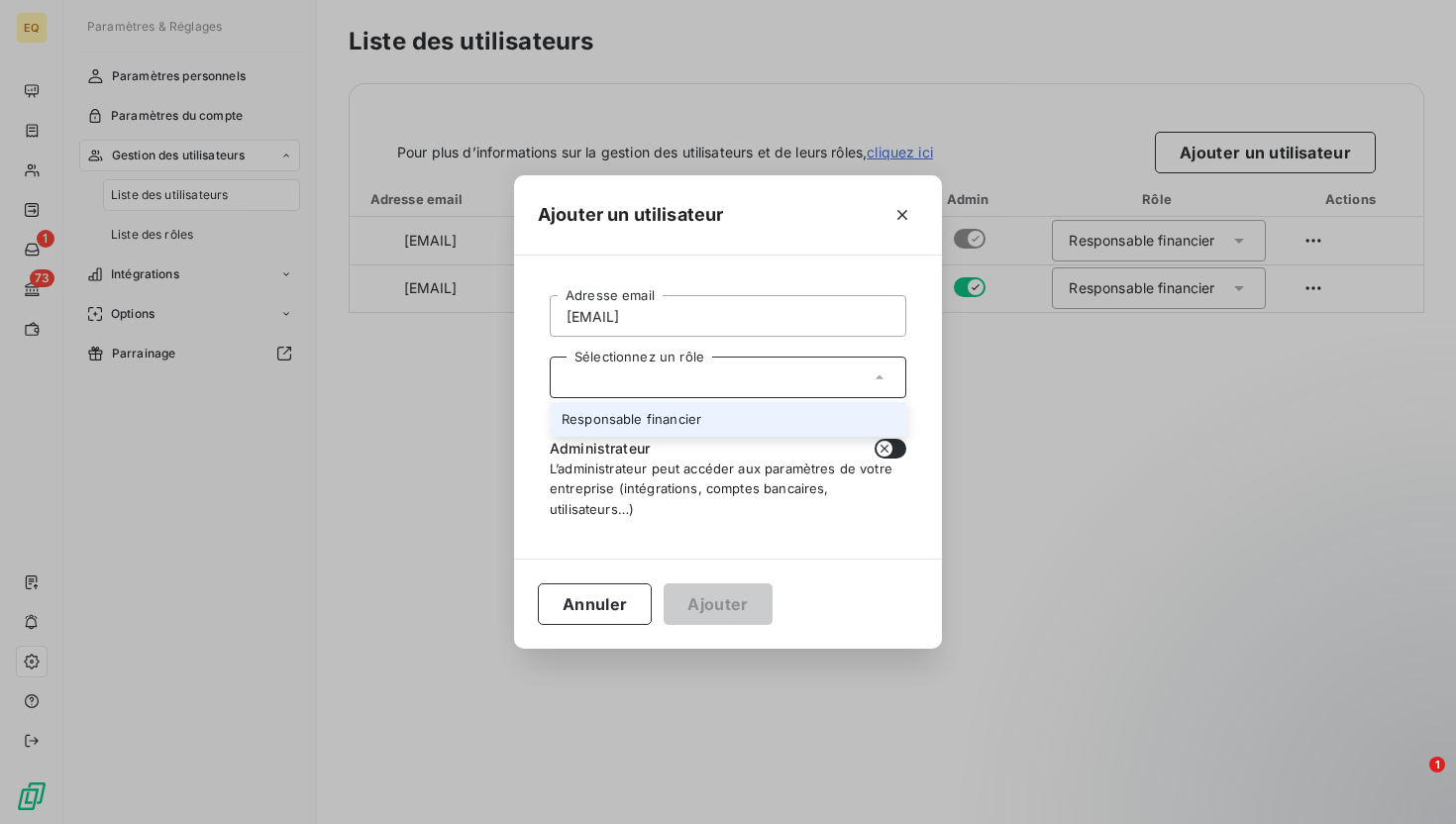 click on "Responsable financier" at bounding box center (728, 419) 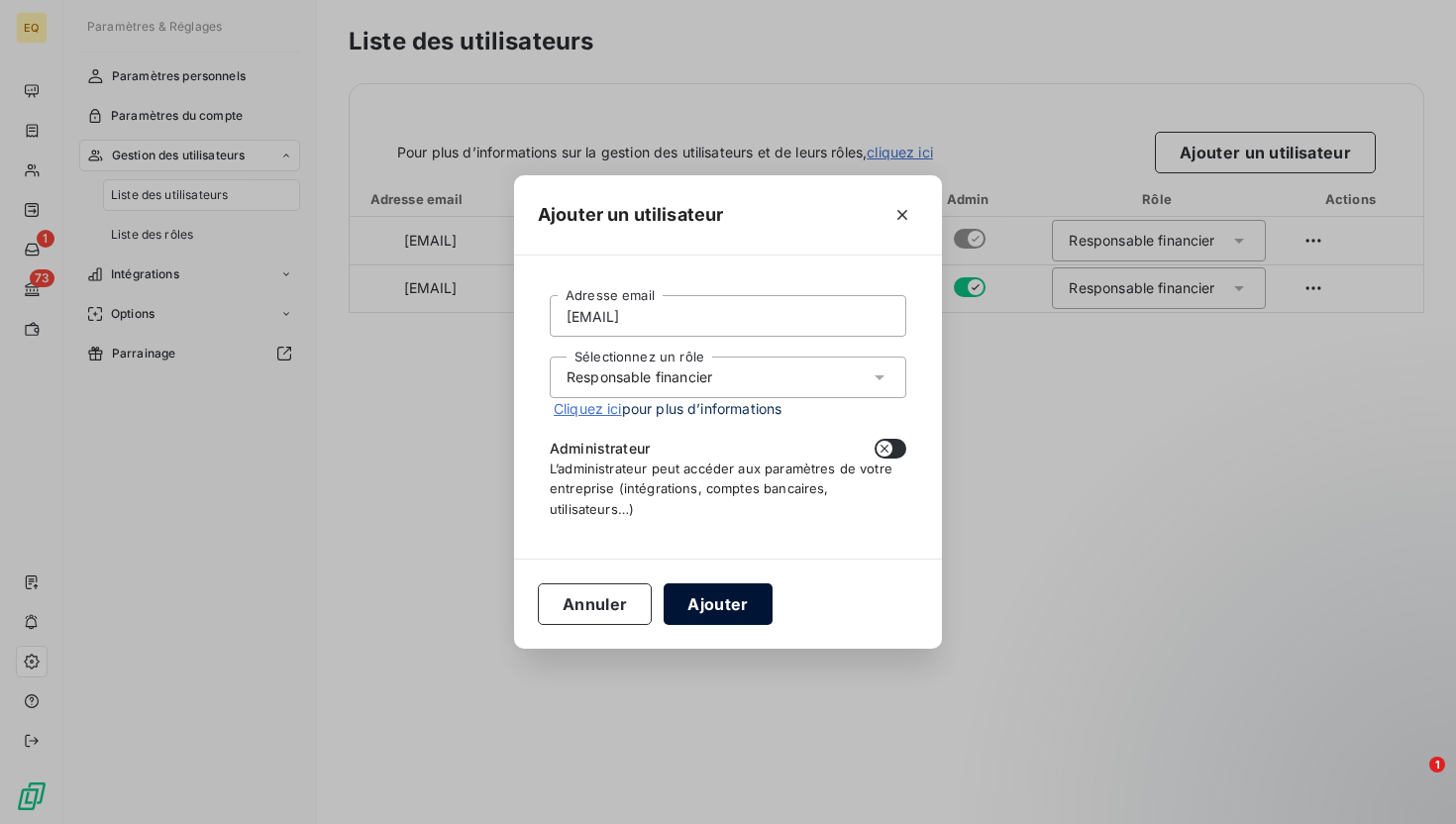 click on "Ajouter" at bounding box center (717, 604) 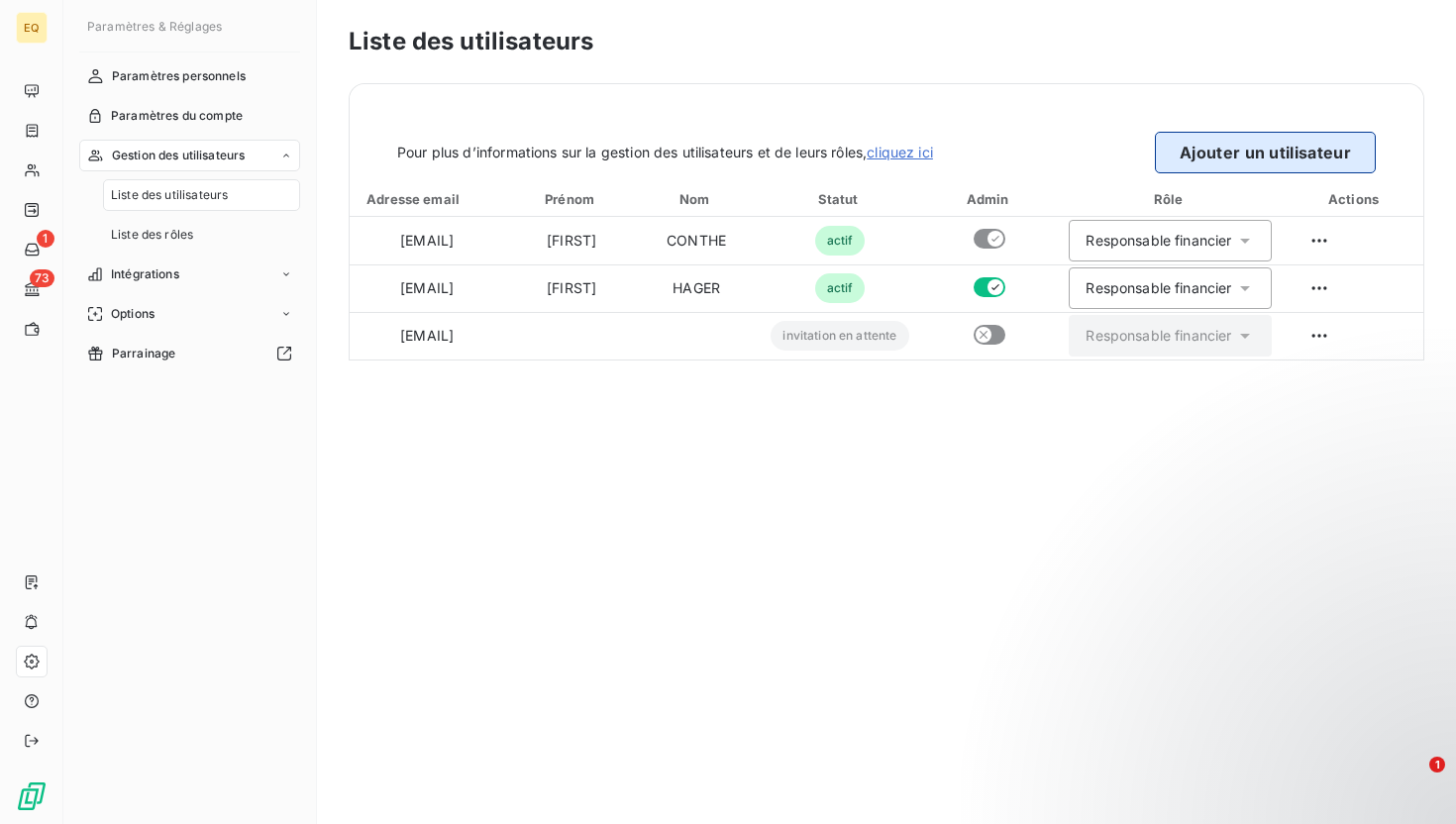 click on "Ajouter un utilisateur" at bounding box center (1265, 153) 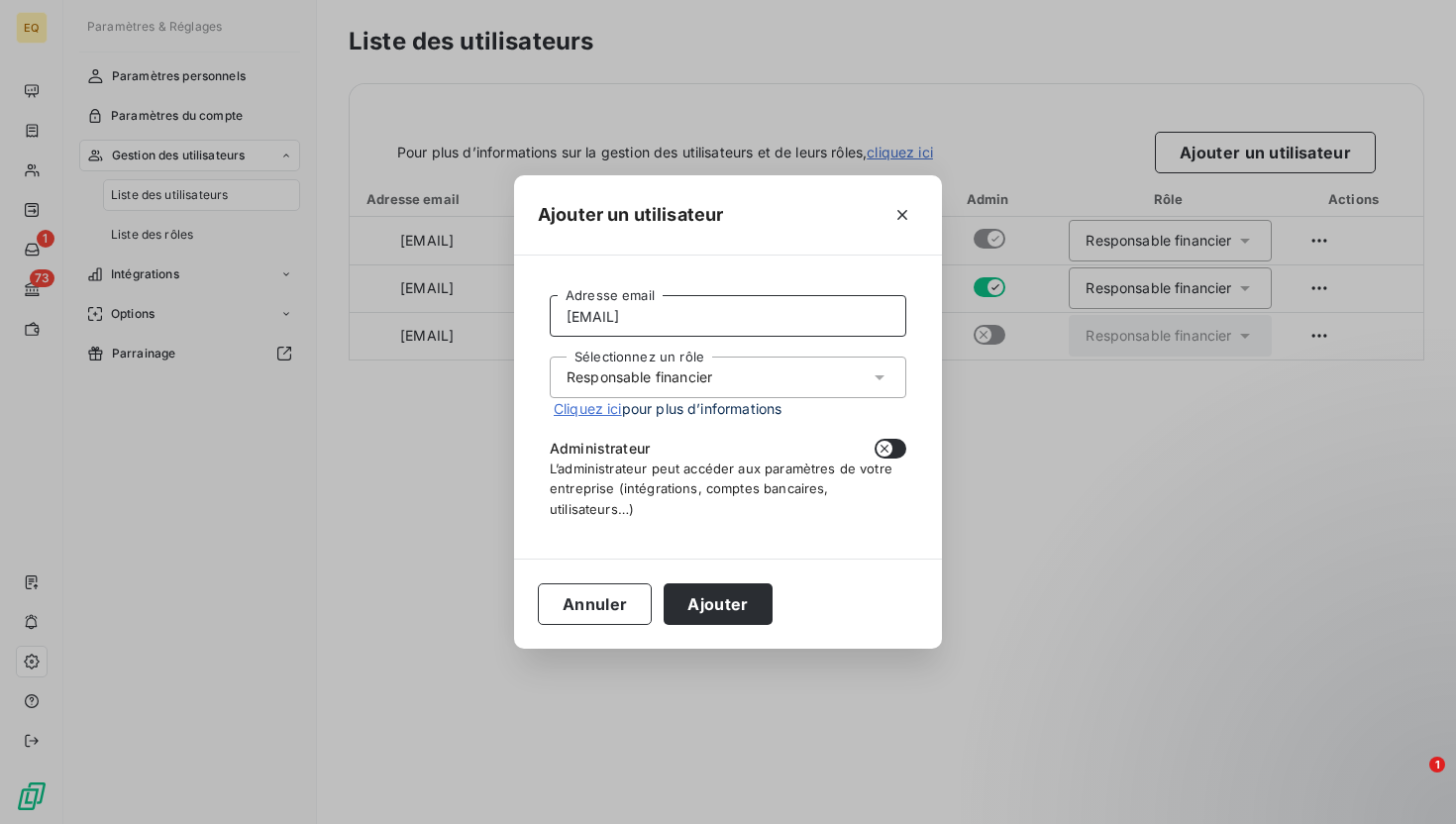 drag, startPoint x: 570, startPoint y: 317, endPoint x: 923, endPoint y: 320, distance: 353.0127 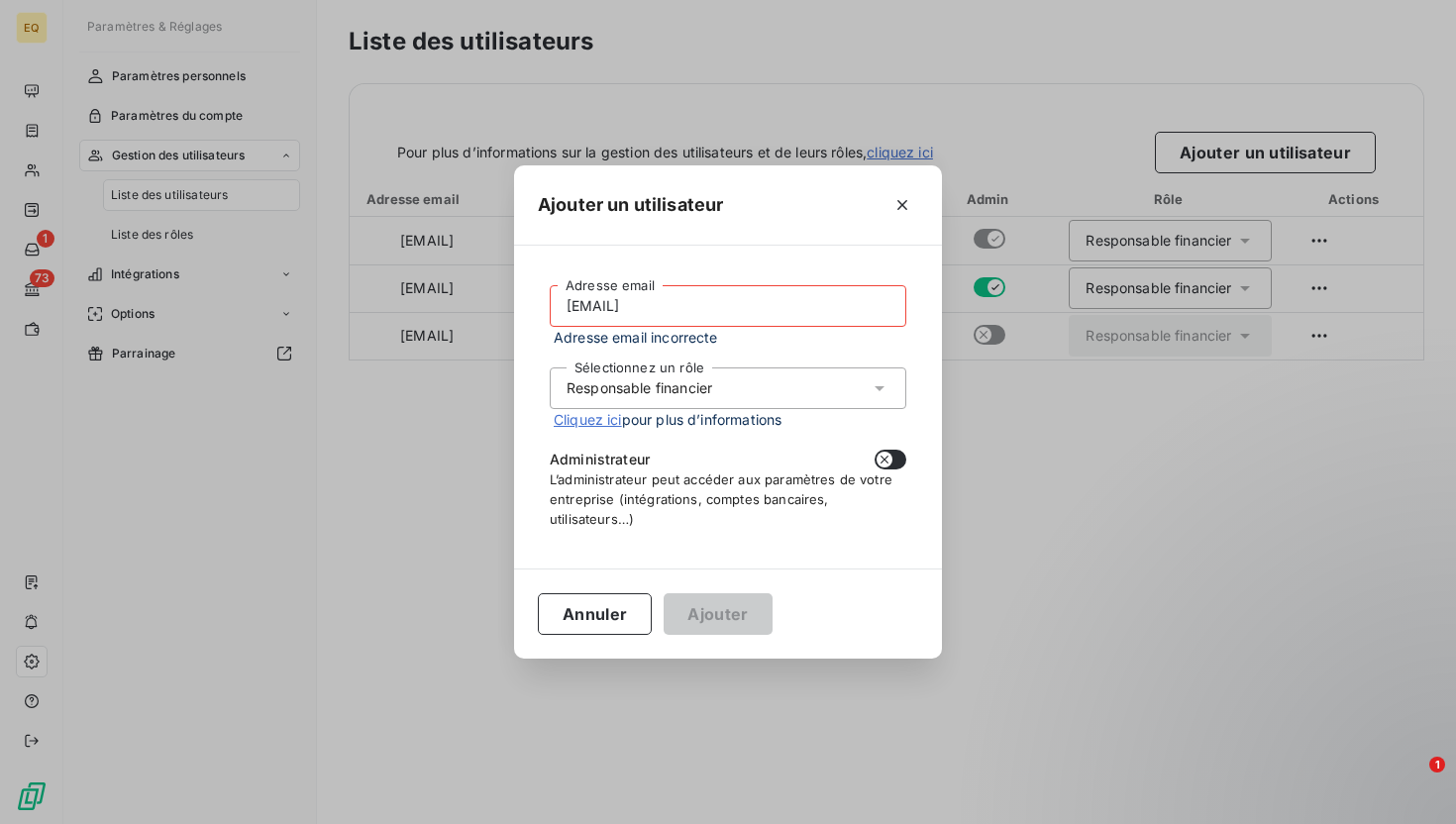 click on "contact@equilibre-france-ergonomie;fr" at bounding box center [728, 306] 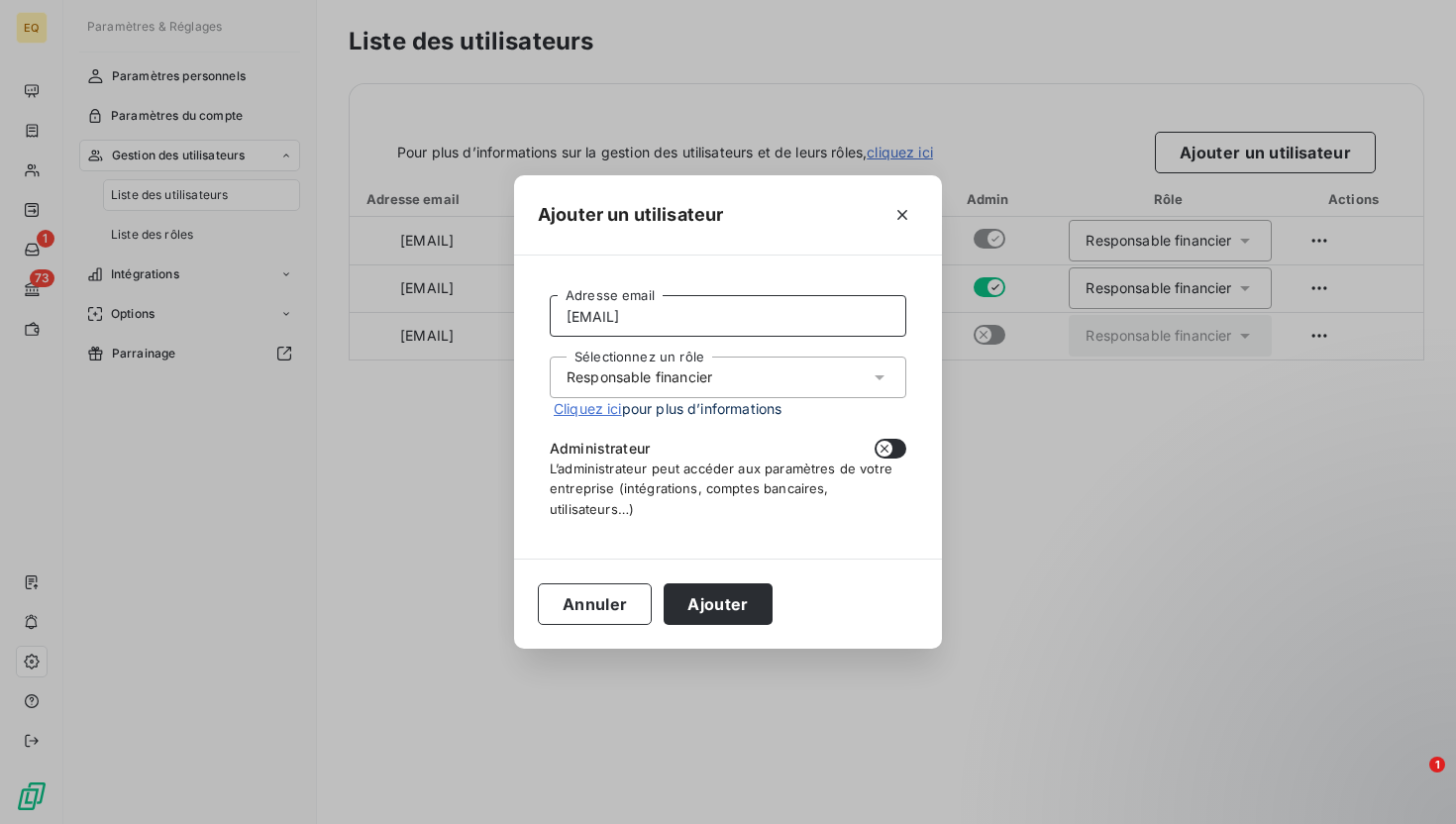 type on "[EMAIL]" 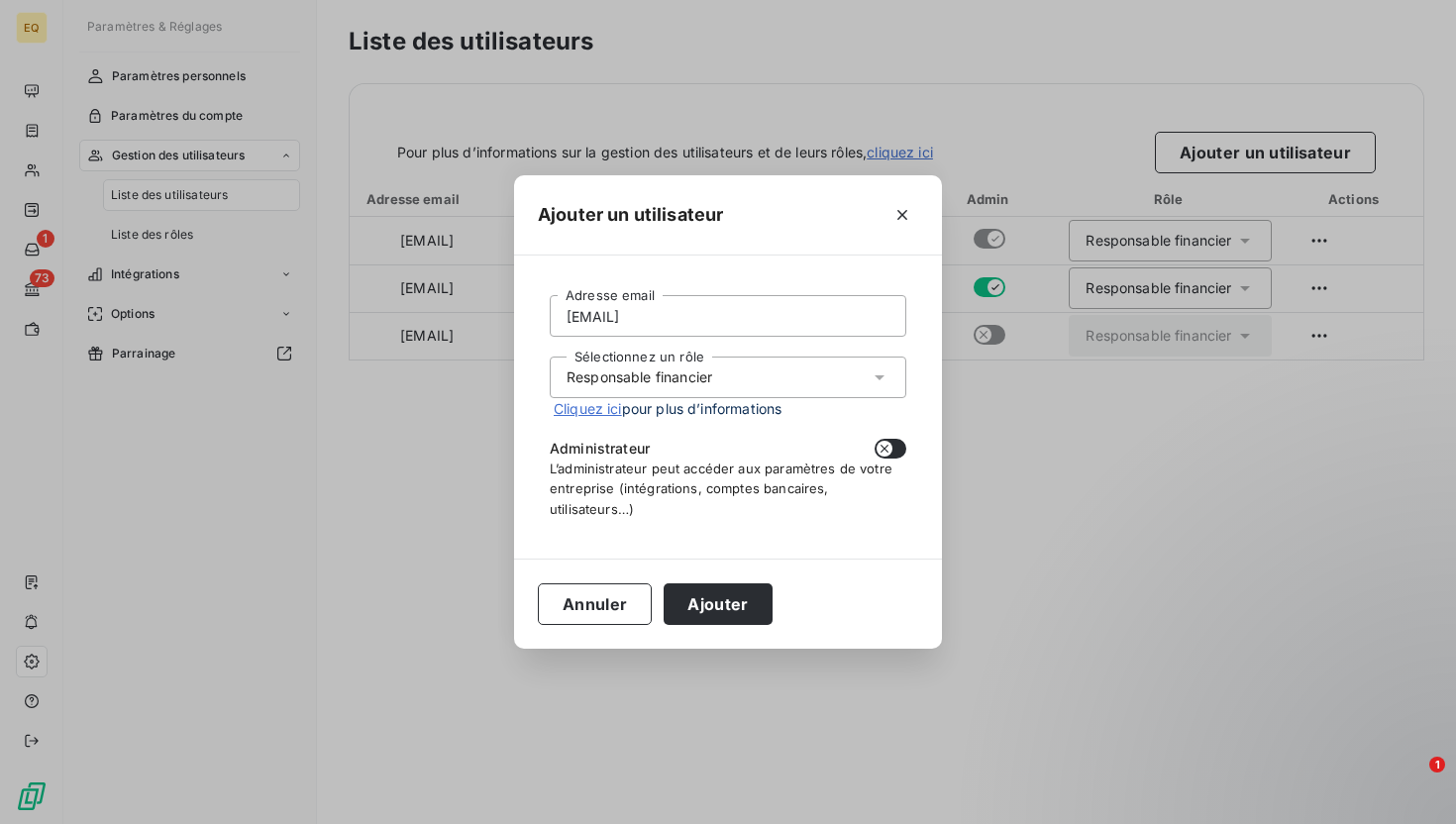 click on "Cliquez ici" at bounding box center [587, 408] 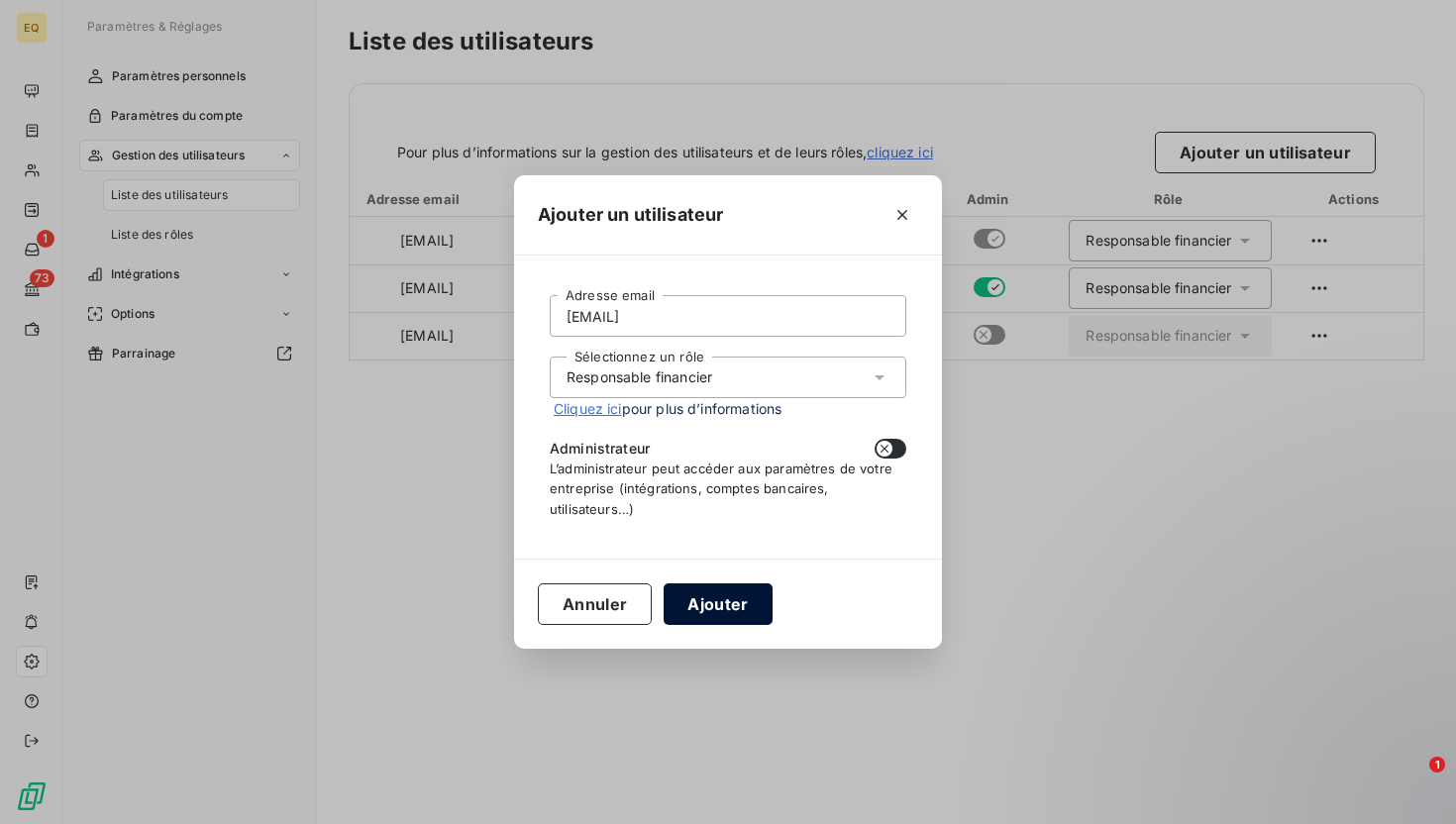 click on "Ajouter" at bounding box center (717, 604) 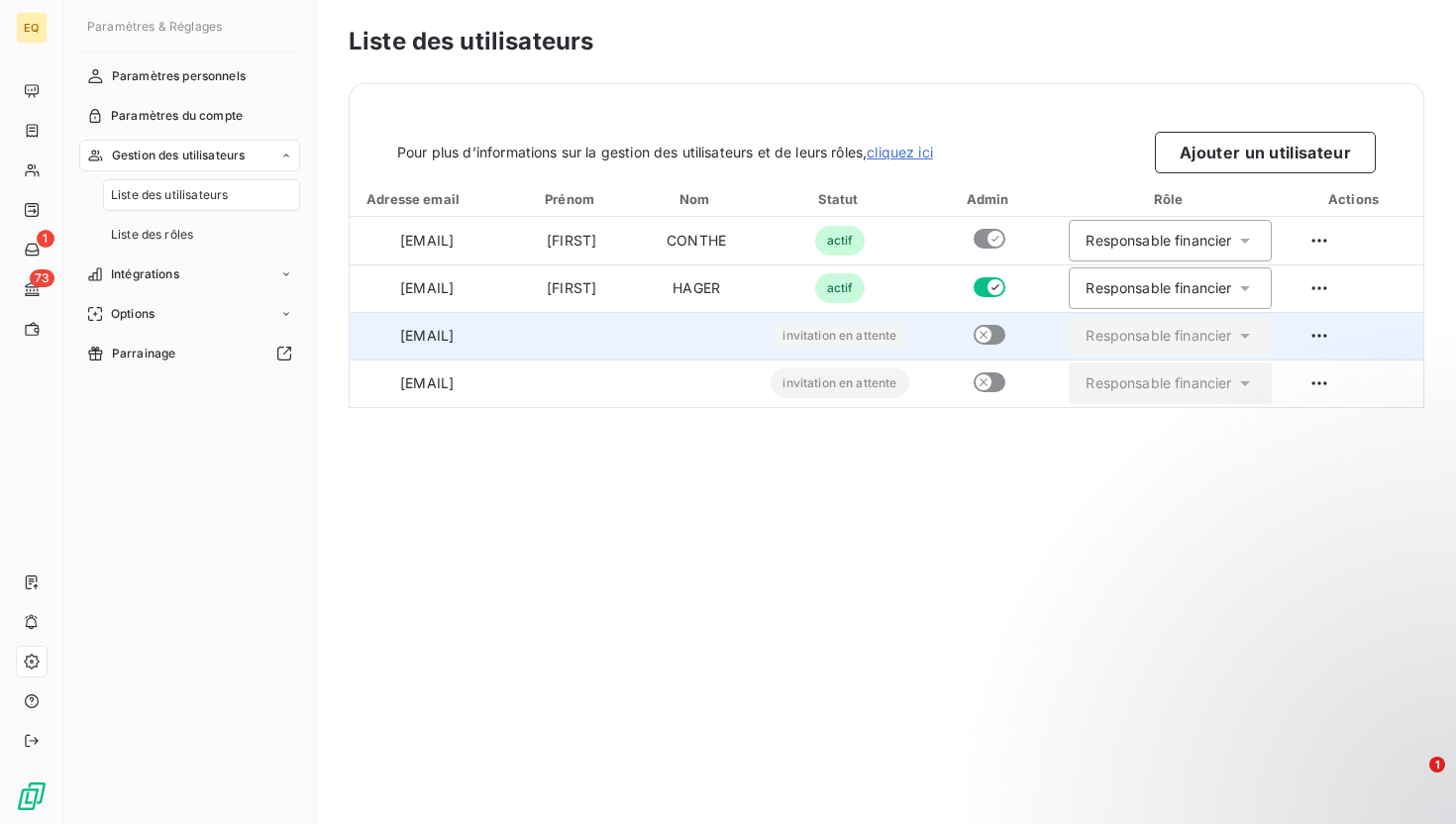 scroll, scrollTop: 0, scrollLeft: 58, axis: horizontal 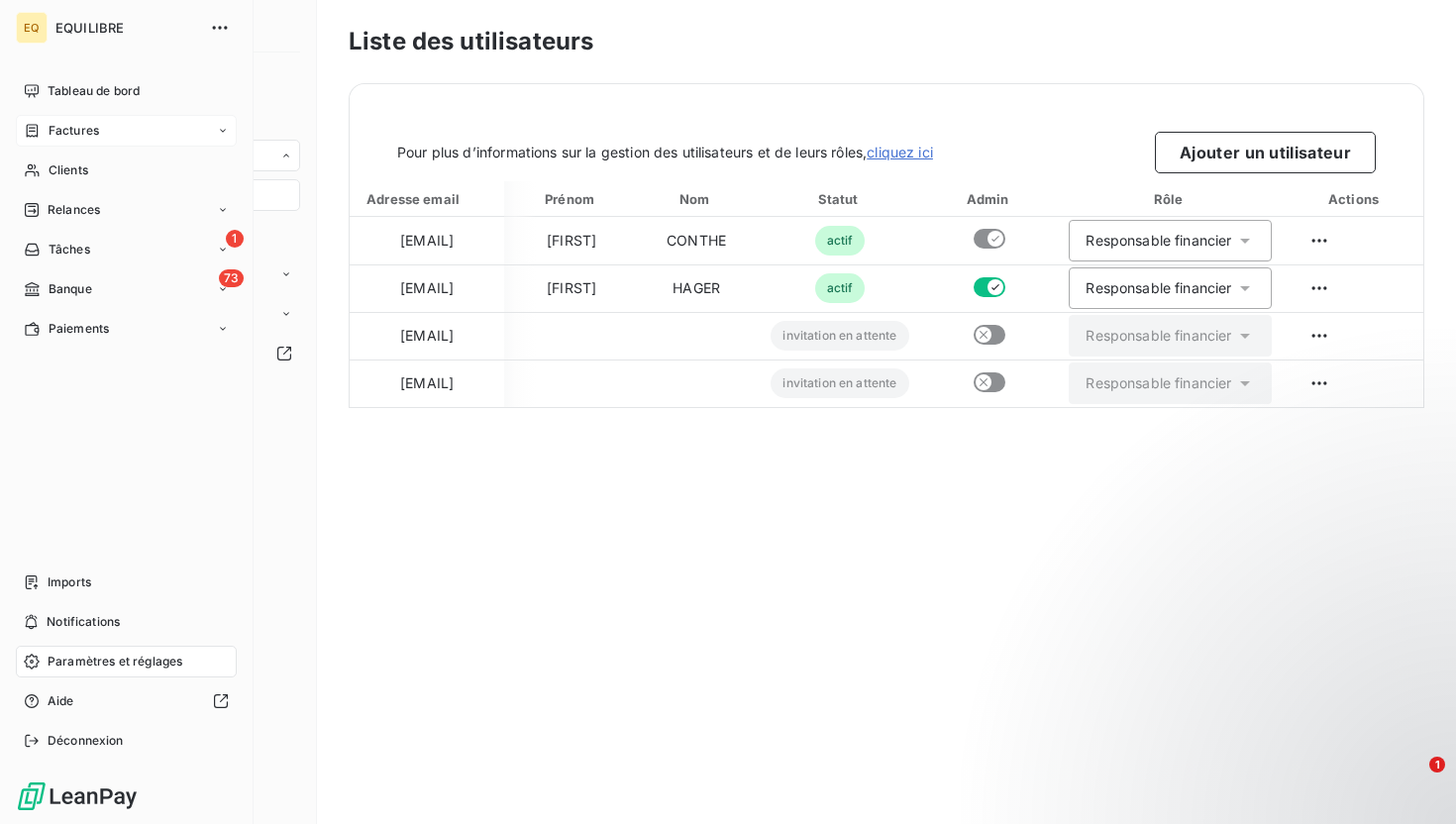 click on "Factures" at bounding box center (126, 131) 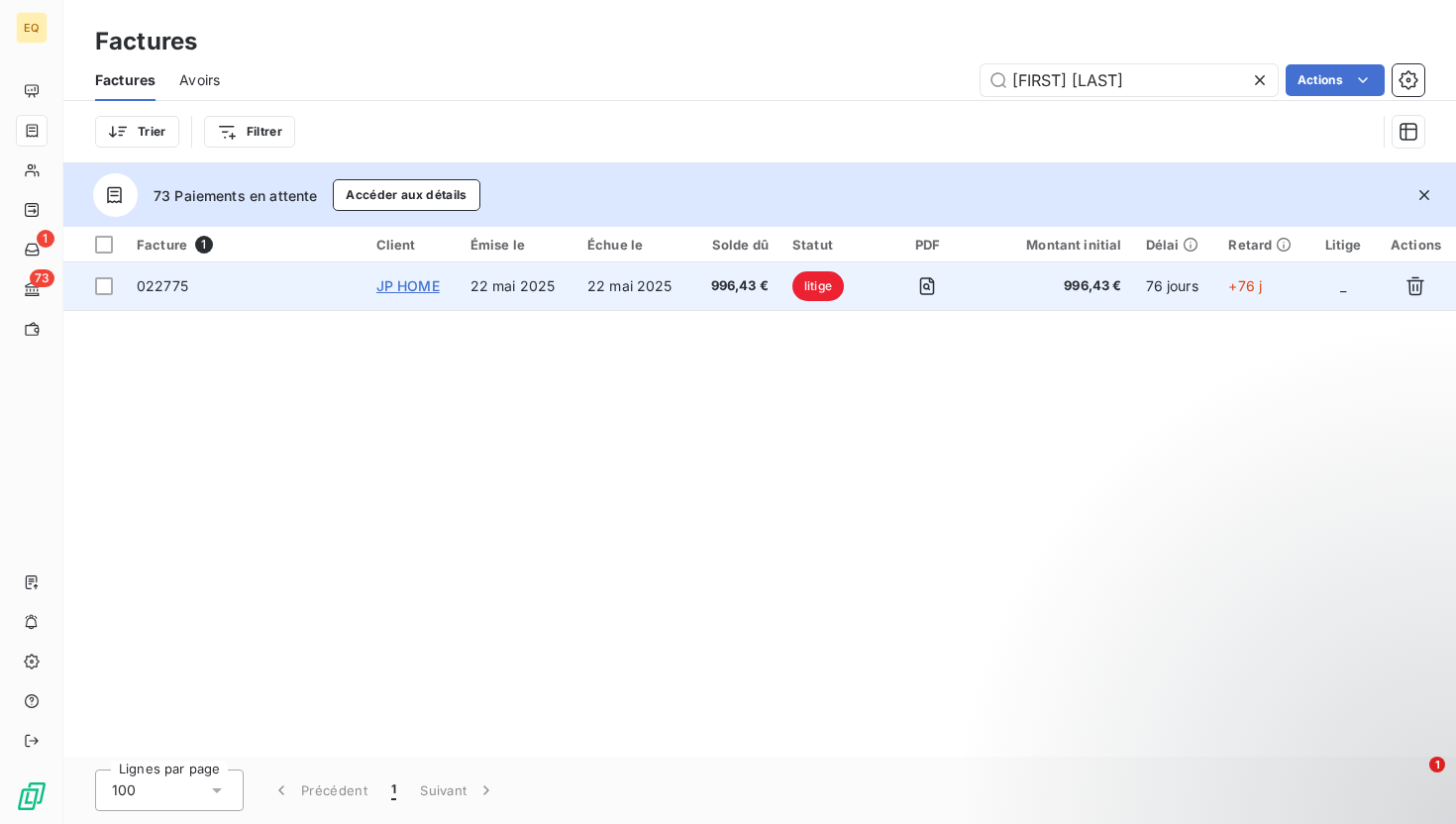 type on "[FIRST] home" 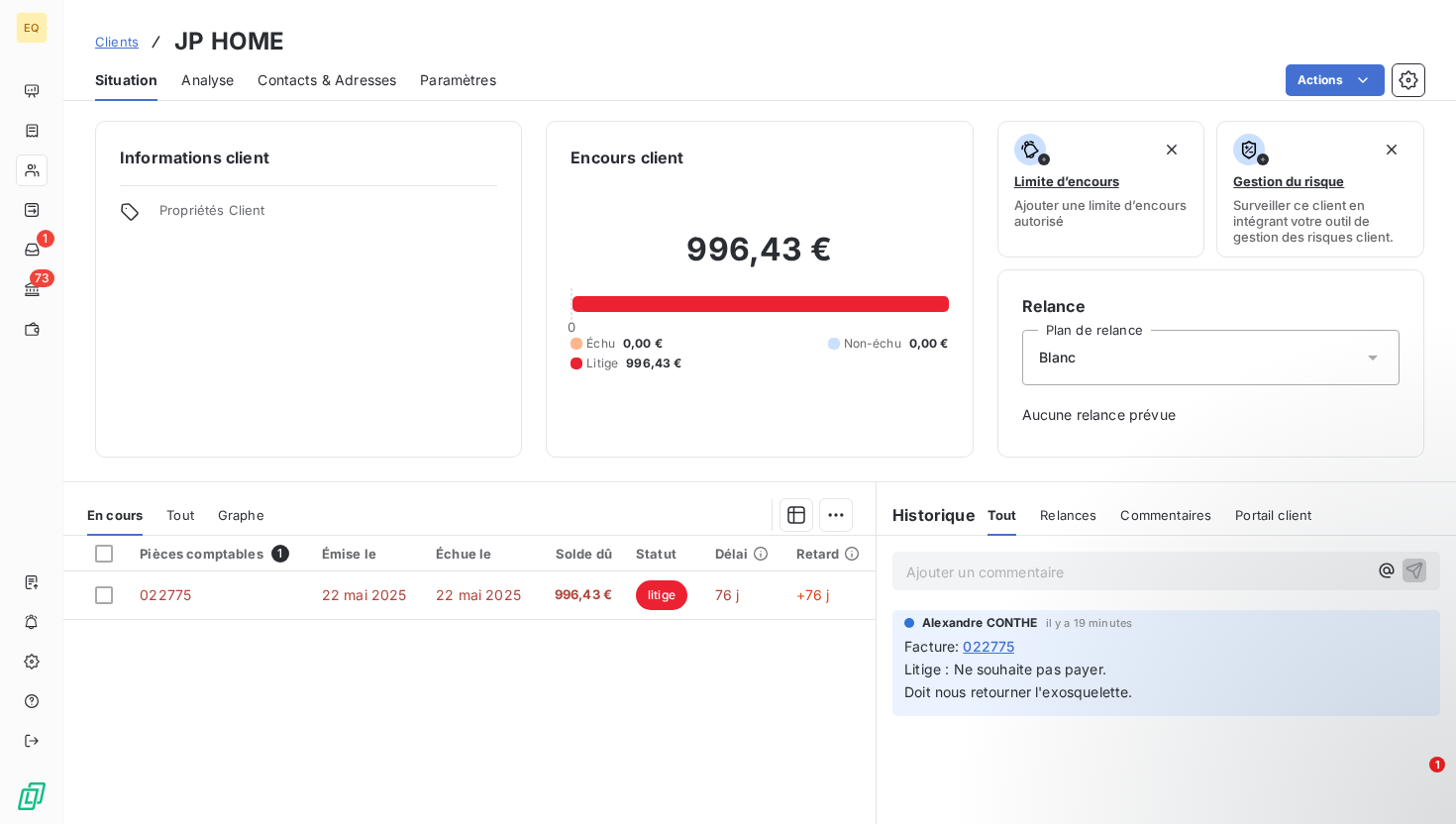 click on "Contacts & Adresses" at bounding box center [327, 80] 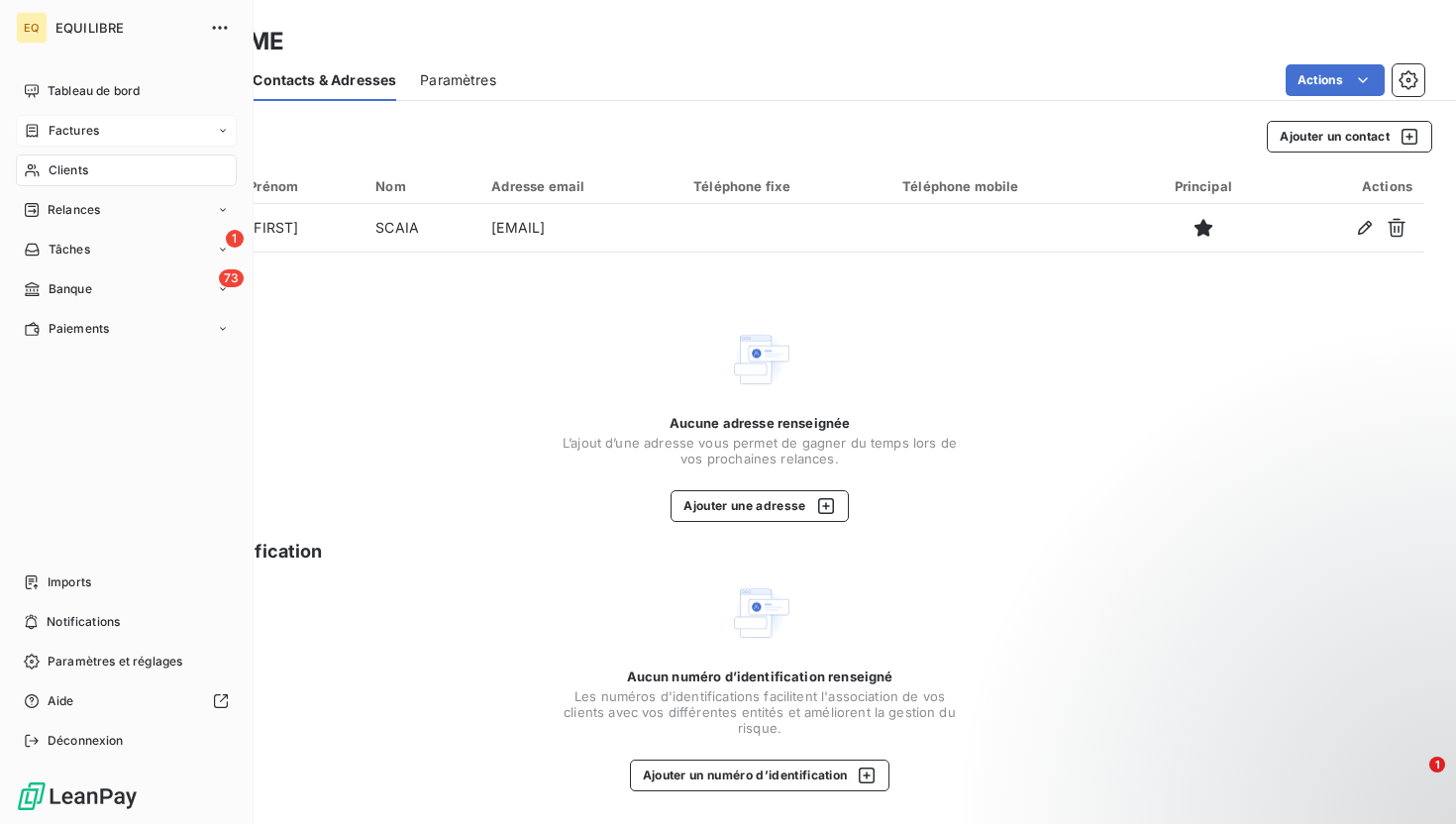 click on "Factures" at bounding box center (73, 131) 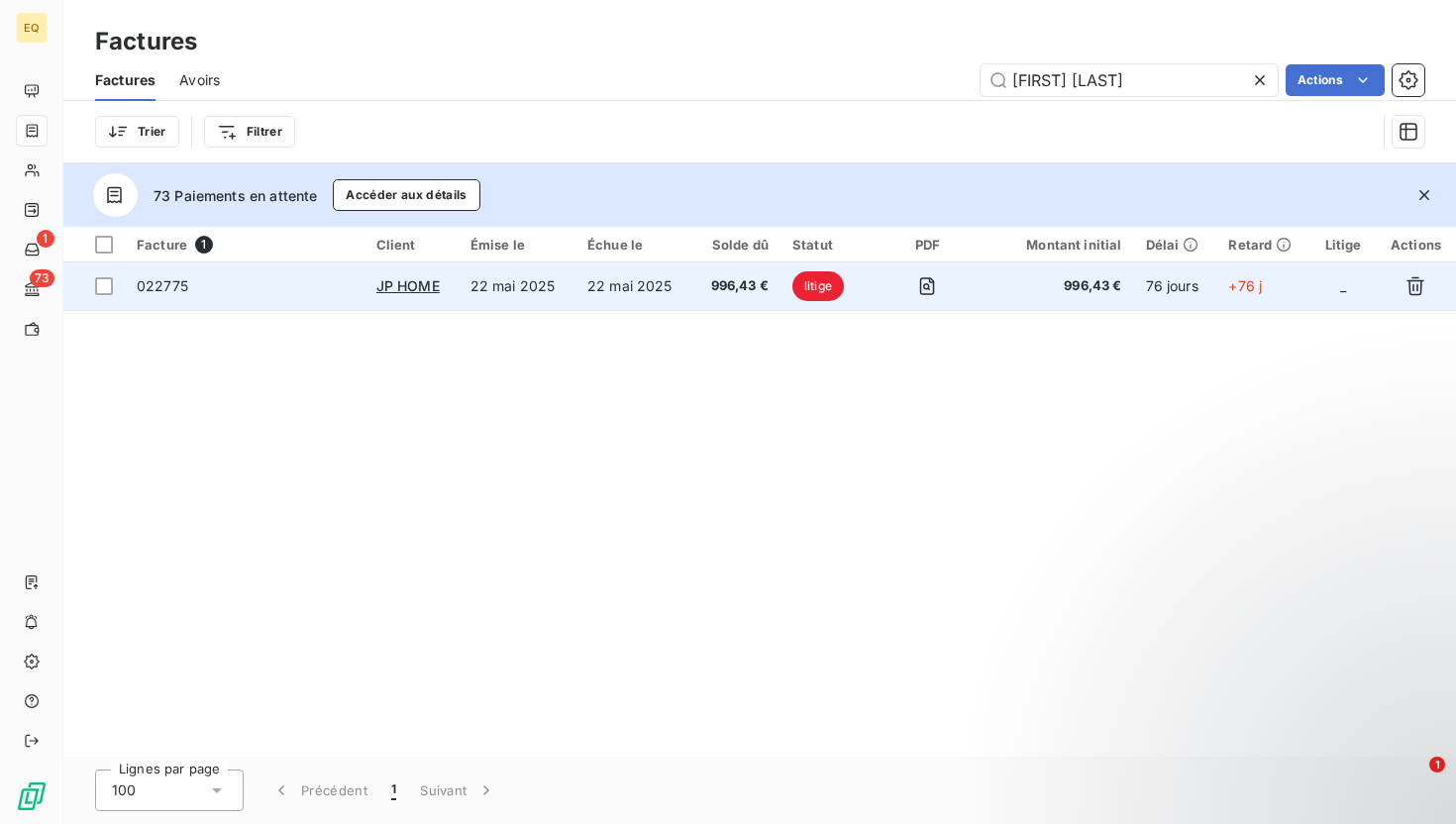 click on "022775" at bounding box center [245, 286] 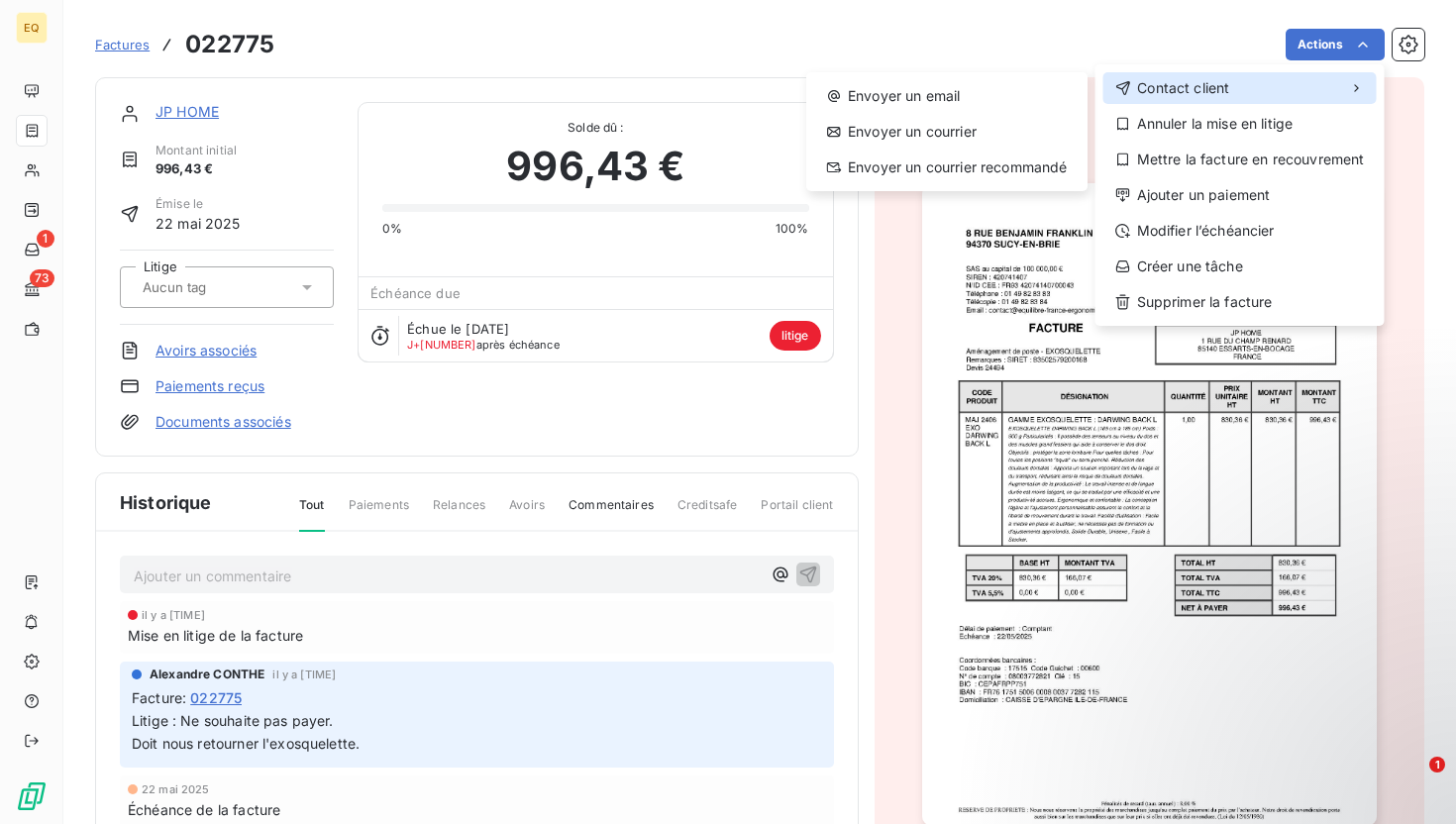 click on "Contact client" at bounding box center [1240, 88] 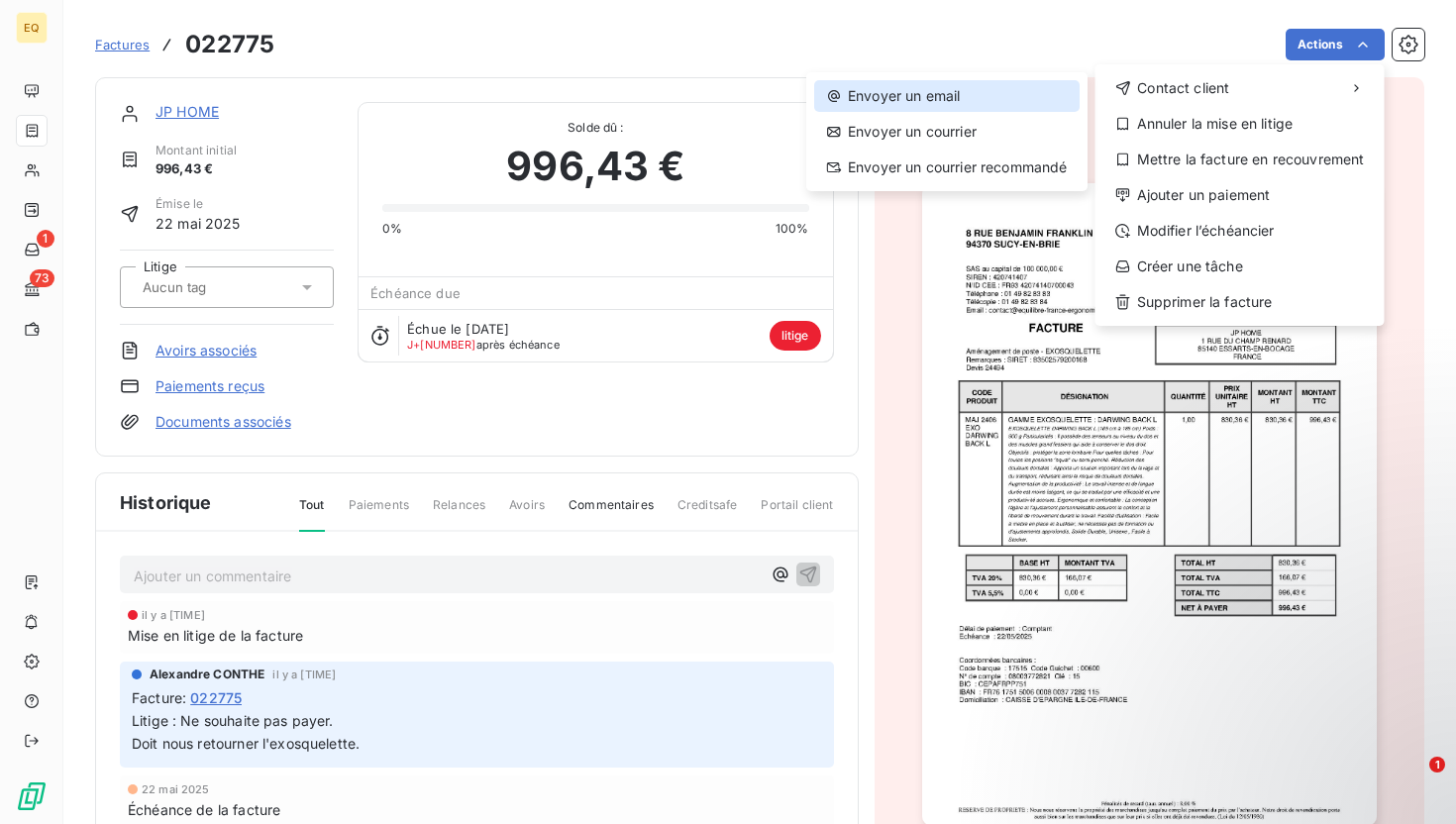 click on "Envoyer un email" at bounding box center [947, 96] 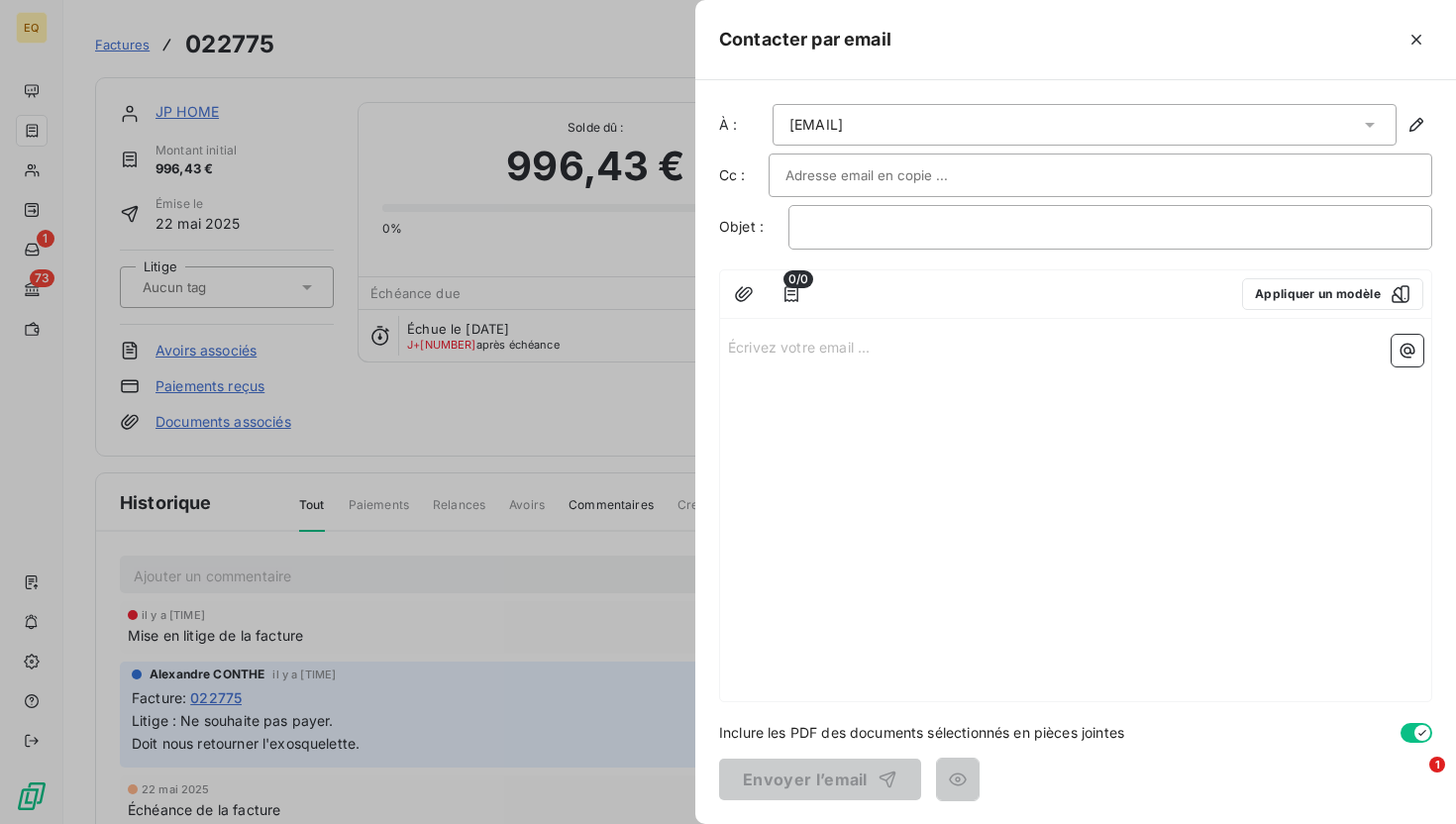 click at bounding box center [1416, 733] 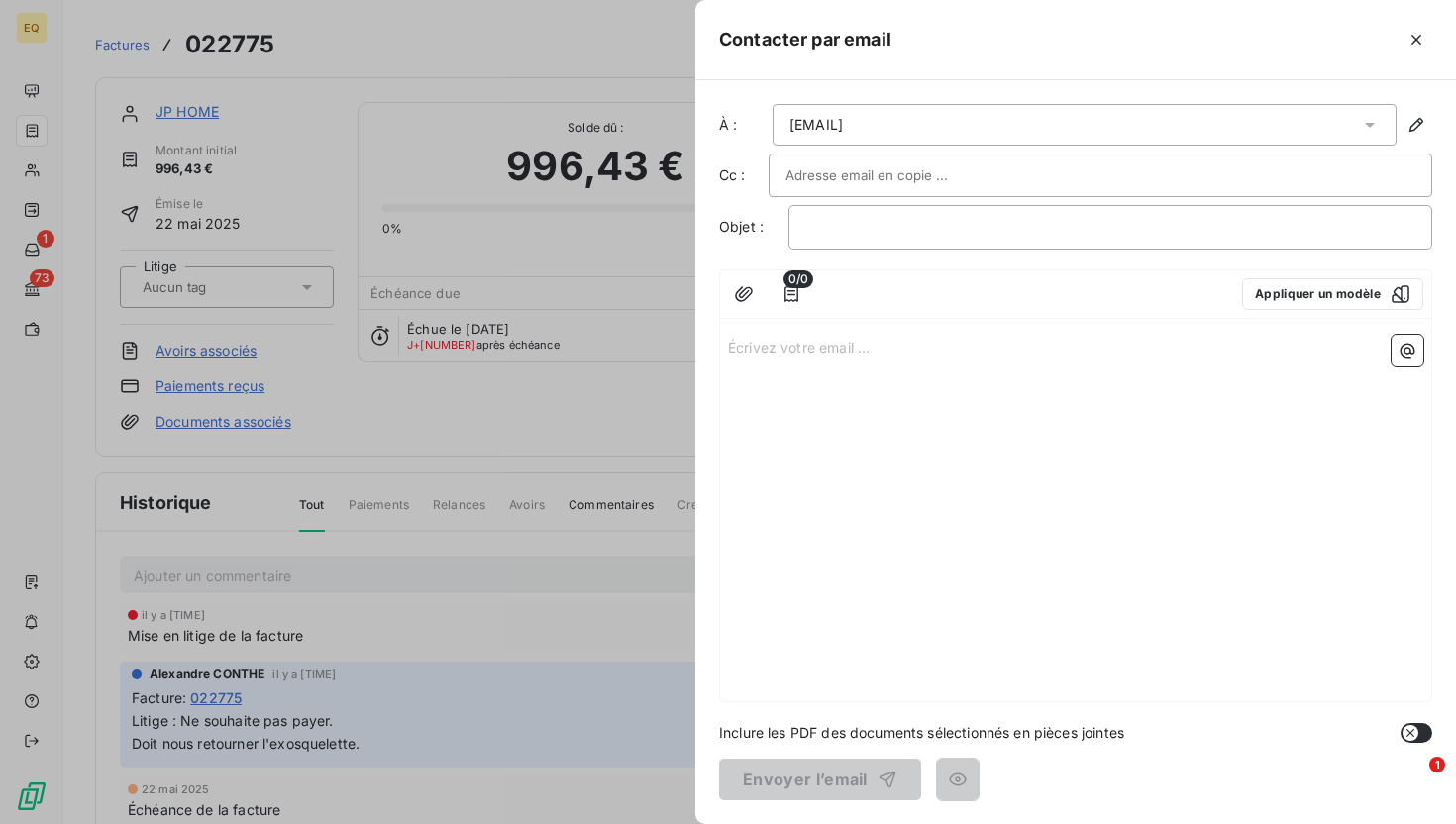 click on "Écrivez votre email ... ﻿" at bounding box center [1076, 514] 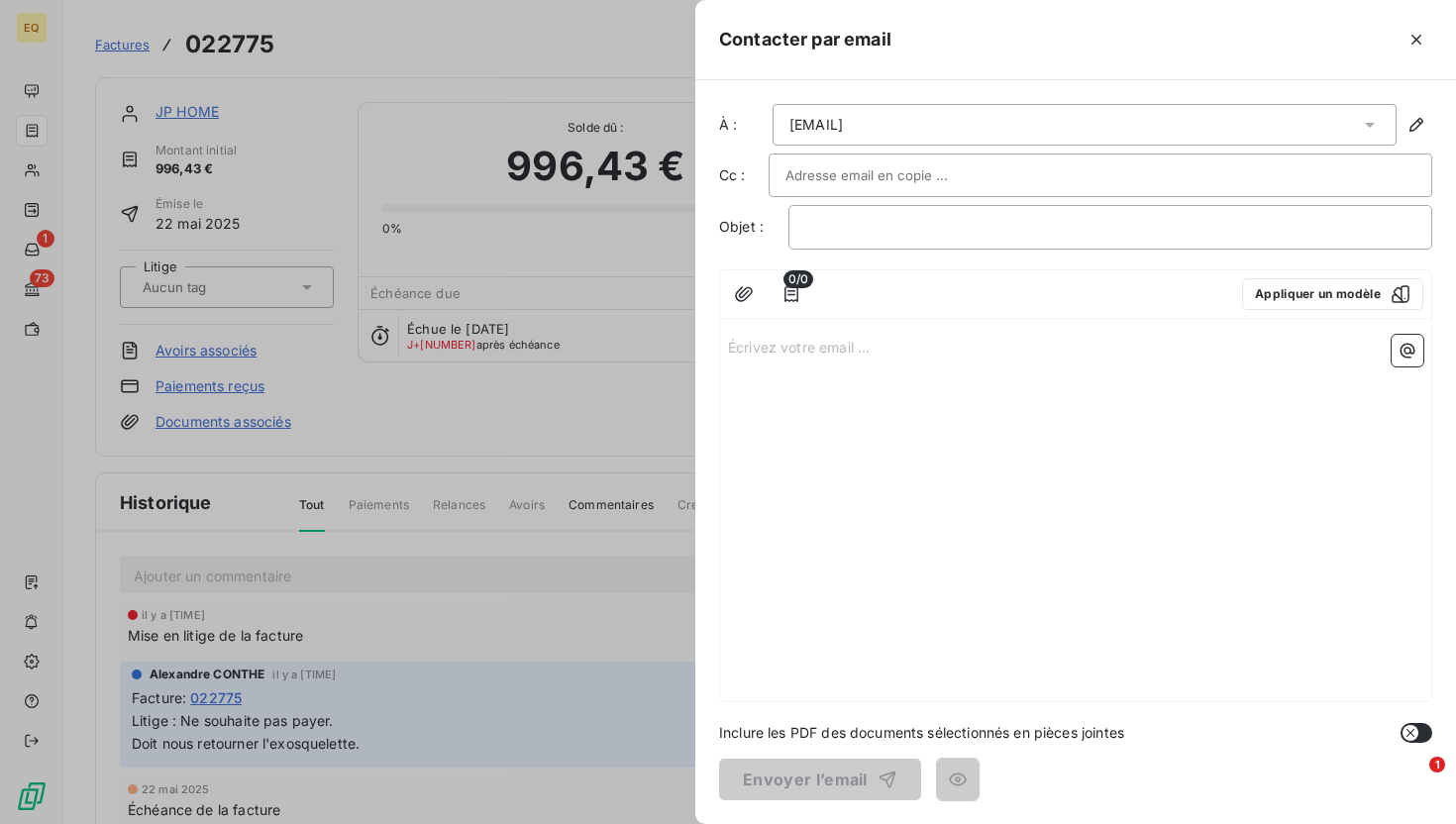 click on "Écrivez votre email ... ﻿" at bounding box center (1076, 346) 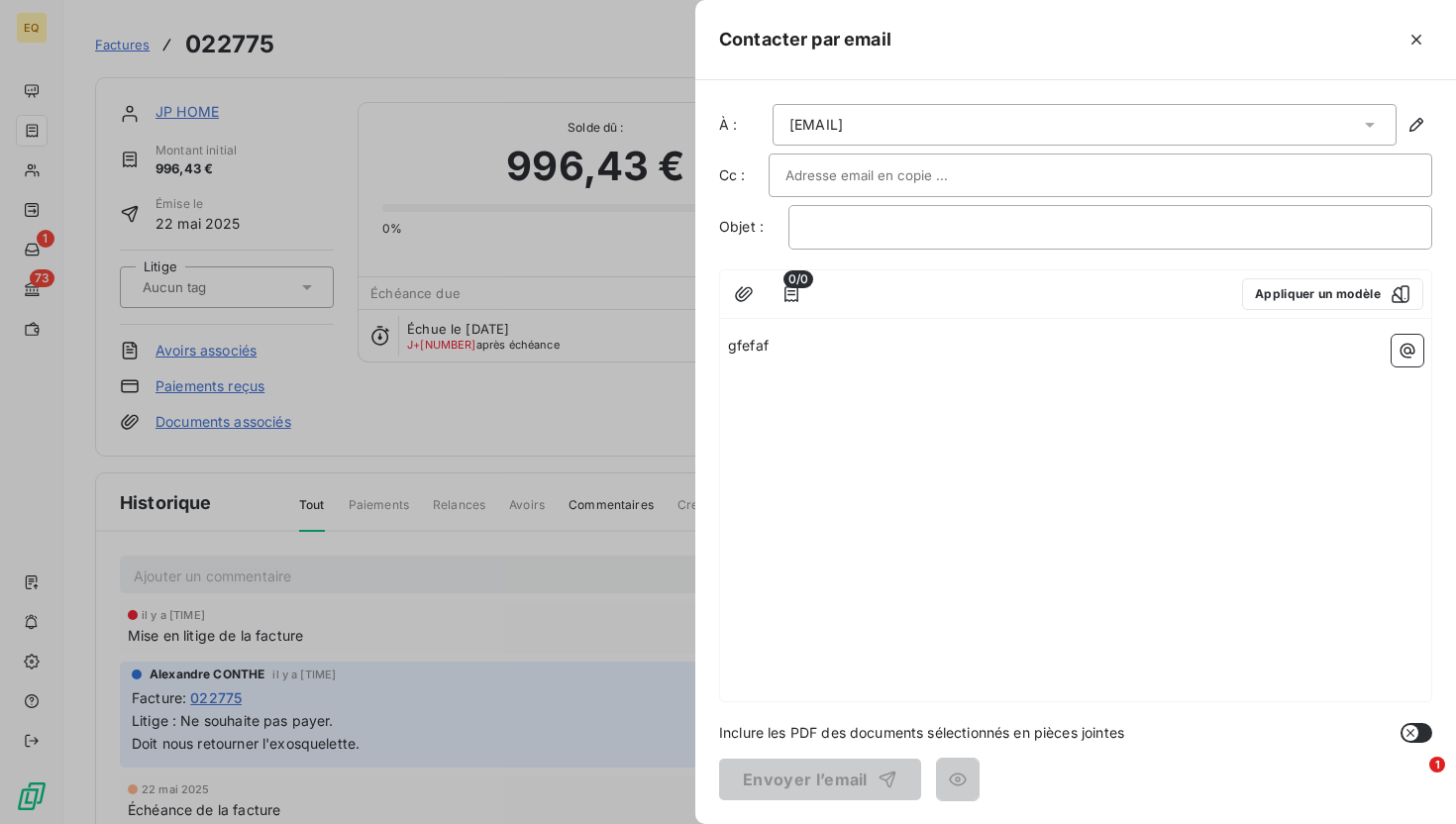 click at bounding box center (891, 175) 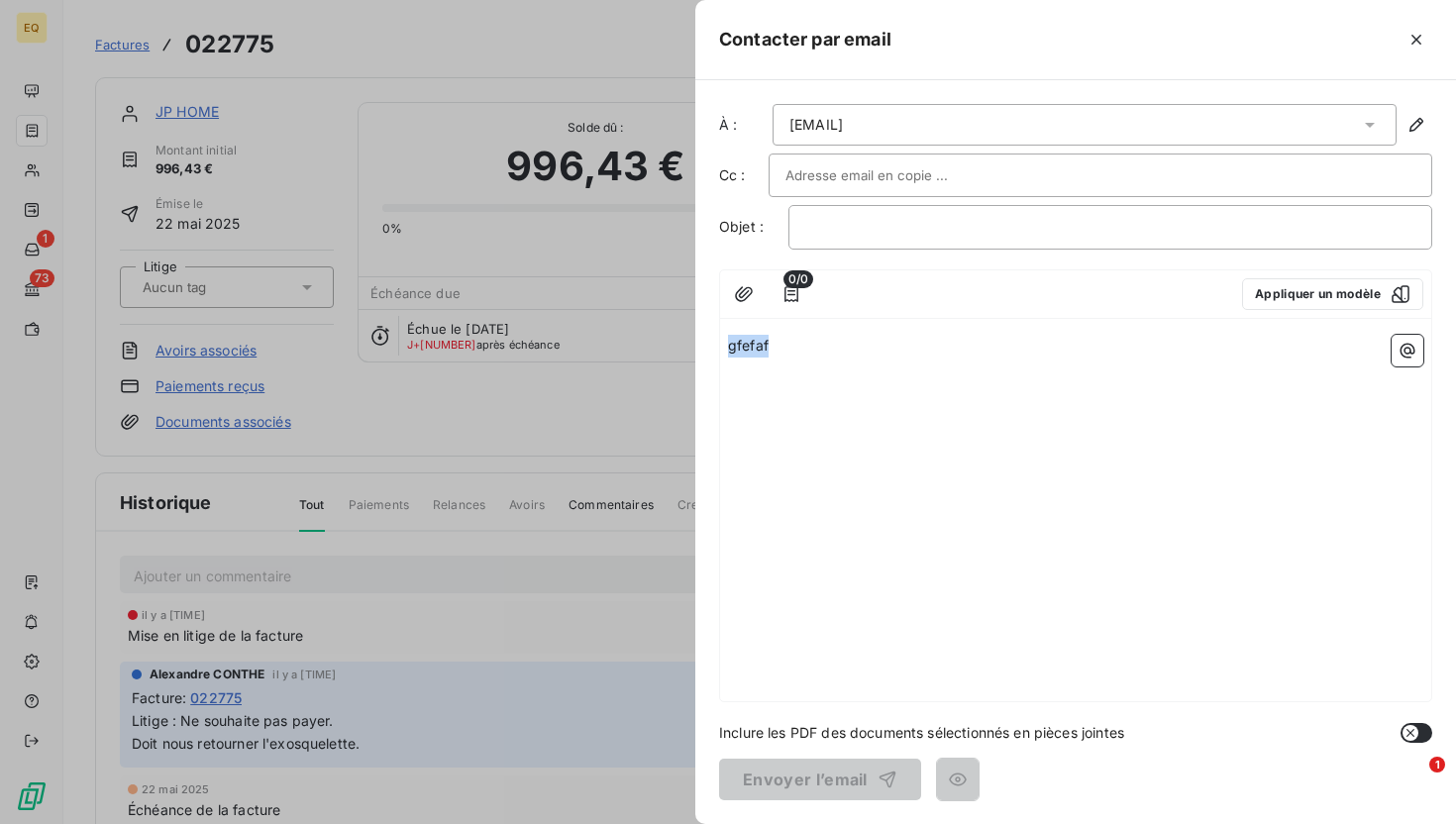 drag, startPoint x: 797, startPoint y: 336, endPoint x: 691, endPoint y: 336, distance: 106 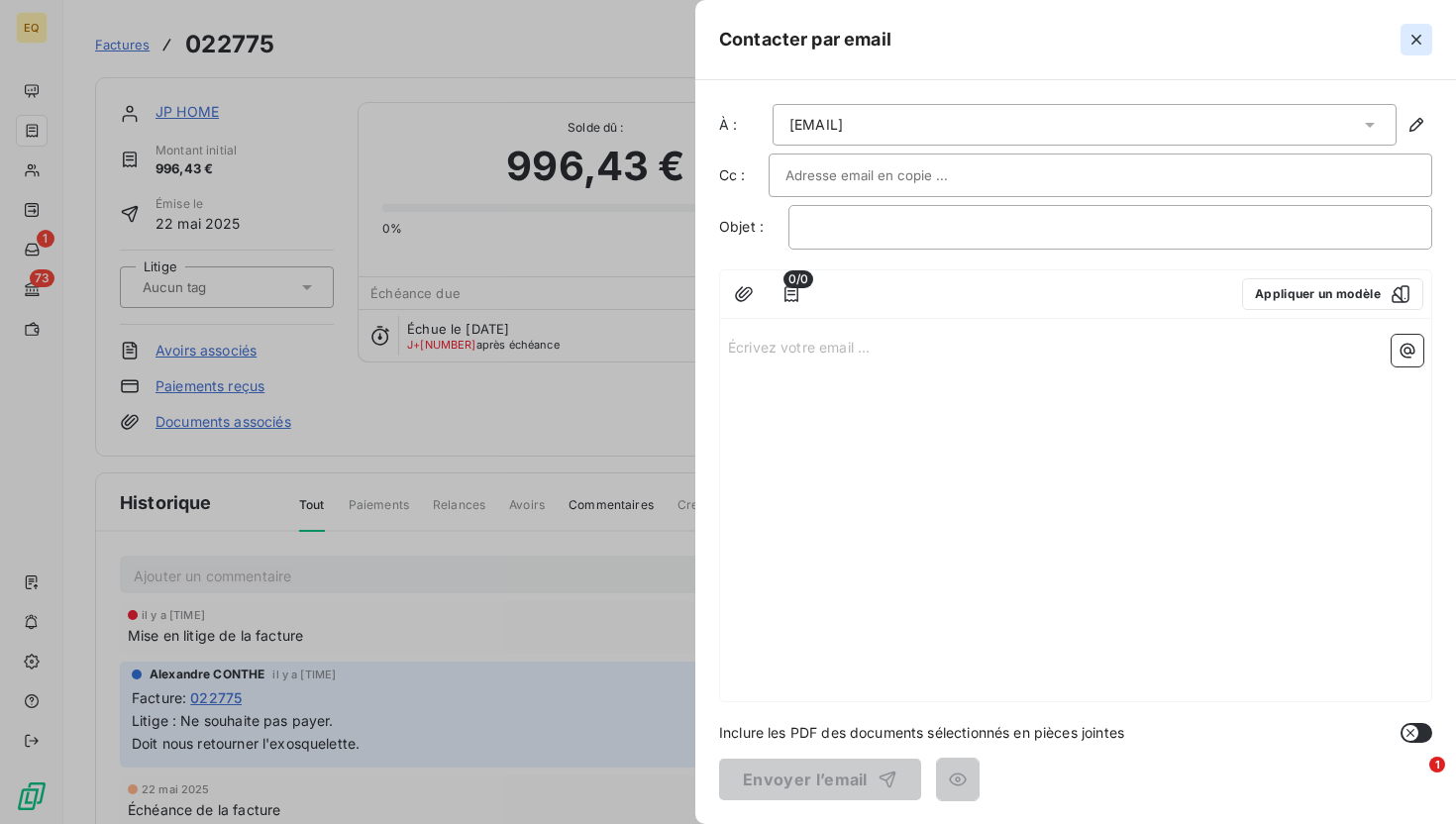 click 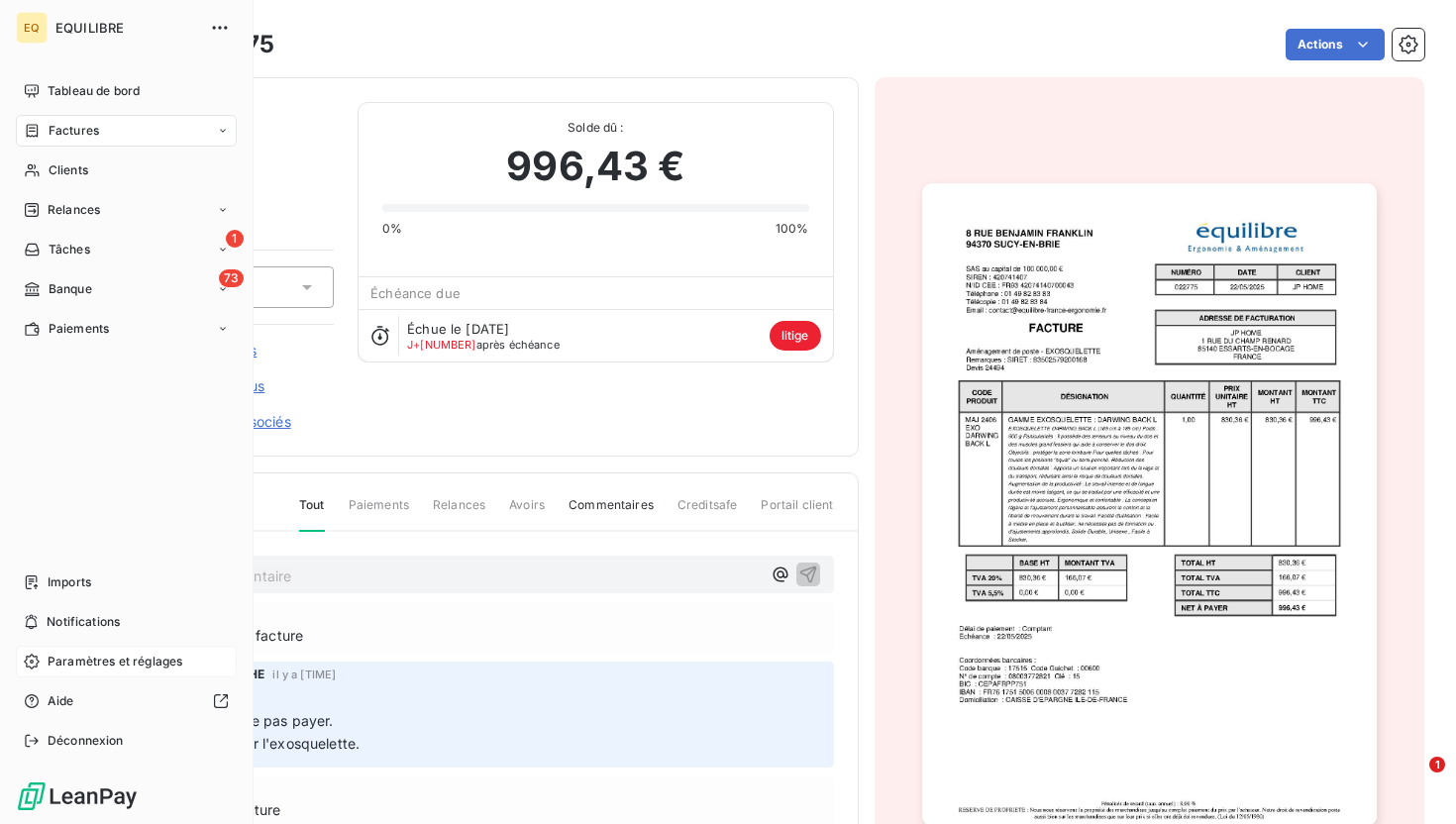 click on "Paramètres et réglages" at bounding box center [115, 662] 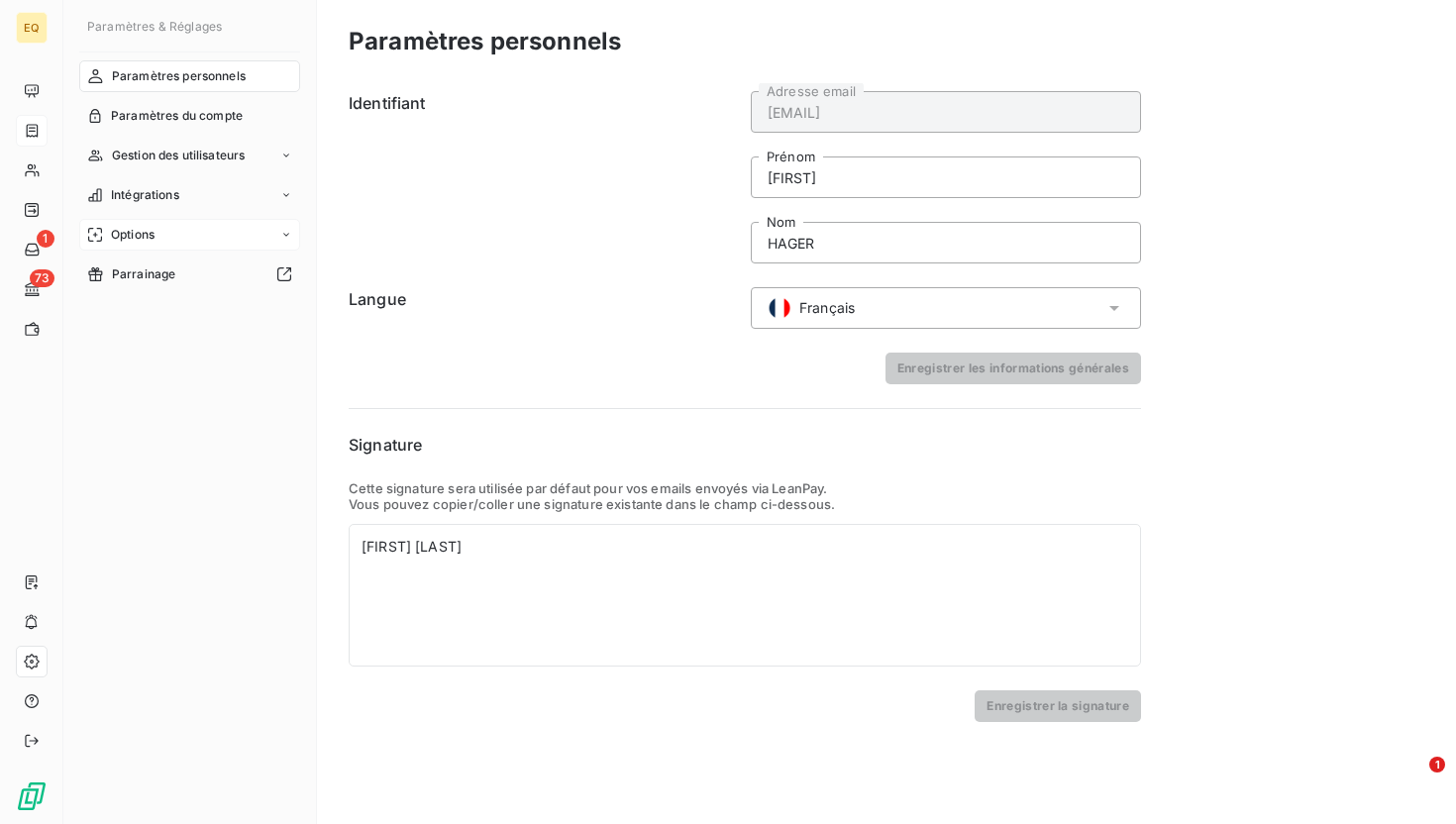 click on "Options" at bounding box center [189, 235] 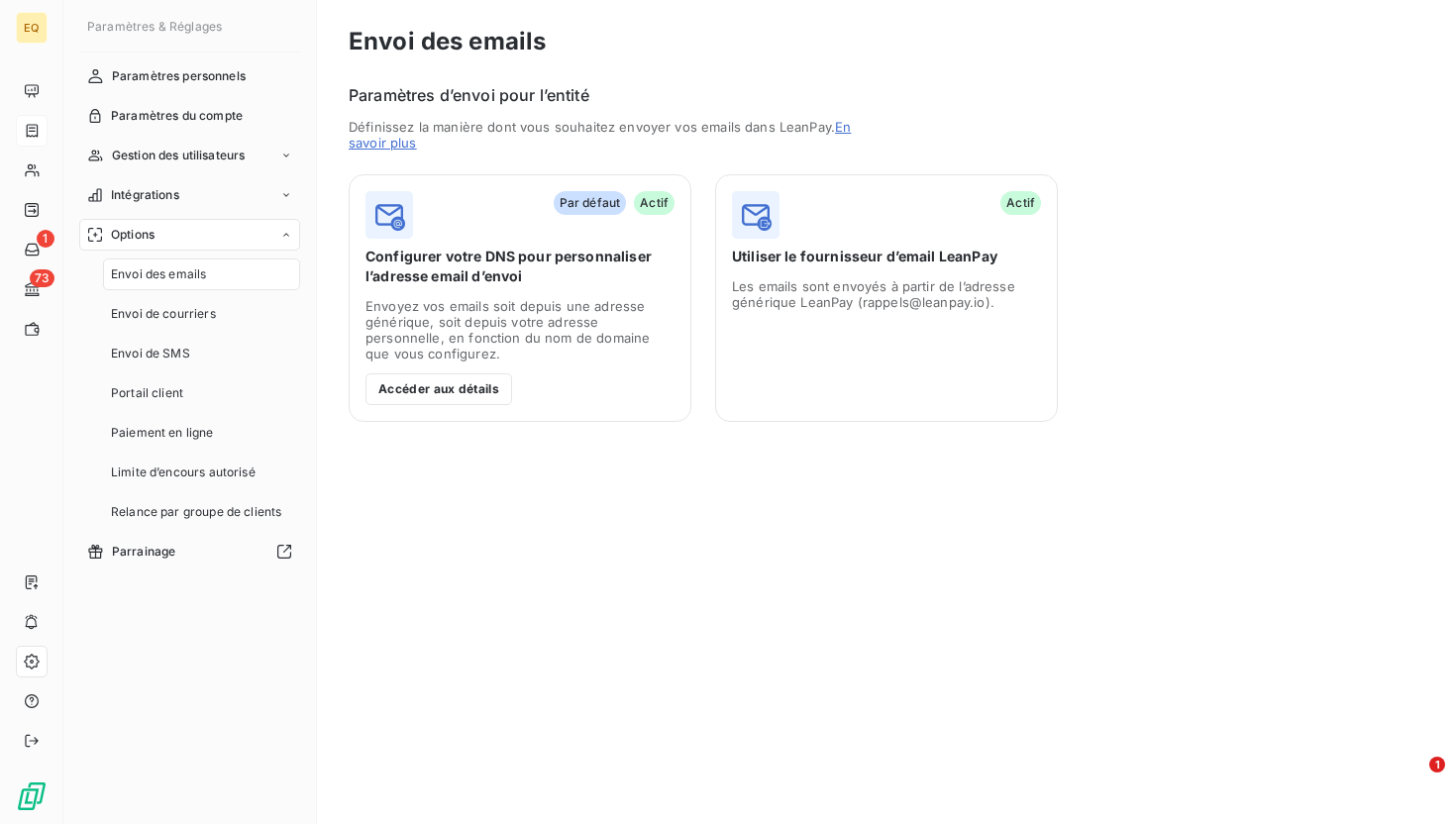 click on "Envoi des emails" at bounding box center (201, 274) 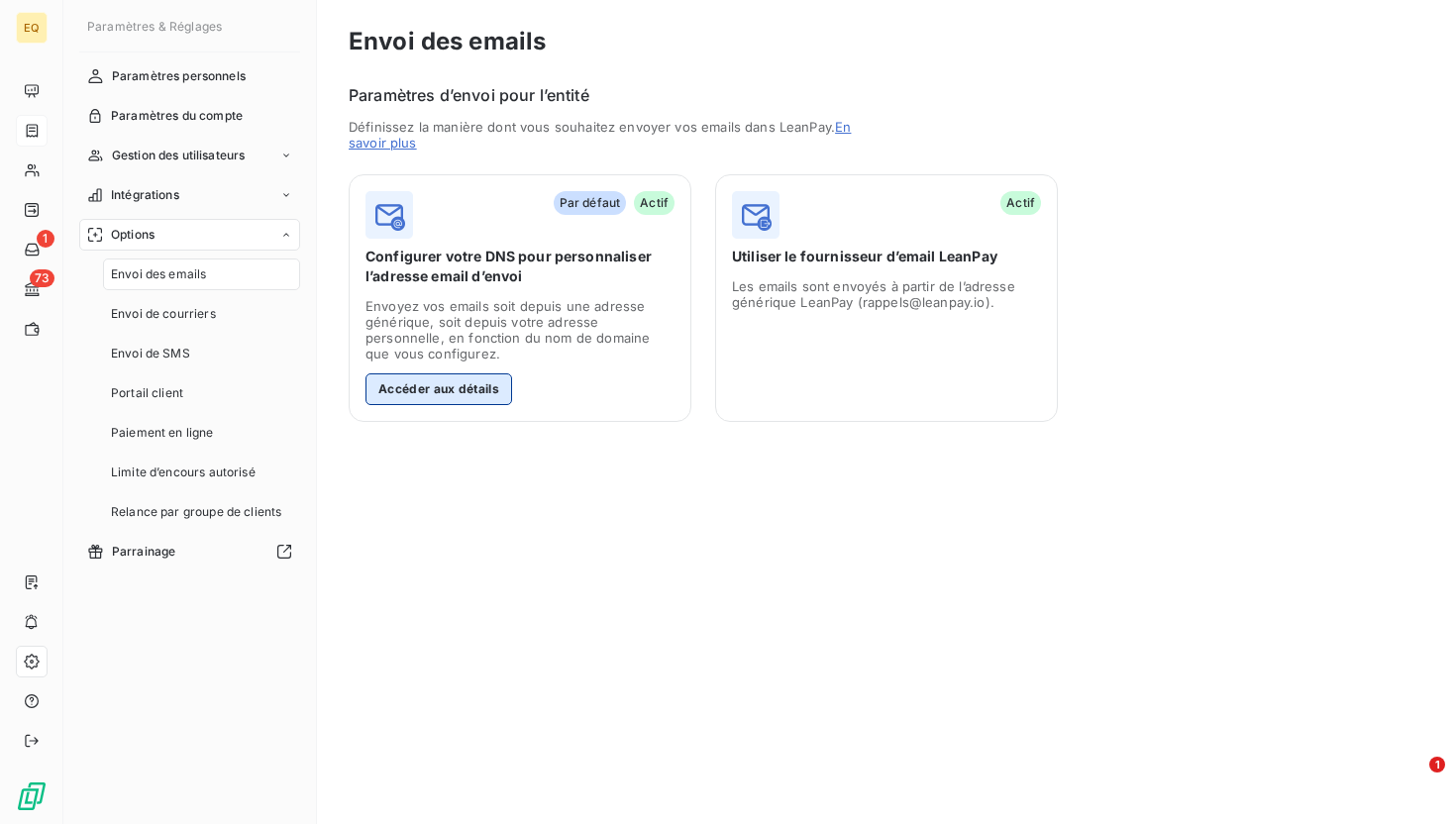 click on "Accéder aux détails" at bounding box center (439, 389) 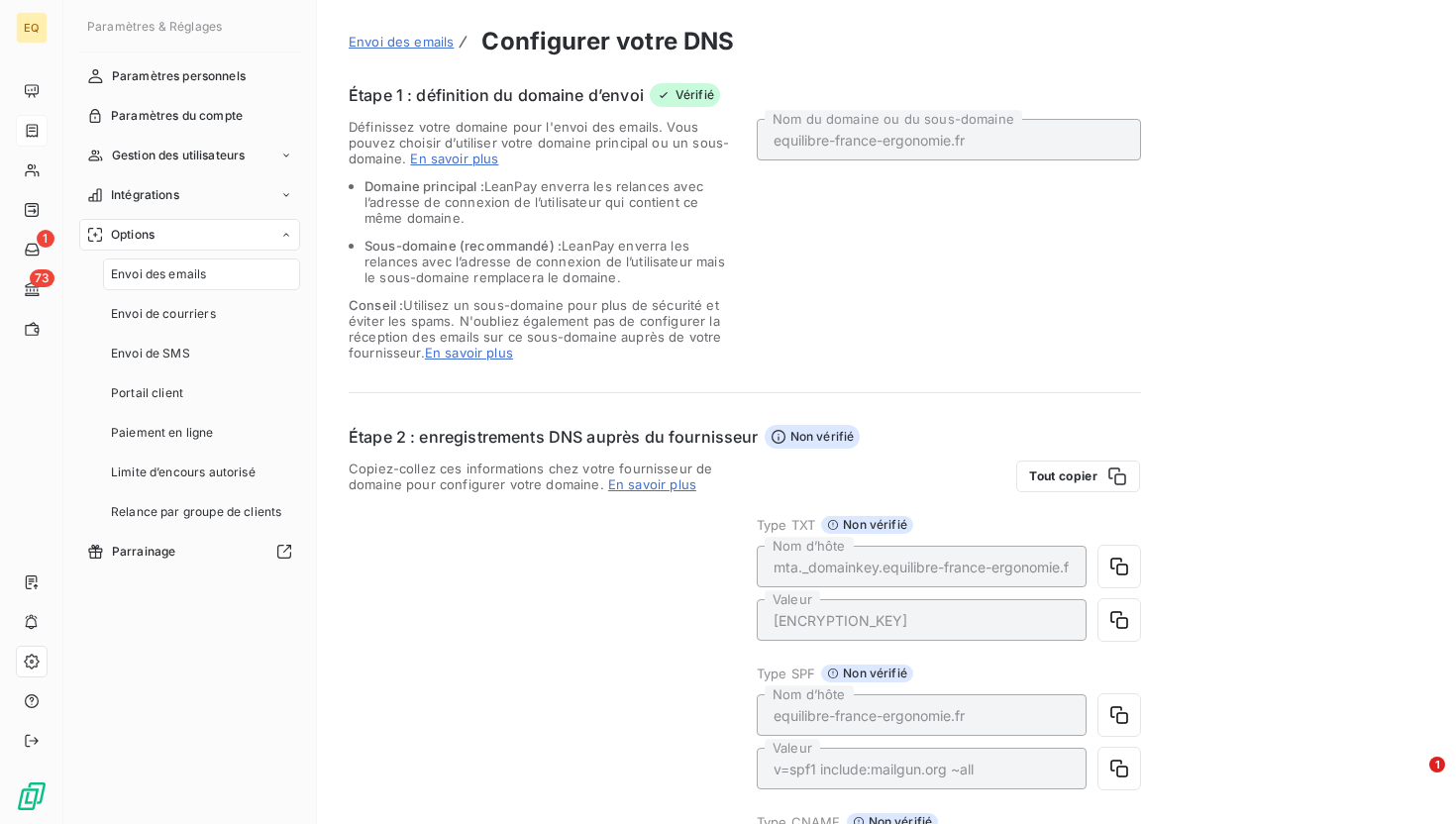 scroll, scrollTop: 552, scrollLeft: 0, axis: vertical 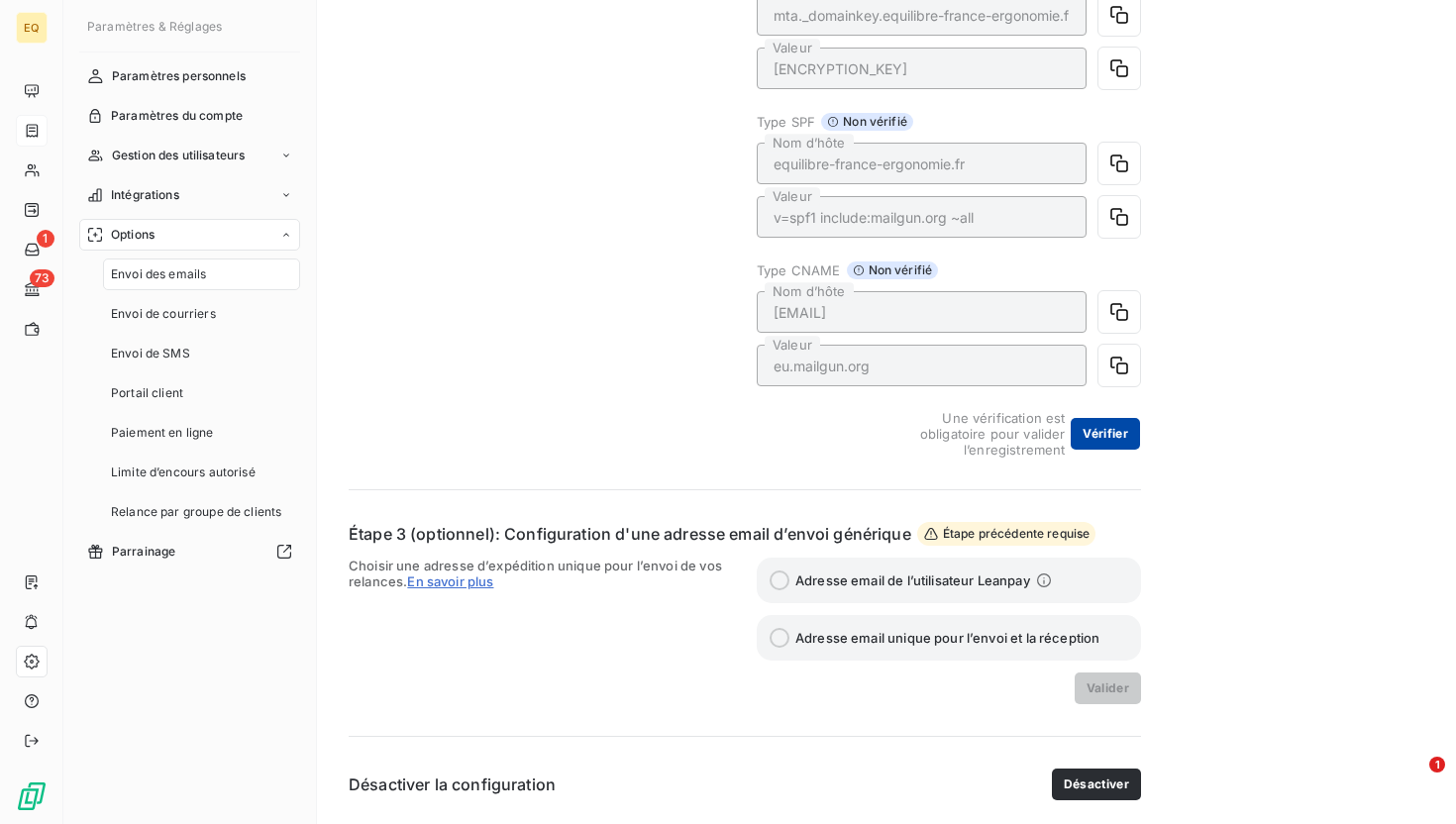 click on "Vérifier" at bounding box center [1105, 434] 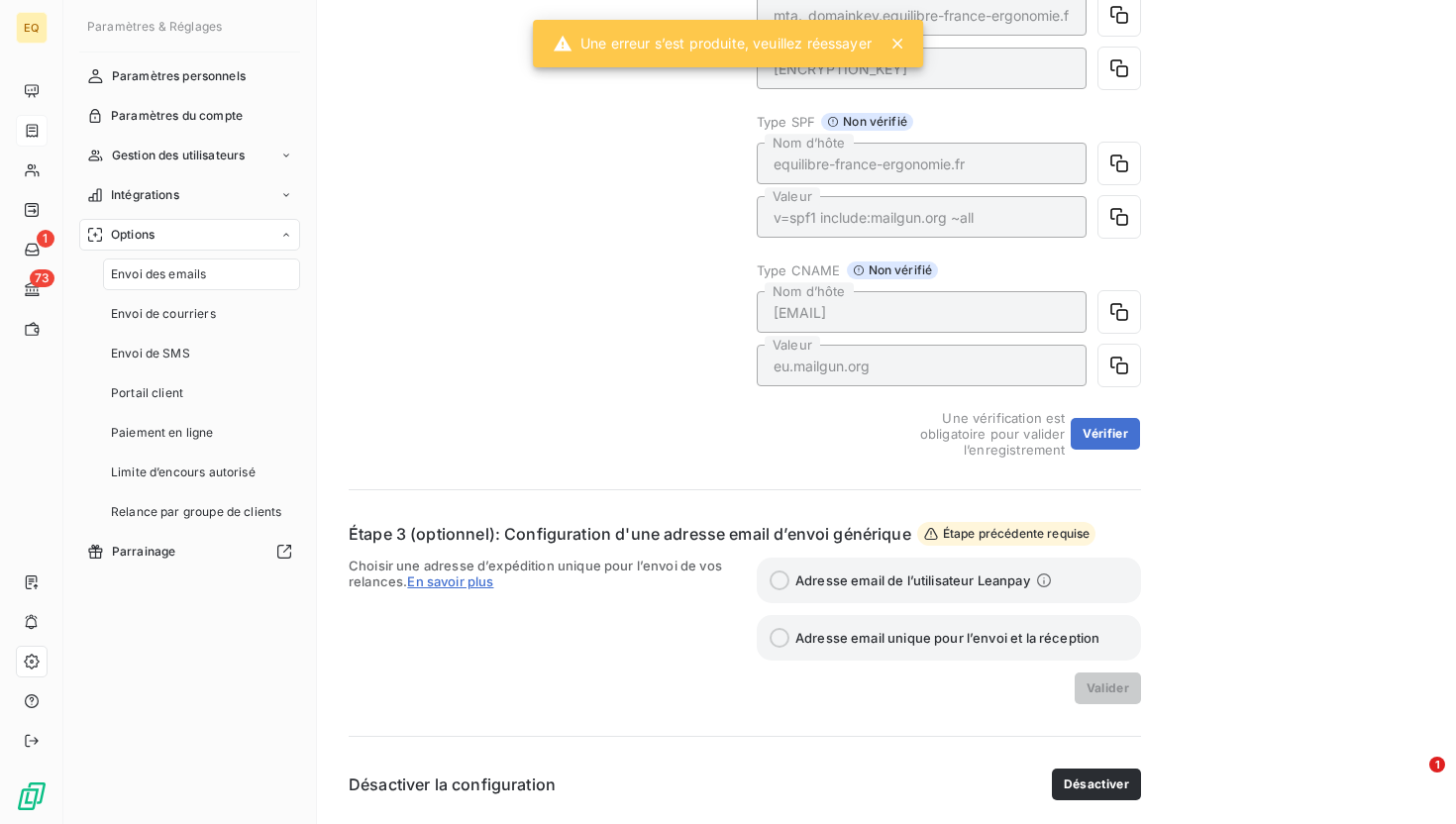 click 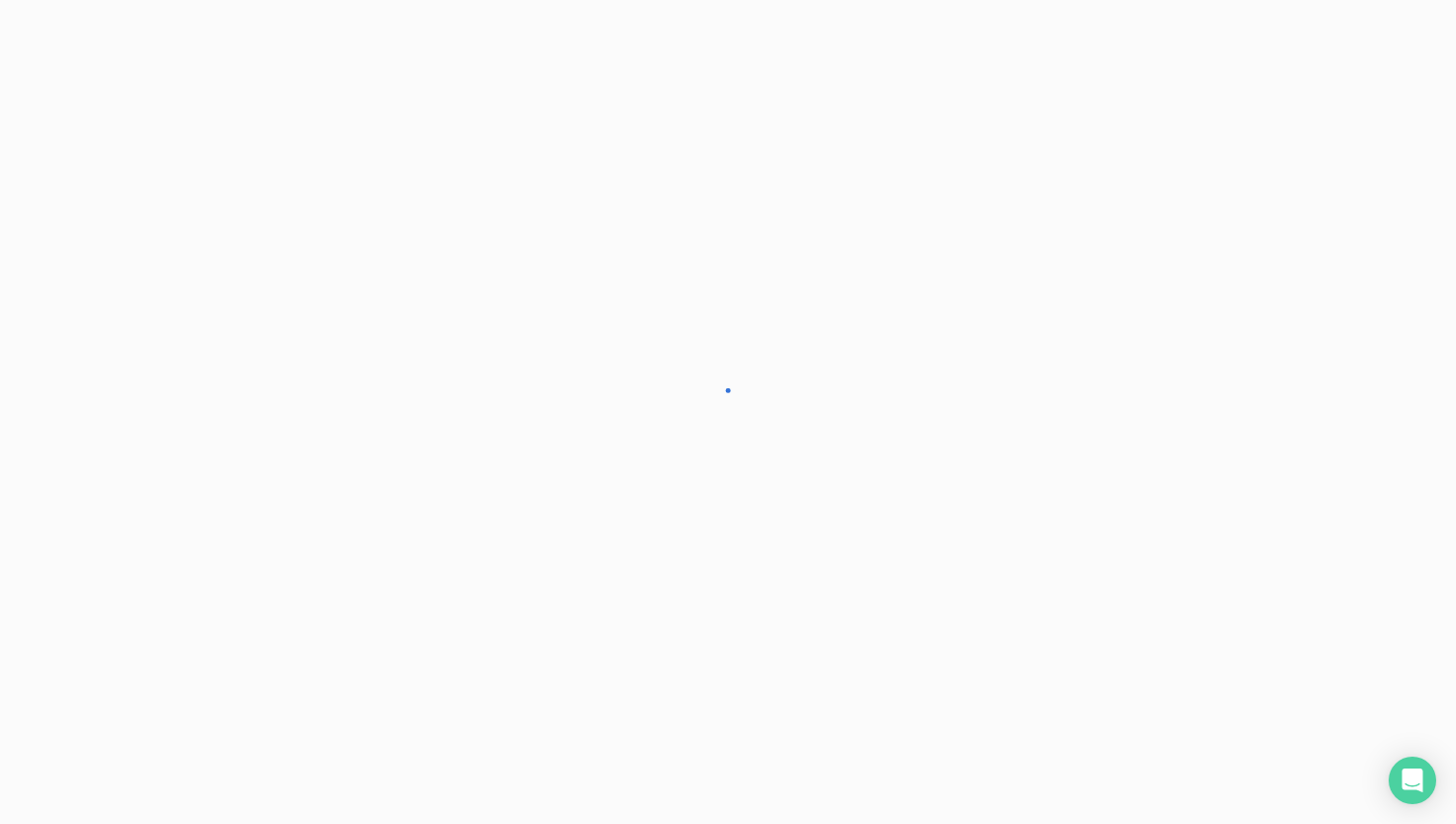 scroll, scrollTop: 0, scrollLeft: 0, axis: both 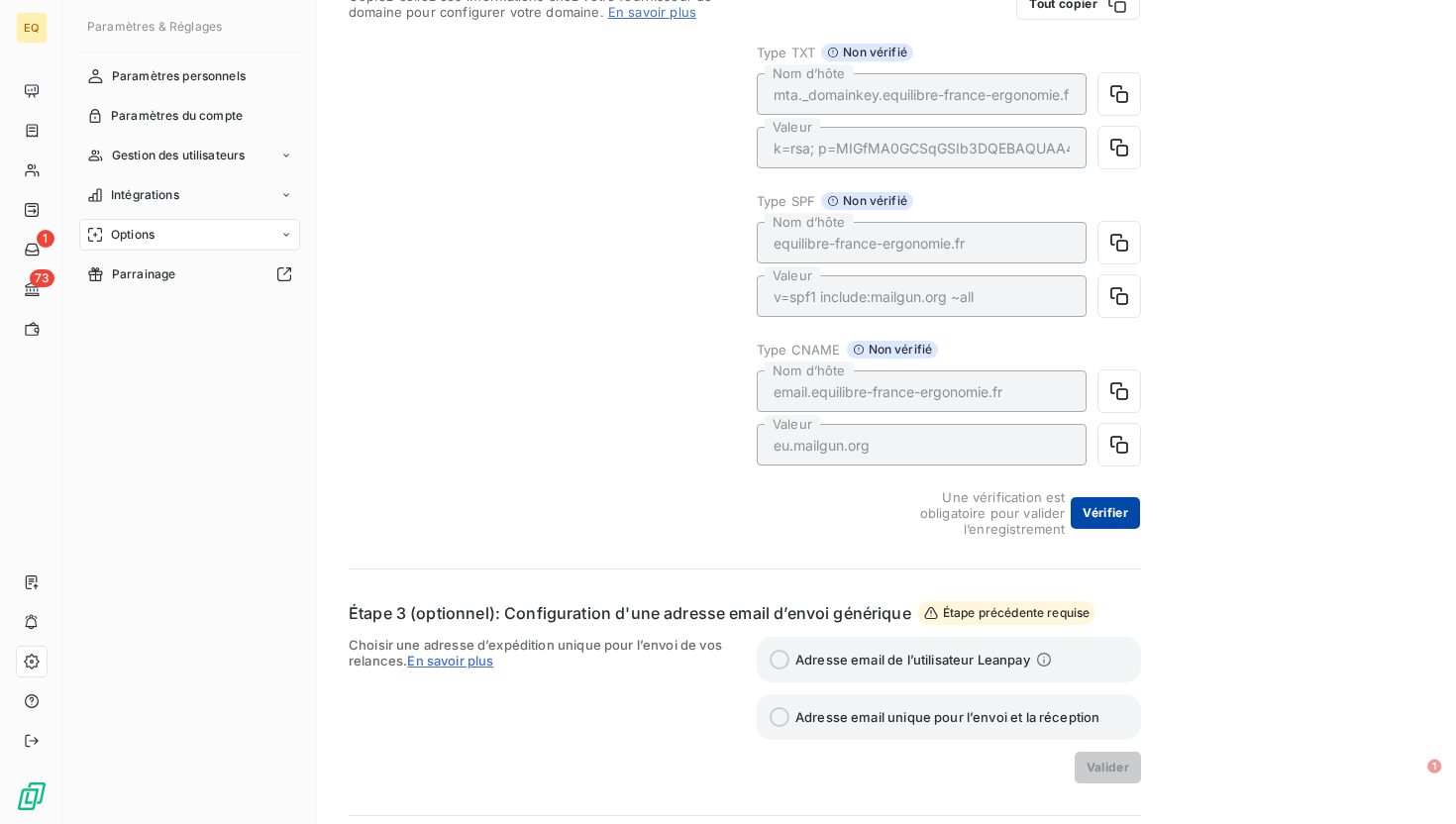 click on "Vérifier" at bounding box center [1105, 513] 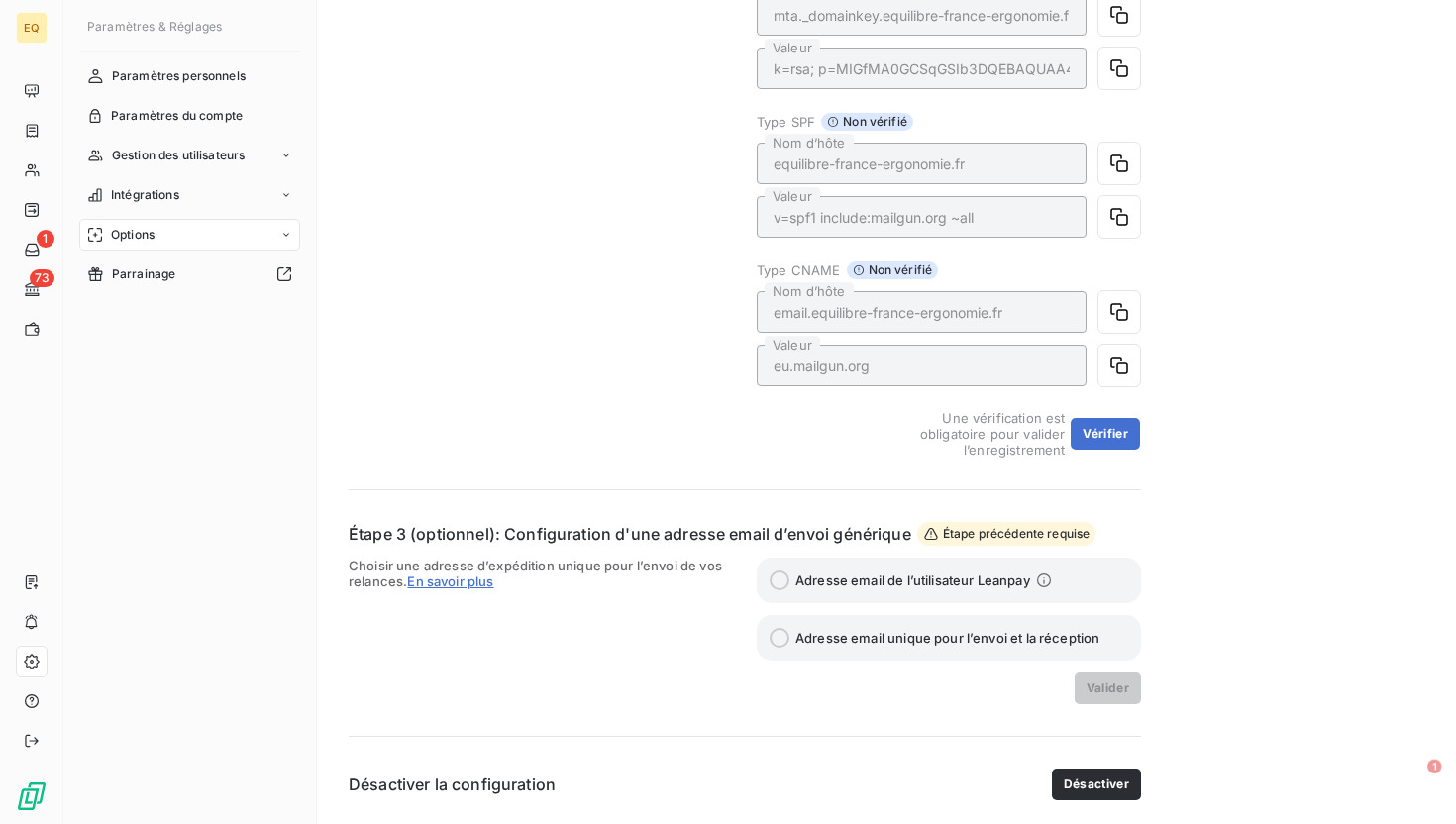 scroll, scrollTop: 251, scrollLeft: 0, axis: vertical 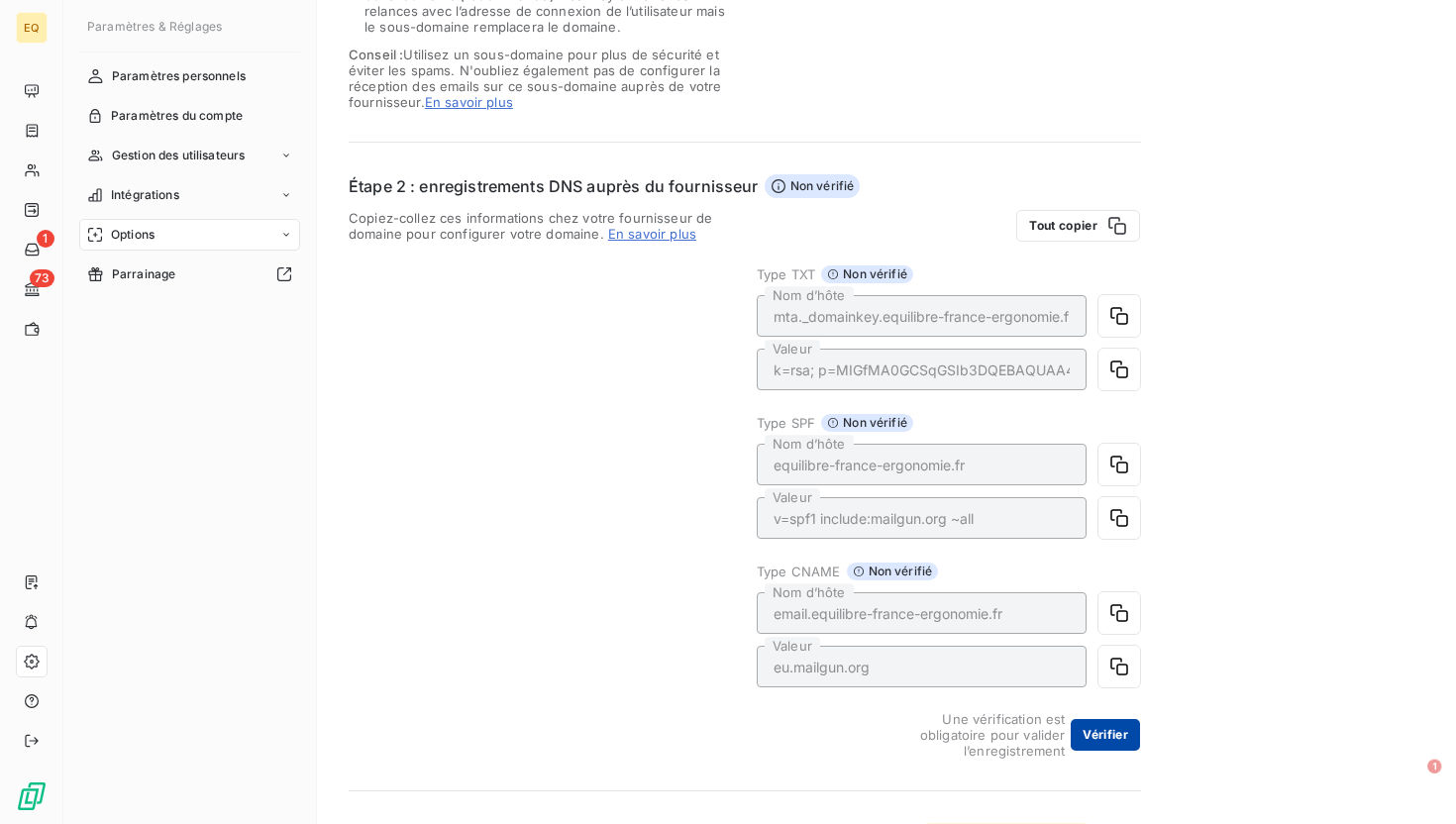 click on "Vérifier" at bounding box center [1105, 735] 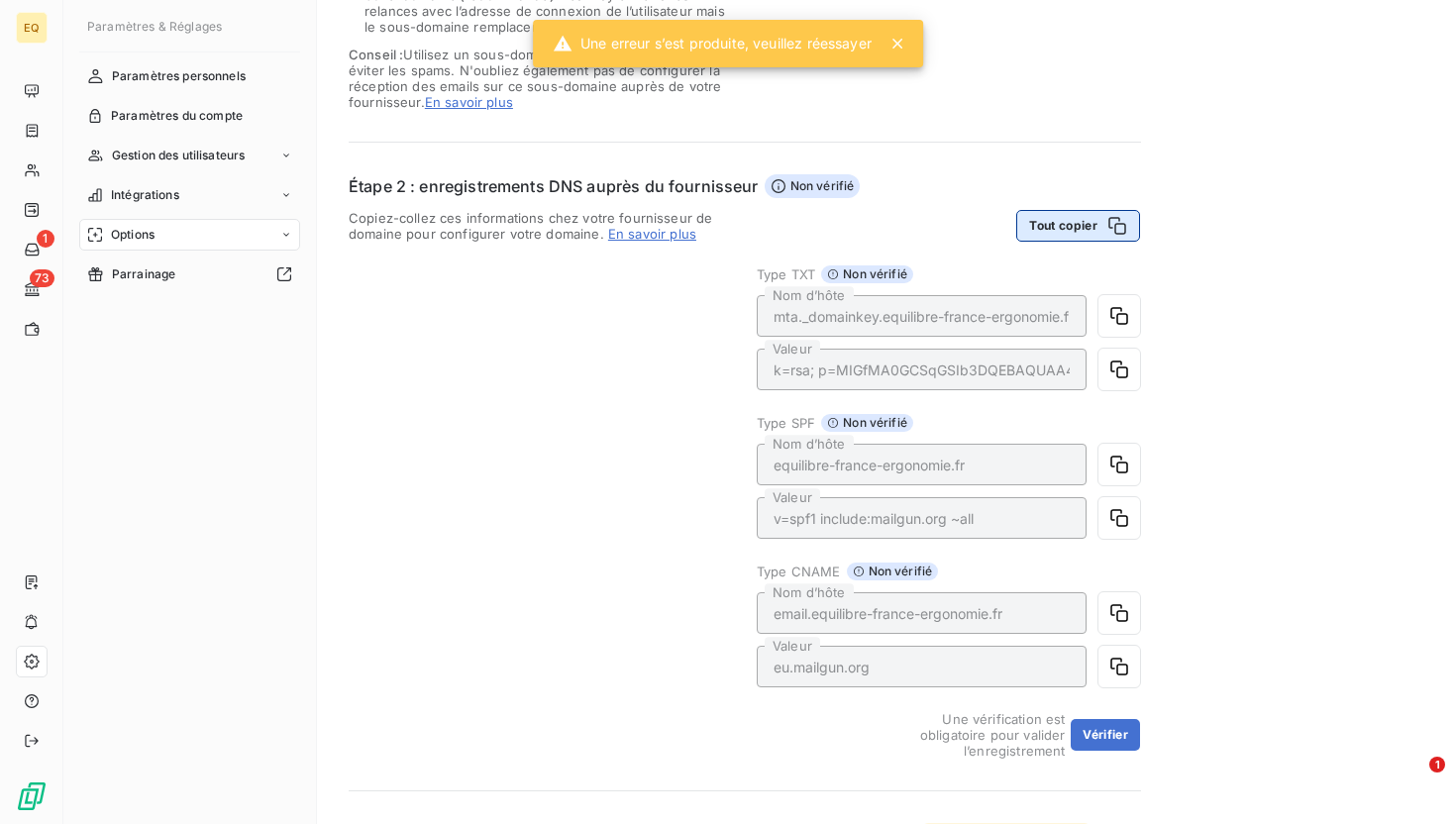 click on "Tout copier" at bounding box center (1078, 226) 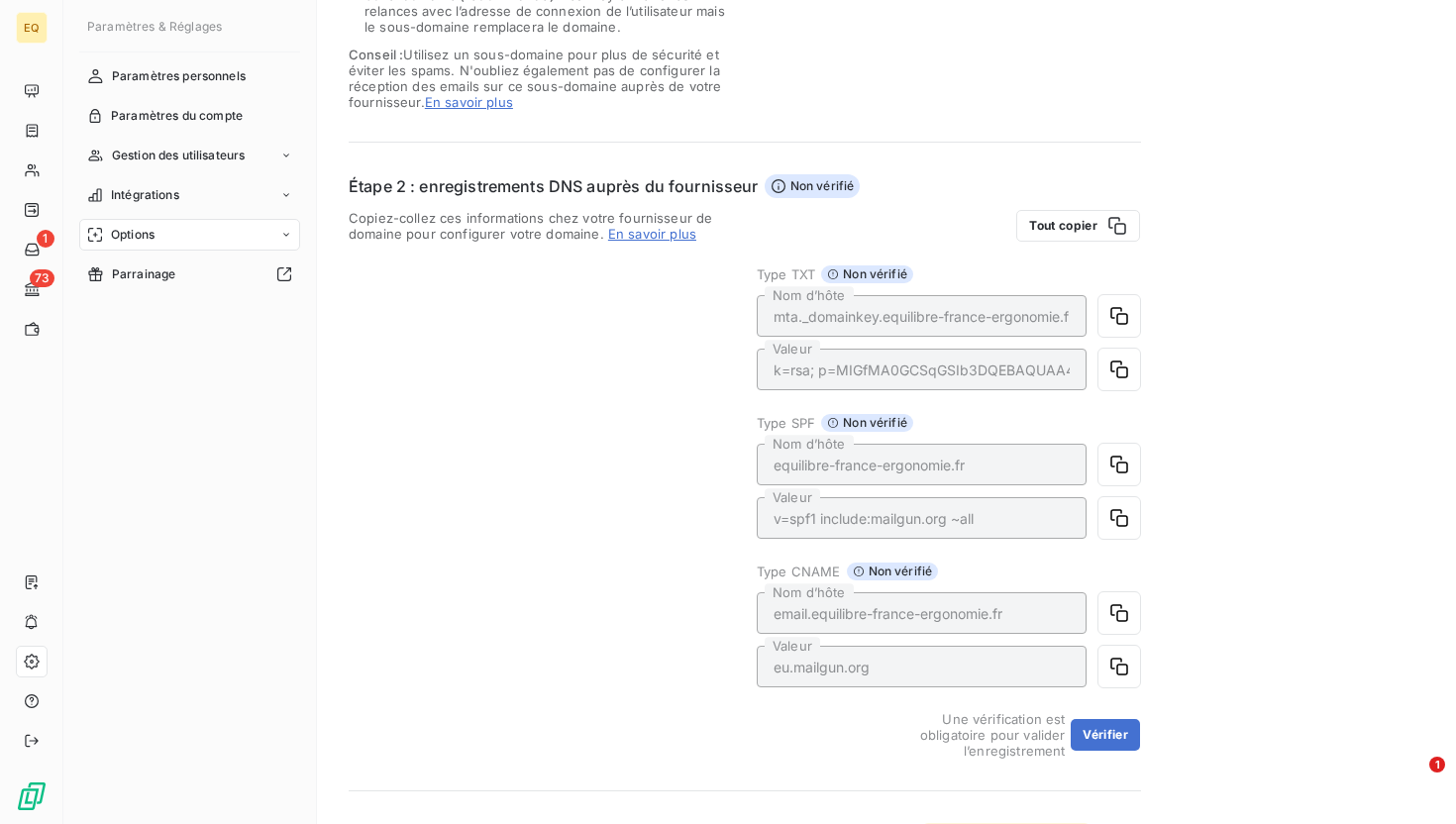 click on "Type TXT Non vérifié mta._domainkey.equilibre-france-ergonomie.fr Nom d’hôte k=rsa; p=MIGfMA0GCSqGSIb3DQEBAQUAA4GNADCBiQKBgQCstbdhcBSargR7KhM9zf1LYFO9s/VY7UAT1c1mJitDp+zbgtWZEAF/coCn3RBLq6rzeKuABBoiBemL7D+qGC9Rs8NorRfzdxGQqhetbeM3eY/FaDVwYgY2cR8G5w8bPa/VtiF7ETp6wEnWZufnTL+AQFhKArPON7IgqlOtp5TTlQIDAQAB Valeur" at bounding box center (948, 328) 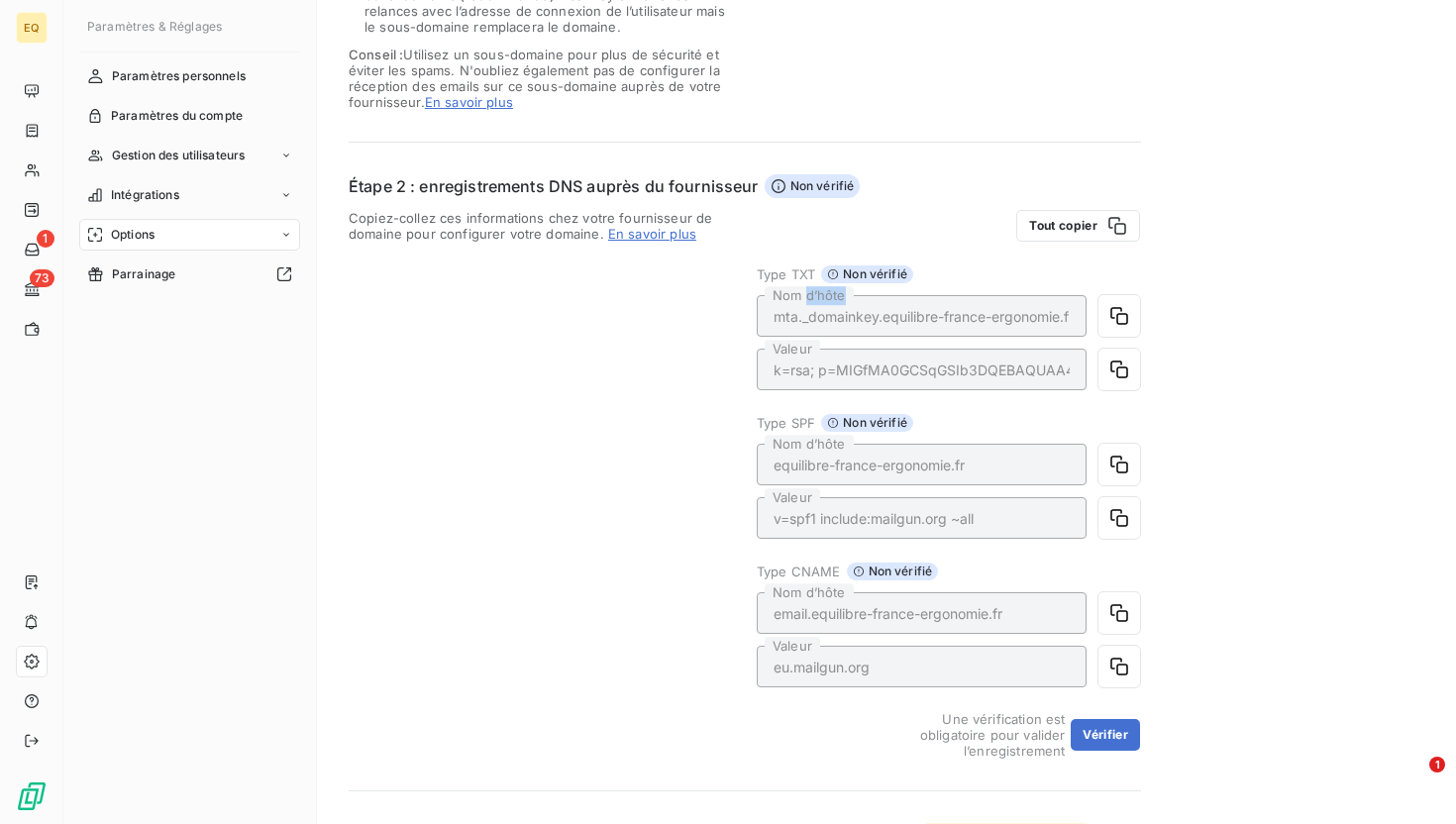 click on "Type TXT Non vérifié mta._domainkey.equilibre-france-ergonomie.fr Nom d’hôte k=rsa; p=MIGfMA0GCSqGSIb3DQEBAQUAA4GNADCBiQKBgQCstbdhcBSargR7KhM9zf1LYFO9s/VY7UAT1c1mJitDp+zbgtWZEAF/coCn3RBLq6rzeKuABBoiBemL7D+qGC9Rs8NorRfzdxGQqhetbeM3eY/FaDVwYgY2cR8G5w8bPa/VtiF7ETp6wEnWZufnTL+AQFhKArPON7IgqlOtp5TTlQIDAQAB Valeur" at bounding box center [948, 328] 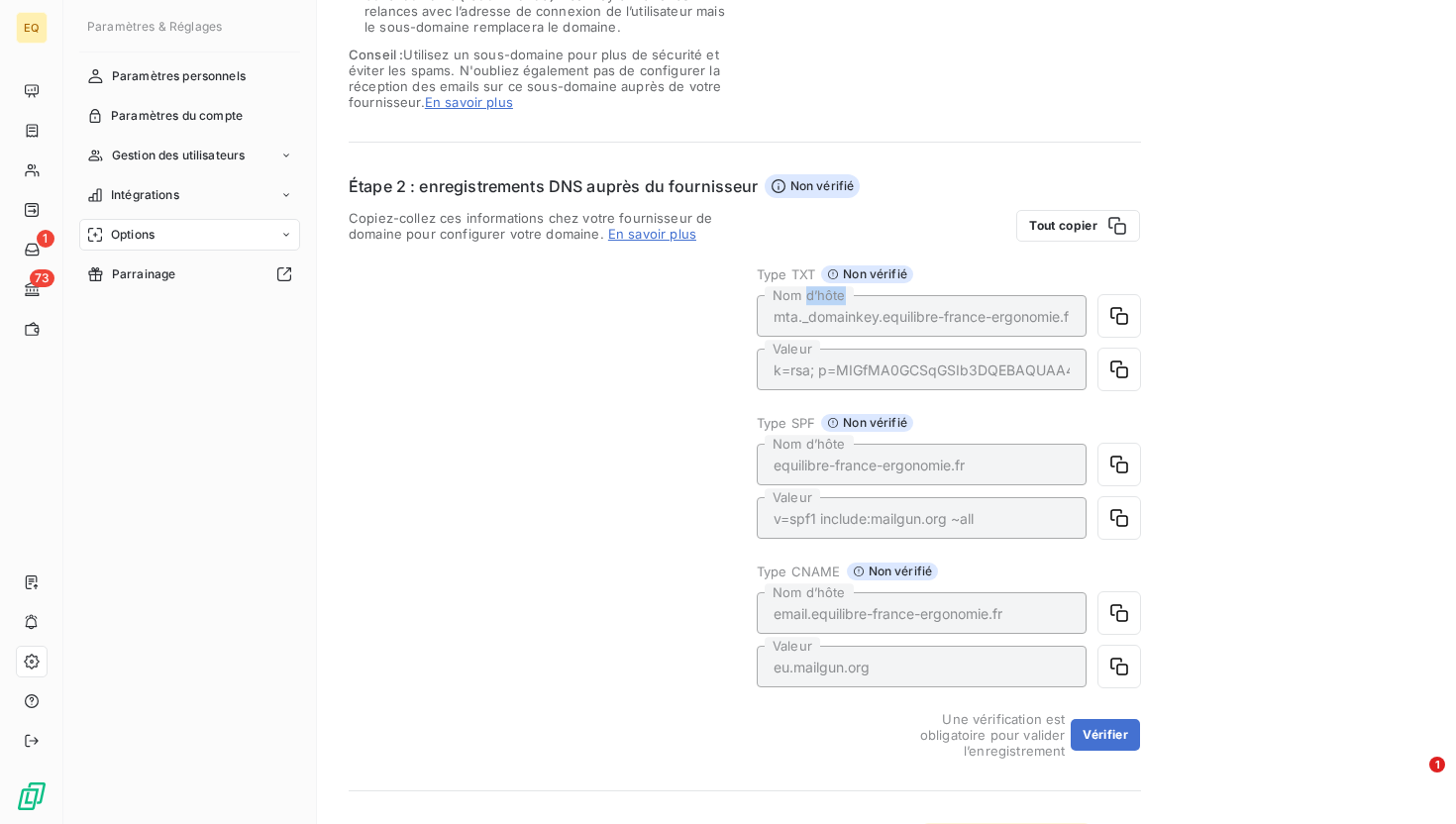 scroll, scrollTop: 0, scrollLeft: 0, axis: both 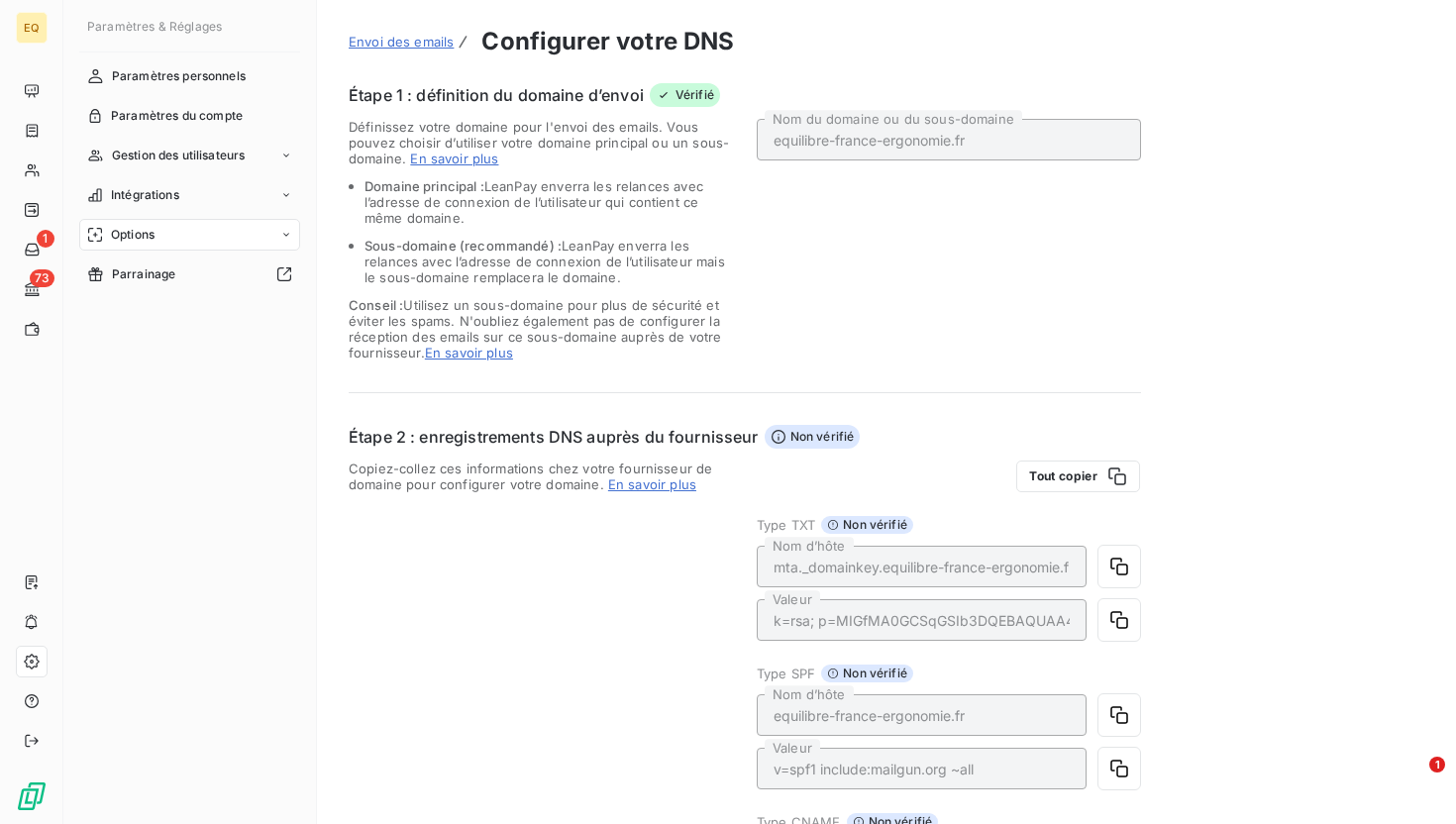 click on "En savoir plus" at bounding box center [454, 158] 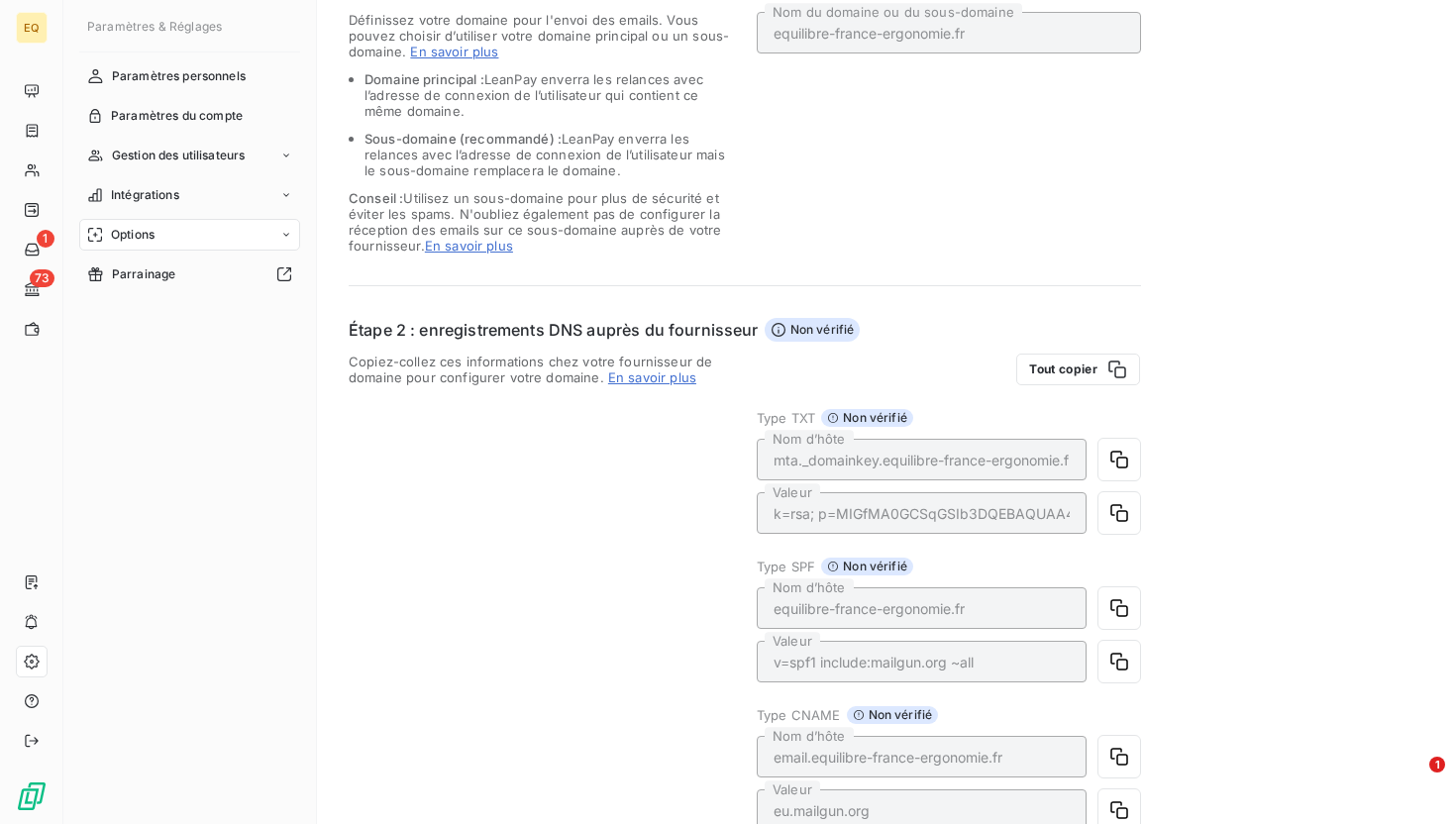 scroll, scrollTop: 120, scrollLeft: 0, axis: vertical 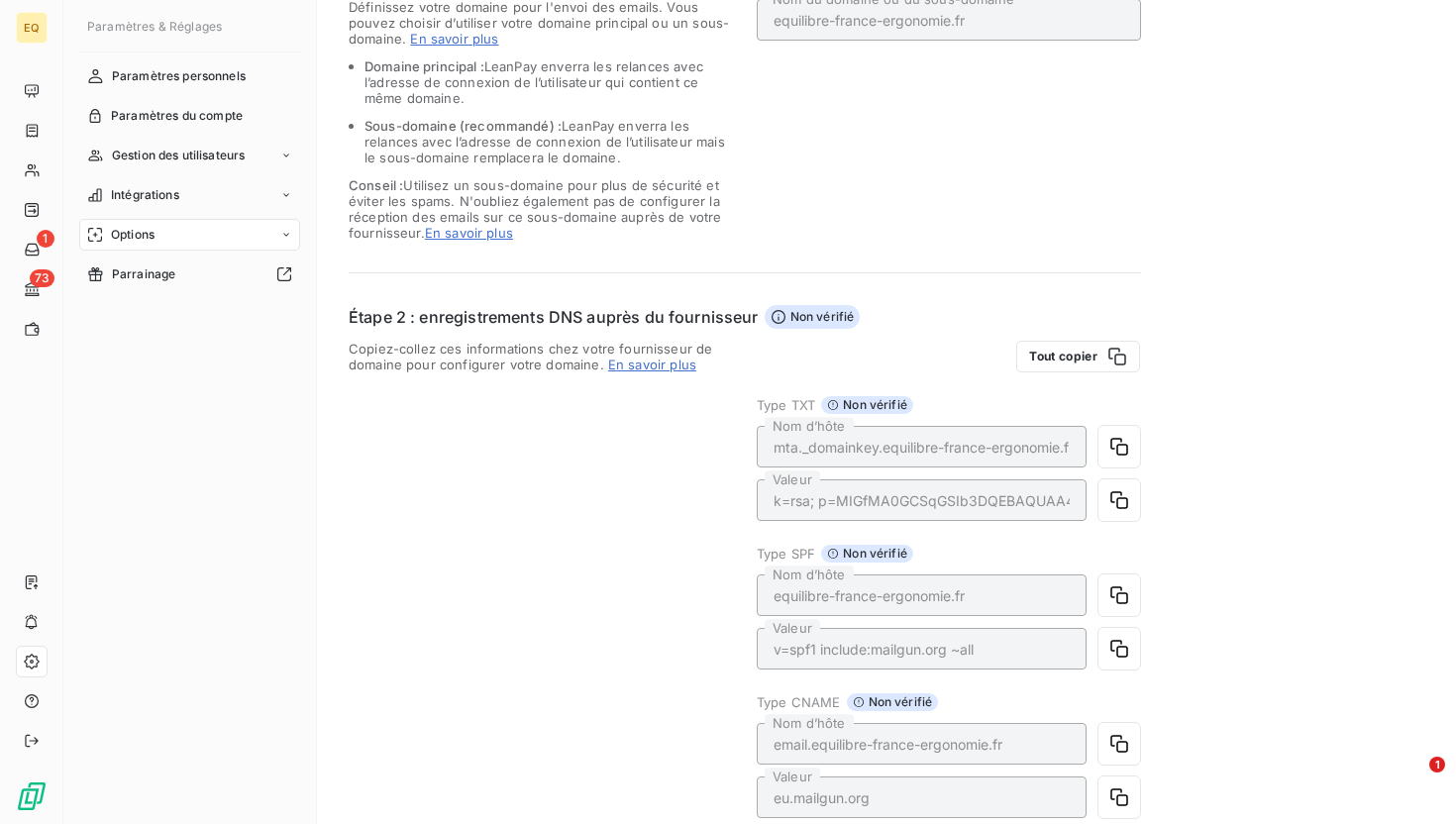 click on "Non vérifié" at bounding box center (867, 405) 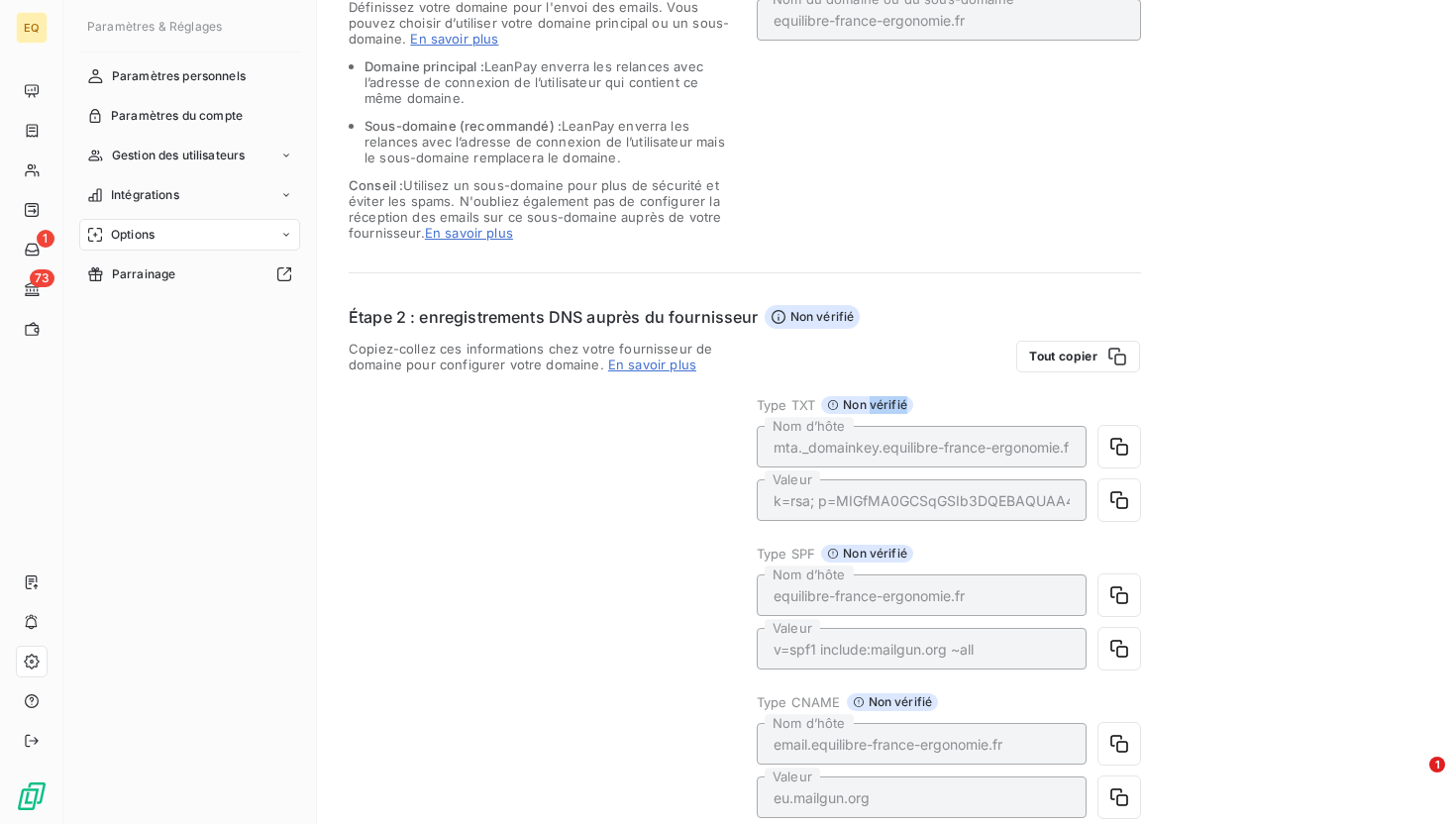 click on "Non vérifié" at bounding box center (867, 405) 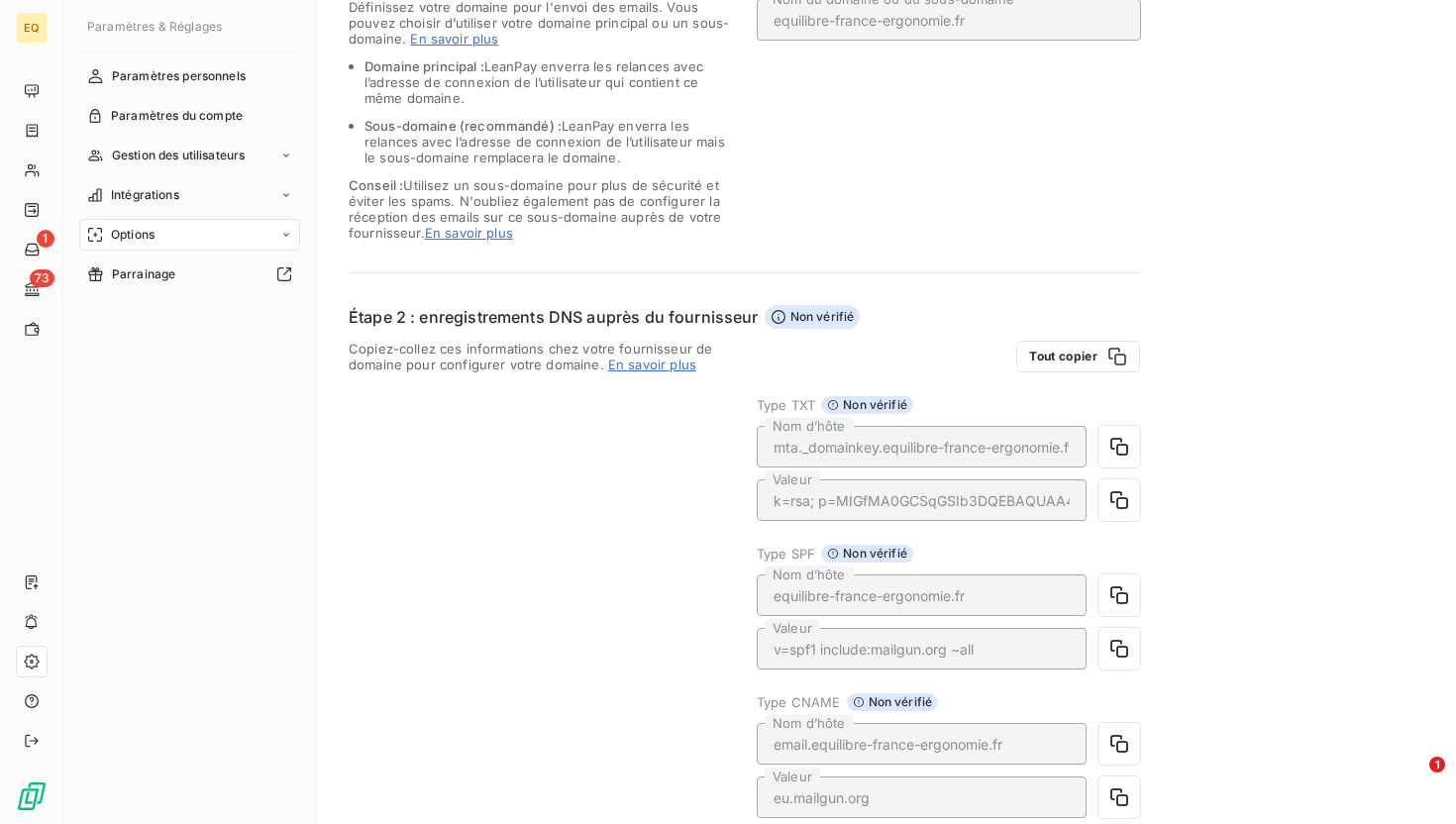 click 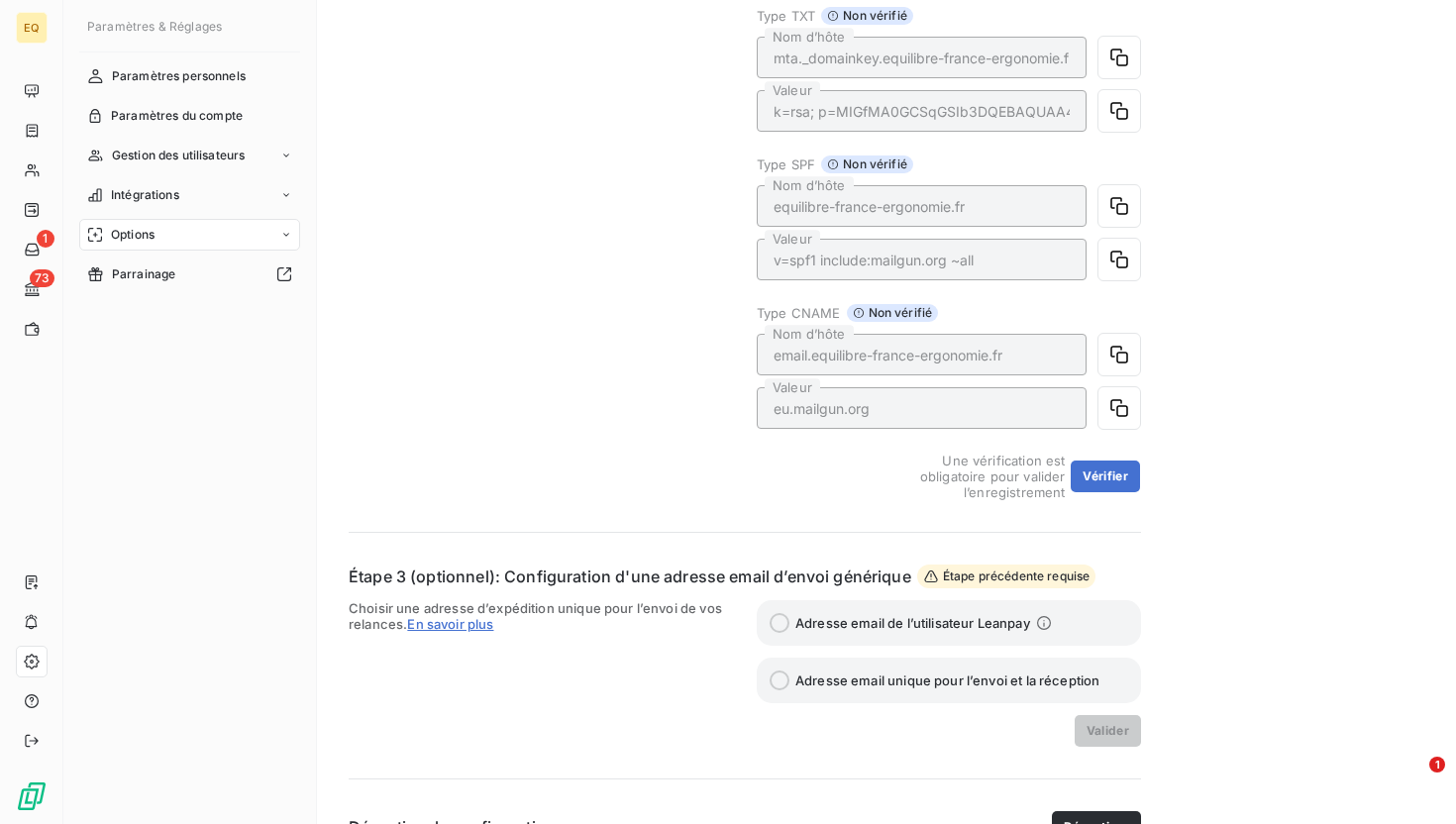 scroll, scrollTop: 0, scrollLeft: 0, axis: both 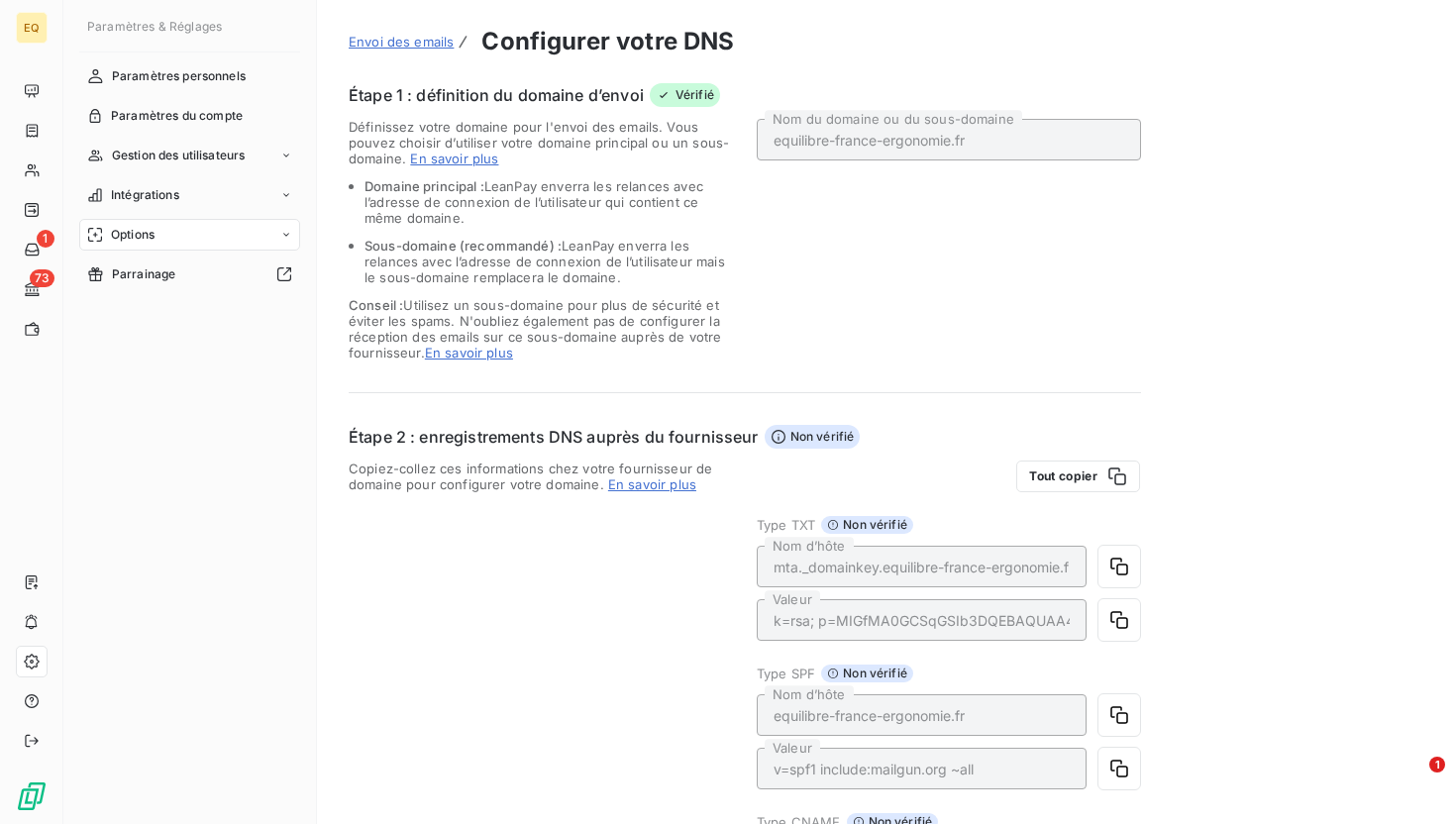 click on "Envoi des emails" at bounding box center (401, 42) 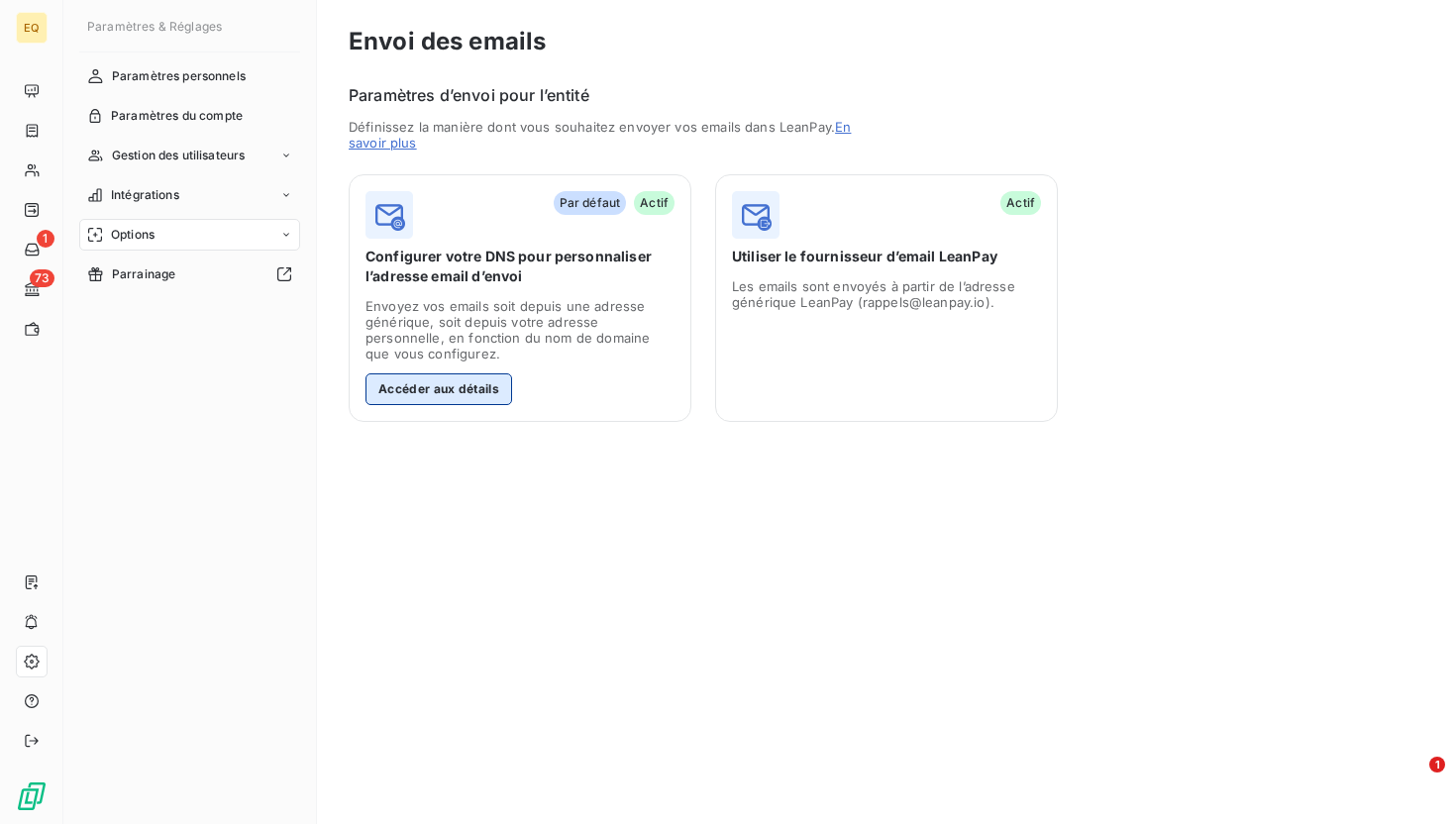 click on "Accéder aux détails" at bounding box center [439, 389] 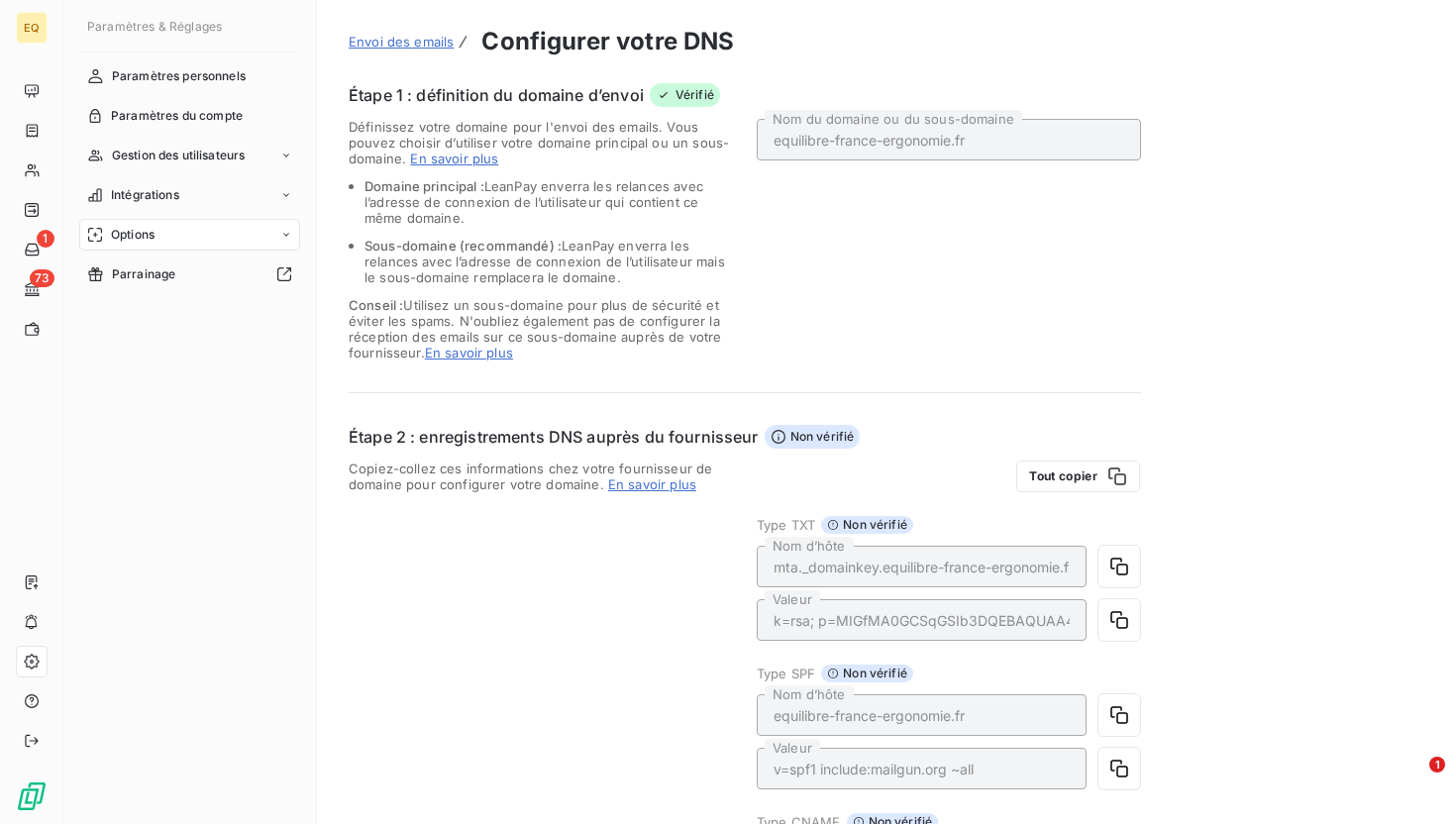 click on "Envoi des emails" at bounding box center (401, 42) 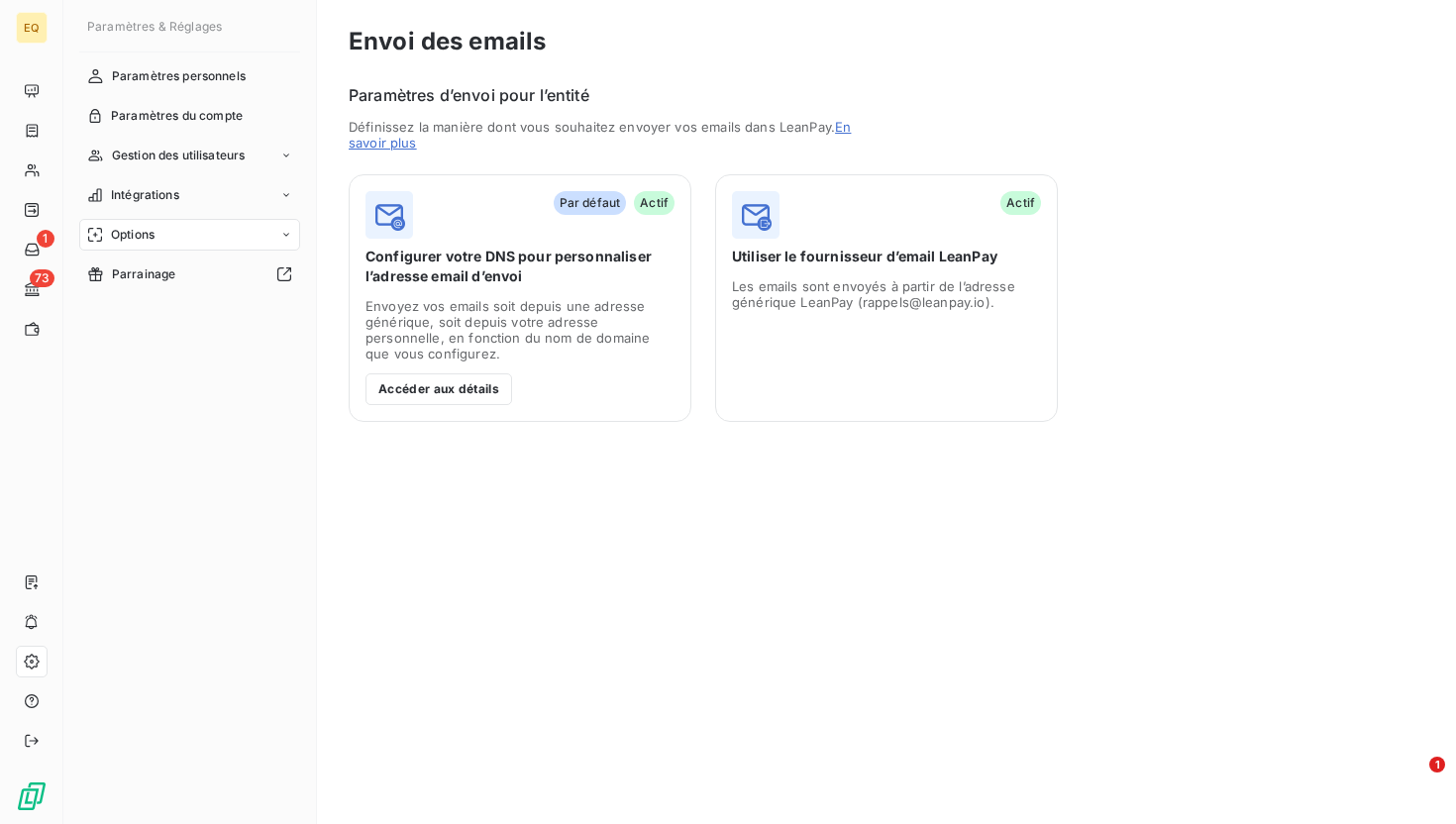 click on "Par défaut" at bounding box center (590, 203) 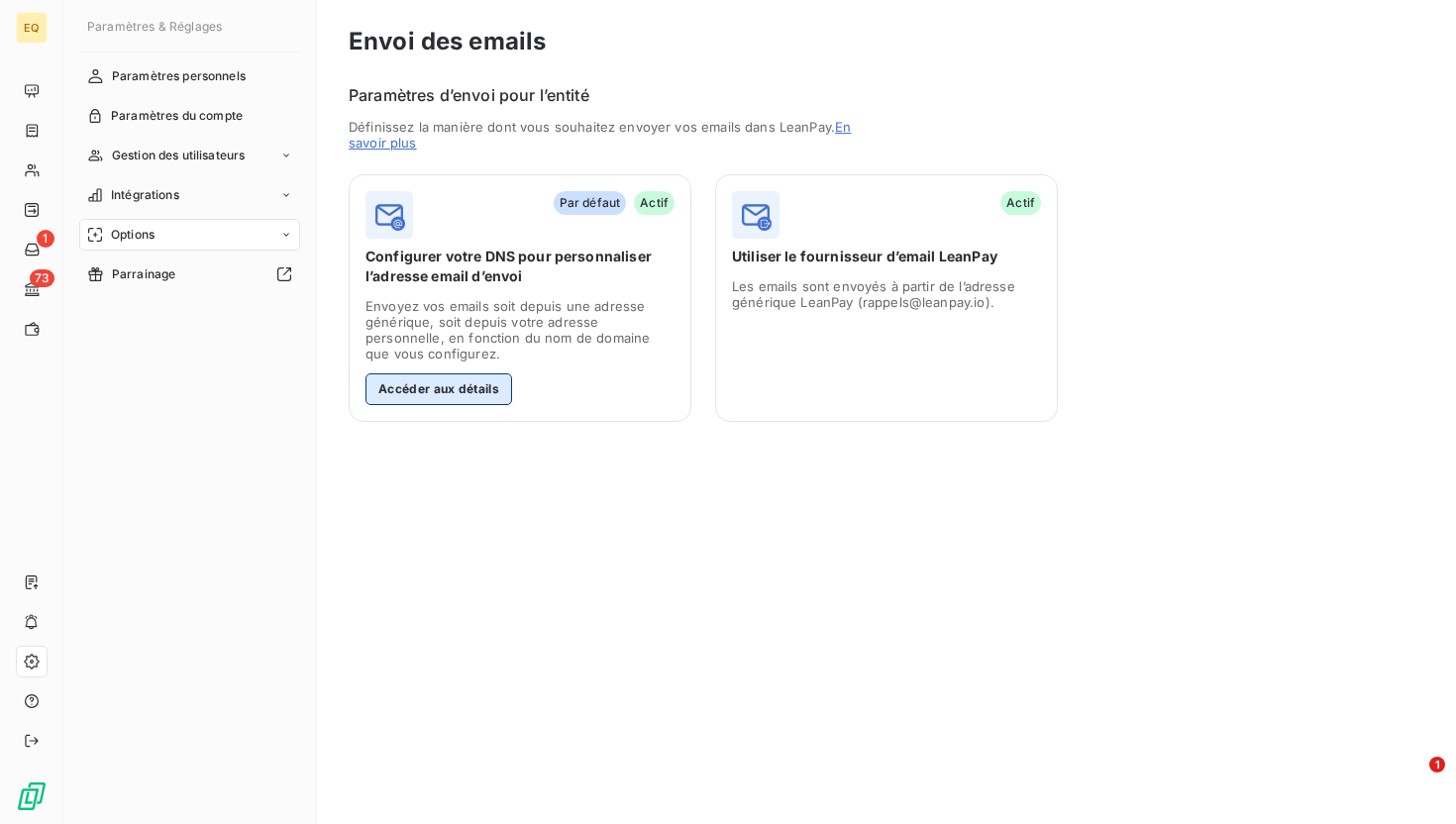 click on "Accéder aux détails" at bounding box center (439, 389) 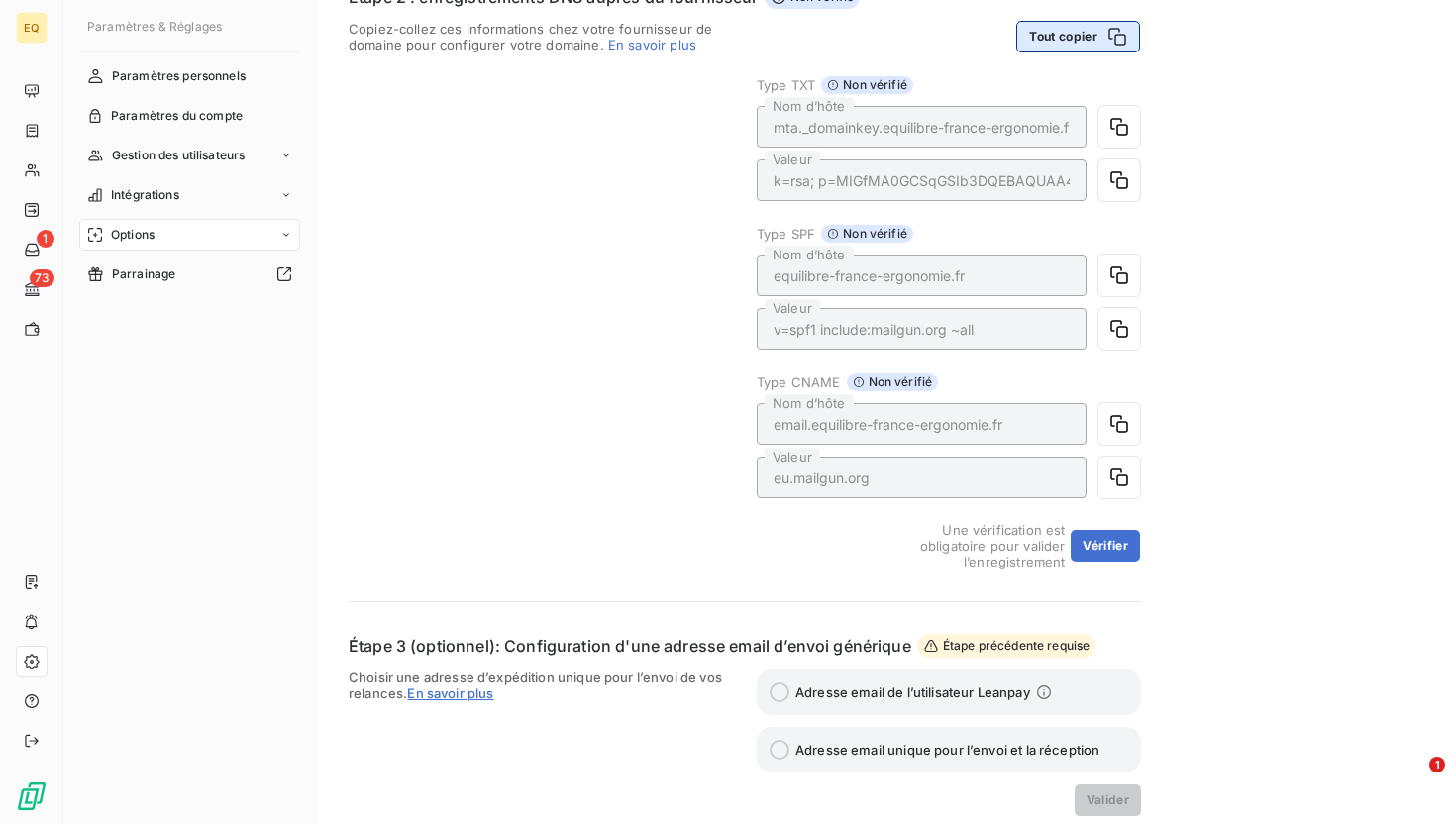 scroll, scrollTop: 526, scrollLeft: 0, axis: vertical 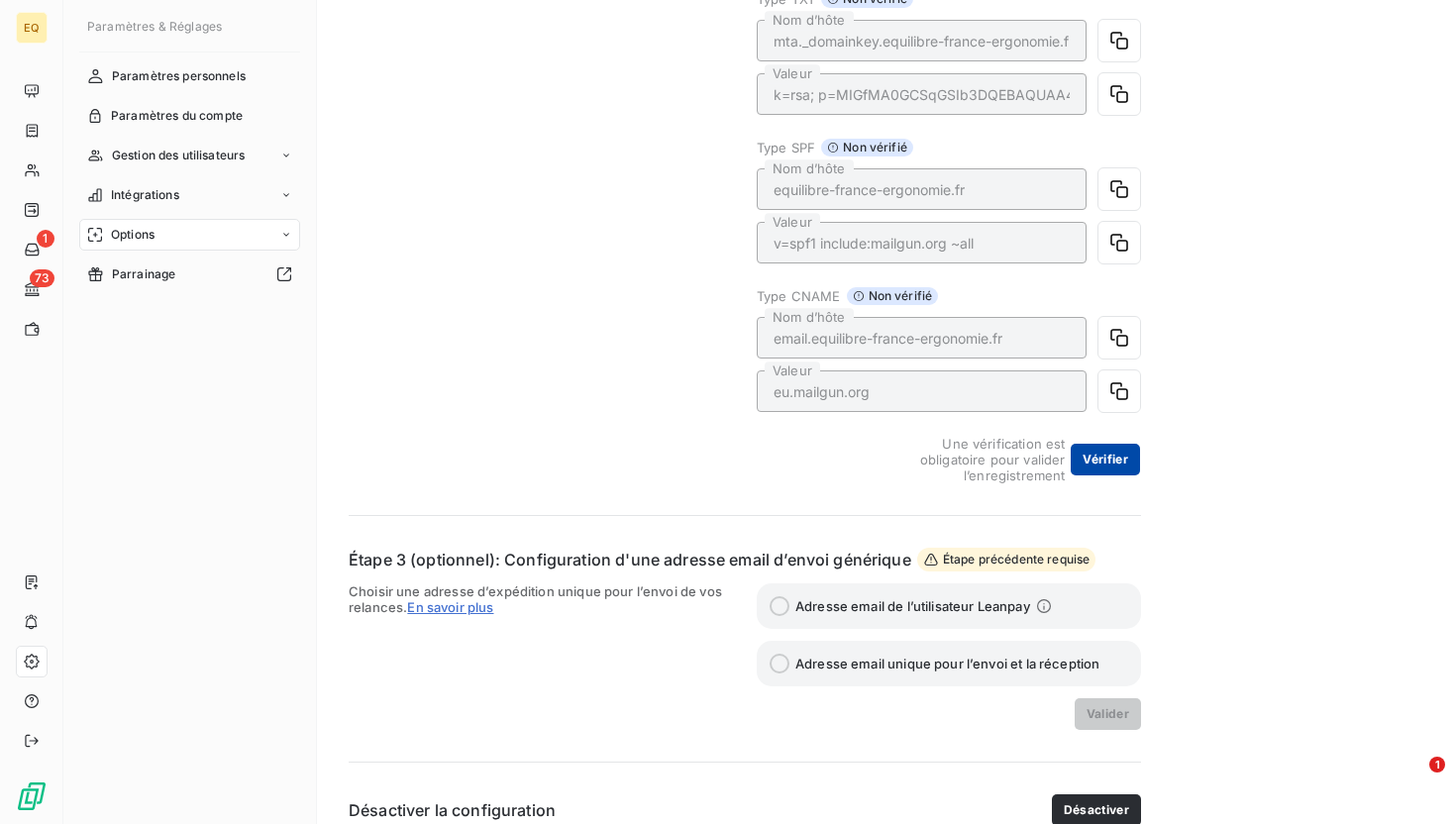click on "Vérifier" at bounding box center (1105, 460) 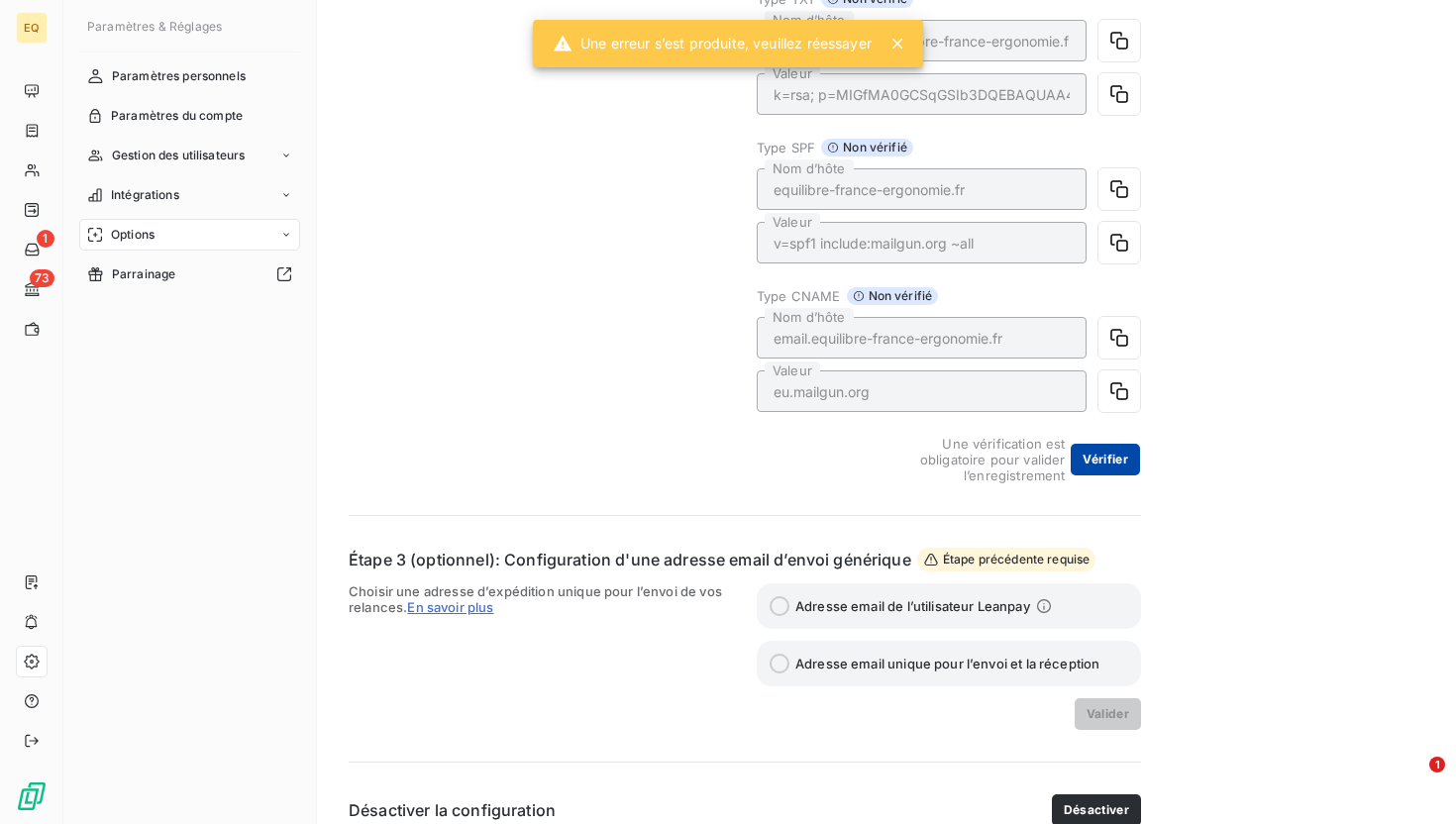 click on "Vérifier" at bounding box center [1105, 460] 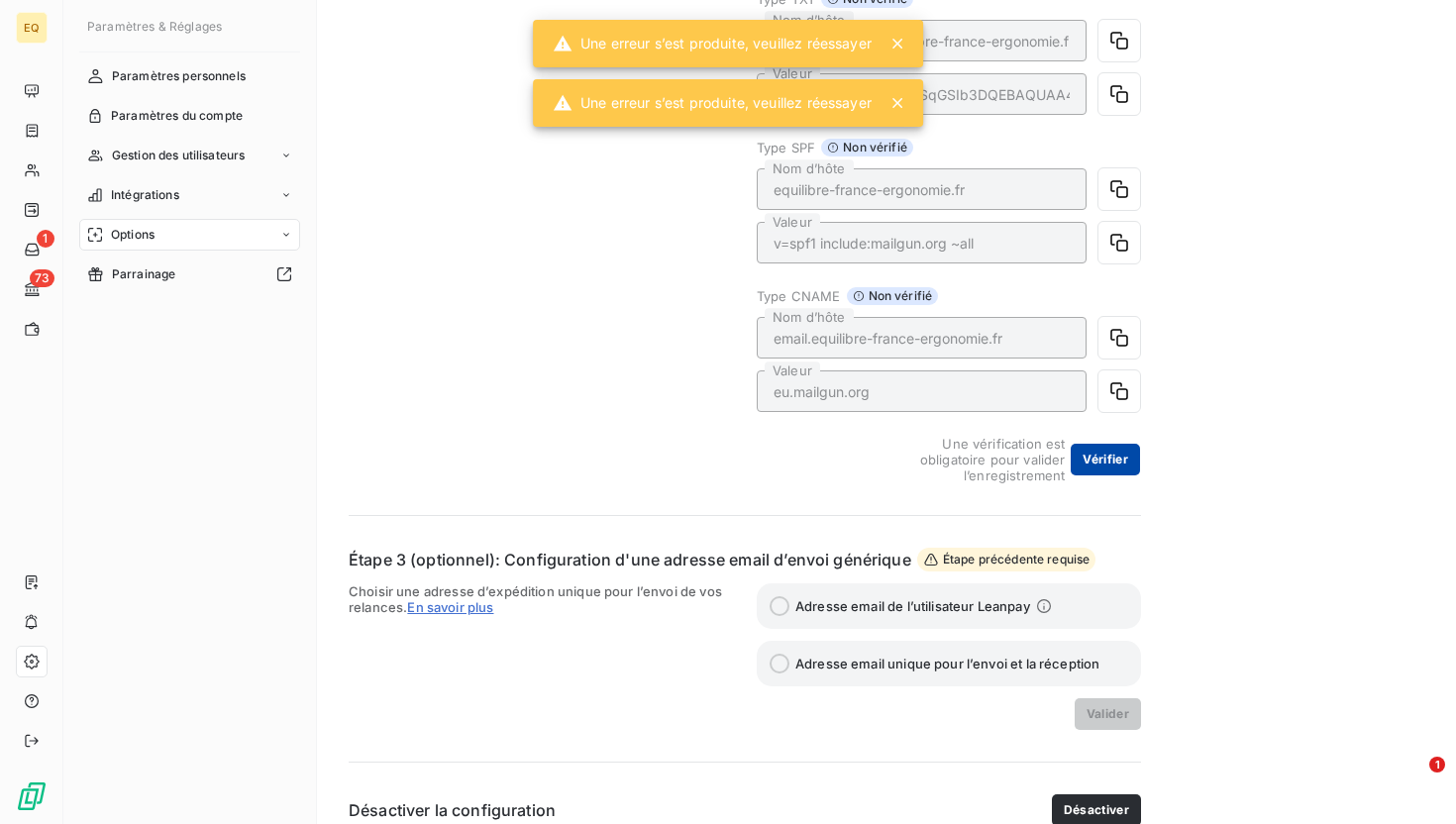 click on "Vérifier" at bounding box center [1105, 460] 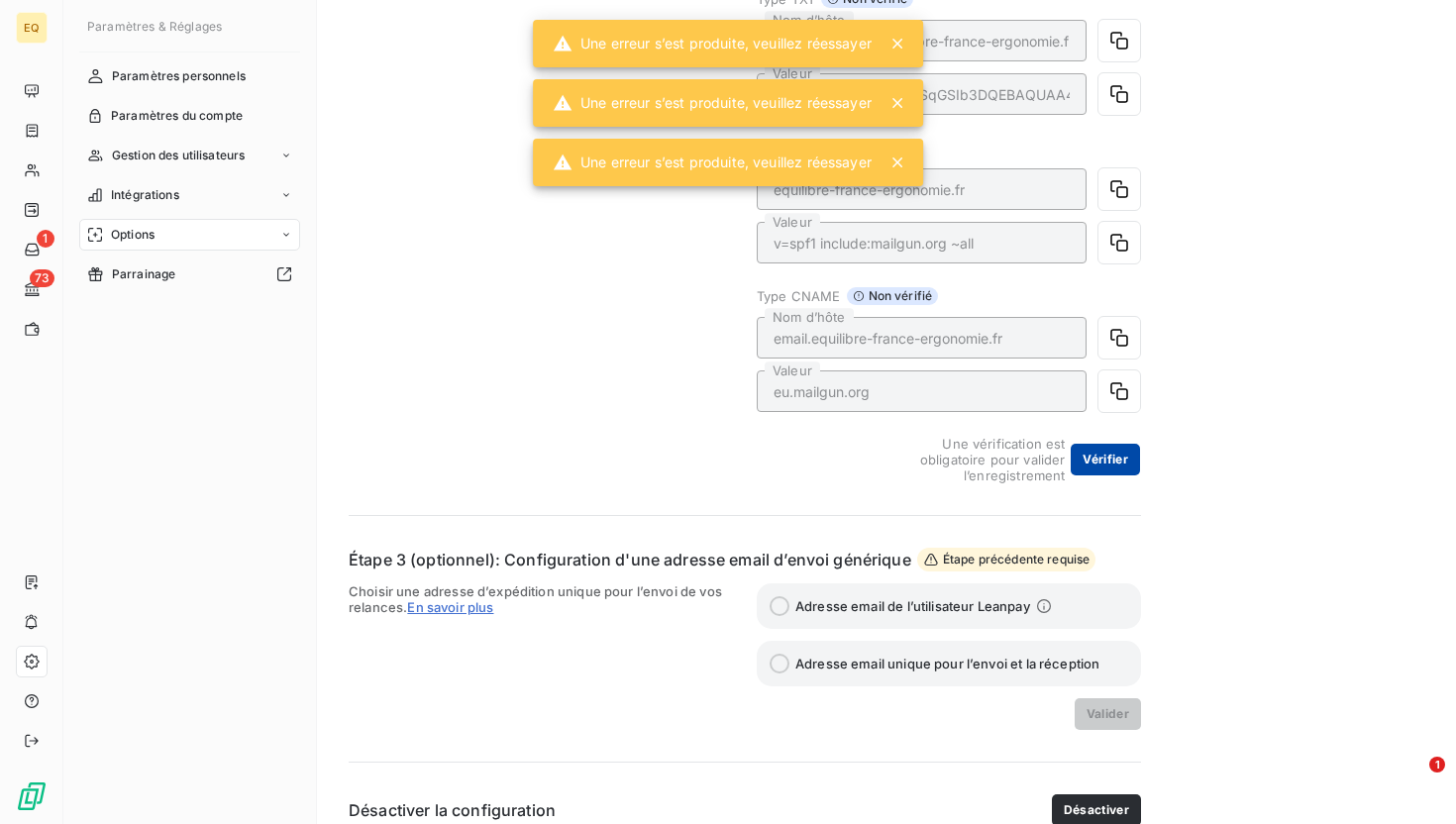 click on "Vérifier" at bounding box center [1105, 460] 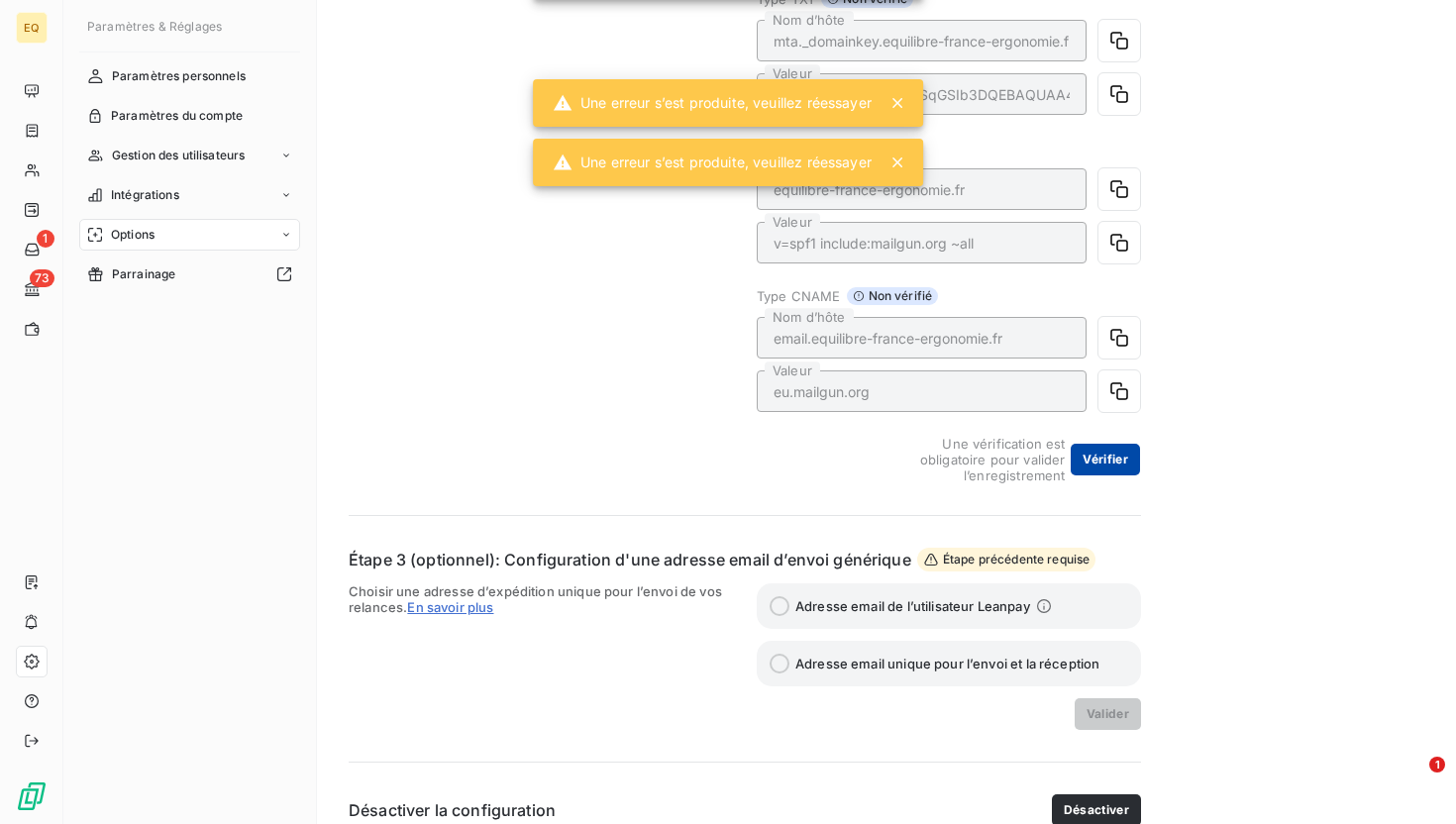 click on "Vérifier" at bounding box center (1105, 460) 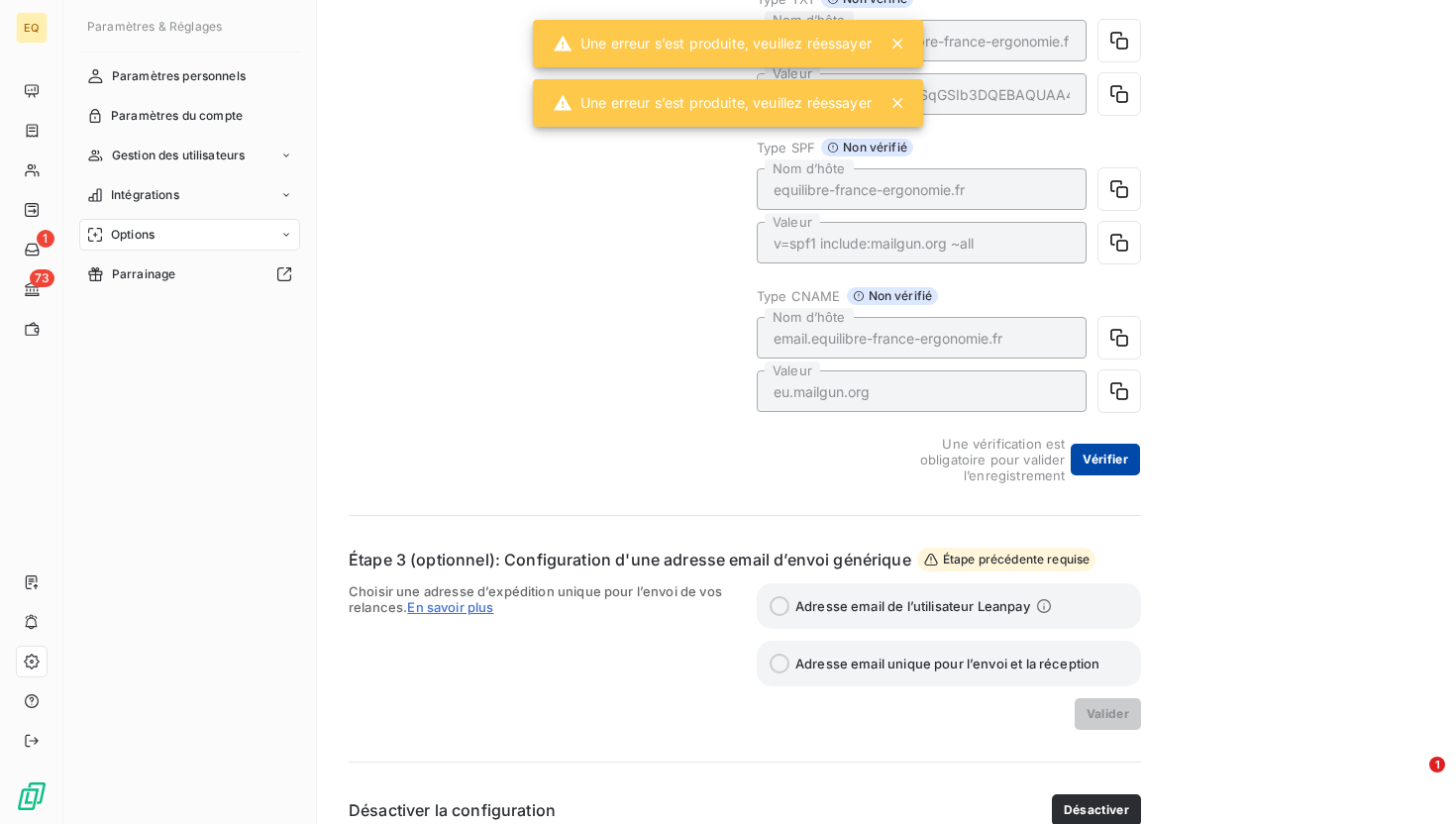 click on "Vérifier" at bounding box center (1105, 460) 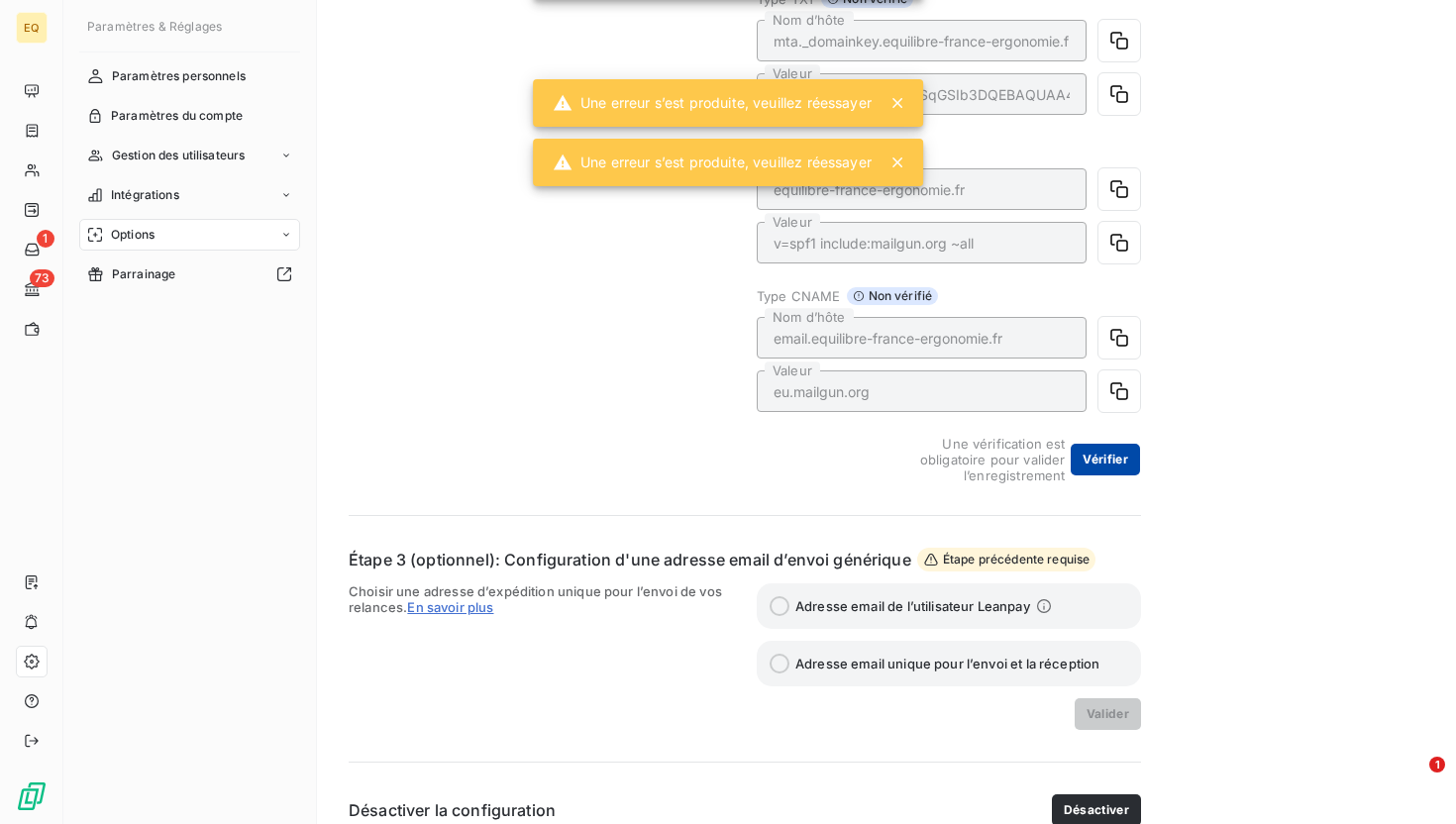 click on "Vérifier" at bounding box center [1105, 460] 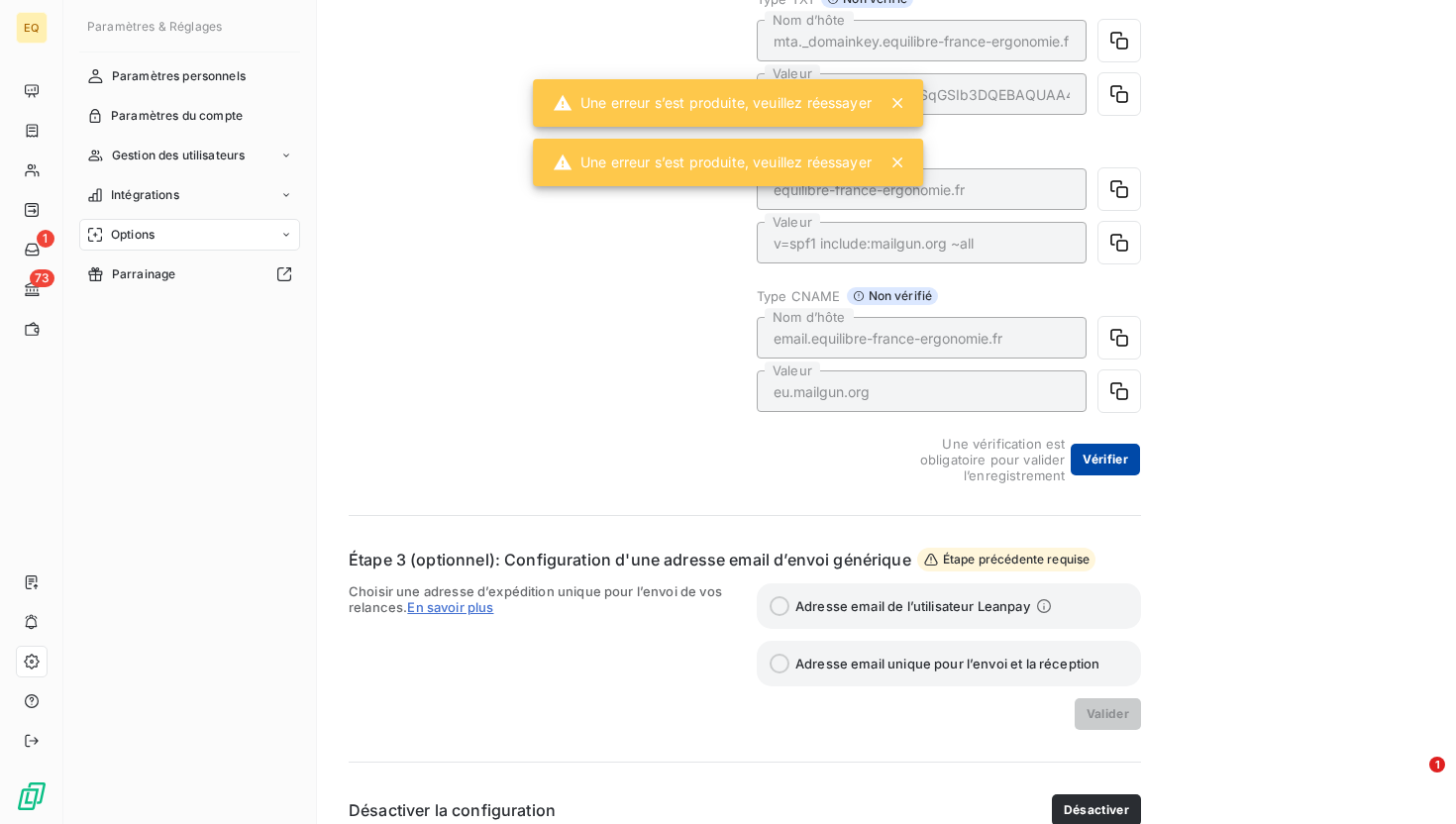 click on "Vérifier" at bounding box center (1105, 460) 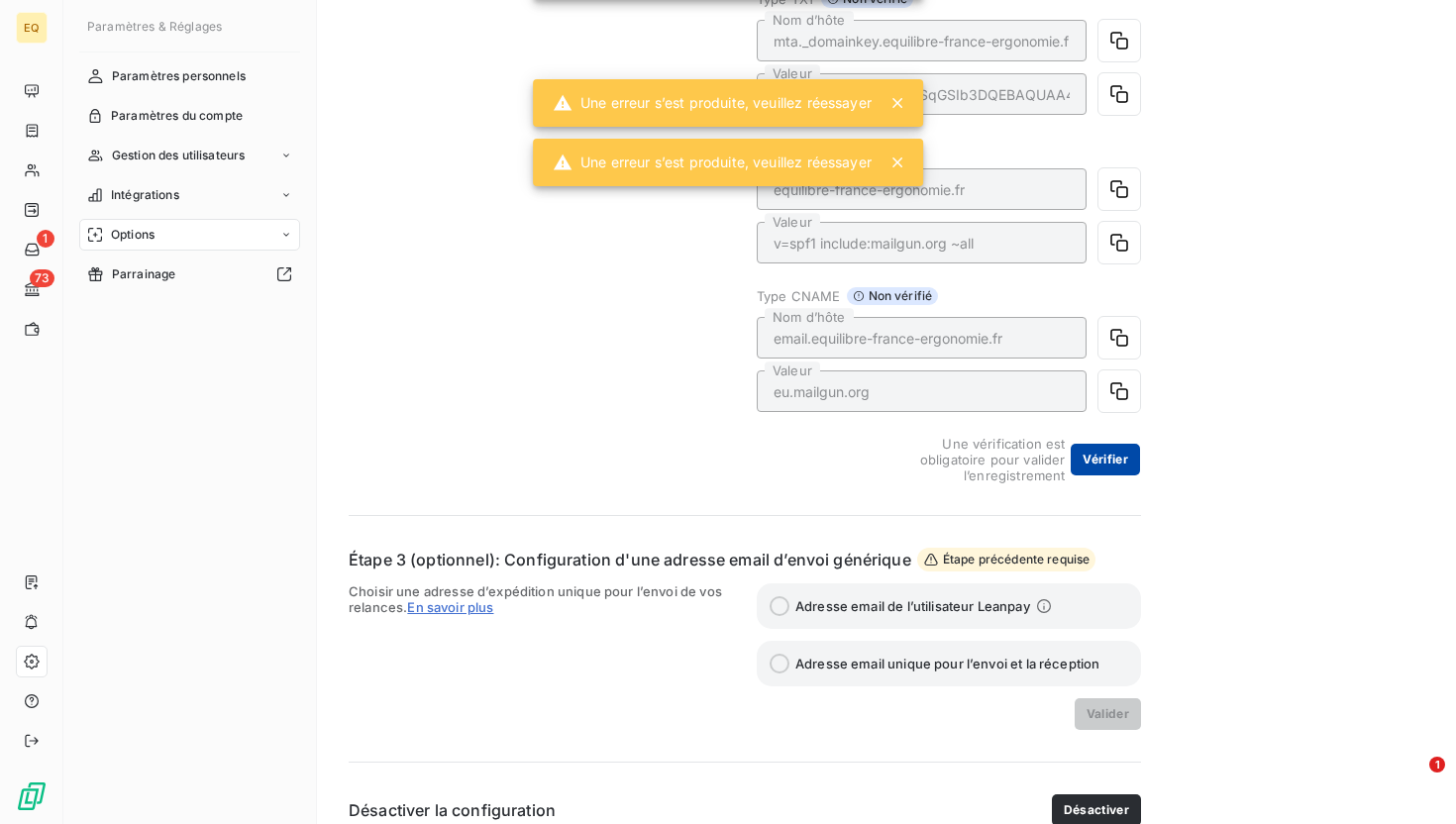 click on "Vérifier" at bounding box center (1105, 460) 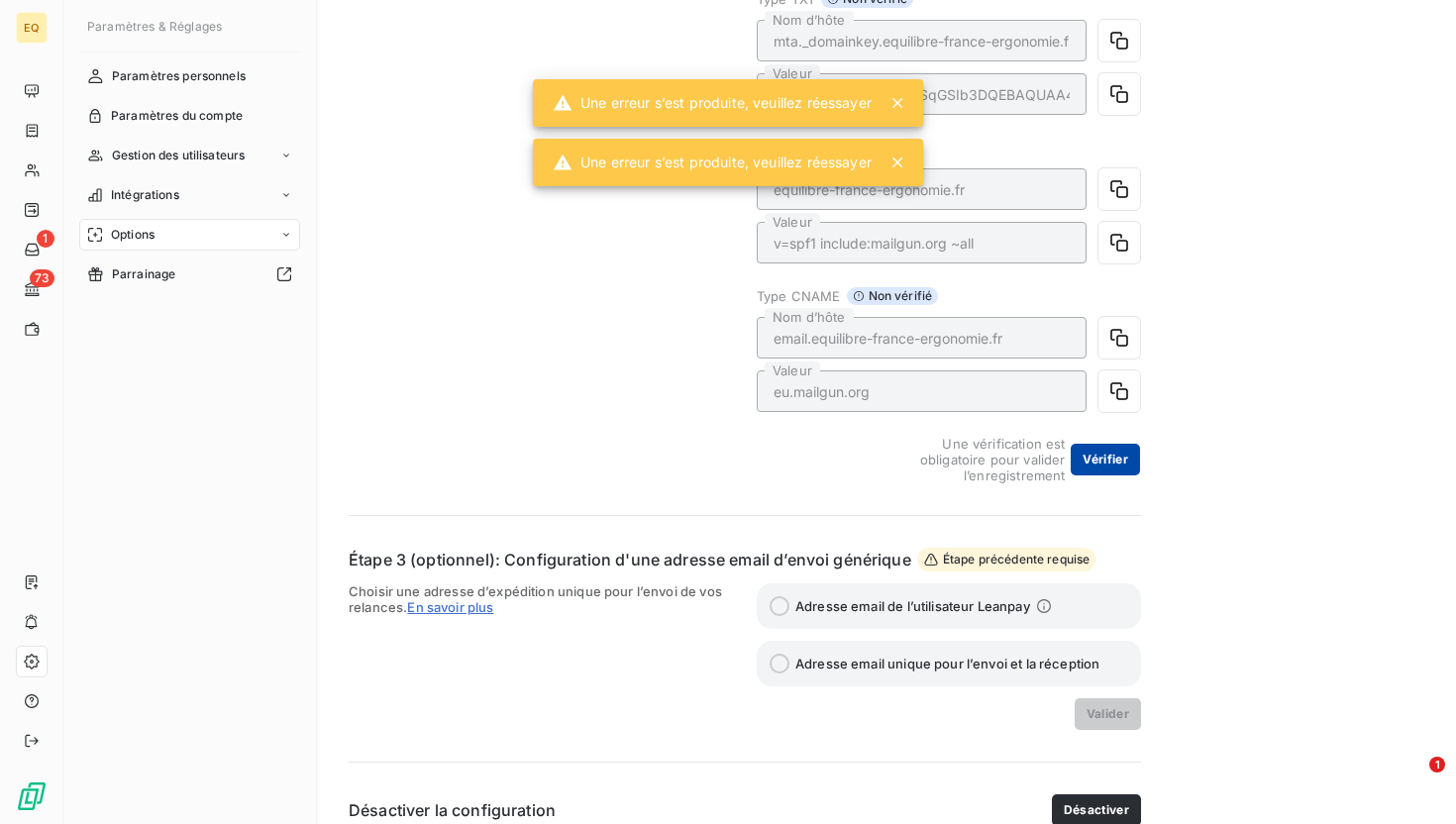 click on "Vérifier" at bounding box center (1105, 460) 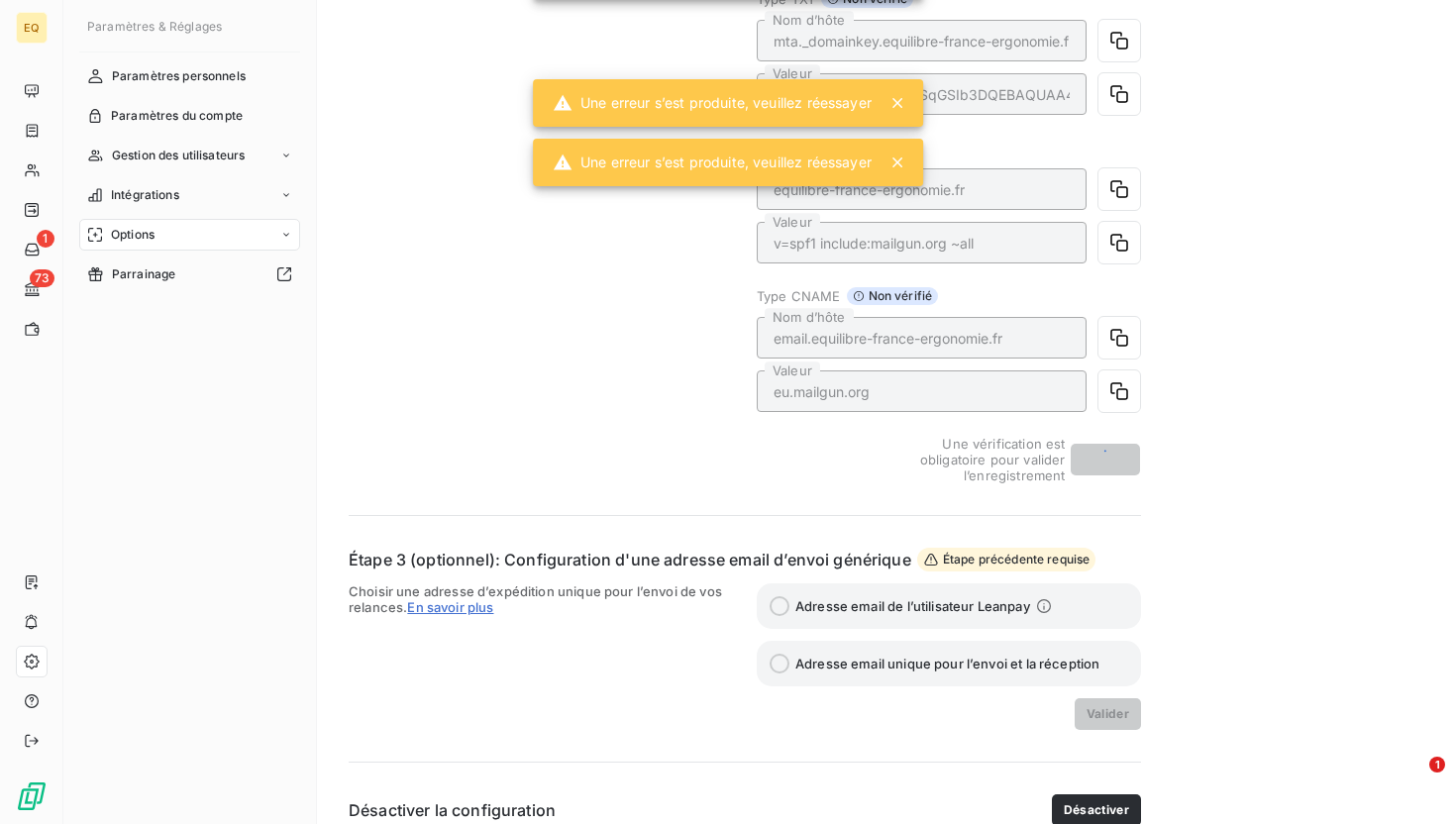 click on "Vérifier" at bounding box center (1105, 460) 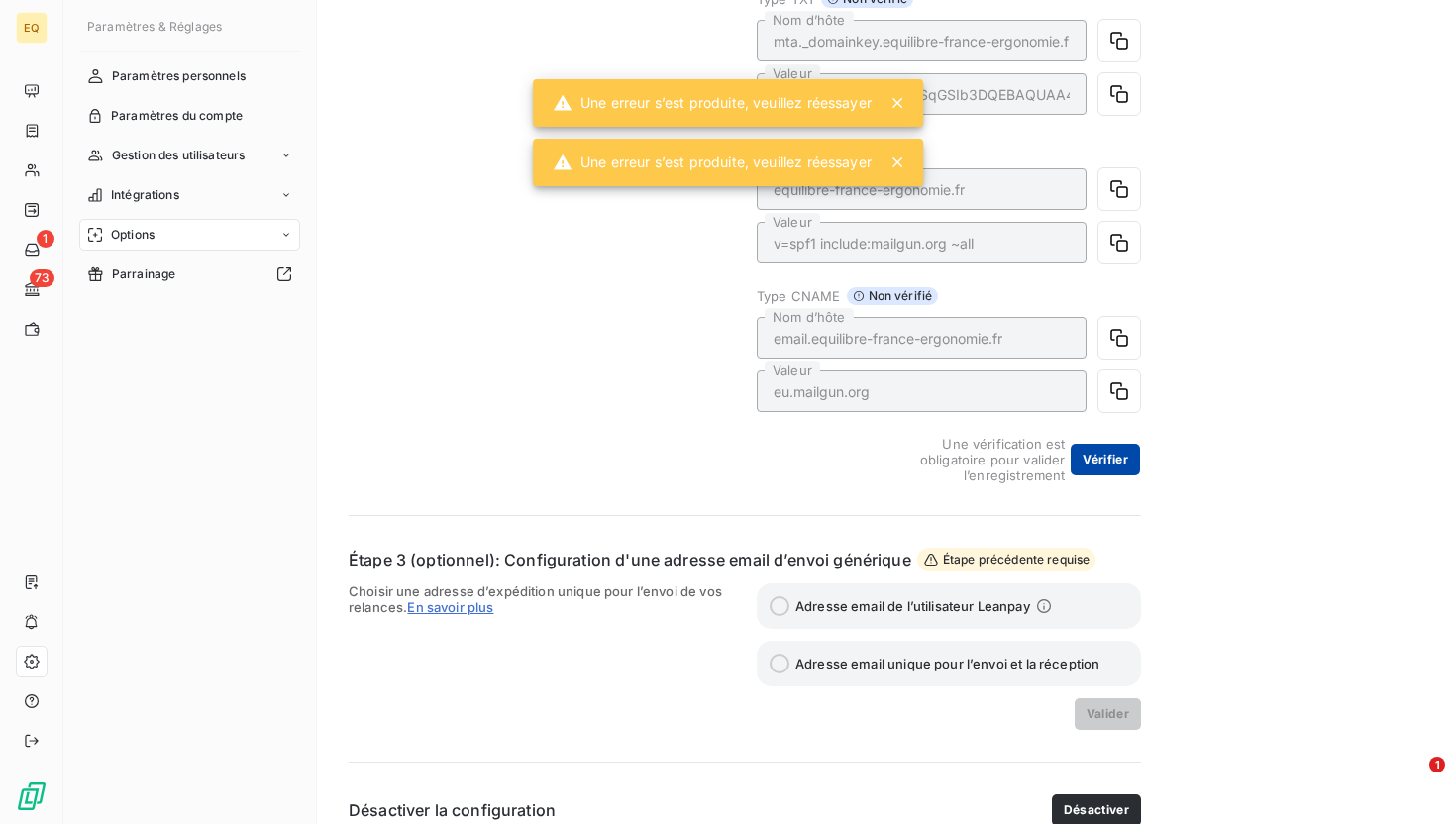 click on "Vérifier" at bounding box center (1105, 460) 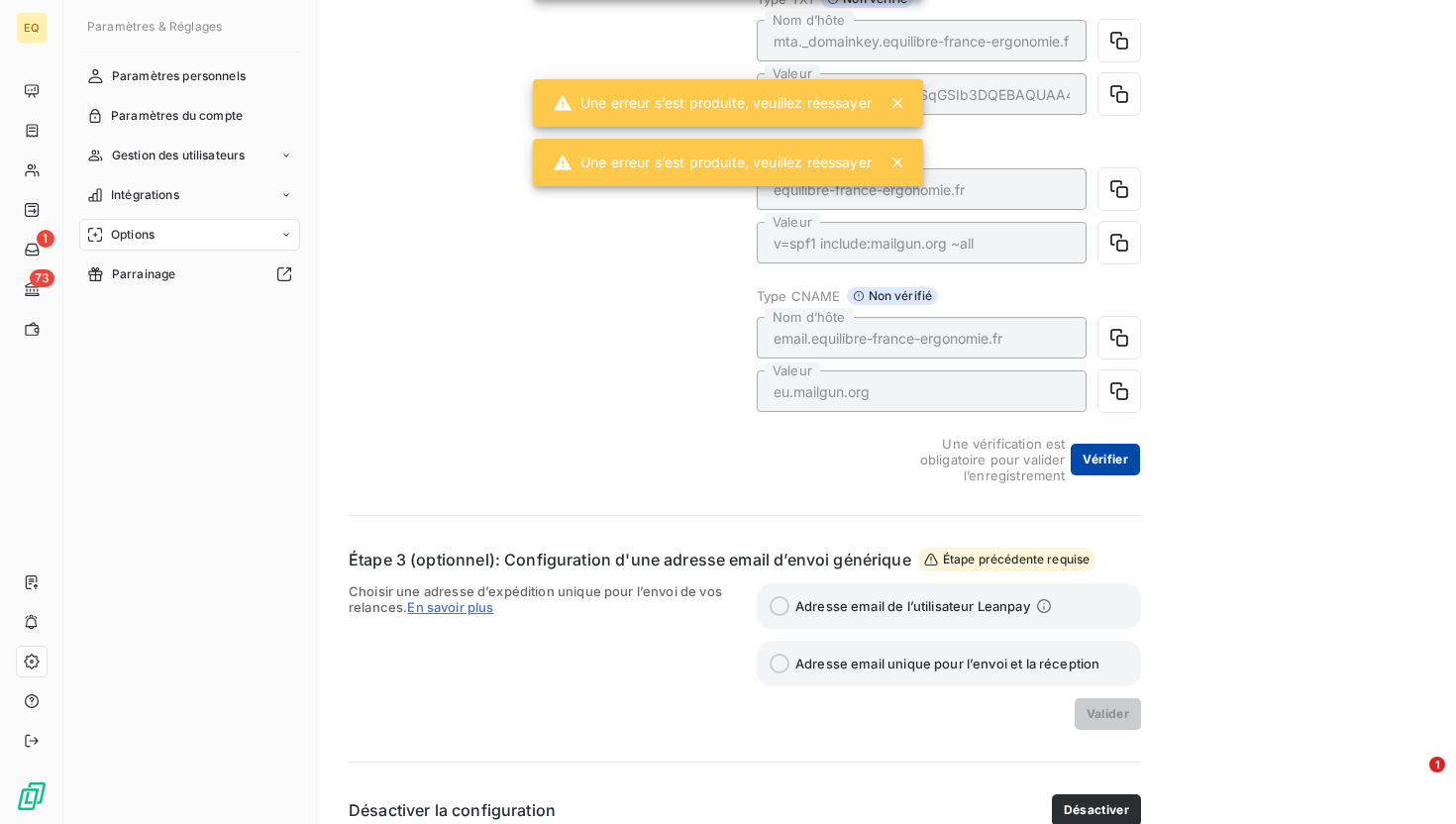 click on "Vérifier" at bounding box center [1105, 460] 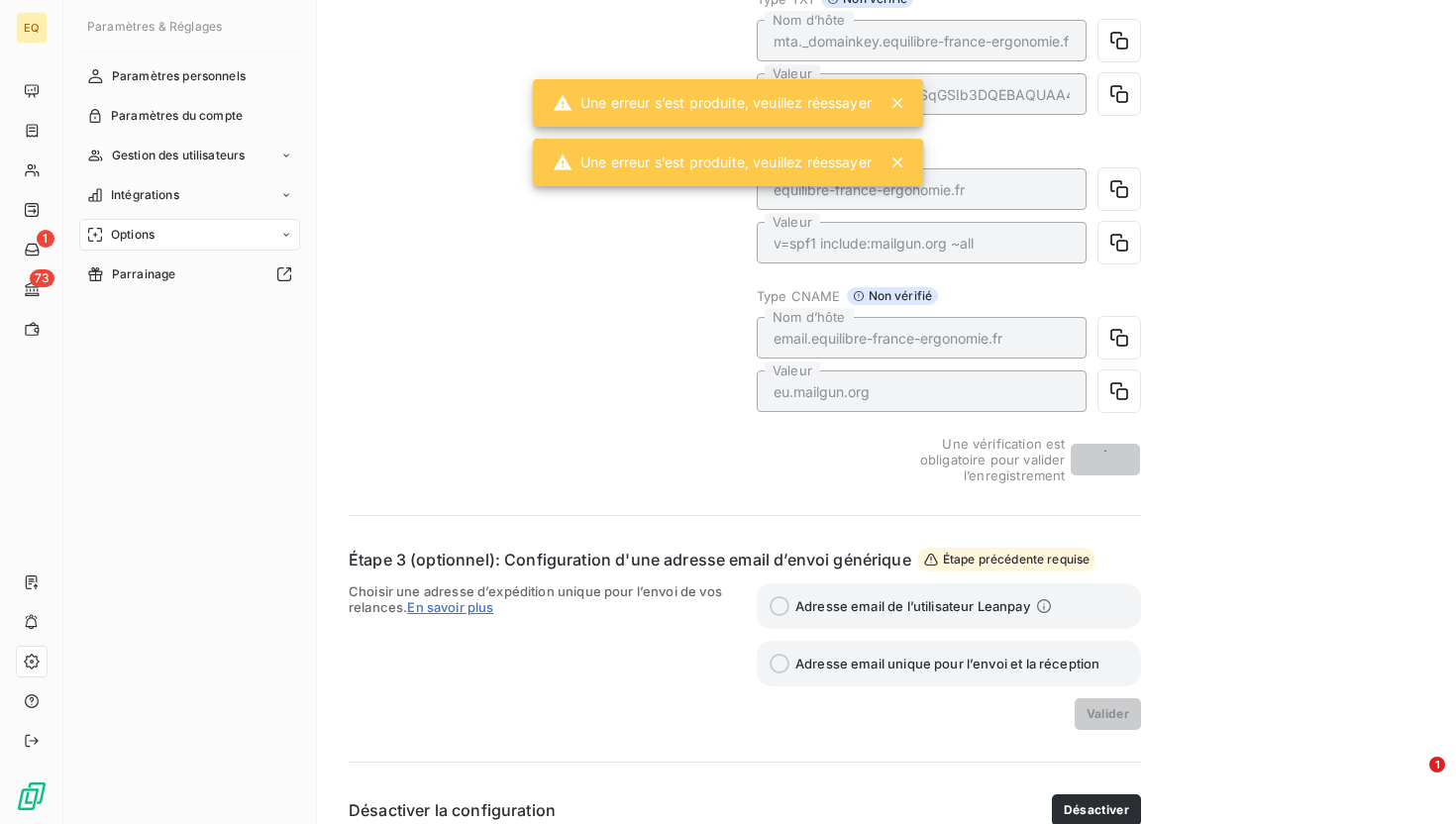 click on "Vérifier" at bounding box center (1105, 460) 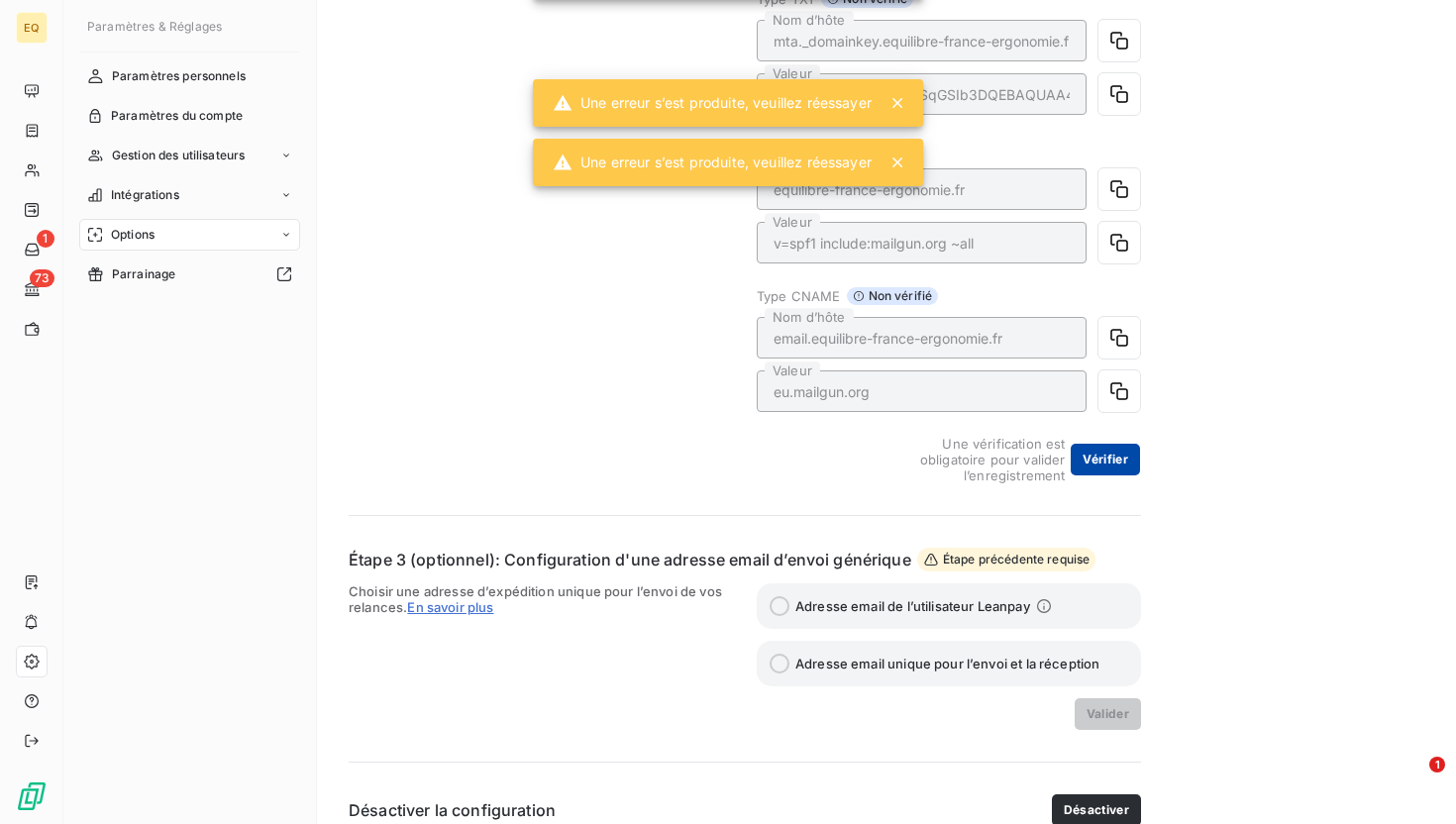 click on "Vérifier" at bounding box center (1105, 460) 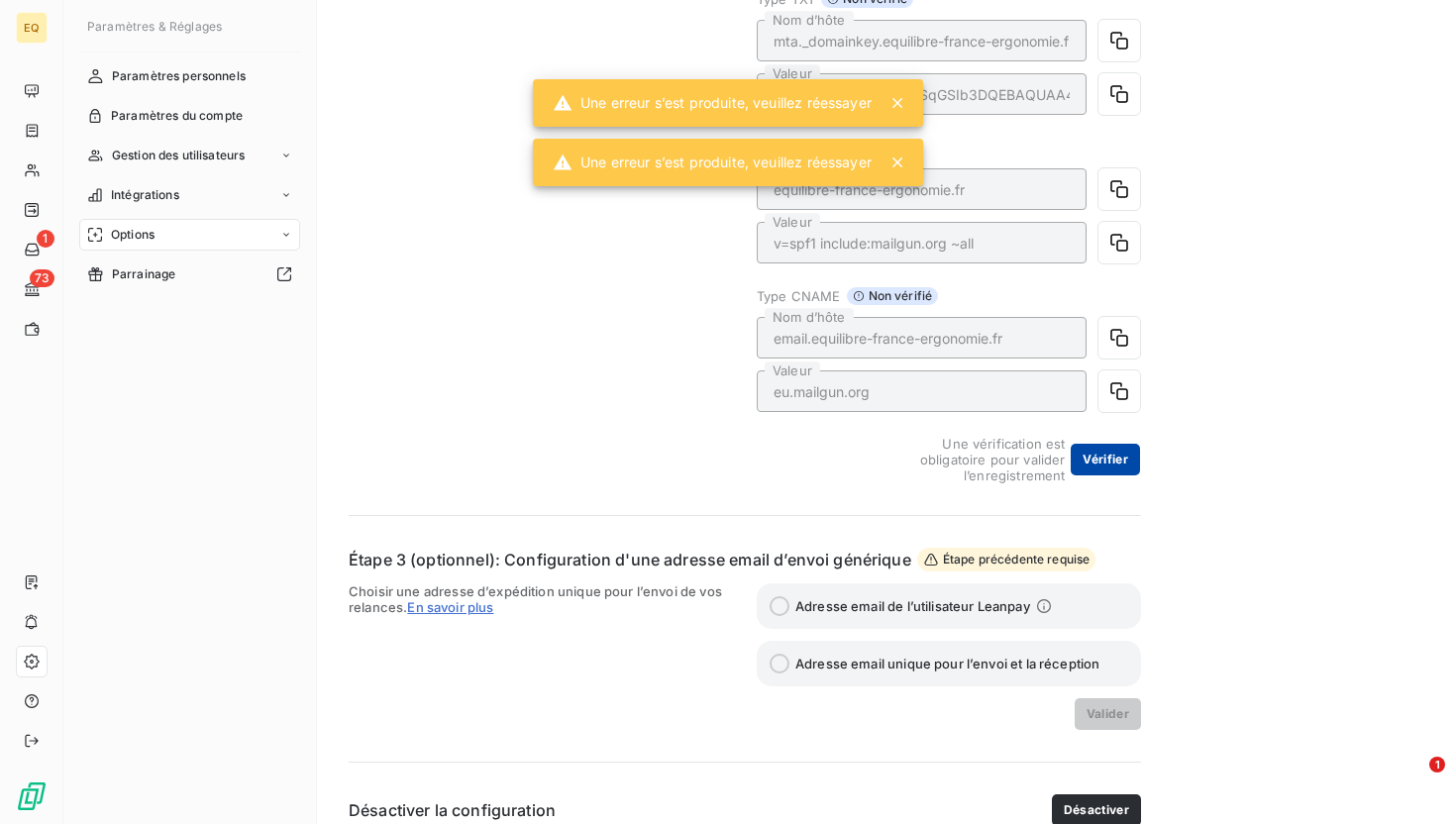 click on "Vérifier" at bounding box center [1105, 460] 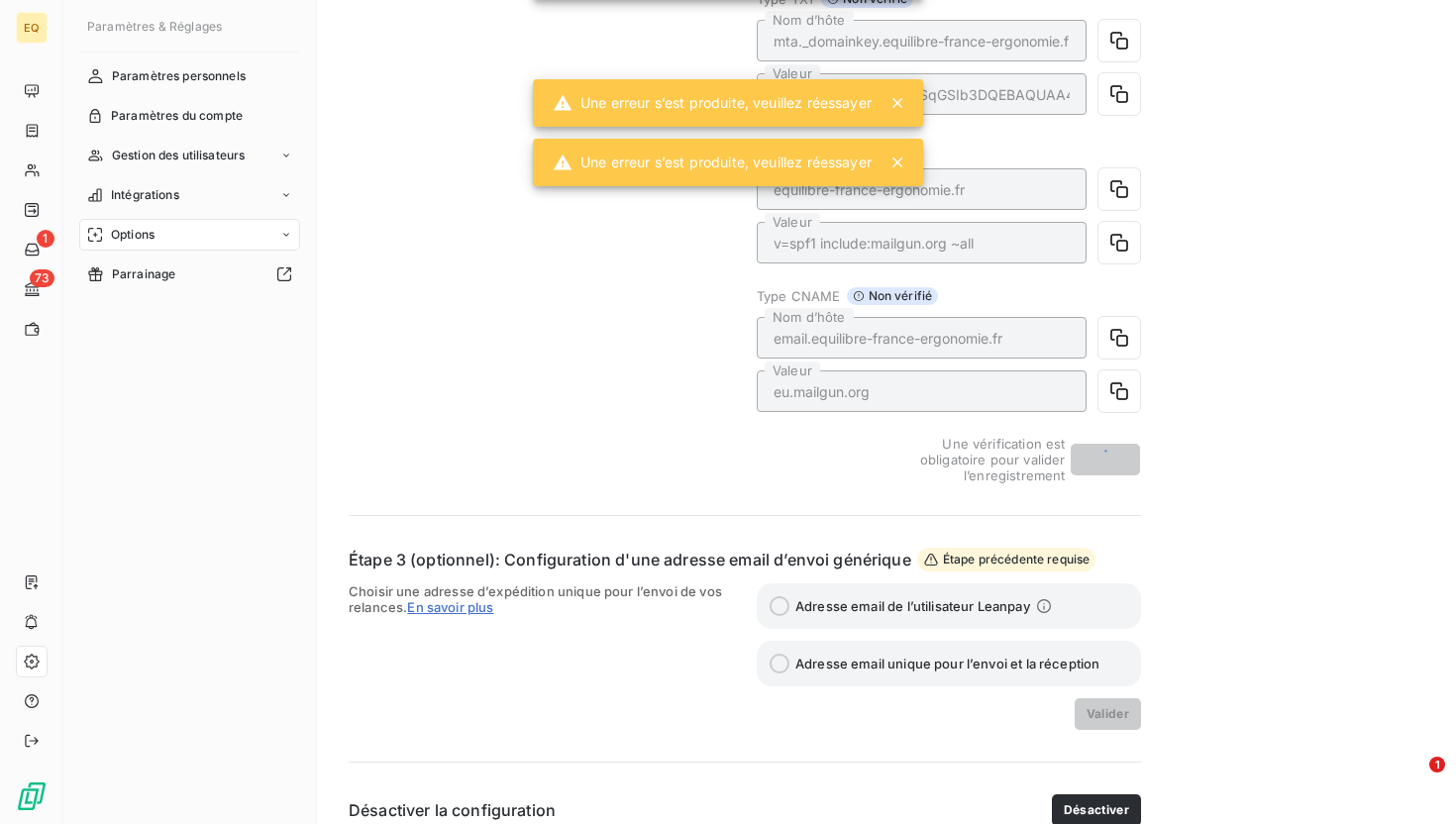 click on "Vérifier" at bounding box center [1105, 460] 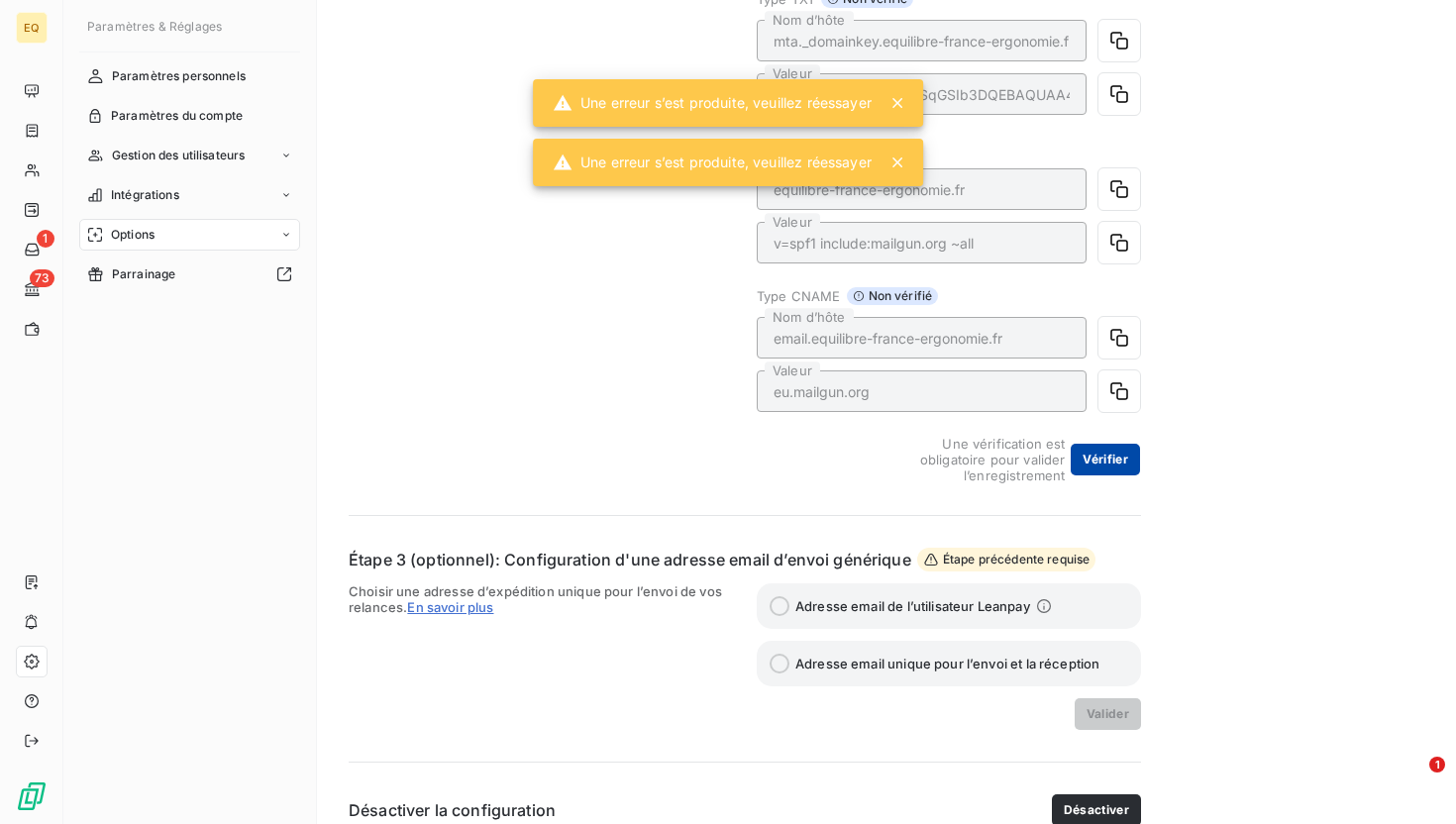 click on "Vérifier" at bounding box center [1105, 460] 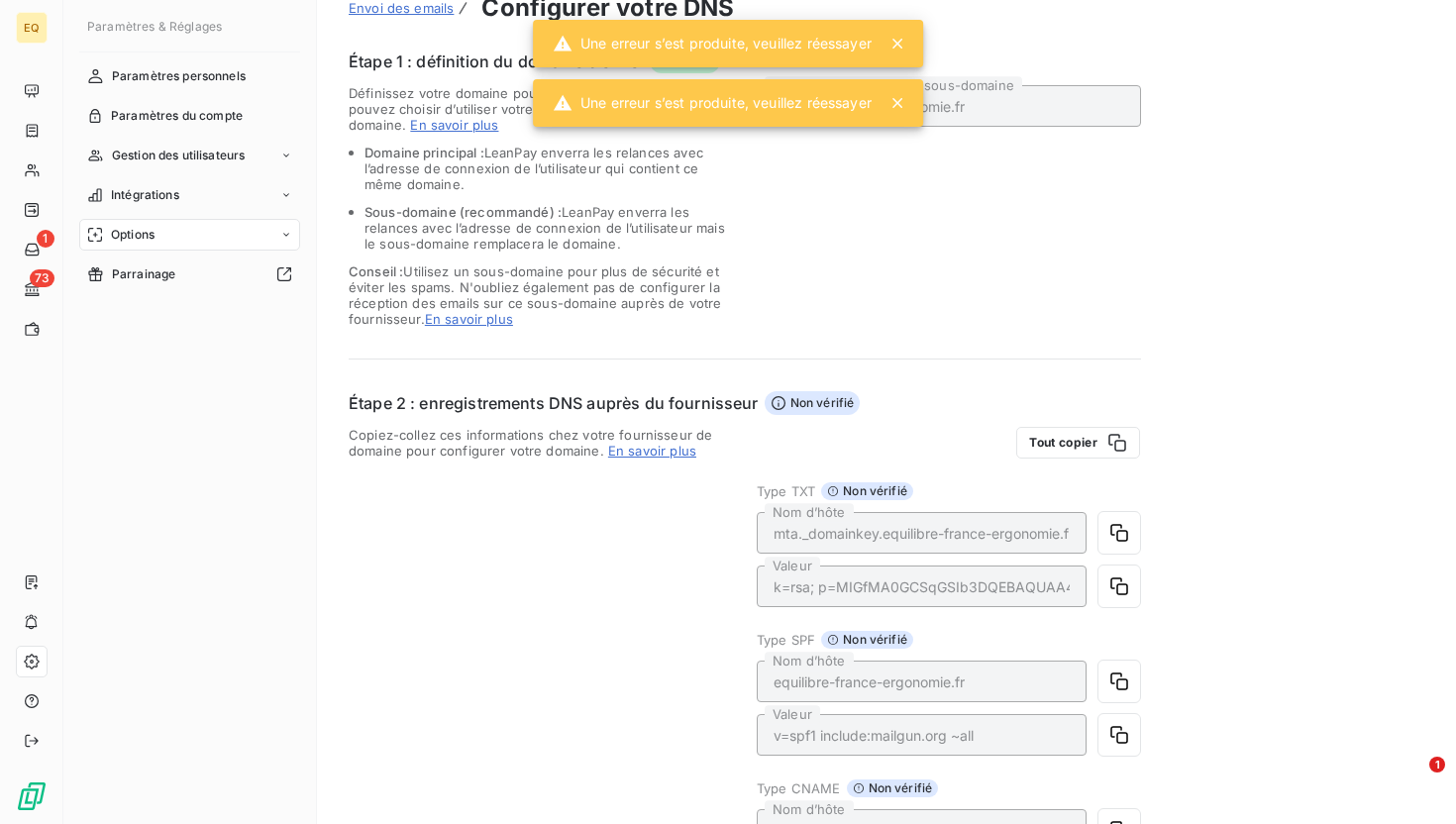 scroll, scrollTop: 0, scrollLeft: 0, axis: both 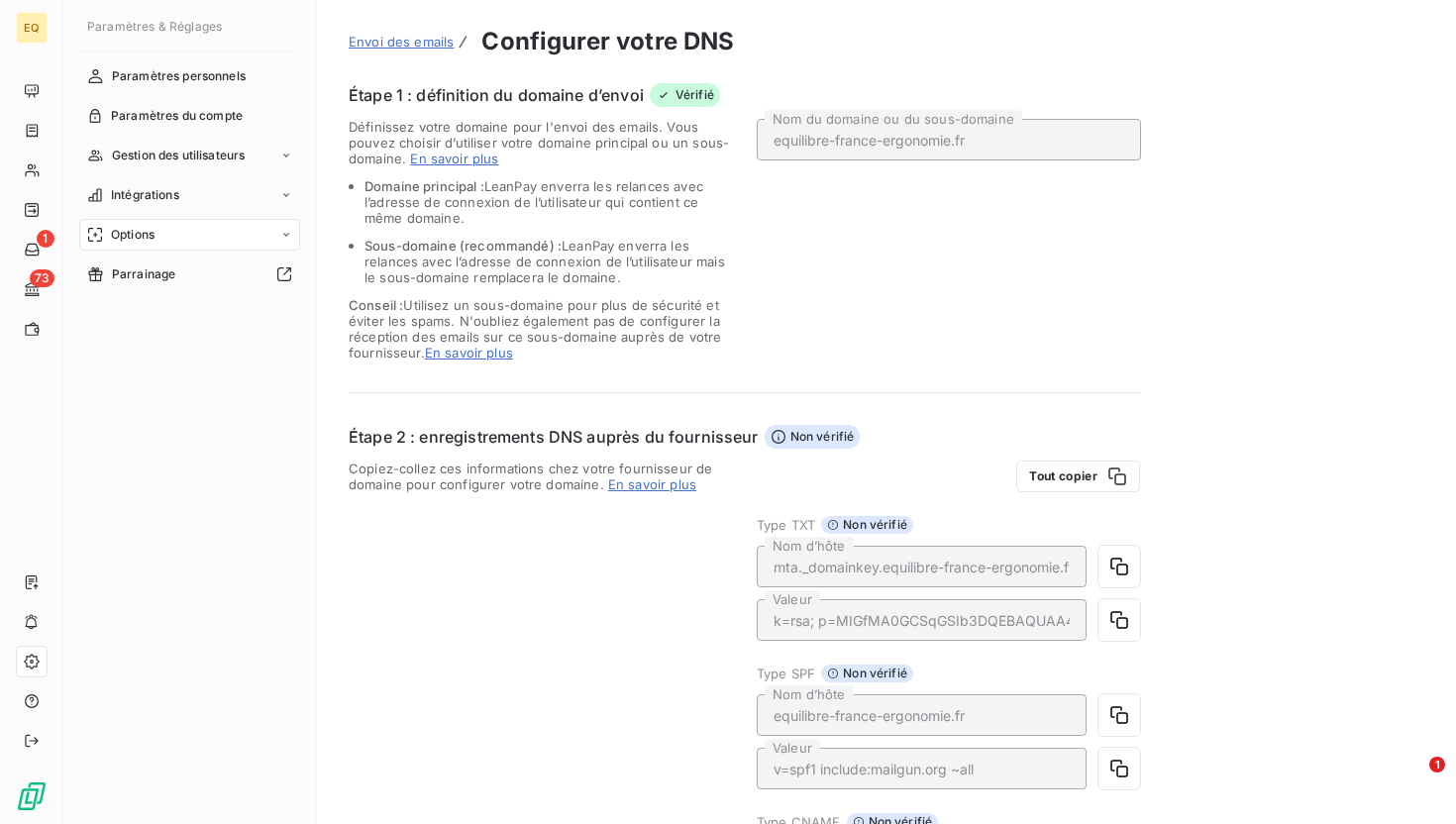 click on "Vérifié" at bounding box center [684, 95] 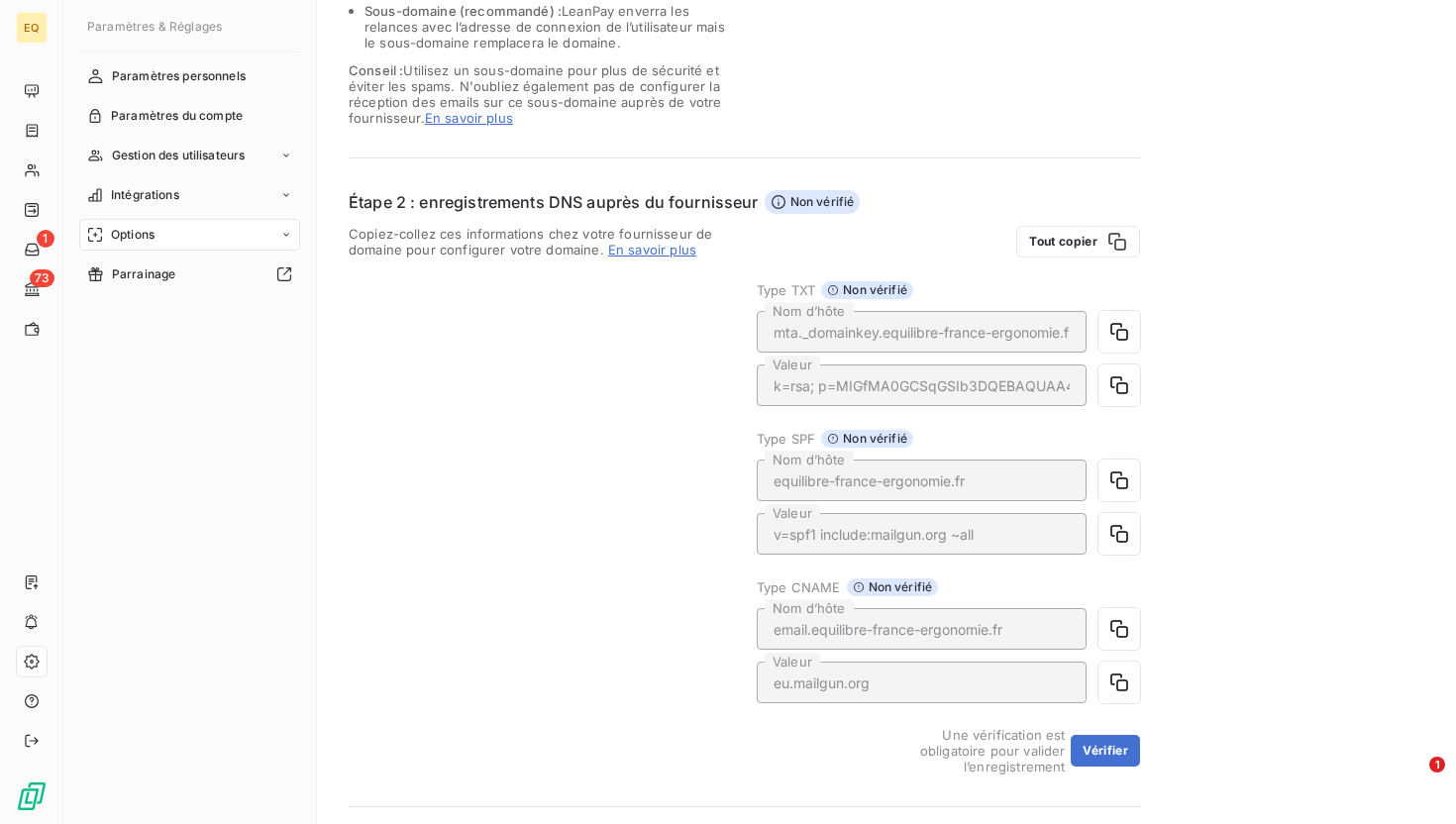 scroll, scrollTop: 0, scrollLeft: 0, axis: both 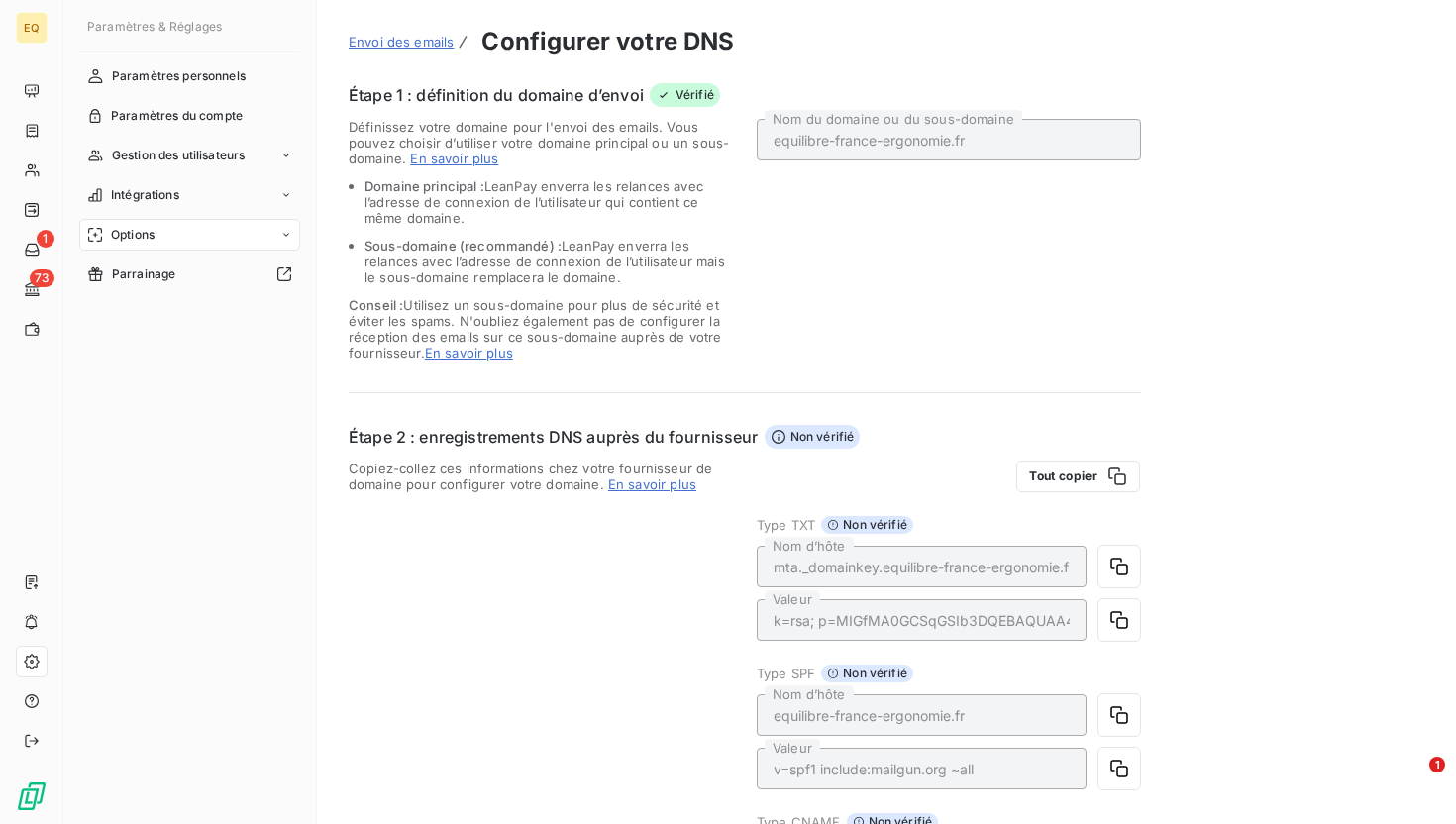 click on "Options" at bounding box center (189, 235) 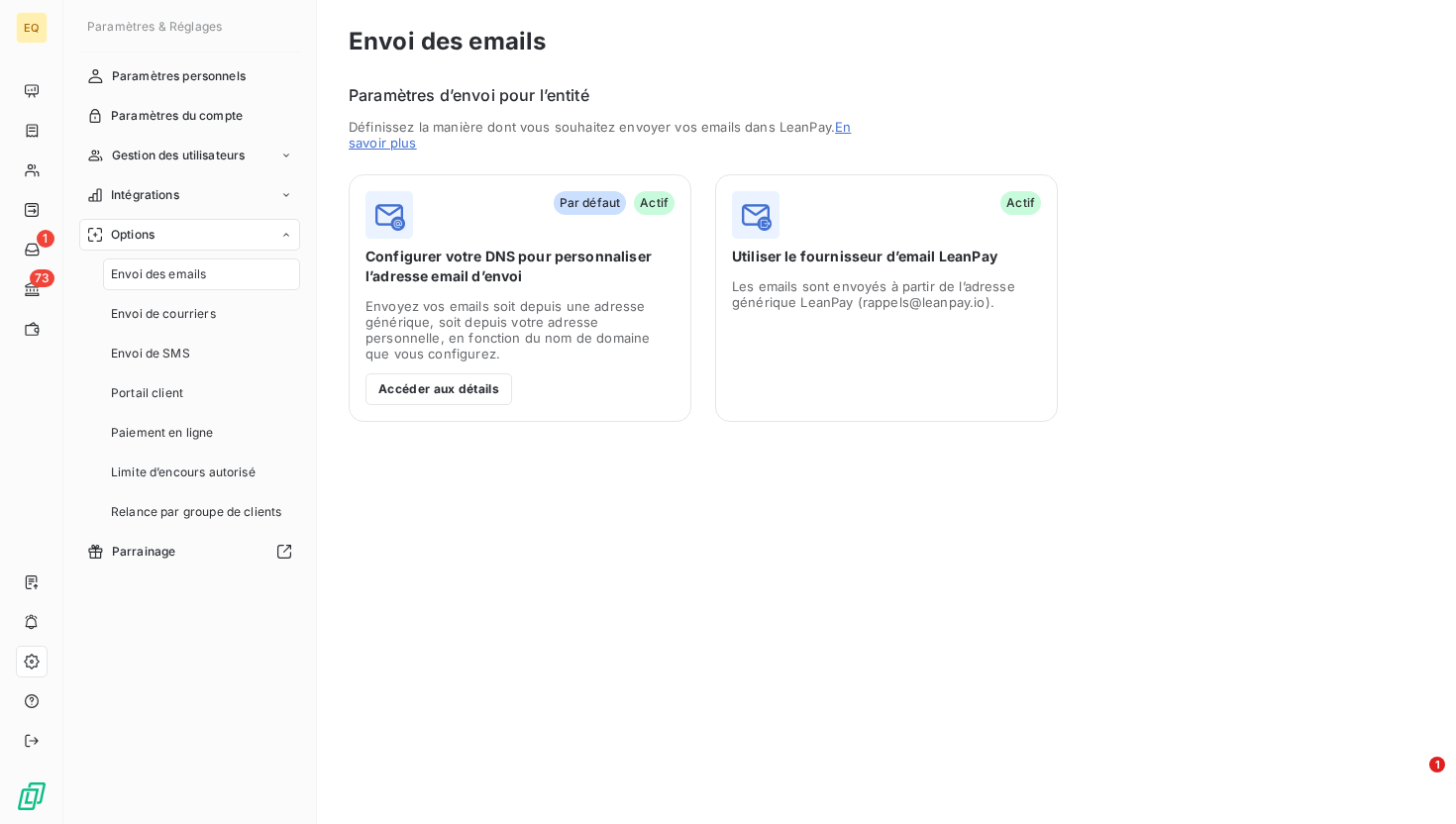 click on "Envoi des emails" at bounding box center [158, 274] 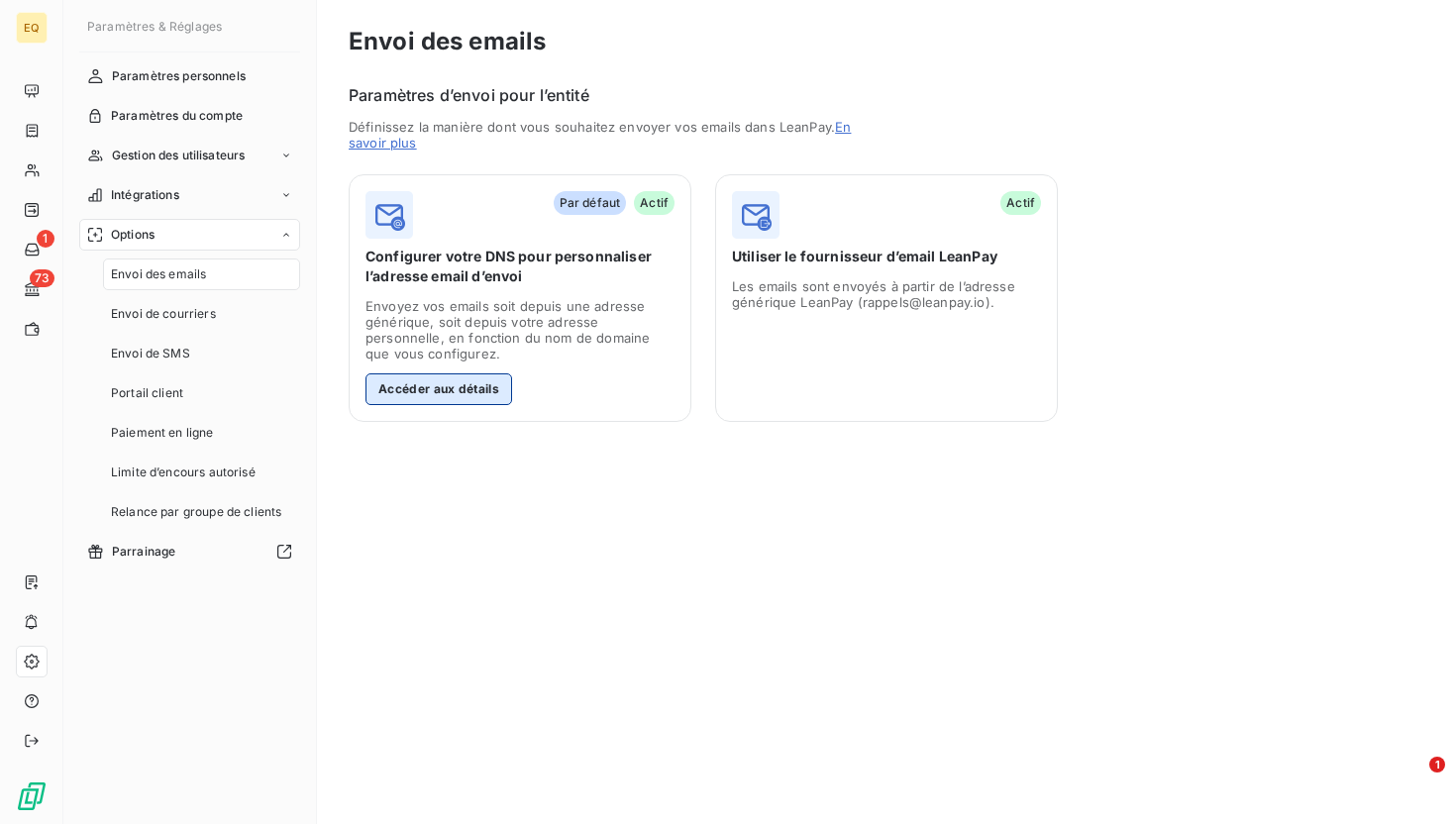 click on "Accéder aux détails" at bounding box center [439, 389] 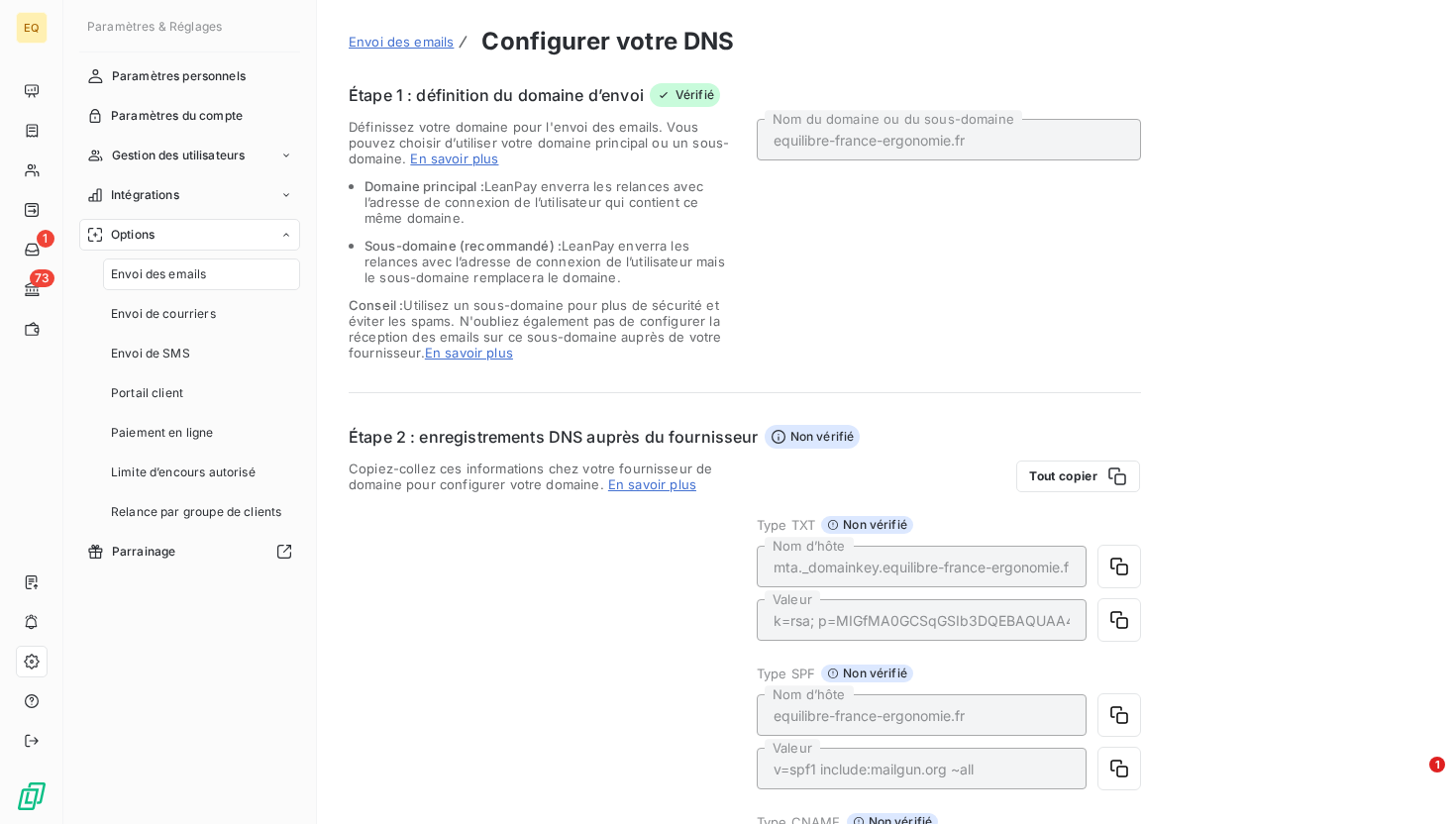 click on "Conseil :  Utilisez un sous-domaine pour plus de sécurité et éviter les spams. N'oubliez également pas de configurer la réception des emails sur ce sous-domaine auprès de votre fournisseur.  En savoir plus" at bounding box center (541, 329) 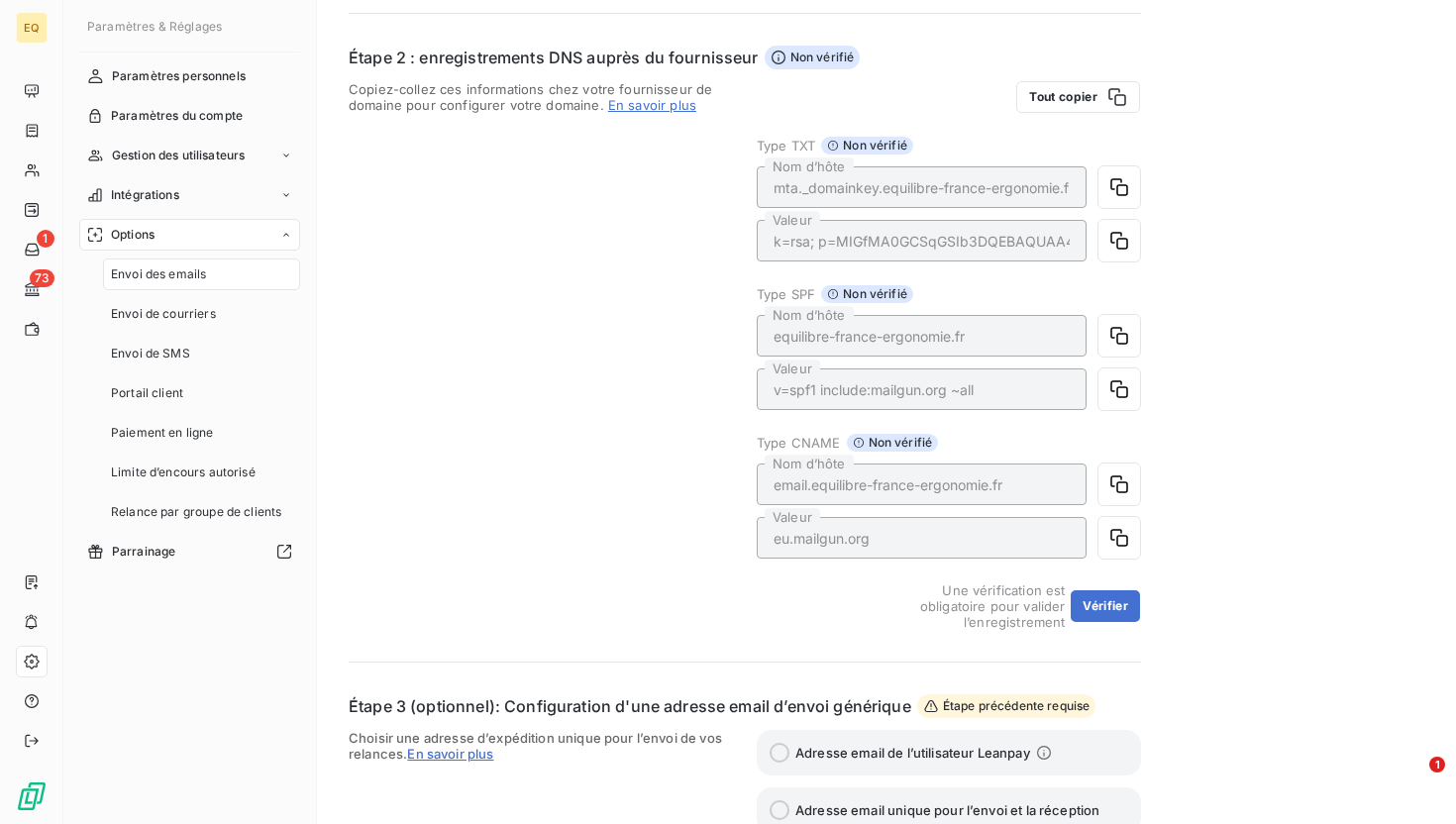 scroll, scrollTop: 0, scrollLeft: 0, axis: both 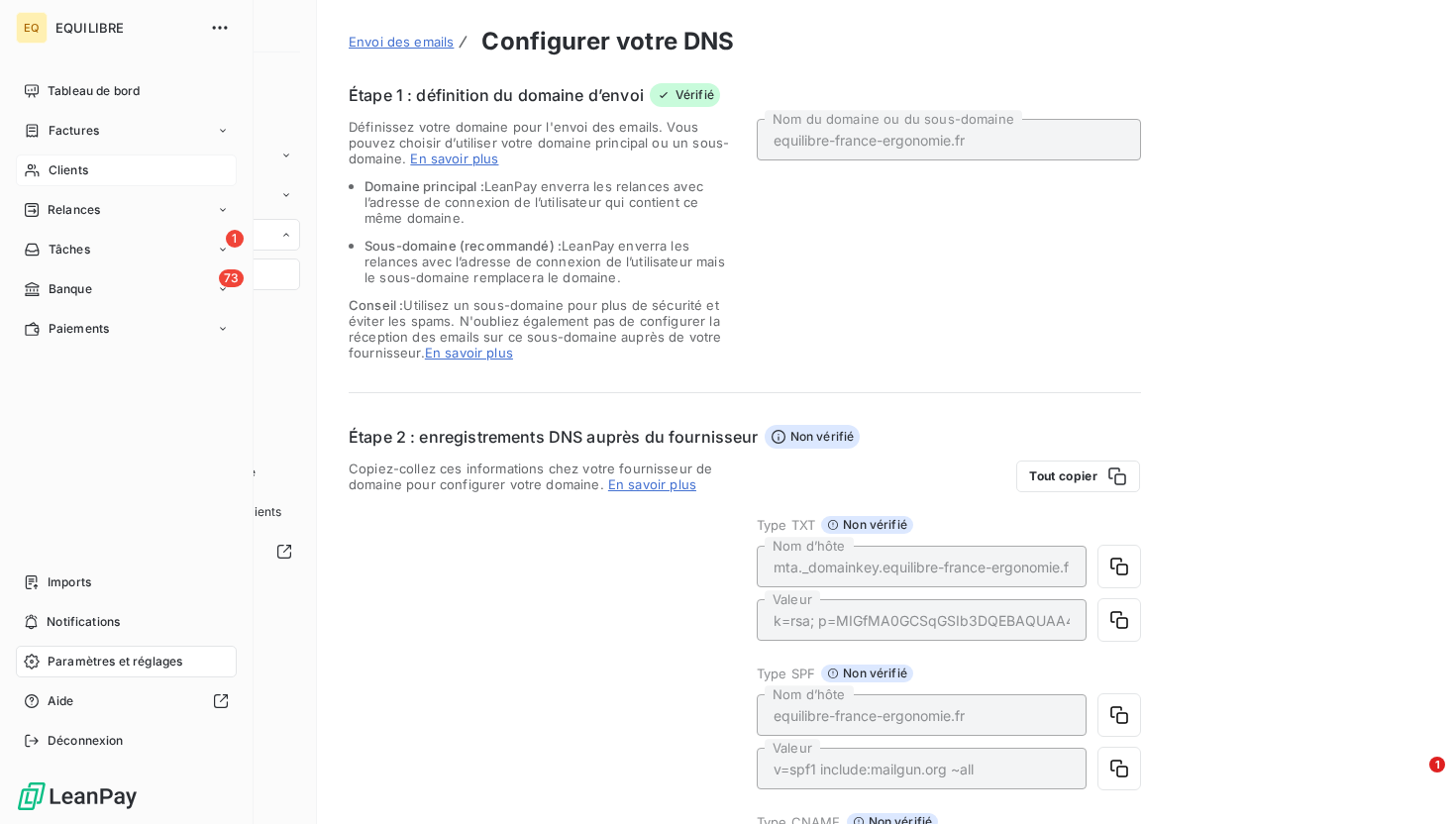 click on "Clients" at bounding box center [68, 170] 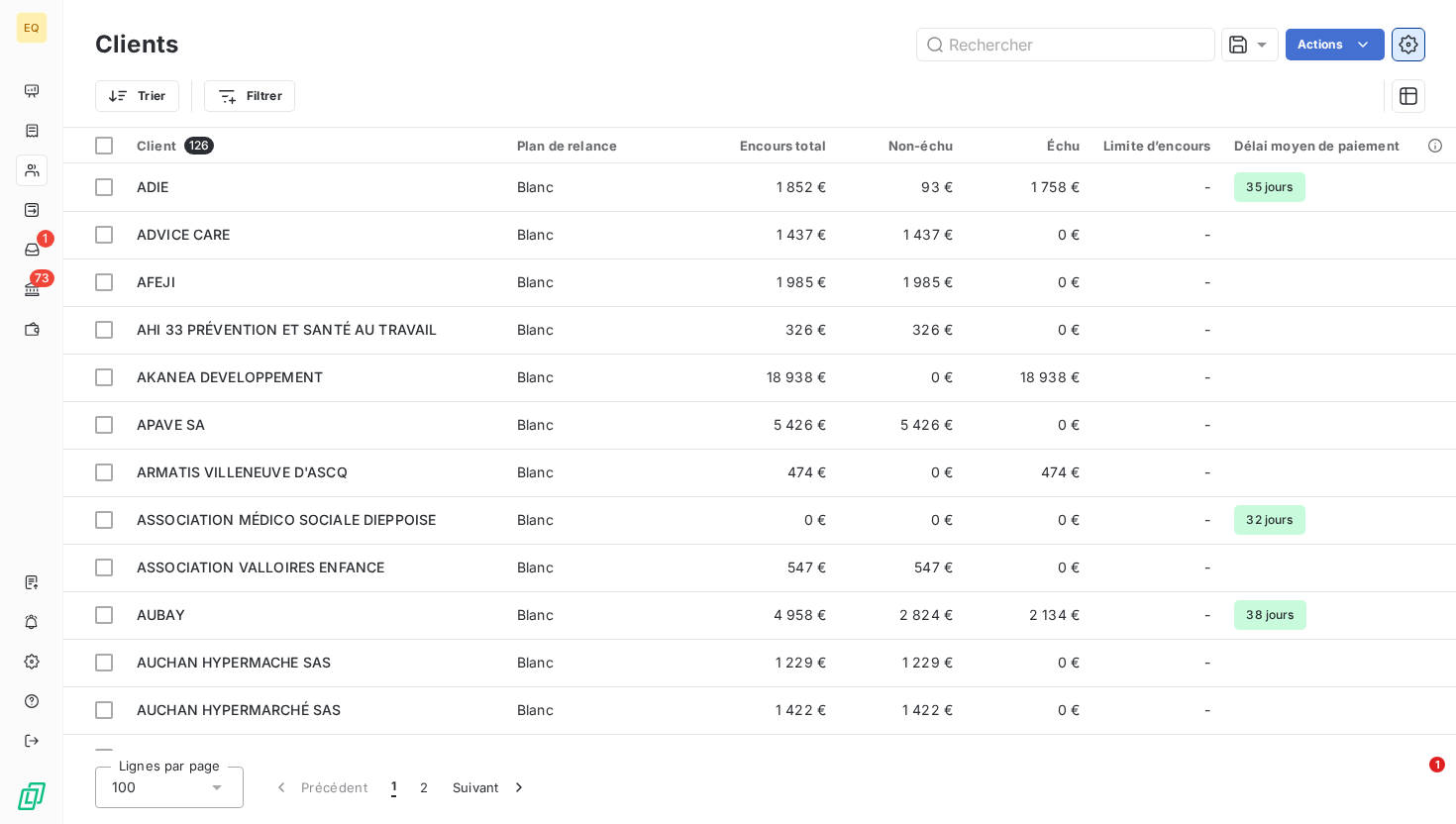 click 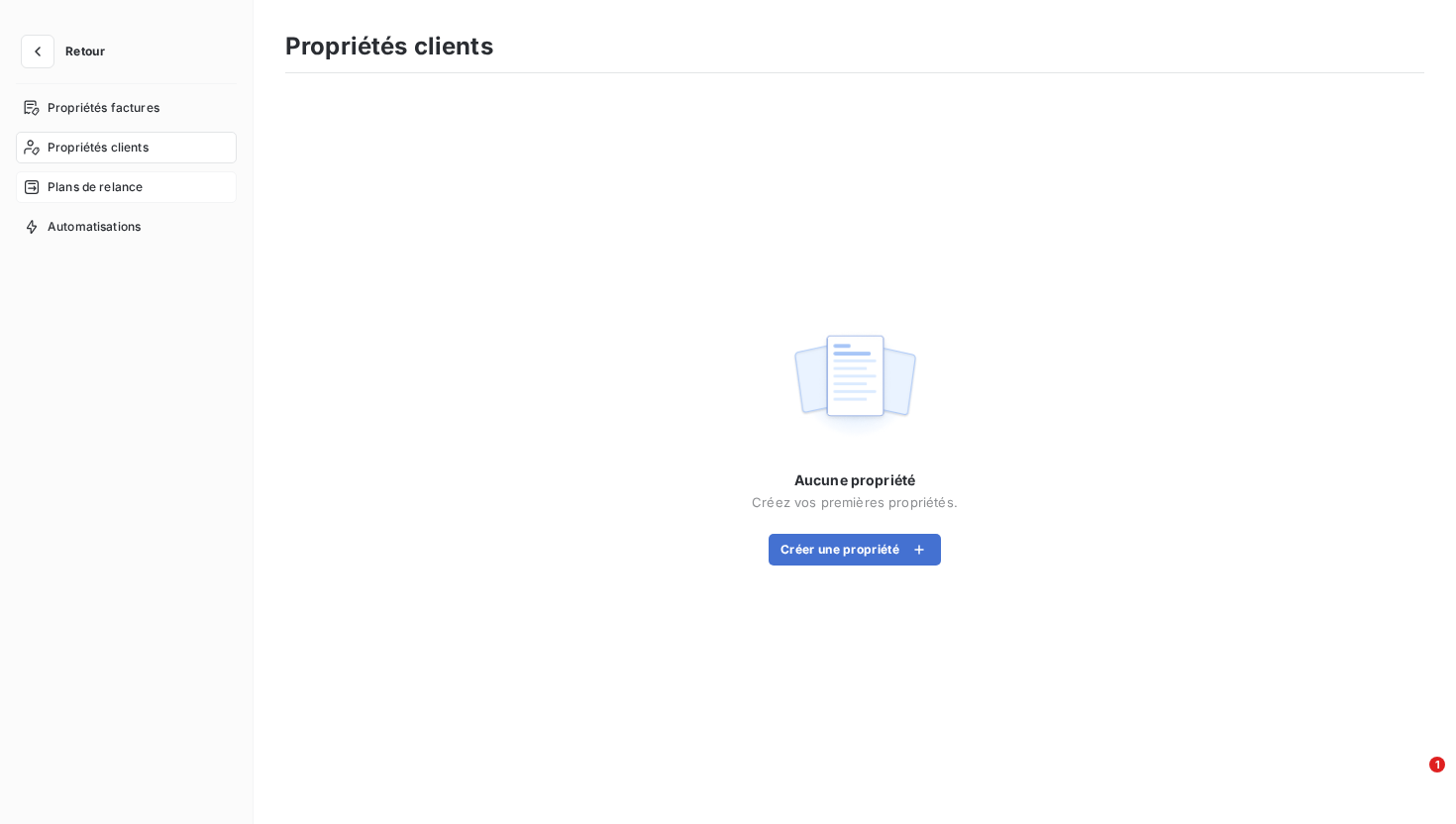 click on "Plans de relance" at bounding box center (95, 187) 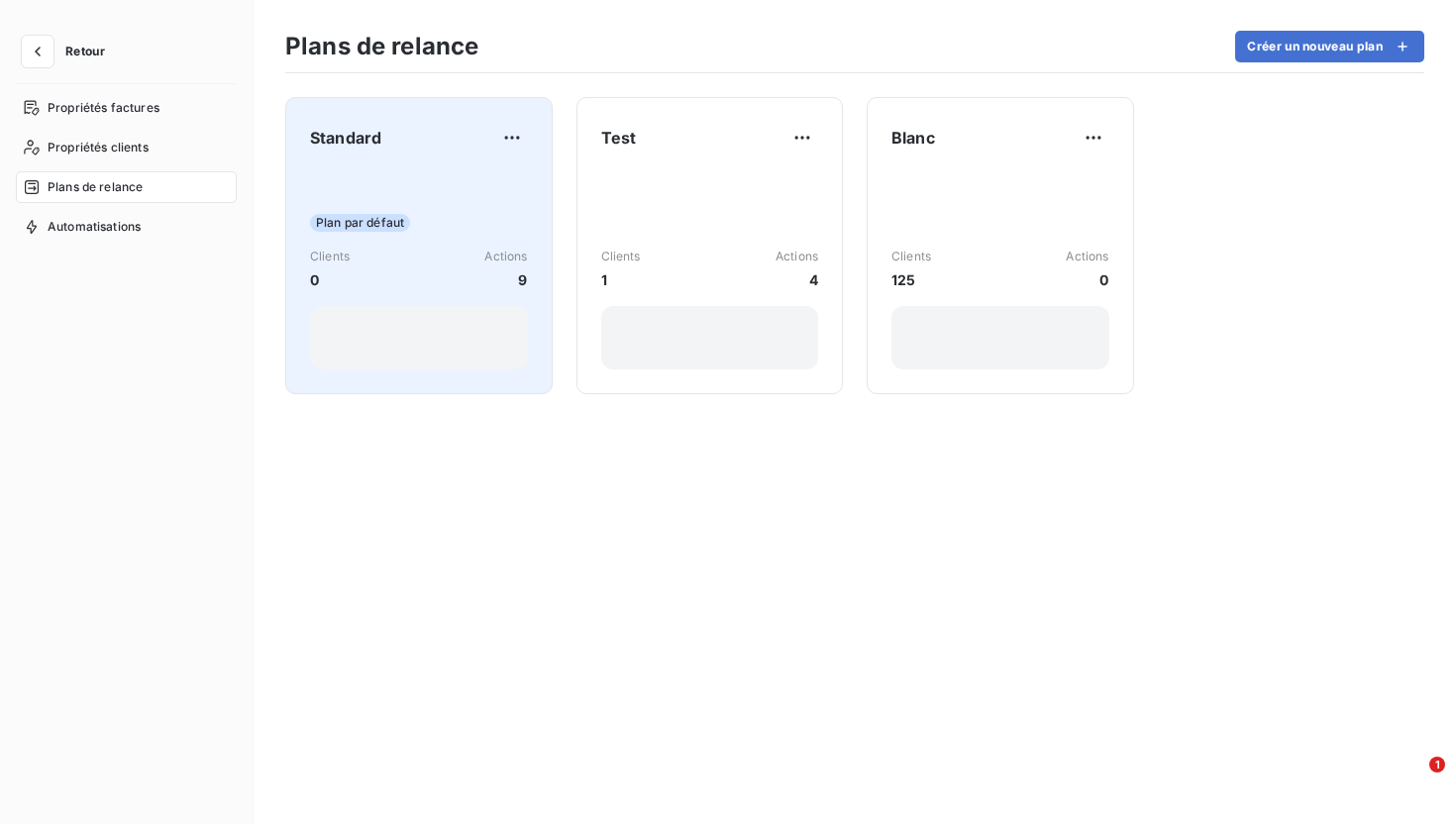 click on "Plan par défaut" at bounding box center [419, 223] 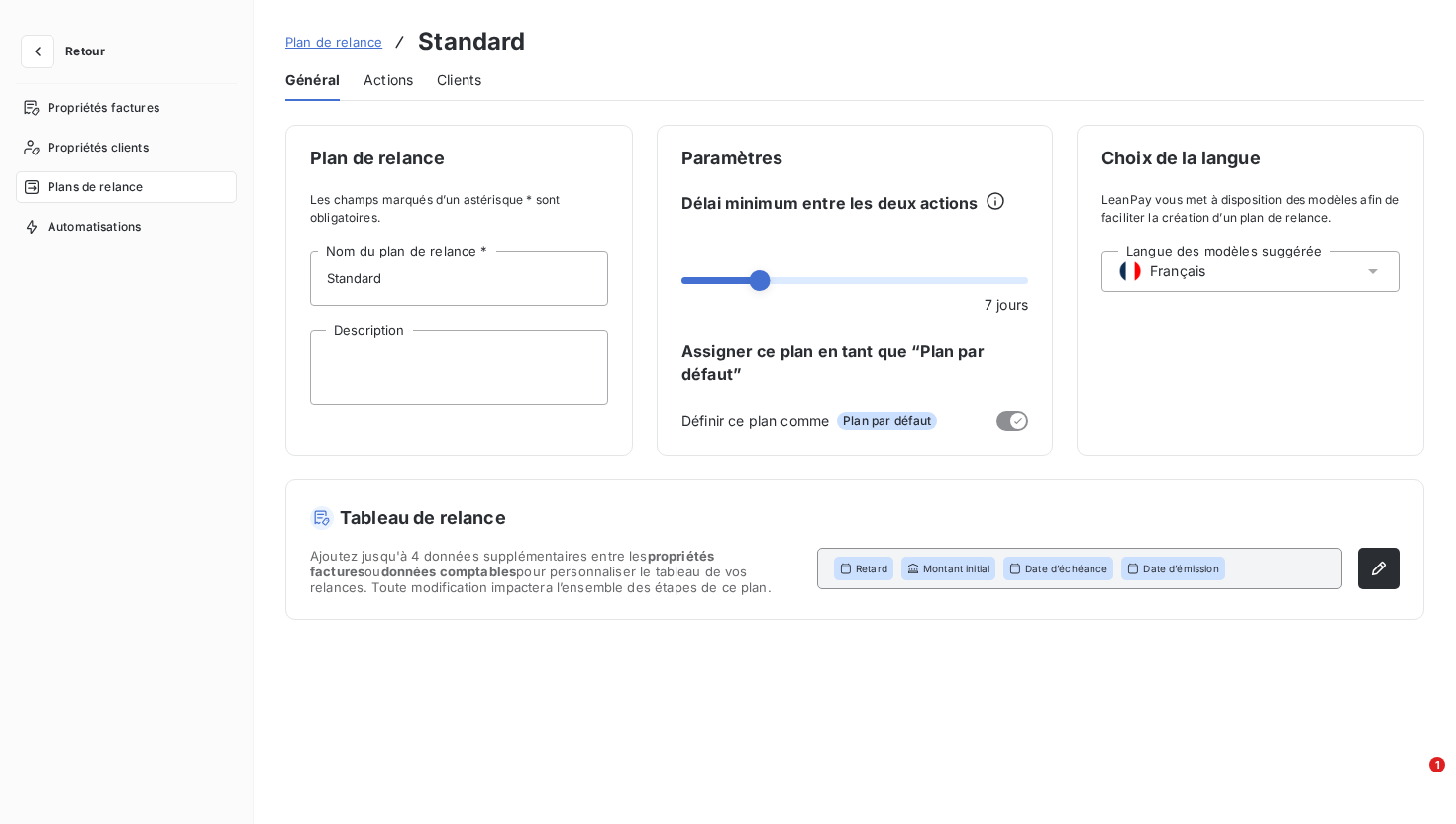 click on "Actions" at bounding box center [388, 80] 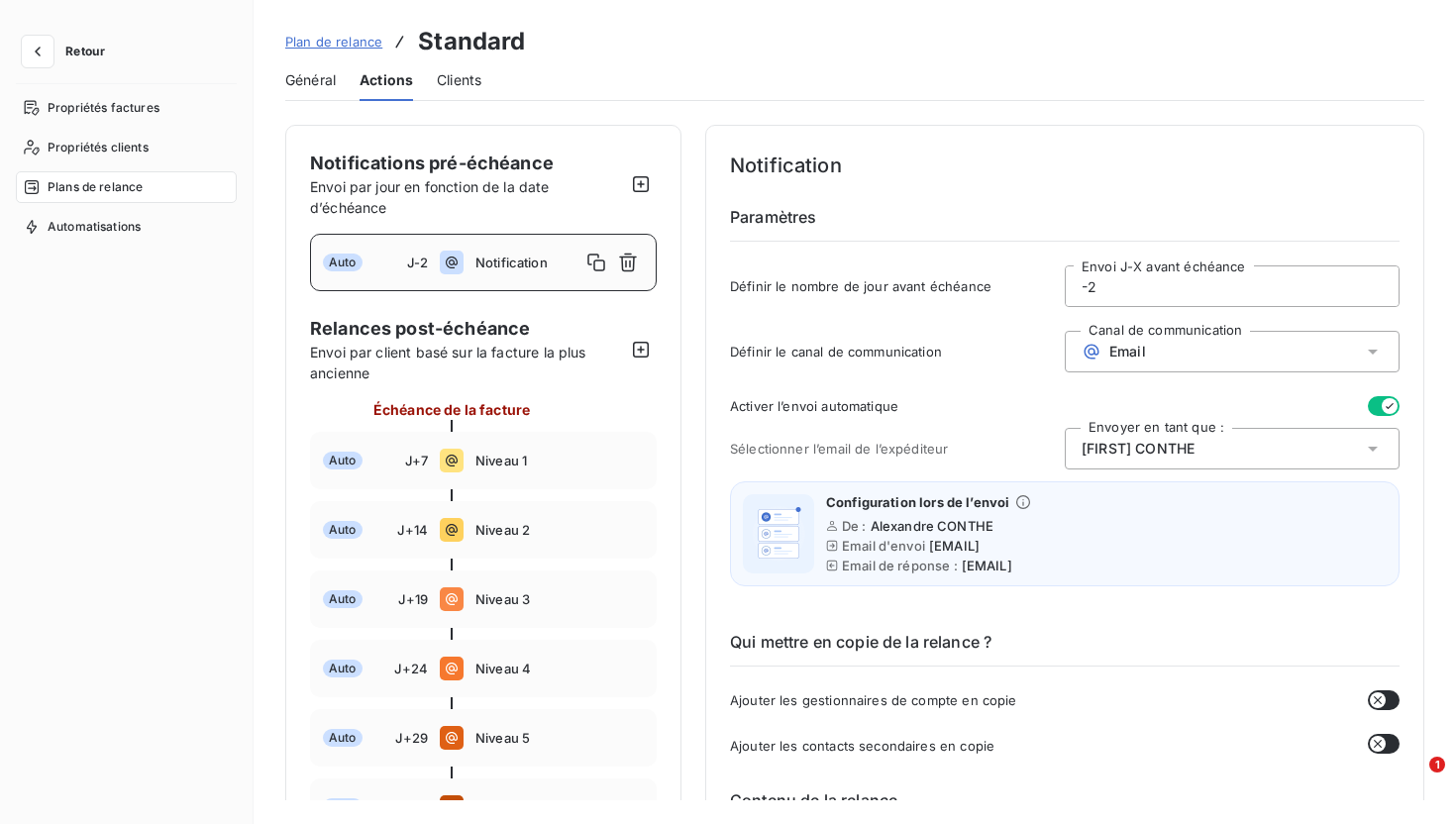 click 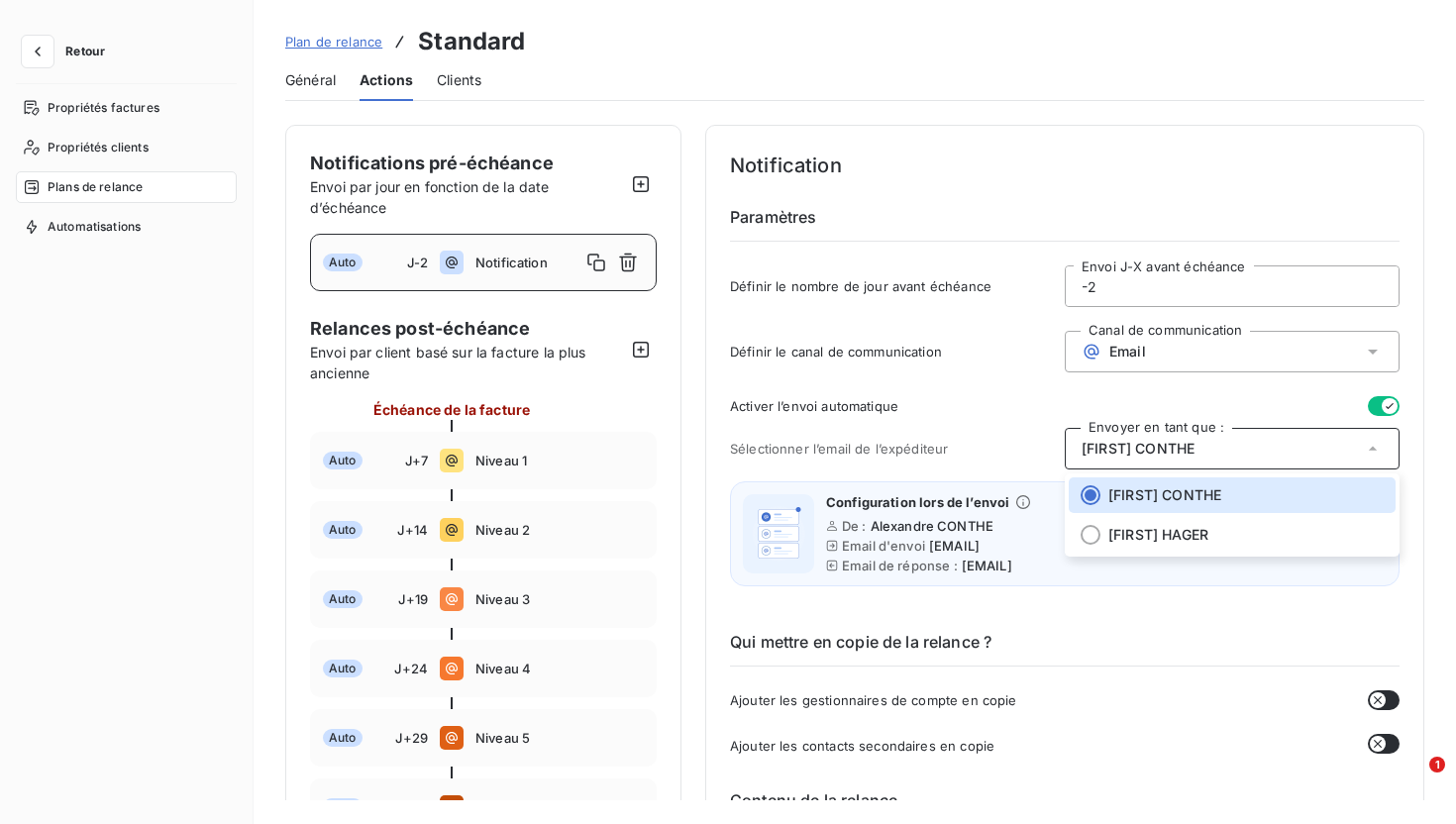 click on "Activer l’envoi automatique Sélectionner l’email de l’expéditeur Envoyer en tant que : Alexandre   CONTHE Alexandre   CONTHE Louise   HAGER Configuration lors de l’envoi De : Alexandre CONTHE Email d'envoi alexandre.conthe@equilibre-france-ergonomie.fr Email de réponse : alexandre.conthe@equilibre-france-ergonomie.fr" at bounding box center [1065, 497] 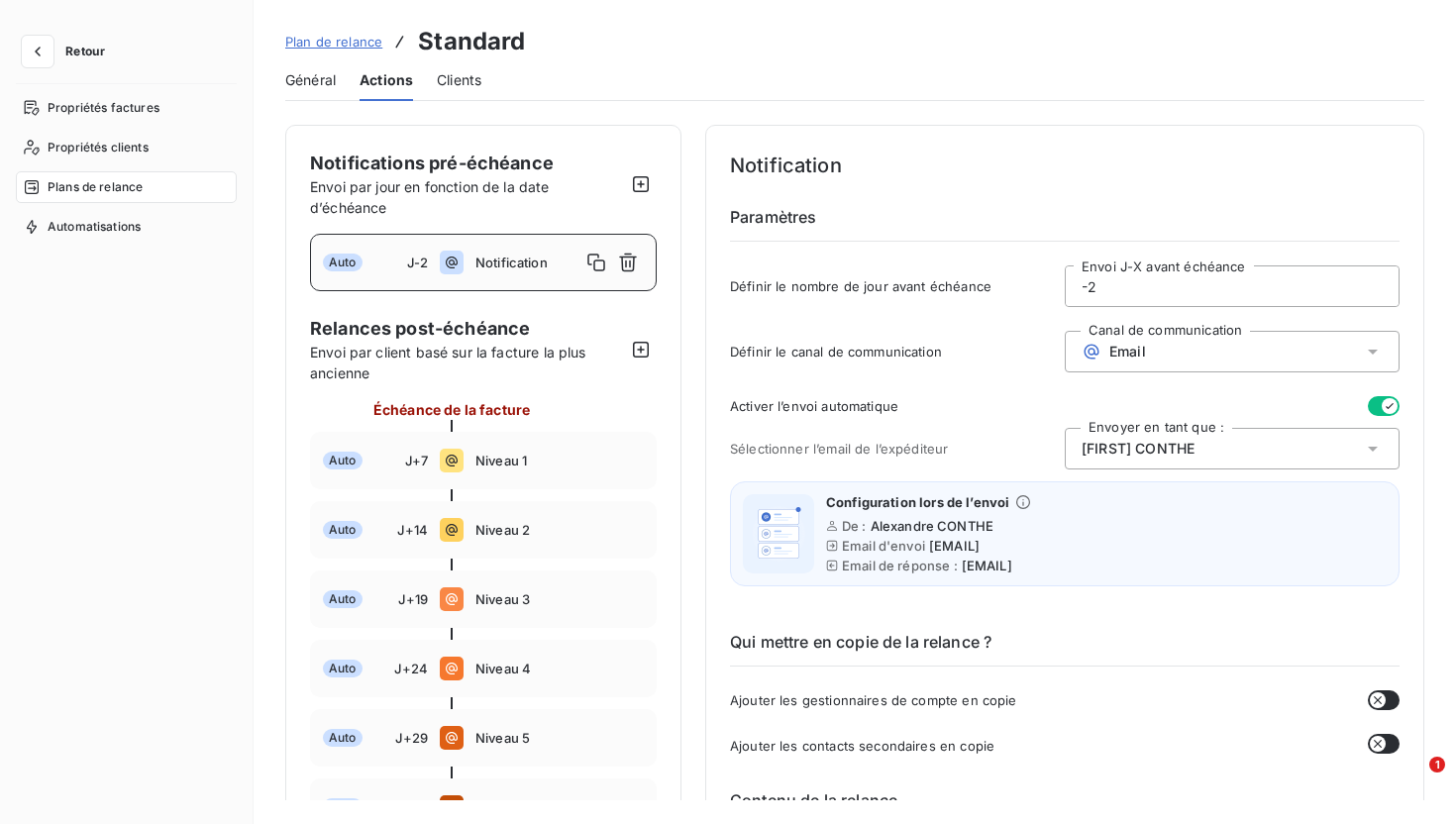 click at bounding box center (483, 495) 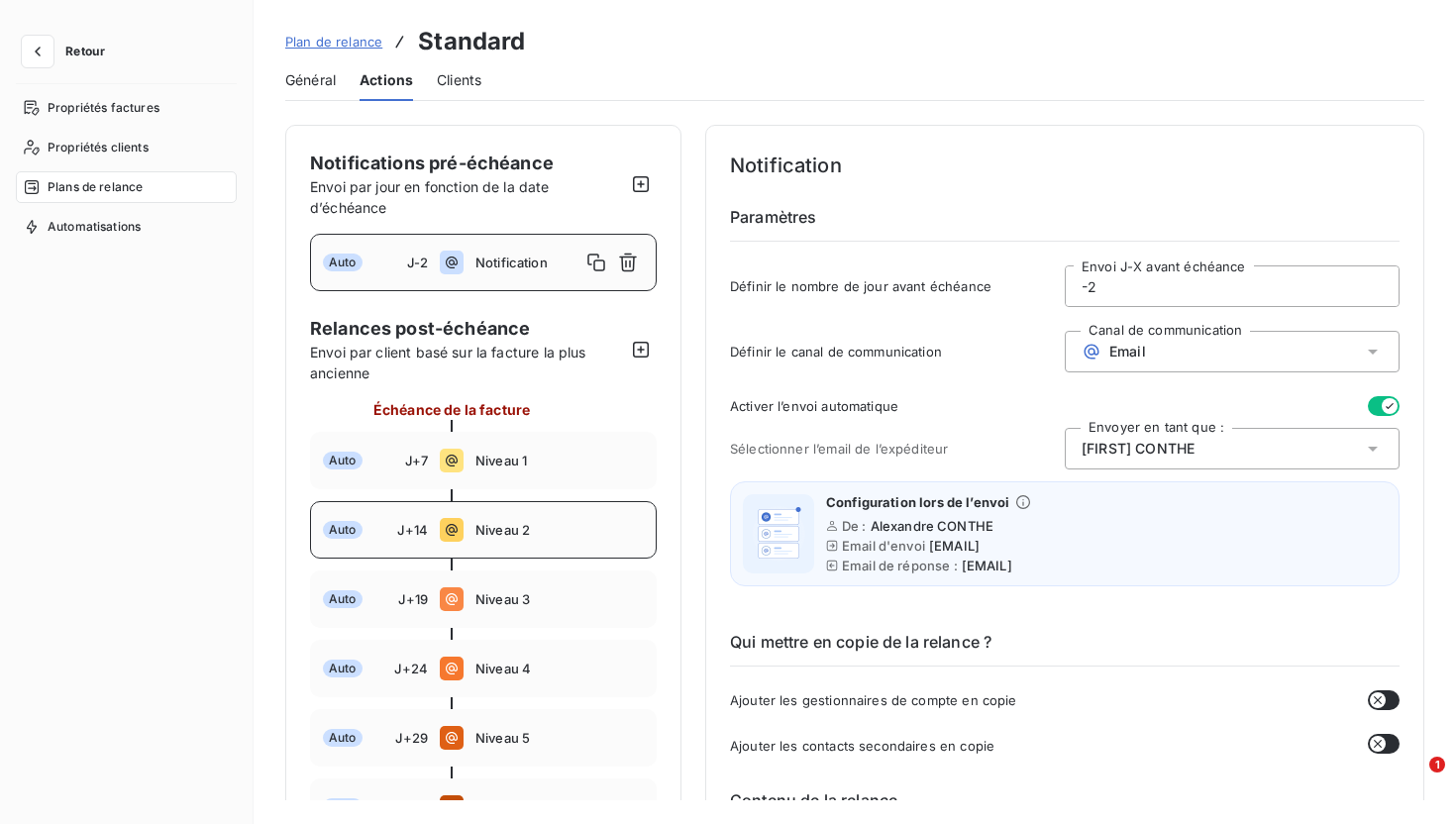 click on "Auto J+14 Niveau 2" at bounding box center (483, 530) 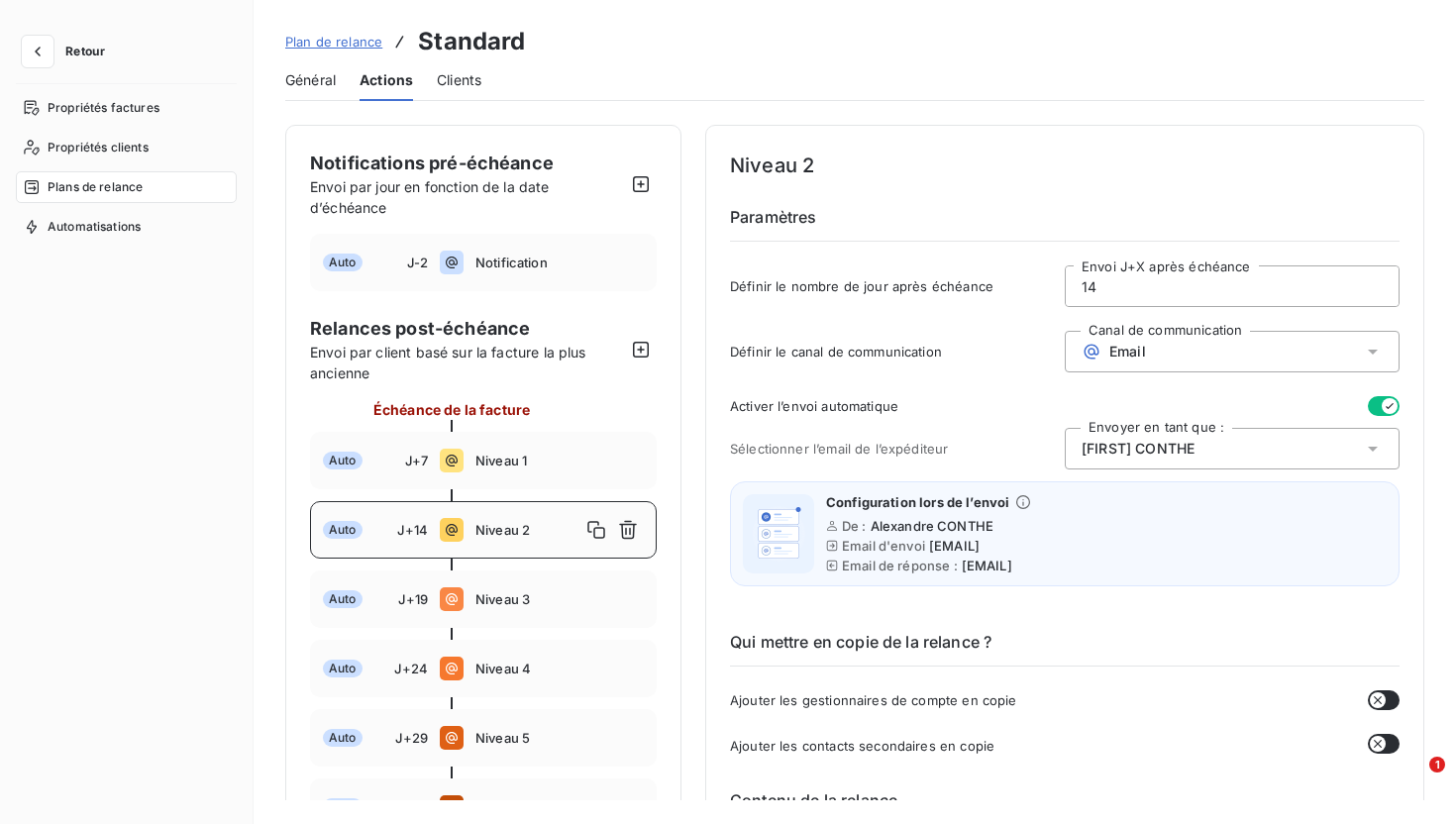 click on "[FIRST]   [LAST]" at bounding box center (1232, 449) 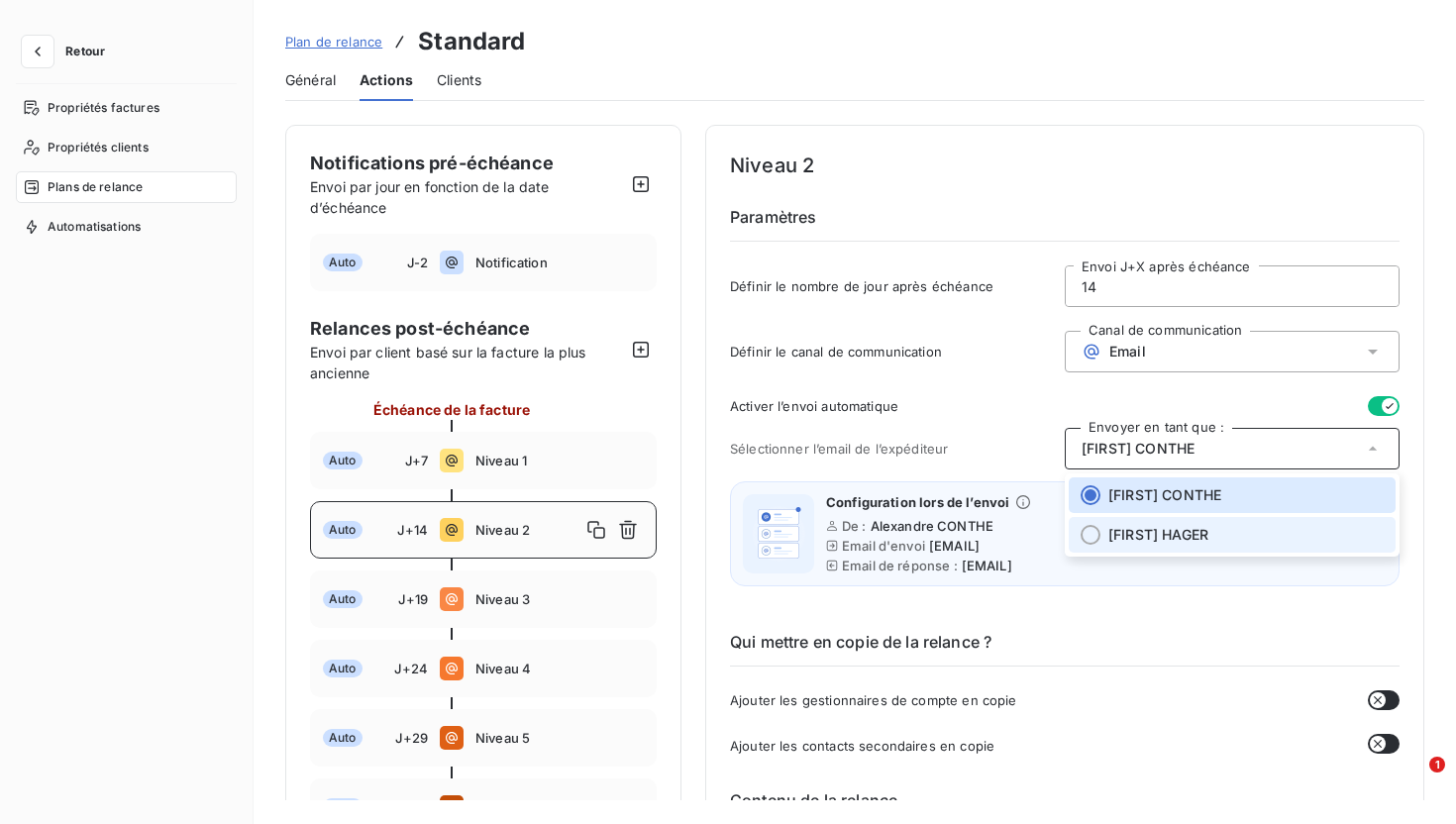 click at bounding box center (1091, 535) 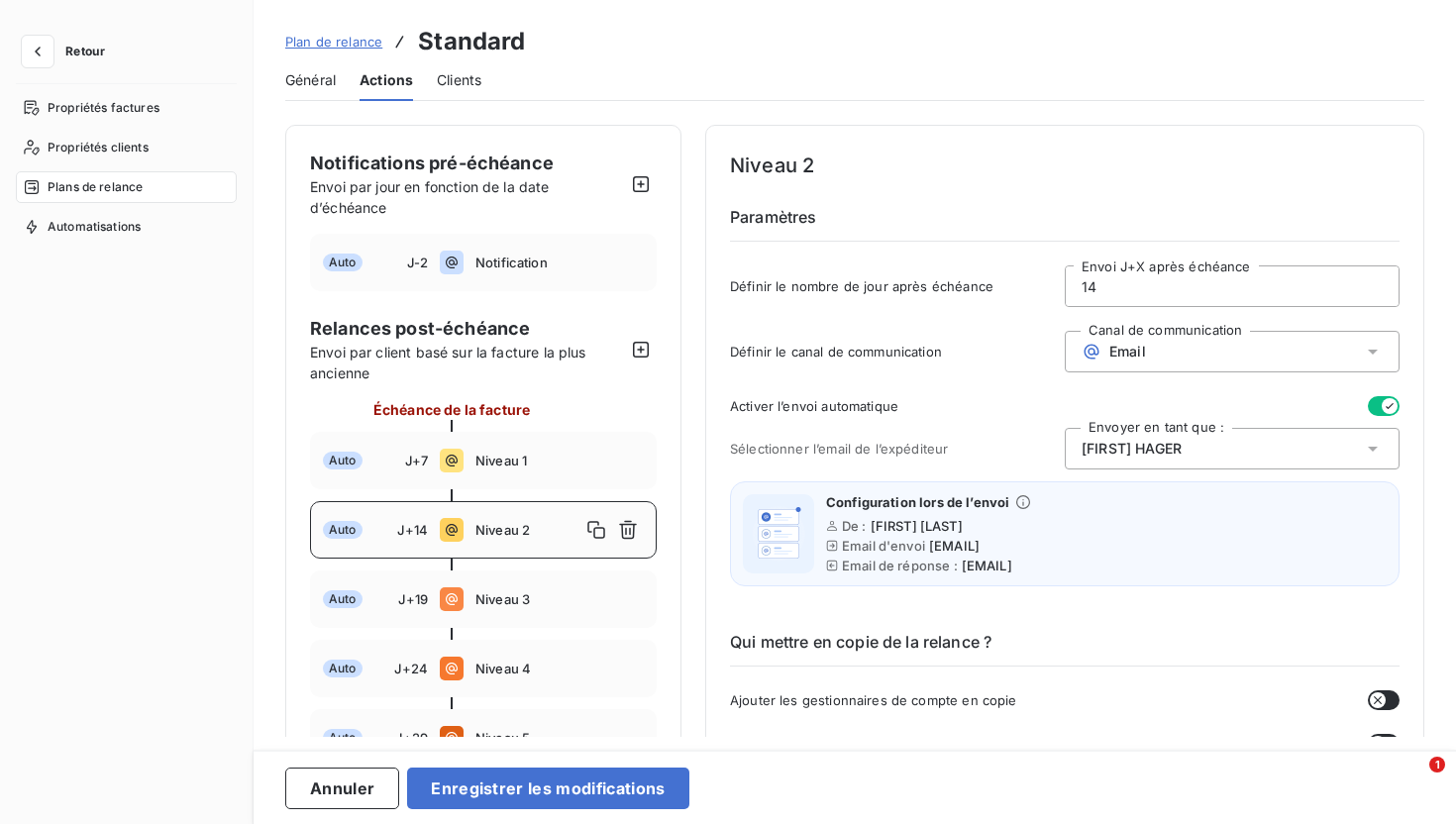 click on "Louise   HAGER" at bounding box center (1232, 449) 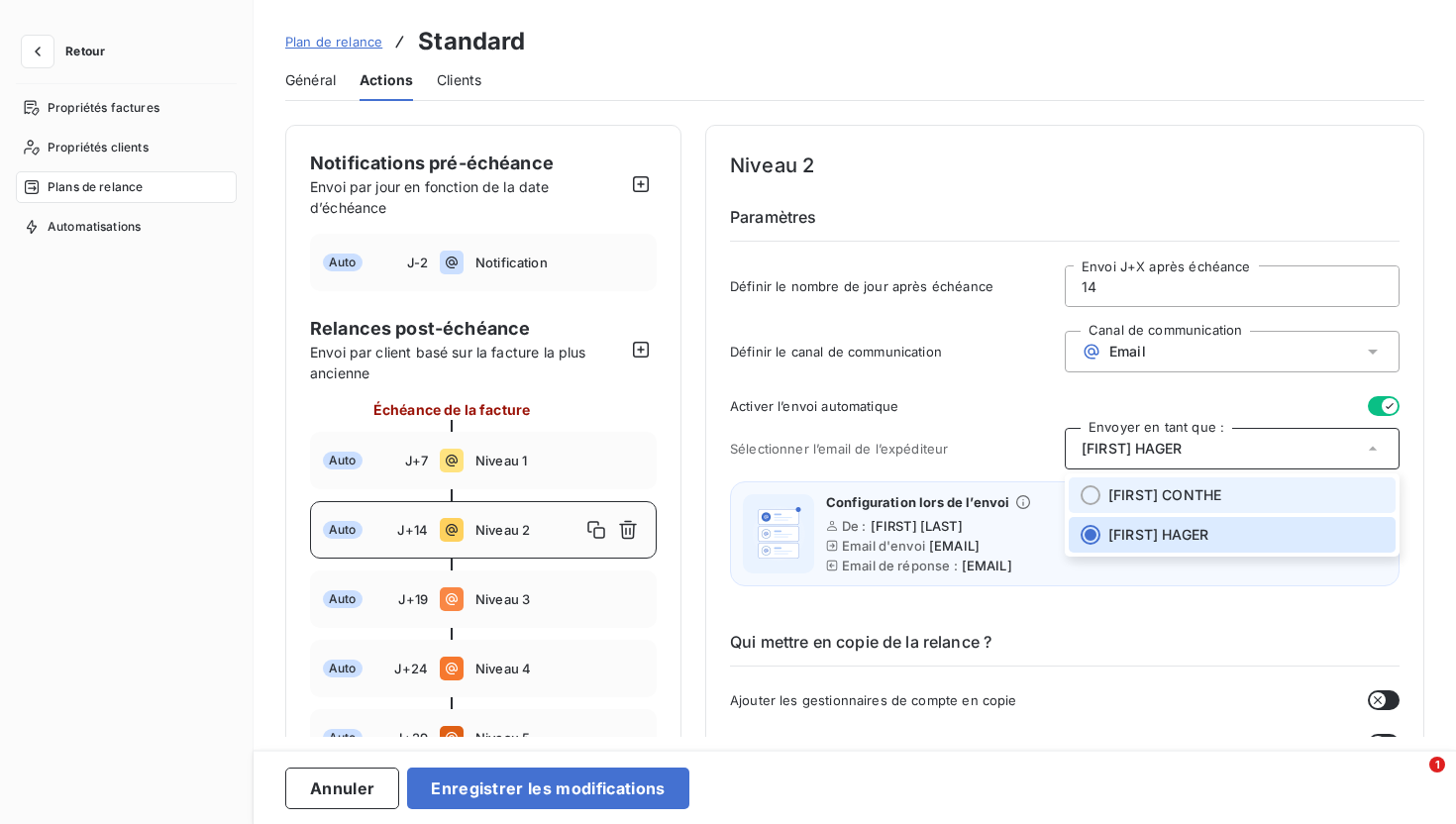 click on "[FIRST]   [LAST]" at bounding box center (1165, 495) 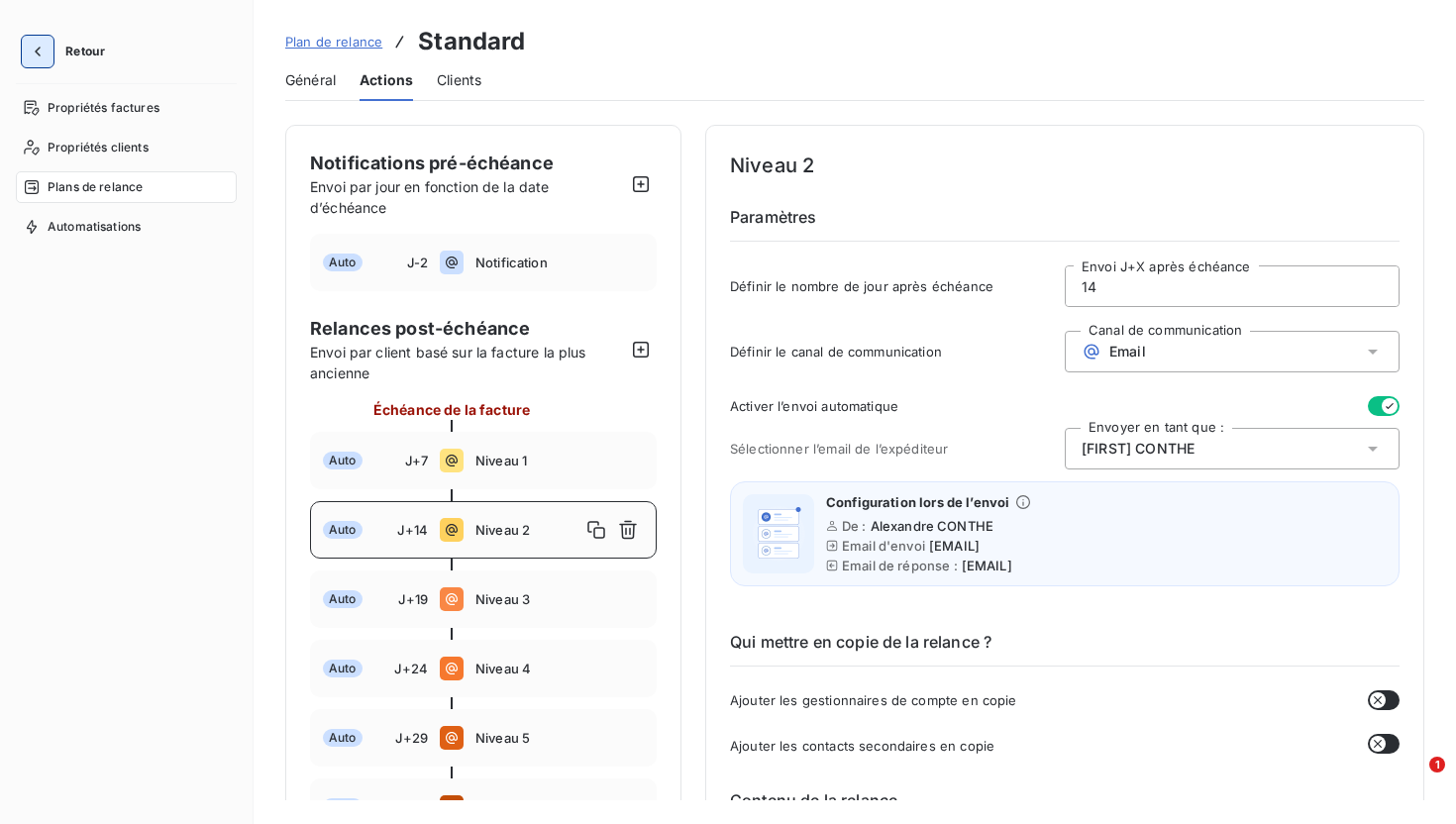 click 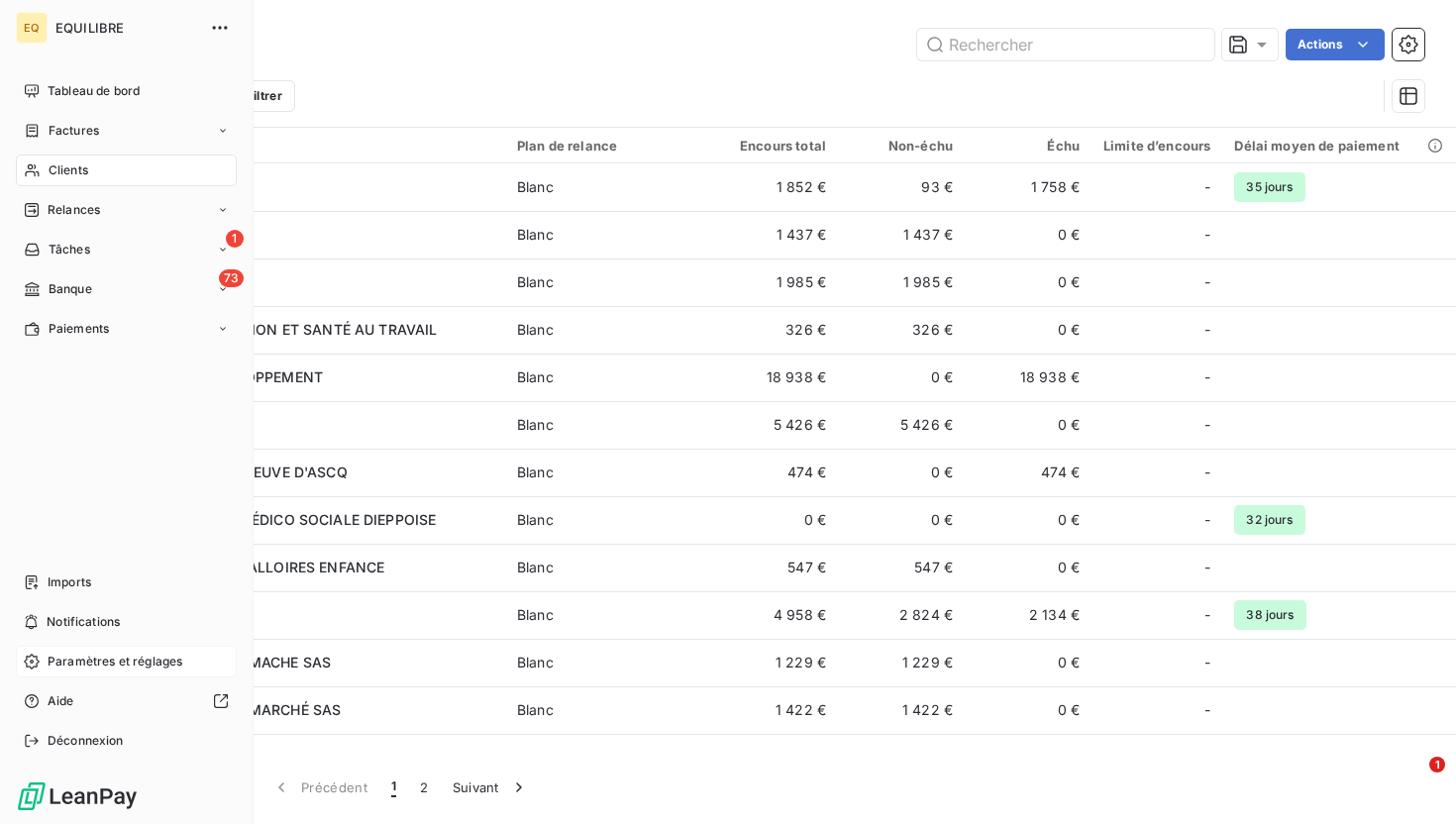 click on "Paramètres et réglages" at bounding box center (115, 662) 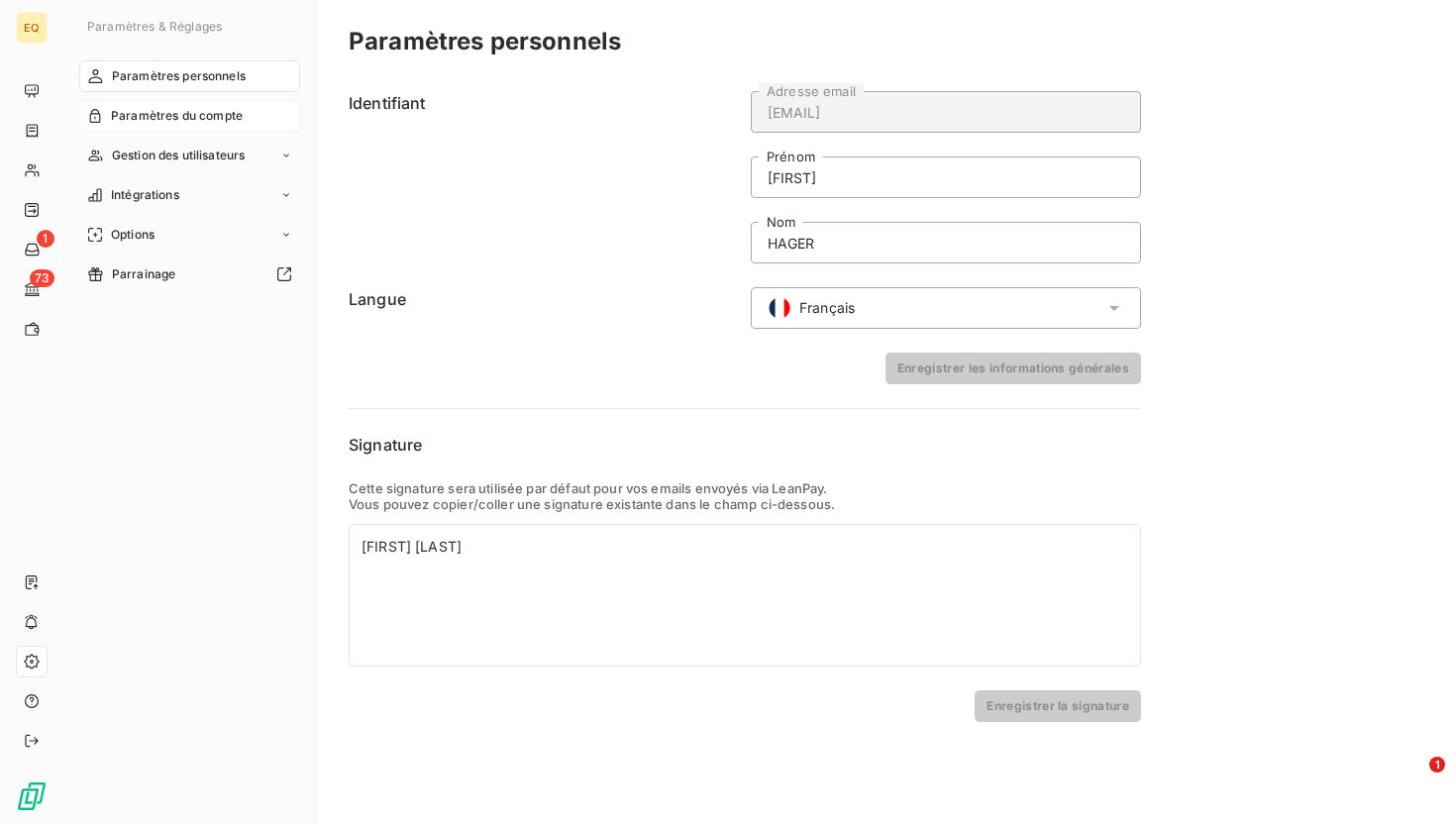 click on "Paramètres du compte" at bounding box center (176, 116) 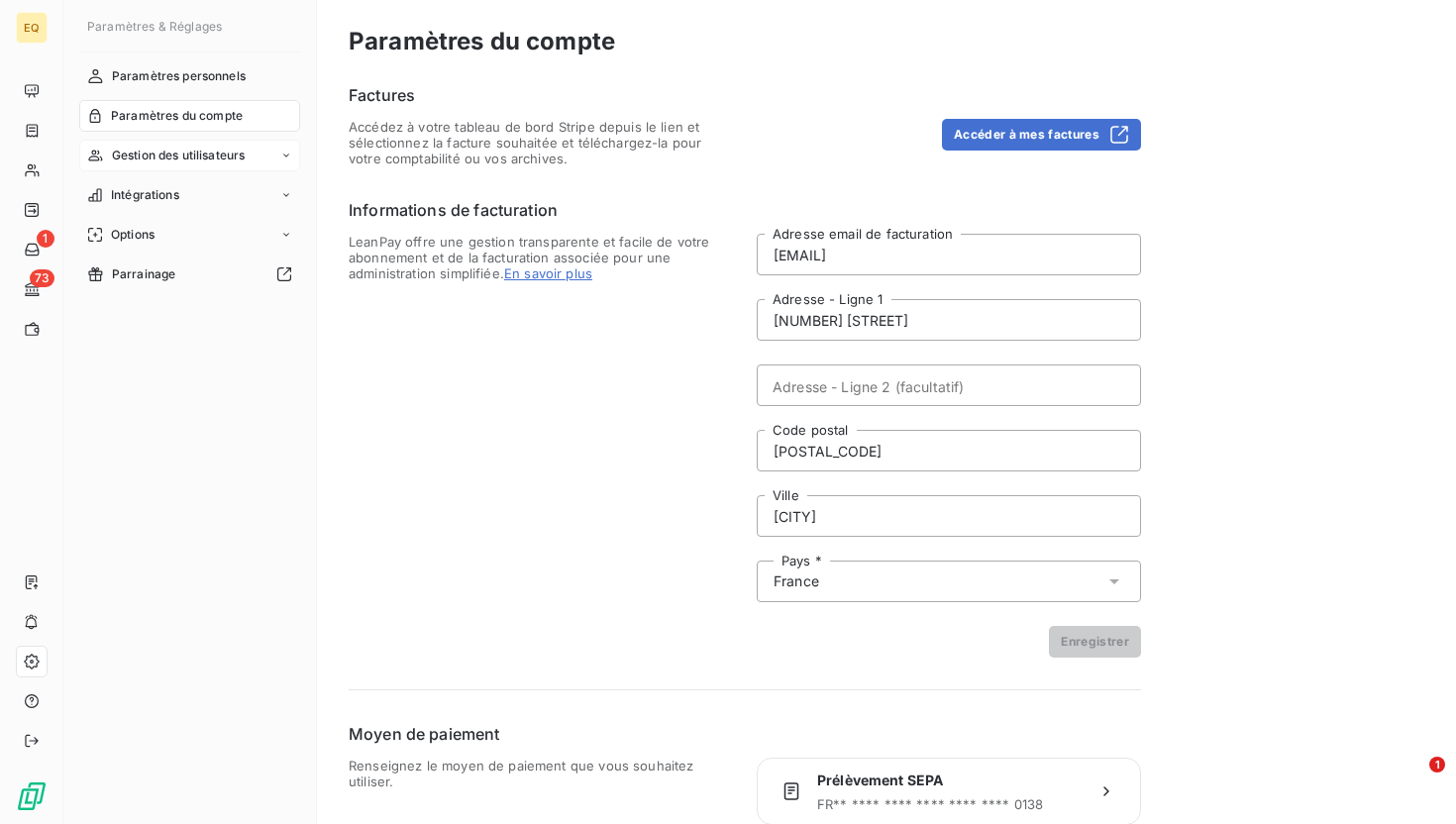 click on "Gestion des utilisateurs" at bounding box center (178, 155) 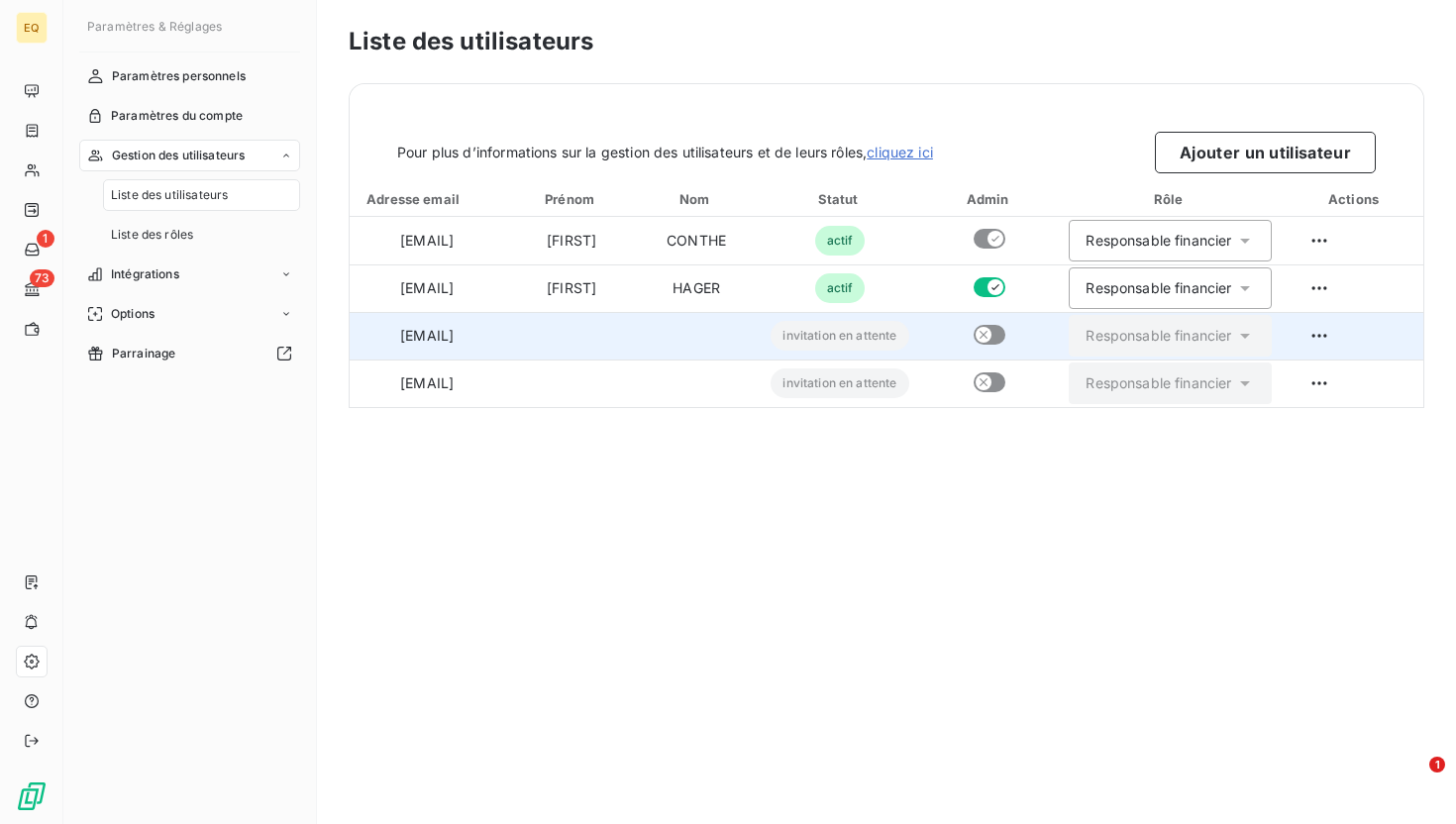 click on "[EMAIL]" at bounding box center [427, 336] 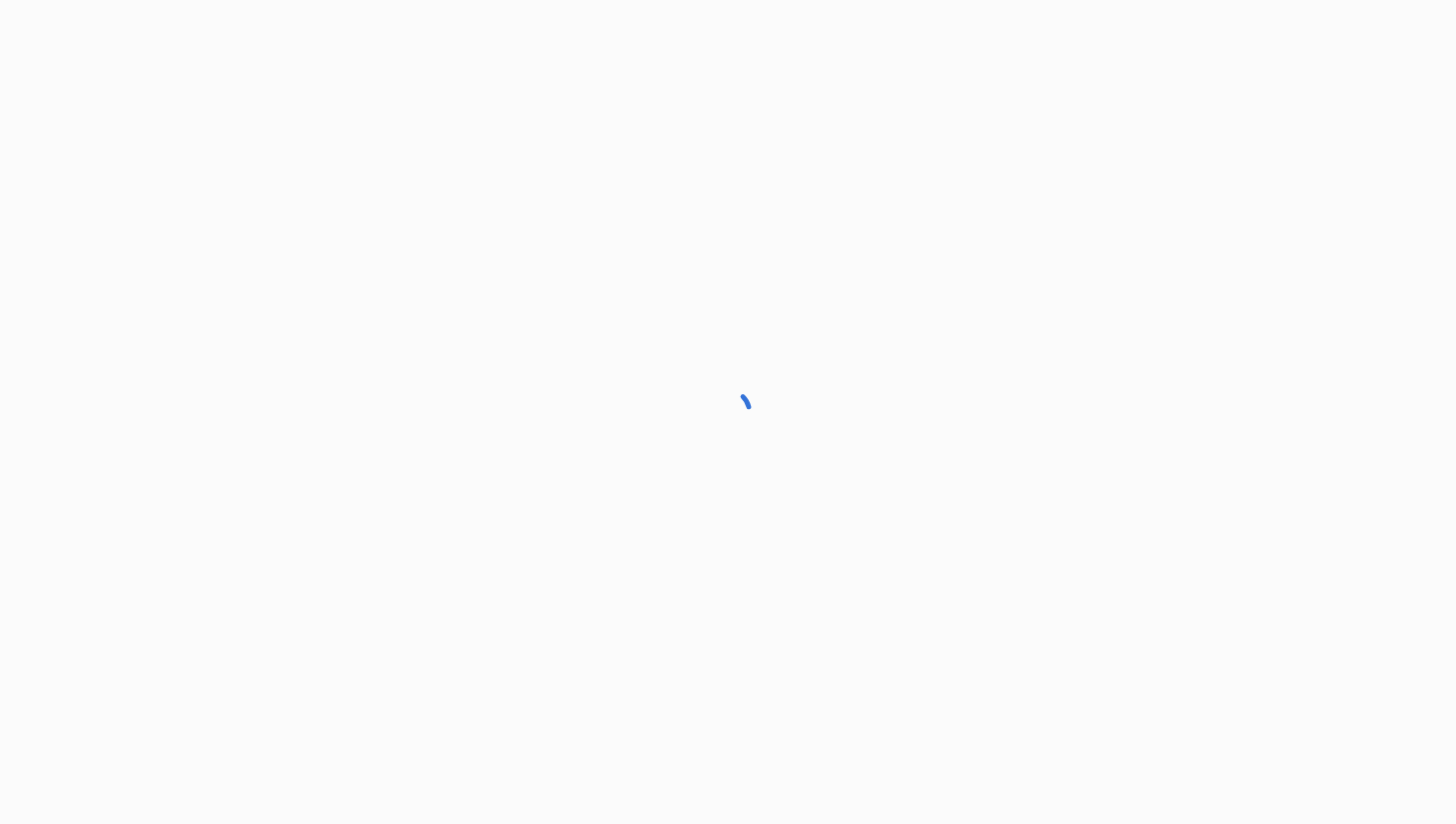 scroll, scrollTop: 0, scrollLeft: 0, axis: both 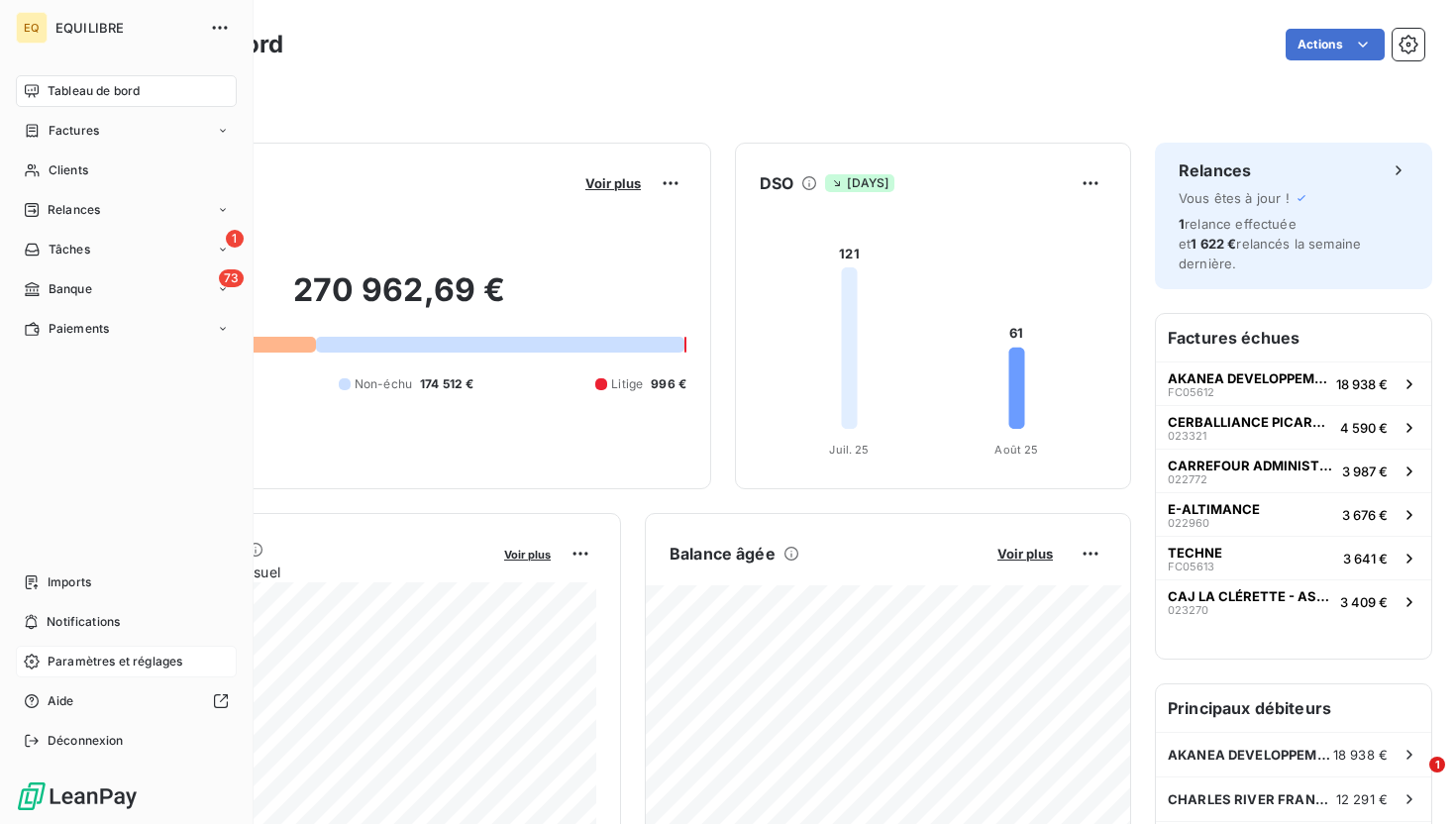 click on "Paramètres et réglages" at bounding box center [115, 662] 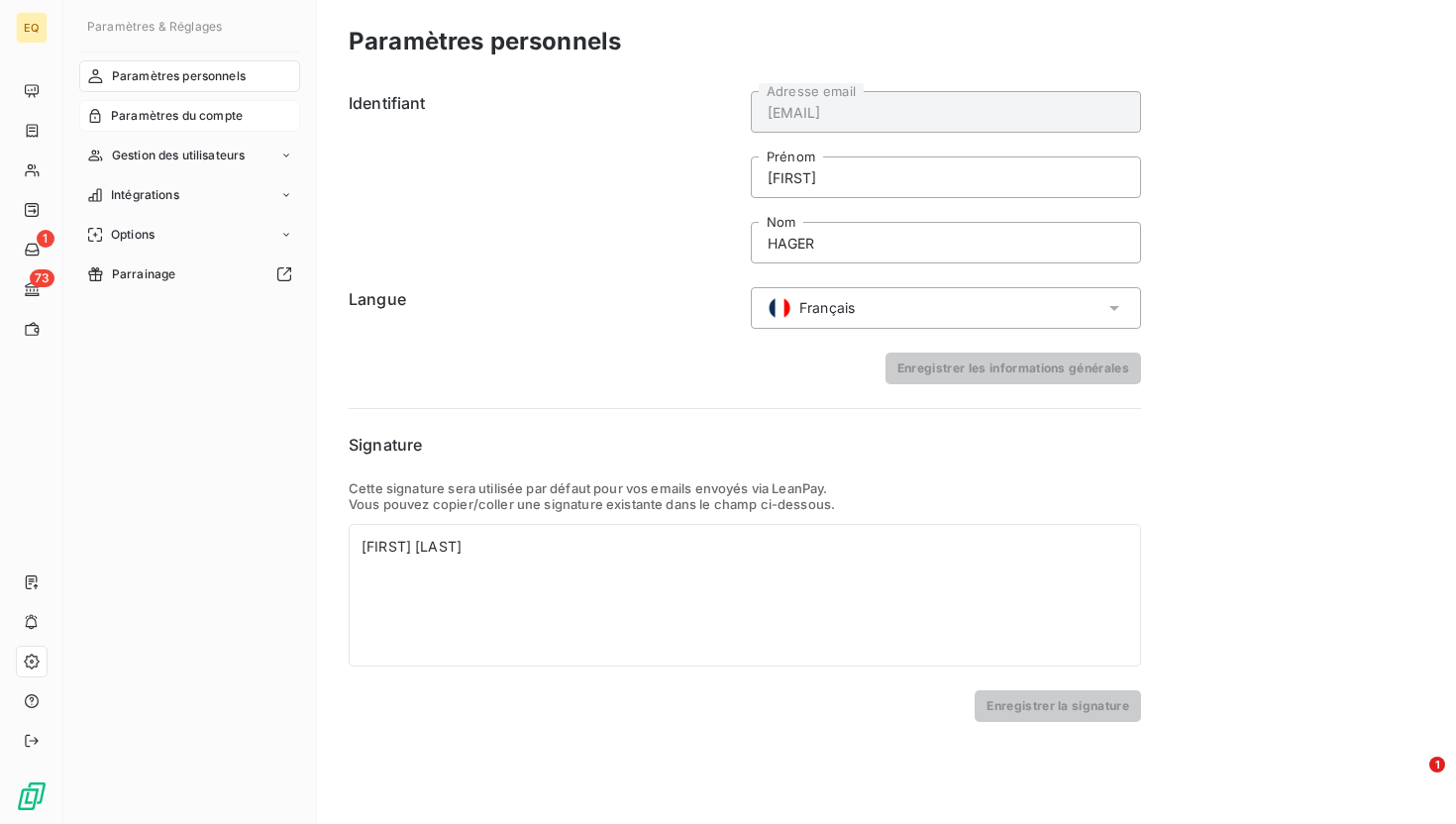 click on "Paramètres du compte" at bounding box center (176, 116) 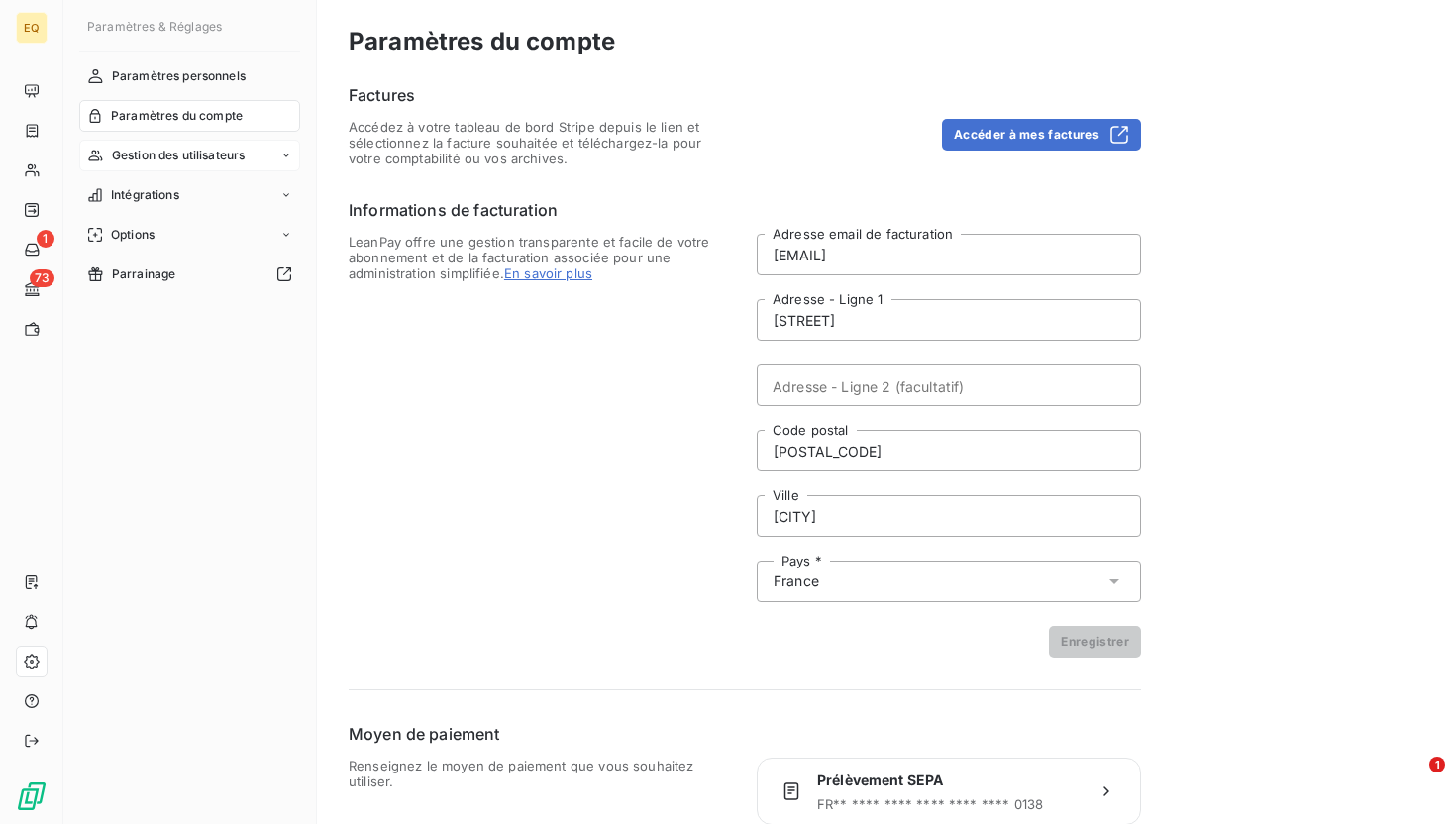 click on "Gestion des utilisateurs" at bounding box center (178, 155) 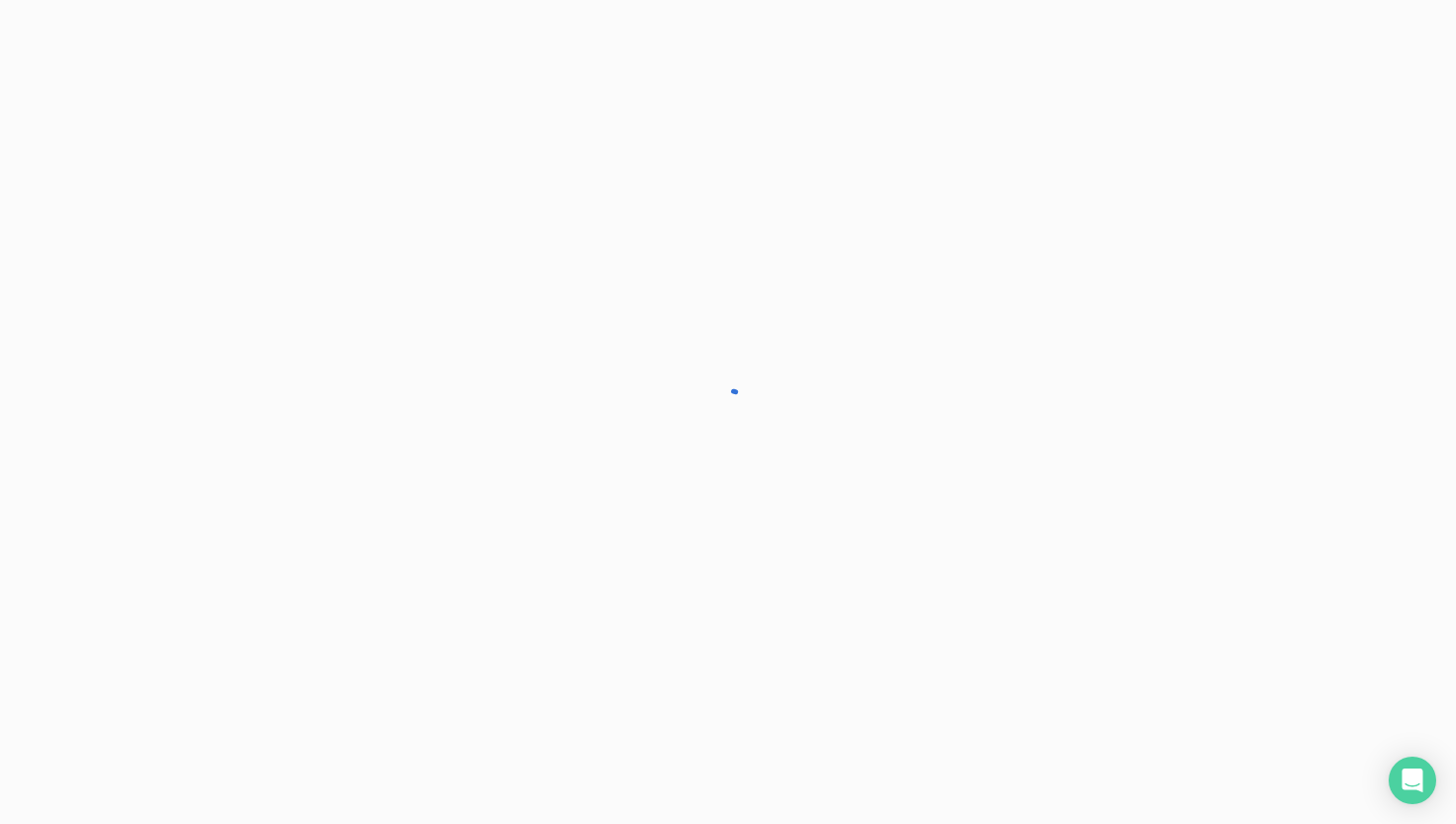 scroll, scrollTop: 0, scrollLeft: 0, axis: both 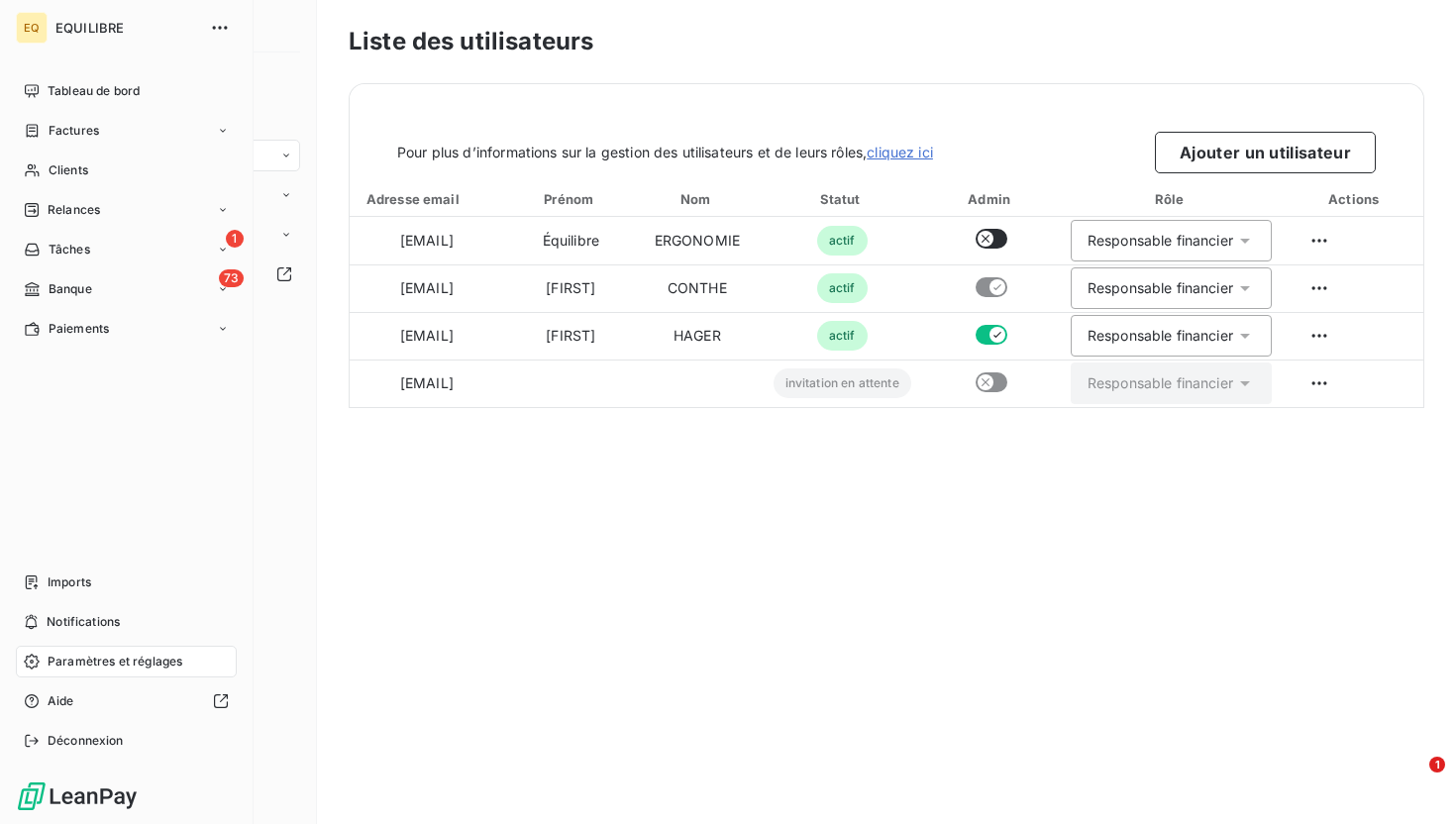 click on "Paramètres et réglages" at bounding box center [126, 662] 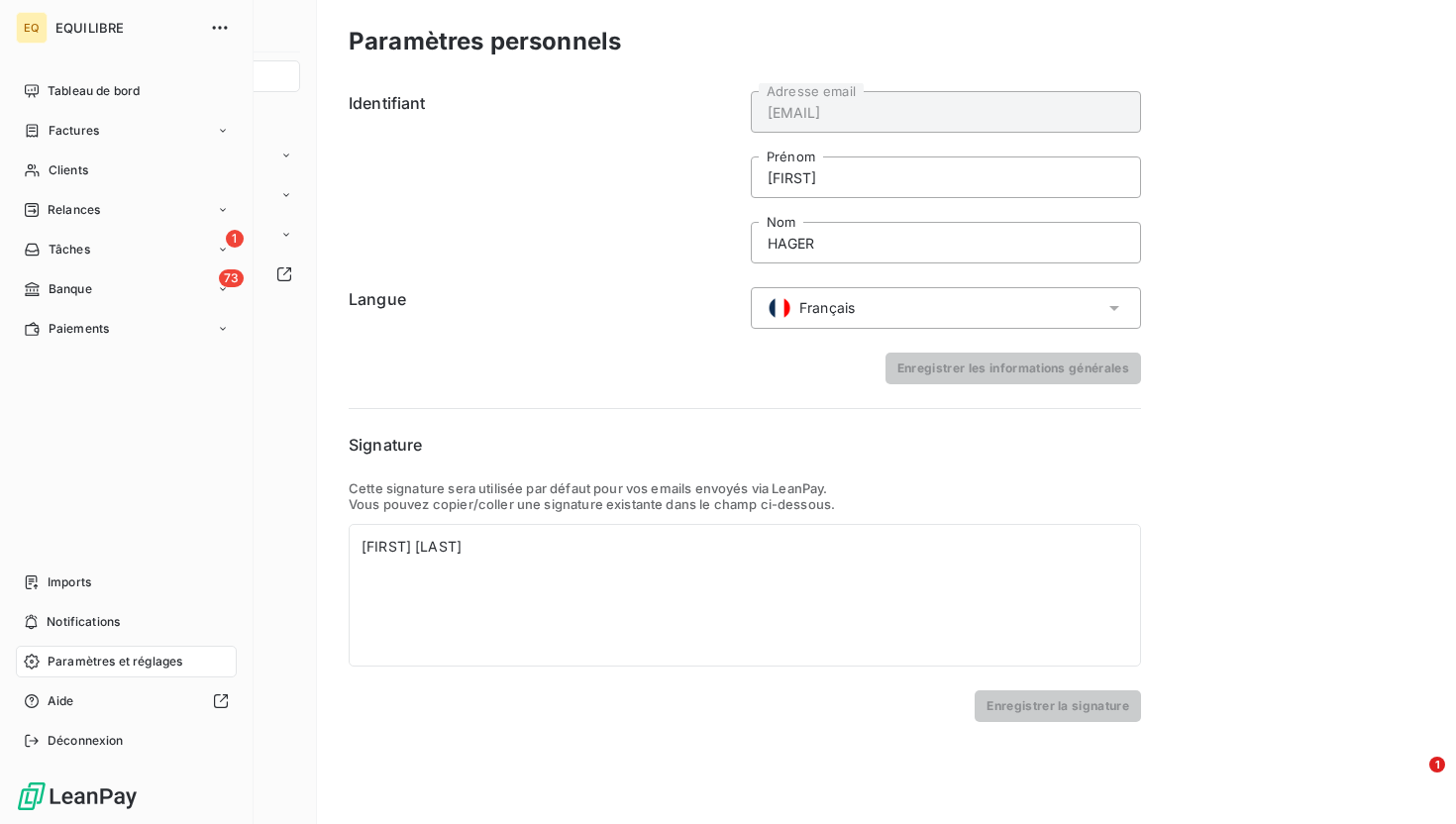 click on "Paramètres et réglages" at bounding box center [115, 662] 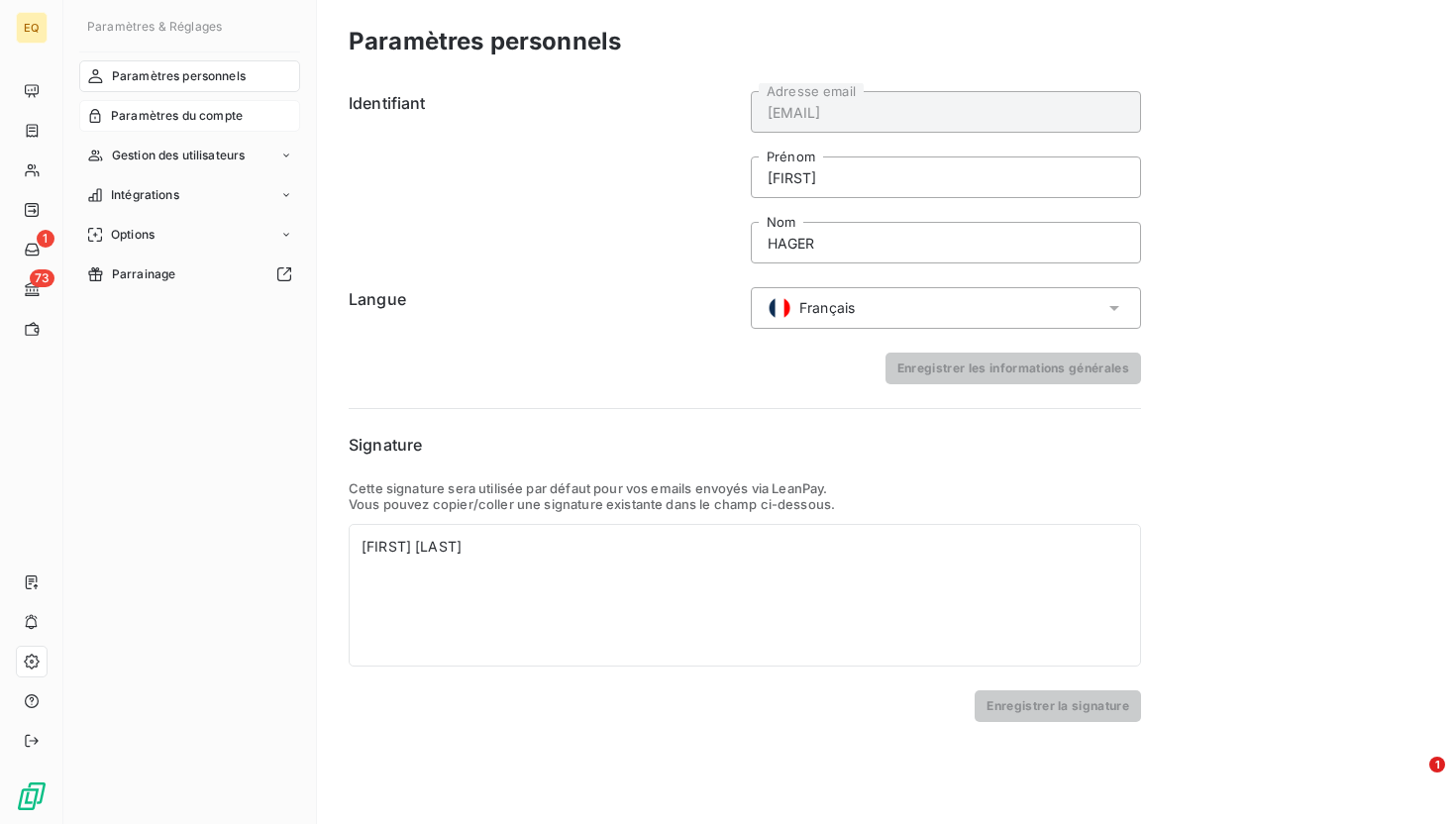 click on "Paramètres du compte" at bounding box center [176, 116] 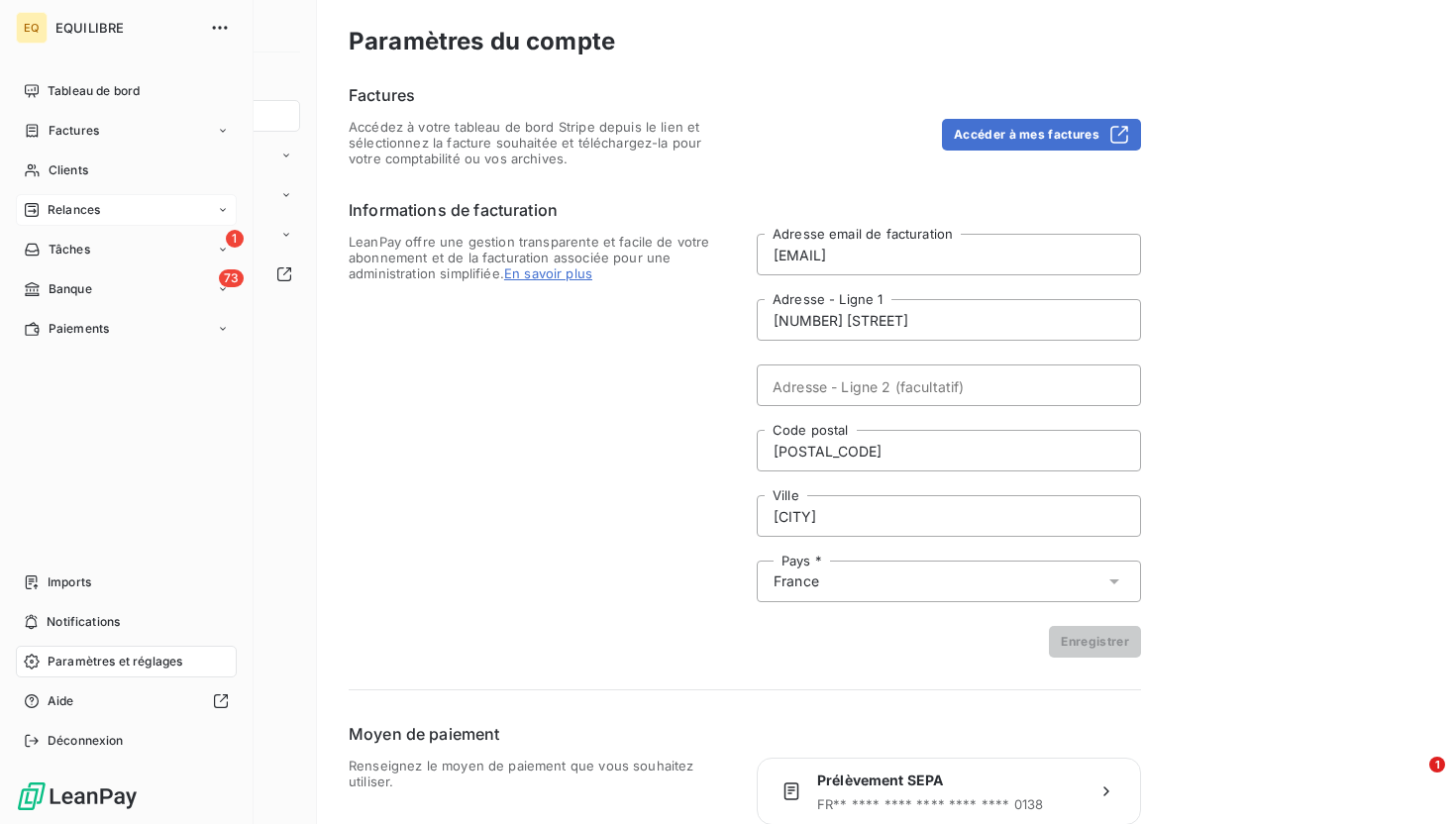 click on "Relances" at bounding box center (73, 210) 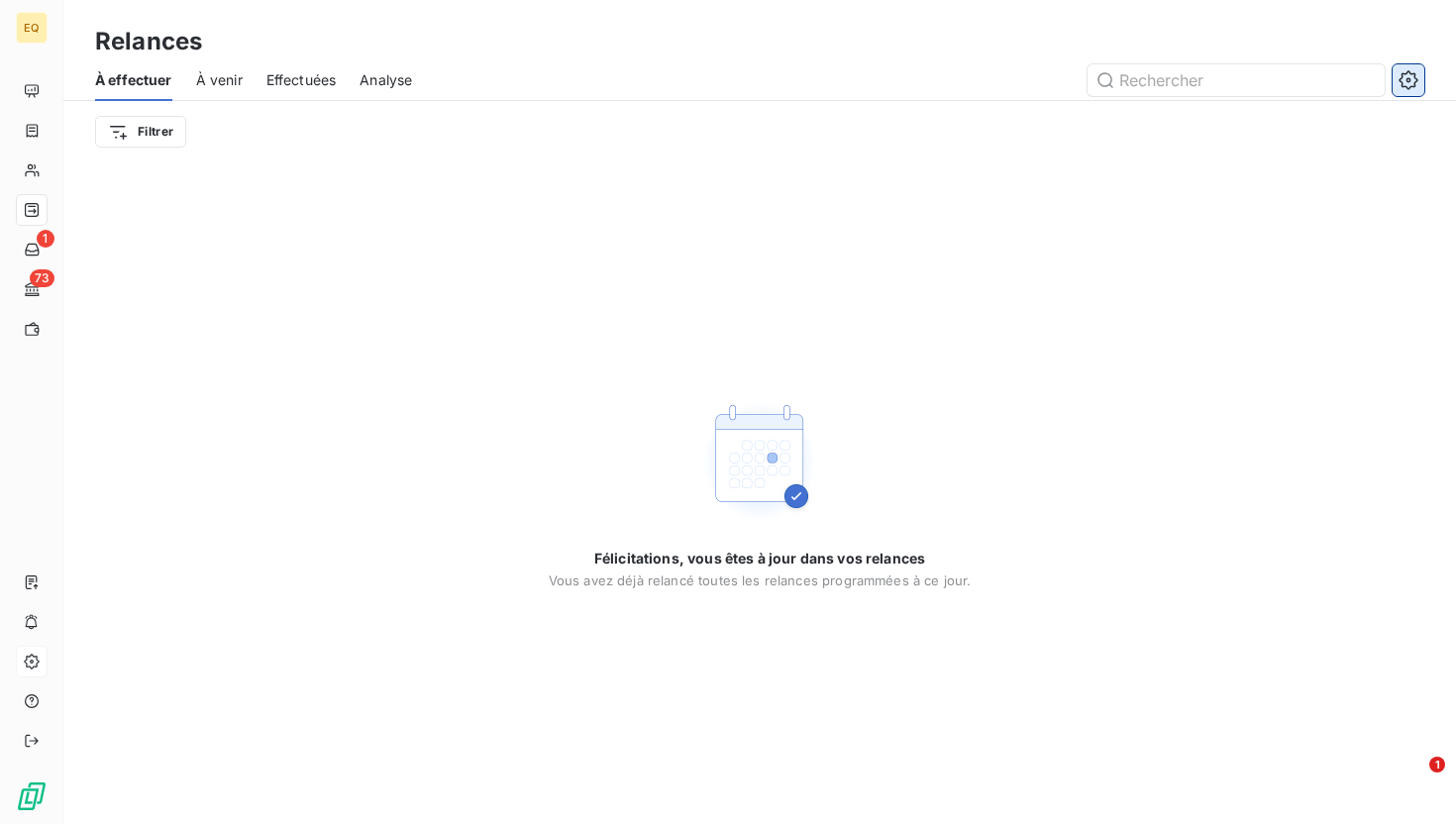 click at bounding box center (1408, 80) 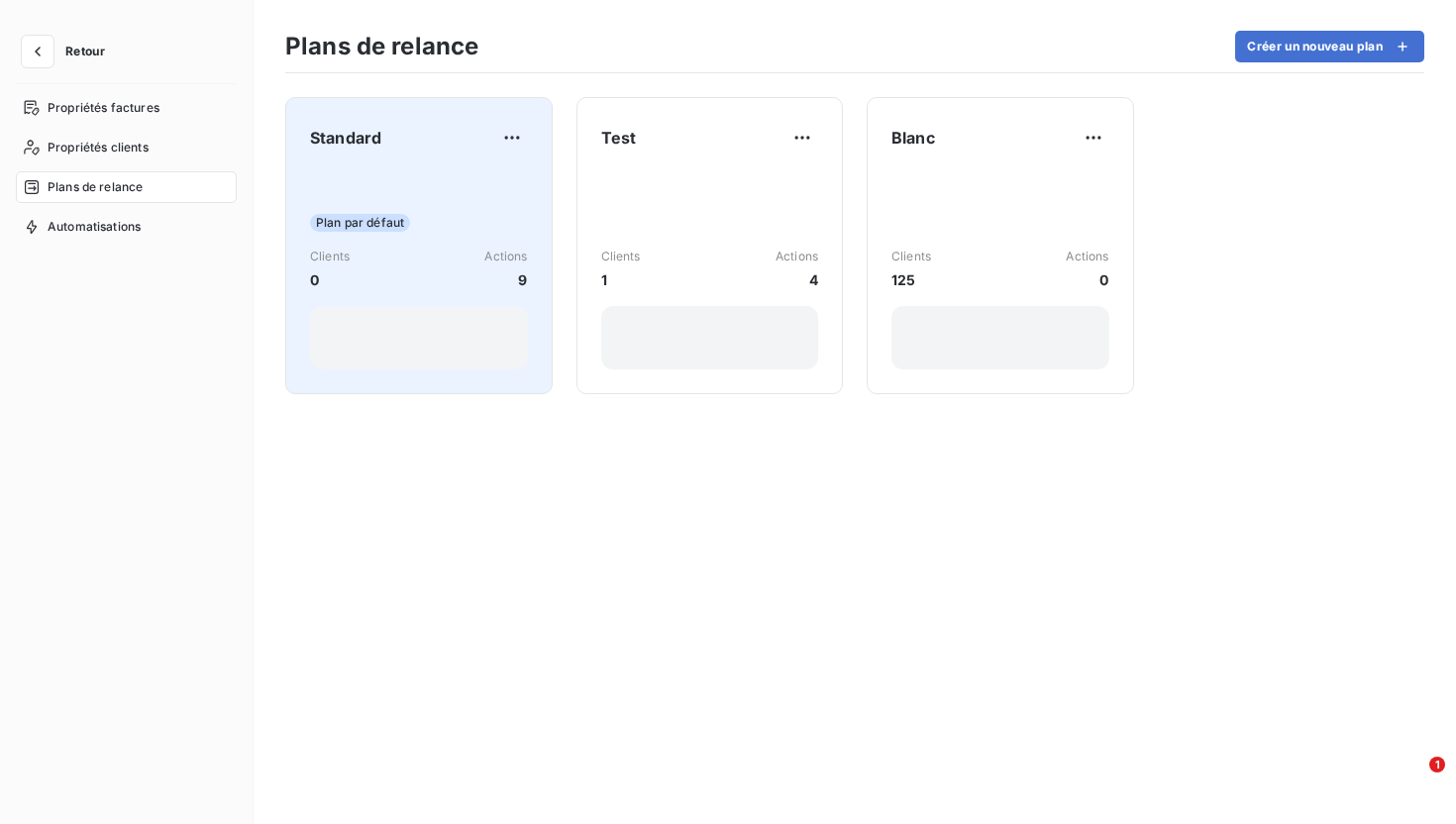 click on "Plan par défaut Clients 0 Actions 9" at bounding box center [419, 269] 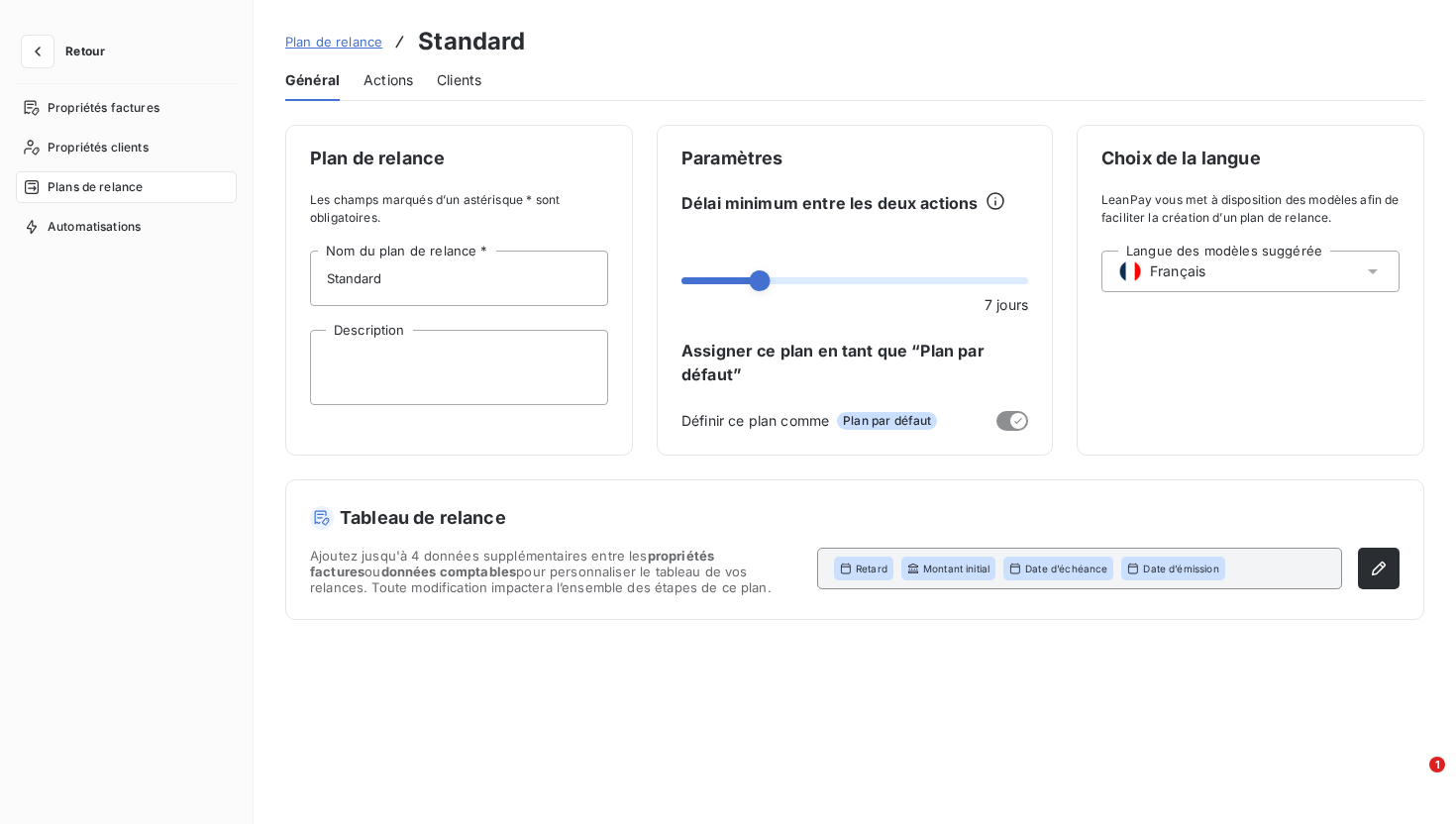 click on "Actions" at bounding box center [388, 80] 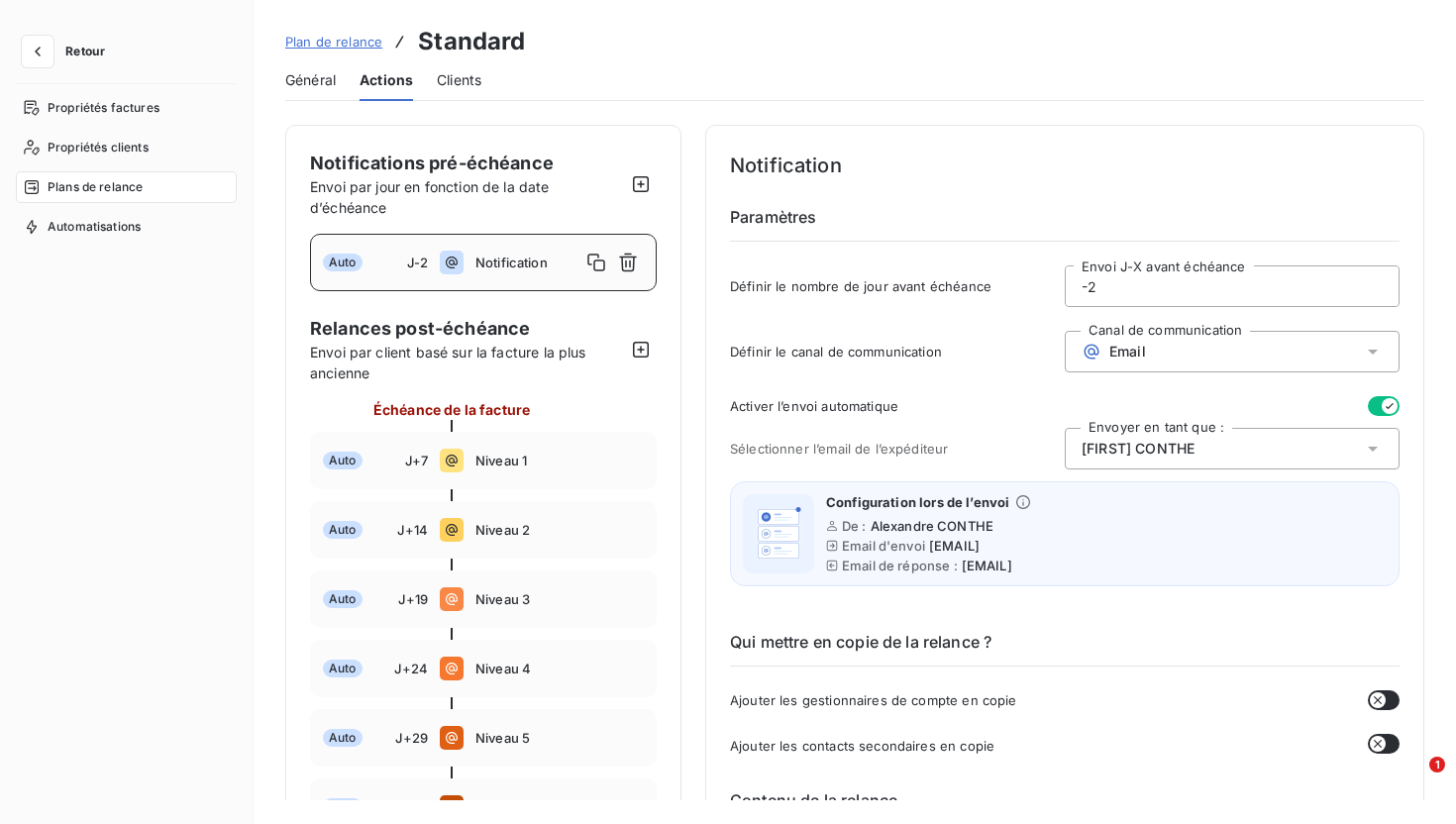 click on "[FIRST]   [LAST]" at bounding box center [1232, 449] 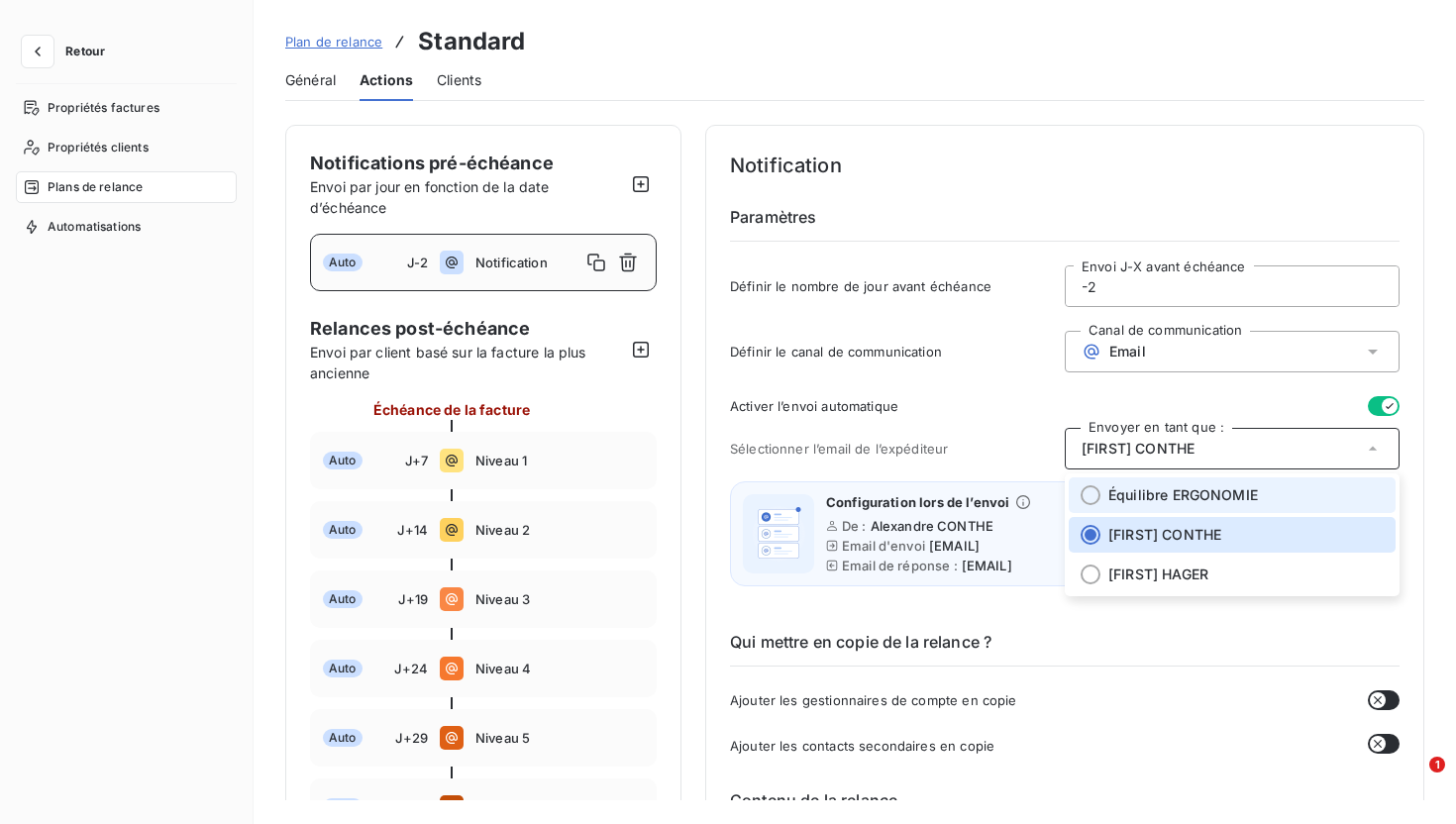 click on "Équilibre   ERGONOMIE" at bounding box center [1183, 495] 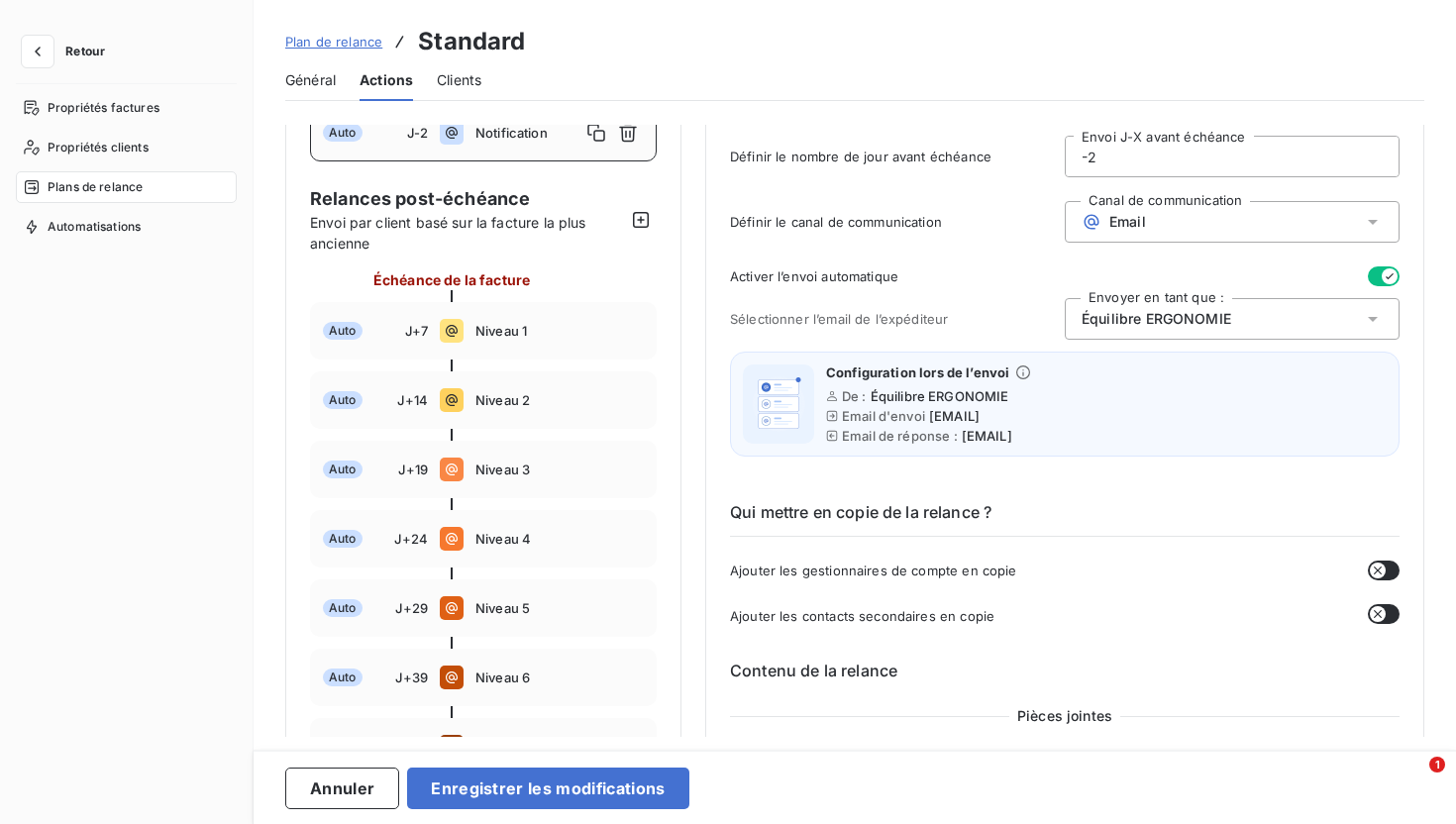 scroll, scrollTop: 143, scrollLeft: 0, axis: vertical 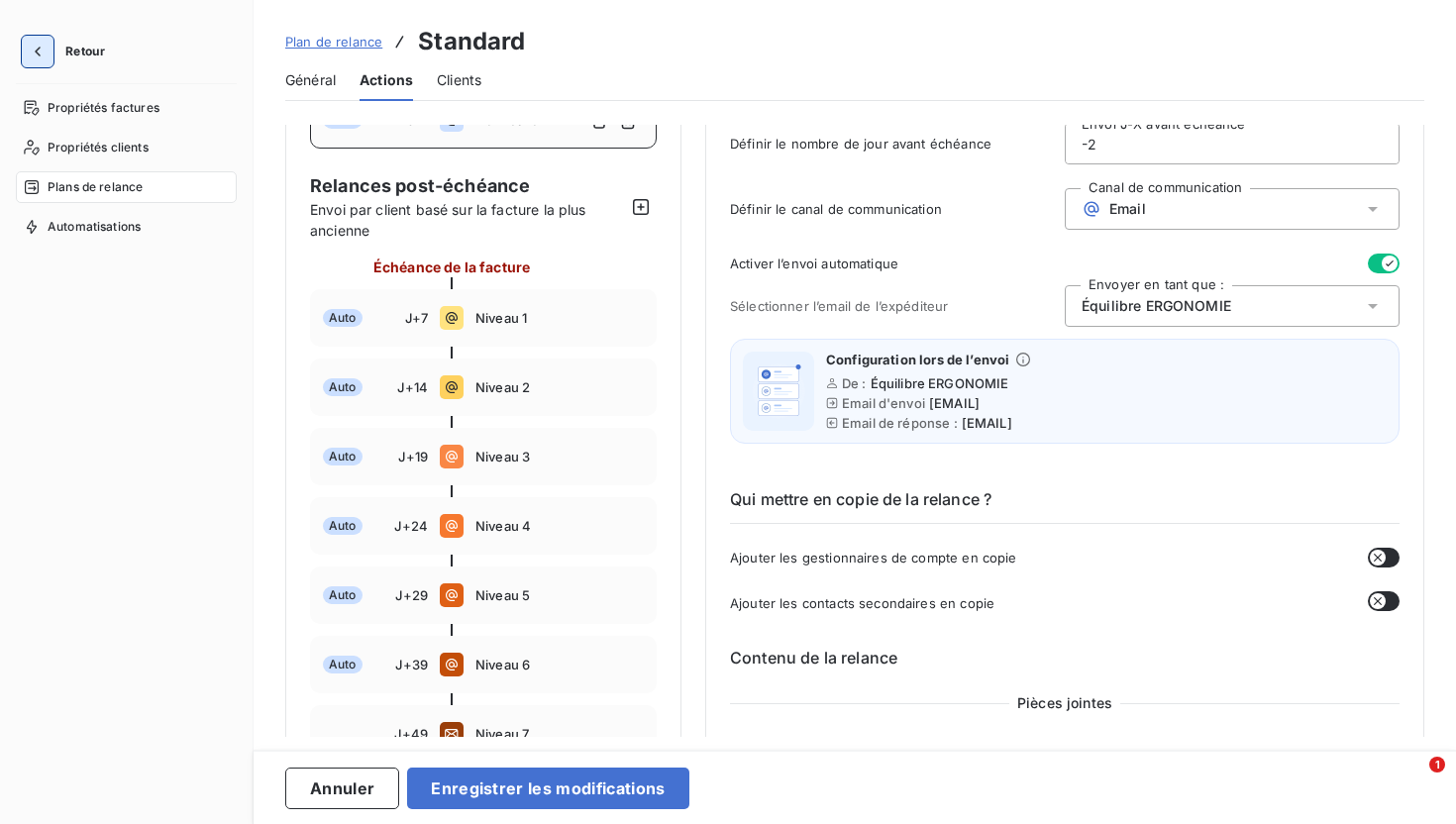 click at bounding box center (38, 52) 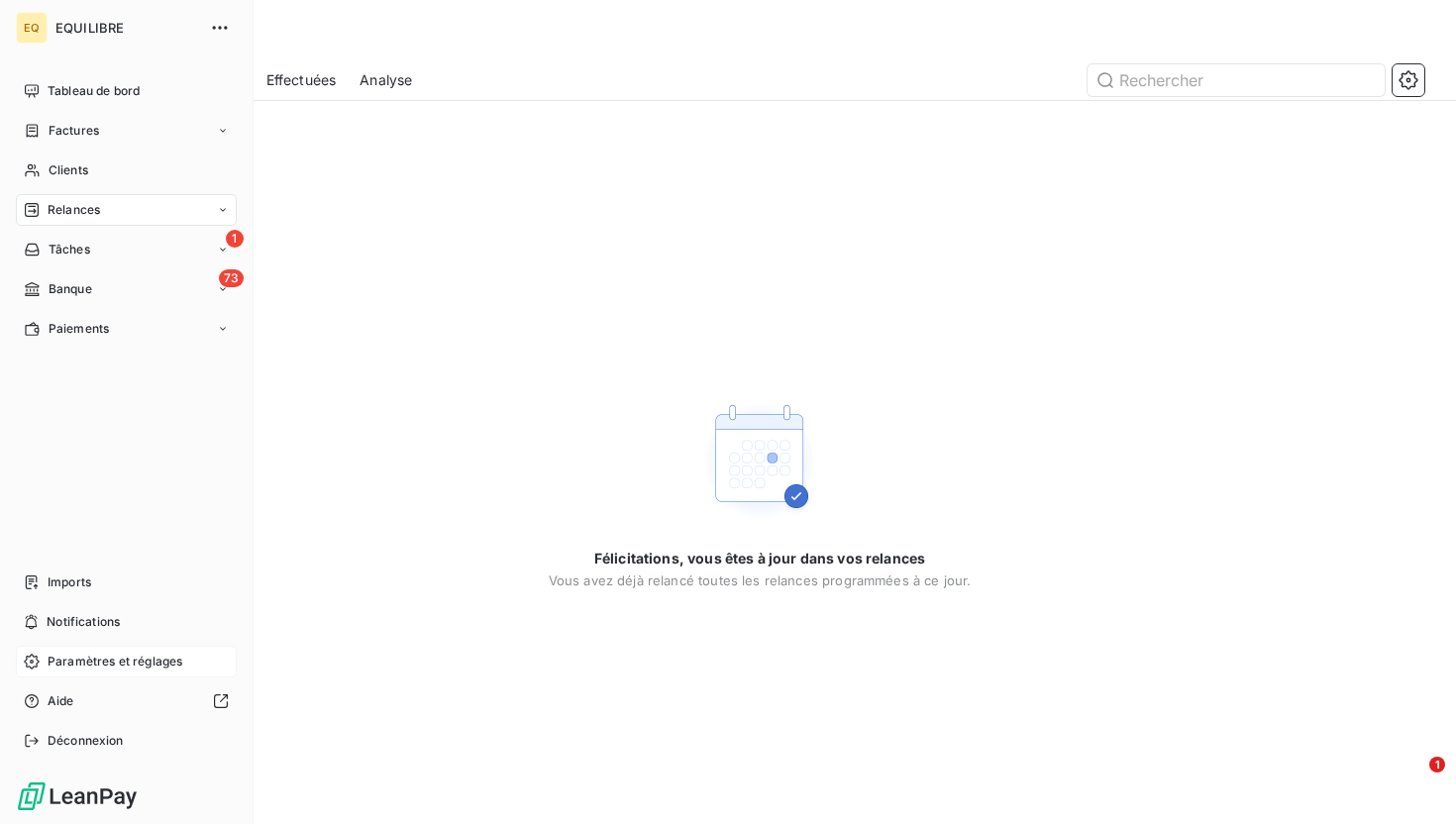 click on "Paramètres et réglages" at bounding box center (126, 662) 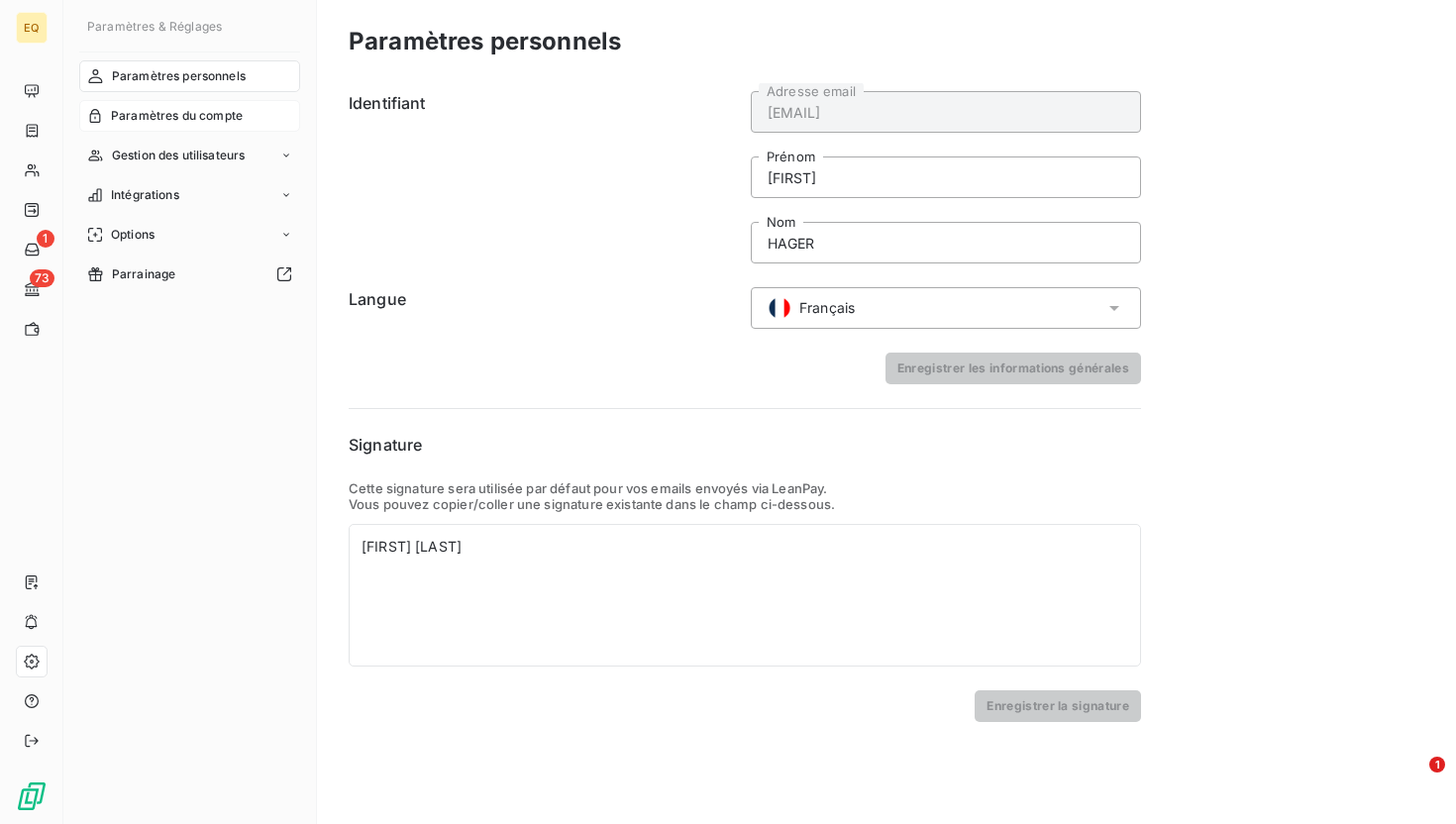 click on "Paramètres du compte" at bounding box center [176, 116] 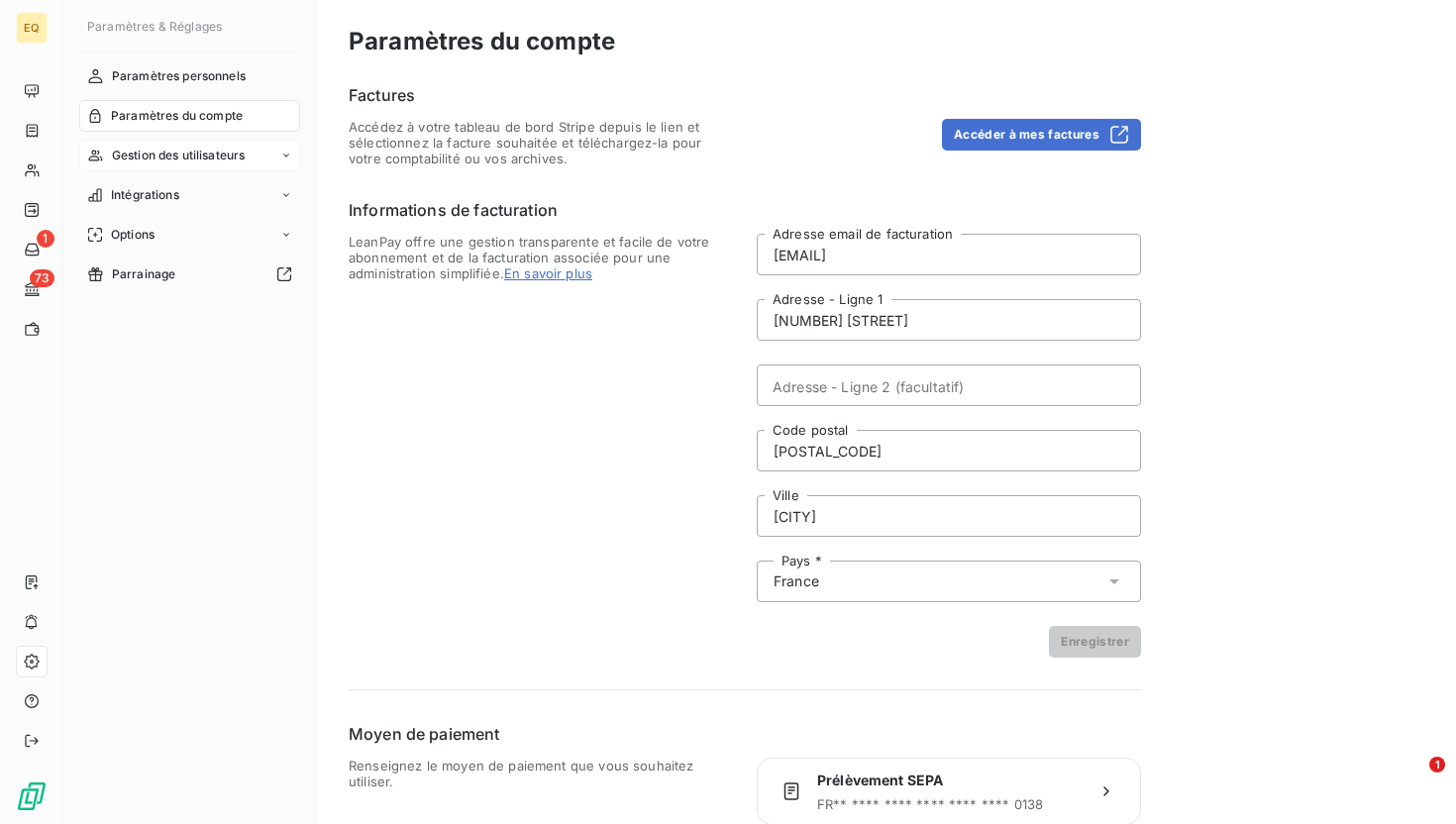 click on "Gestion des utilisateurs" at bounding box center [189, 155] 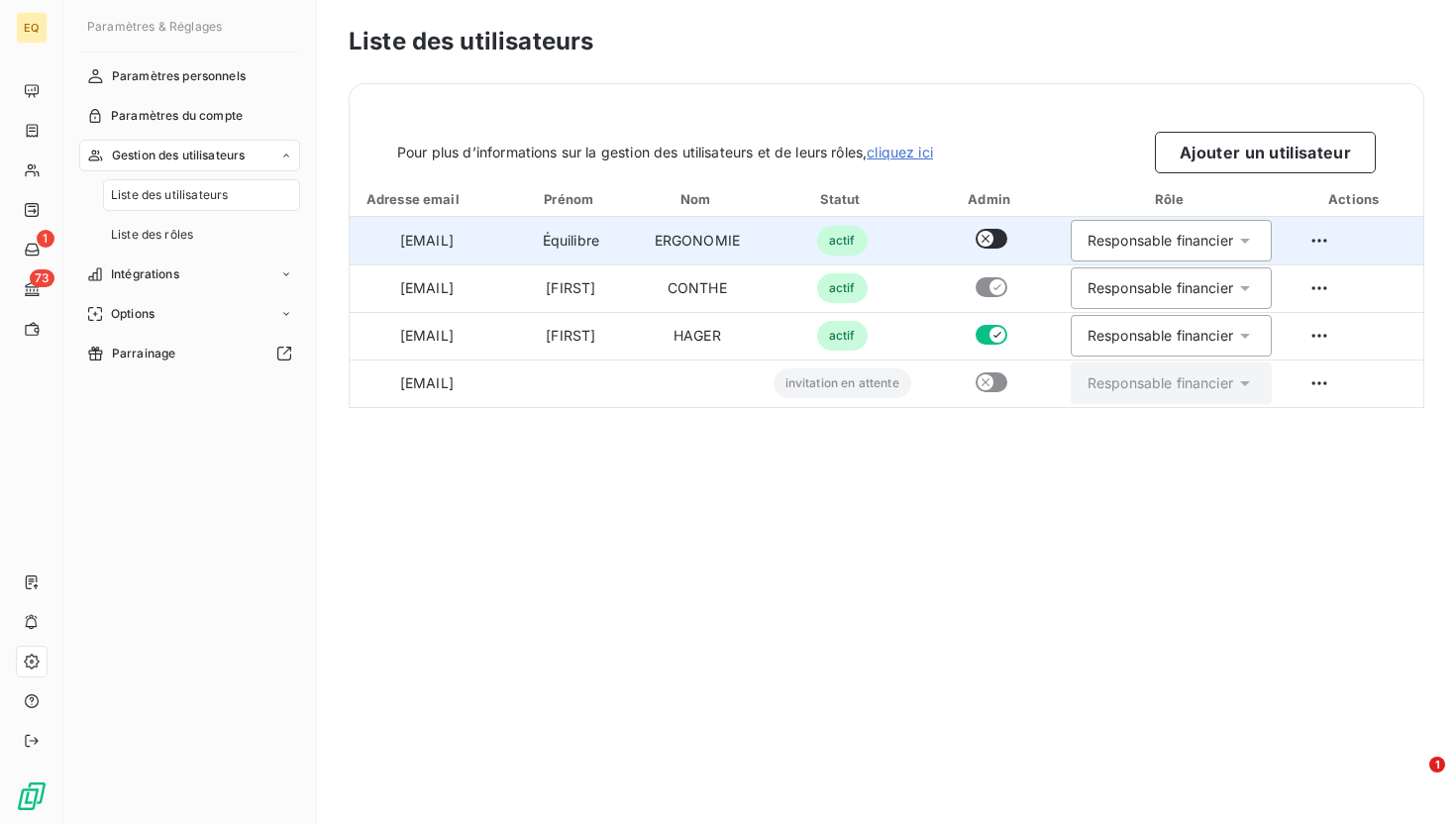 click on "Équilibre" at bounding box center [571, 241] 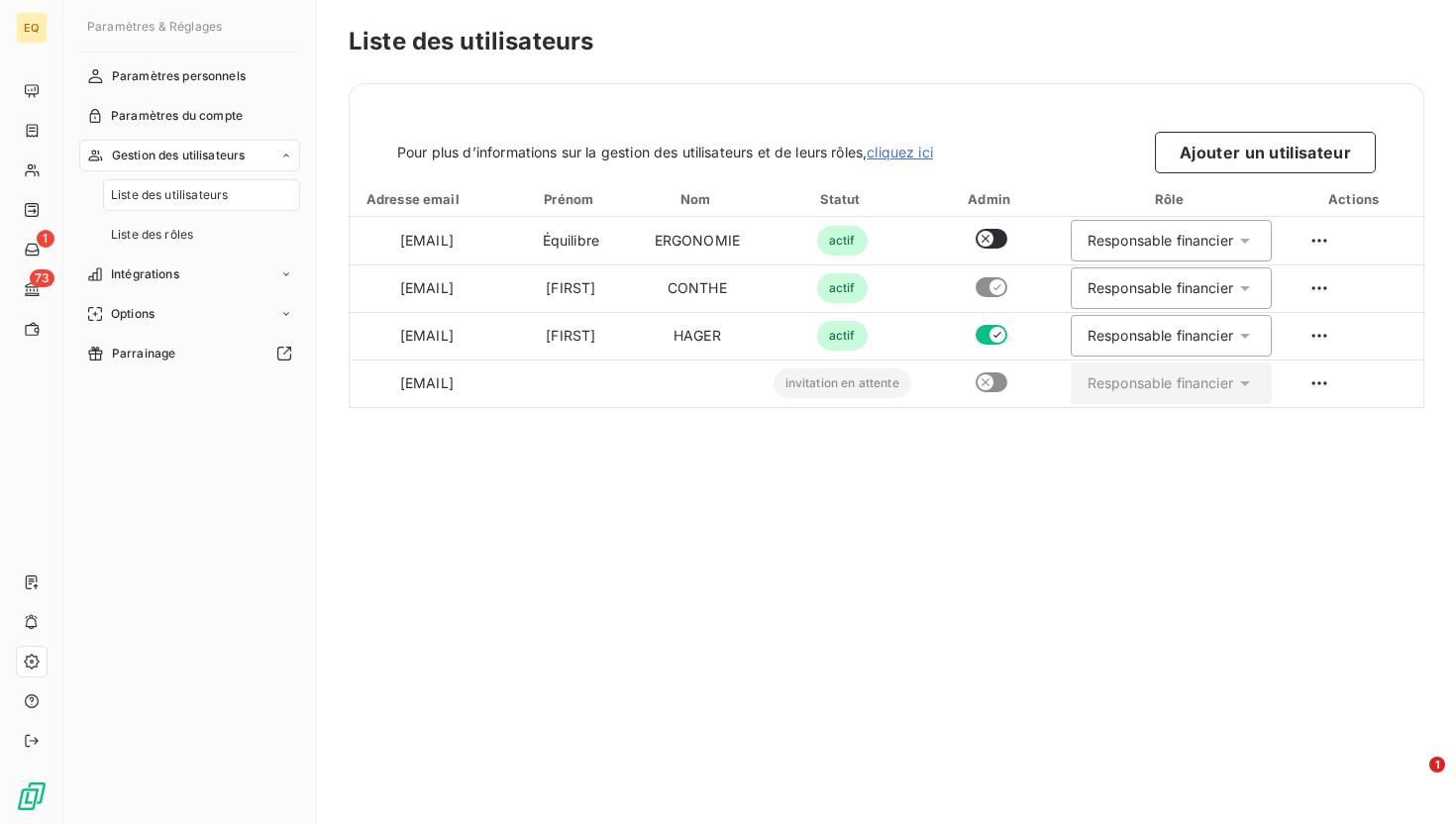 click on "Liste des utilisateurs Pour plus d’informations sur la gestion des utilisateurs et de leurs rôles,  cliquez ici Ajouter un utilisateur Adresse email Prénom Nom Statut Admin Rôle Actions [EMAIL] [FIRST] [LAST] actif Responsable financier [EMAIL] [FIRST] [LAST] actif Responsable financier [EMAIL] [FIRST] [LAST] actif Responsable financier [EMAIL] invitation en attente Responsable financier" at bounding box center [886, 412] 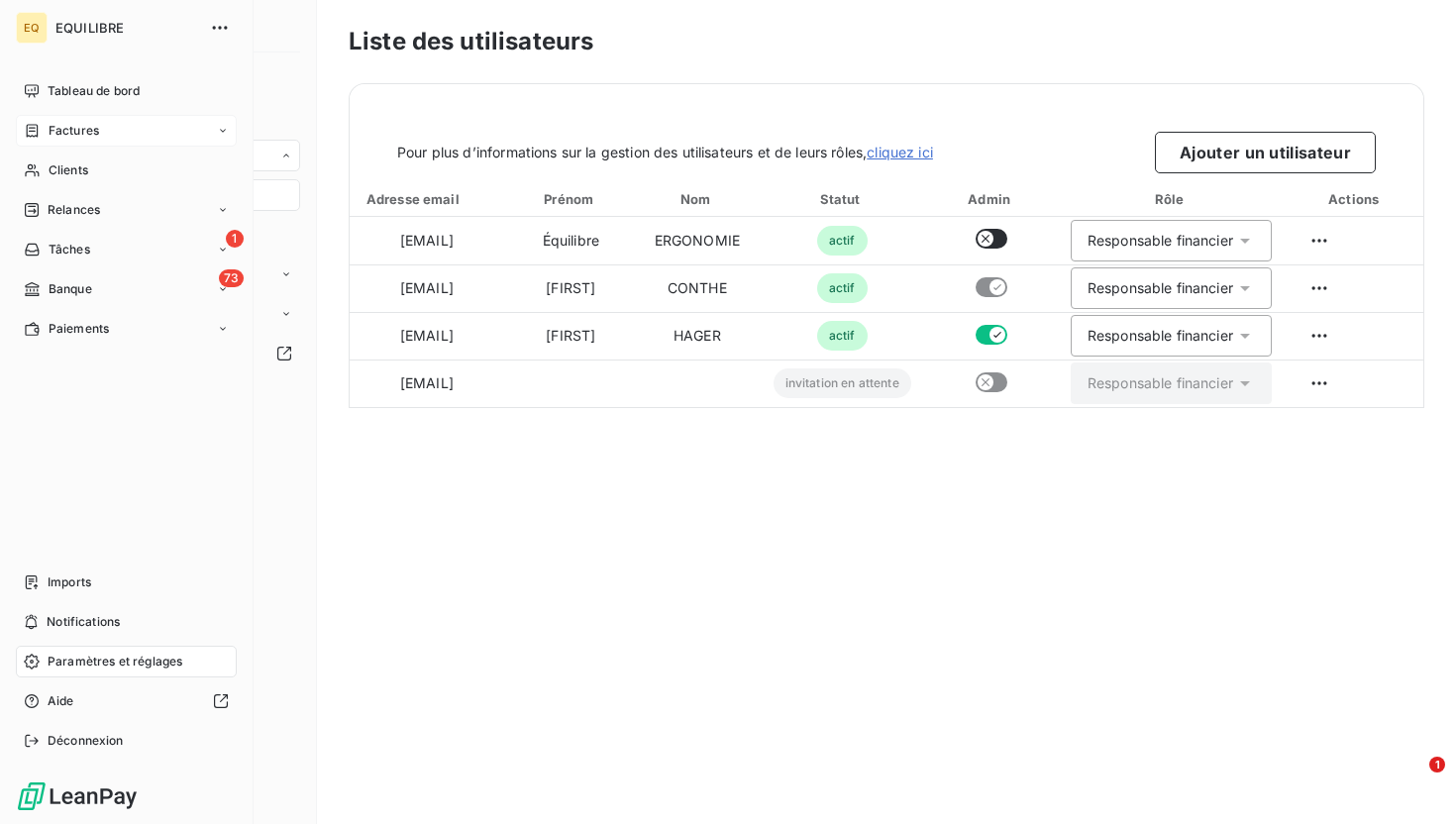 click on "Factures" at bounding box center (73, 131) 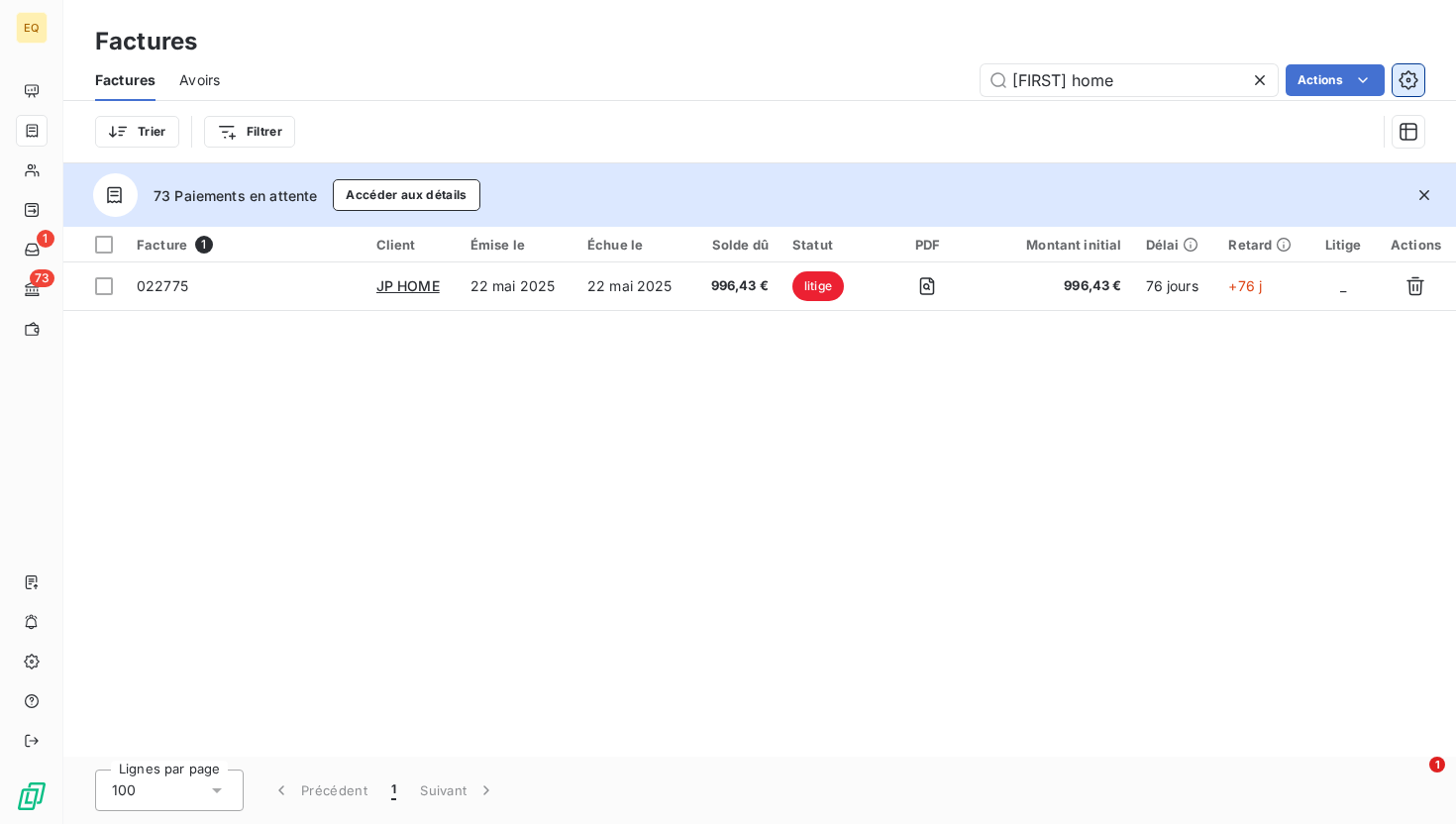 click at bounding box center [1408, 80] 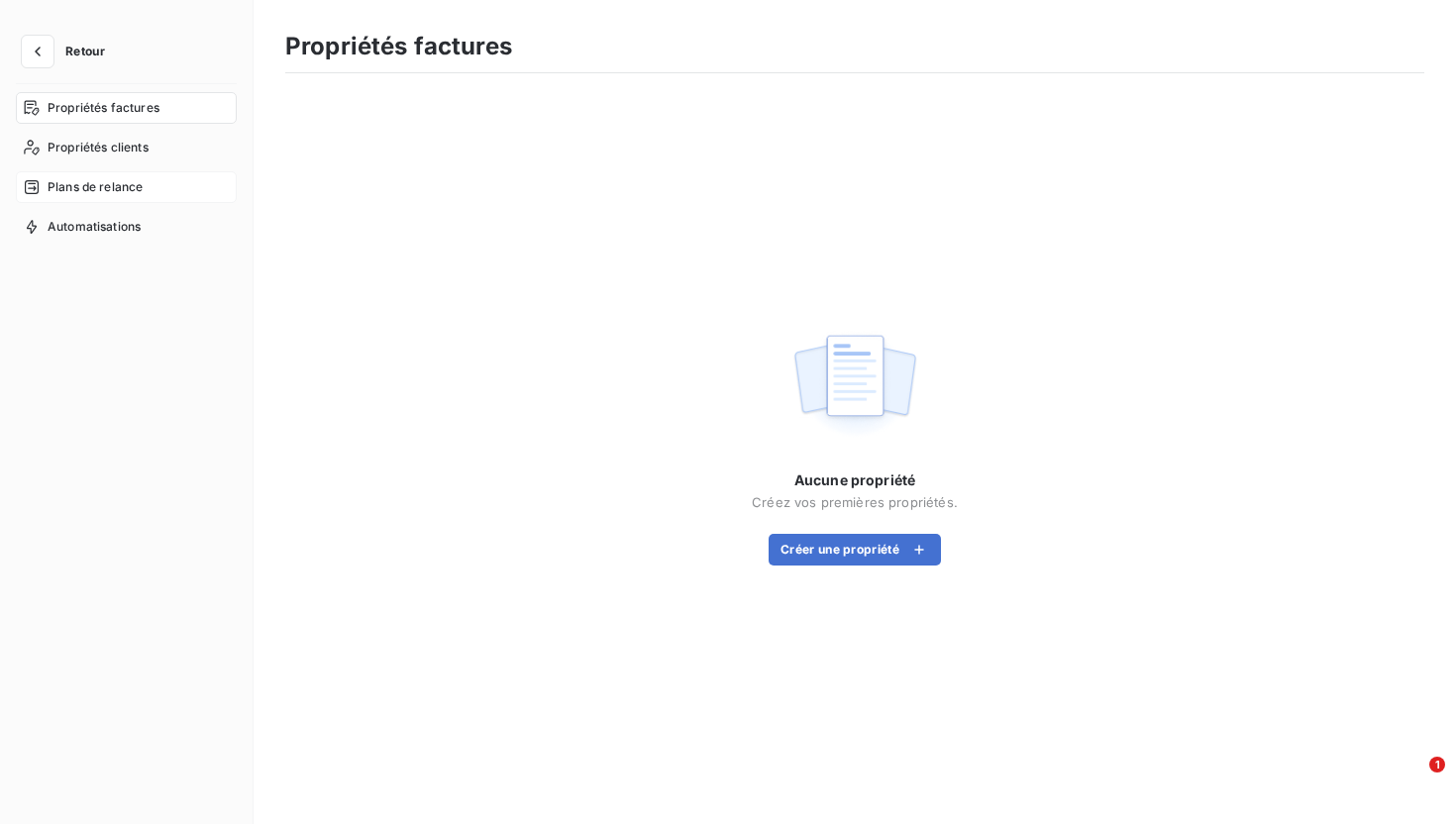 click on "Plans de relance" at bounding box center [95, 187] 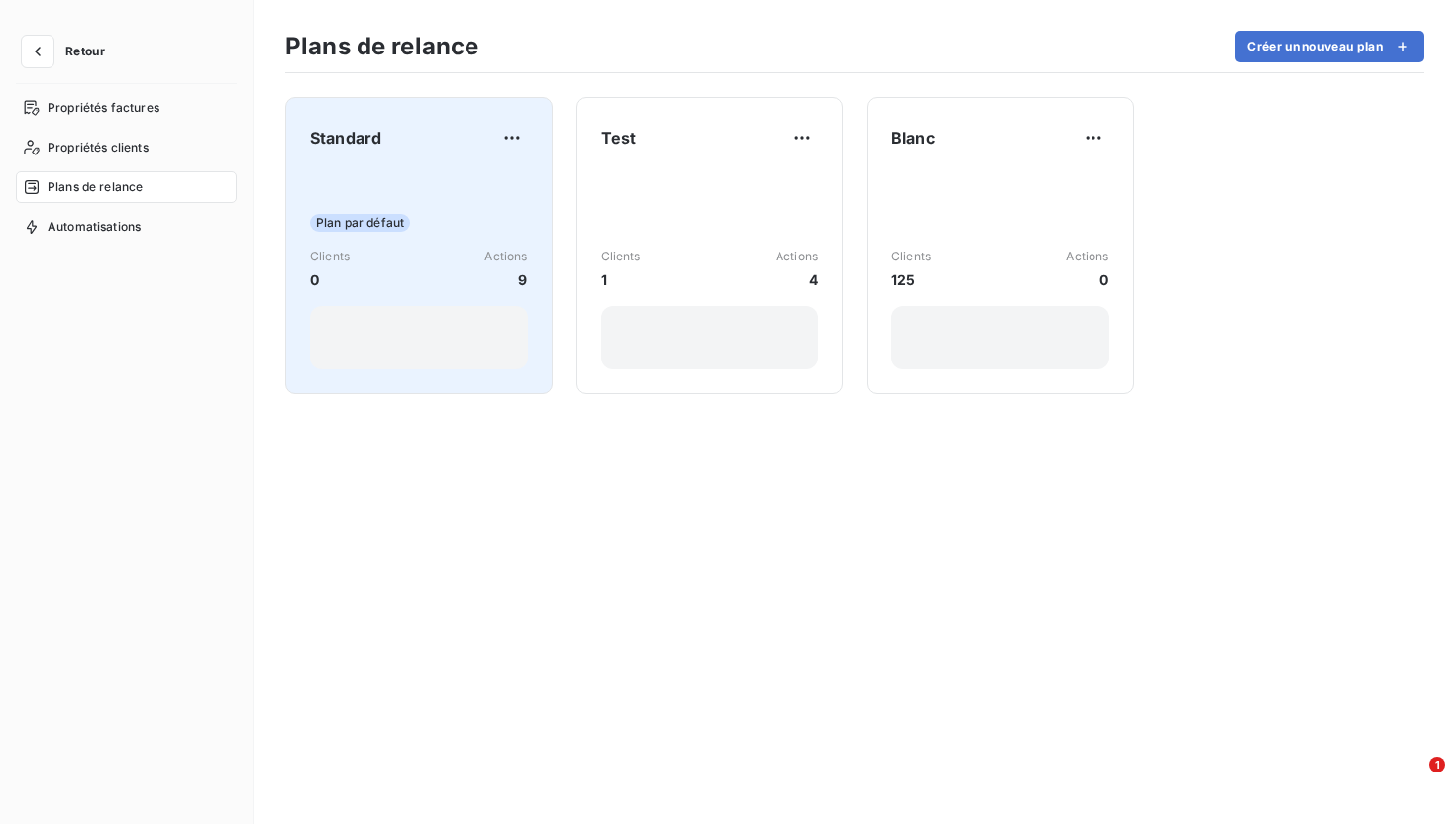 click on "Plan par défaut" at bounding box center (360, 223) 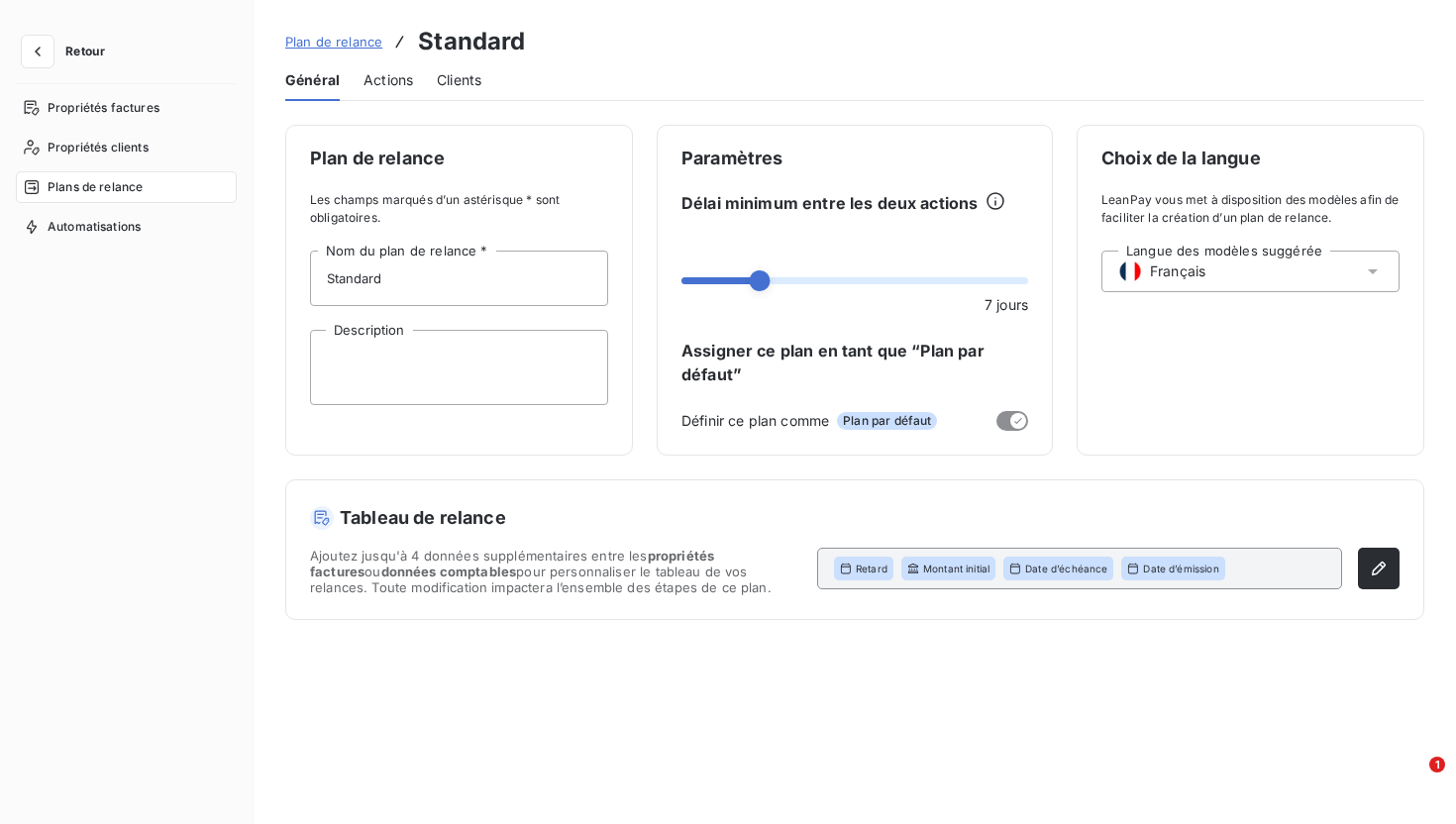 click on "Actions" at bounding box center [388, 80] 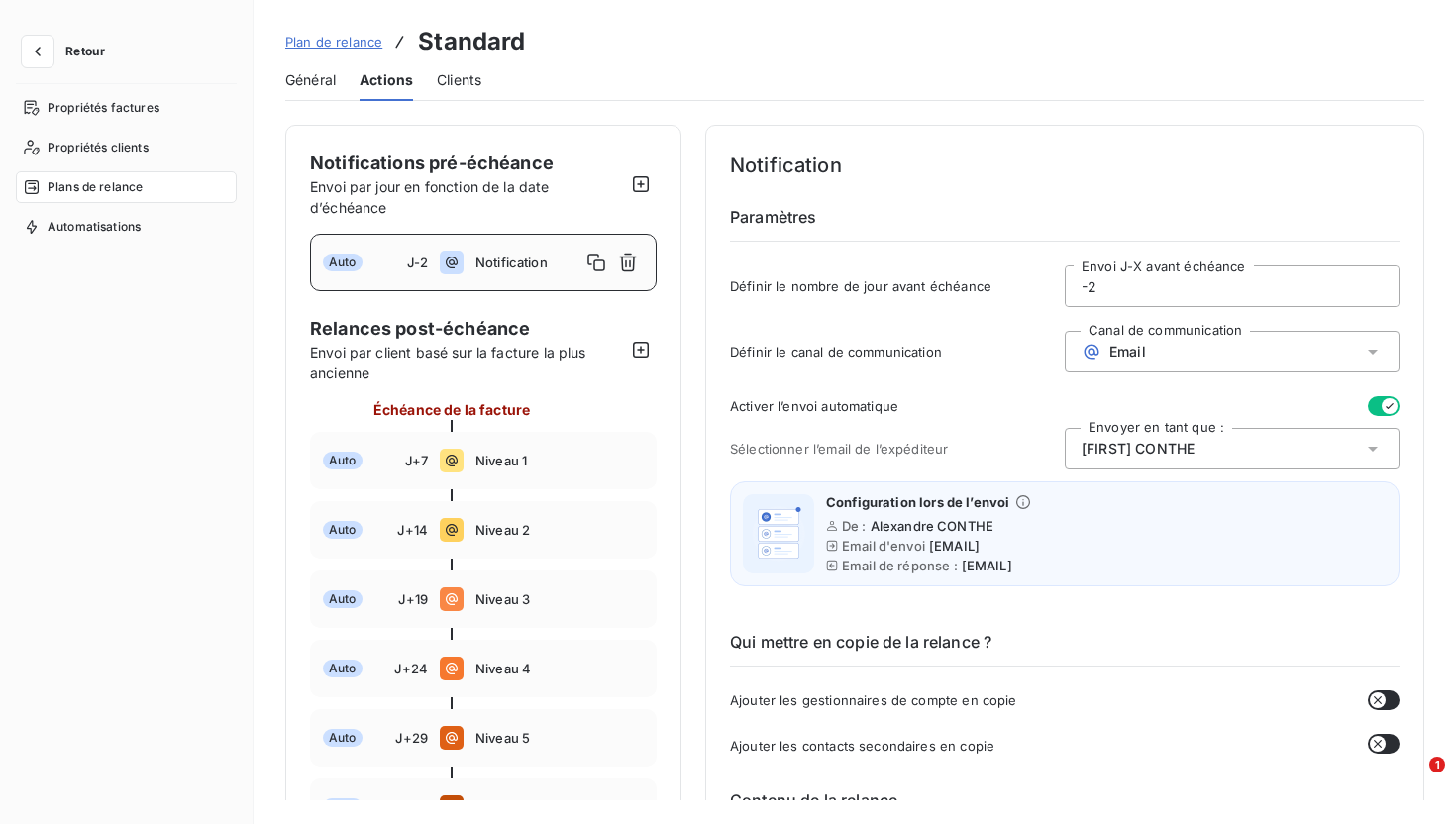 click on "[FIRST]   [LAST]" at bounding box center (1138, 449) 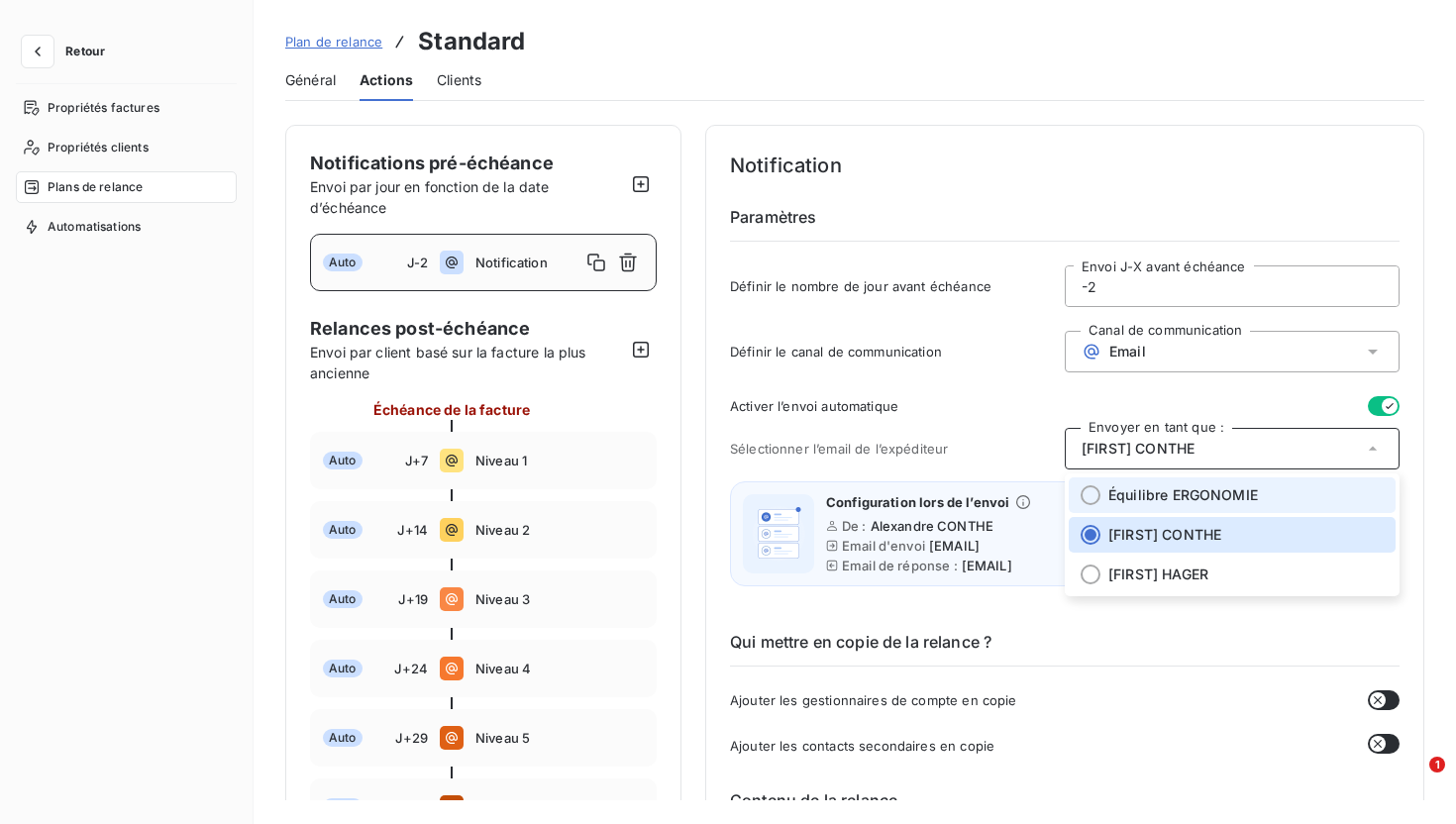 click on "Équilibre   ERGONOMIE" at bounding box center (1232, 495) 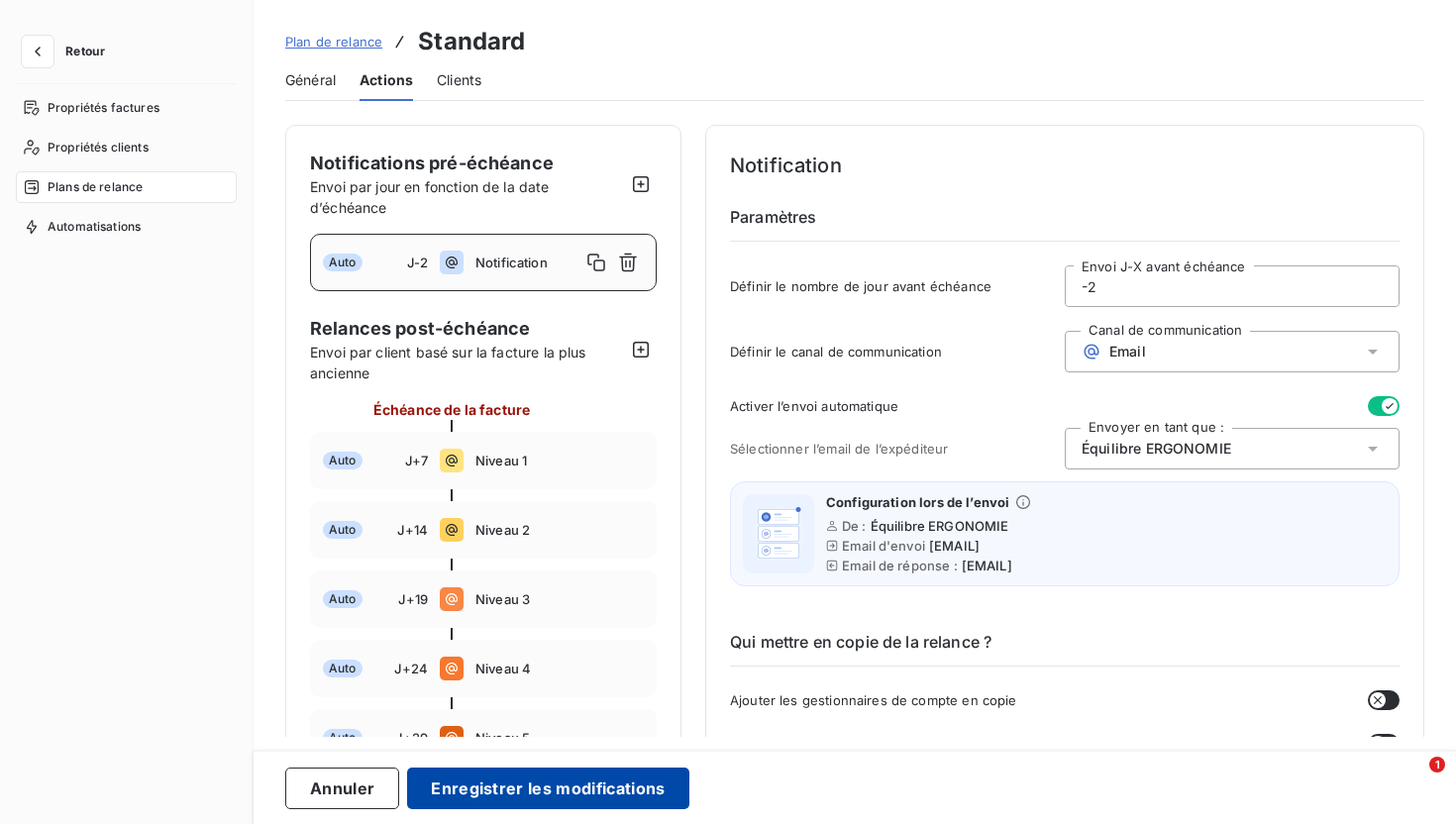 click on "Enregistrer les modifications" at bounding box center (548, 788) 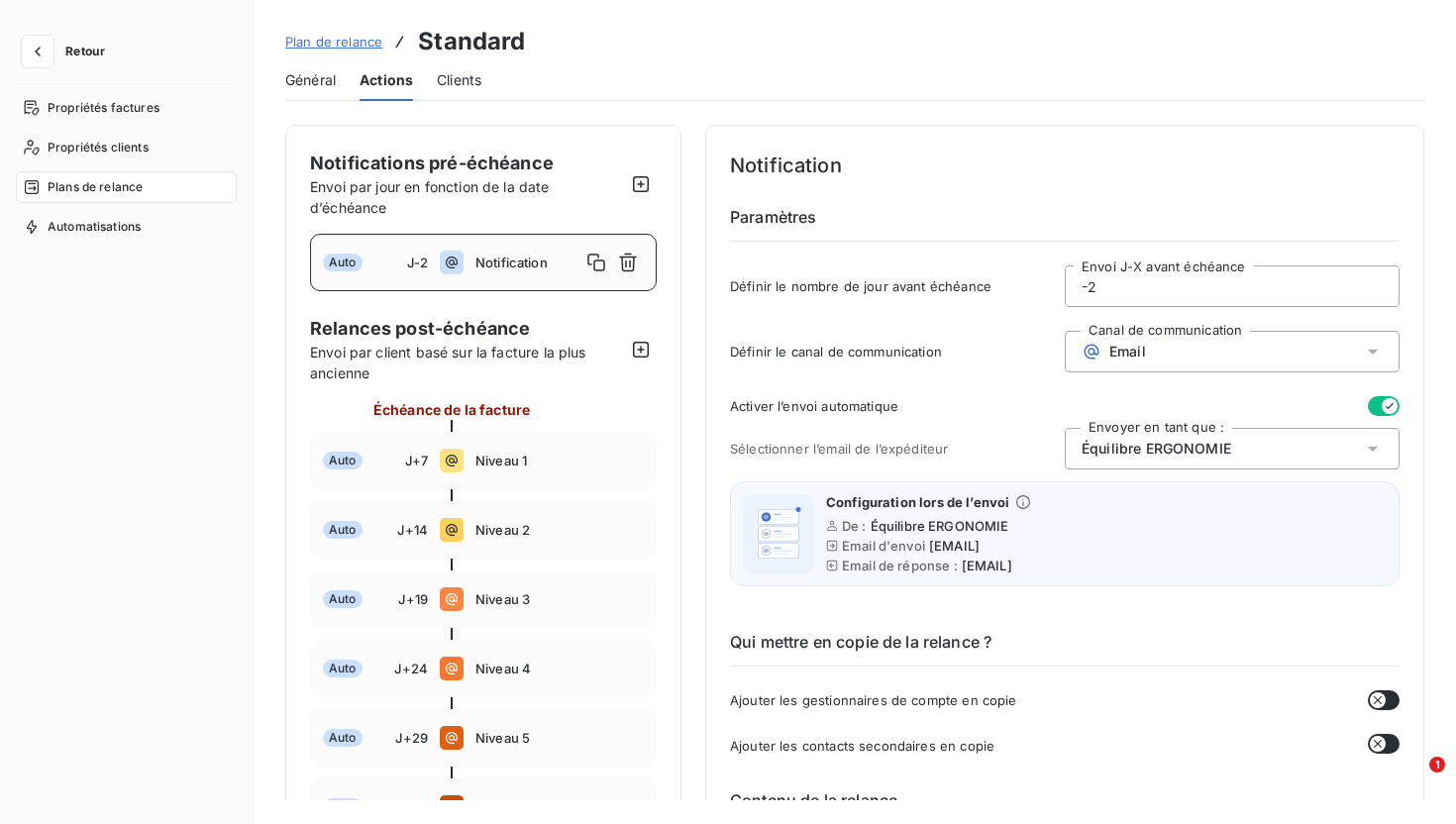 click on "Retour" at bounding box center [68, 52] 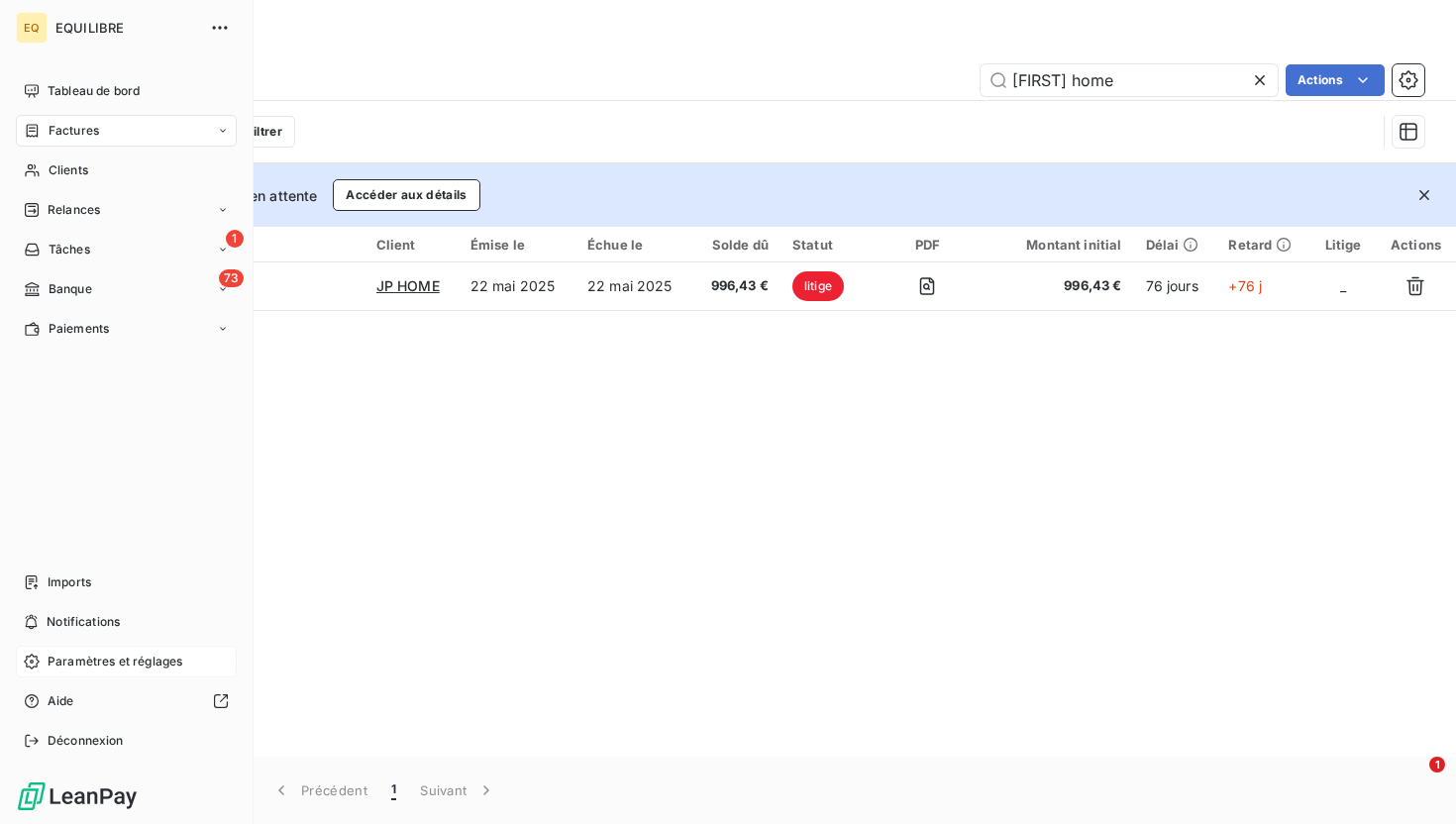 click on "Paramètres et réglages" at bounding box center (115, 662) 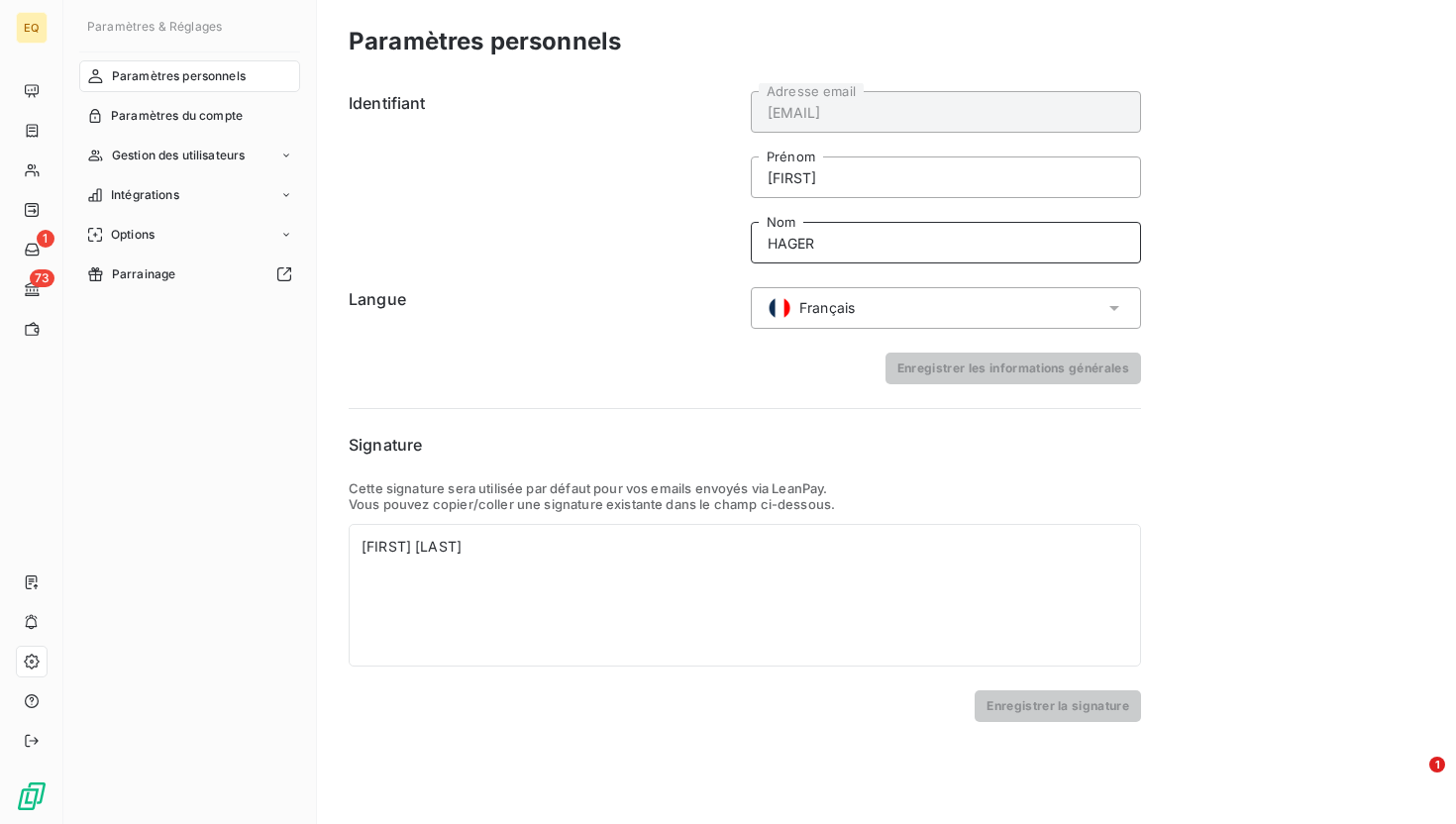 drag, startPoint x: 865, startPoint y: 245, endPoint x: 730, endPoint y: 239, distance: 135.1333 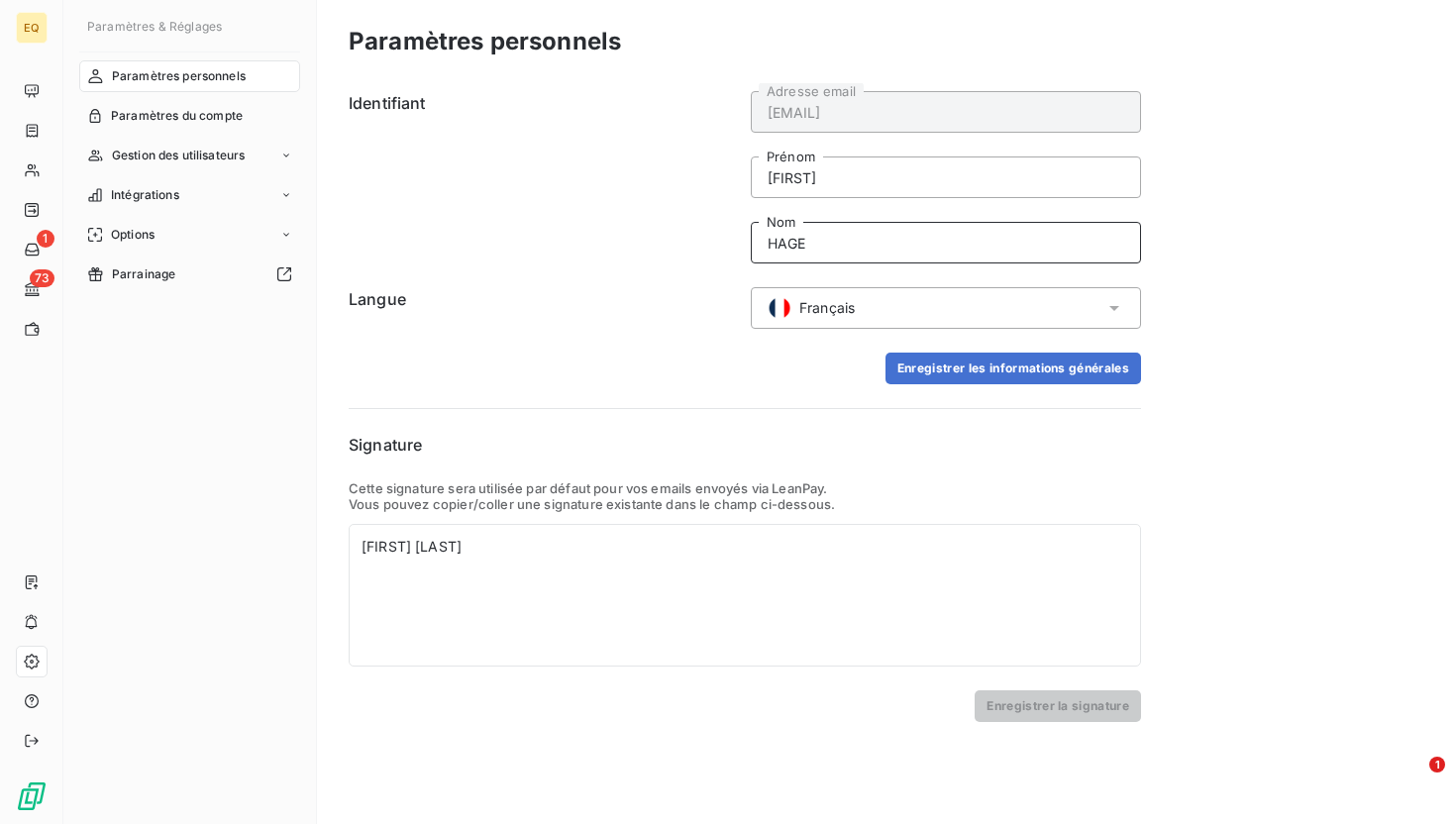type on "HAGER" 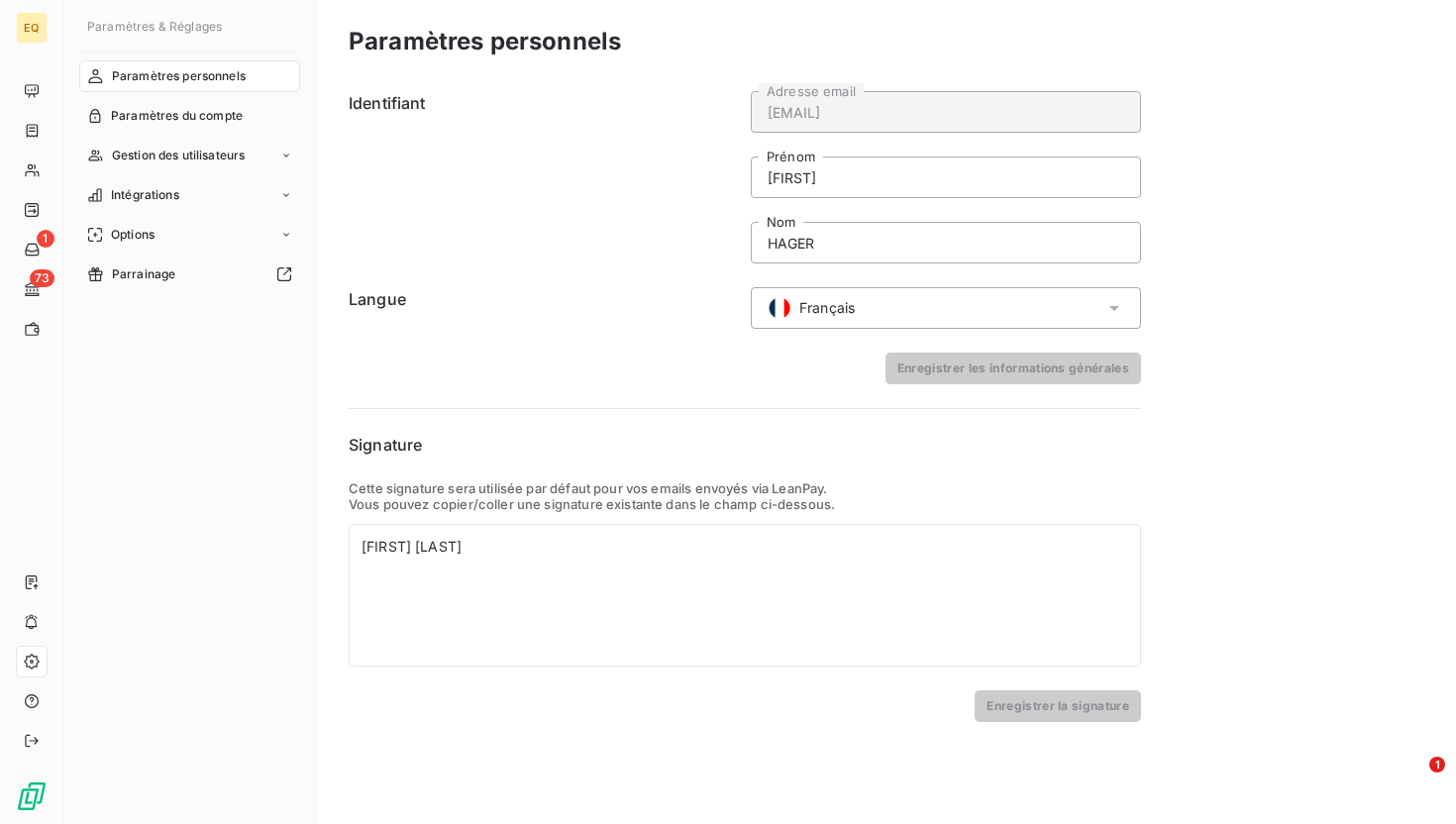 click on "Paramètres personnels Identifiant [EMAIL] Adresse email [FIRST] Prénom [LAST] Nom Langue   Français Enregistrer les informations générales Signature Cette signature sera utilisée par défaut pour vos emails envoyés via LeanPay. Vous pouvez copier/coller une signature existante dans le champ ci-dessous. [FIRST] [LAST] Enregistrer la signature" at bounding box center (886, 412) 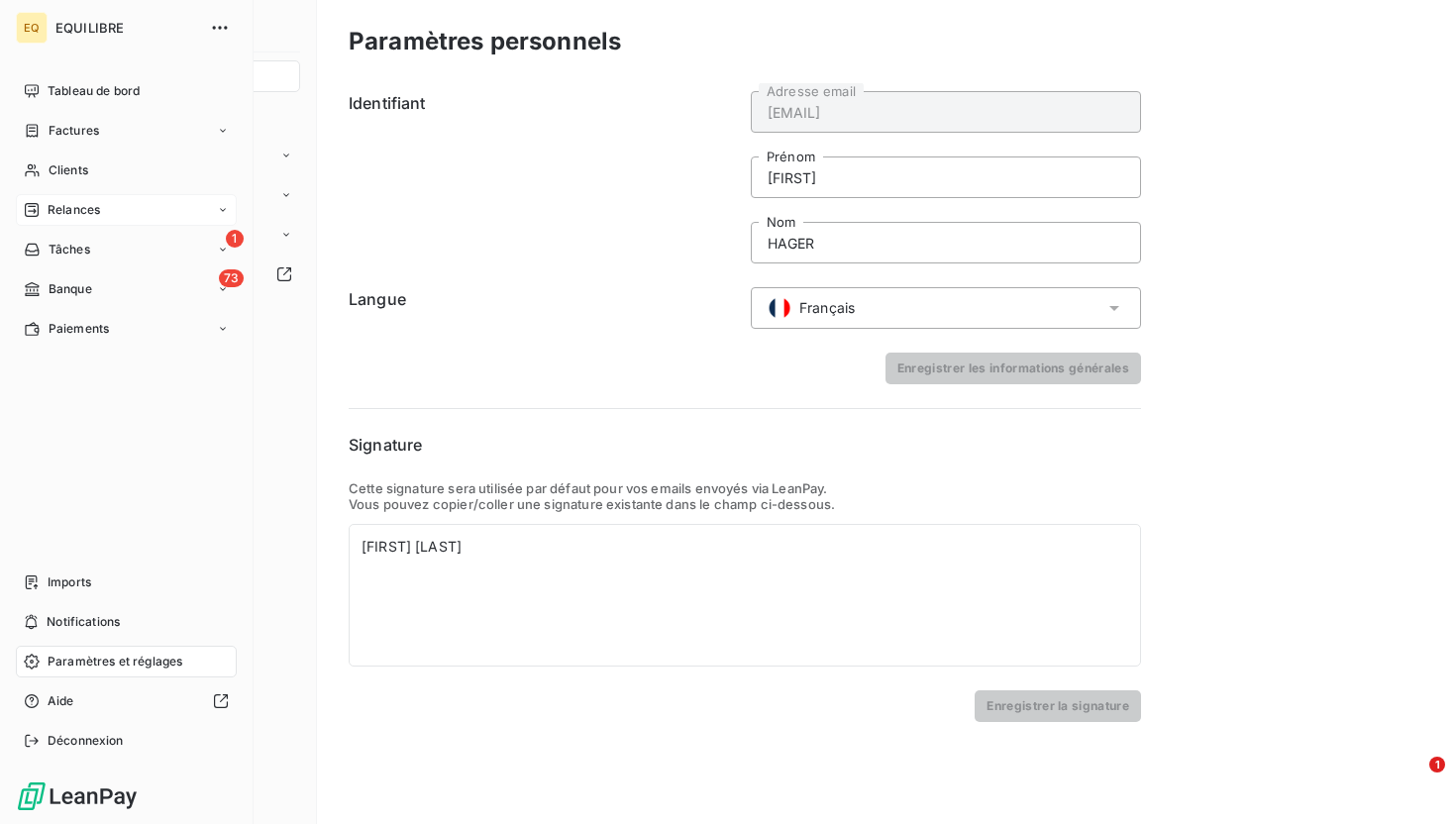 click on "Relances" at bounding box center (73, 210) 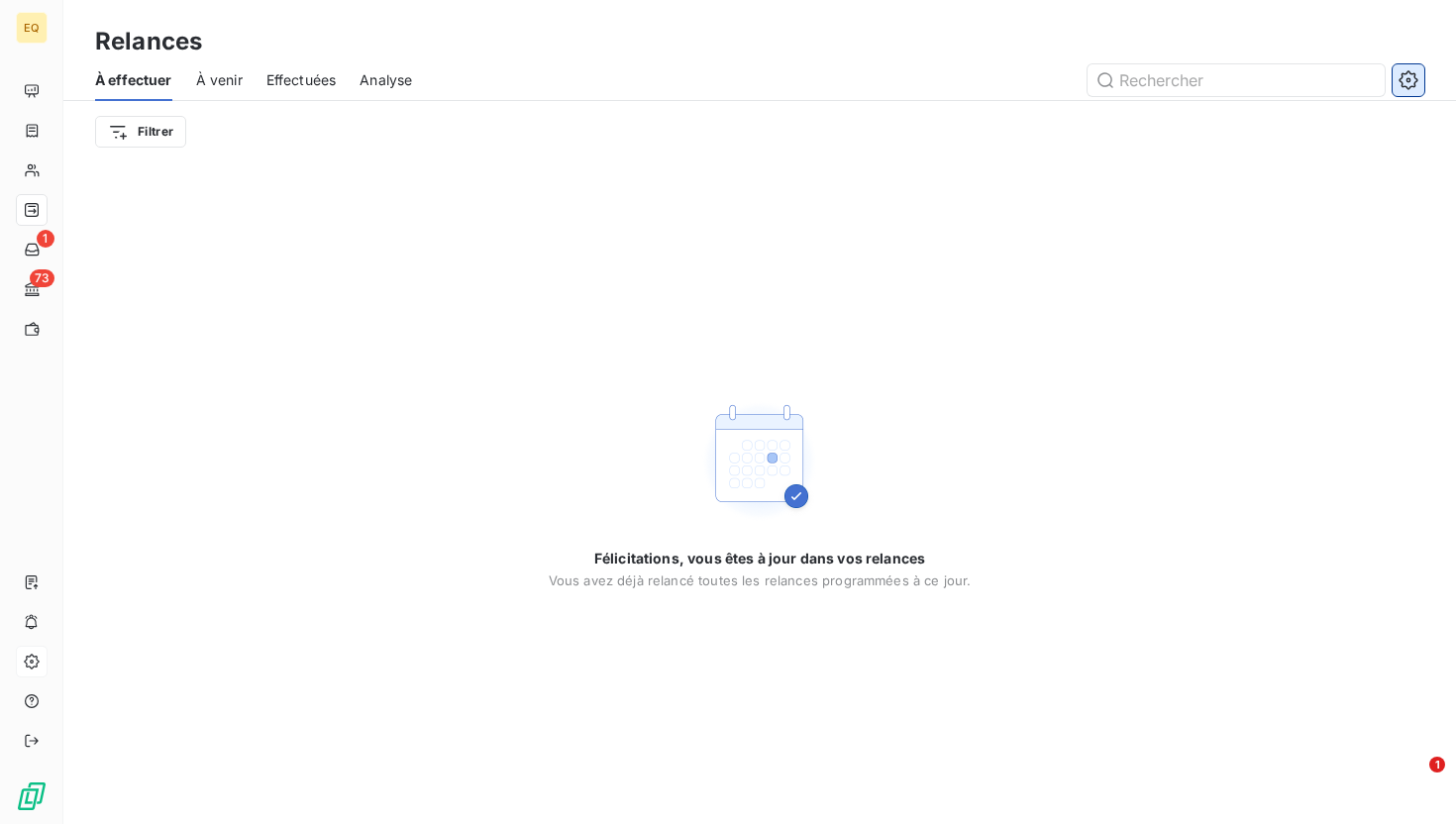 click at bounding box center (1408, 80) 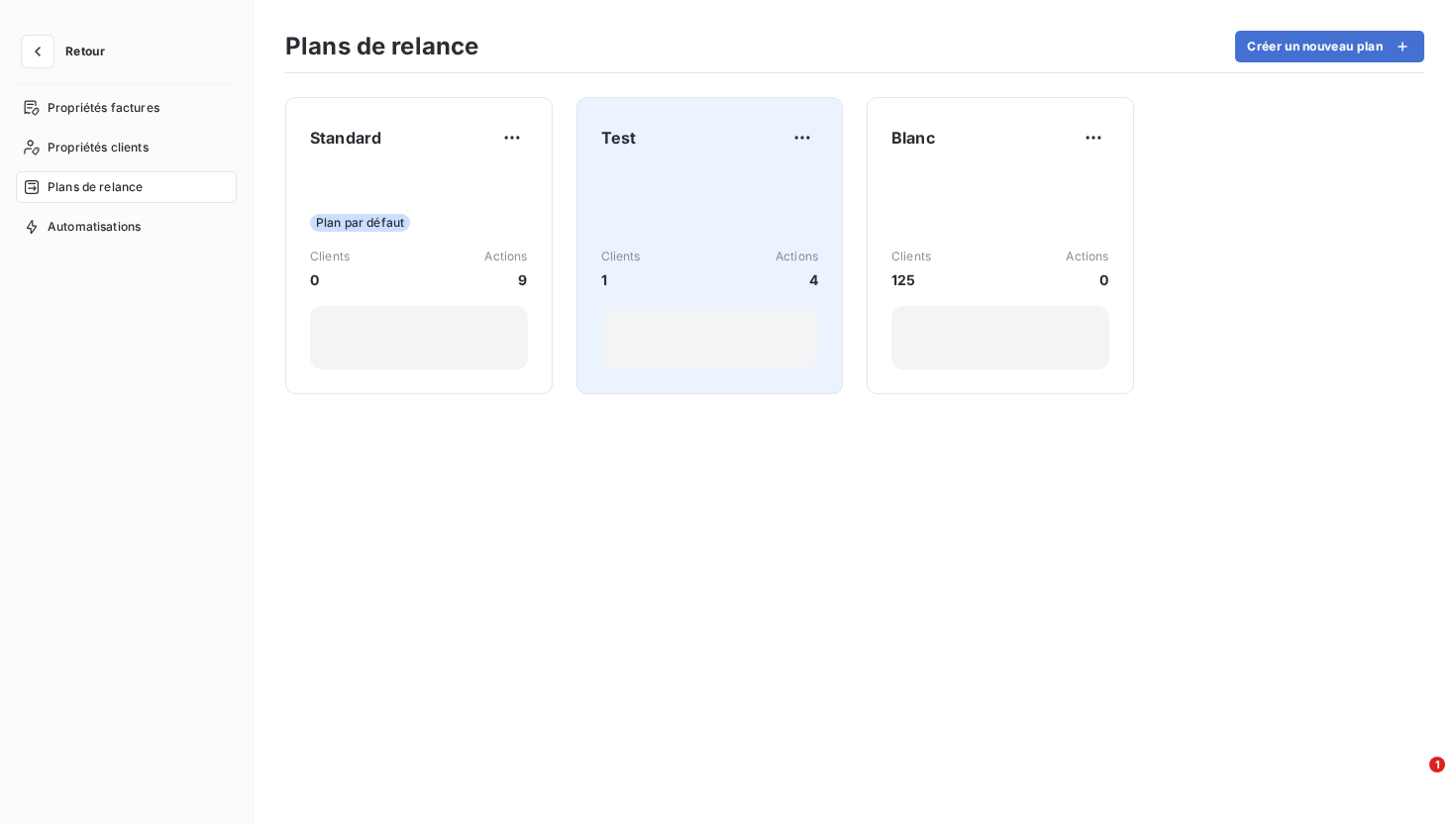 click on "Clients 1 Actions 4" at bounding box center (710, 269) 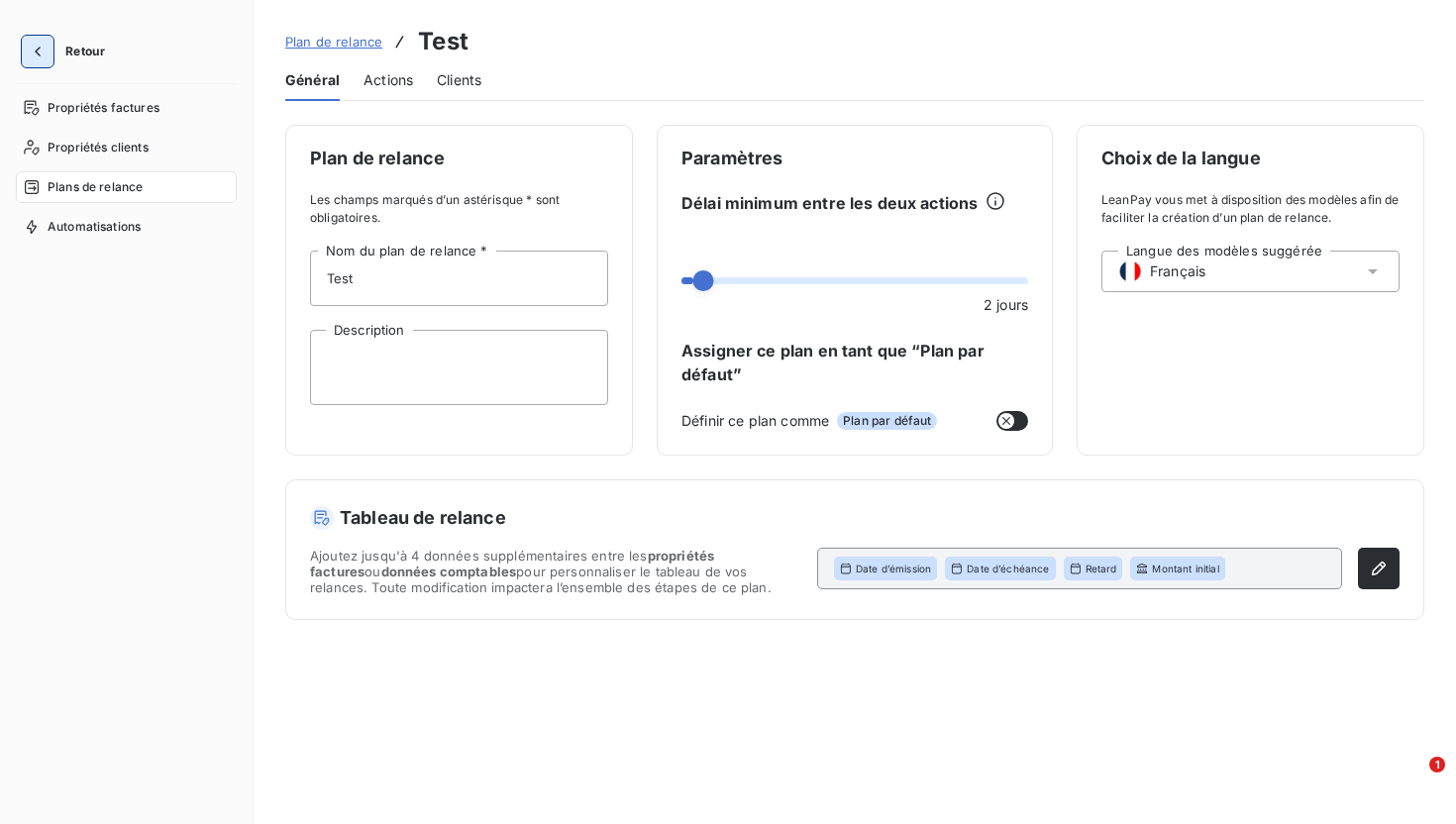 click 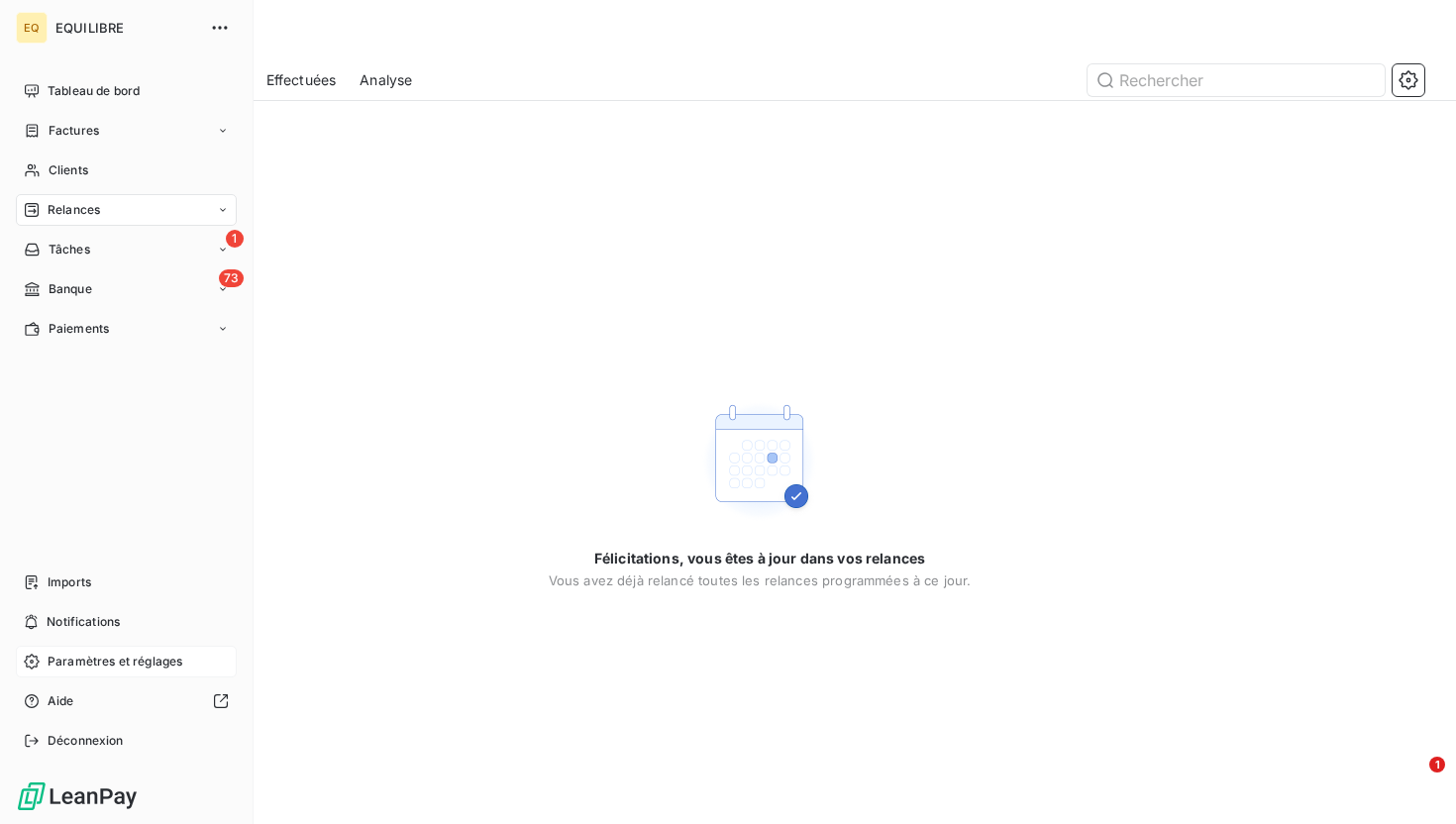 click on "Paramètres et réglages" at bounding box center (115, 662) 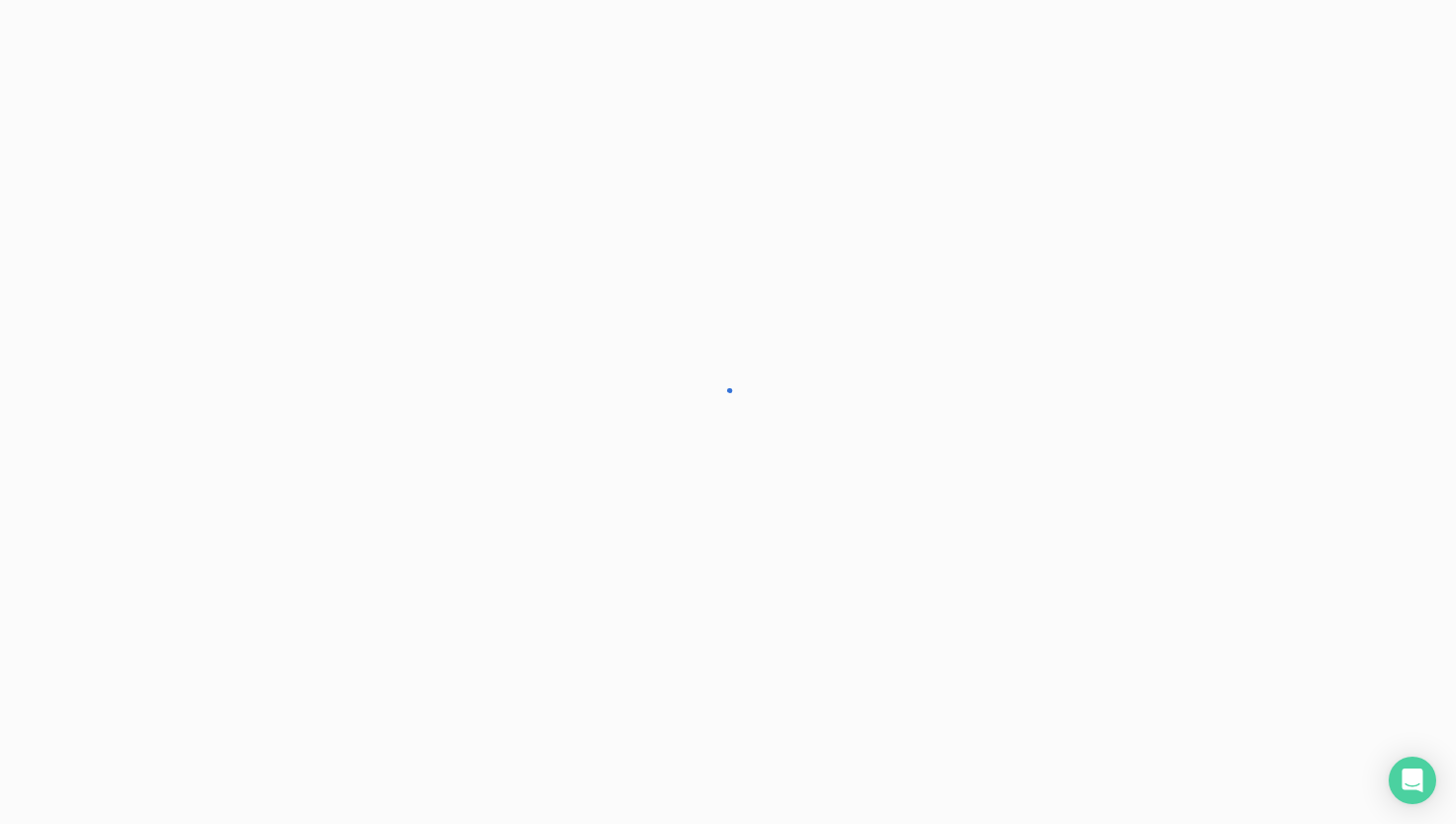 scroll, scrollTop: 0, scrollLeft: 0, axis: both 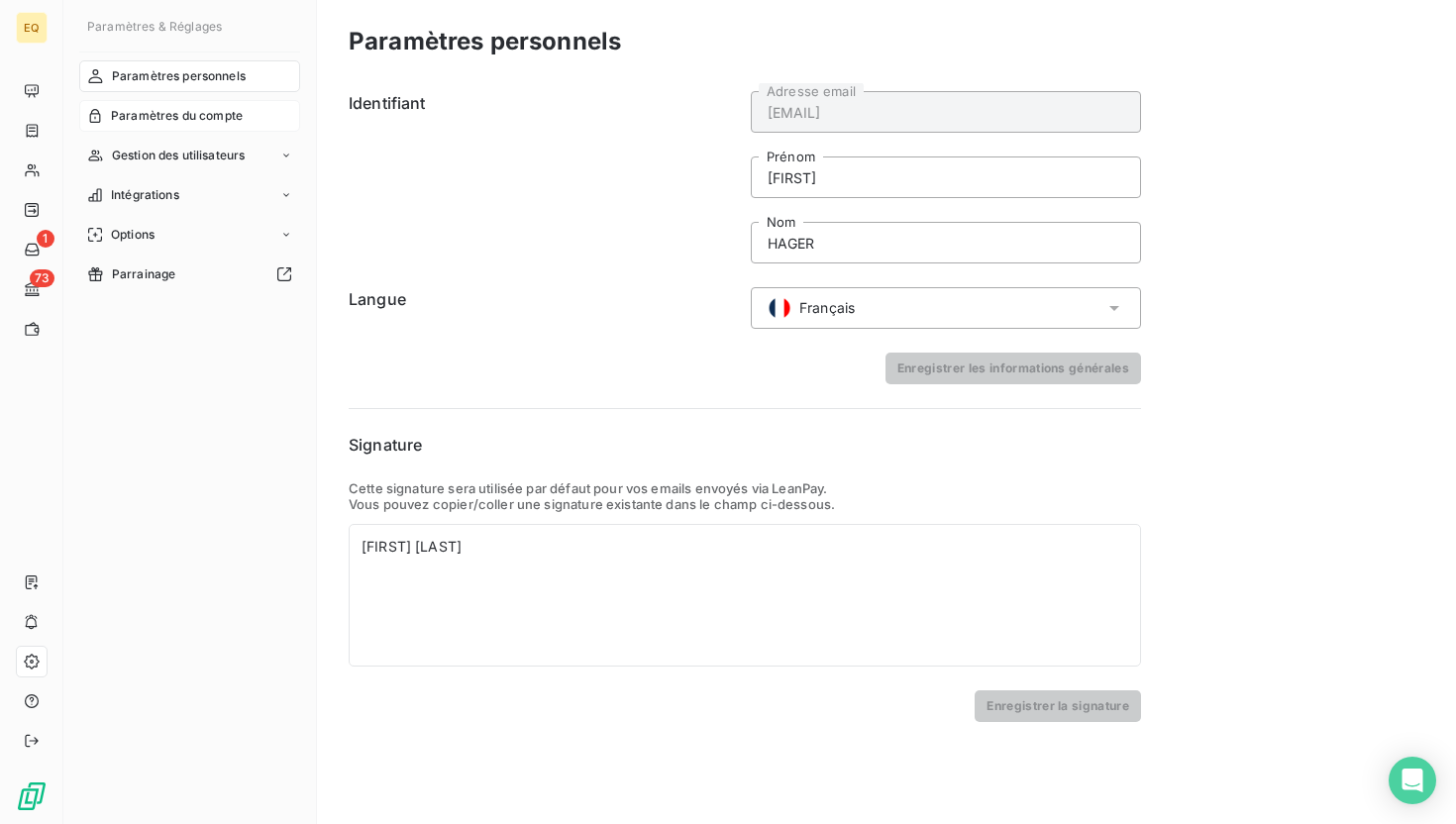 click on "Paramètres du compte" at bounding box center (176, 116) 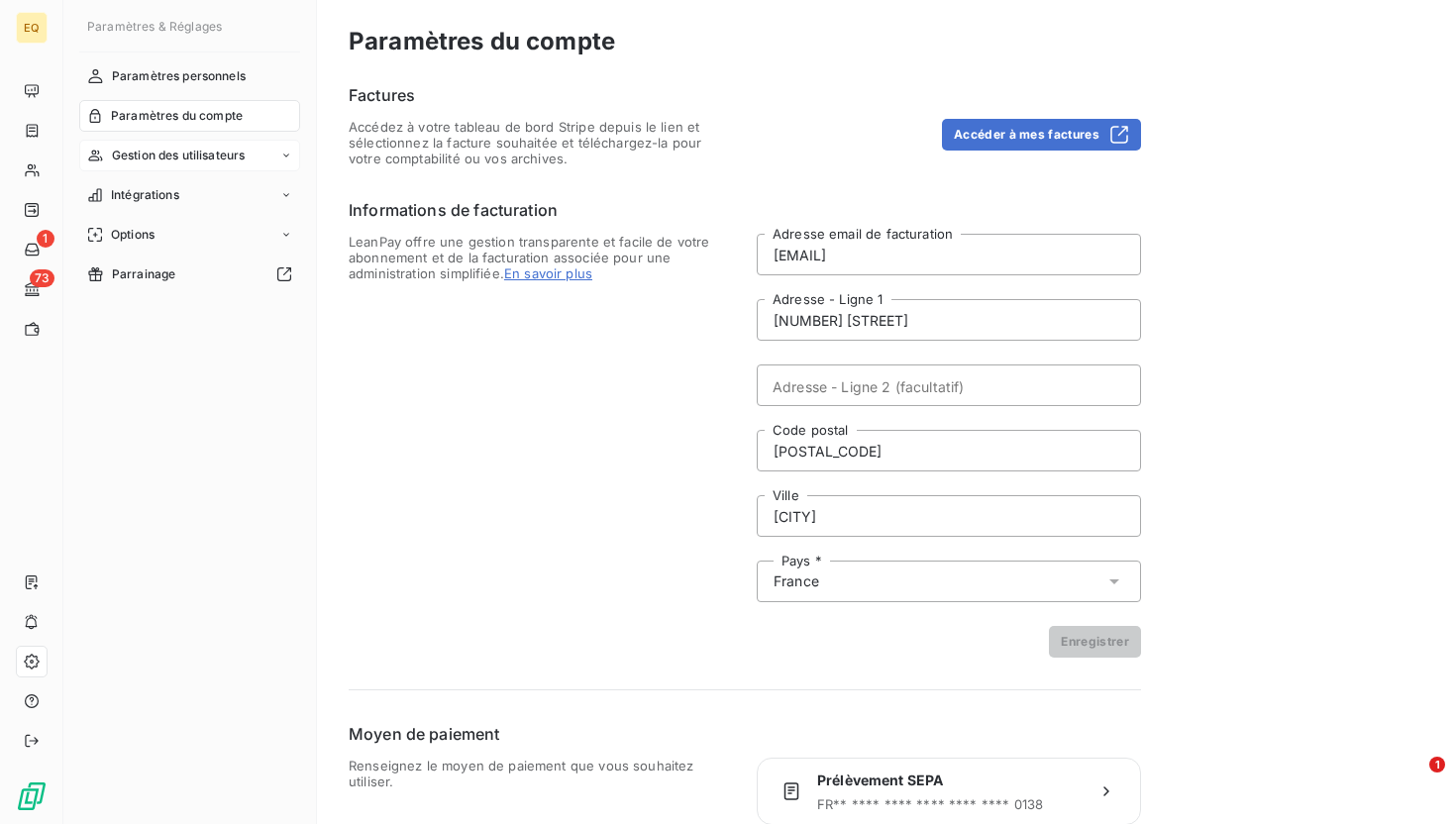 click on "Gestion des utilisateurs" at bounding box center (178, 155) 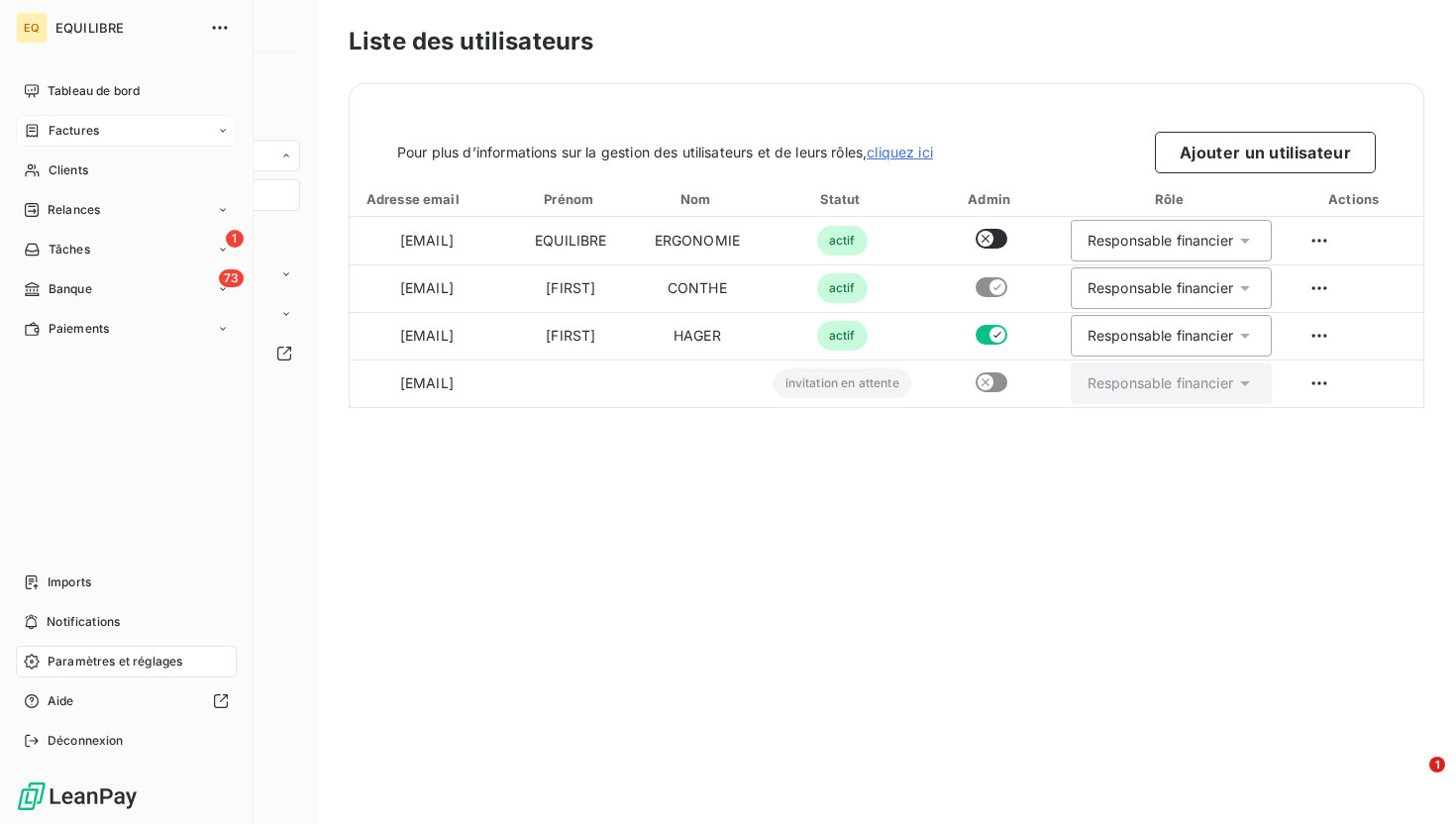 click on "Factures" at bounding box center (73, 131) 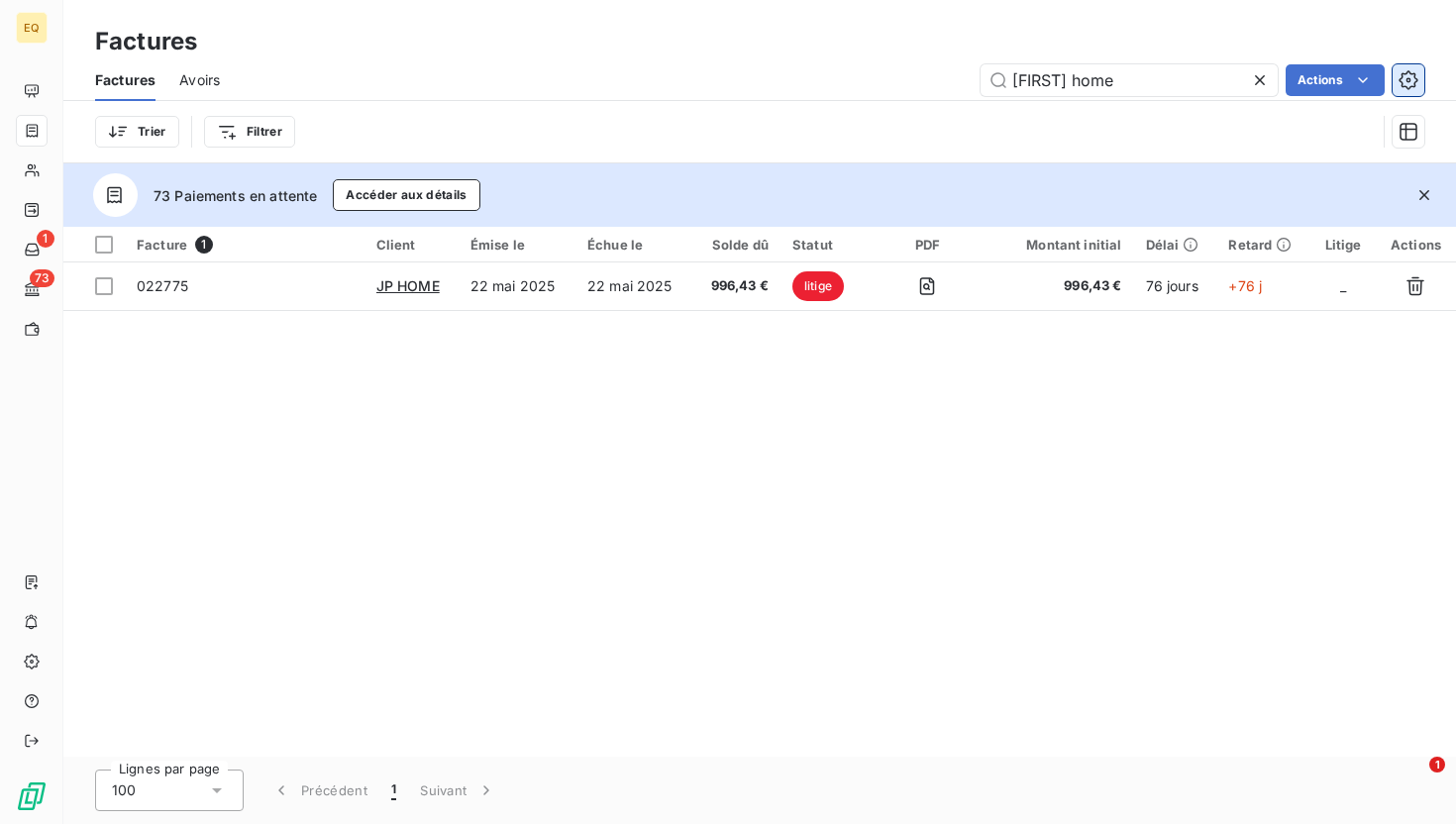 click 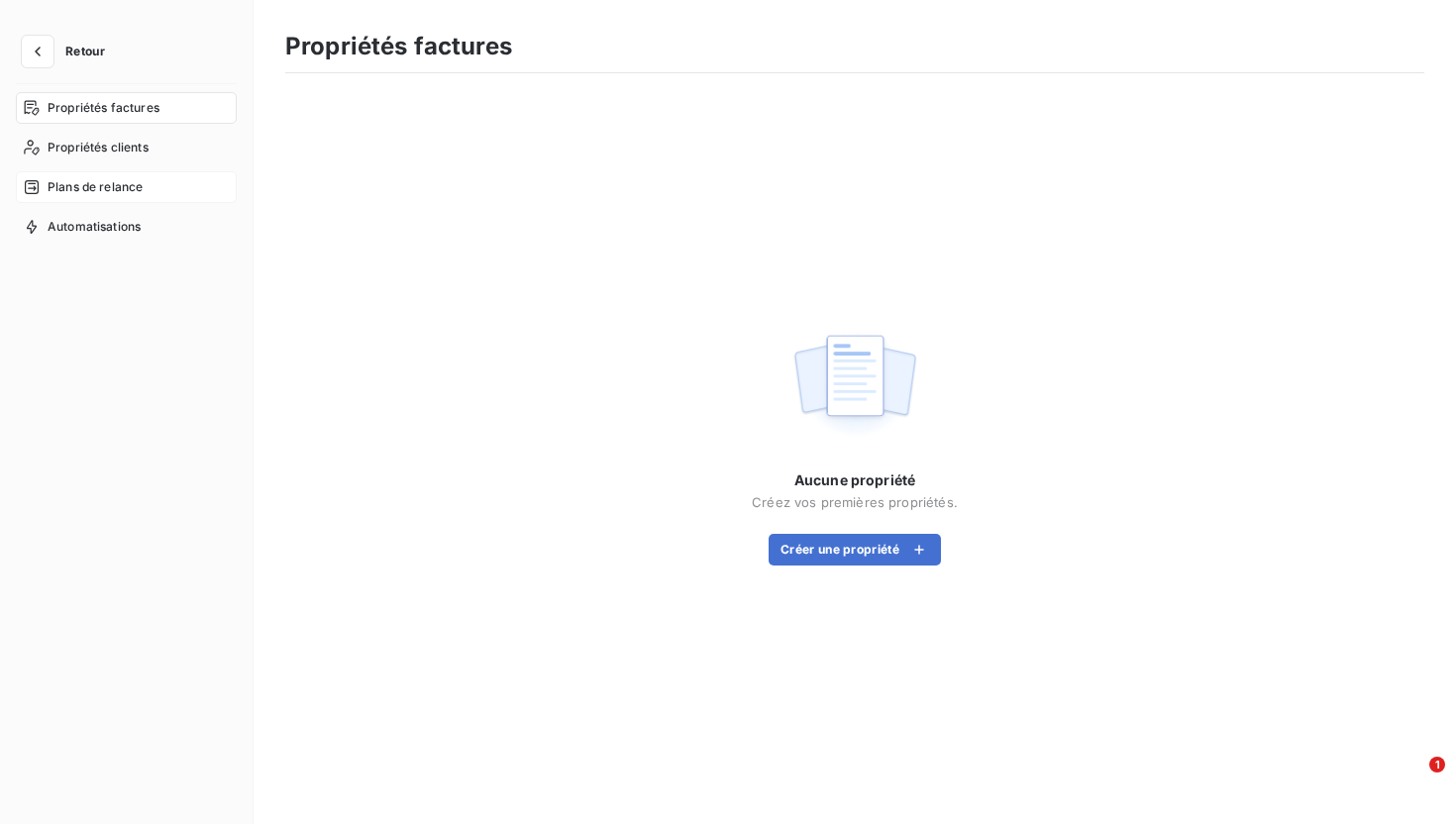 click on "Plans de relance" at bounding box center (95, 187) 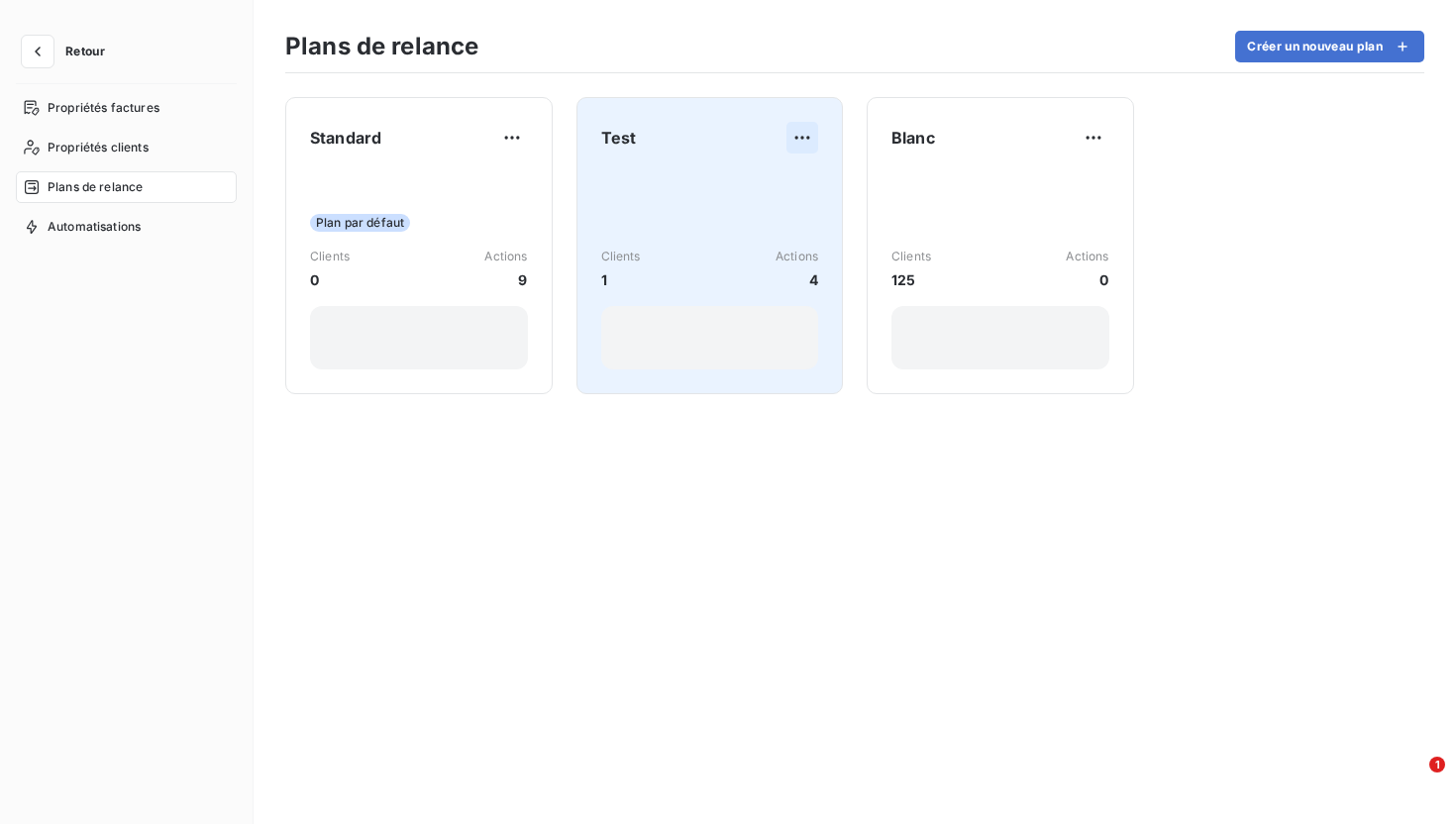click on "Retour Propriétés factures Propriétés clients Plans de relance Automatisations Plans de relance Créer un nouveau plan Standard Plan par défaut Clients 0 Actions 9 Test Clients 1 Actions 4 Blanc Clients 125 Actions 0
1" at bounding box center (728, 412) 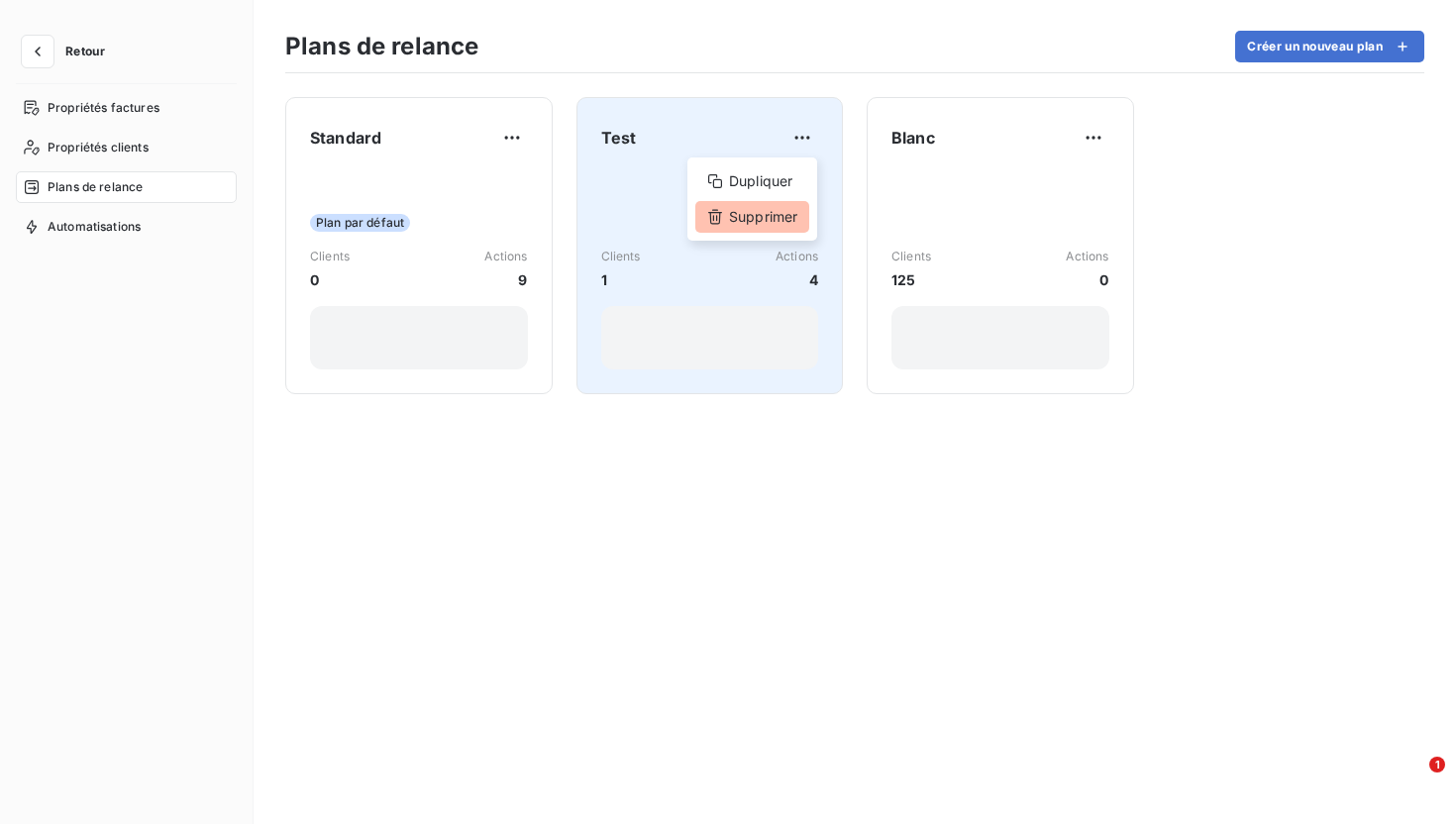 click on "Supprimer" at bounding box center (752, 217) 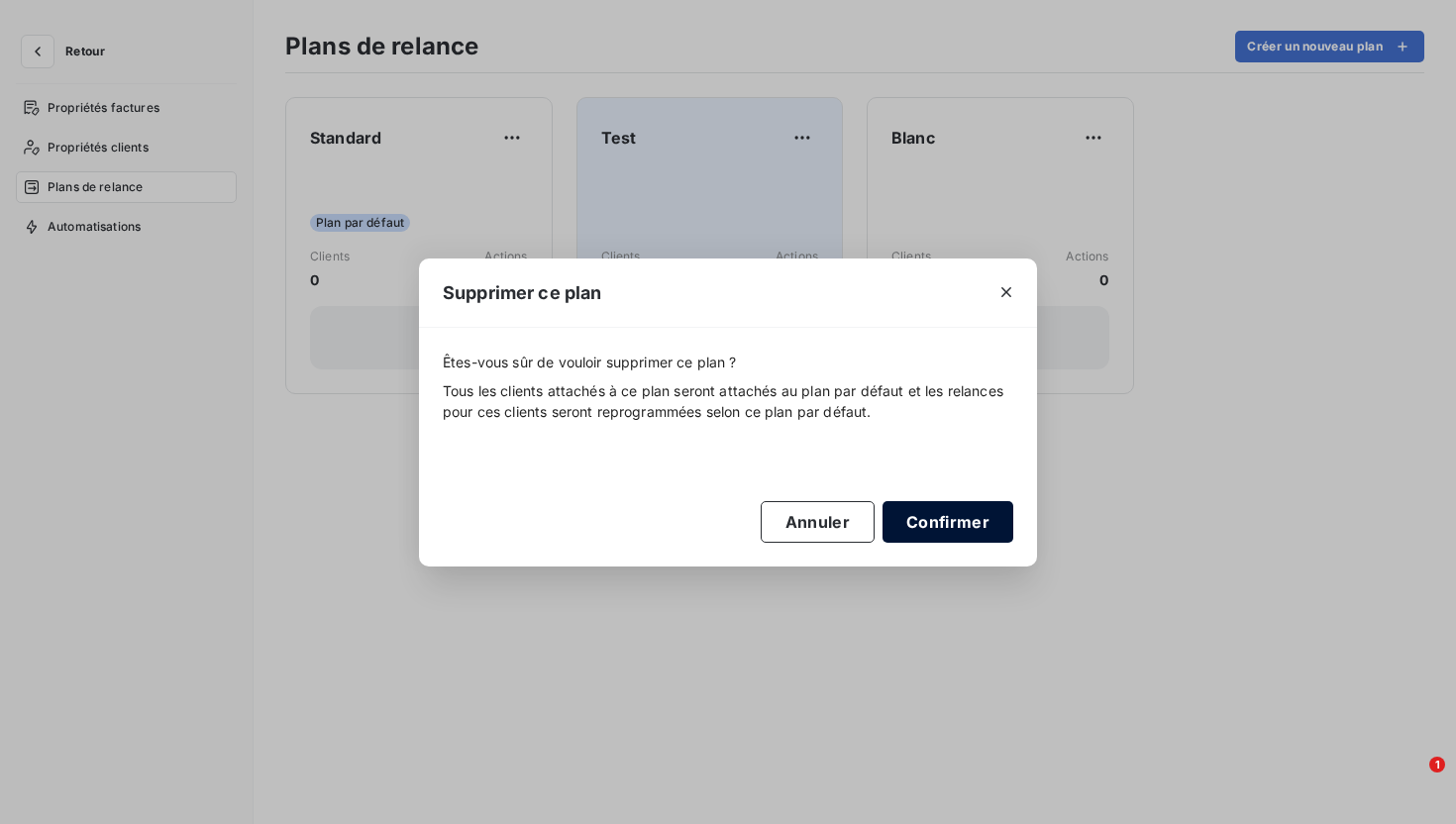 click on "Confirmer" at bounding box center [948, 522] 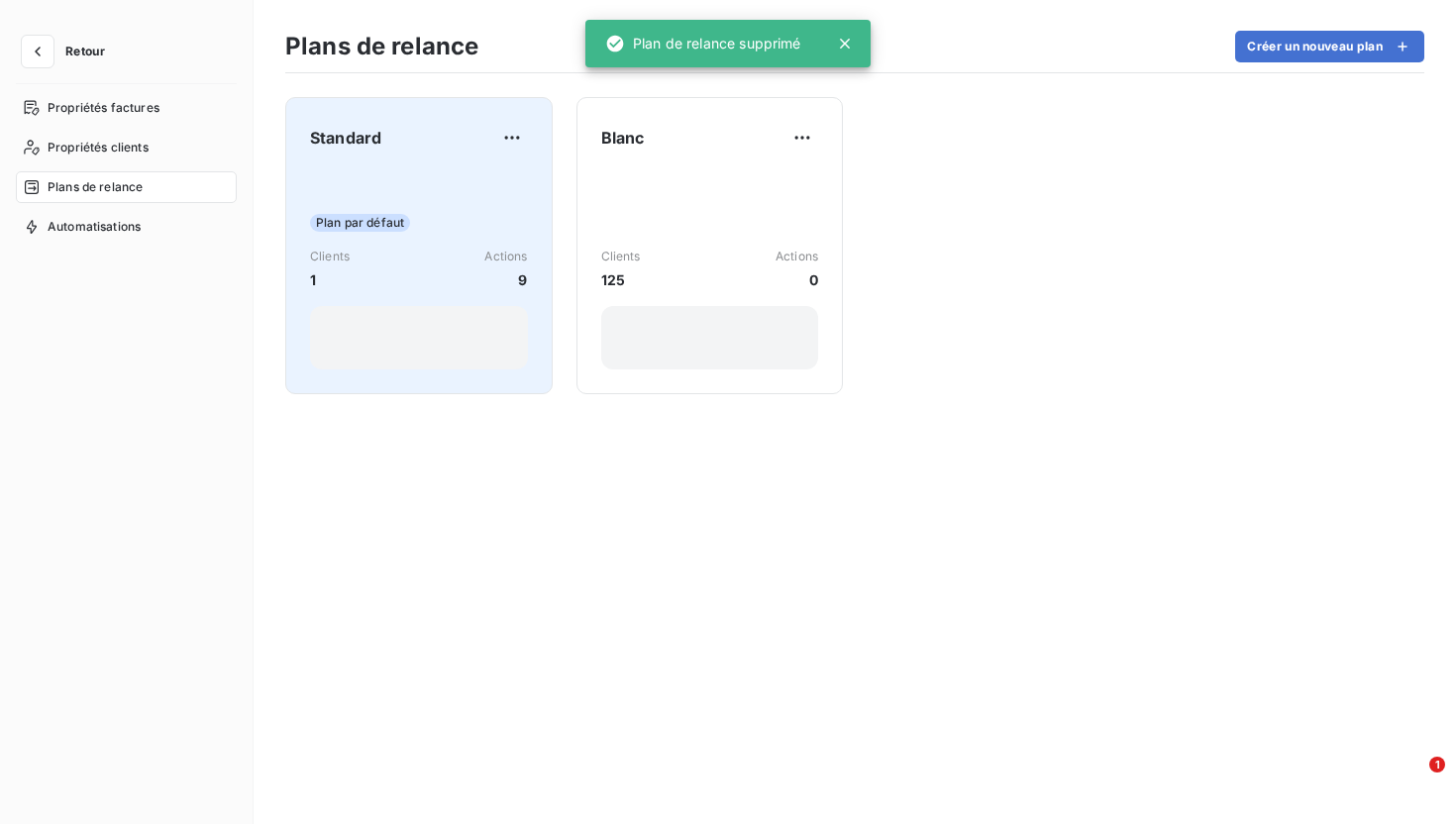 click on "Plan par défaut" at bounding box center (419, 223) 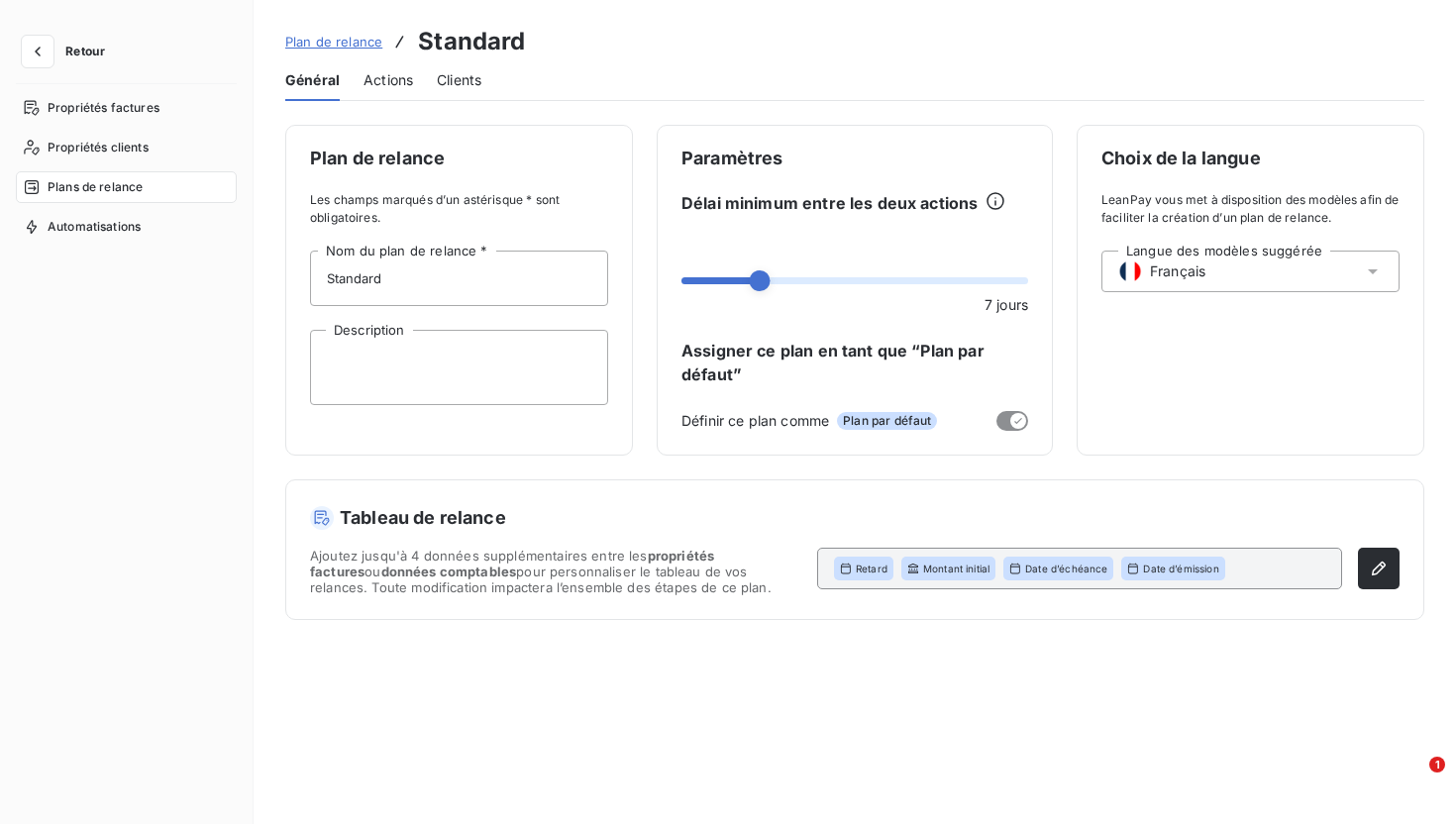 click on "Clients" at bounding box center [459, 80] 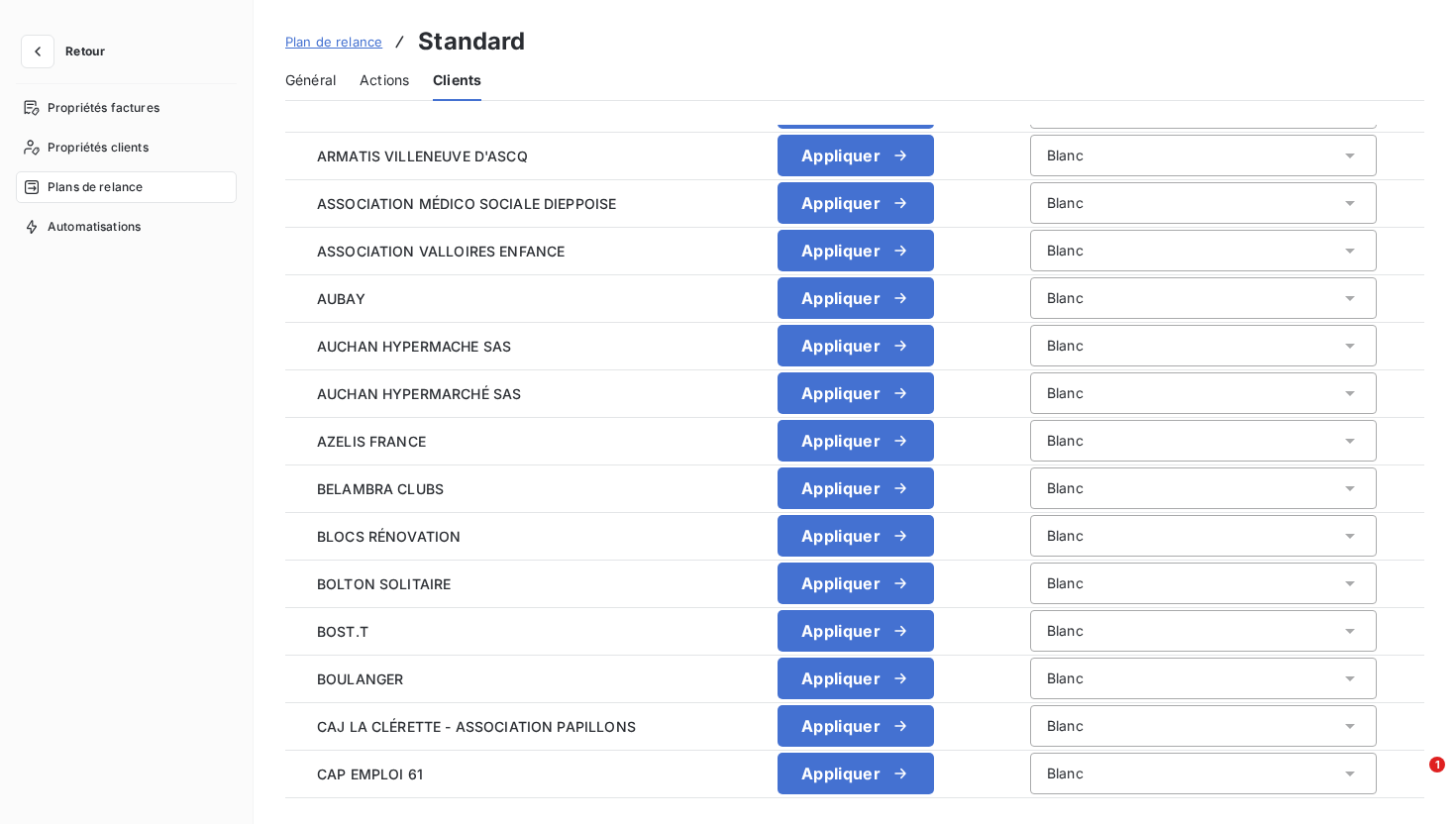 scroll, scrollTop: 0, scrollLeft: 0, axis: both 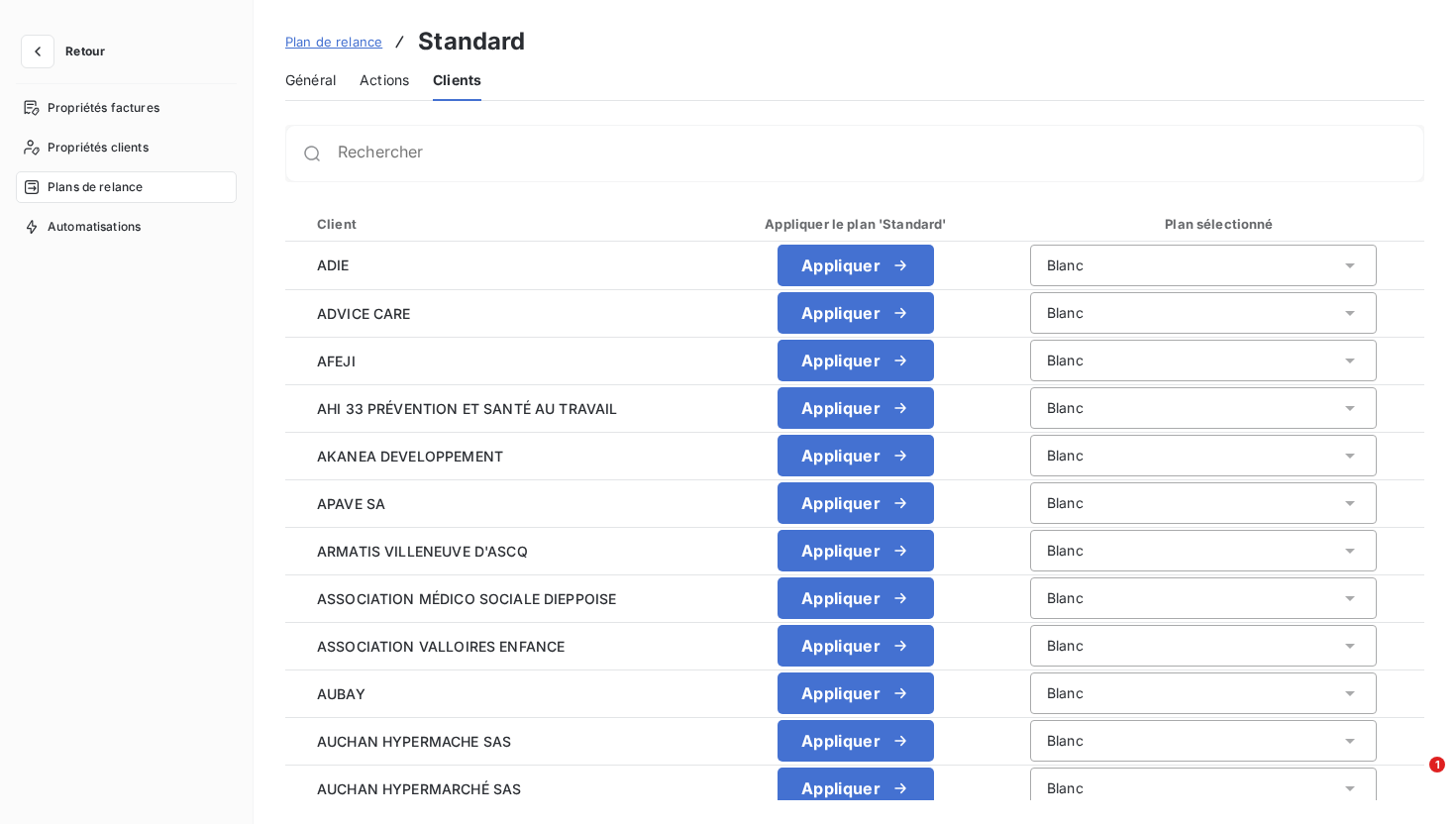 click on "Général" at bounding box center [310, 80] 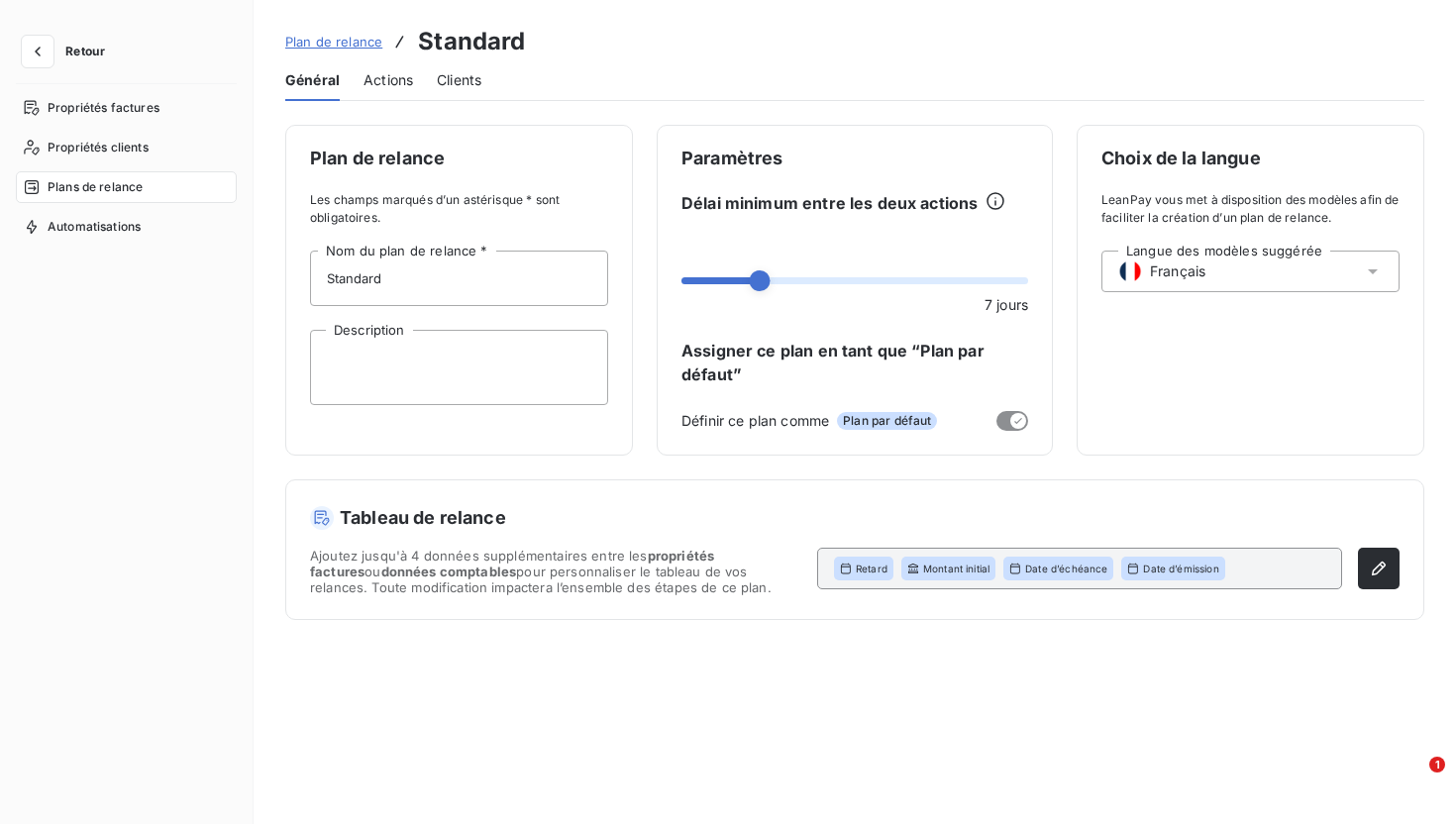 click on "Actions" at bounding box center [388, 80] 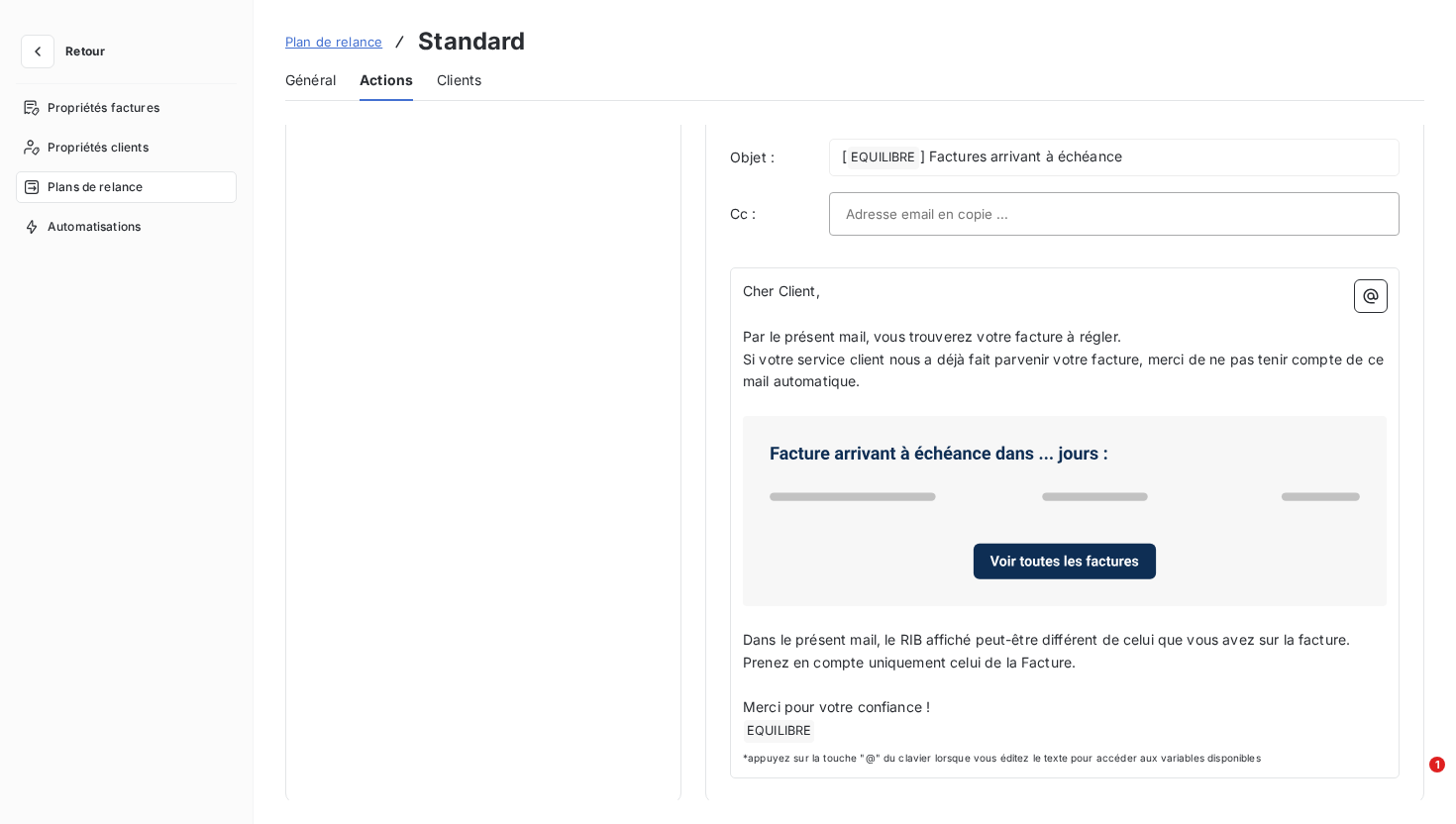 scroll, scrollTop: 0, scrollLeft: 0, axis: both 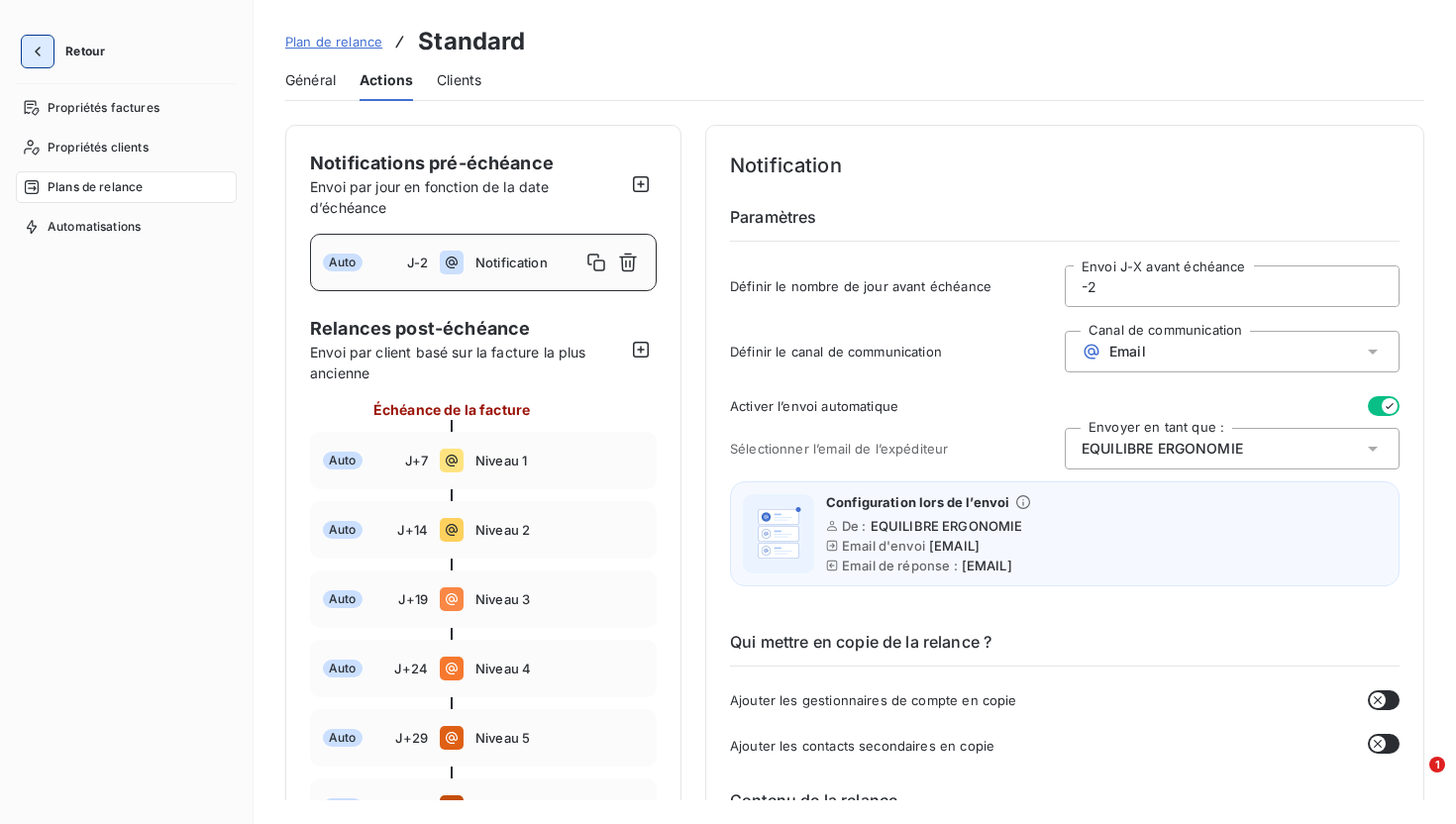 click at bounding box center (38, 52) 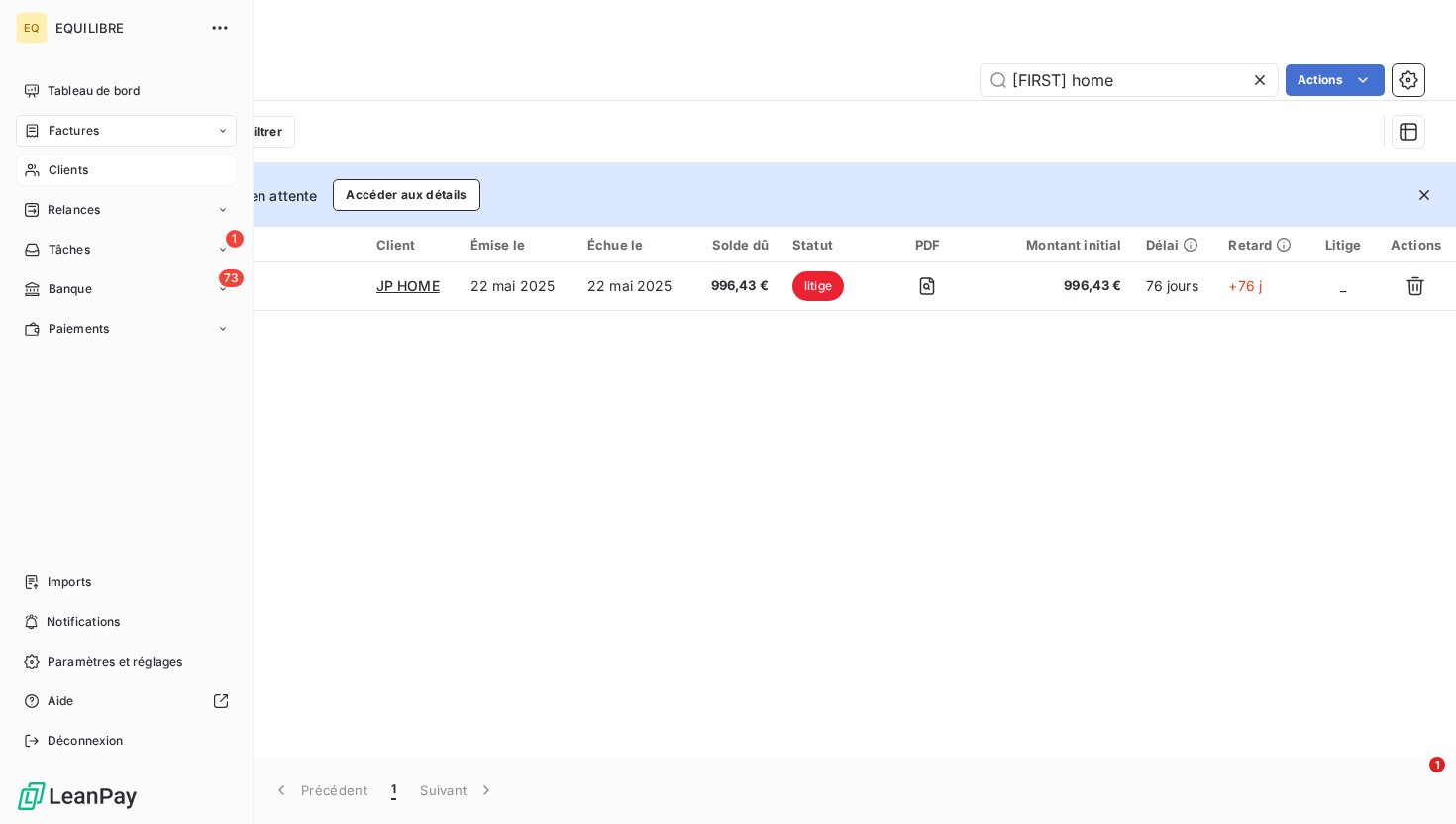 click on "Clients" at bounding box center (126, 170) 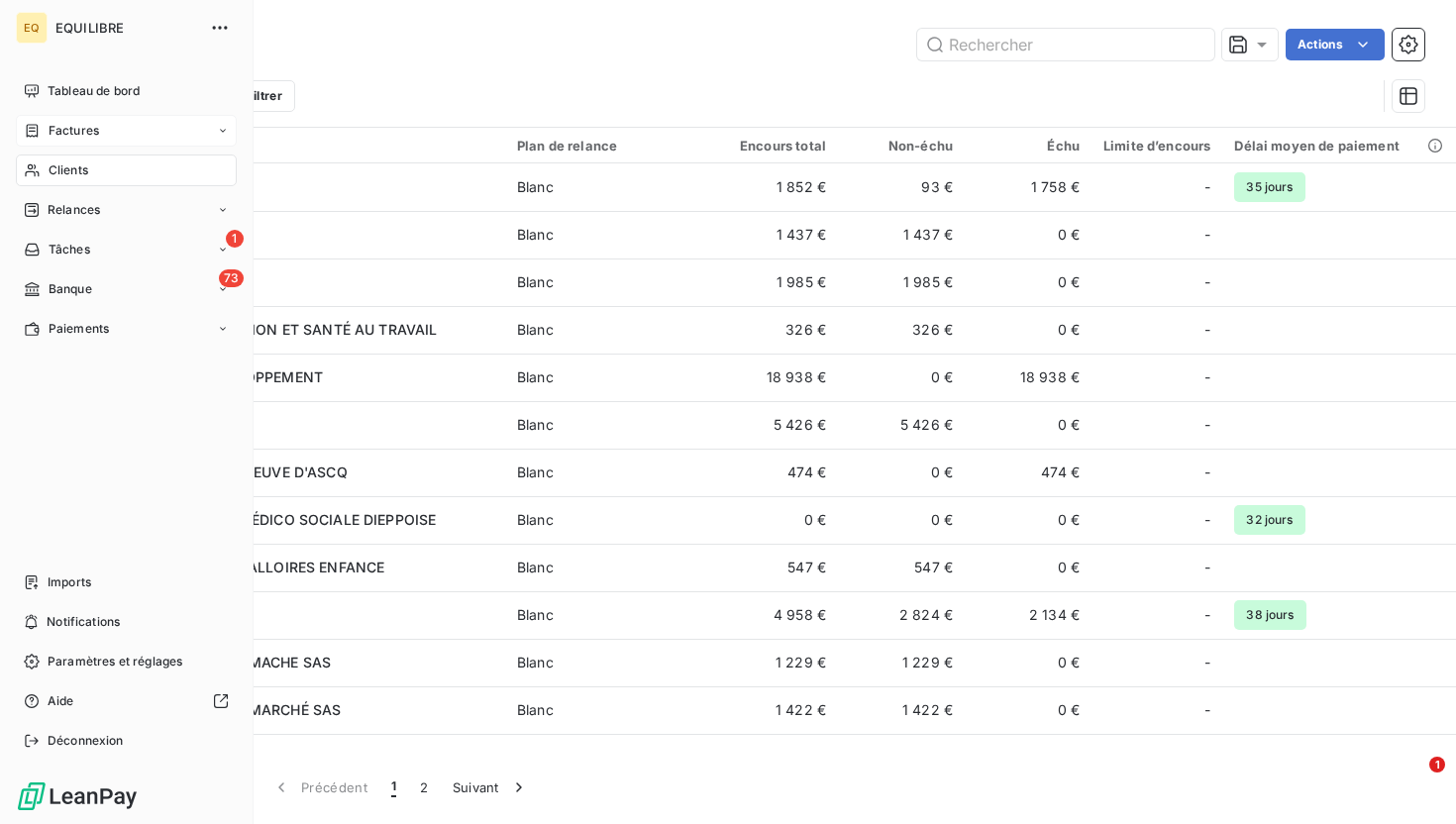 click on "Factures" at bounding box center [61, 131] 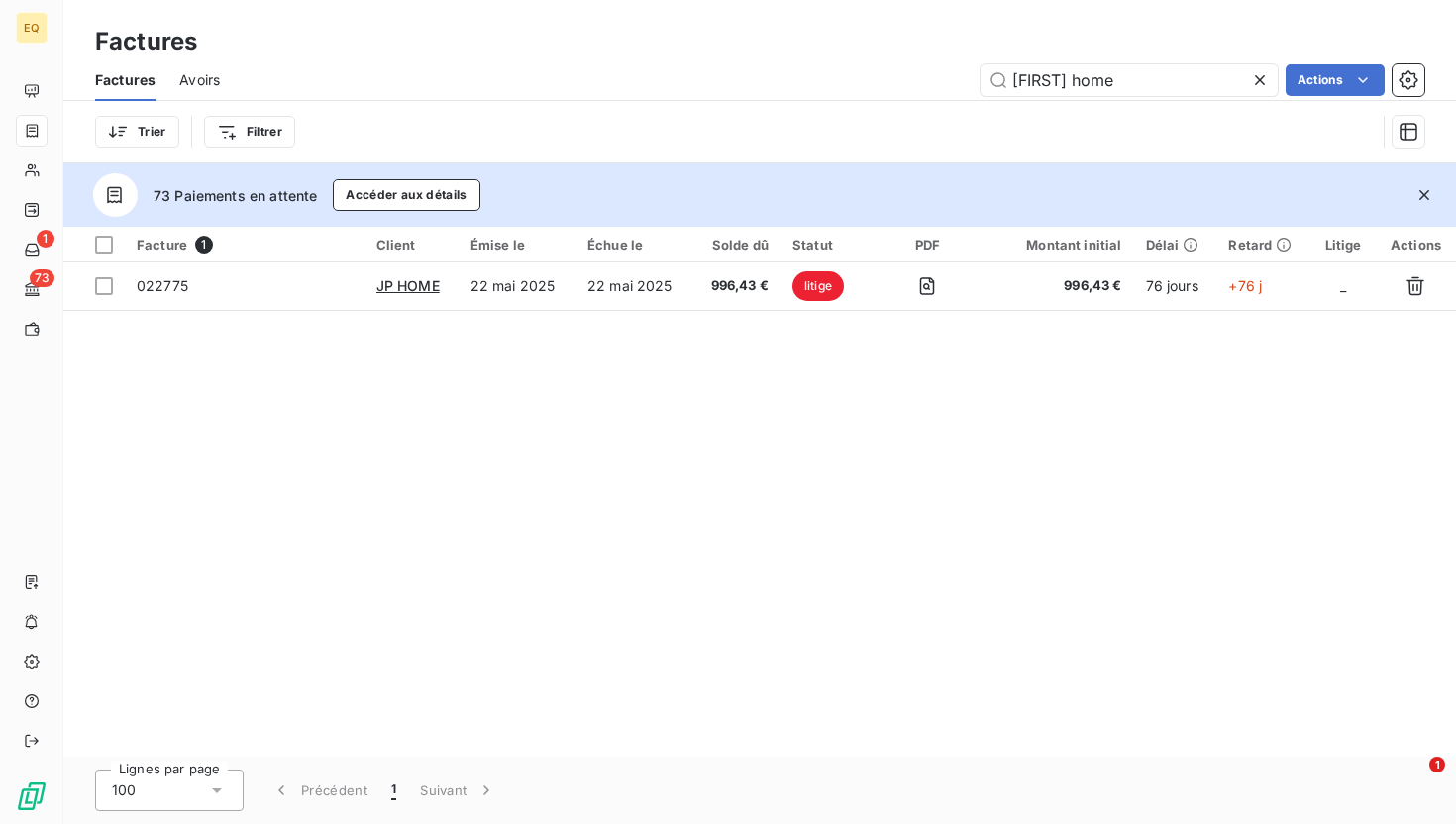 click 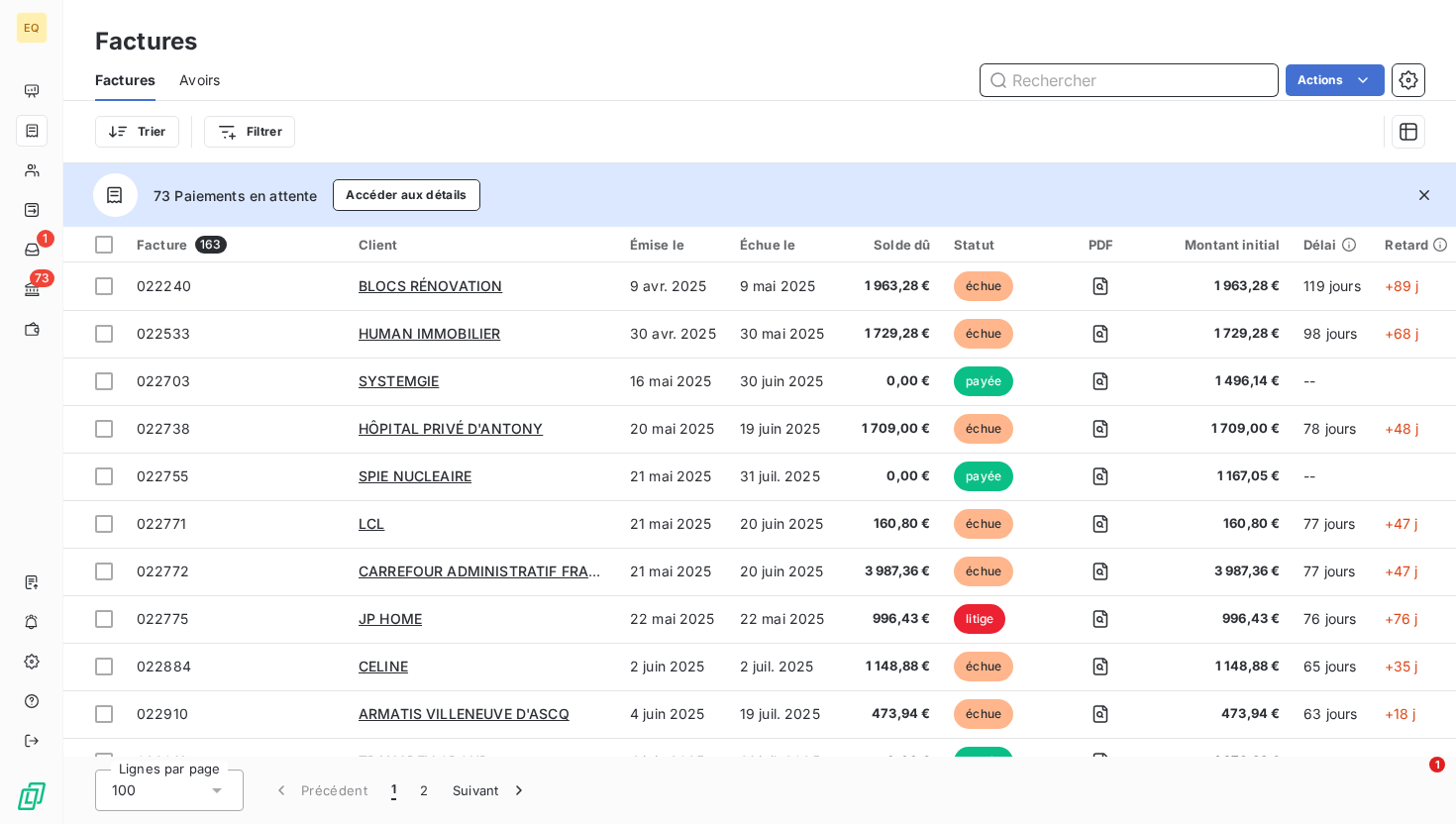 click at bounding box center (1129, 80) 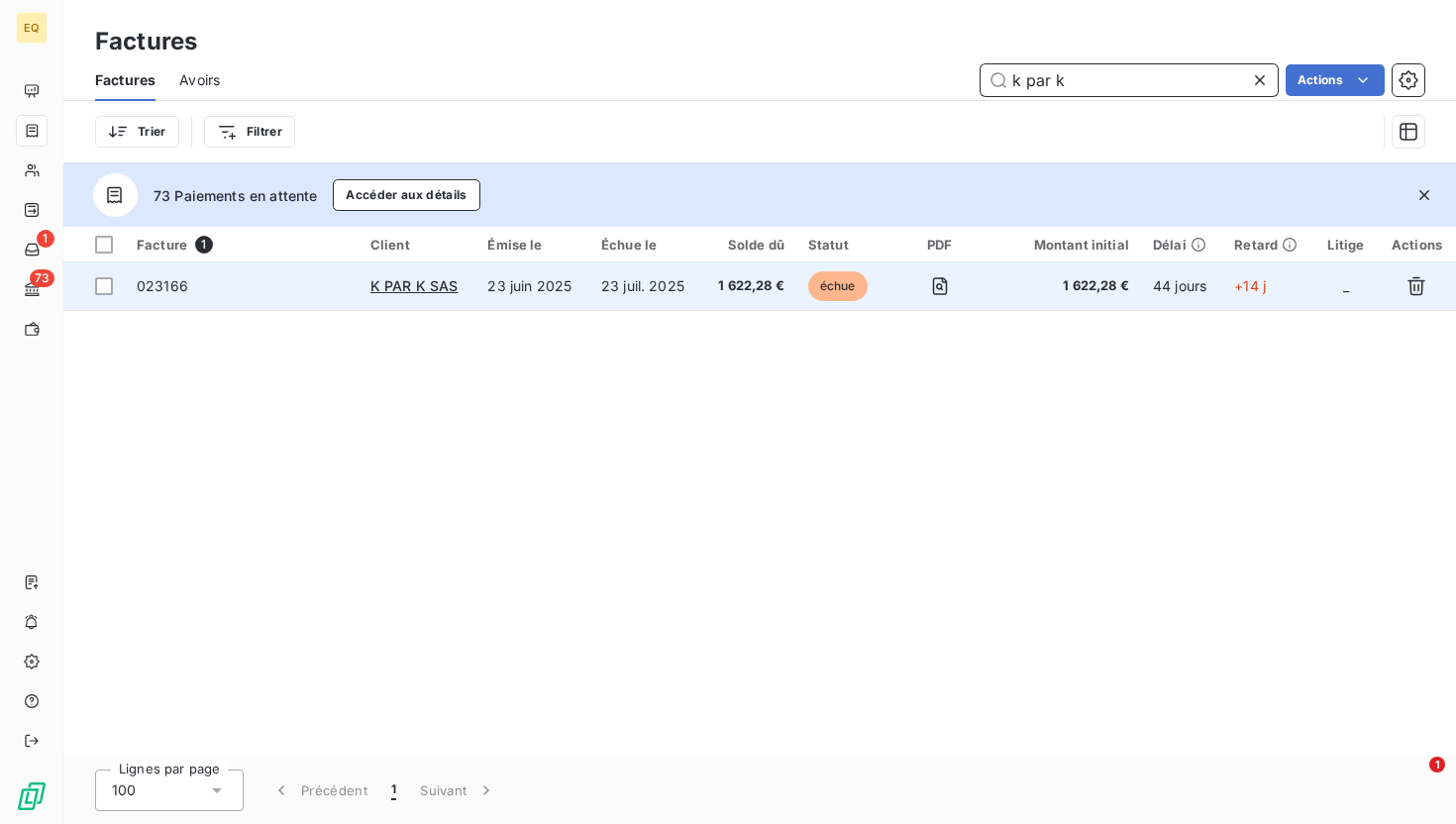 type on "k par k" 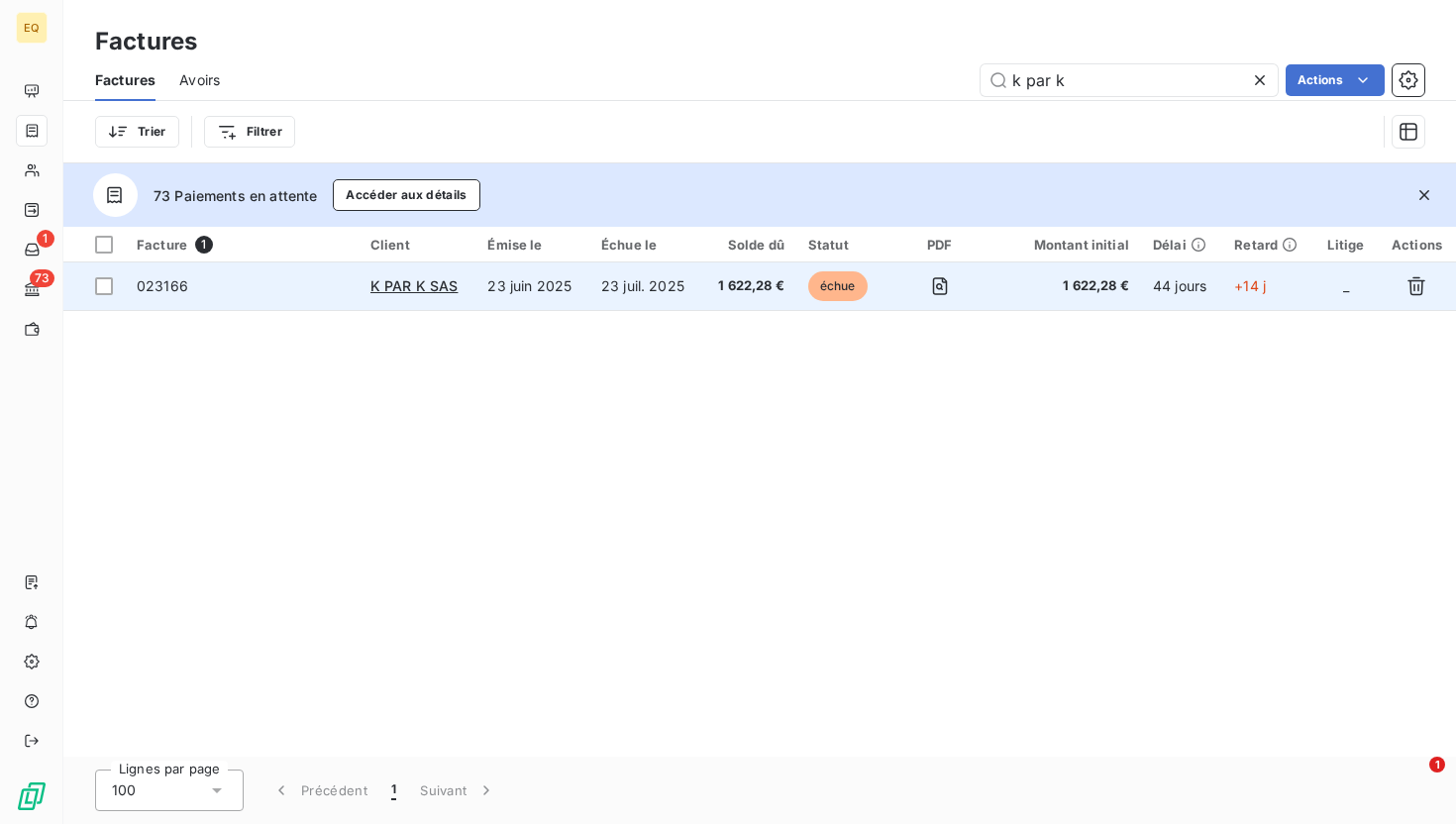 click on "023166" at bounding box center [162, 285] 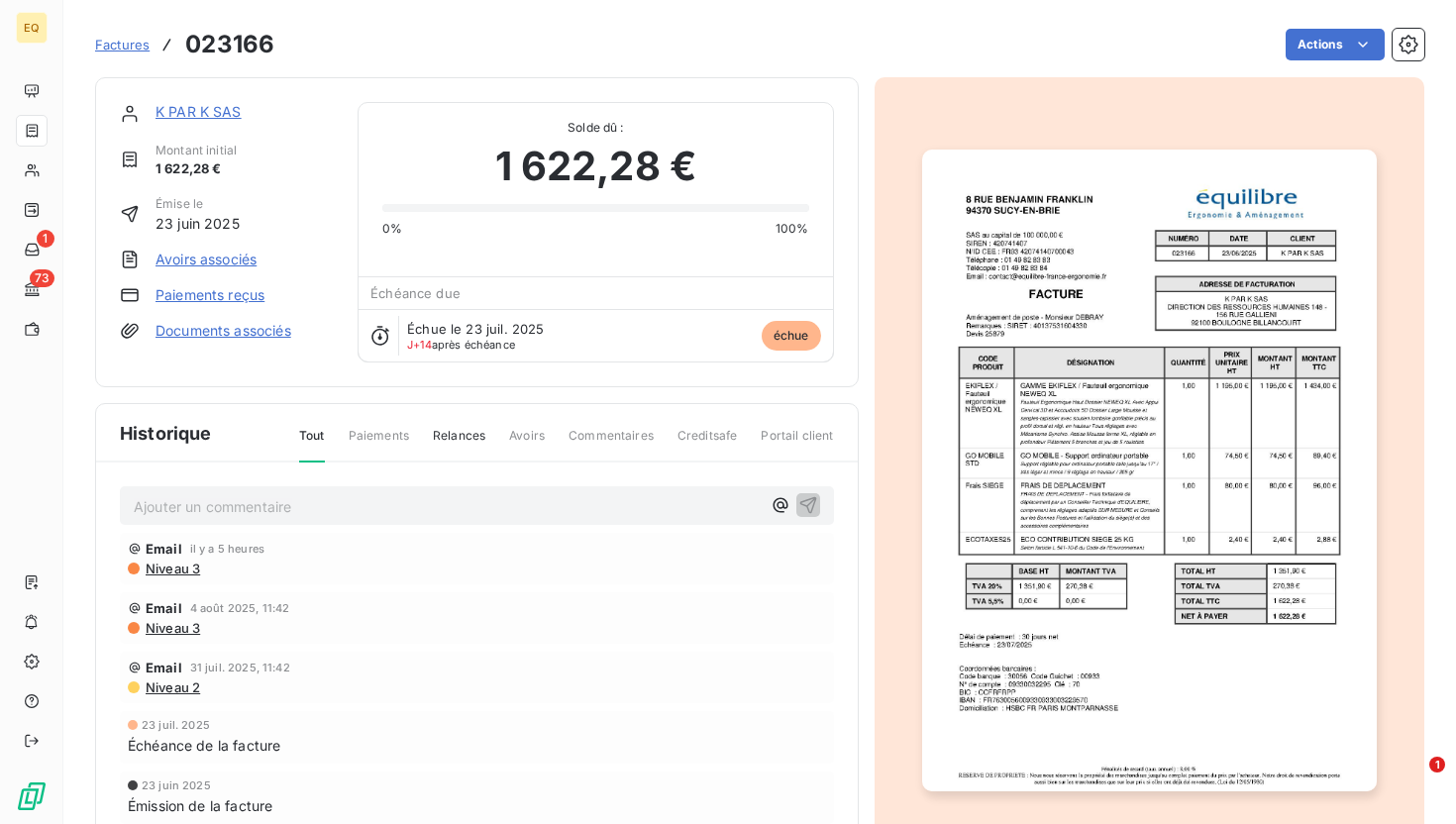 click on "K PAR K SAS" at bounding box center (198, 111) 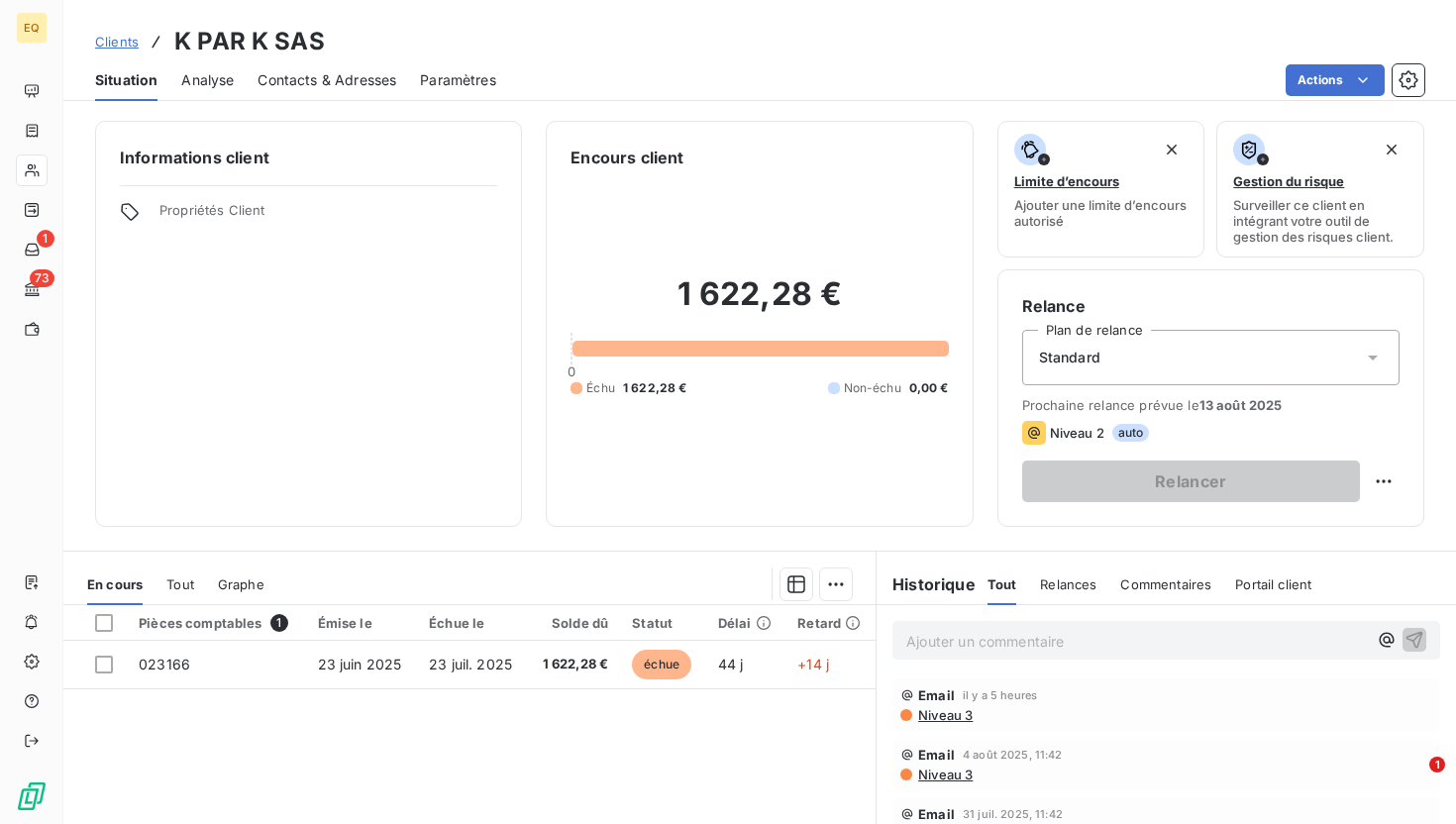 click on "Contacts & Adresses" at bounding box center [327, 80] 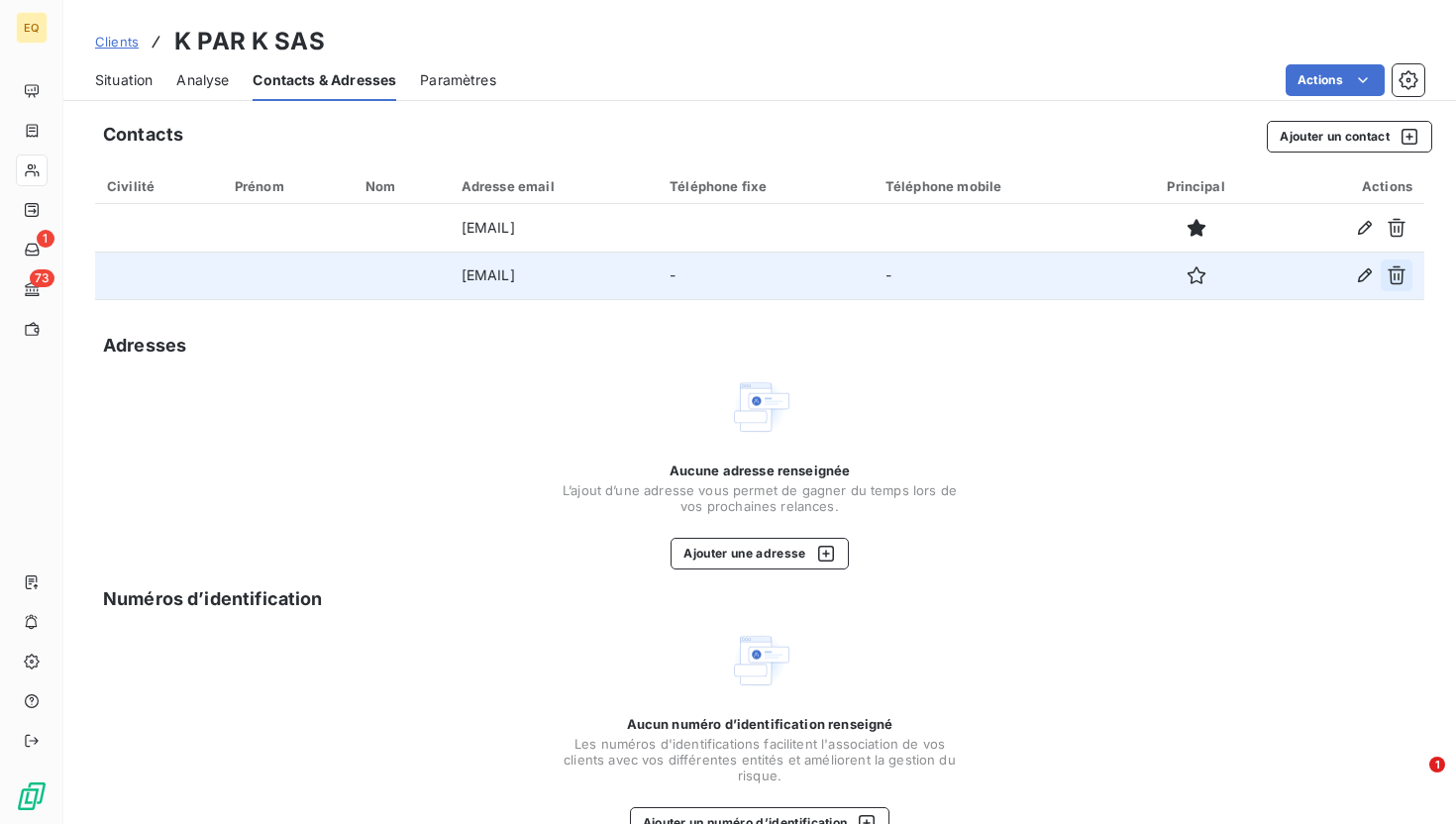 click 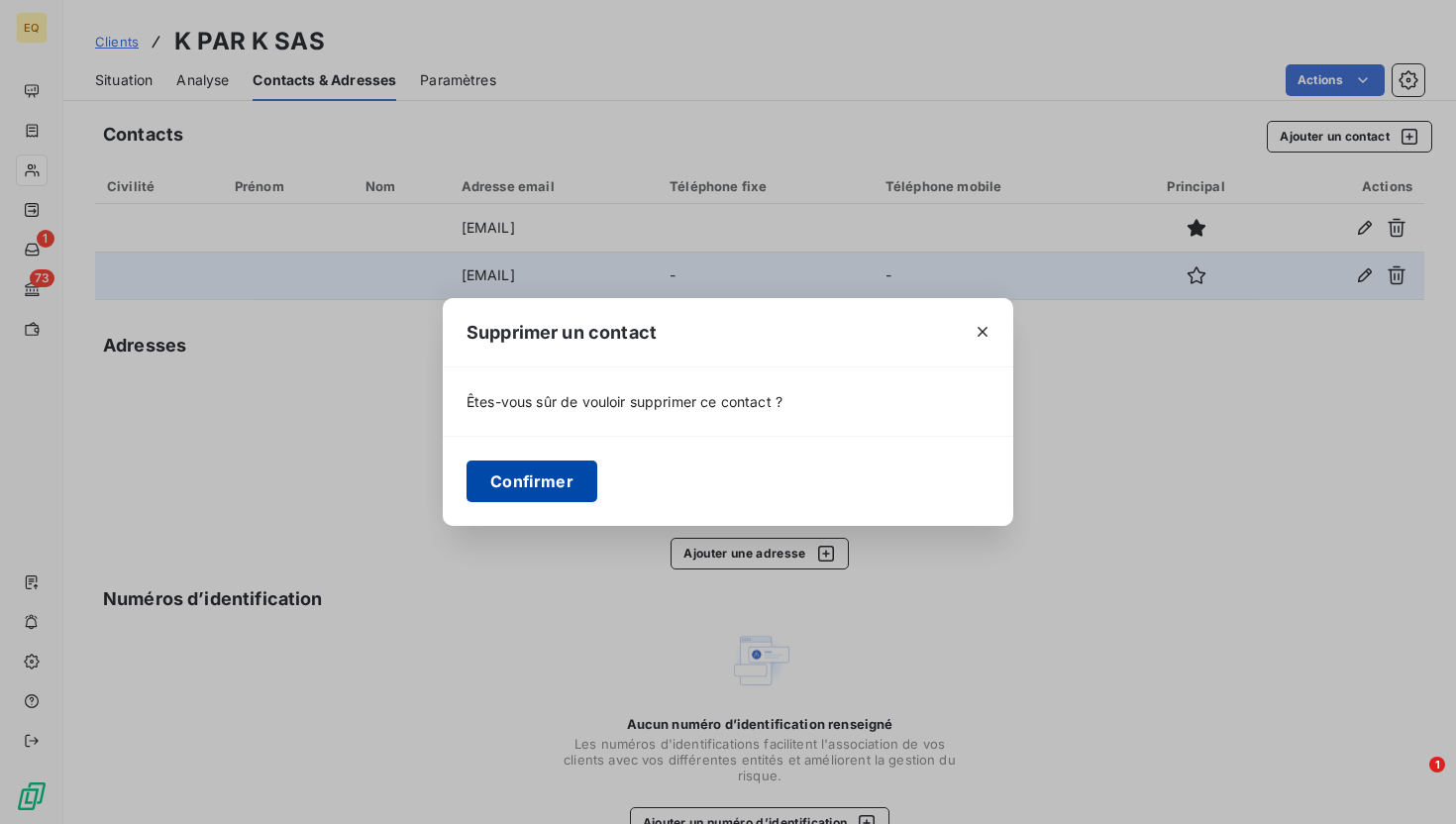 click on "Confirmer" at bounding box center [532, 481] 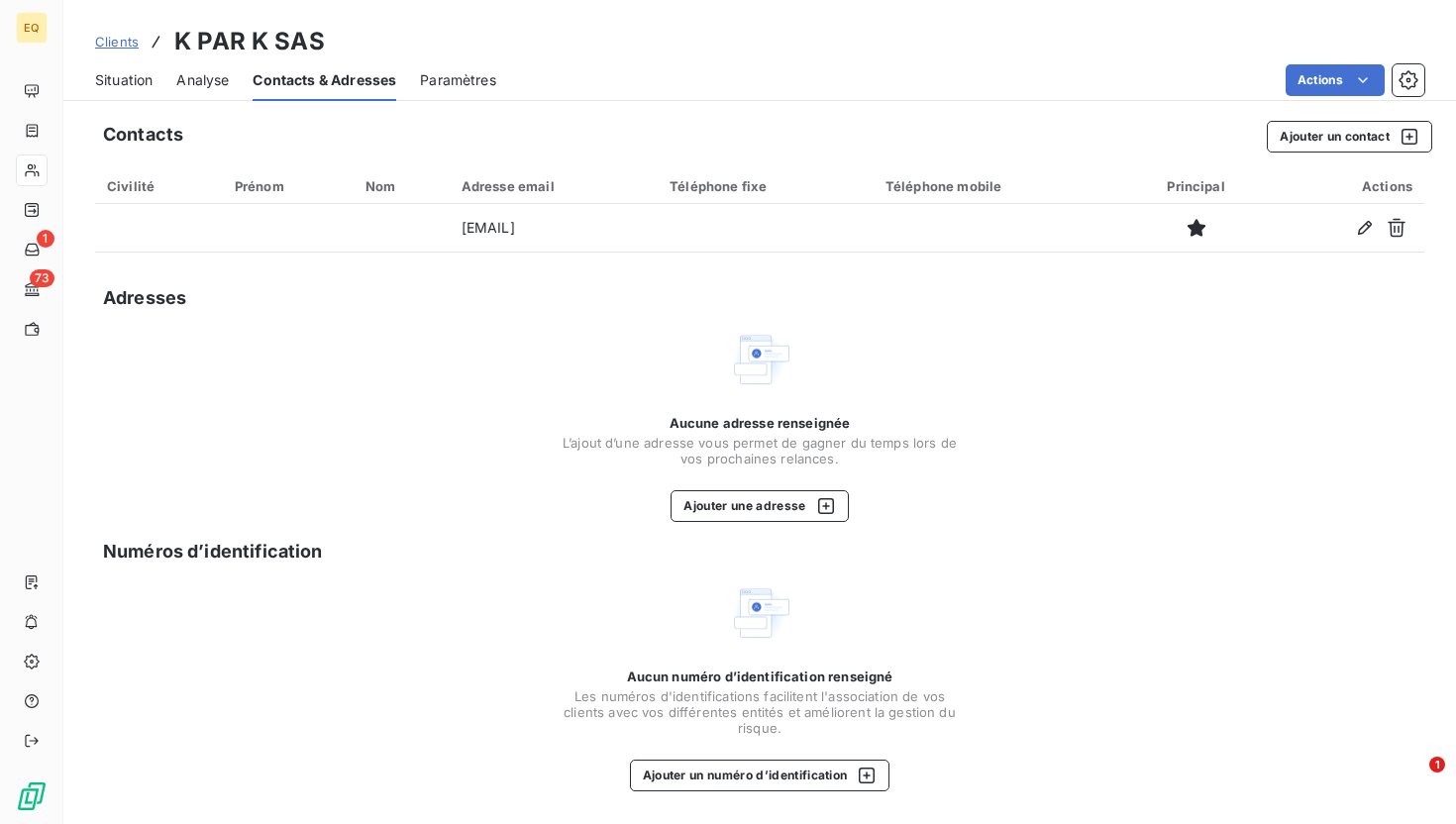 click on "Analyse" at bounding box center (202, 80) 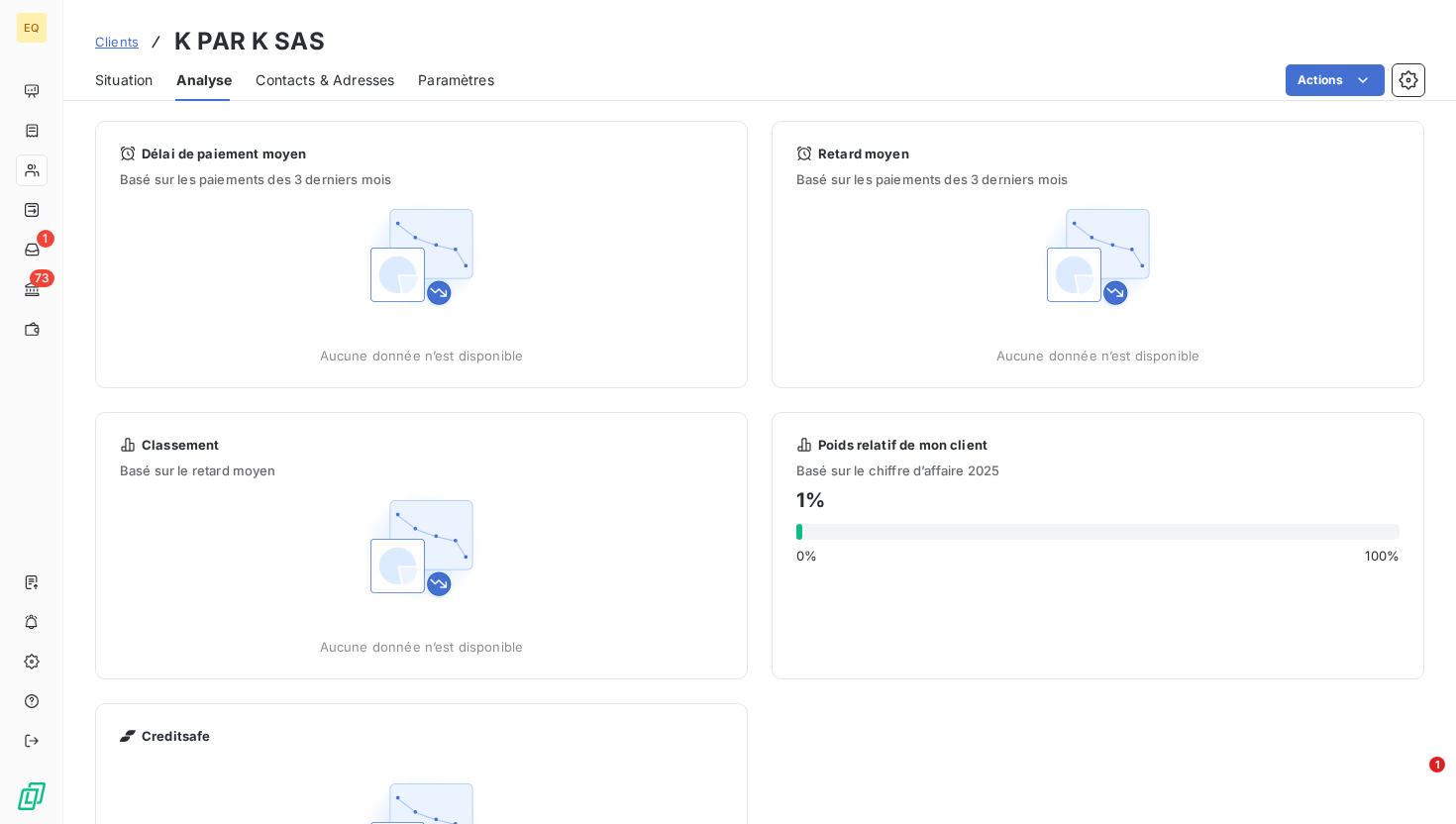 click on "Situation" at bounding box center [124, 80] 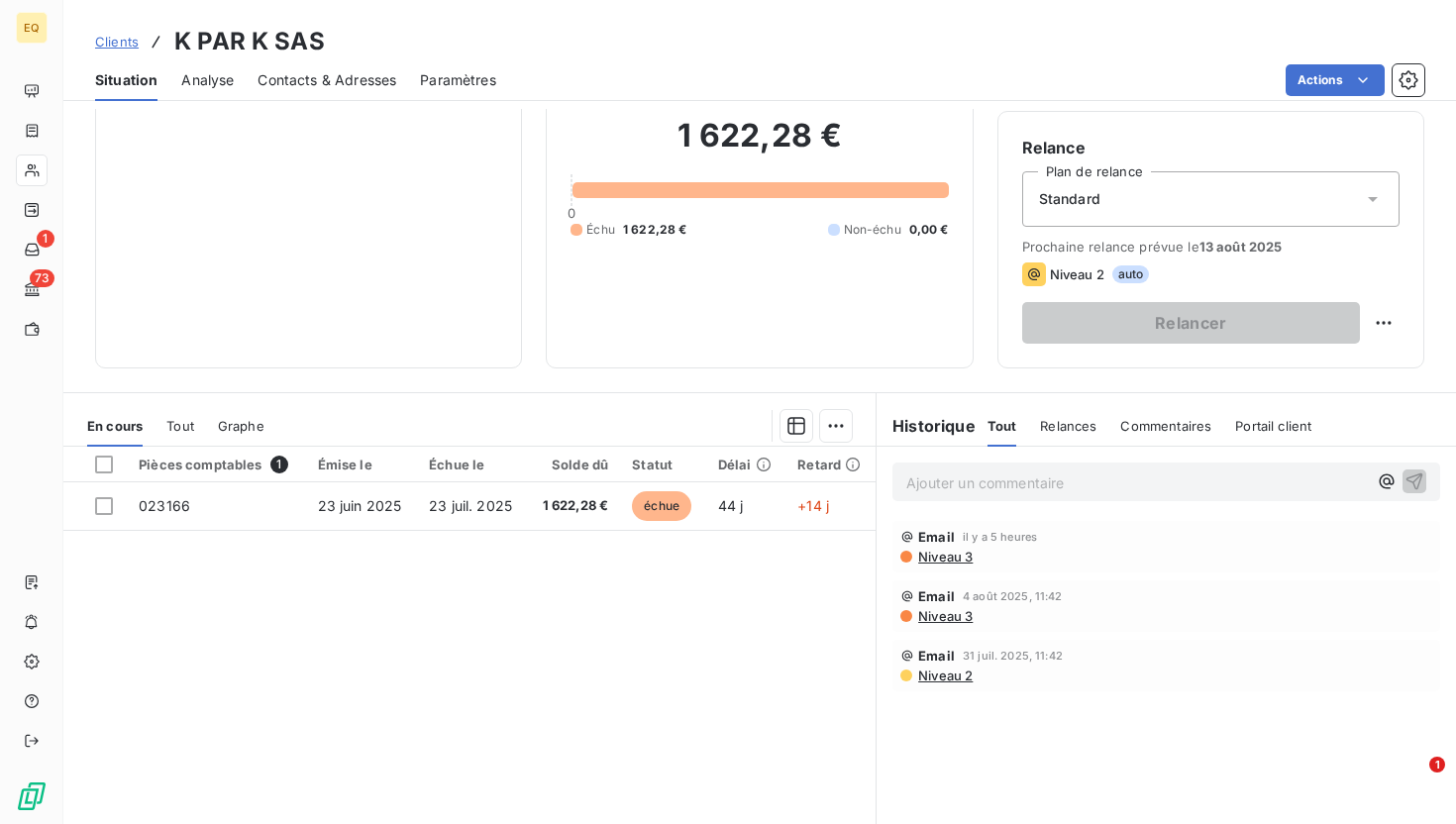 scroll, scrollTop: 180, scrollLeft: 0, axis: vertical 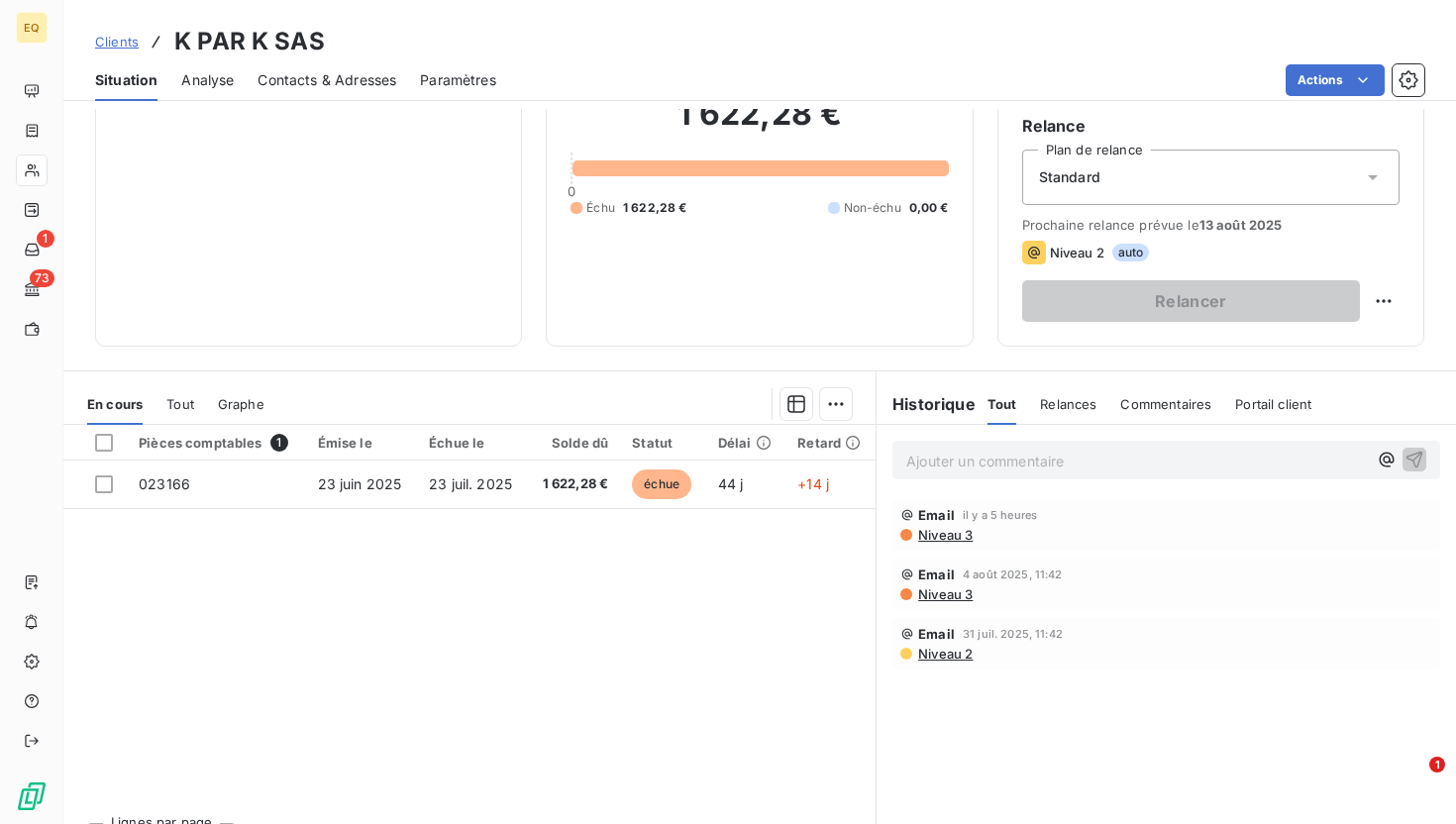 click on "Relances" at bounding box center [1068, 404] 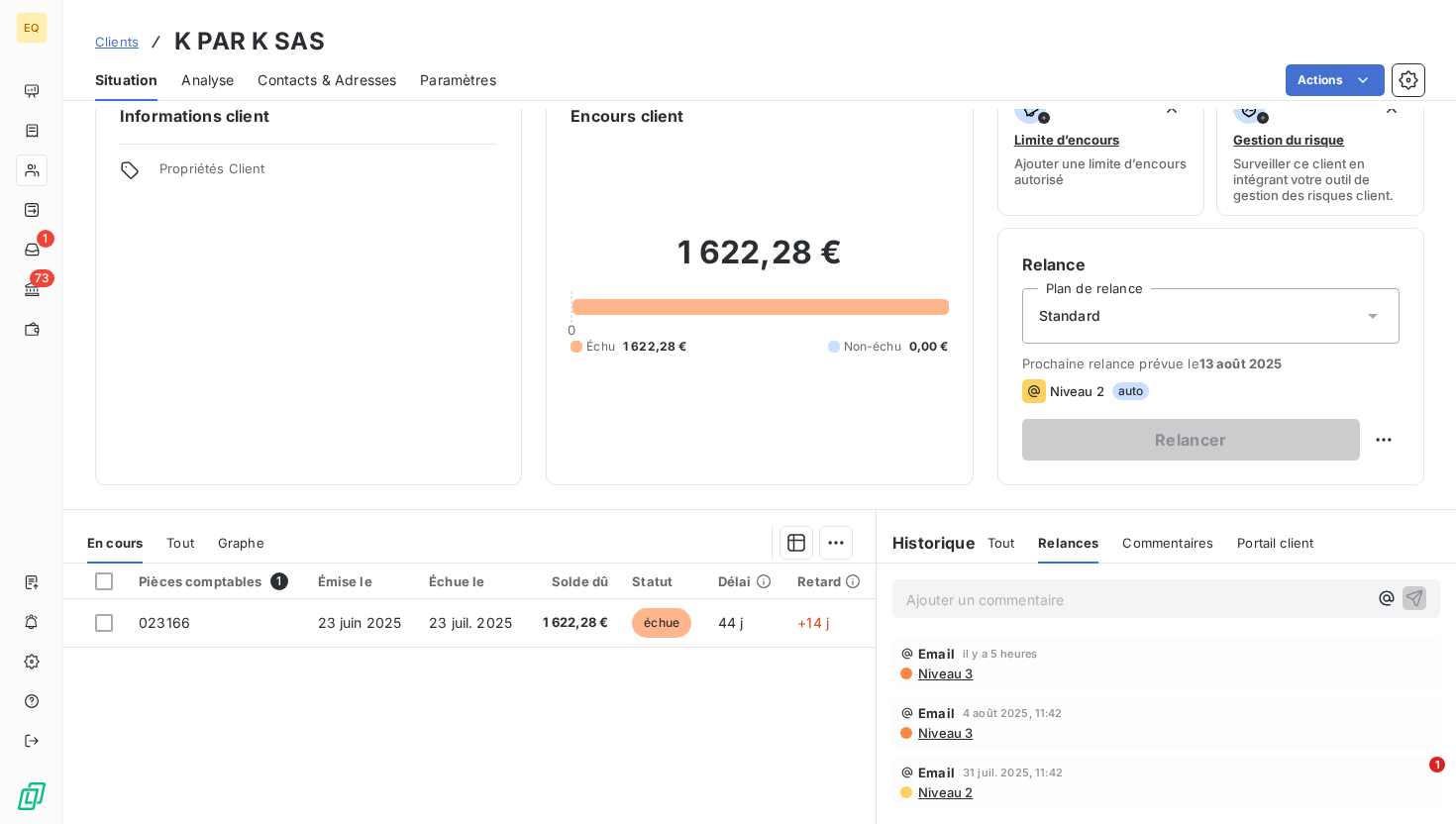 scroll, scrollTop: 0, scrollLeft: 0, axis: both 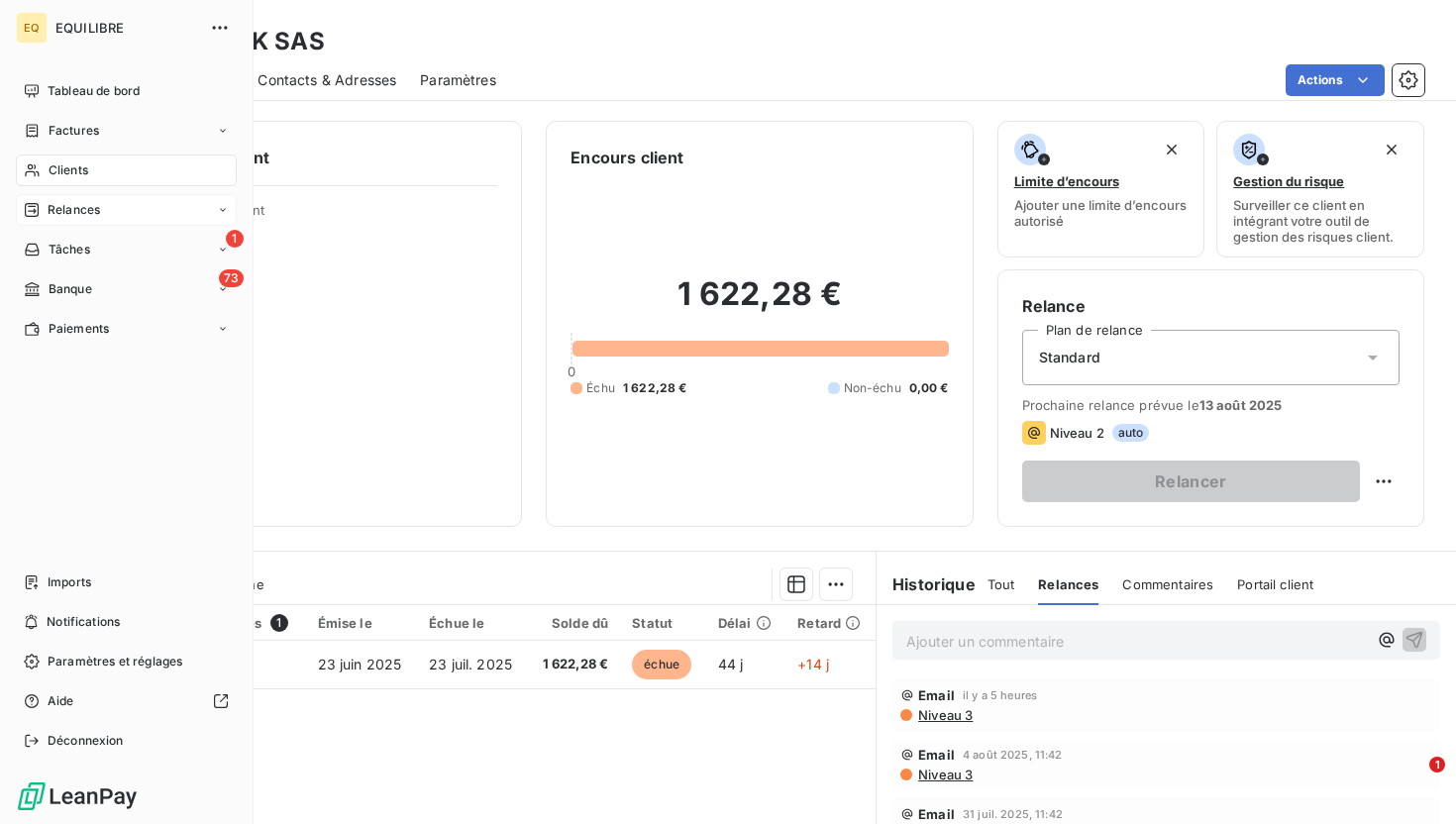 click on "Relances" at bounding box center [126, 210] 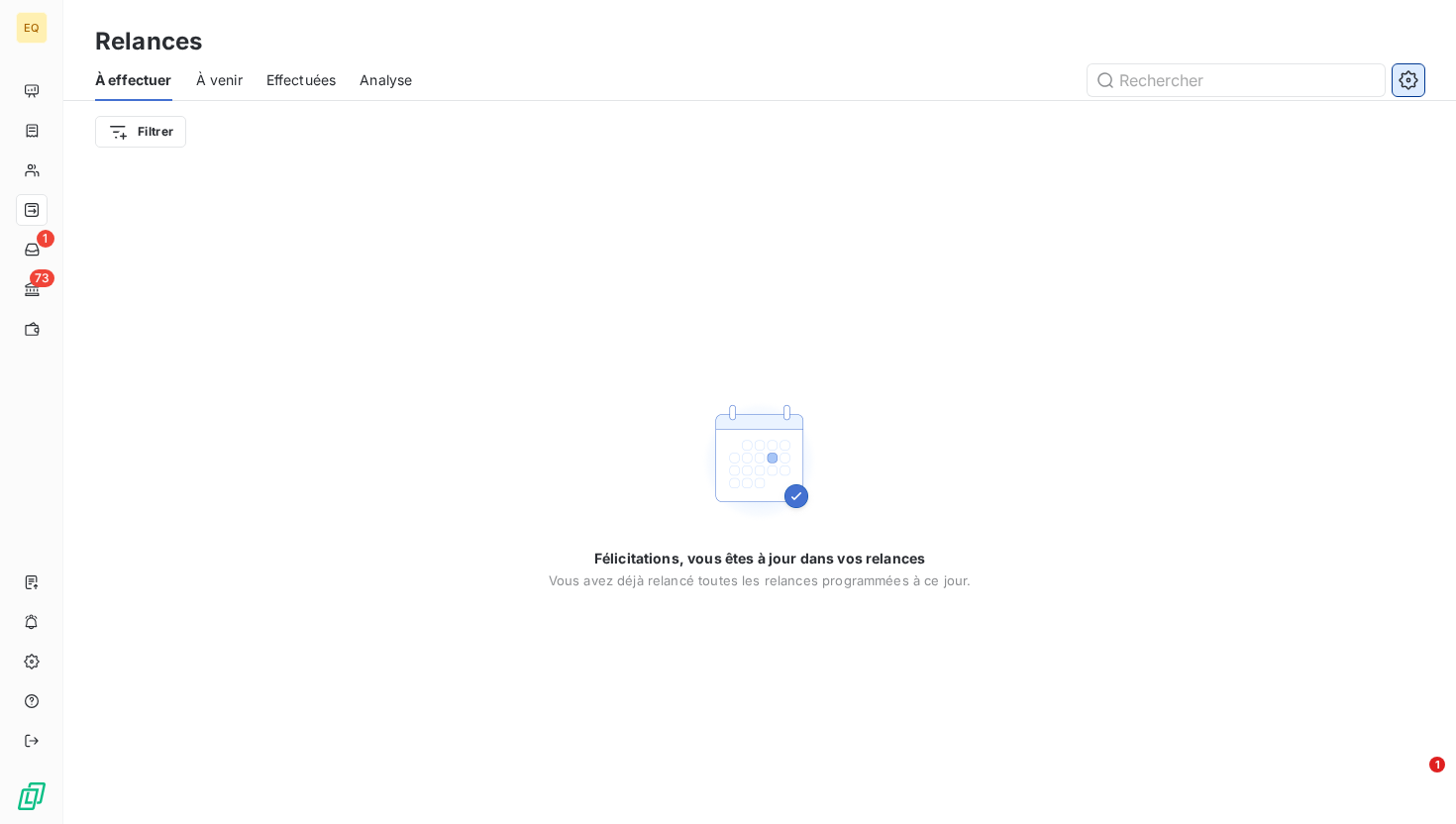 click 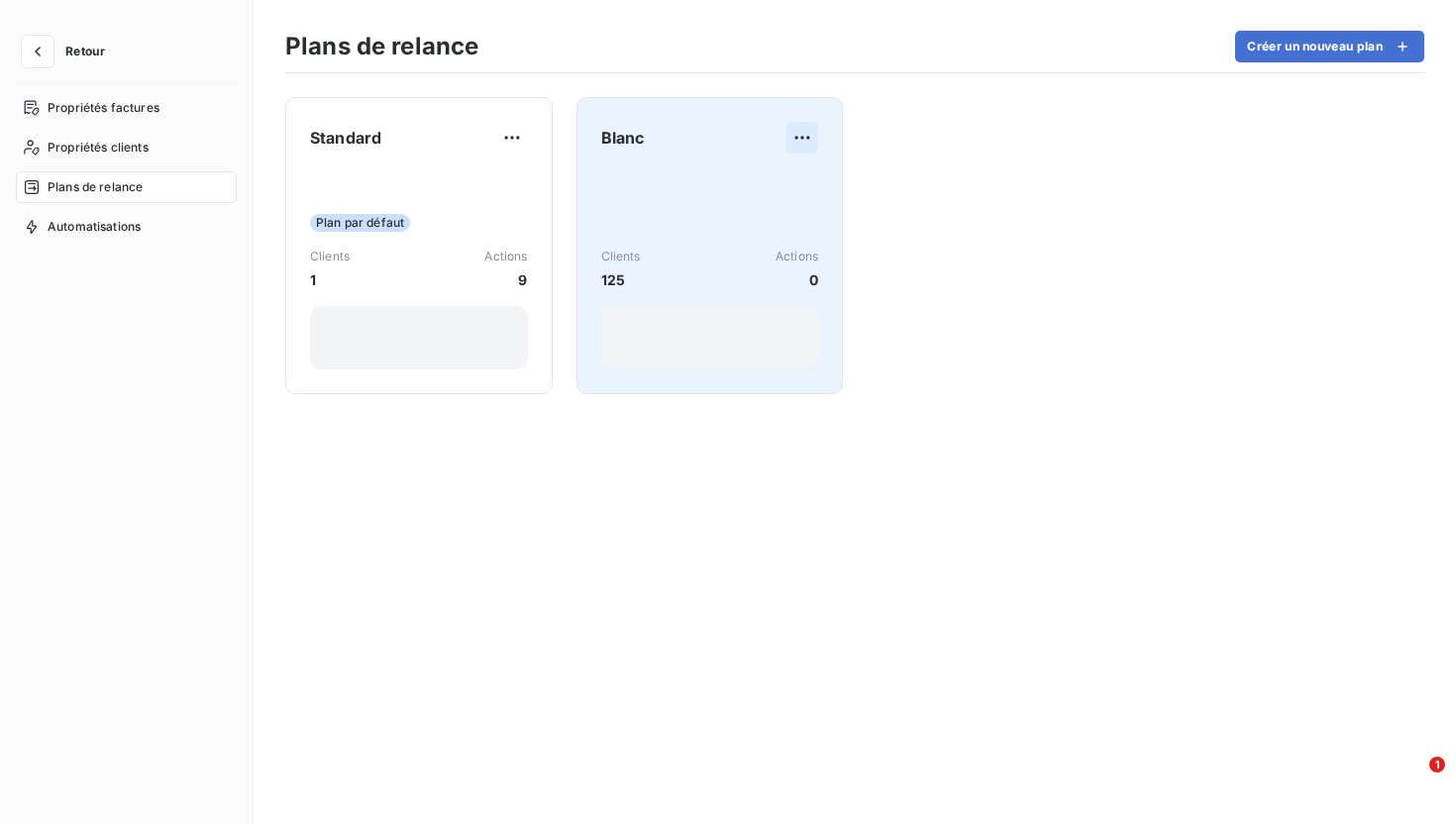 click on "Retour Propriétés factures Propriétés clients Plans de relance Automatisations Plans de relance Créer un nouveau plan Standard Plan par défaut Clients 1 Actions 9 Blanc Clients 125 Actions 0
1" at bounding box center (728, 412) 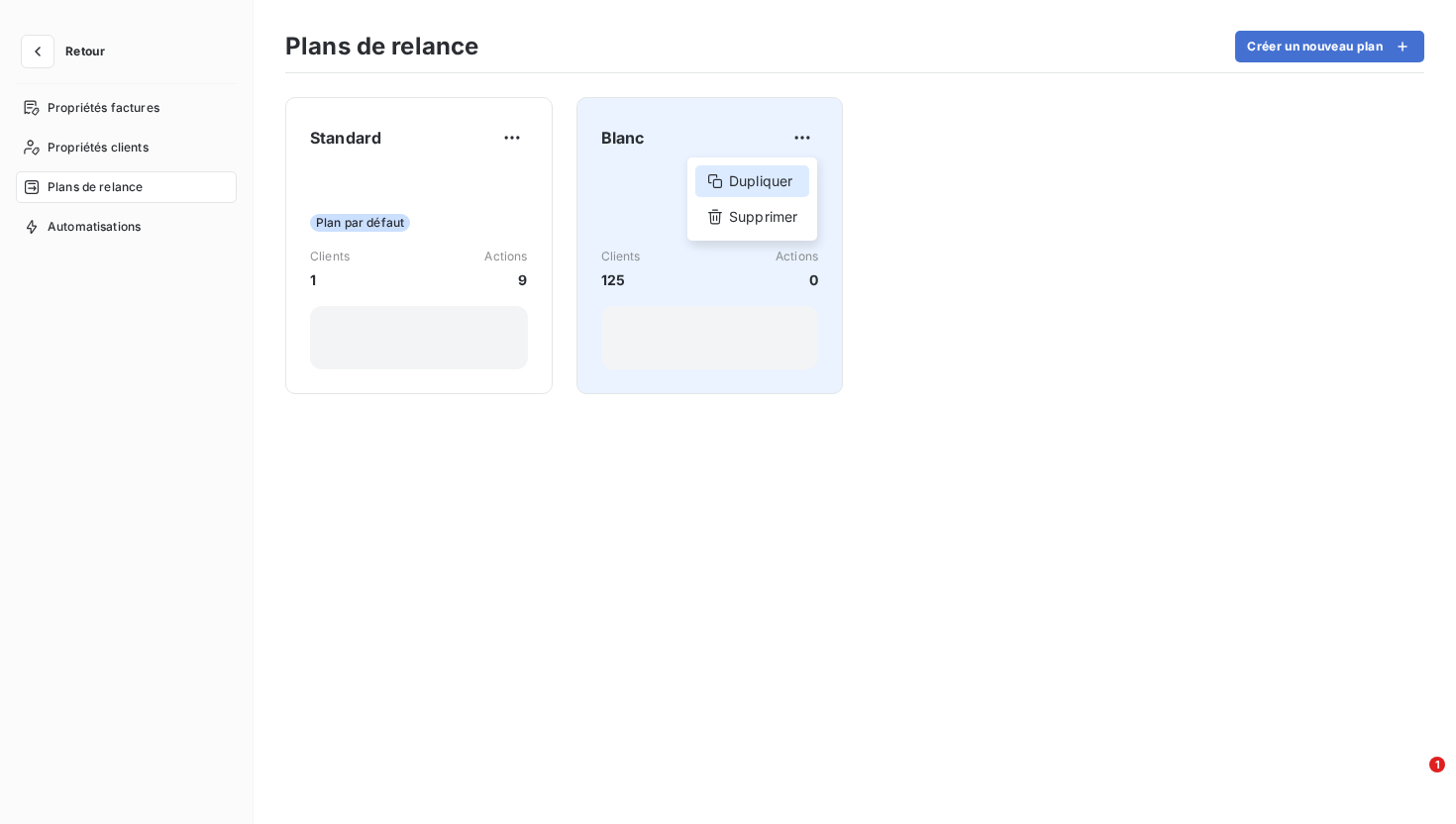click on "Dupliquer" at bounding box center (752, 181) 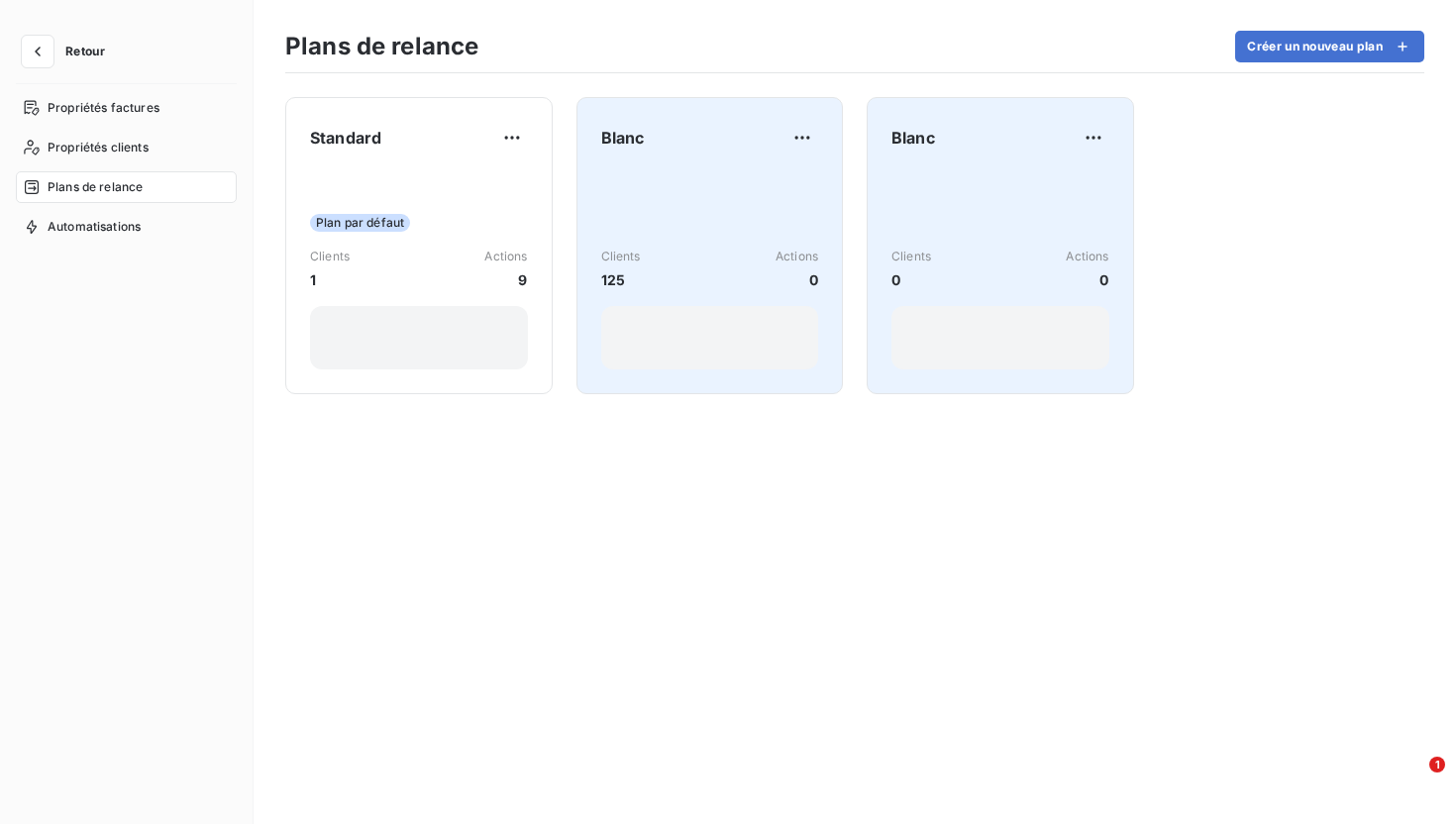 click on "Blanc Clients 0 Actions 0" at bounding box center (1000, 246) 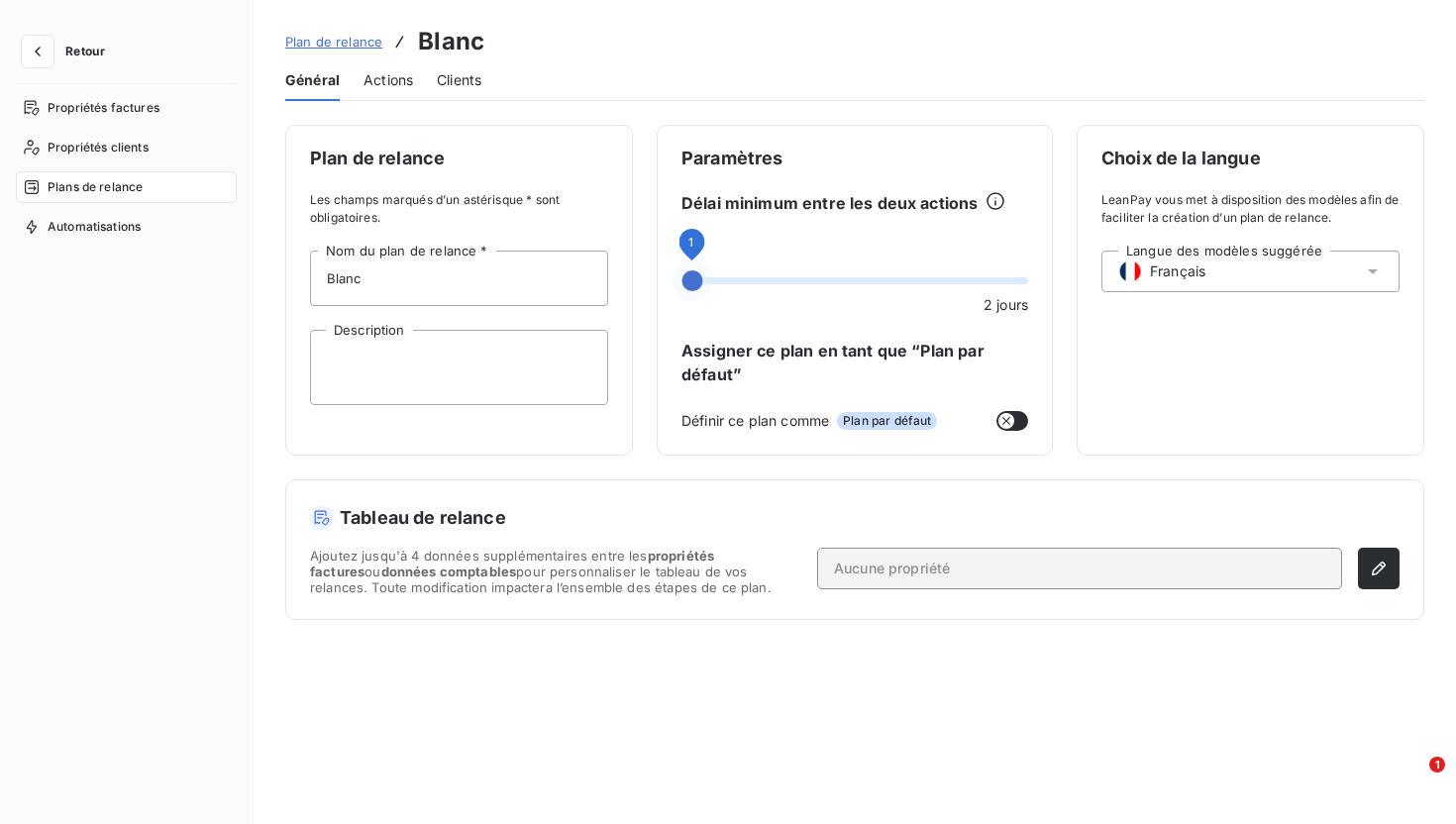click at bounding box center (691, 280) 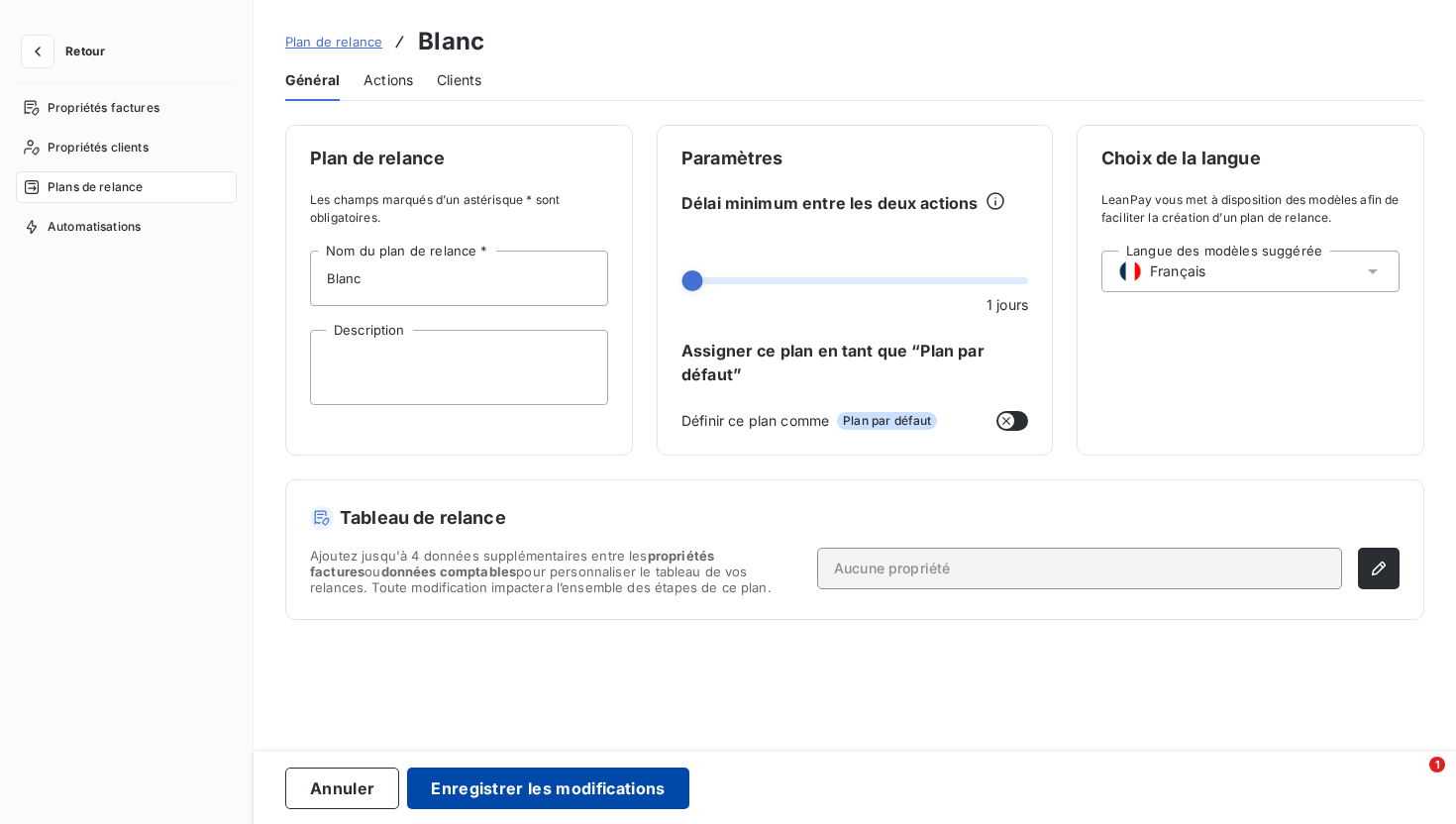 click on "Enregistrer les modifications" at bounding box center (548, 788) 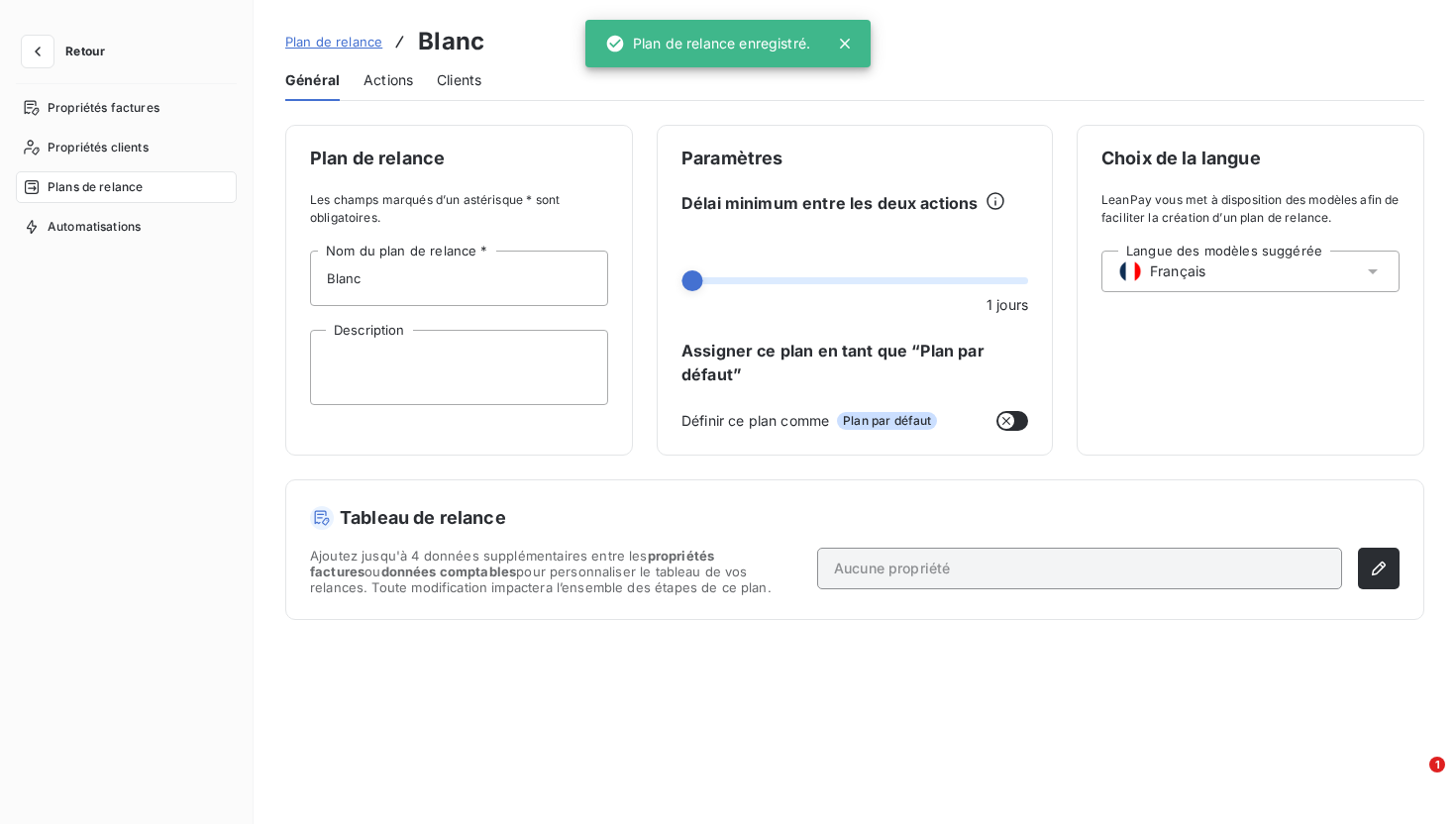 click on "Actions" at bounding box center [388, 80] 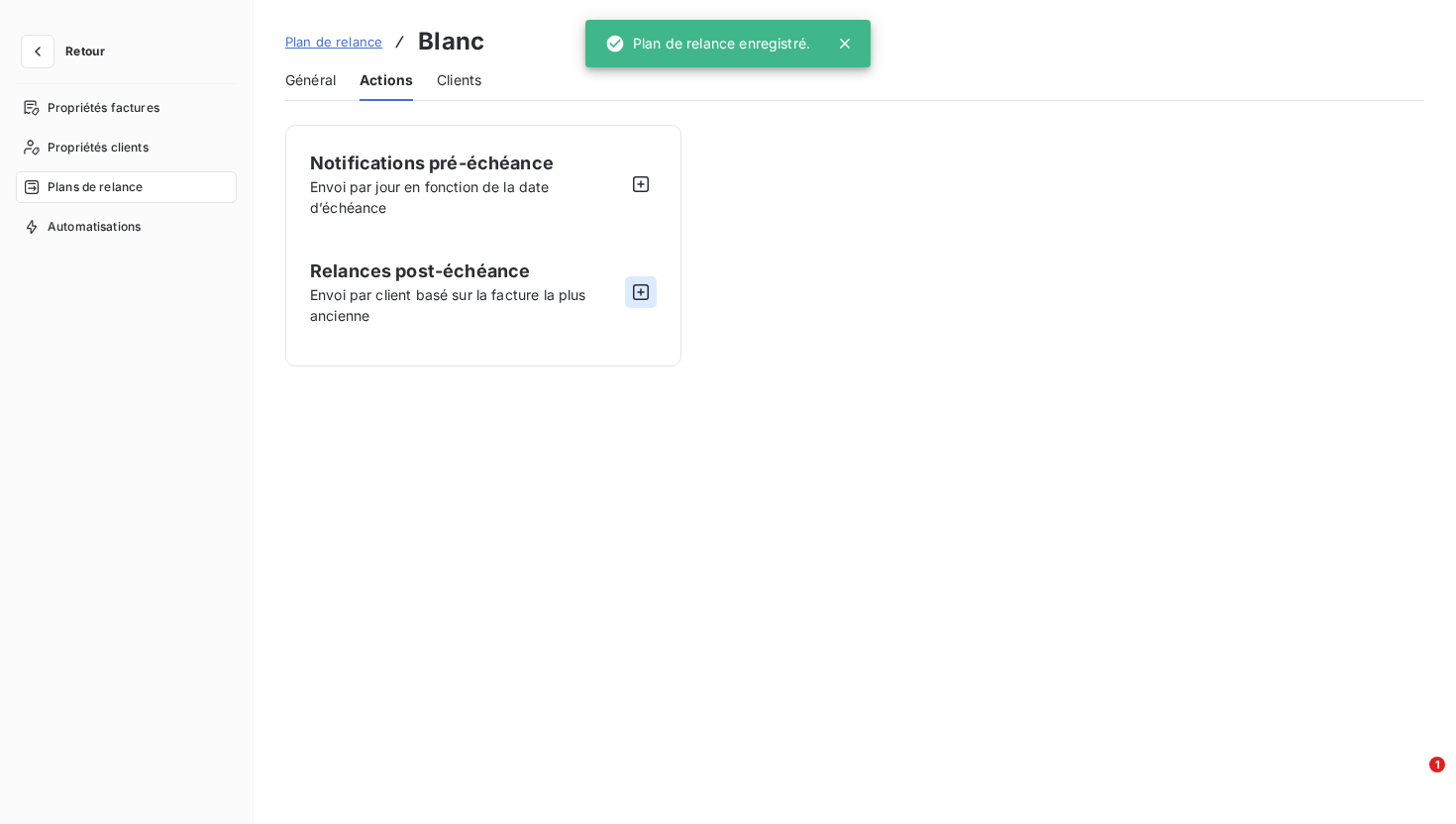click 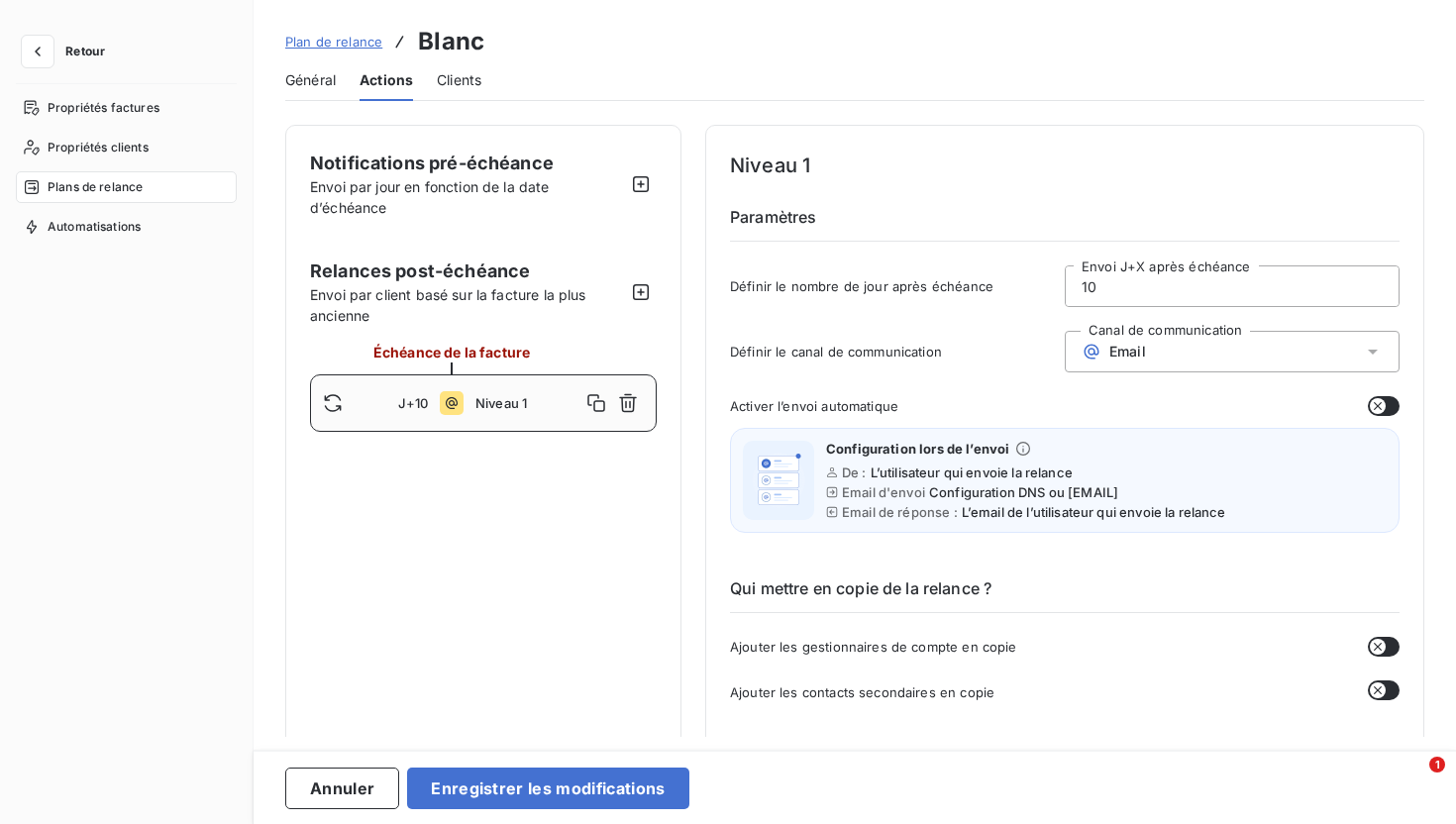 click 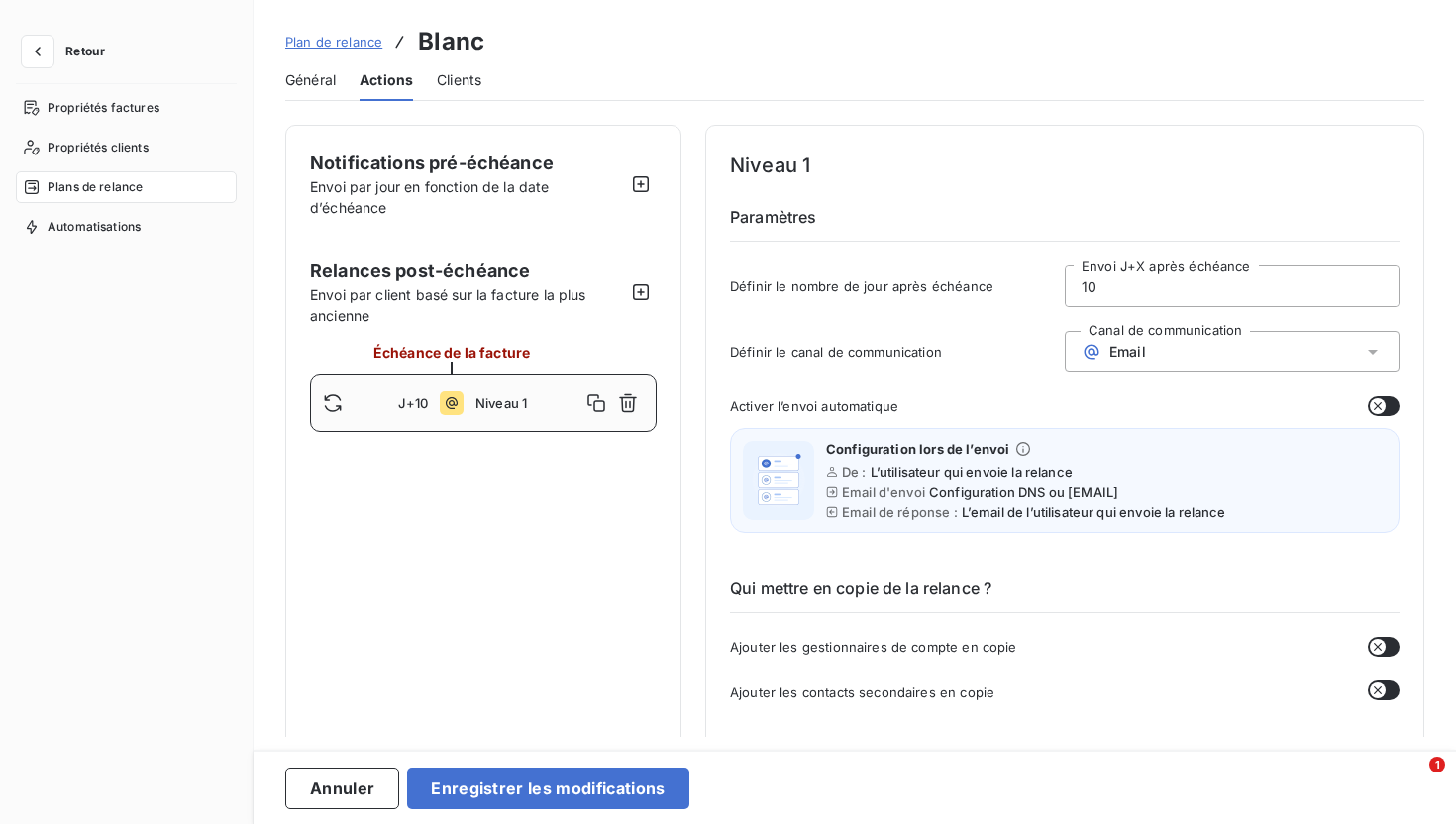 click on "10" at bounding box center [1232, 286] 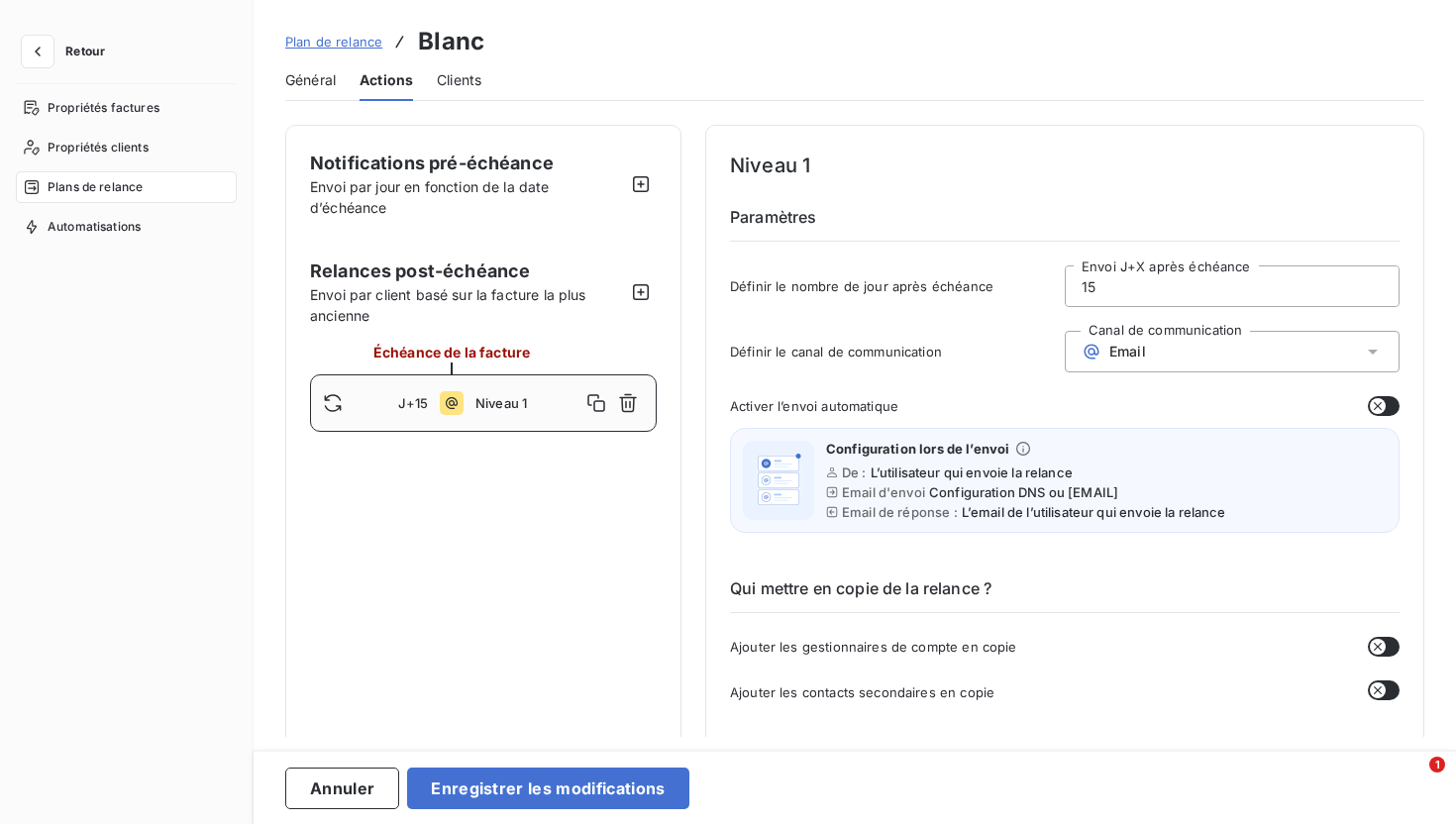 type on "15" 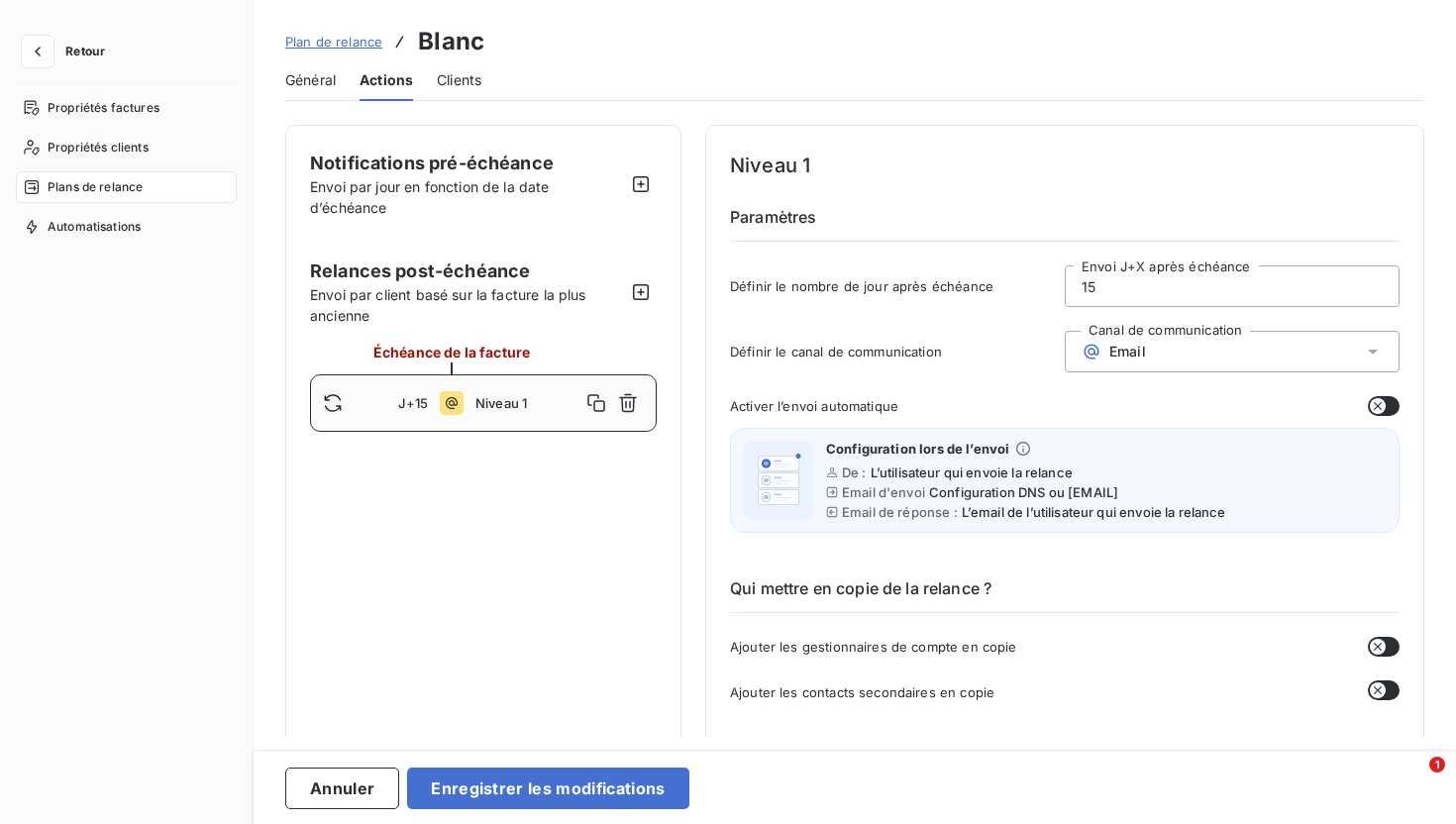 click on "Niveau 1" at bounding box center [1065, 165] 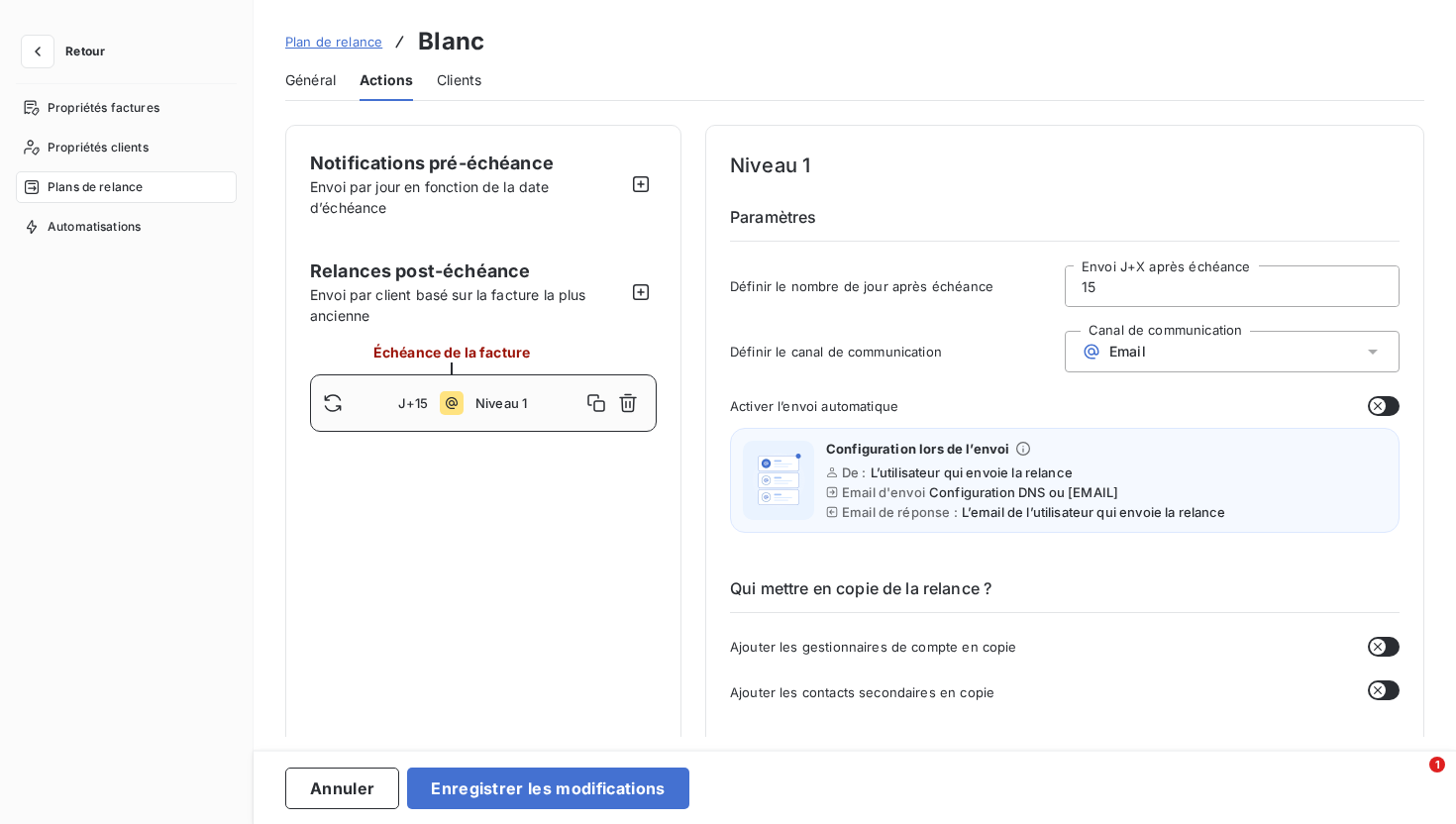 click on "Email" at bounding box center (1232, 352) 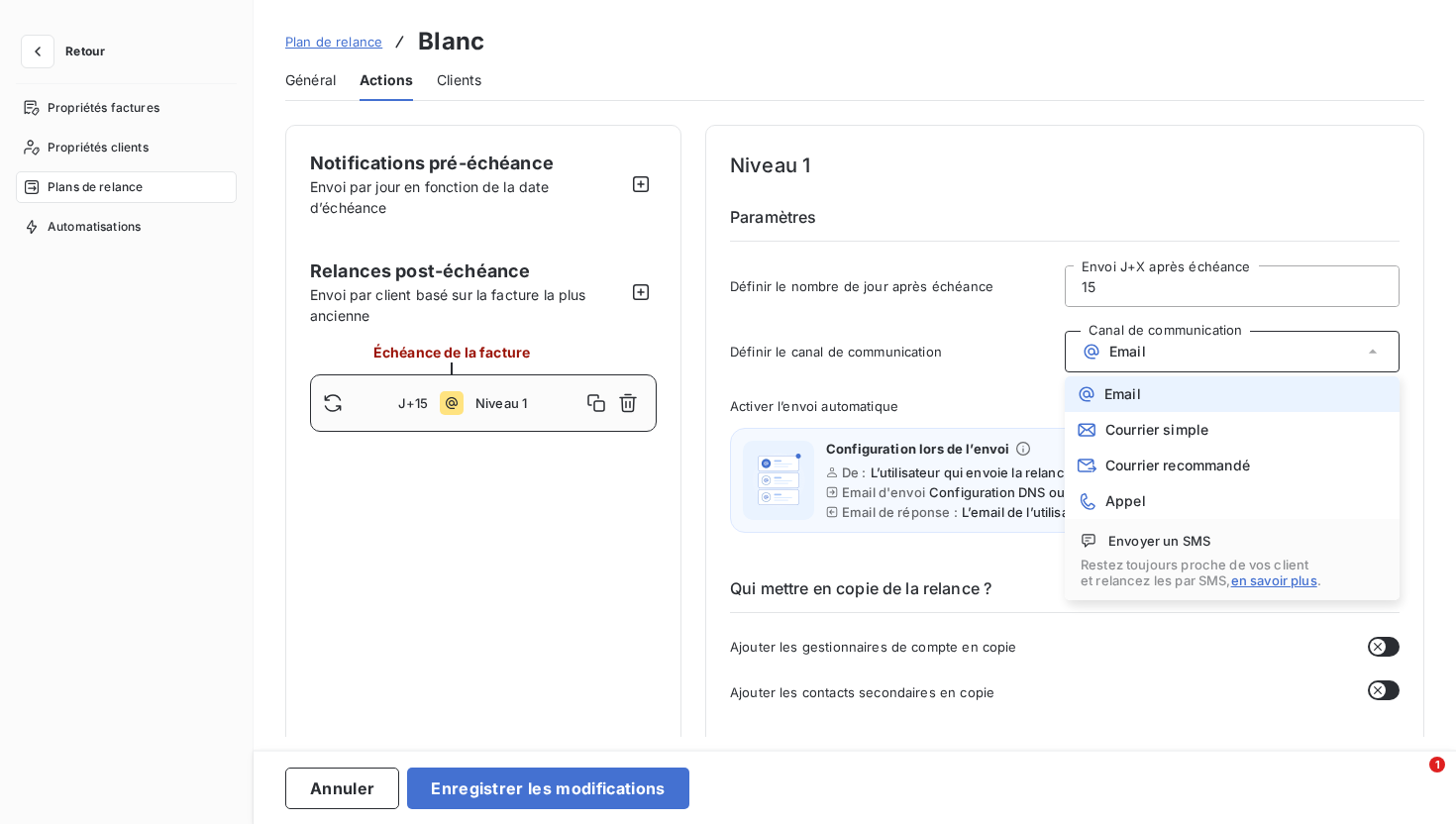 click on "Email" at bounding box center (1232, 394) 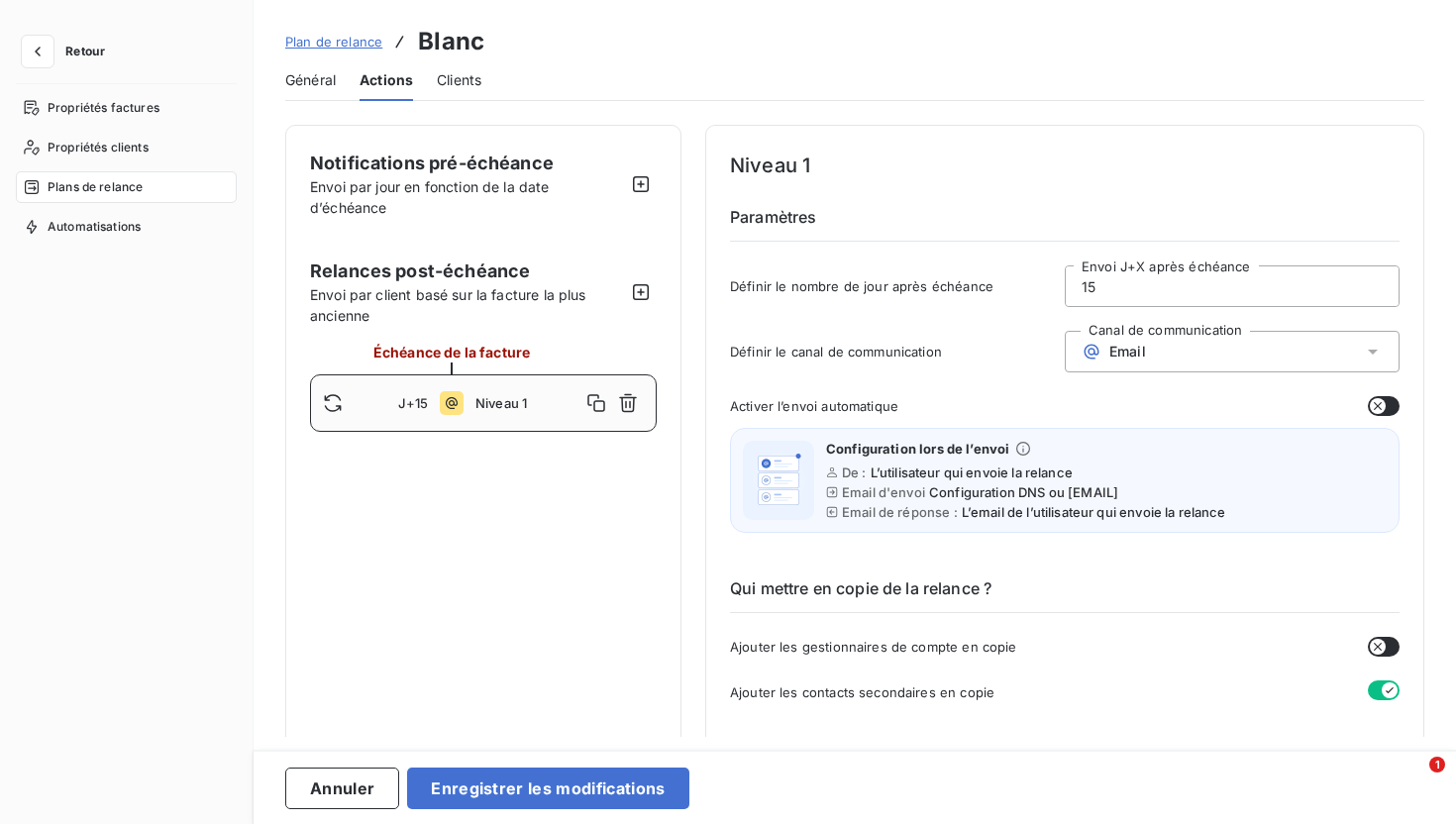 click at bounding box center (1384, 406) 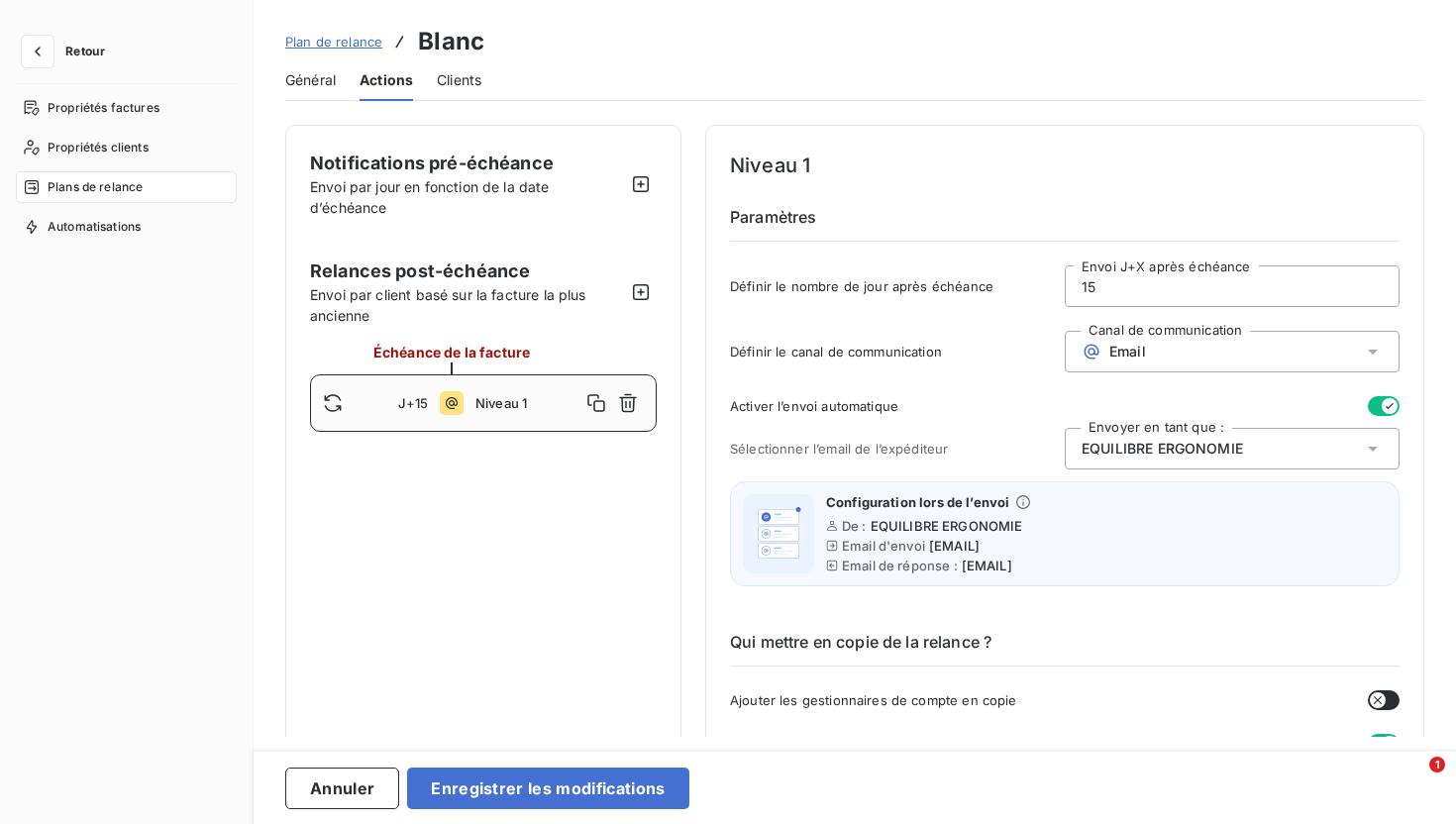 click on "EQUILIBRE   ERGONOMIE" at bounding box center [1162, 449] 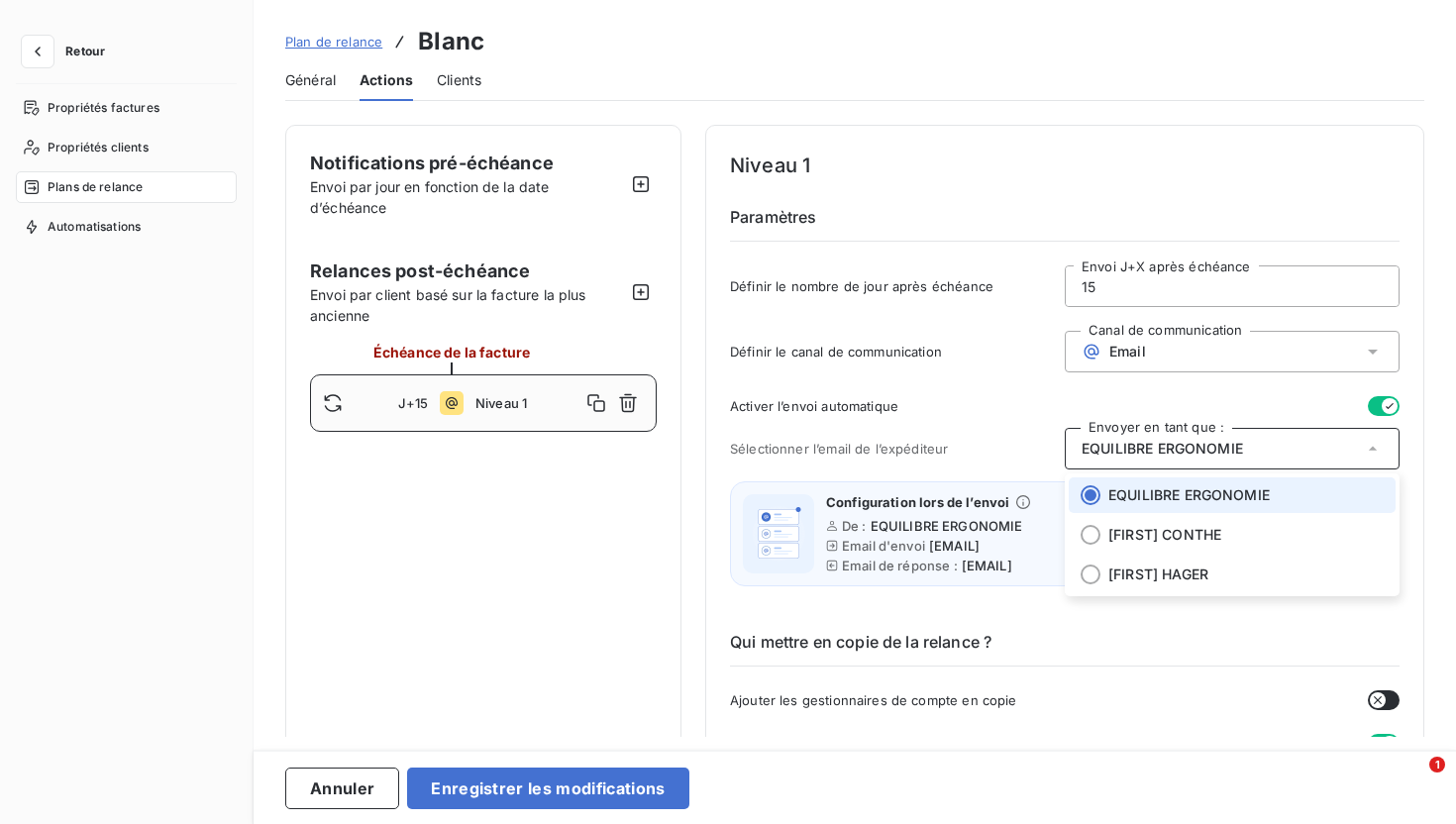 click on "EQUILIBRE   ERGONOMIE" at bounding box center (1189, 495) 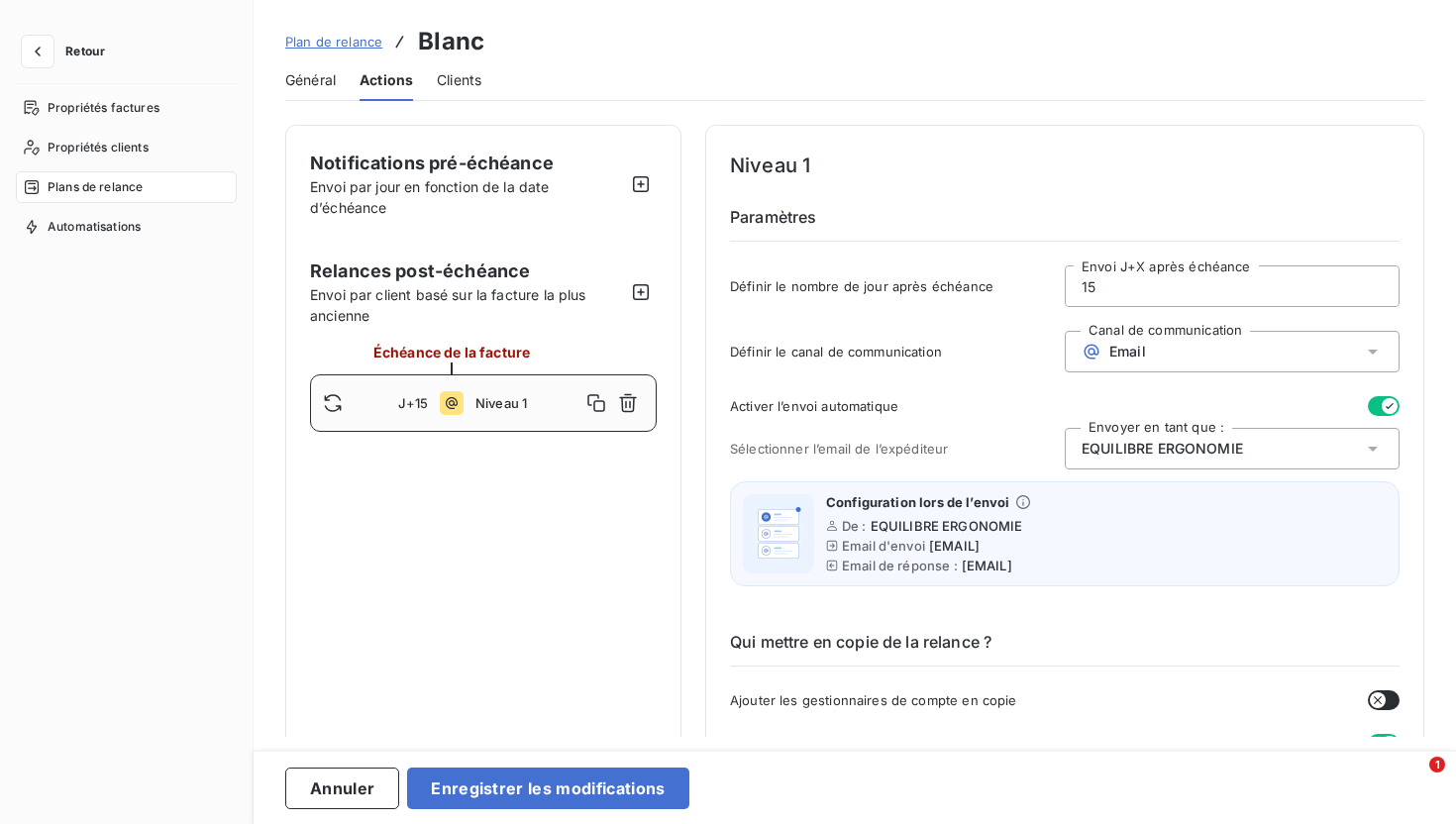 click on "Définir le canal de communication Canal de communication Email" at bounding box center [1065, 358] 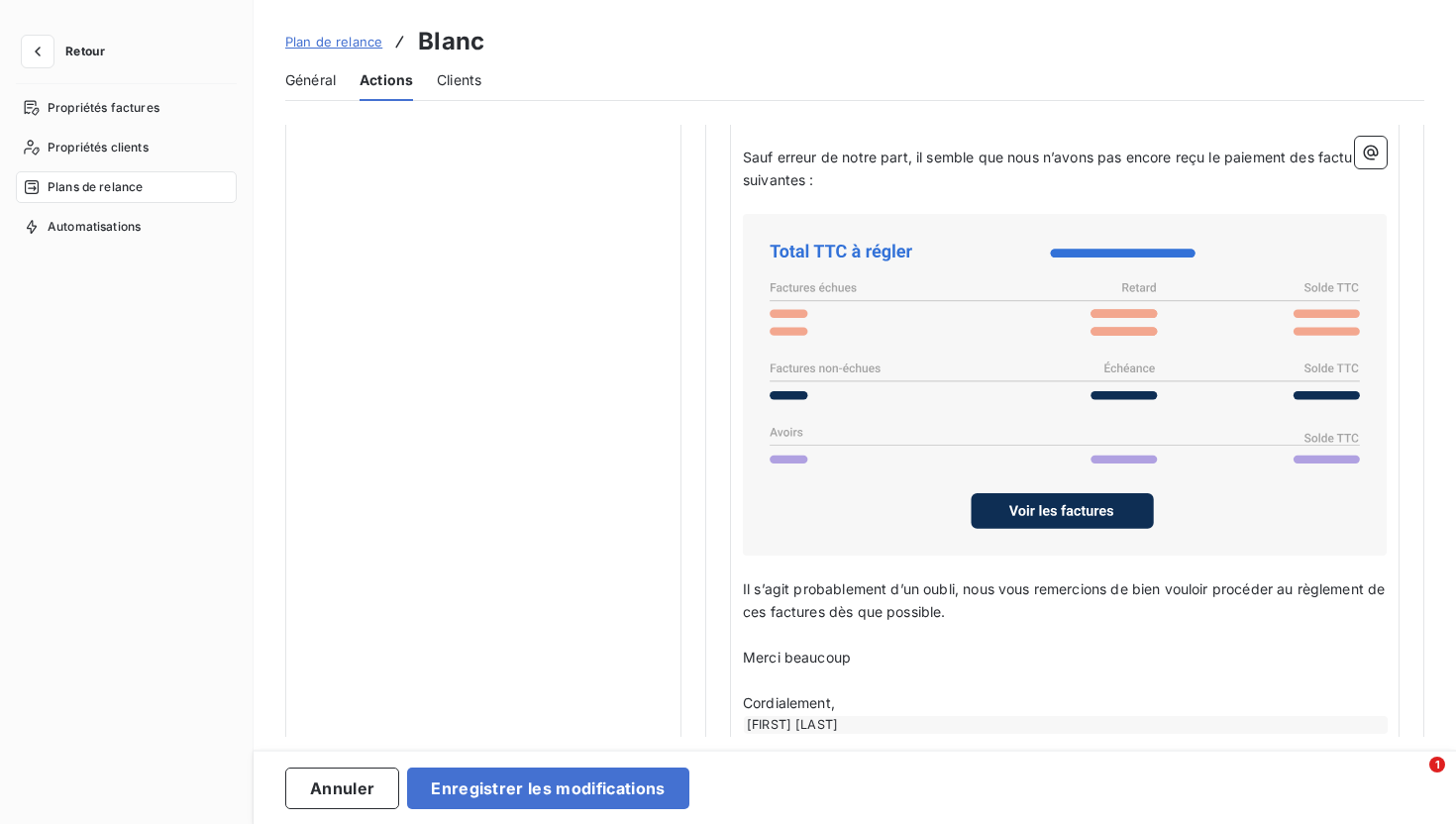 scroll, scrollTop: 1493, scrollLeft: 0, axis: vertical 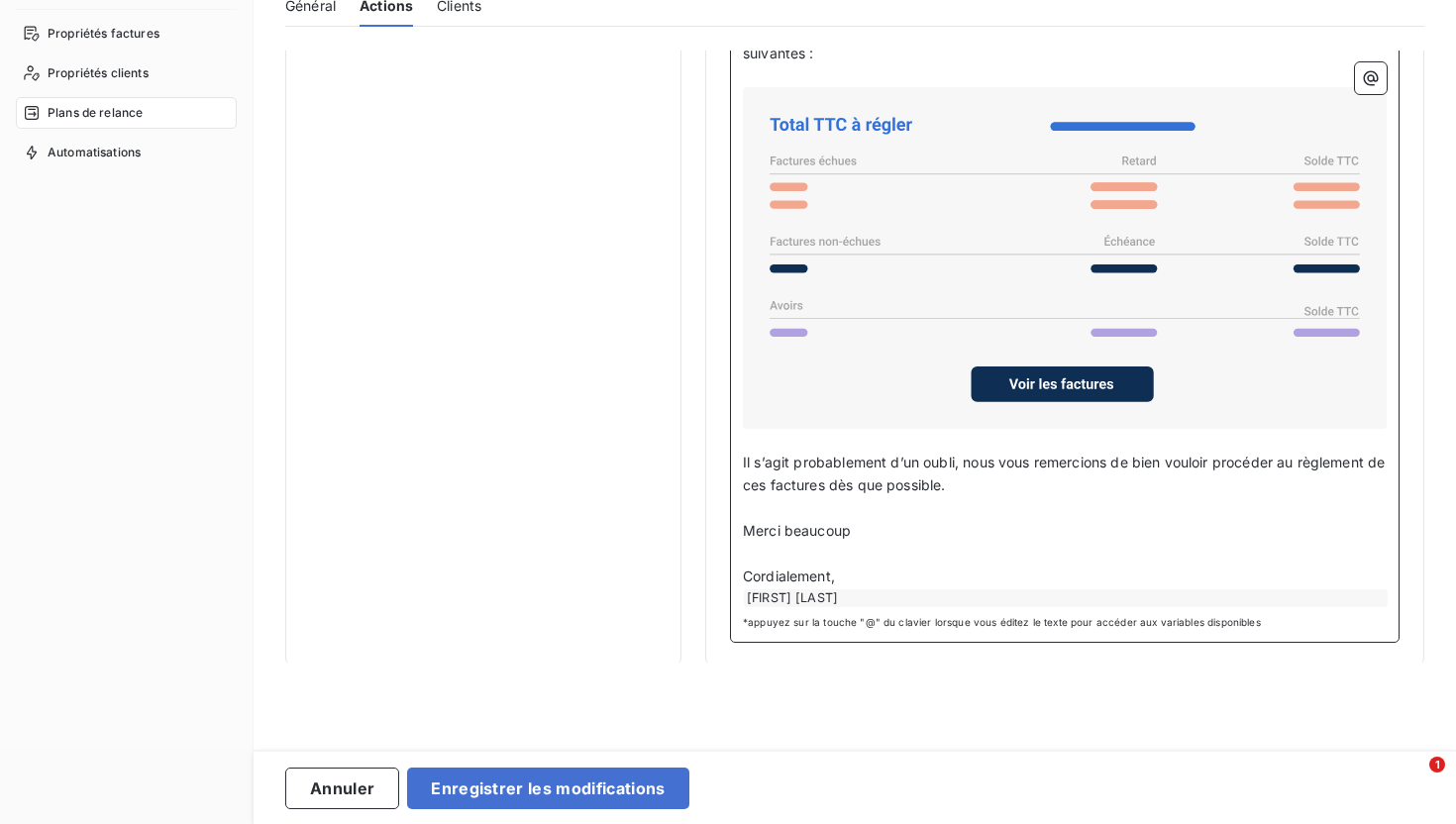 click on "[FIRST] [LAST]" at bounding box center (1066, 598) 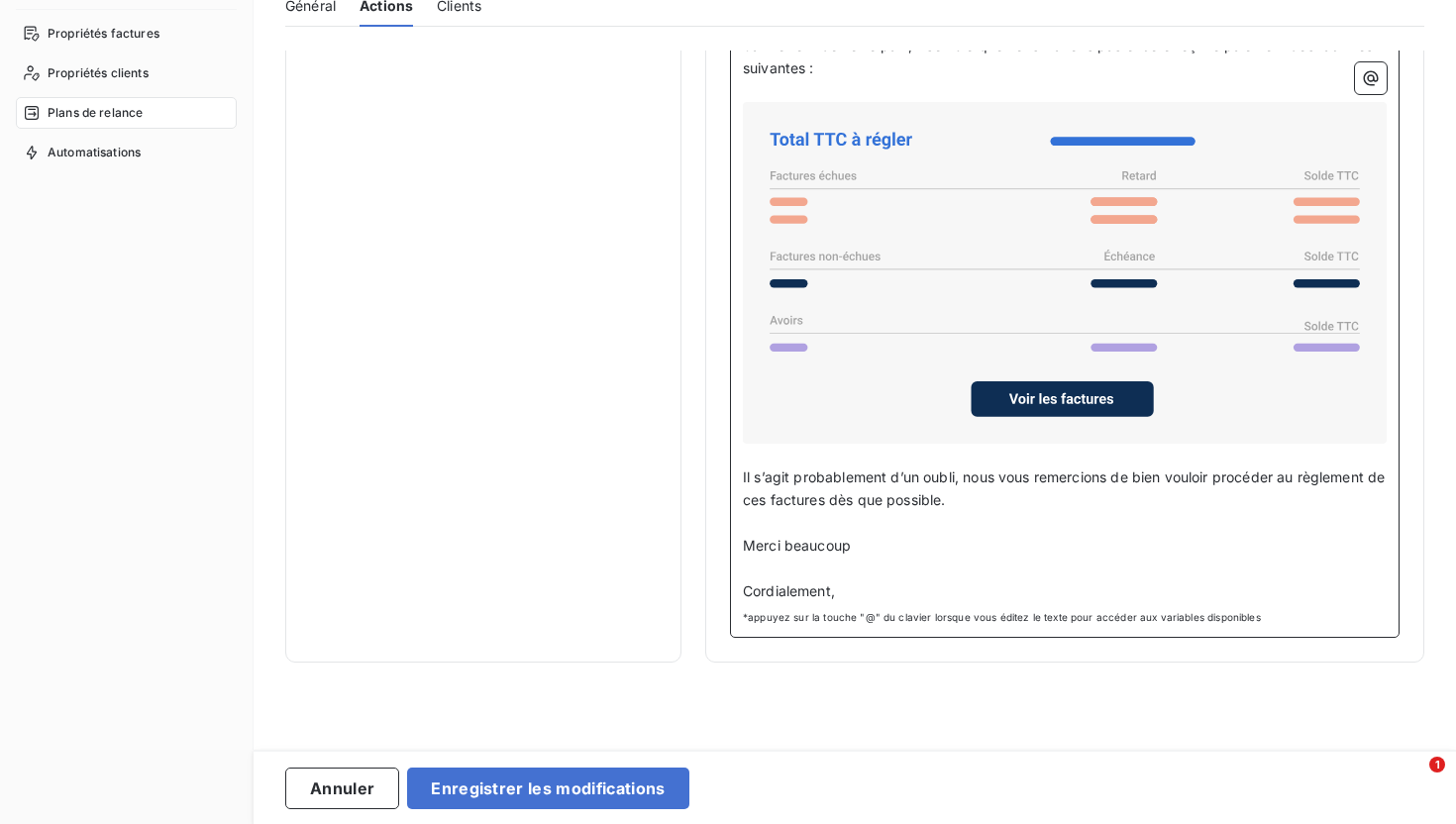 scroll, scrollTop: 94, scrollLeft: 0, axis: vertical 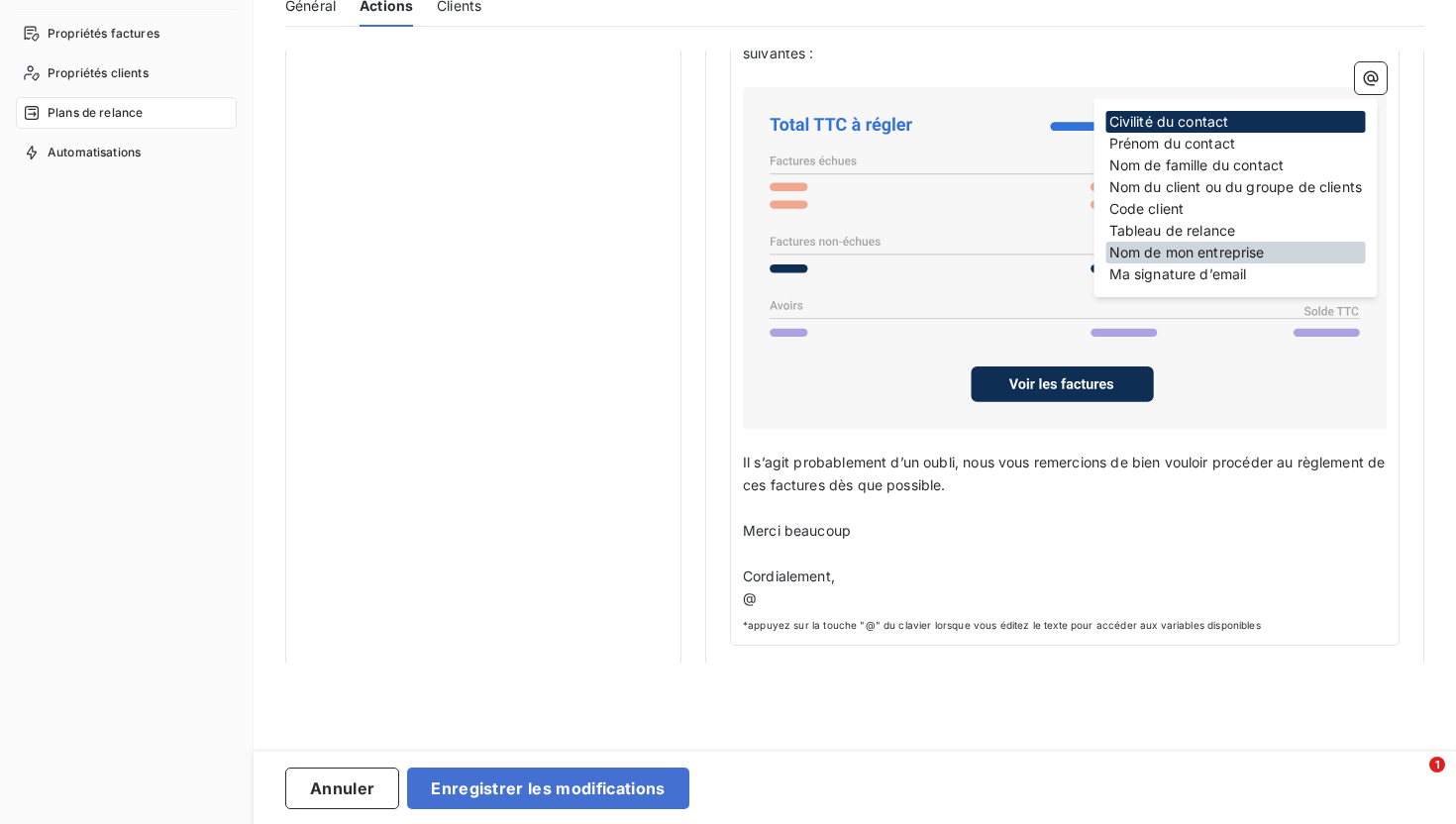 click on "Nom de mon entreprise" at bounding box center (1236, 253) 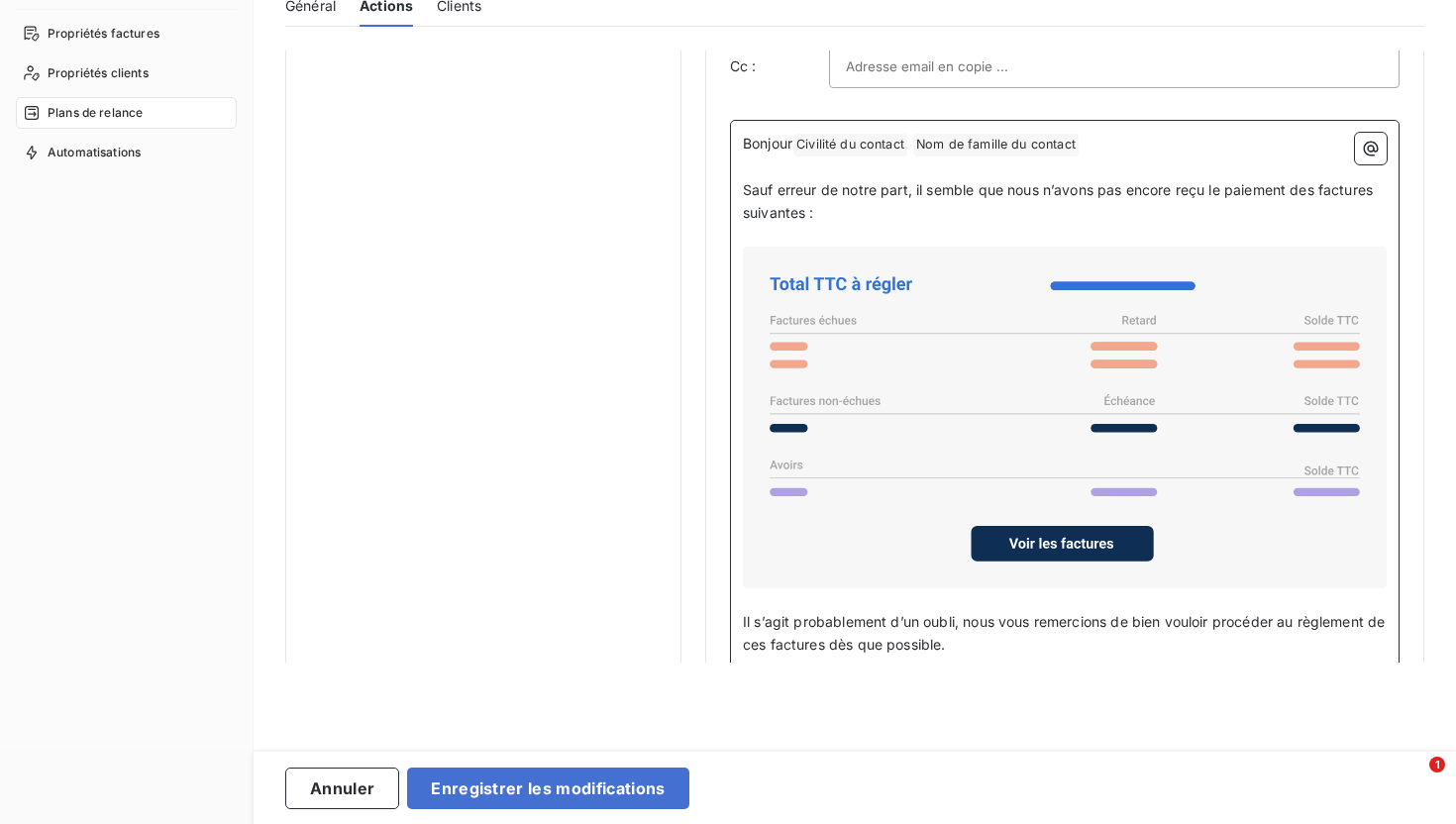 scroll, scrollTop: 1335, scrollLeft: 0, axis: vertical 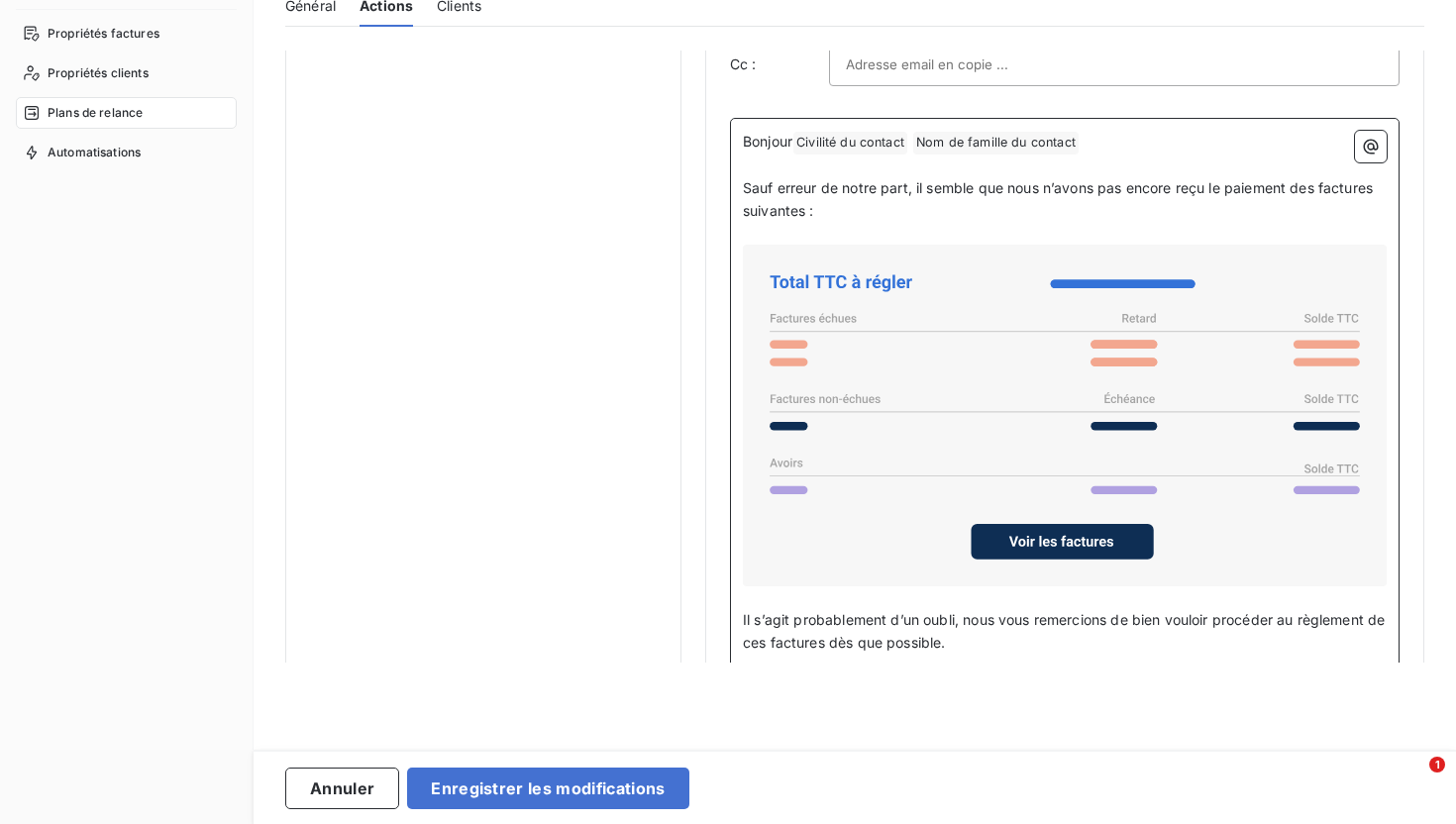 click at bounding box center [910, 141] 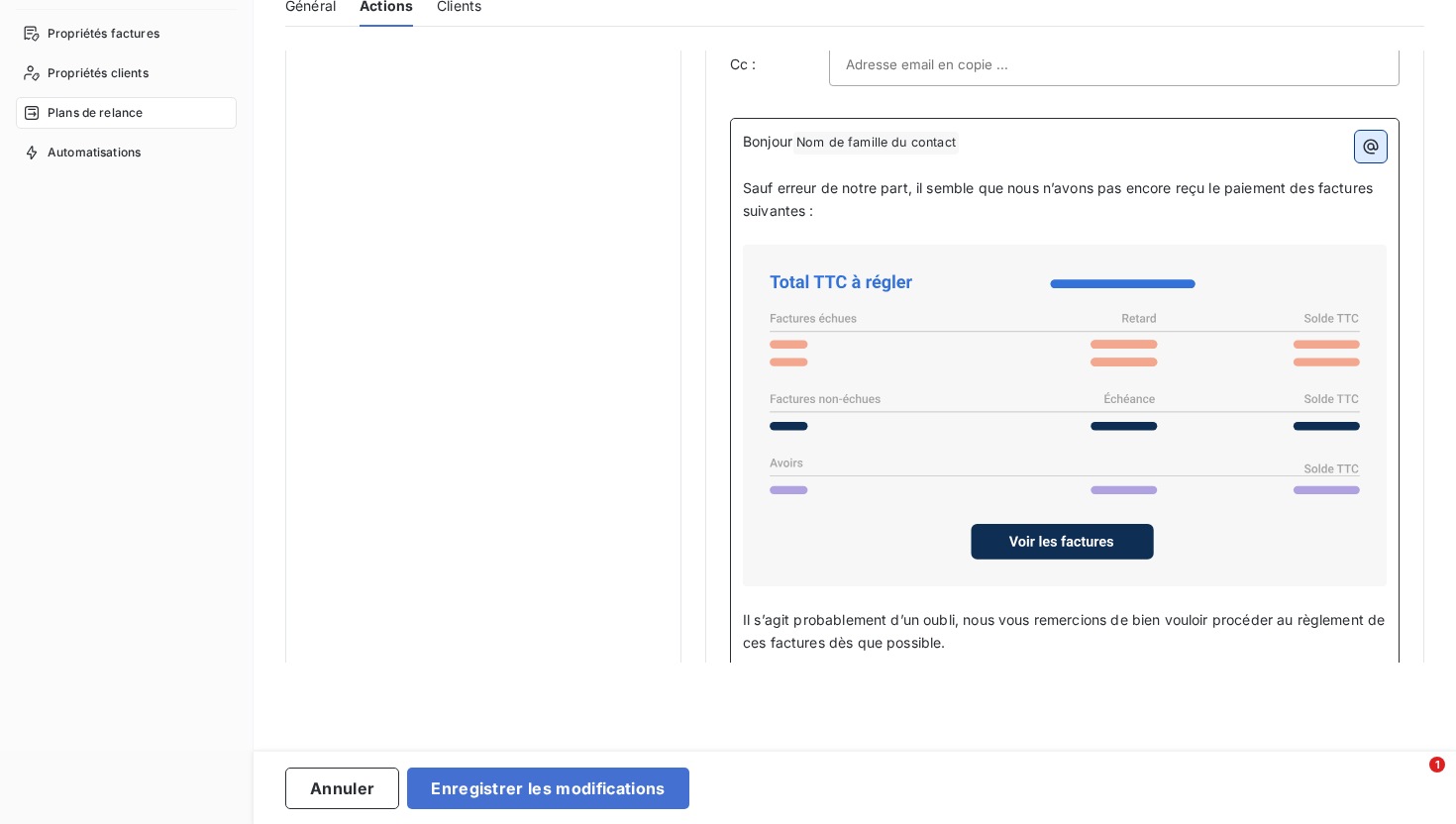 click at bounding box center (1371, 147) 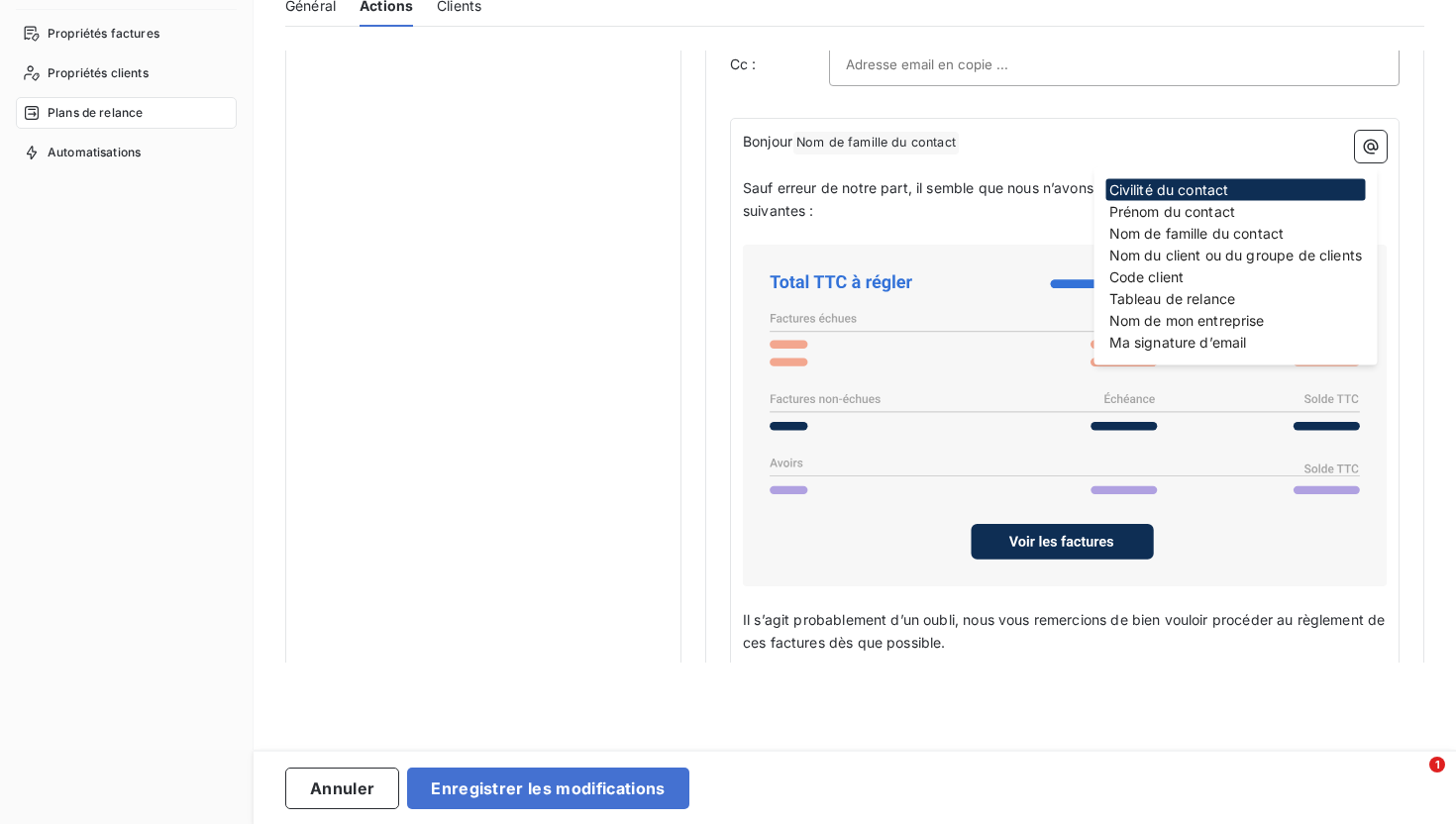 click on "Civilité du contact" at bounding box center [1236, 190] 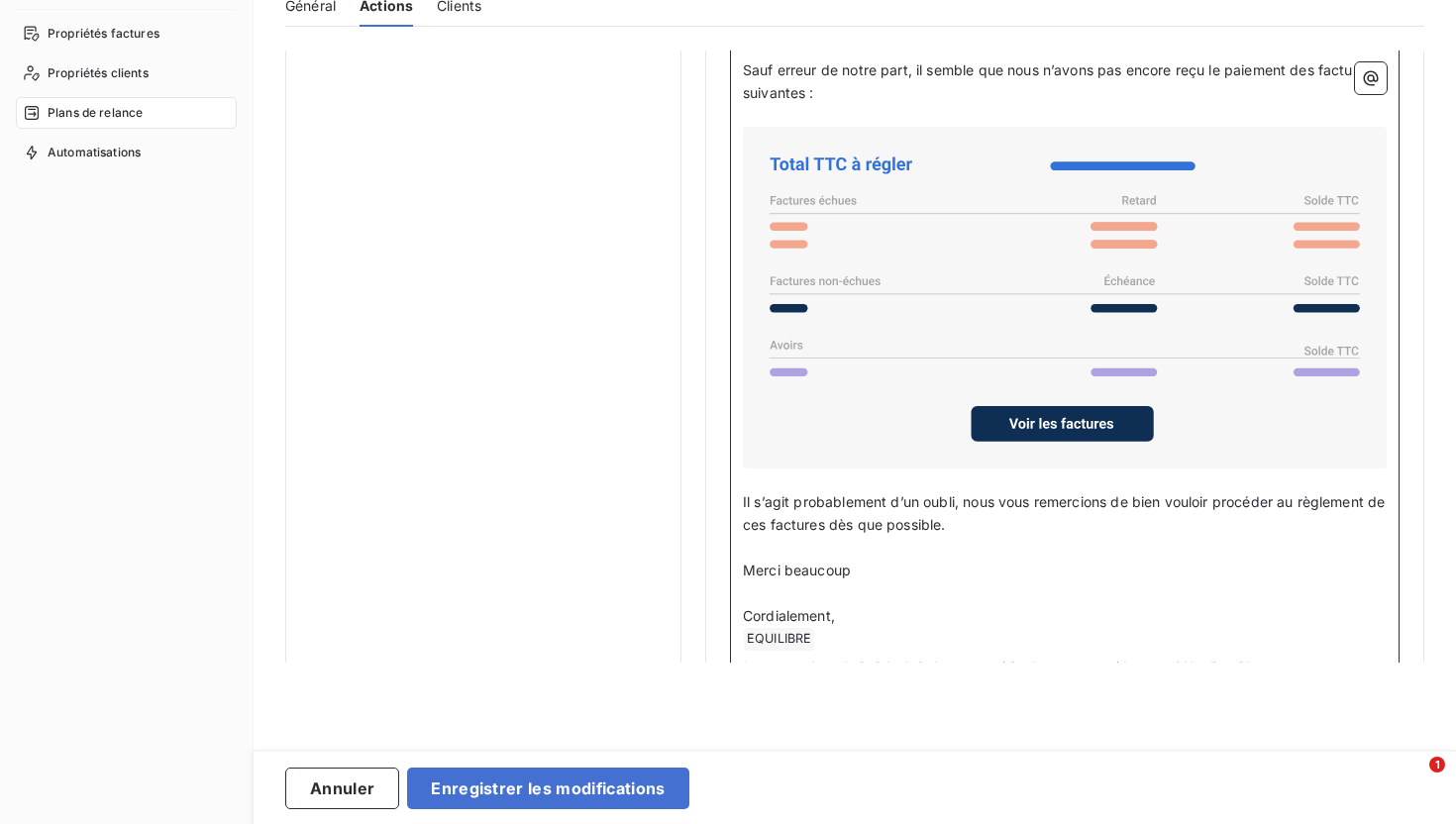 scroll, scrollTop: 1495, scrollLeft: 0, axis: vertical 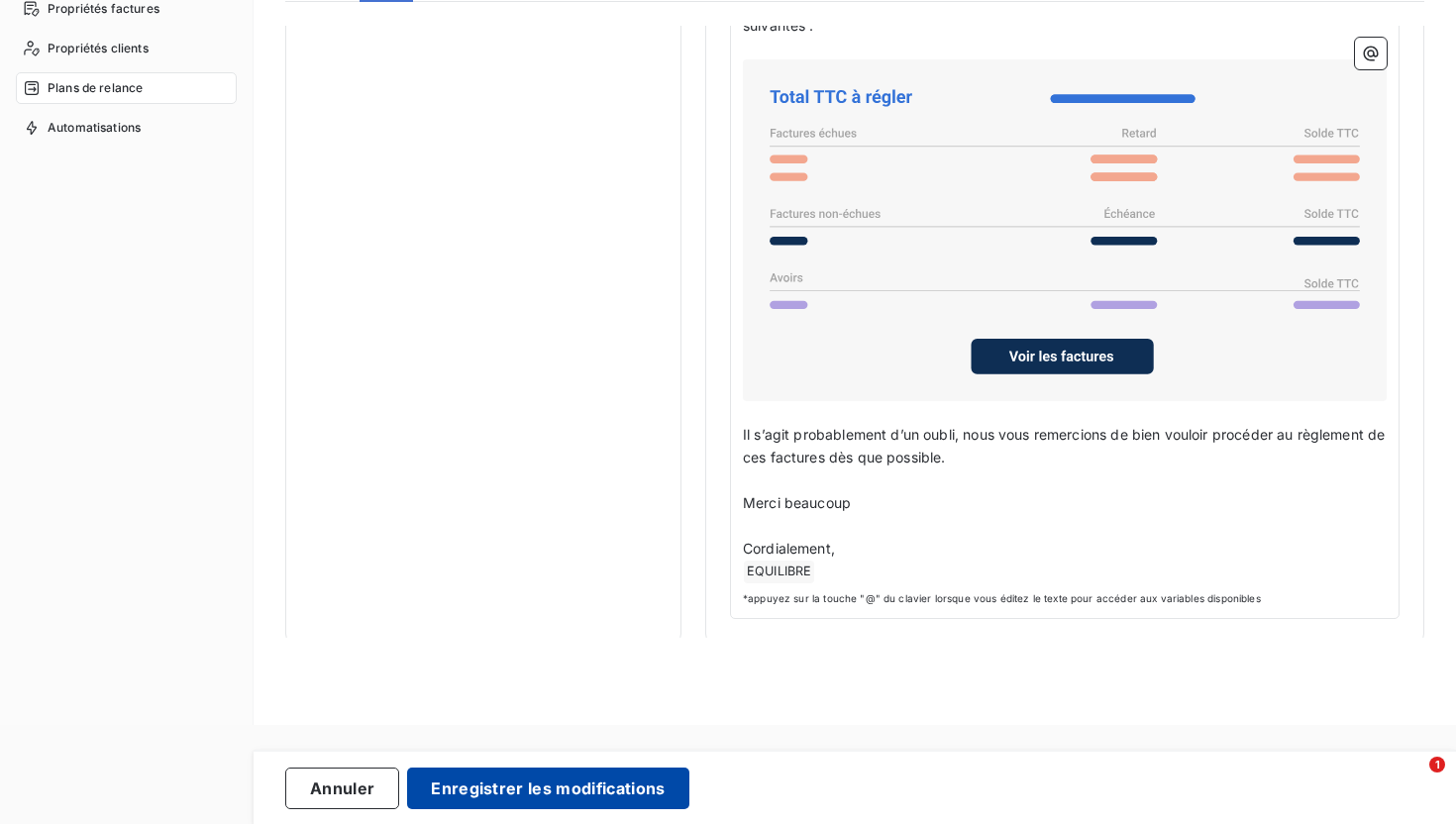 click on "Enregistrer les modifications" at bounding box center (548, 788) 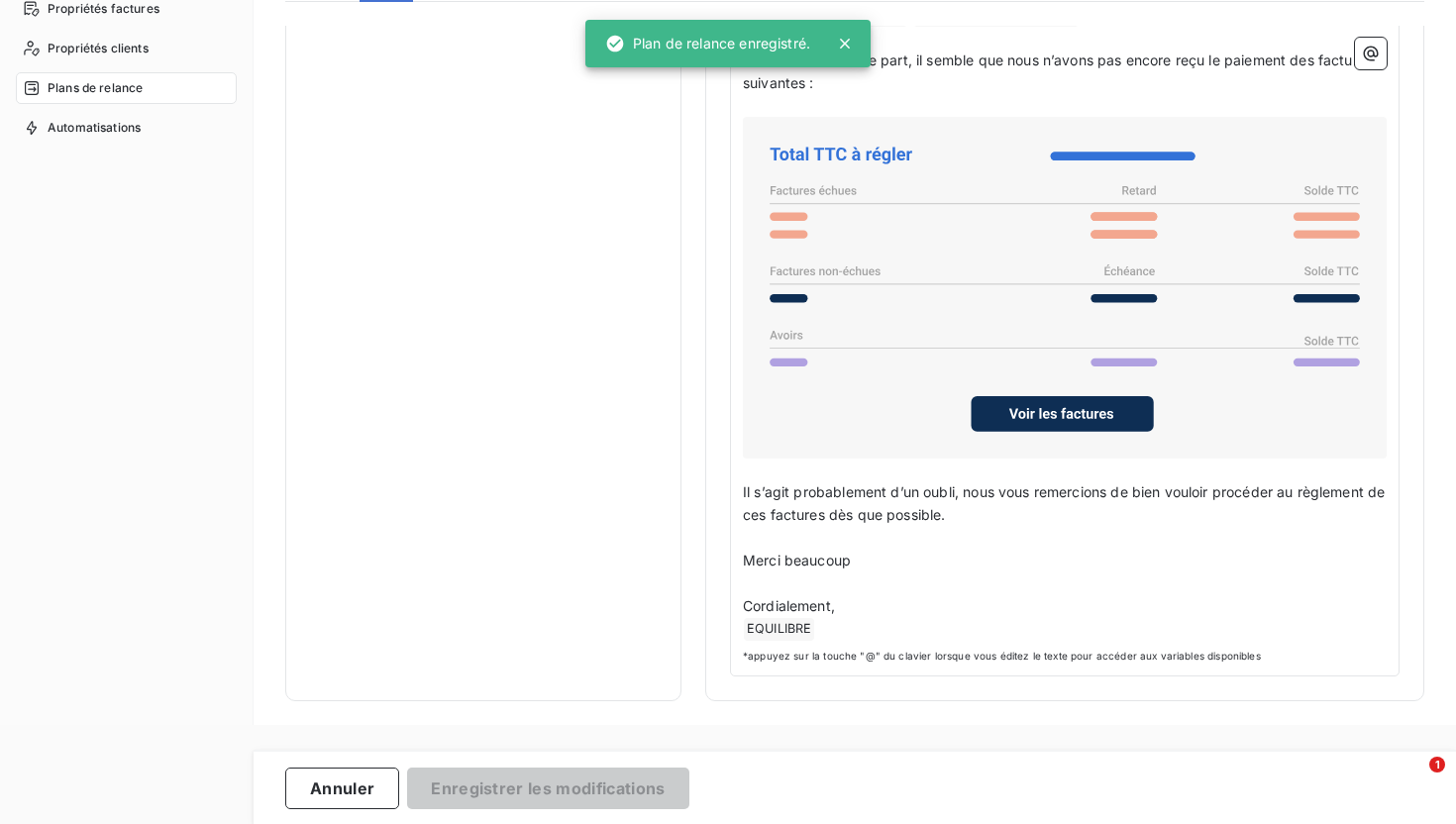scroll, scrollTop: 0, scrollLeft: 0, axis: both 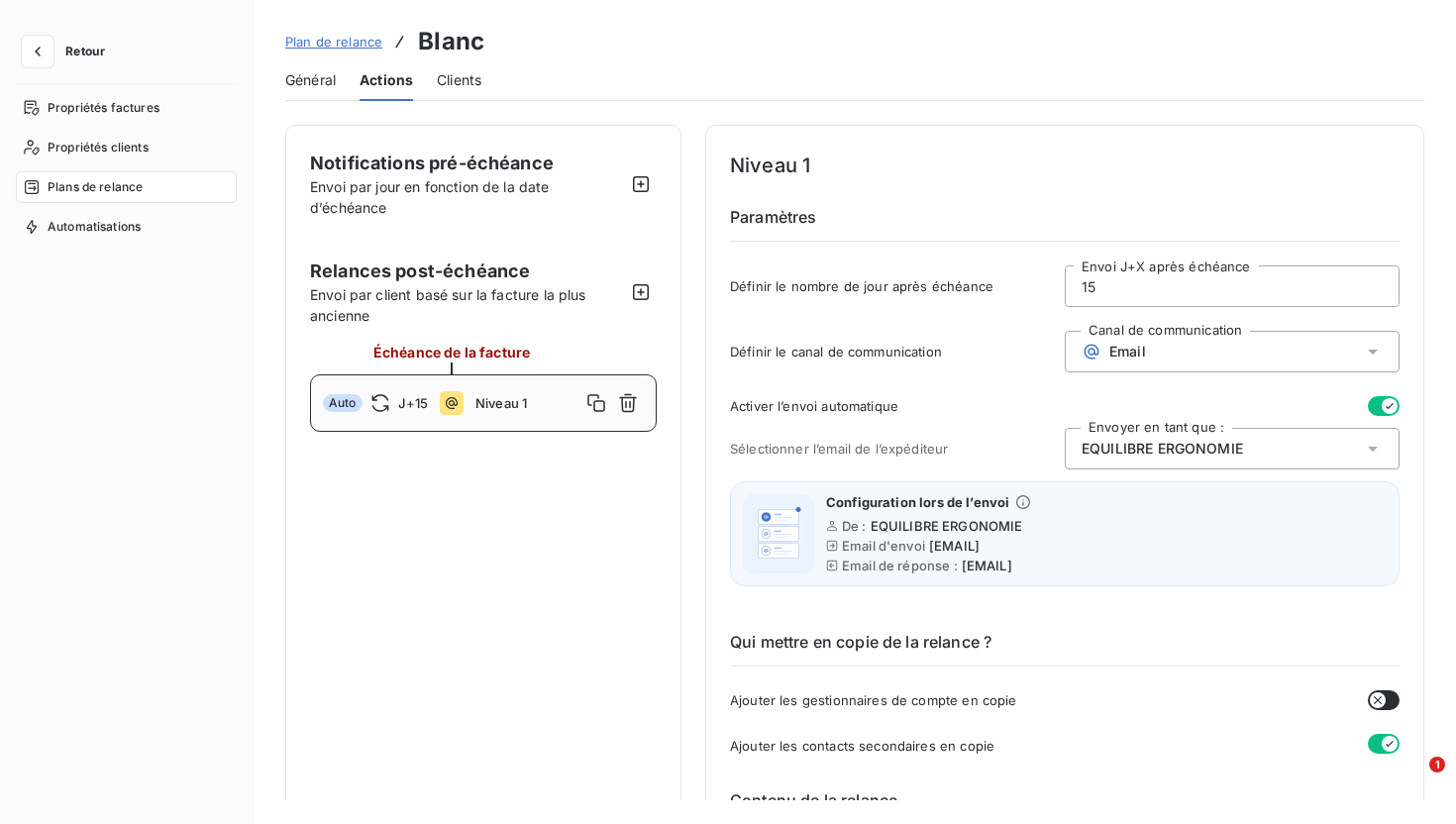 click on "Clients" at bounding box center (459, 80) 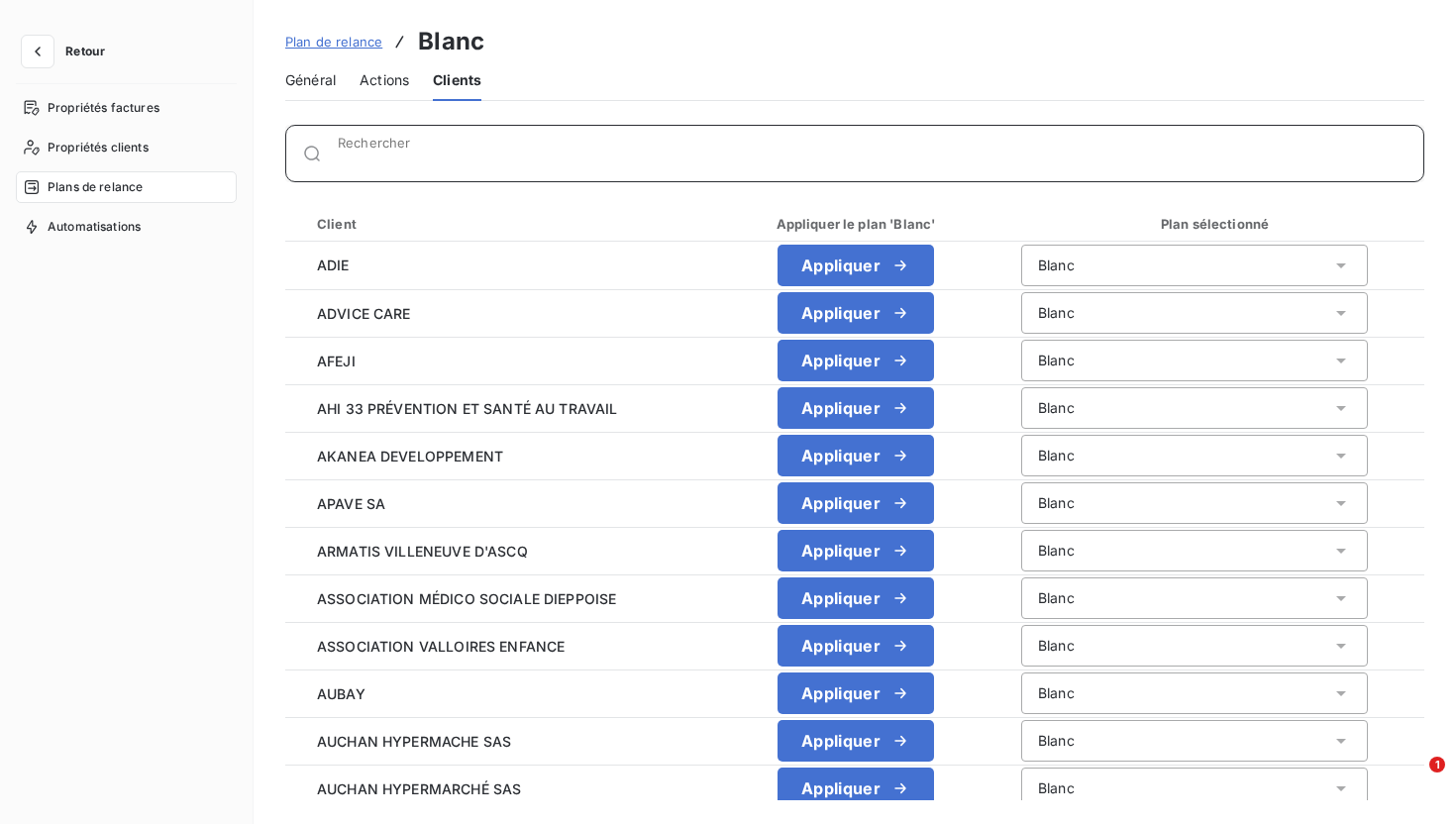 click on "Rechercher" at bounding box center [881, 161] 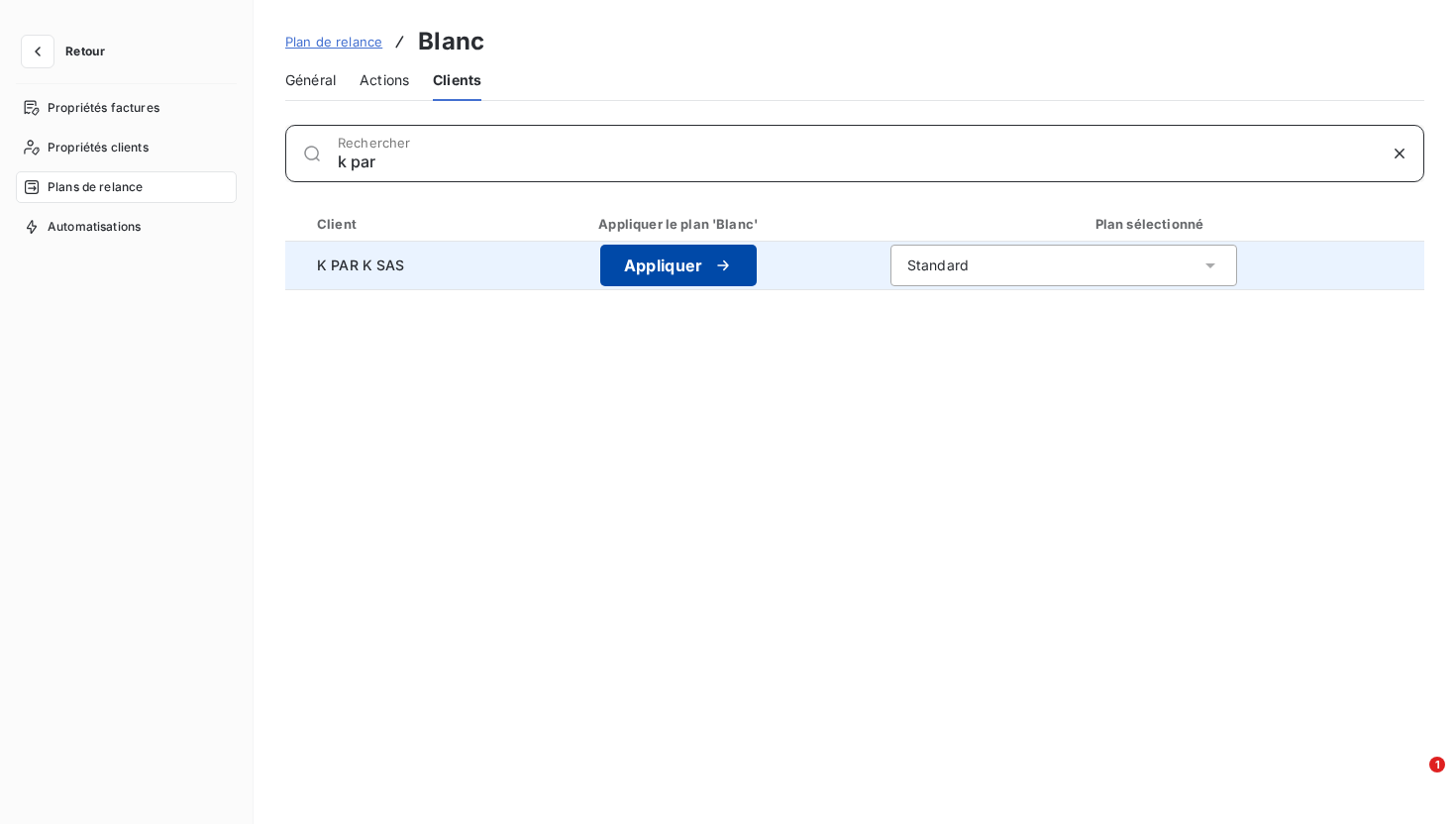 type on "k par" 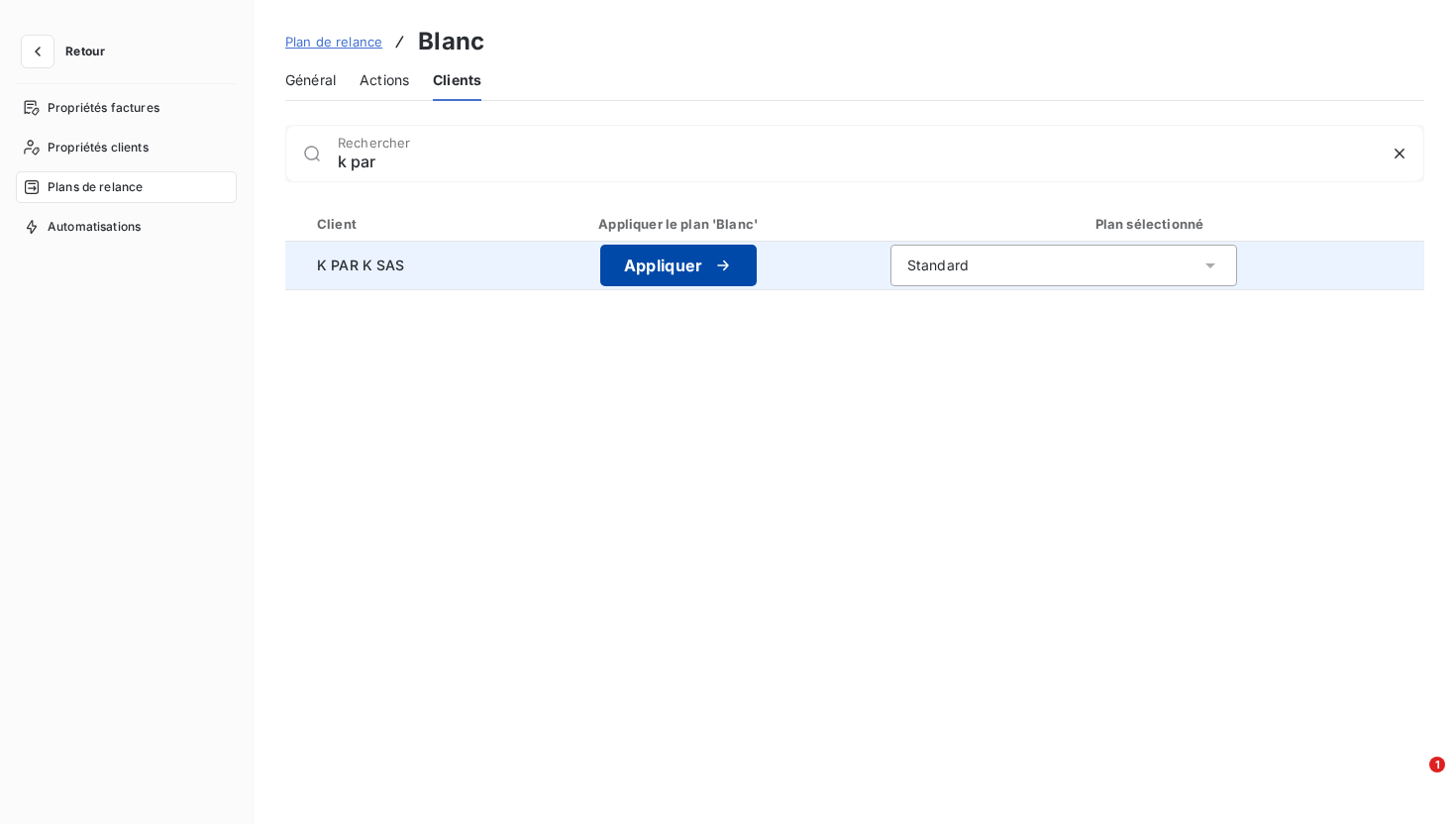 click on "Appliquer" at bounding box center (678, 265) 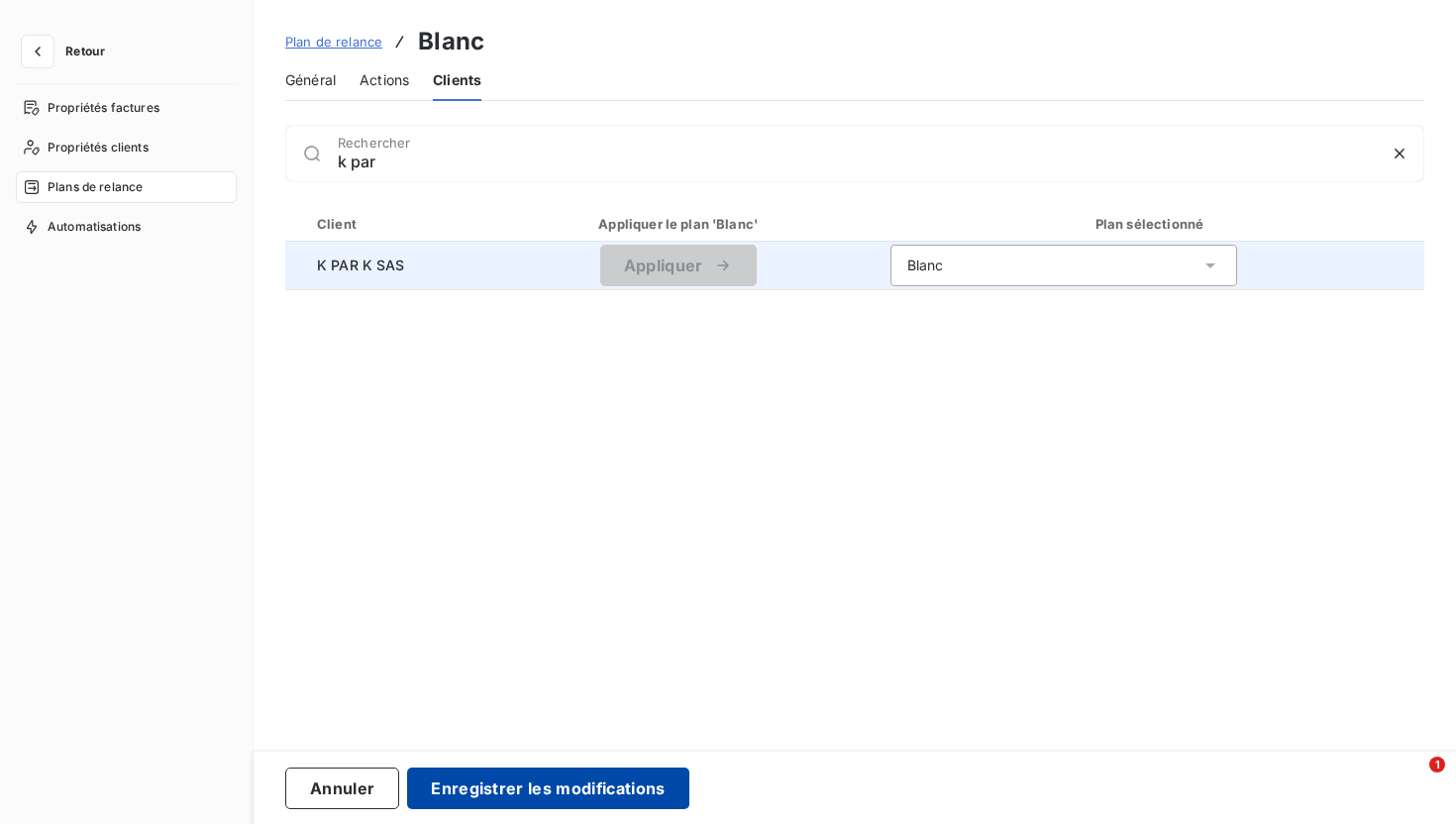 click on "Enregistrer les modifications" at bounding box center [548, 788] 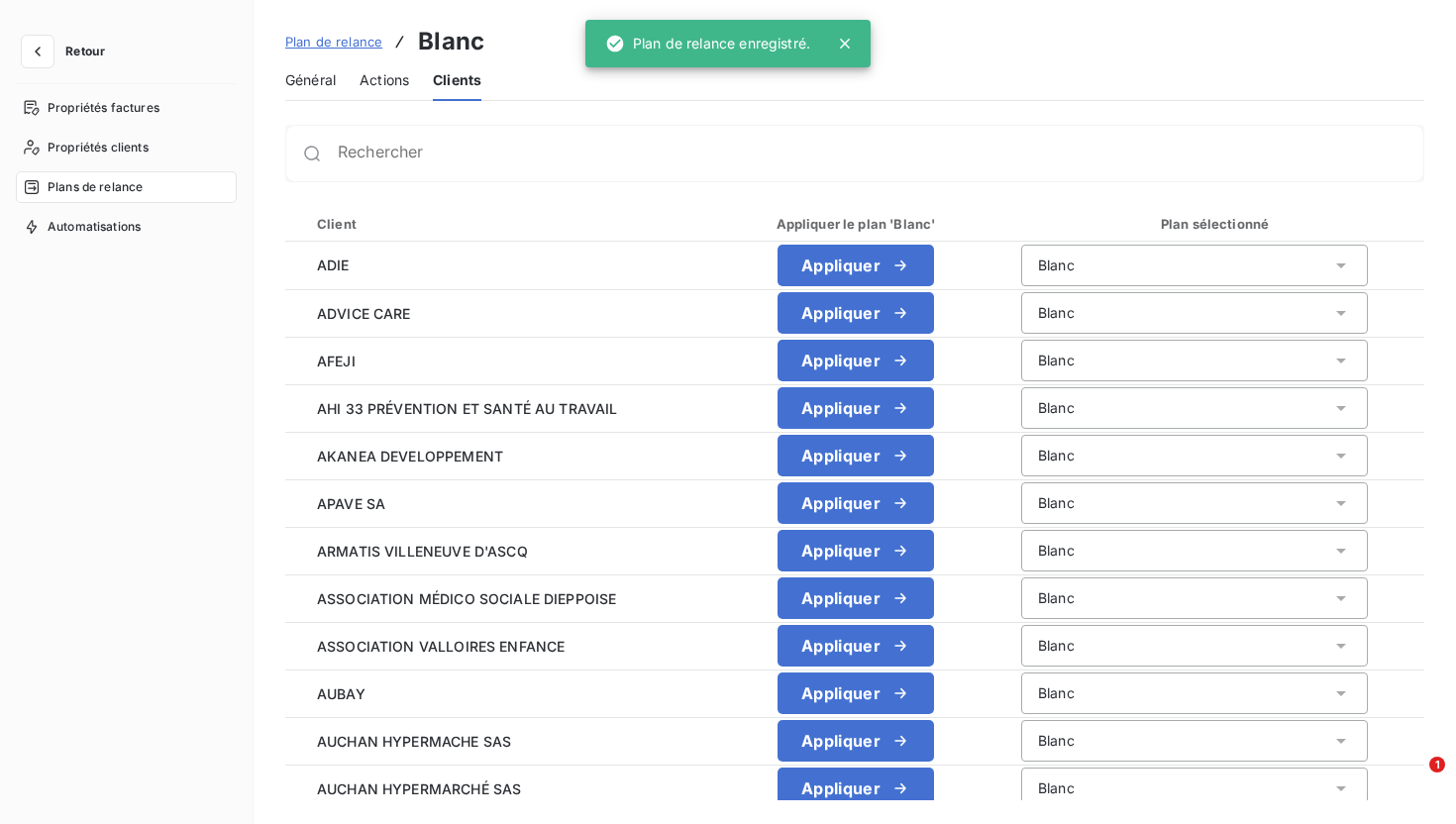 click on "Plans de relance" at bounding box center [126, 187] 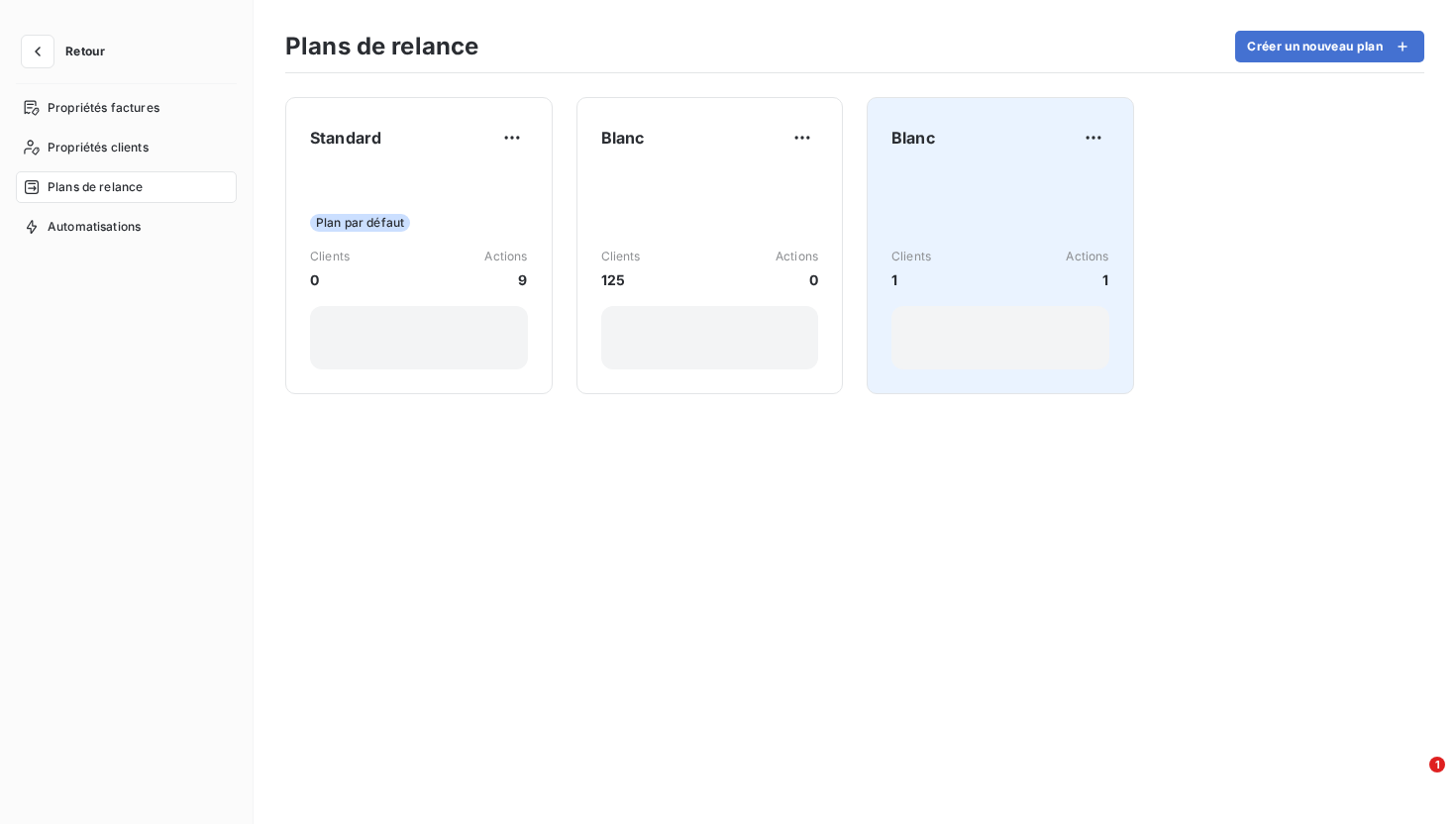 click on "Blanc Clients 1 Actions 1" at bounding box center (1000, 246) 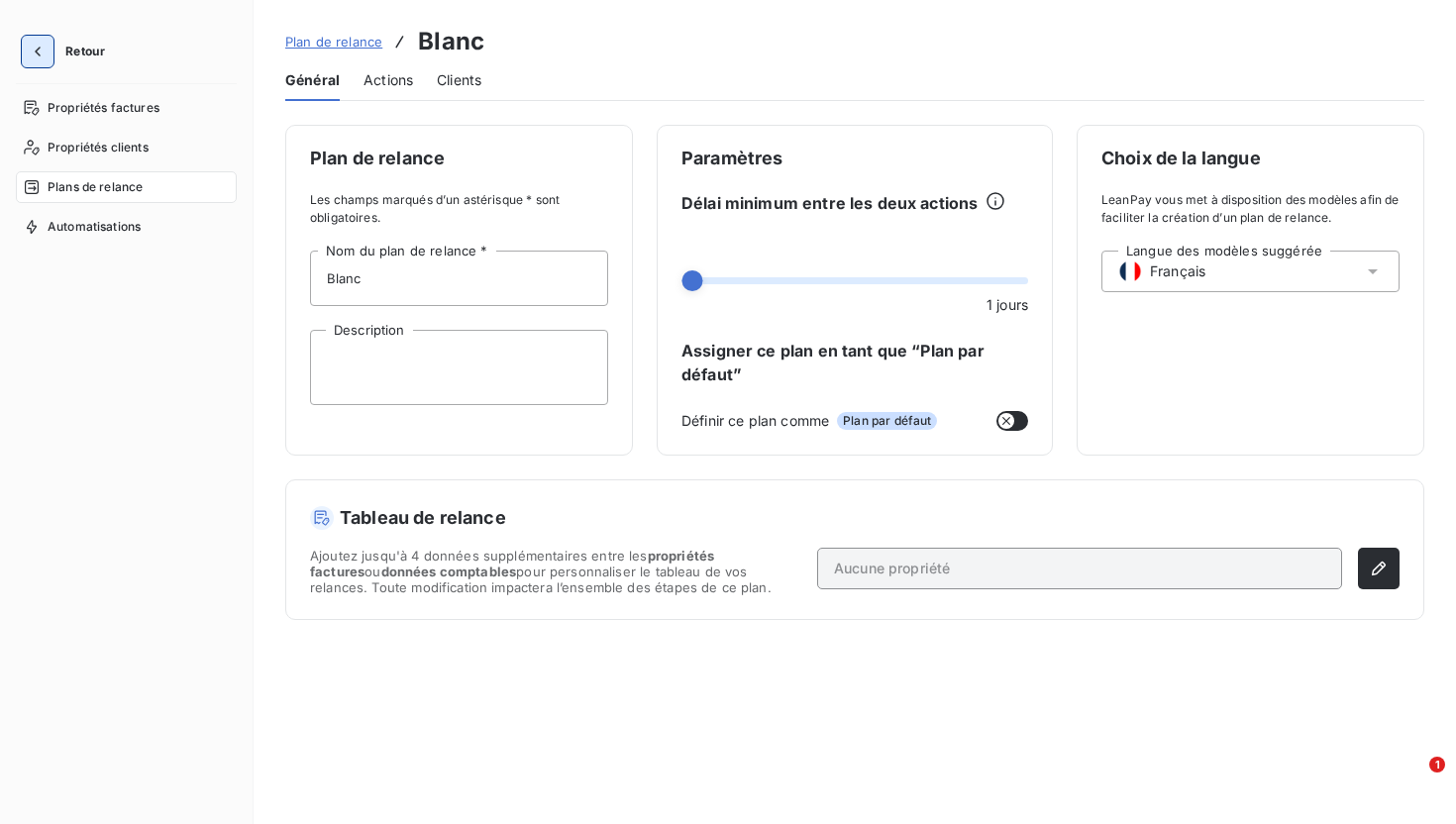 click at bounding box center [38, 52] 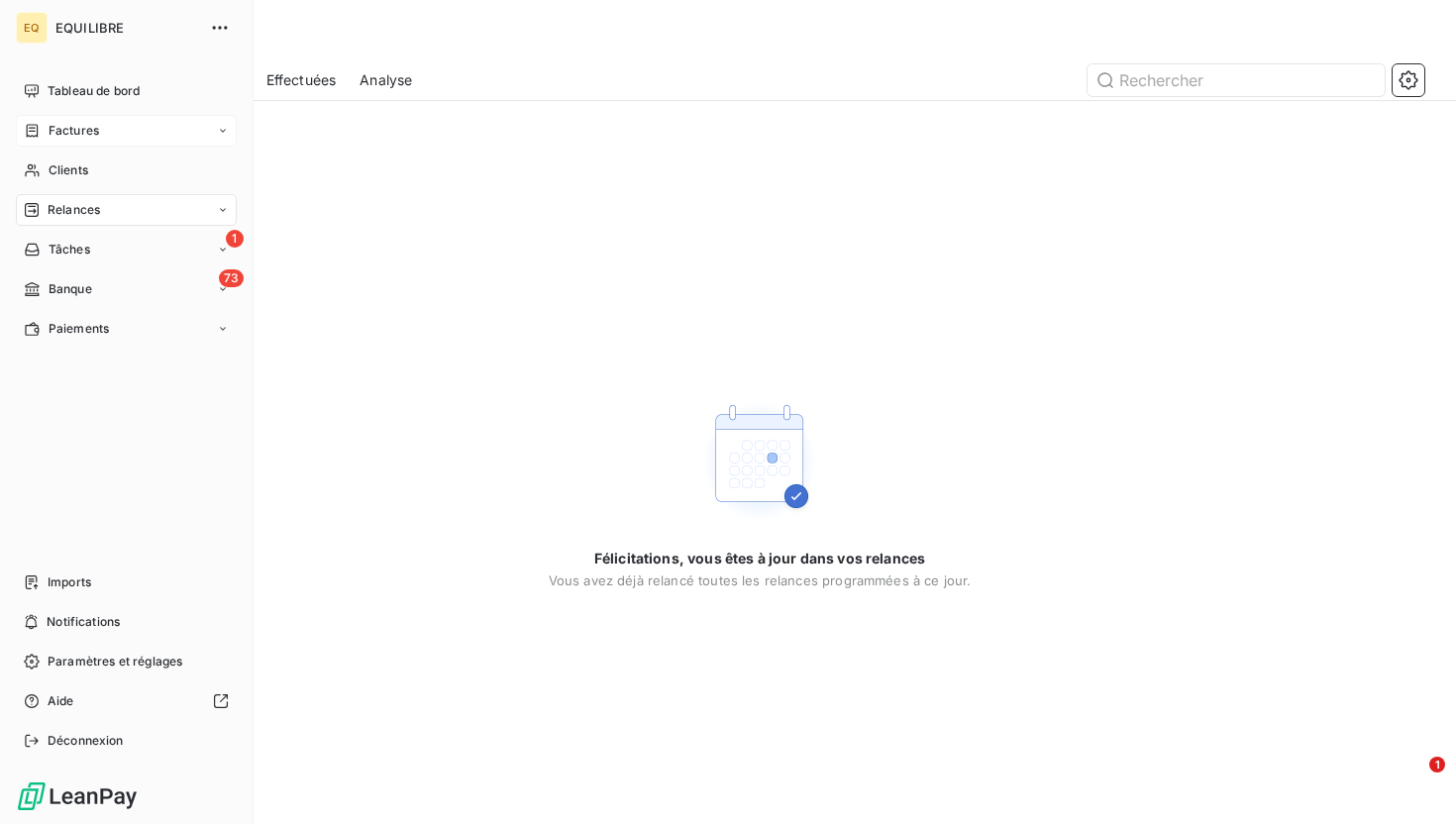 click on "Factures" at bounding box center (73, 131) 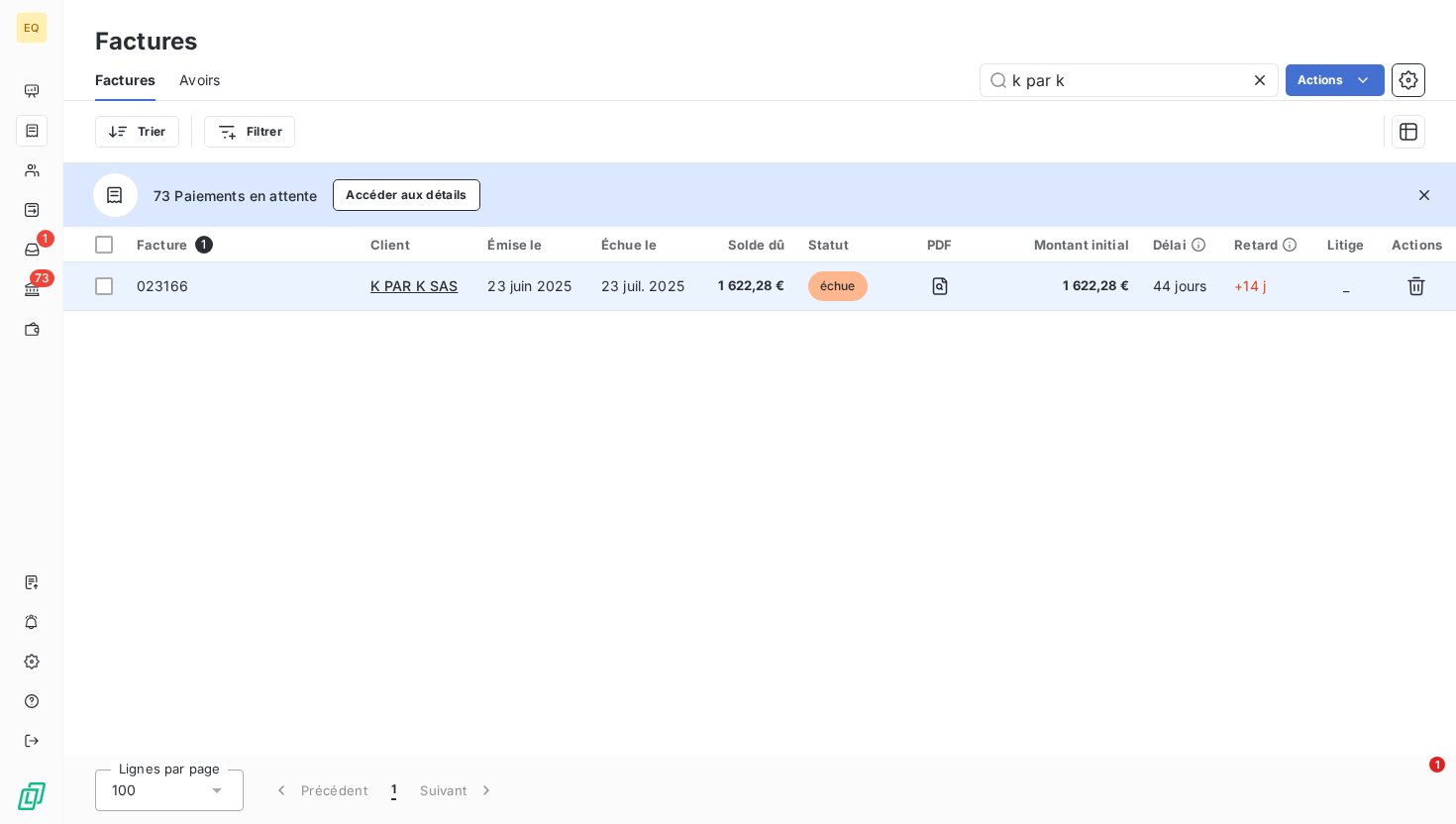 click on "23 juil. 2025" at bounding box center (646, 286) 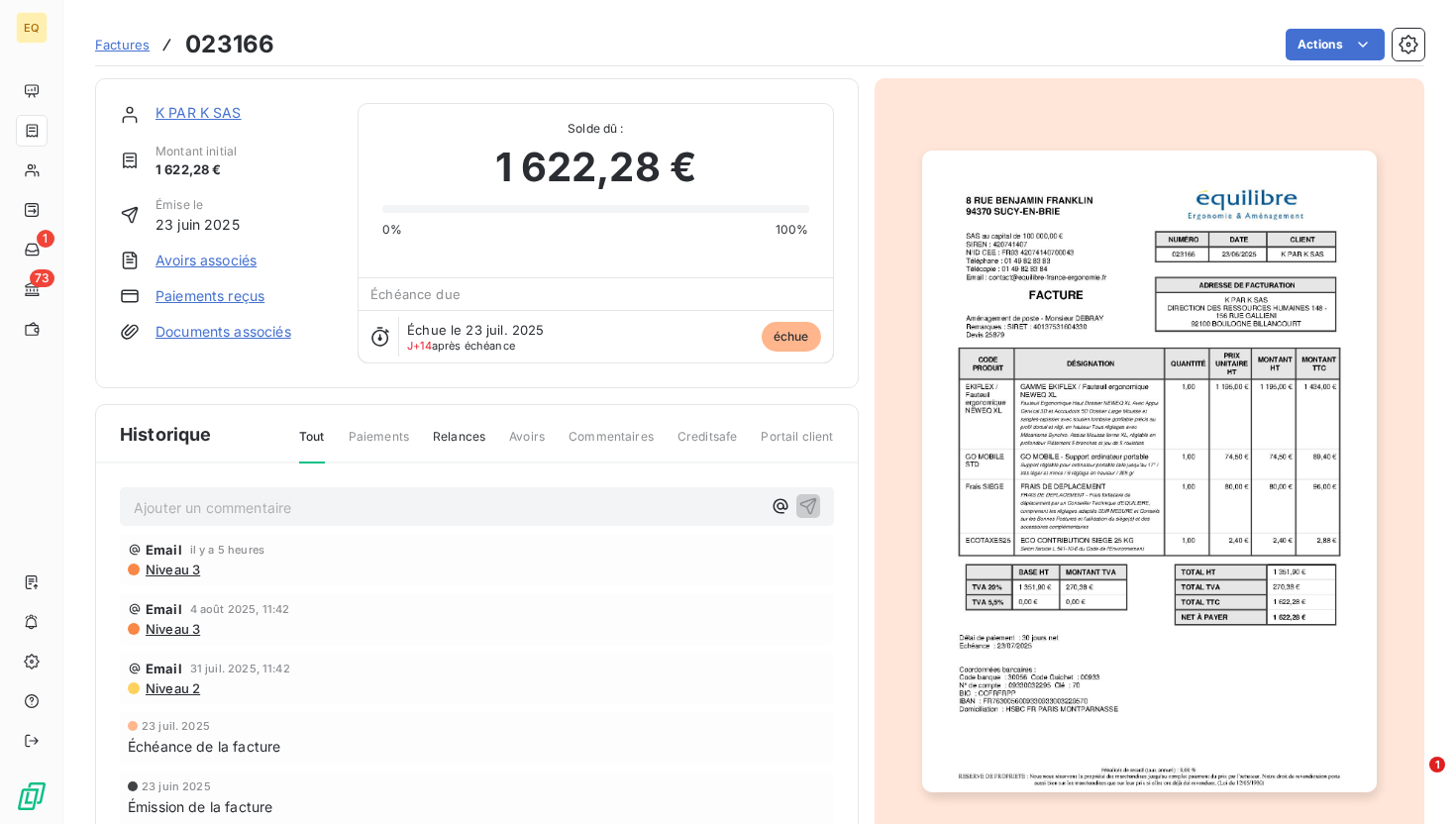 scroll, scrollTop: 72, scrollLeft: 0, axis: vertical 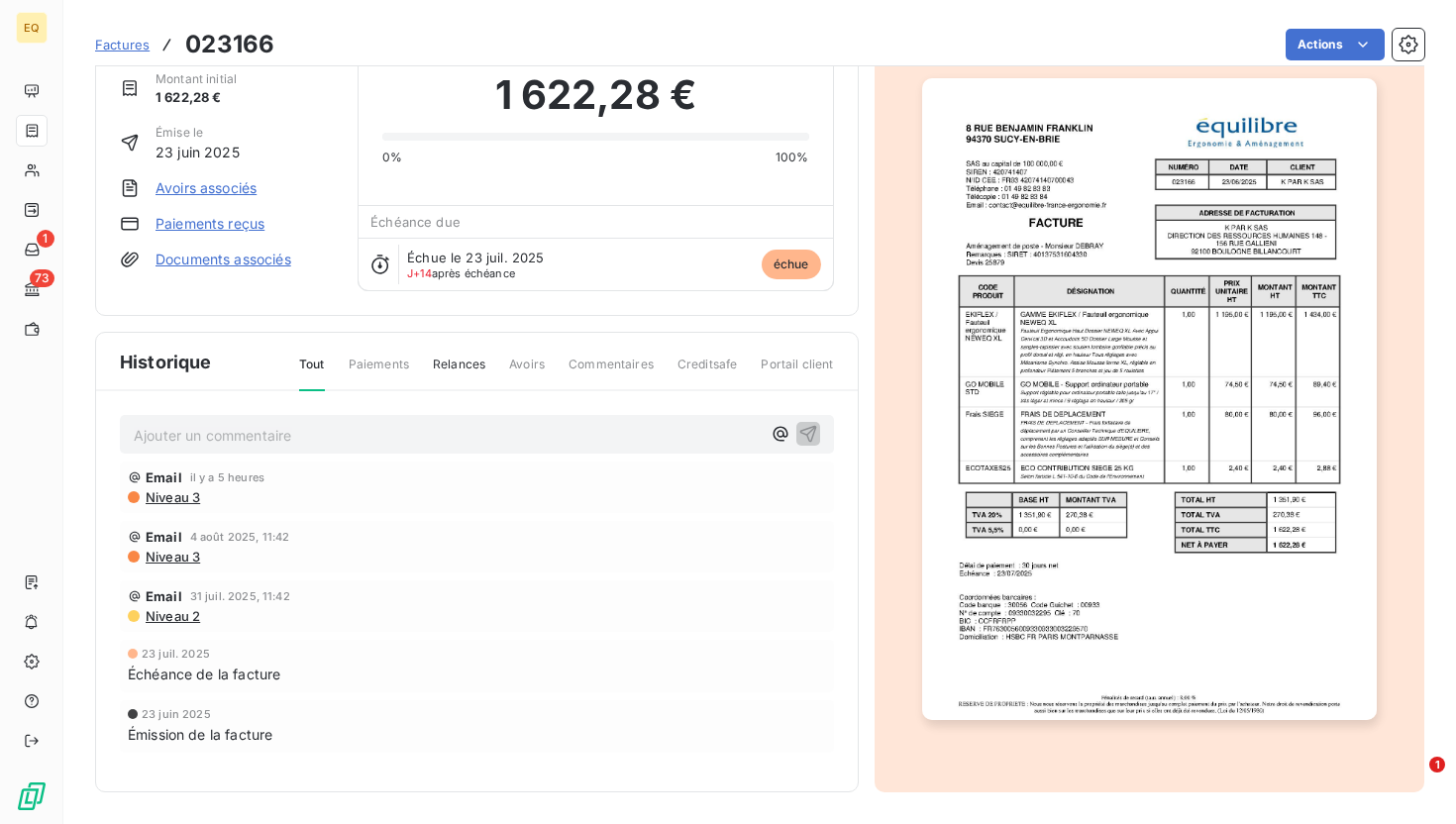 click on "Relances" at bounding box center [459, 372] 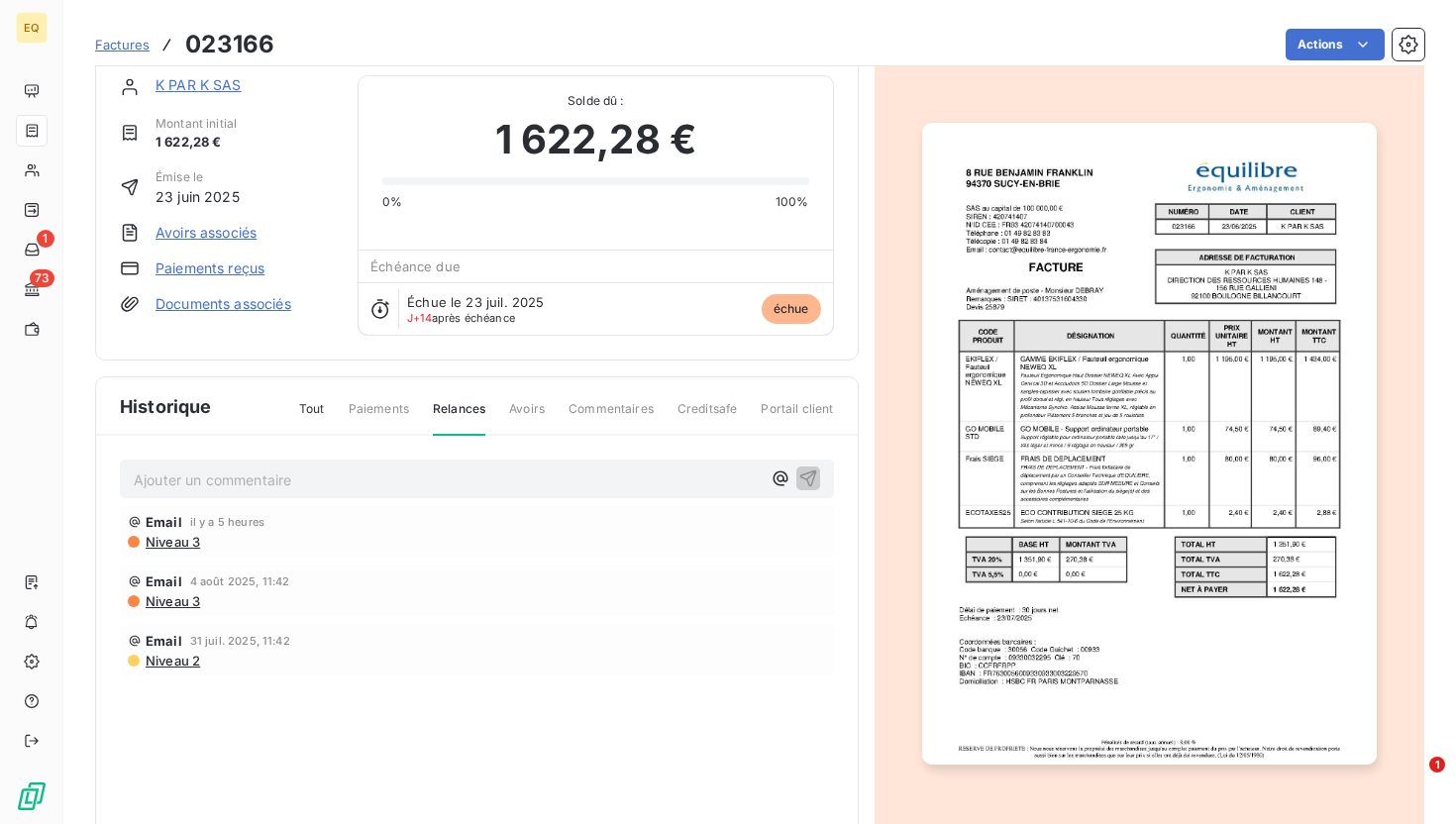 scroll, scrollTop: 27, scrollLeft: 0, axis: vertical 